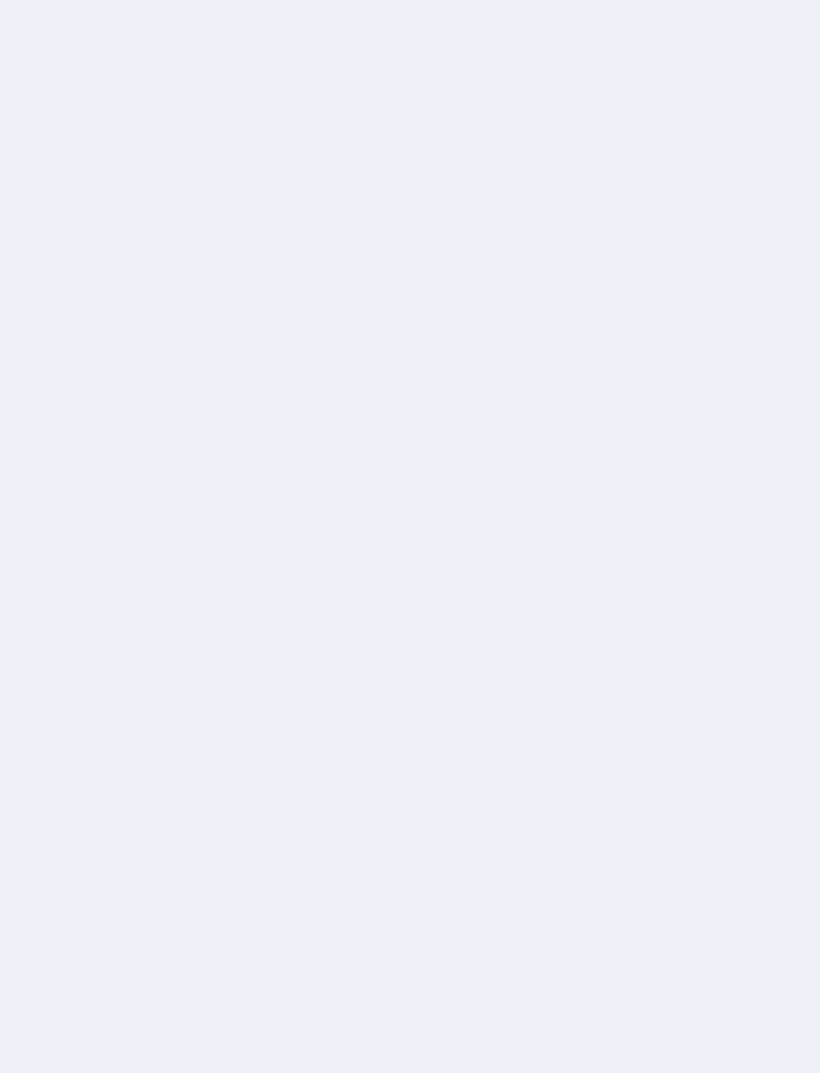scroll, scrollTop: 0, scrollLeft: 0, axis: both 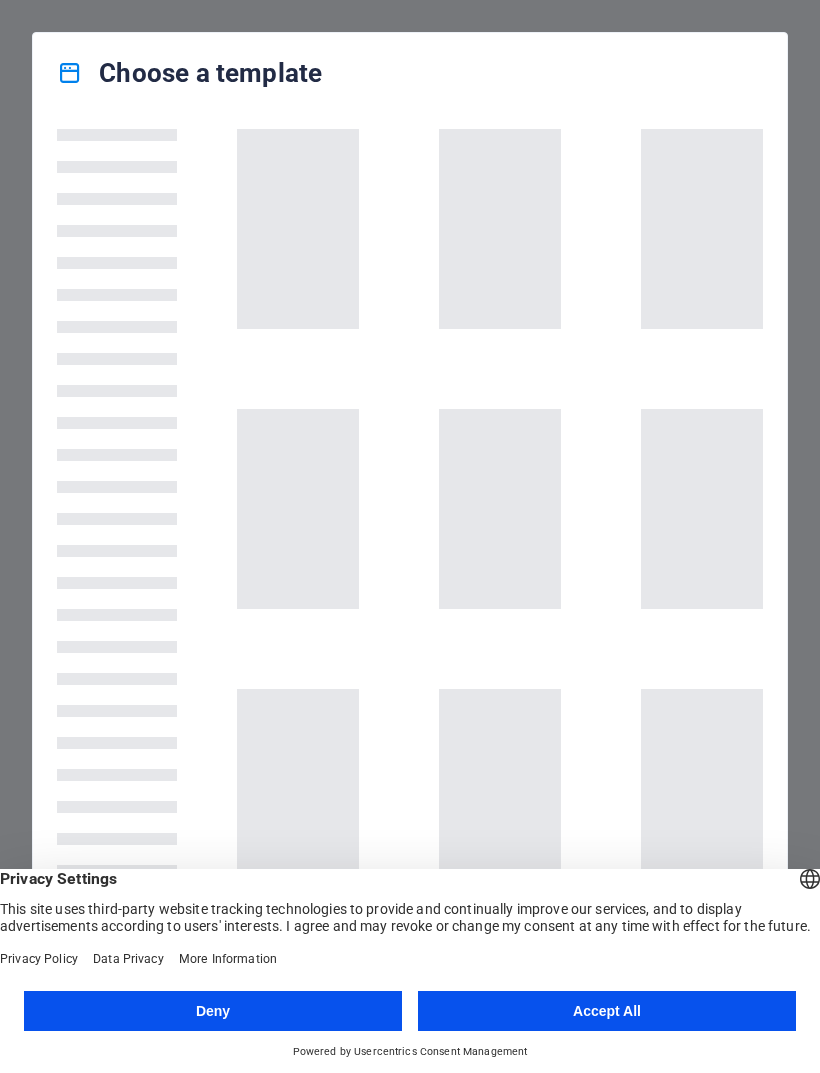 click on "Accept All" at bounding box center [607, 1011] 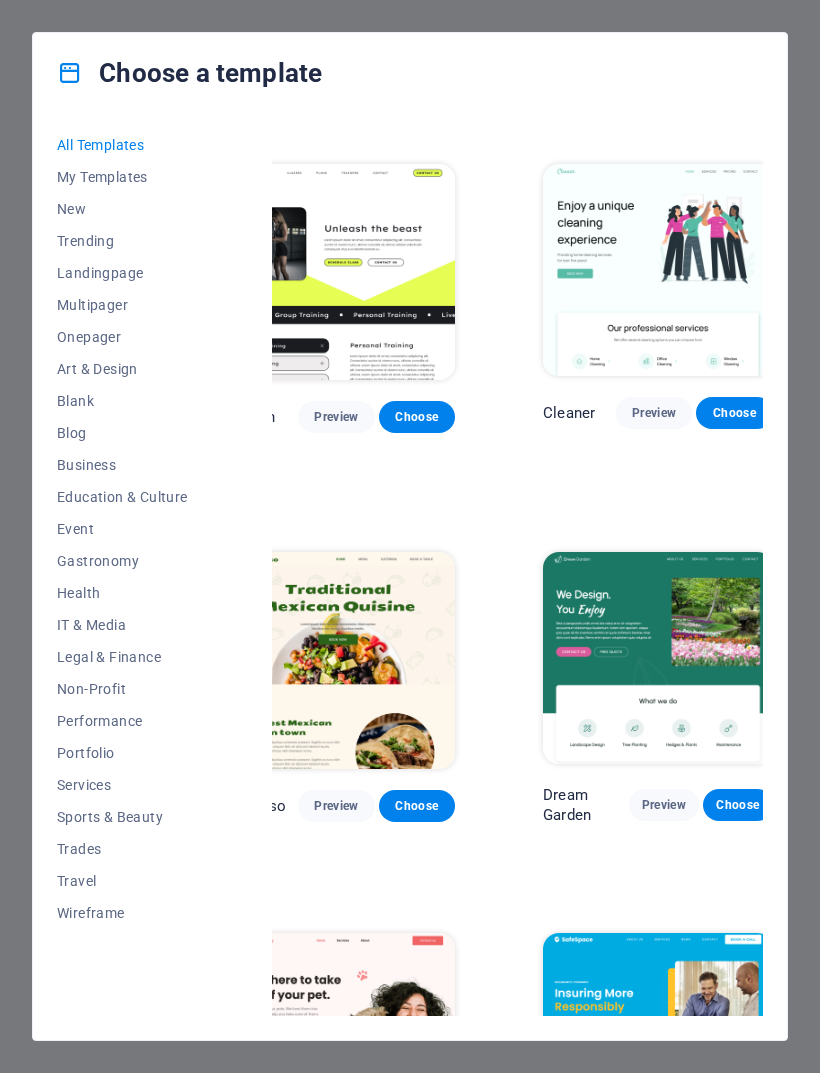 click on "New" at bounding box center (122, 209) 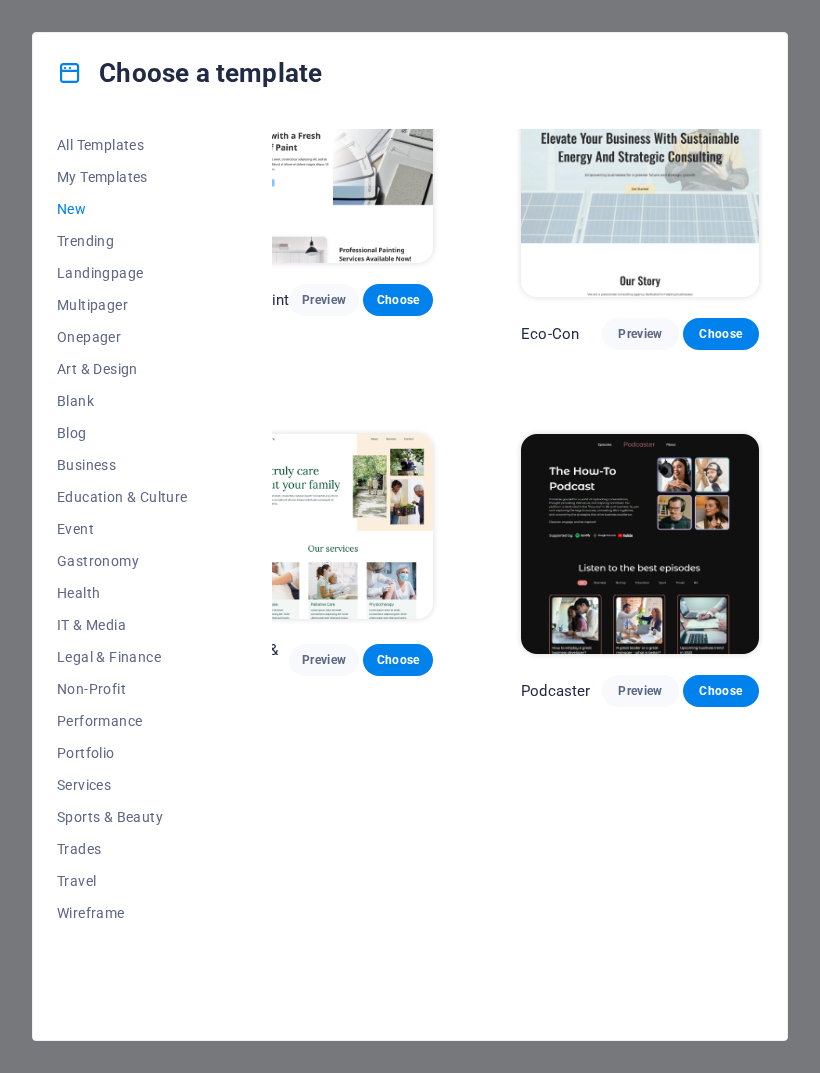 scroll, scrollTop: 767, scrollLeft: 359, axis: both 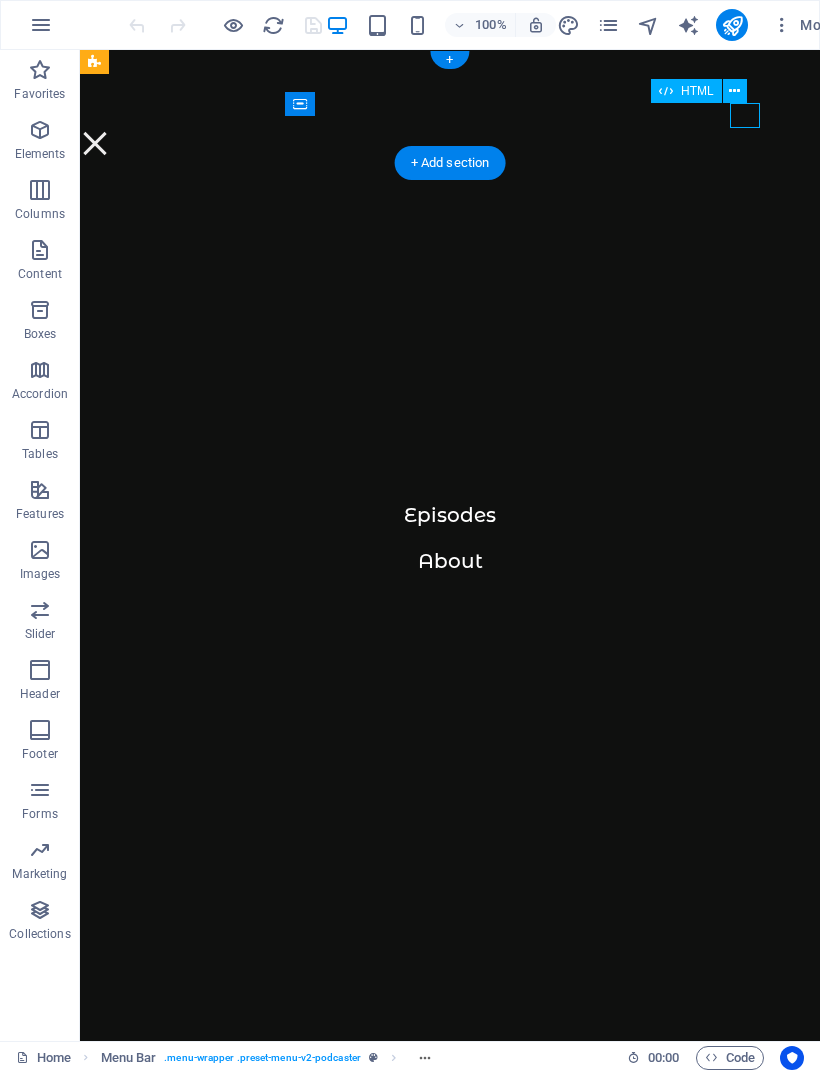 click at bounding box center (95, 143) 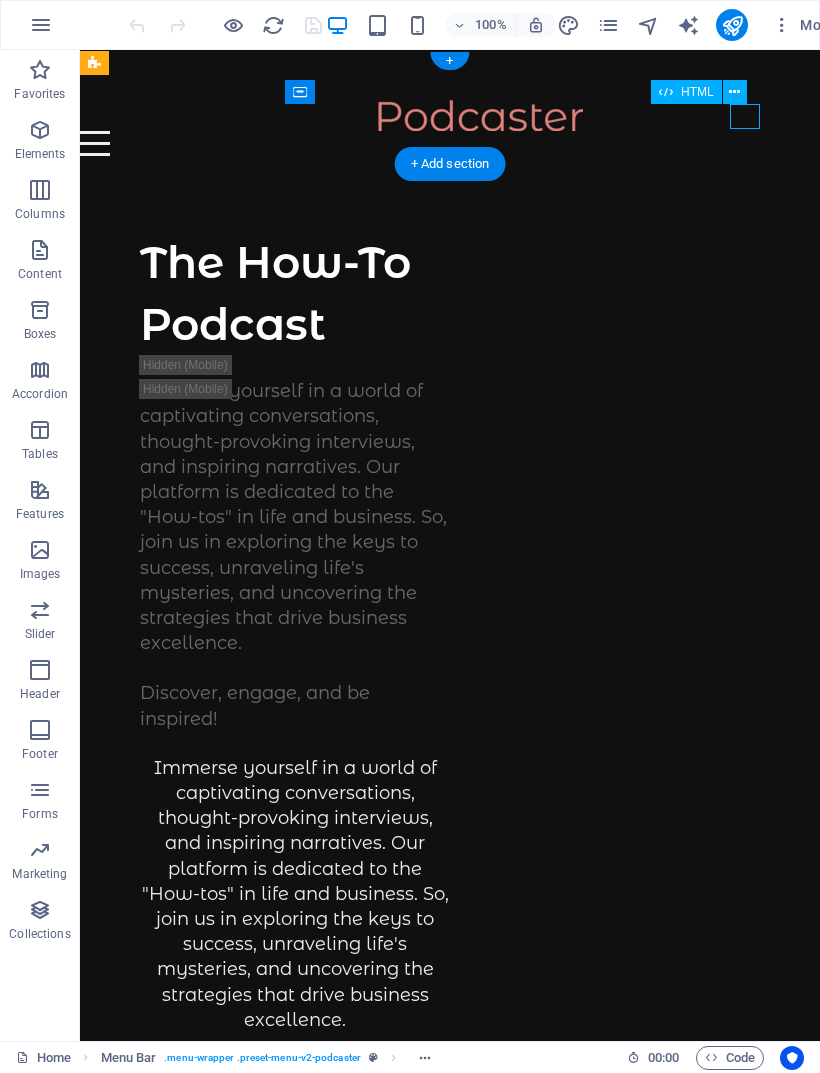 scroll, scrollTop: 0, scrollLeft: 0, axis: both 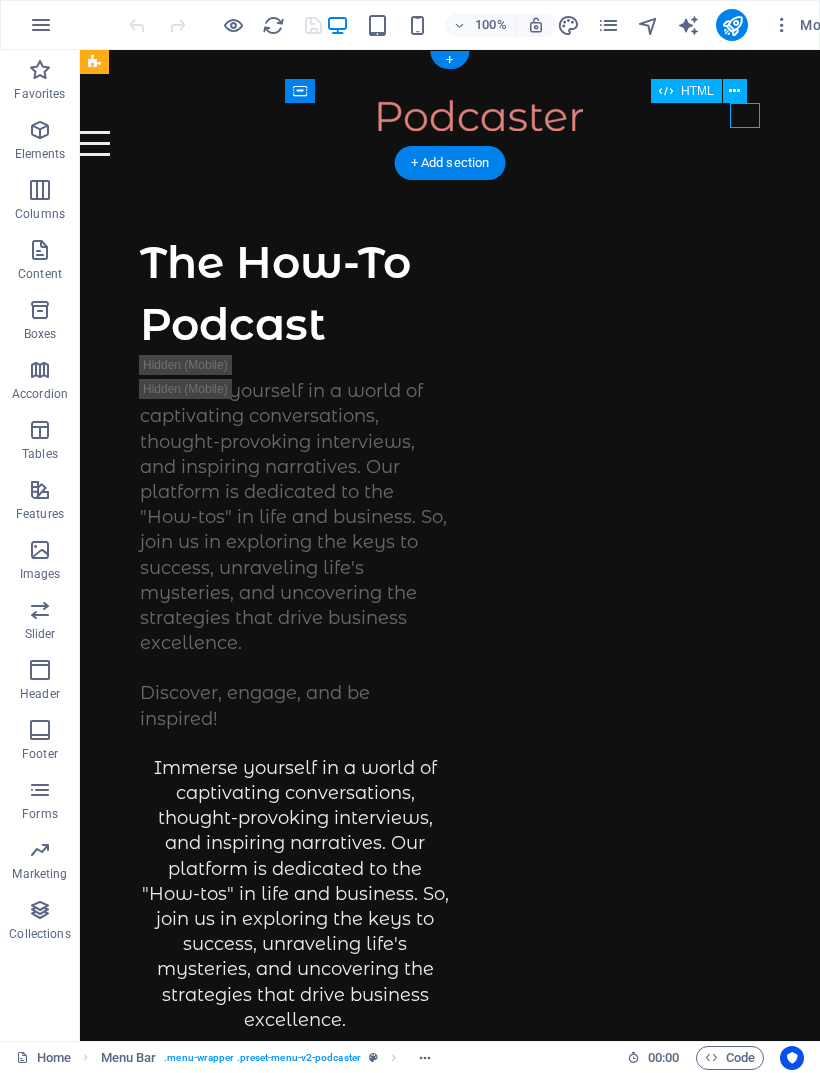 click at bounding box center (480, 115) 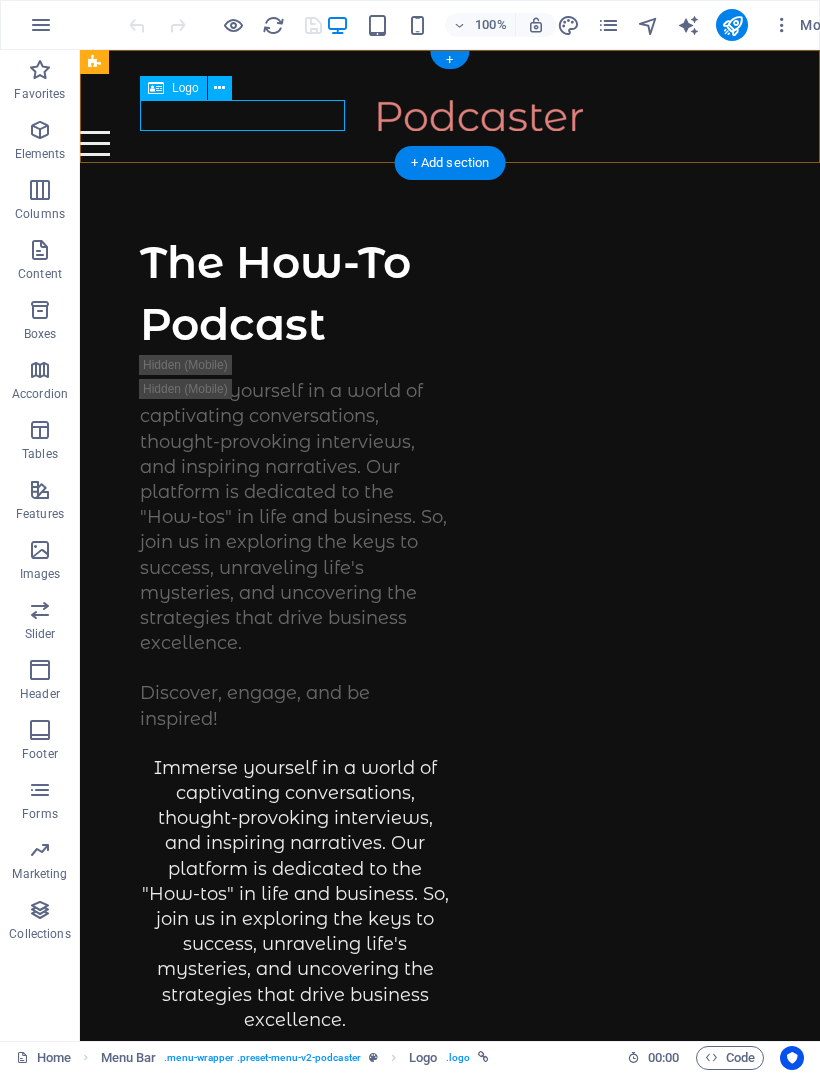 click on "The How-To Podcast Immerse yourself in a world of captivating conversations, thought-provoking interviews, and inspiring narratives. Our platform is dedicated to the "How-tos" in life and business. So, join us in exploring the keys to success, unraveling life's mysteries, and uncovering the strategies that drive business excellence. Discover, engage, and be inspired! Immerse yourself in a world of captivating conversations, thought-provoking interviews, and inspiring narratives. Our platform is dedicated to the "How-tos" in life and business. So, join us in exploring the keys to success, unraveling life's mysteries, and uncovering the strategies that drive business excellence. Discover, engage, and be inspired! Supported by:" at bounding box center (450, 989) 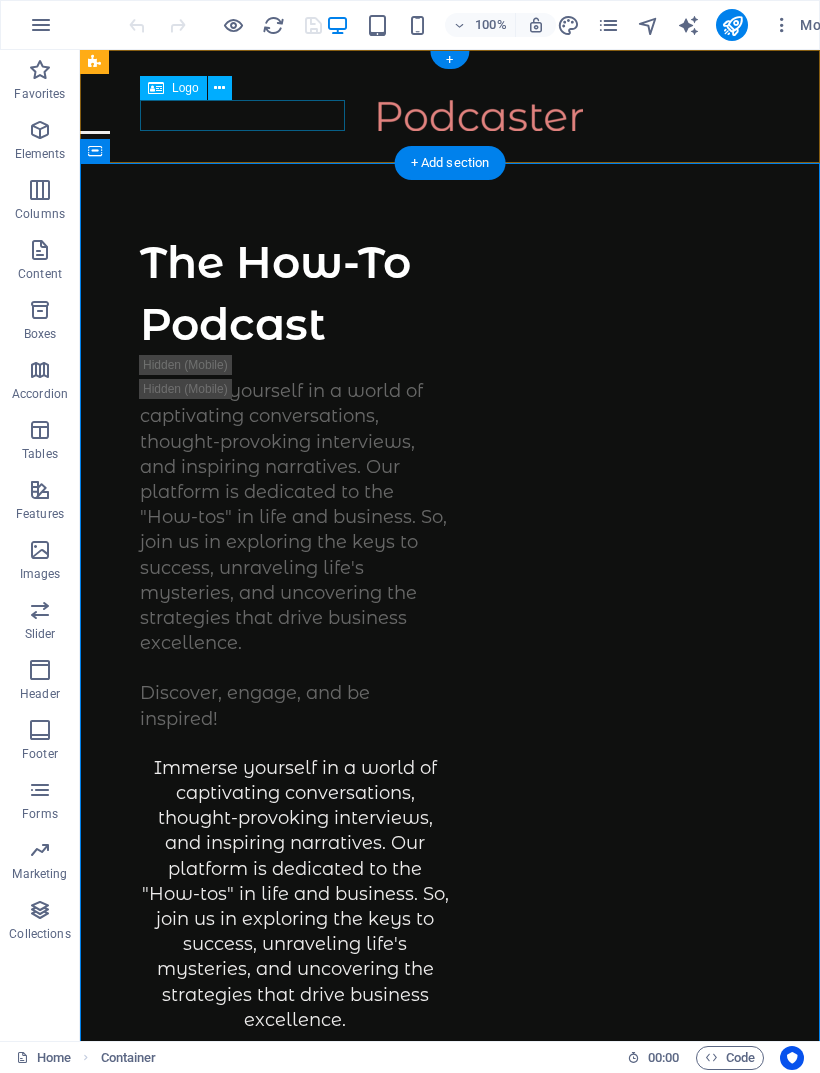 click at bounding box center (480, 115) 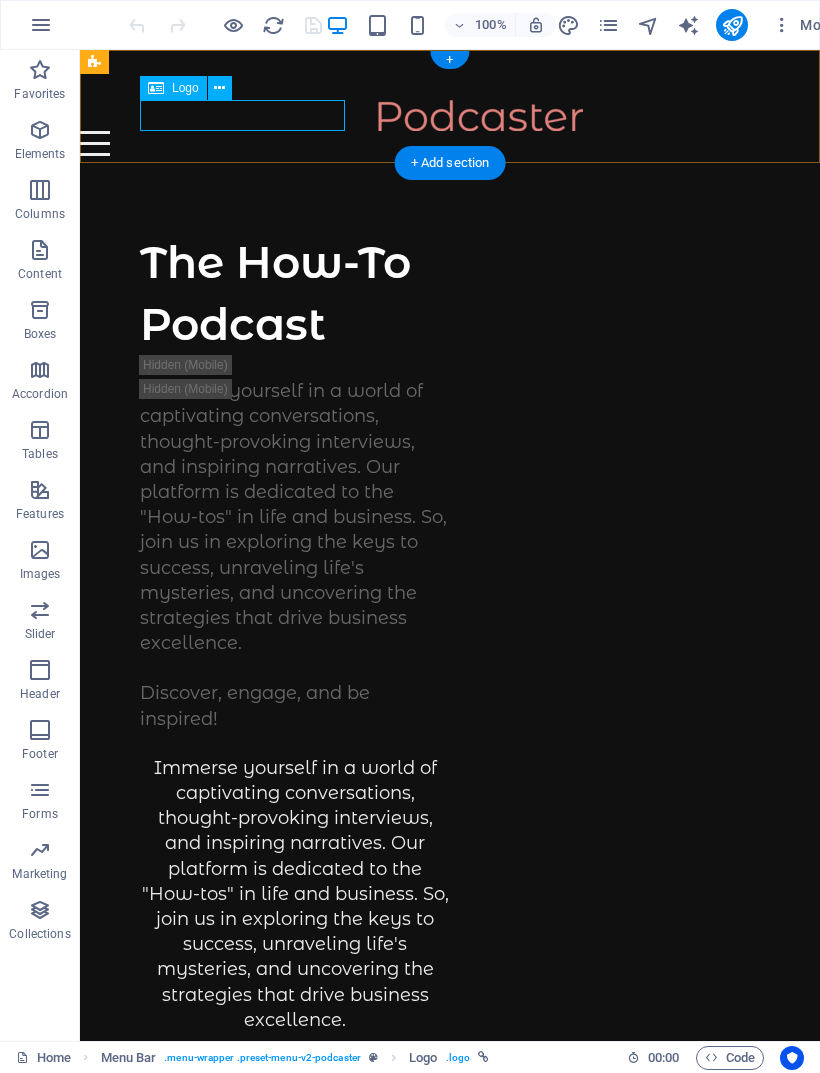 click at bounding box center [220, 88] 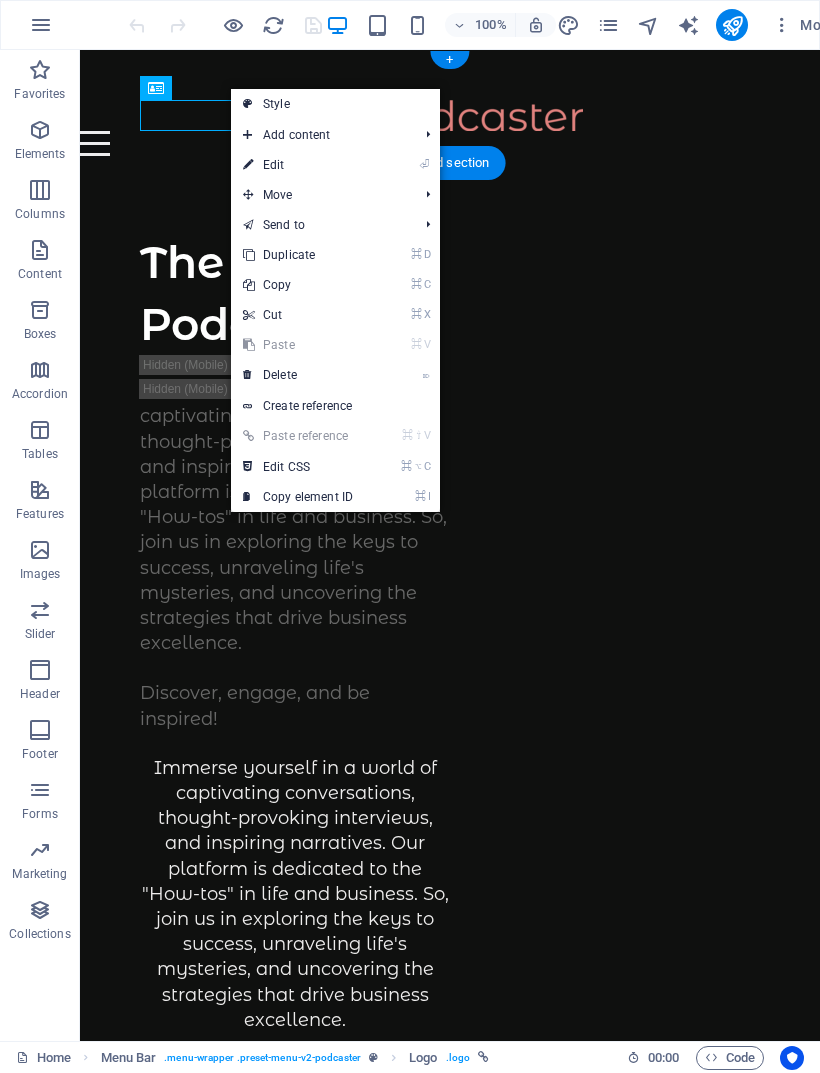 click on "⌦  Delete" at bounding box center [298, 375] 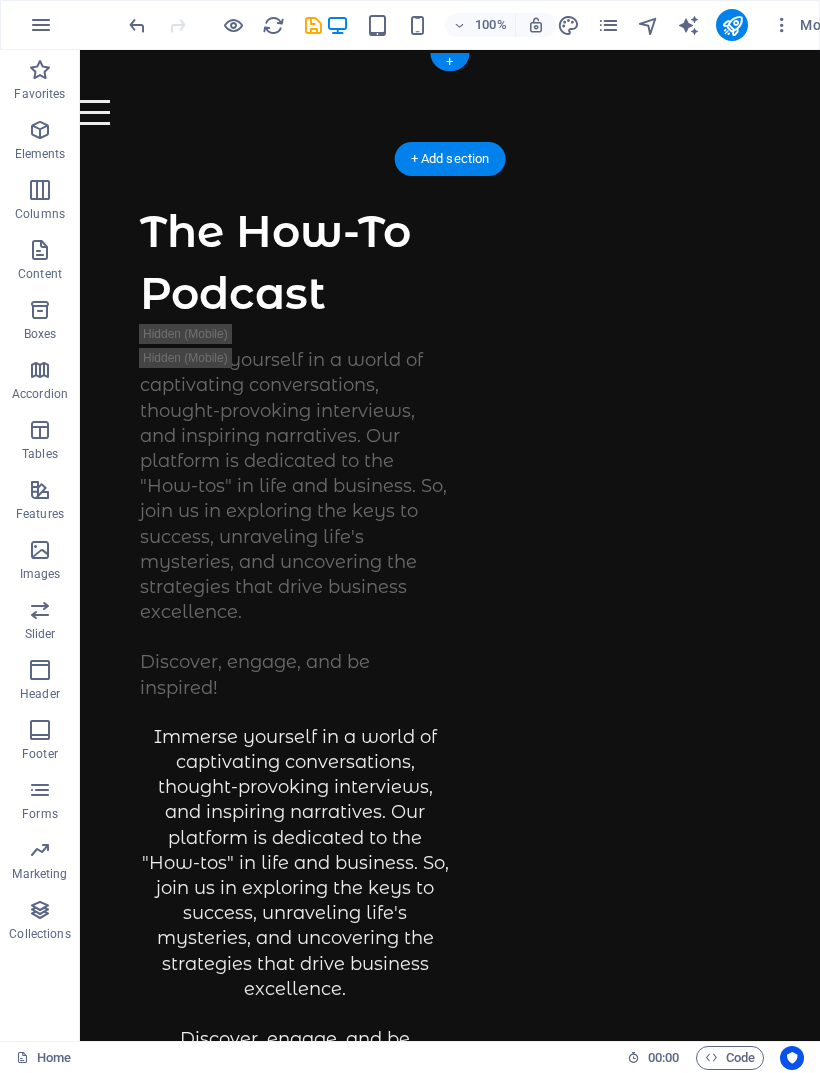 scroll, scrollTop: 0, scrollLeft: 0, axis: both 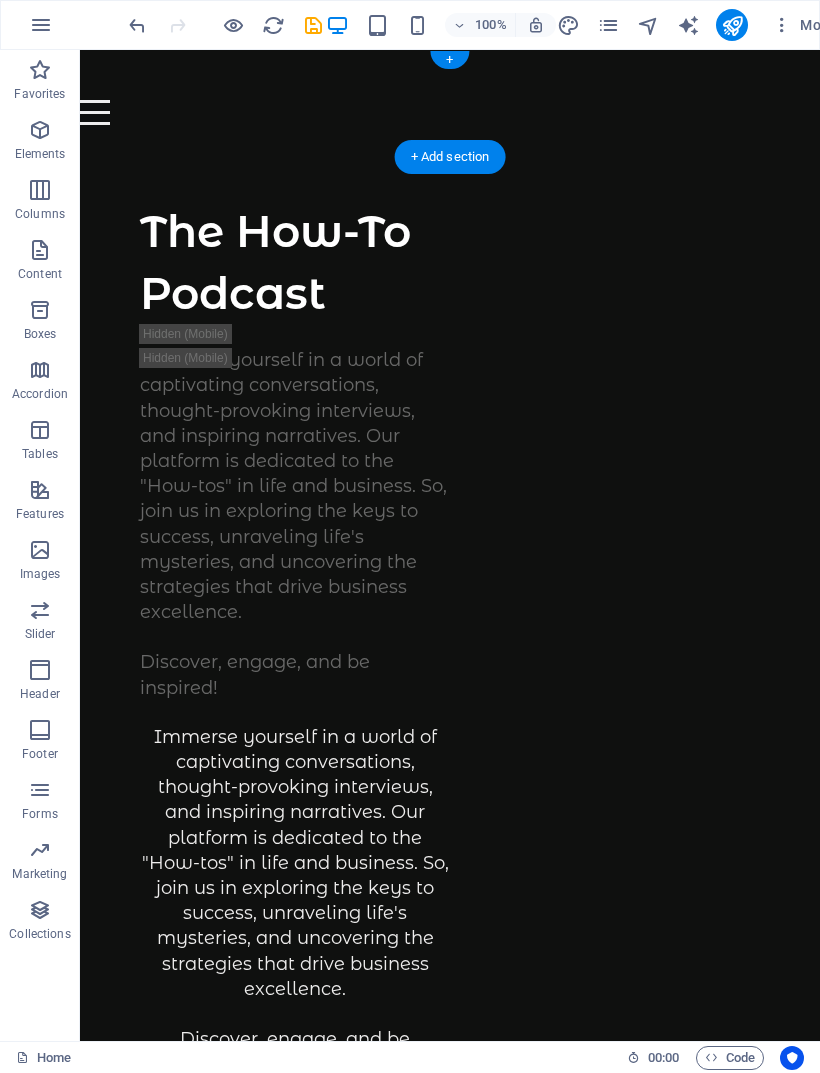 click at bounding box center [420, 112] 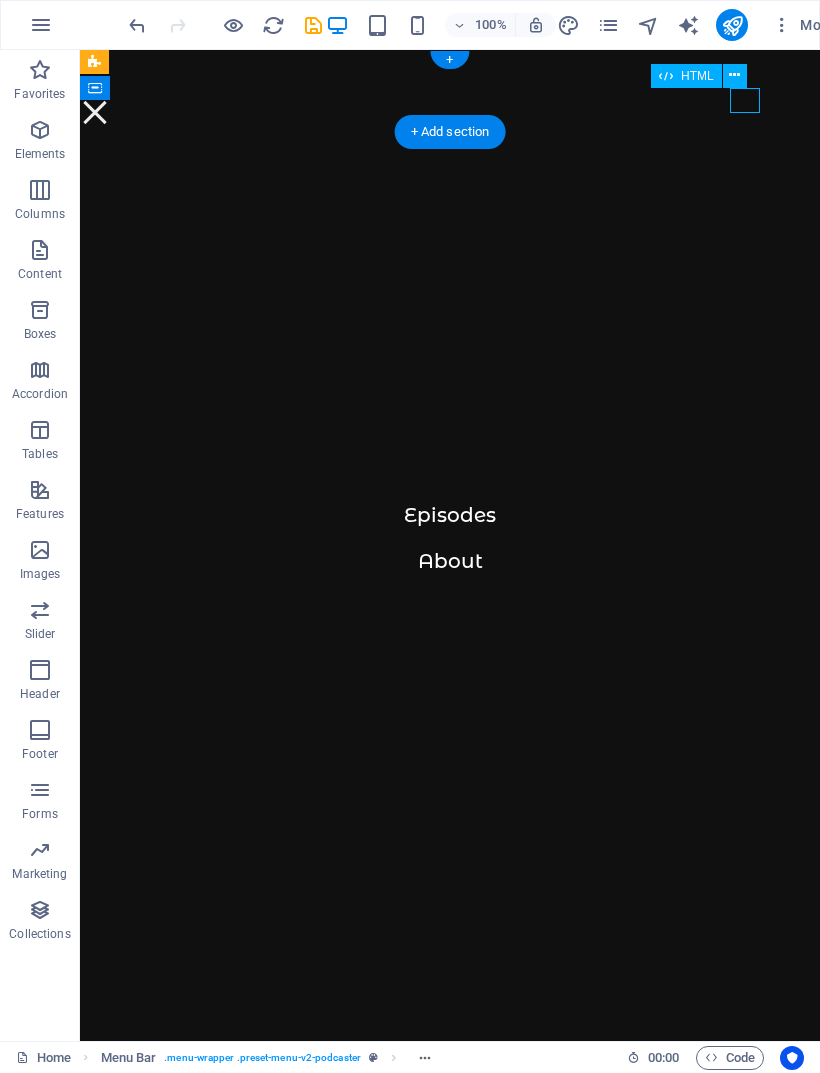 click at bounding box center [95, 112] 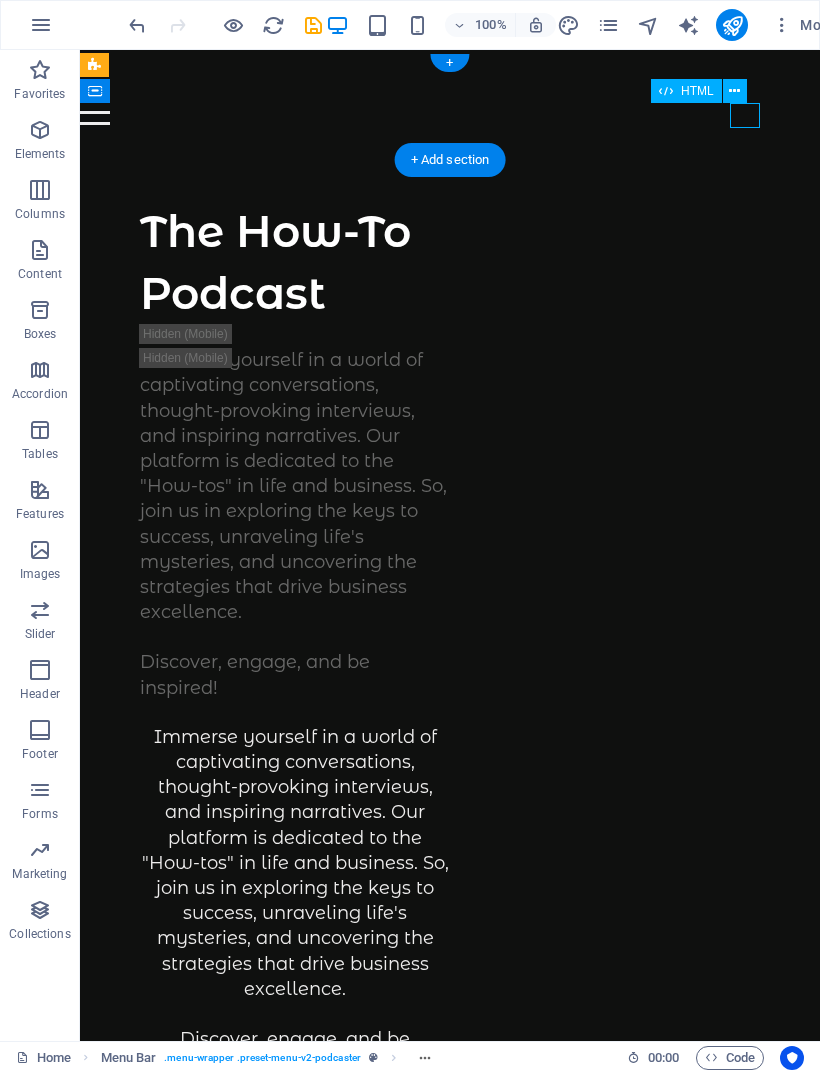 scroll, scrollTop: 0, scrollLeft: 0, axis: both 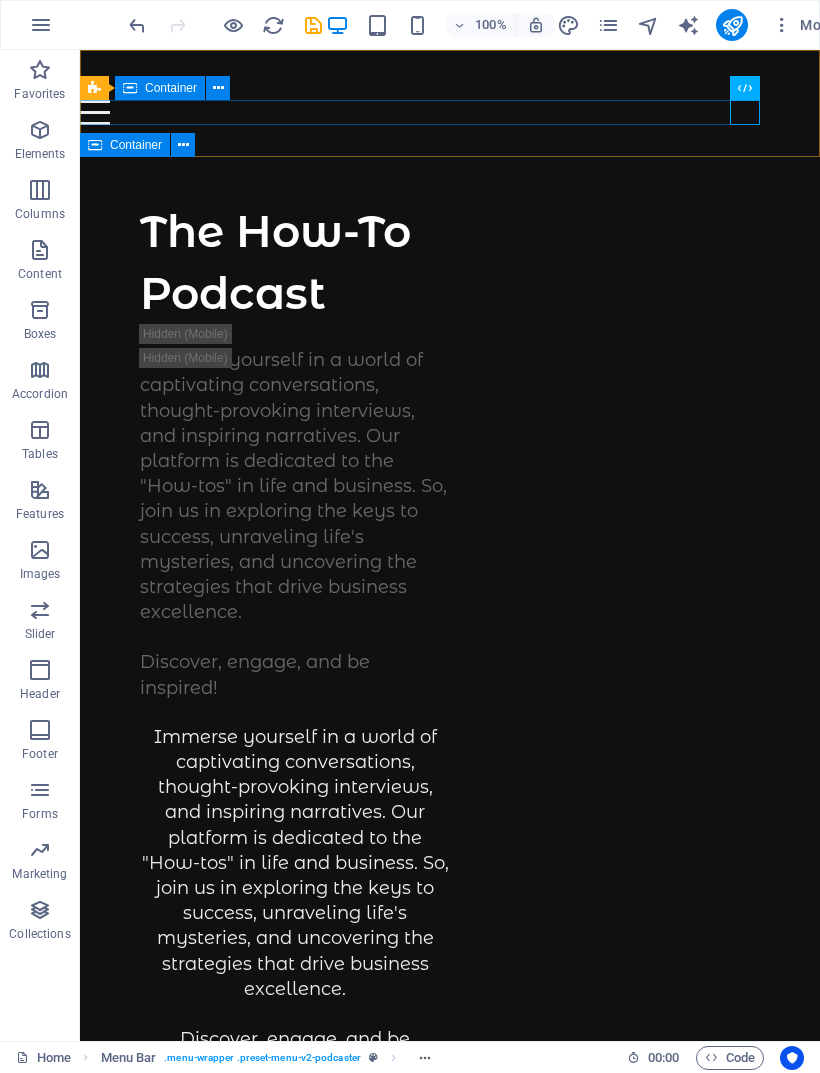 click at bounding box center [218, 88] 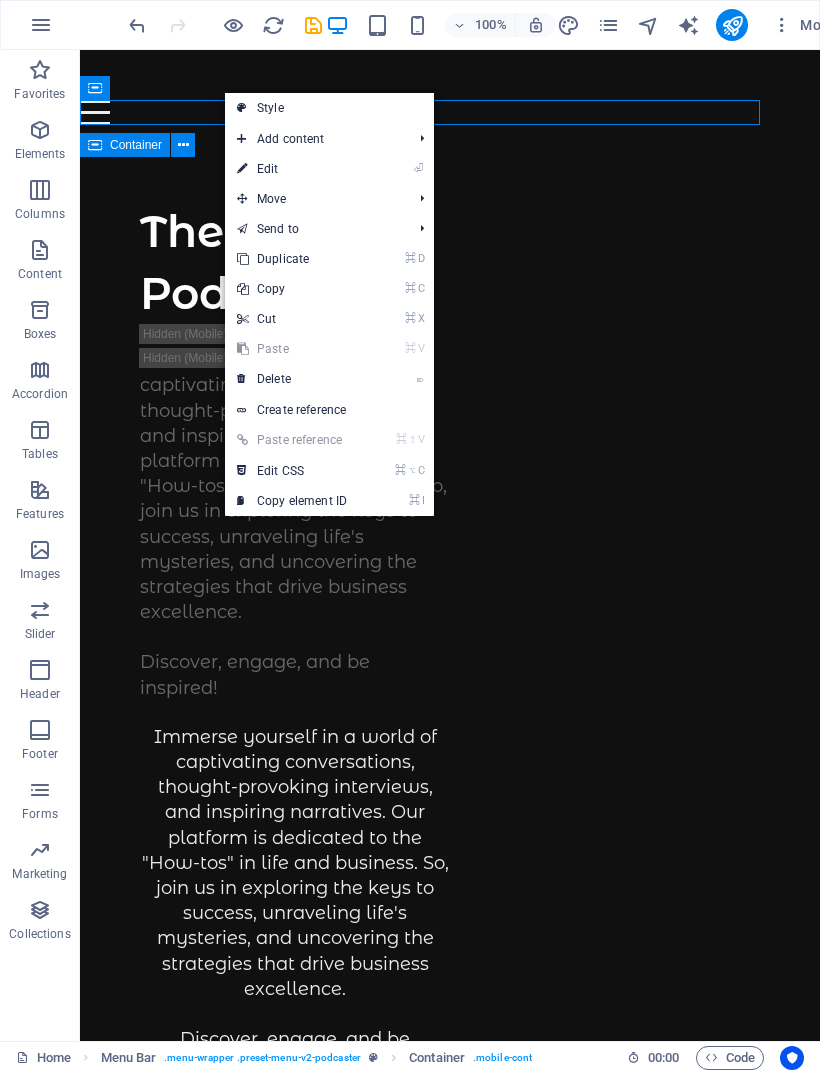 click on "⌦  Delete" at bounding box center [292, 379] 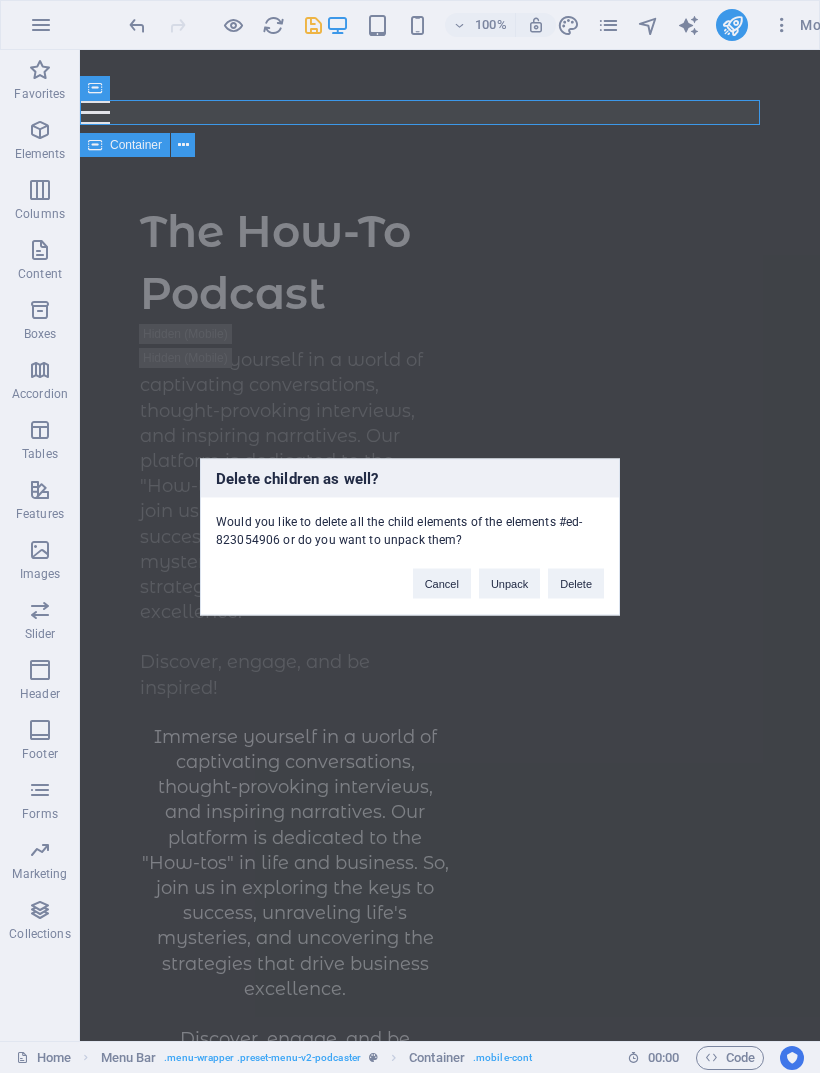 click on "Delete" at bounding box center [576, 583] 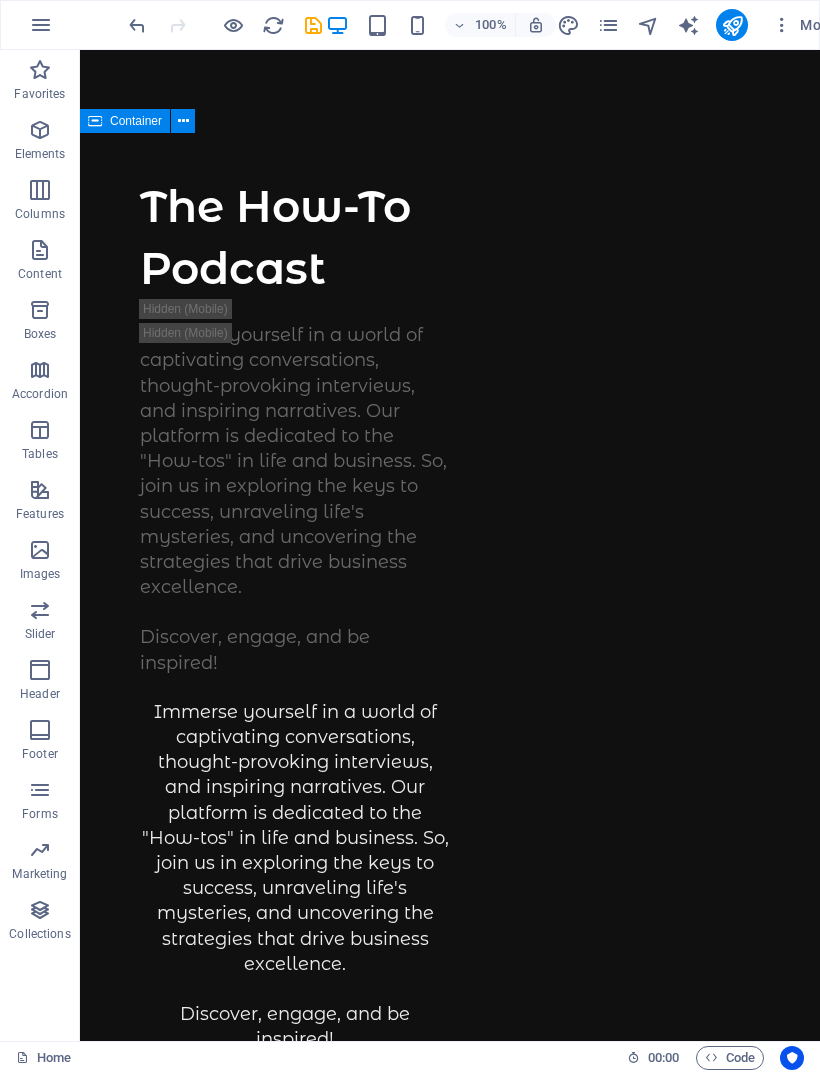 scroll, scrollTop: 0, scrollLeft: 0, axis: both 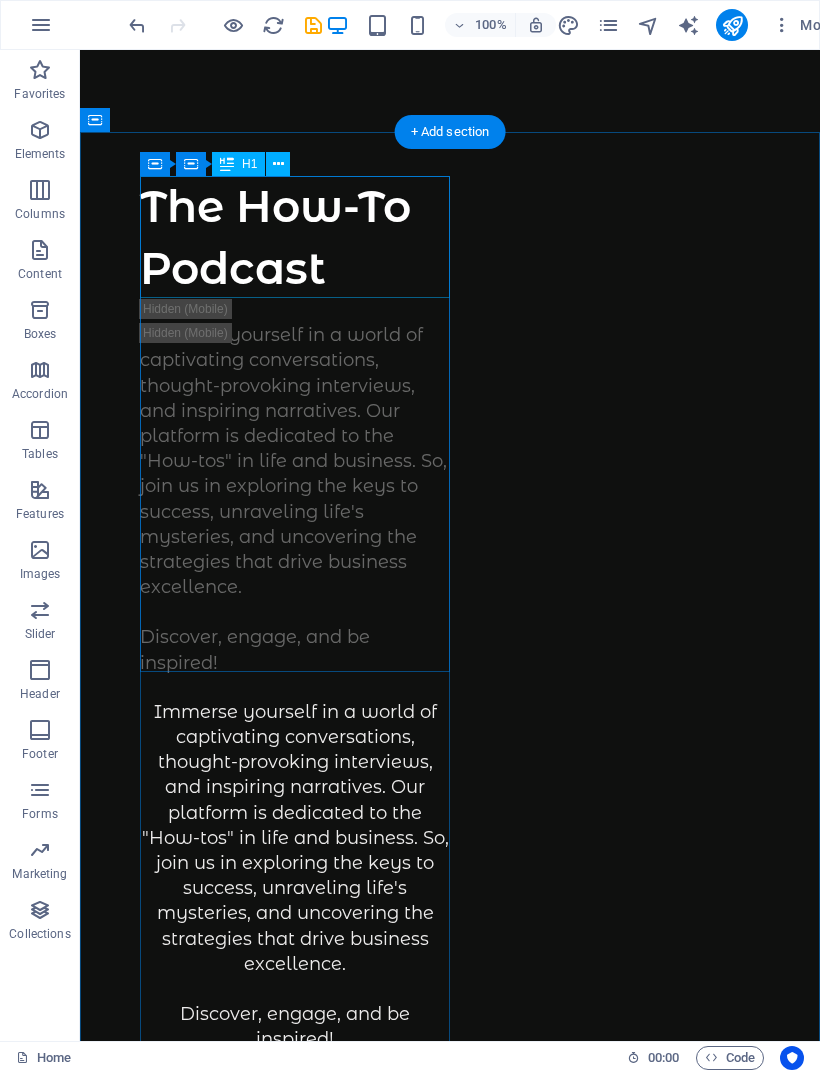click on "The How-To Podcast" at bounding box center [295, 237] 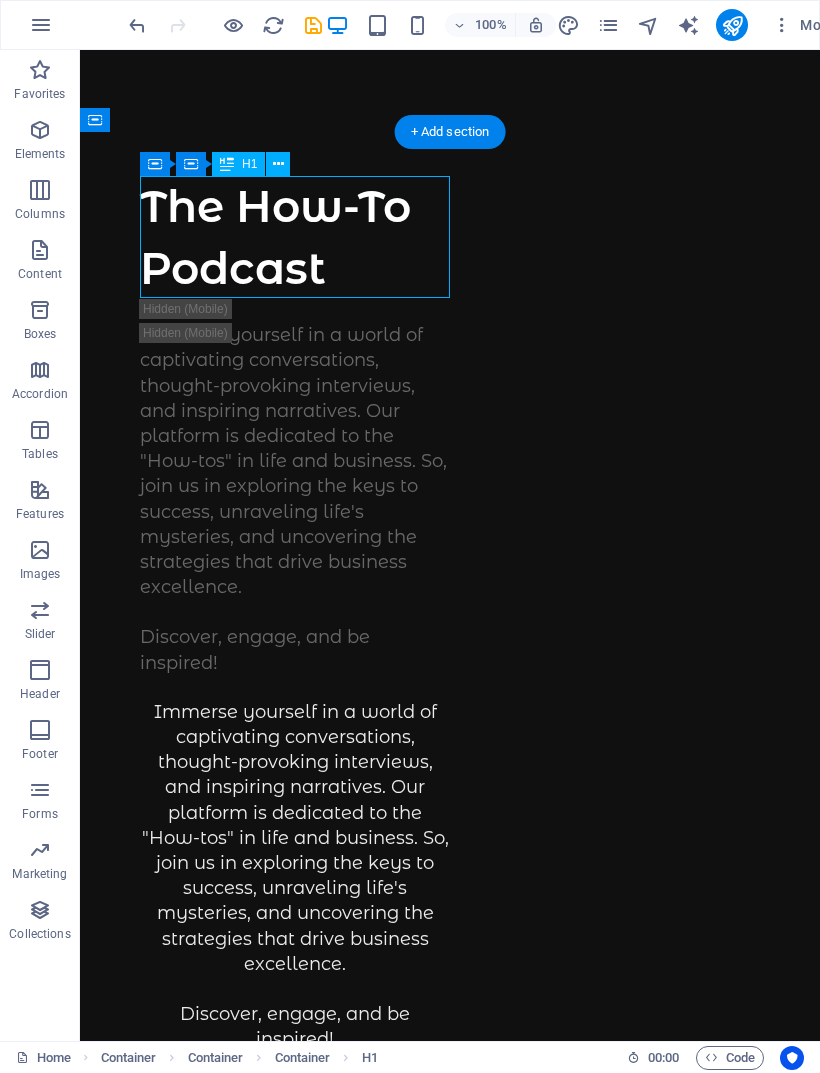 click on "The How-To Podcast" at bounding box center [295, 237] 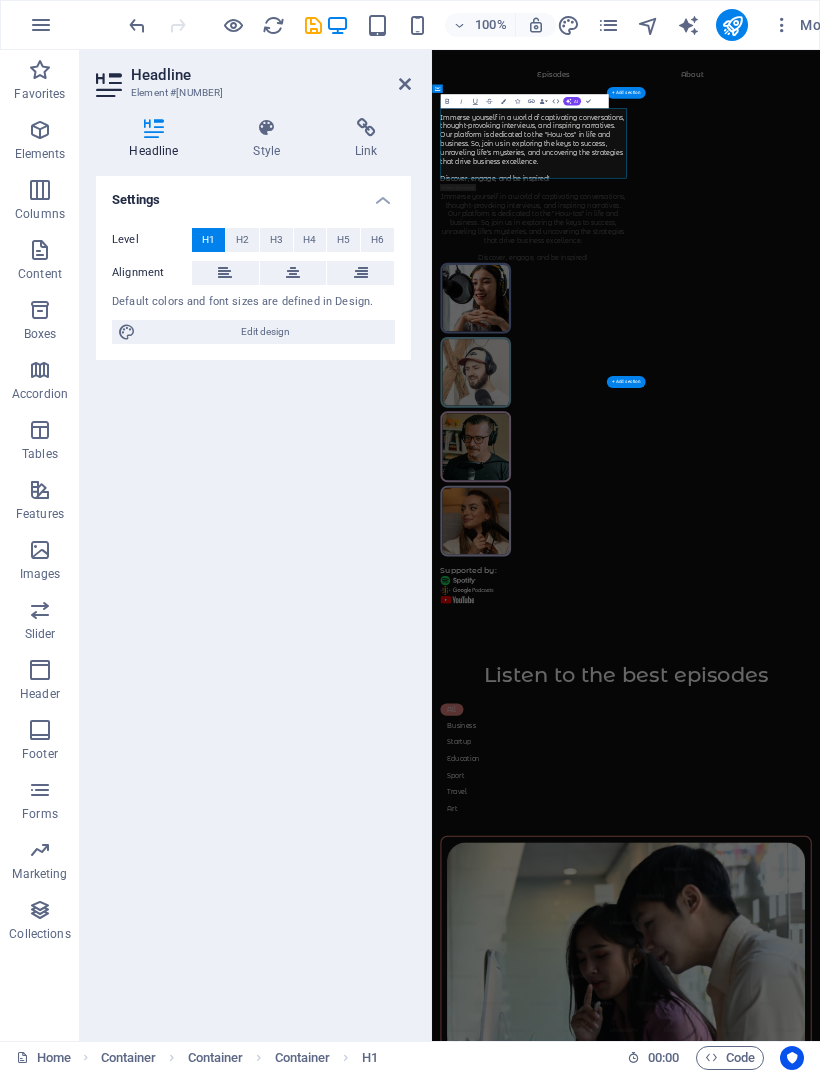 click at bounding box center [360, 273] 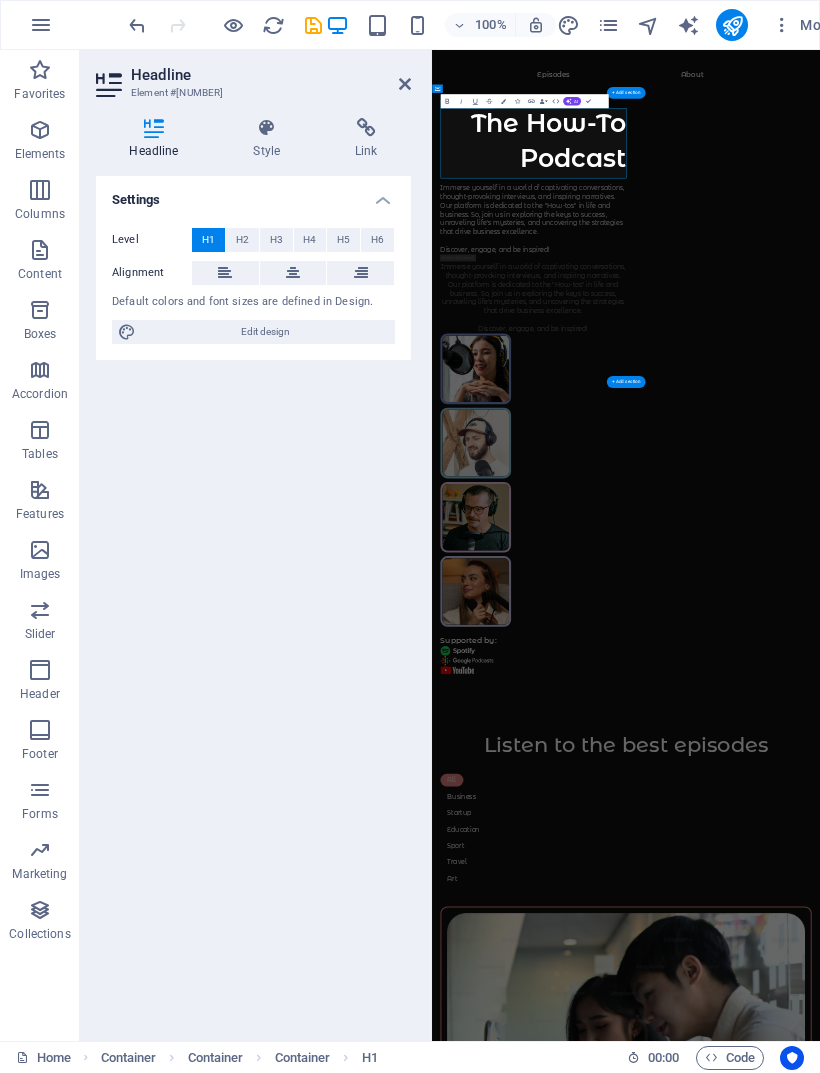 click at bounding box center [360, 273] 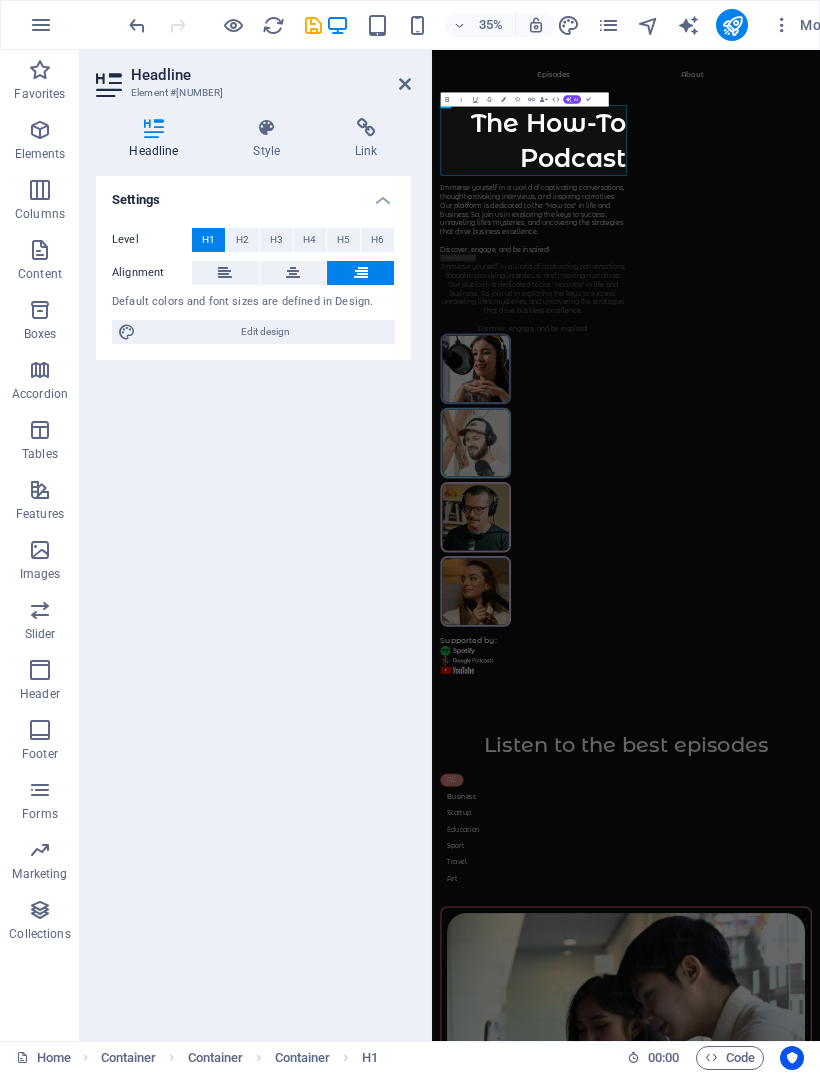 click on "Level H1 H2 H3 H4 H5 H6 Alignment Default colors and font sizes are defined in Design. Edit design" at bounding box center (253, 286) 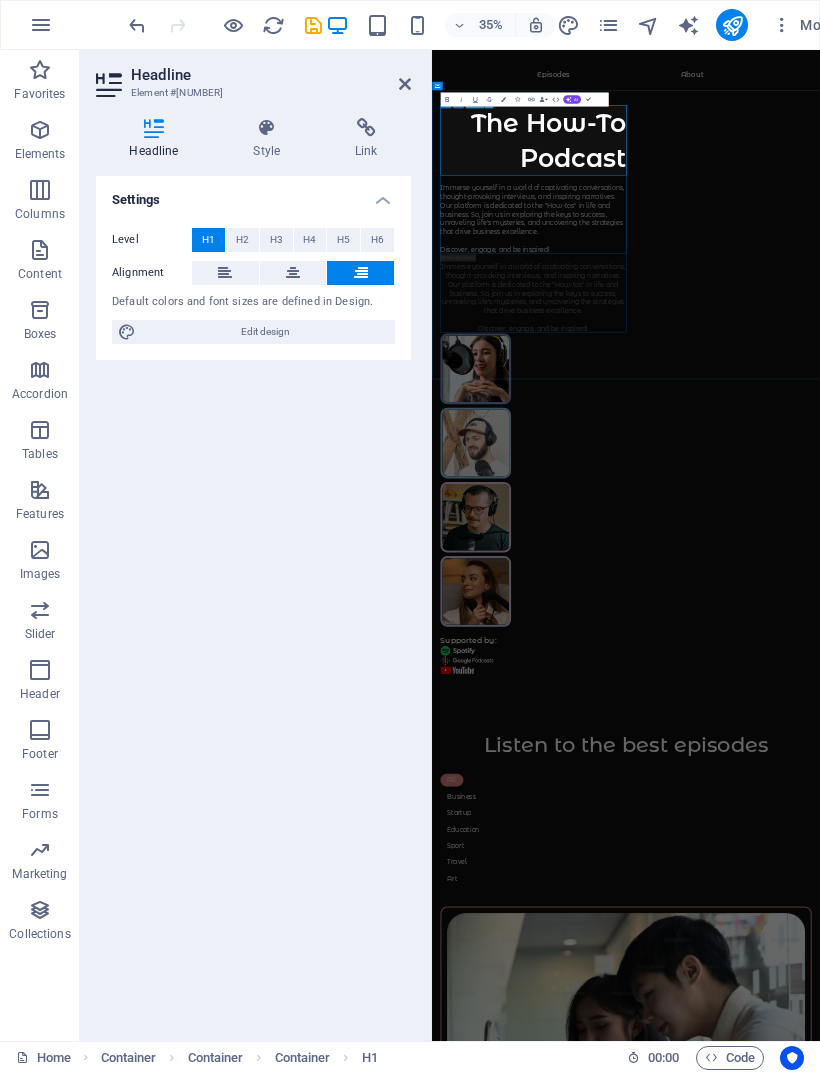 click on "The How-To Podcast" at bounding box center (721, 308) 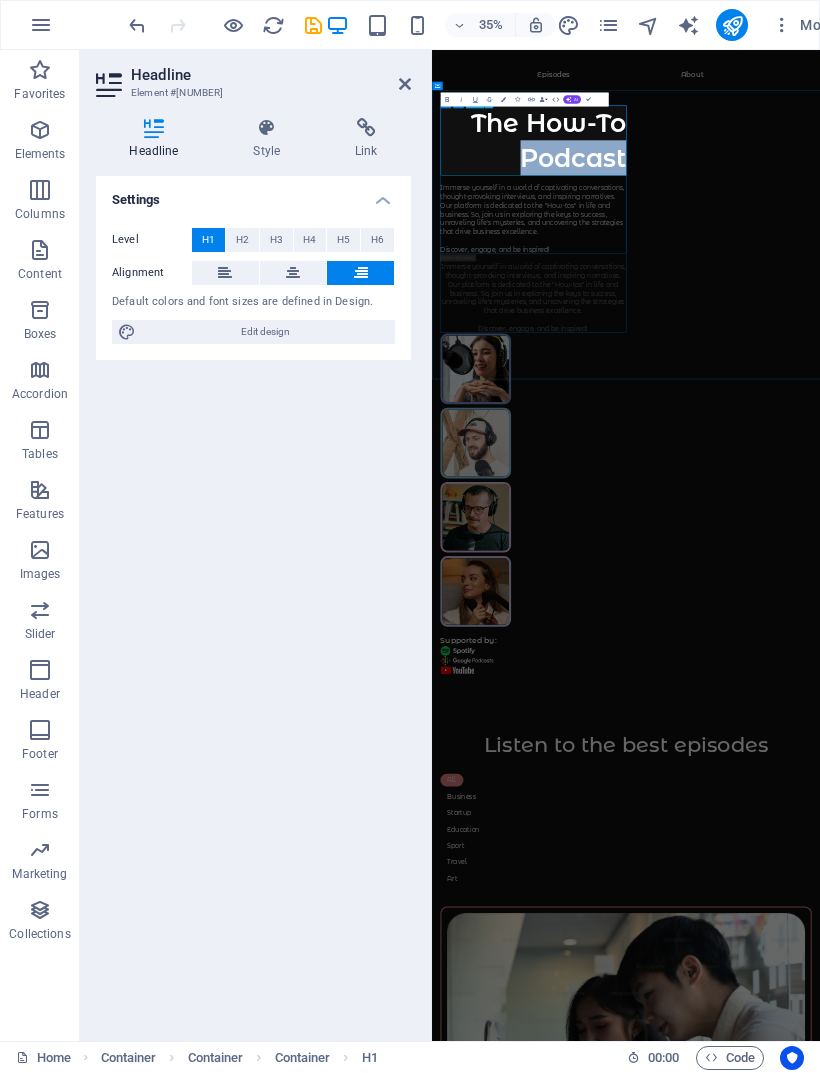 click on "The How-To Podcast" at bounding box center [721, 308] 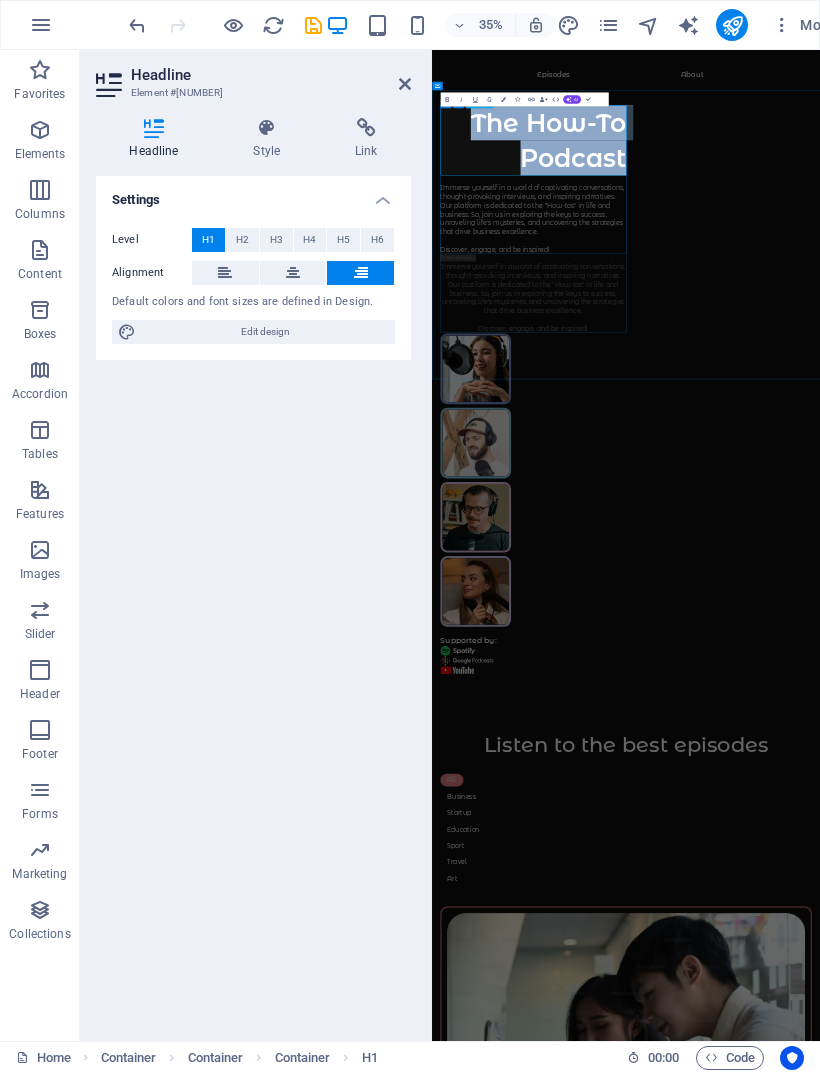 type 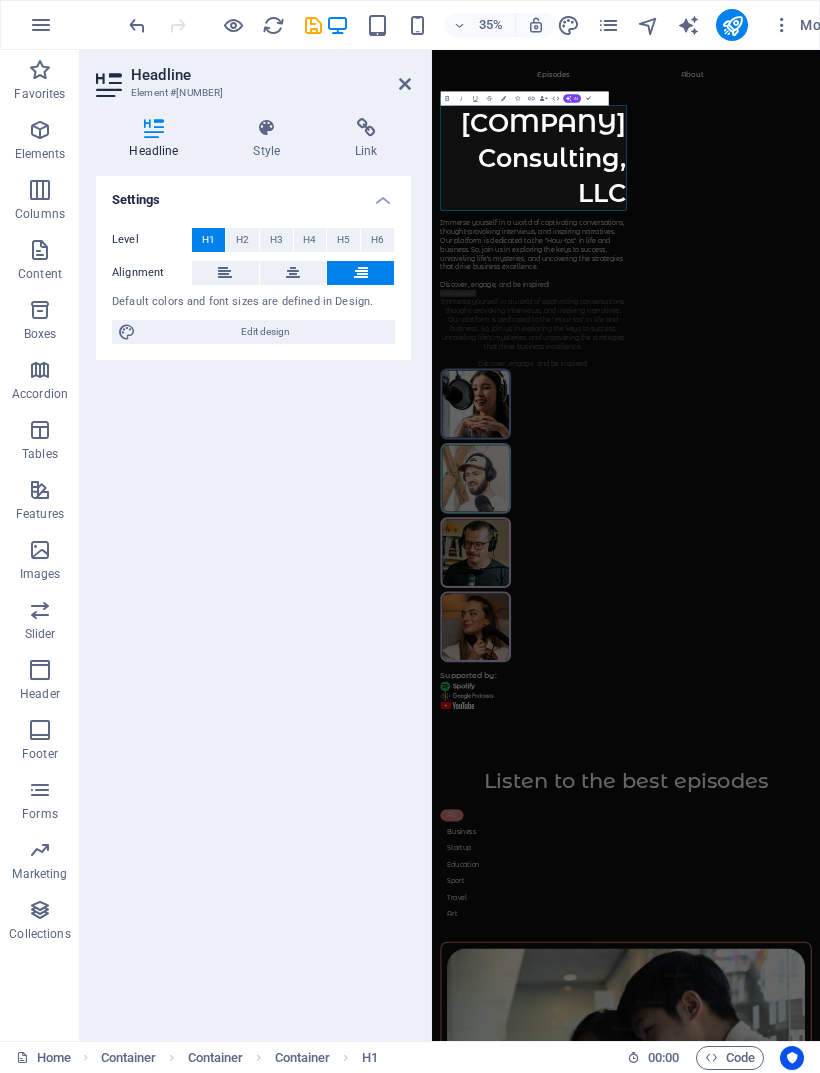 click on "Style" at bounding box center [271, 139] 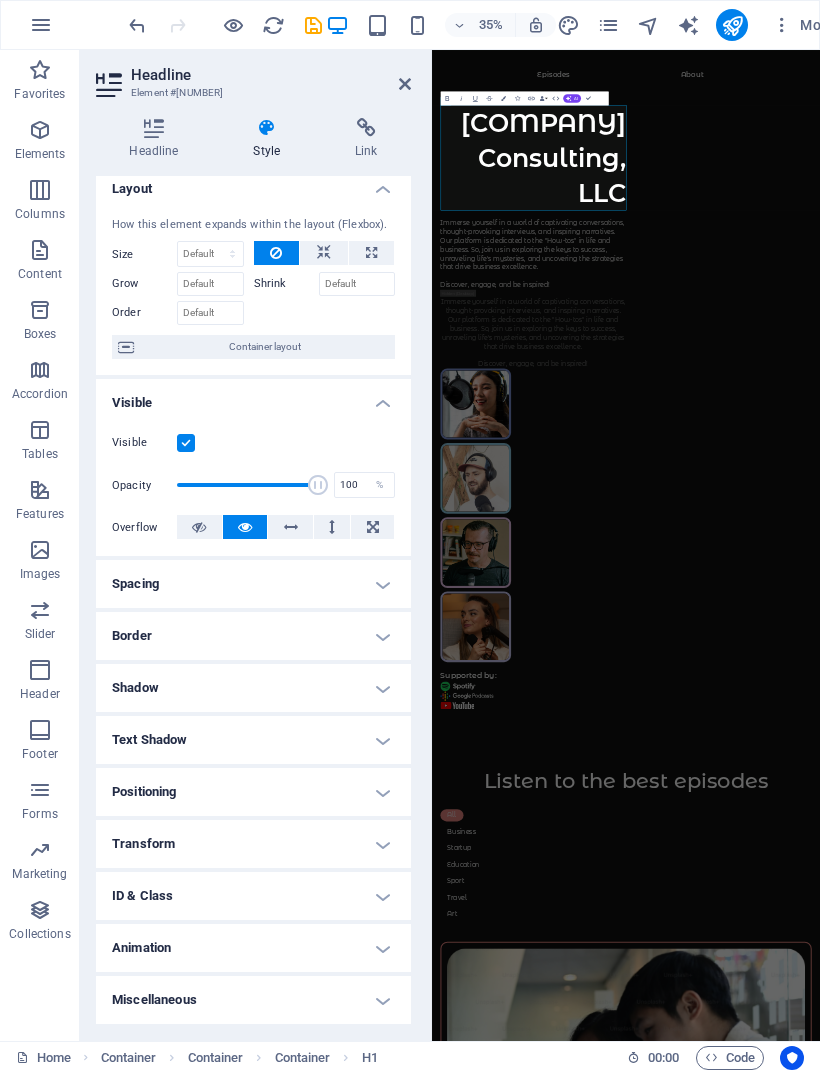 scroll, scrollTop: 9, scrollLeft: 0, axis: vertical 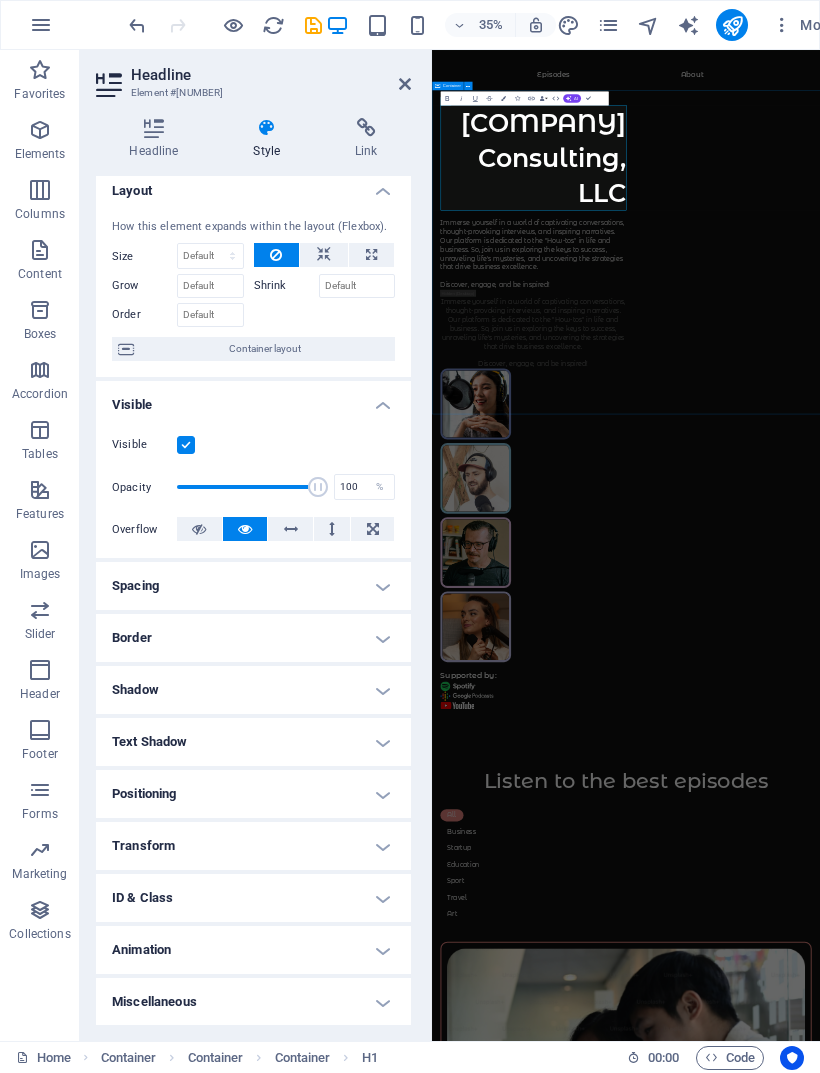 click on "Ash Hall Consulting, LLC Immerse yourself in a world of captivating conversations, thought-provoking interviews, and inspiring narratives. Our platform is dedicated to the "How-tos" in life and business. So, join us in exploring the keys to success, unraveling life's mysteries, and uncovering the strategies that drive business excellence. Discover, engage, and be inspired! Immerse yourself in a world of captivating conversations, thought-provoking interviews, and inspiring narratives. Our platform is dedicated to the "How-tos" in life and business. So, join us in exploring the keys to success, unraveling life's mysteries, and uncovering the strategies that drive business excellence. Discover, engage, and be inspired! Supported by:" at bounding box center (986, 1089) 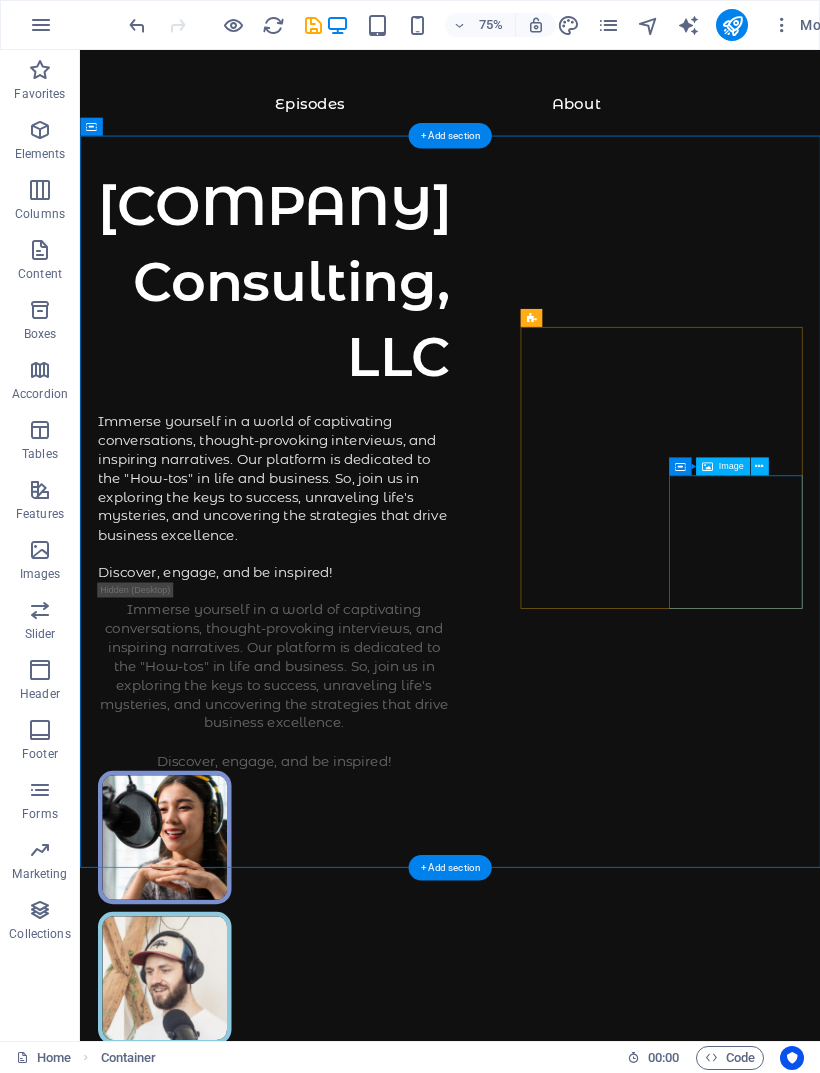 click at bounding box center [193, 1663] 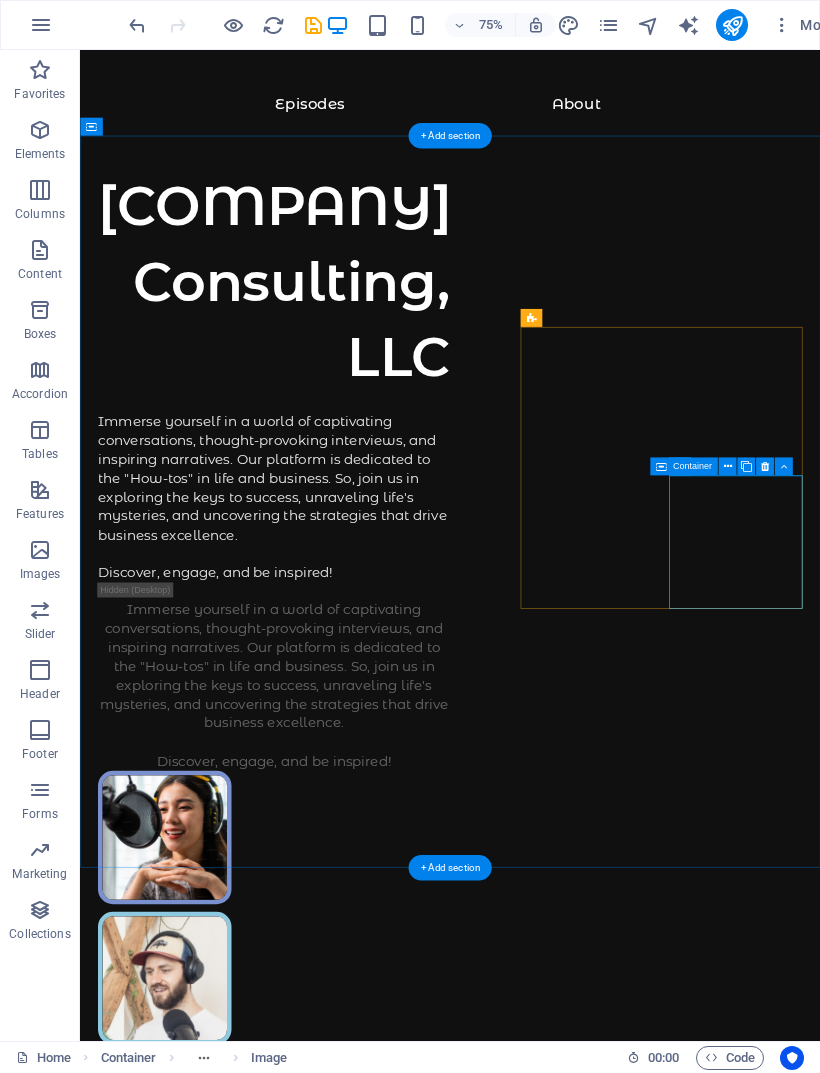click at bounding box center [661, 466] 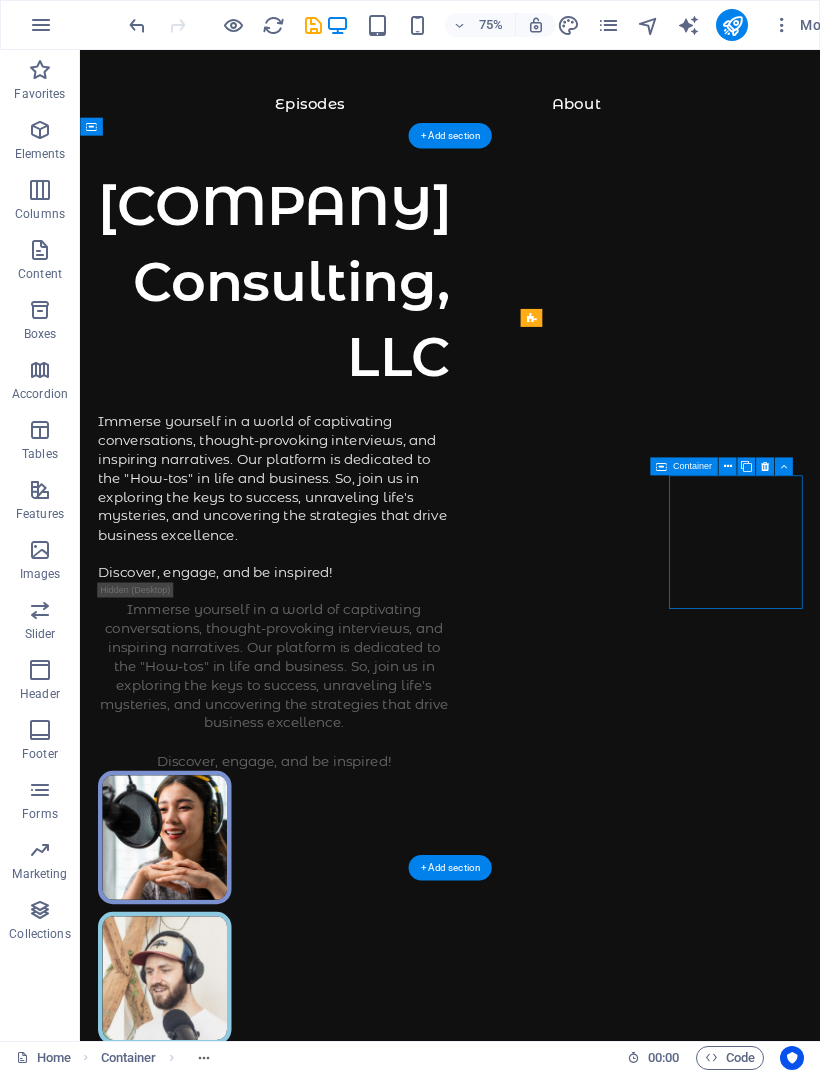 click on "Container" at bounding box center [684, 466] 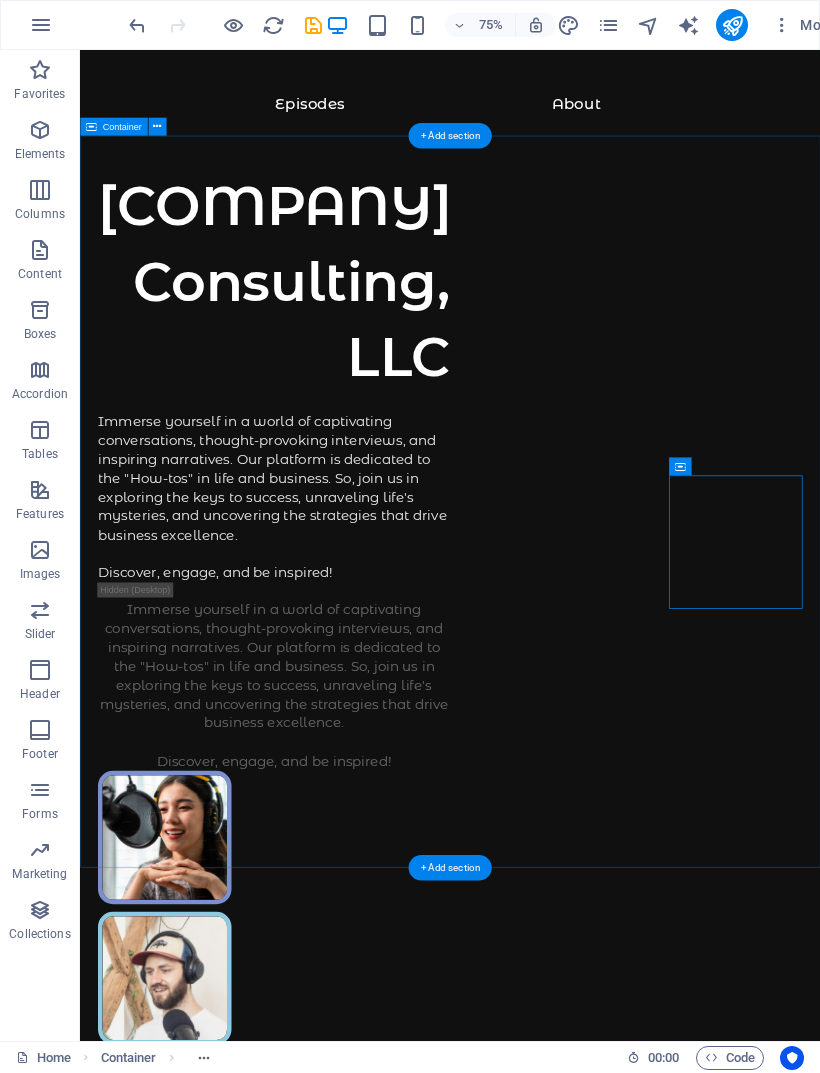 click on "Ash Hall Consulting, LLC Immerse yourself in a world of captivating conversations, thought-provoking interviews, and inspiring narratives. Our platform is dedicated to the "How-tos" in life and business. So, join us in exploring the keys to success, unraveling life's mysteries, and uncovering the strategies that drive business excellence. Discover, engage, and be inspired! Immerse yourself in a world of captivating conversations, thought-provoking interviews, and inspiring narratives. Our platform is dedicated to the "How-tos" in life and business. So, join us in exploring the keys to success, unraveling life's mysteries, and uncovering the strategies that drive business excellence. Discover, engage, and be inspired! Supported by:" at bounding box center (573, 1065) 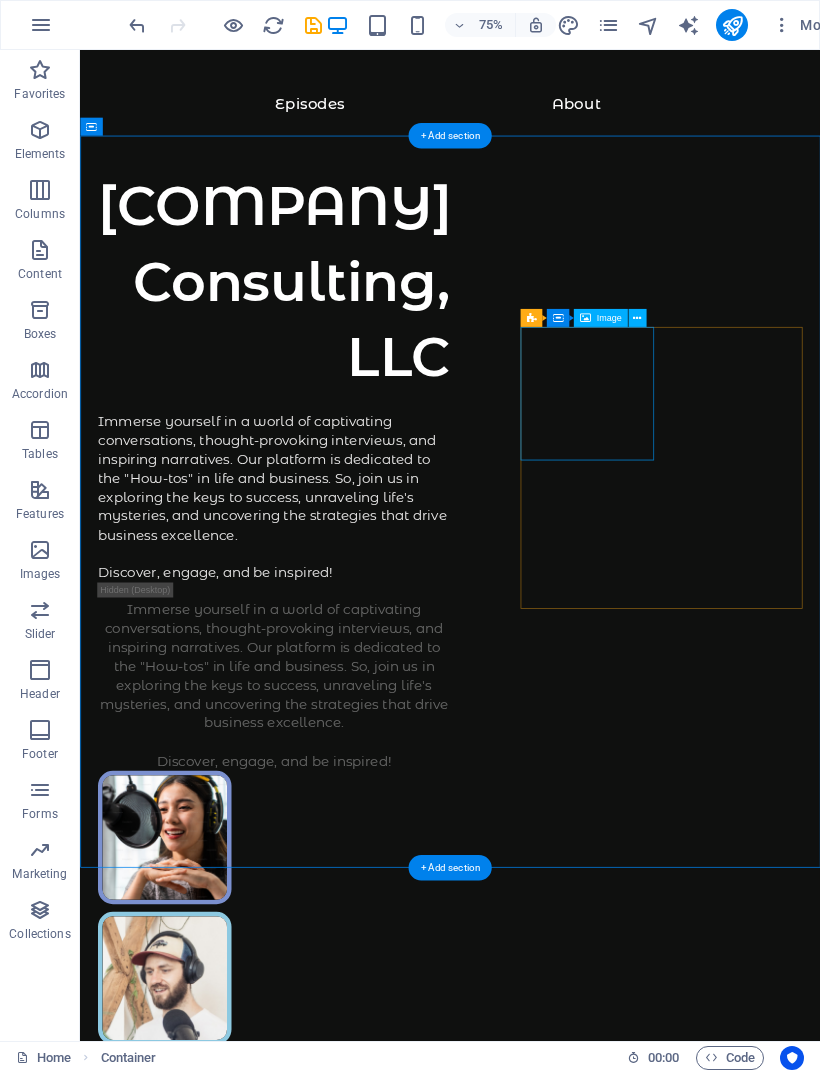 click at bounding box center (193, 1100) 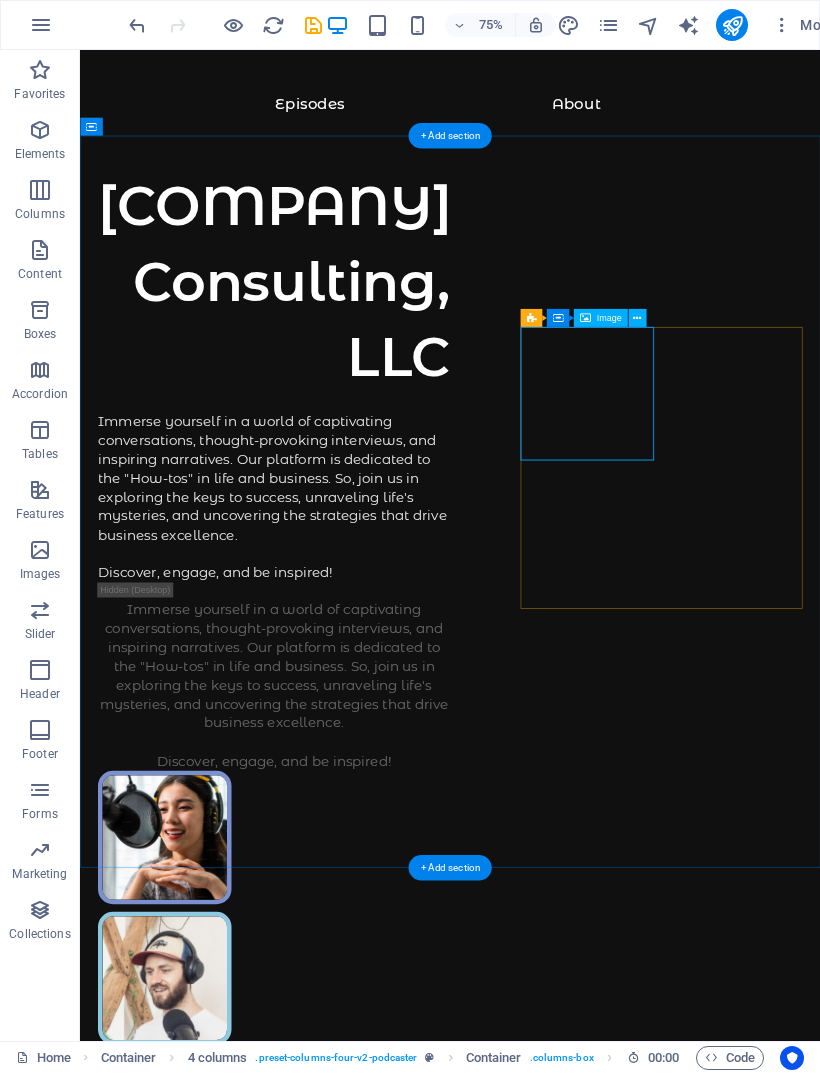 click at bounding box center (193, 1100) 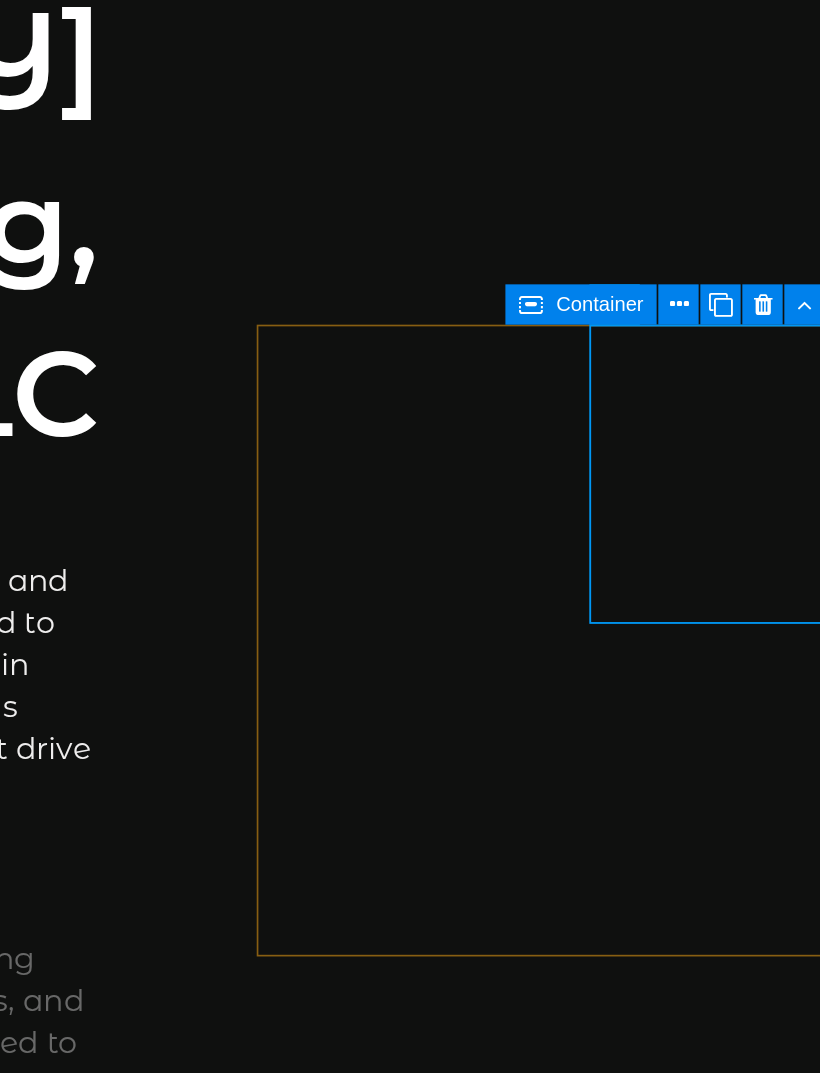 click at bounding box center [709, 318] 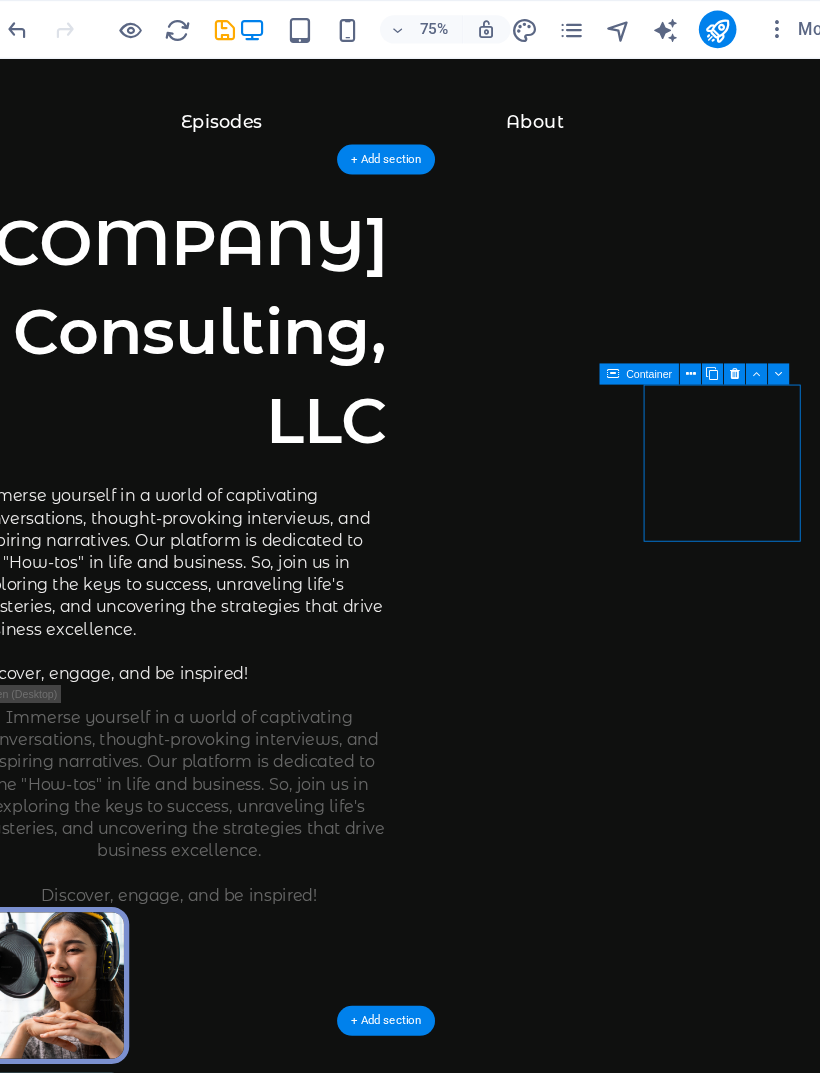 click at bounding box center (709, 318) 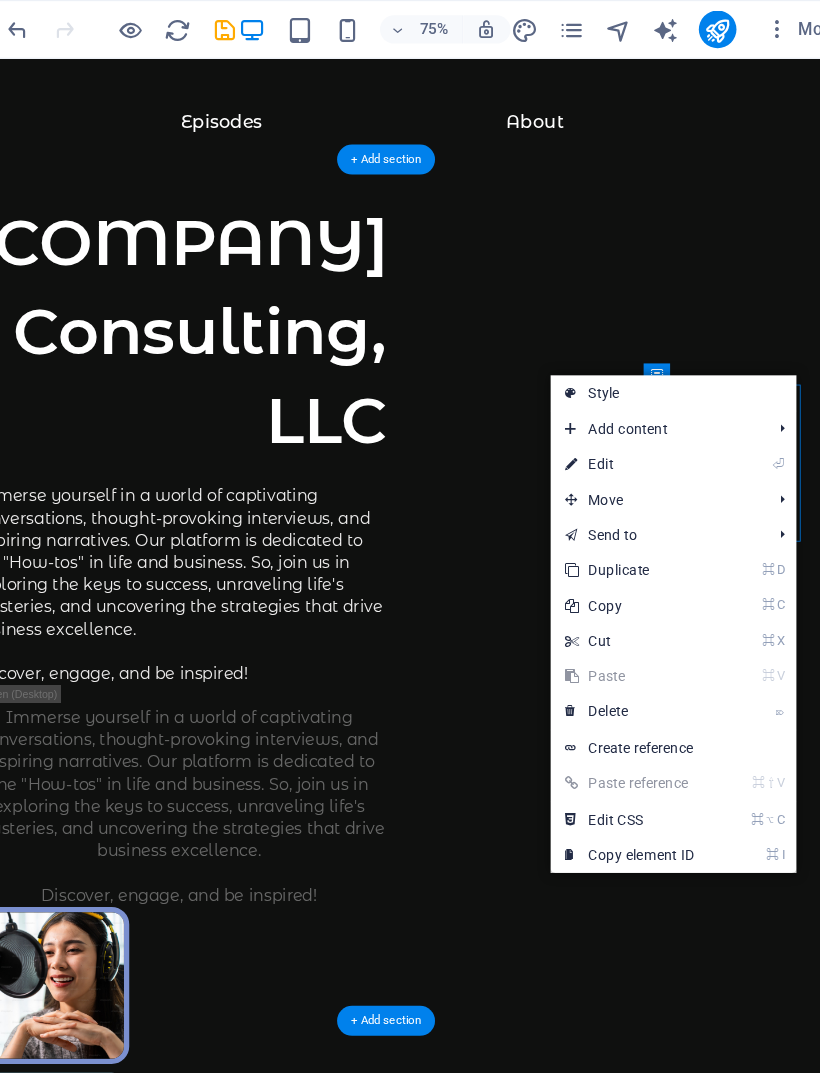 click on "⌦  Delete" at bounding box center [657, 605] 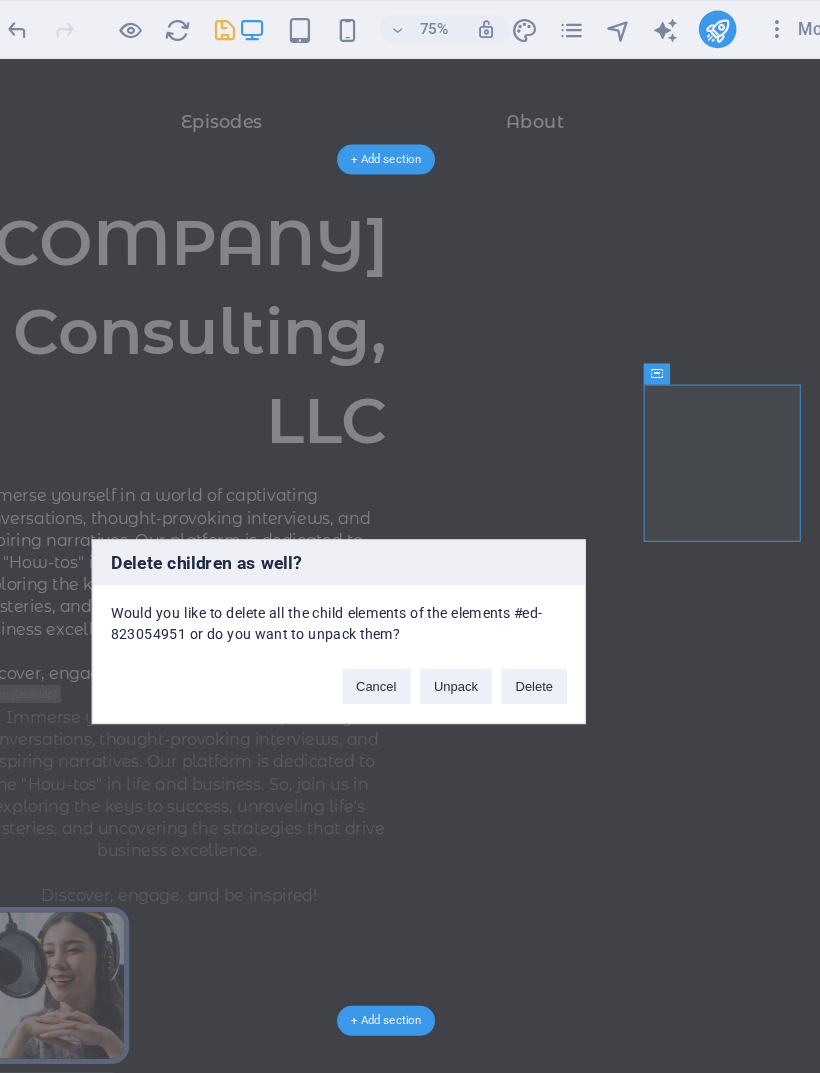 click on "Delete" at bounding box center (576, 583) 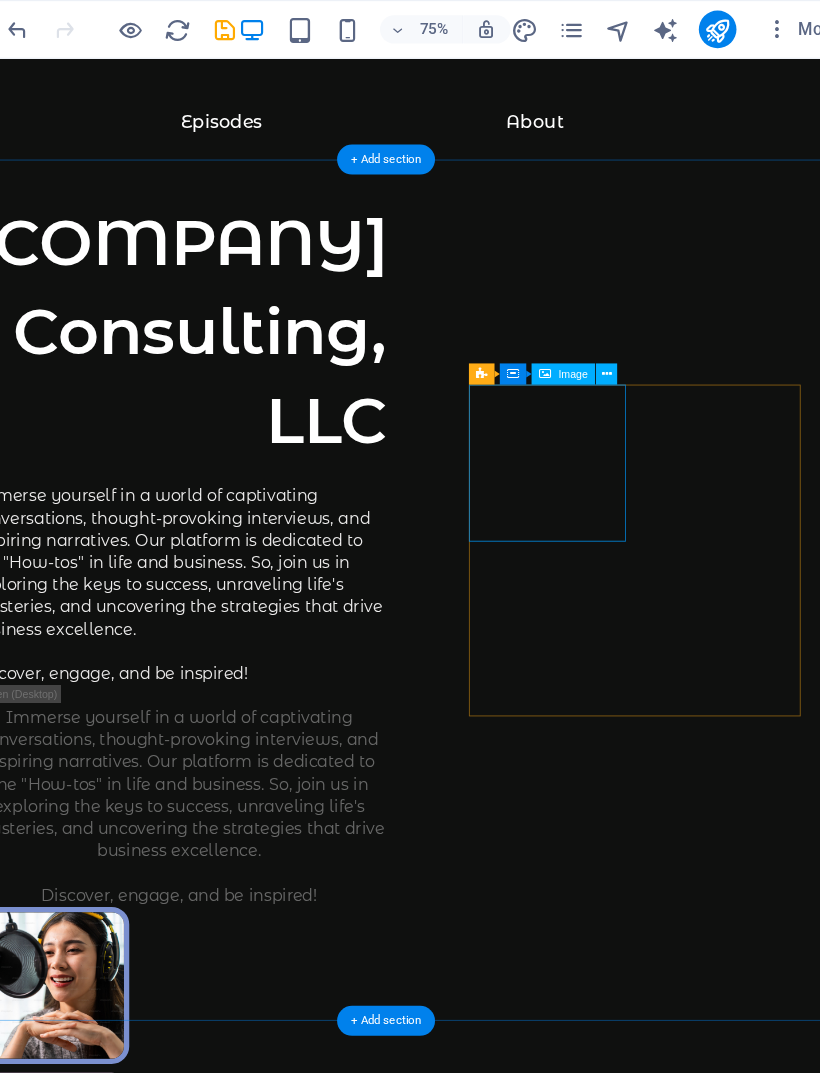 click at bounding box center (64, 1108) 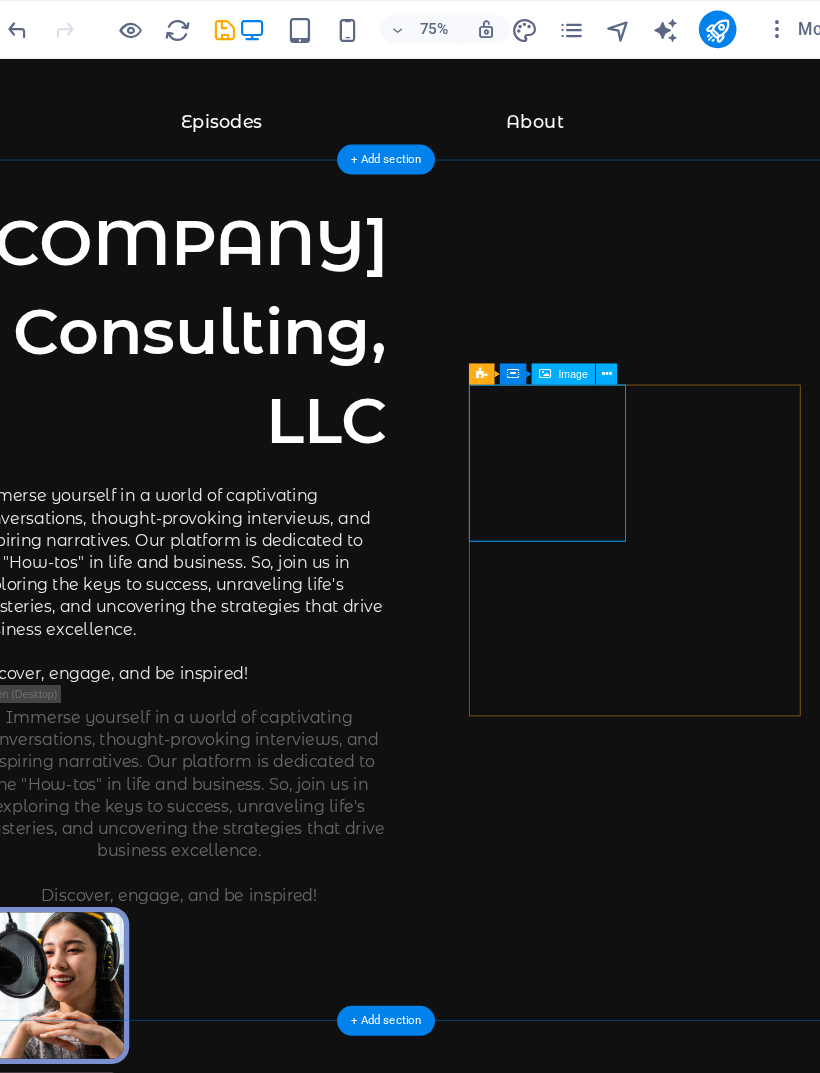 click at bounding box center (637, 318) 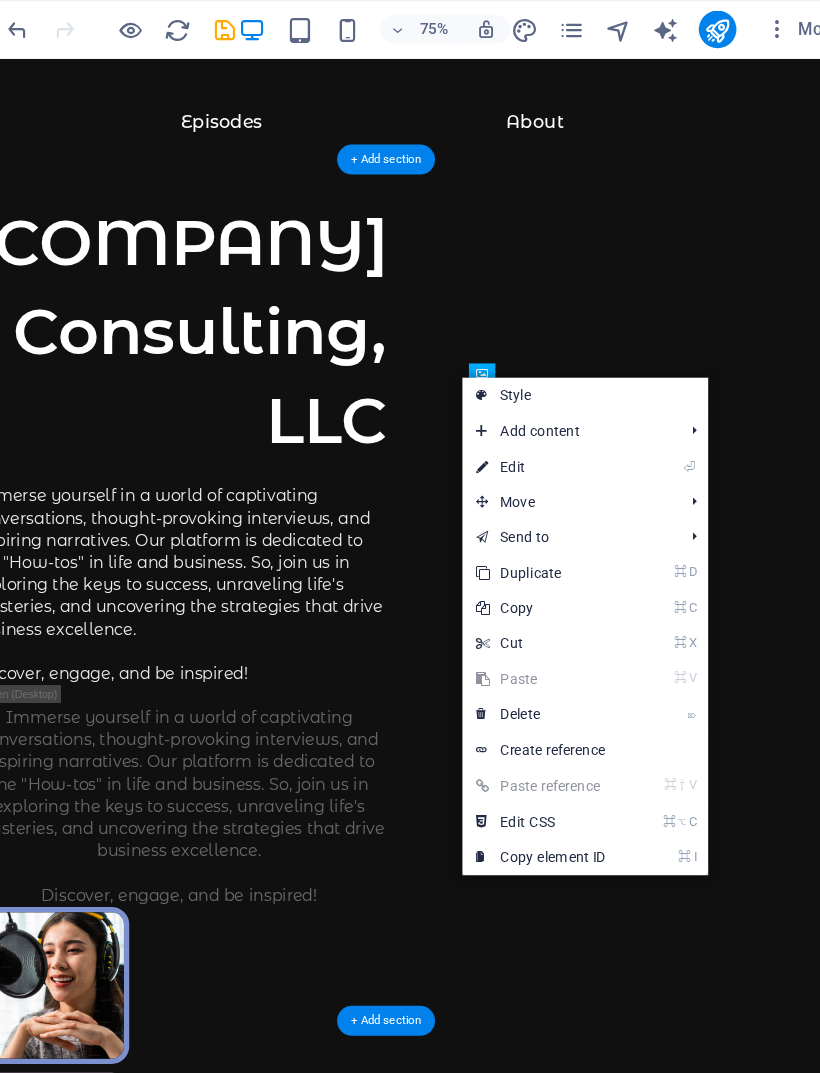 click on "⌦  Delete" at bounding box center (582, 607) 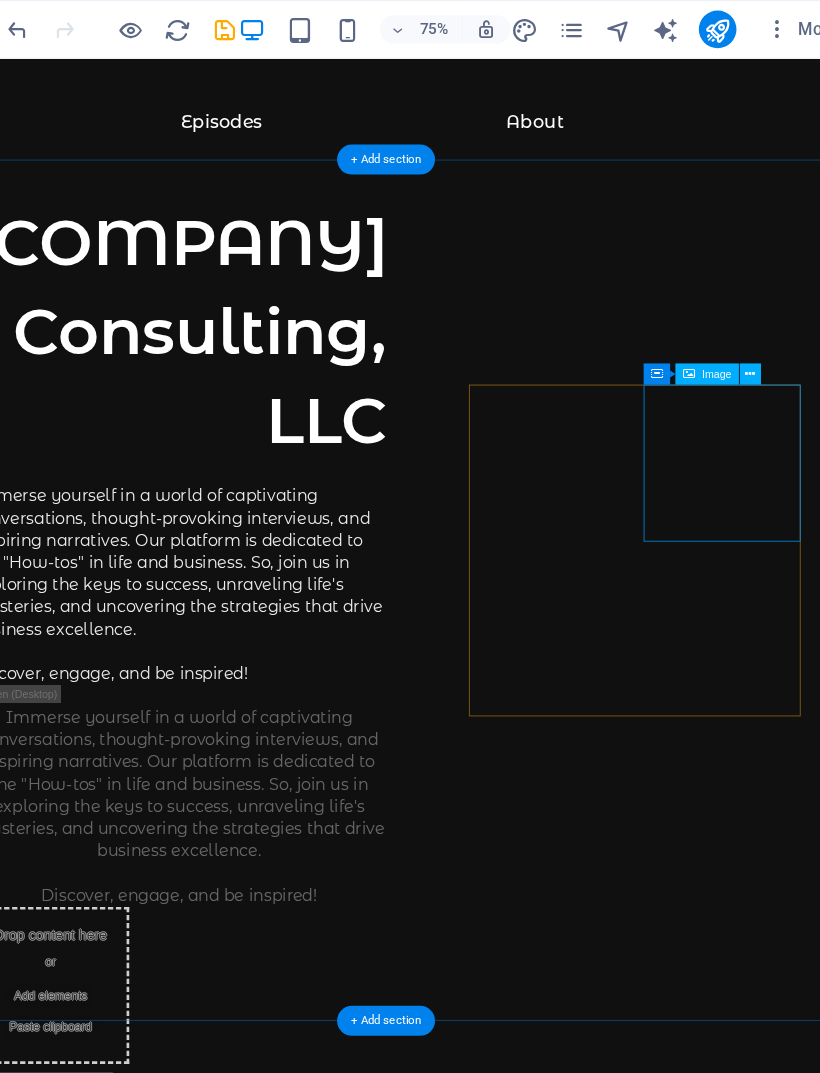 click at bounding box center [64, 1296] 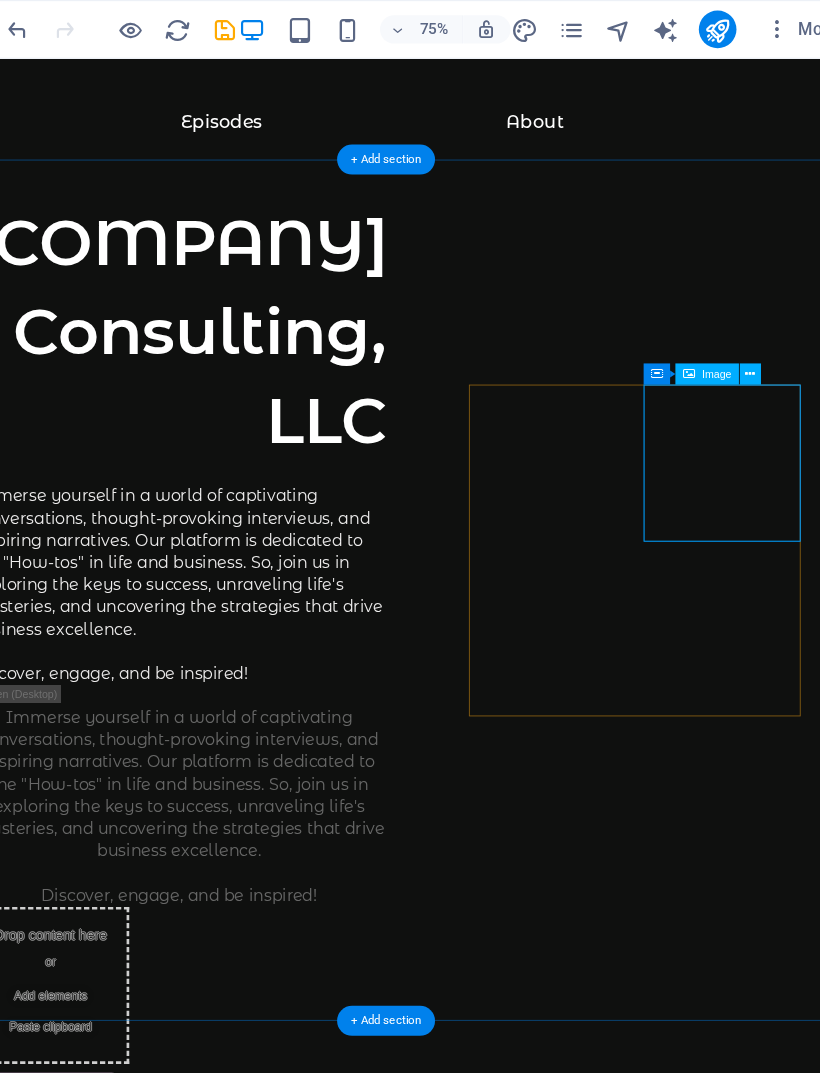 click at bounding box center [759, 318] 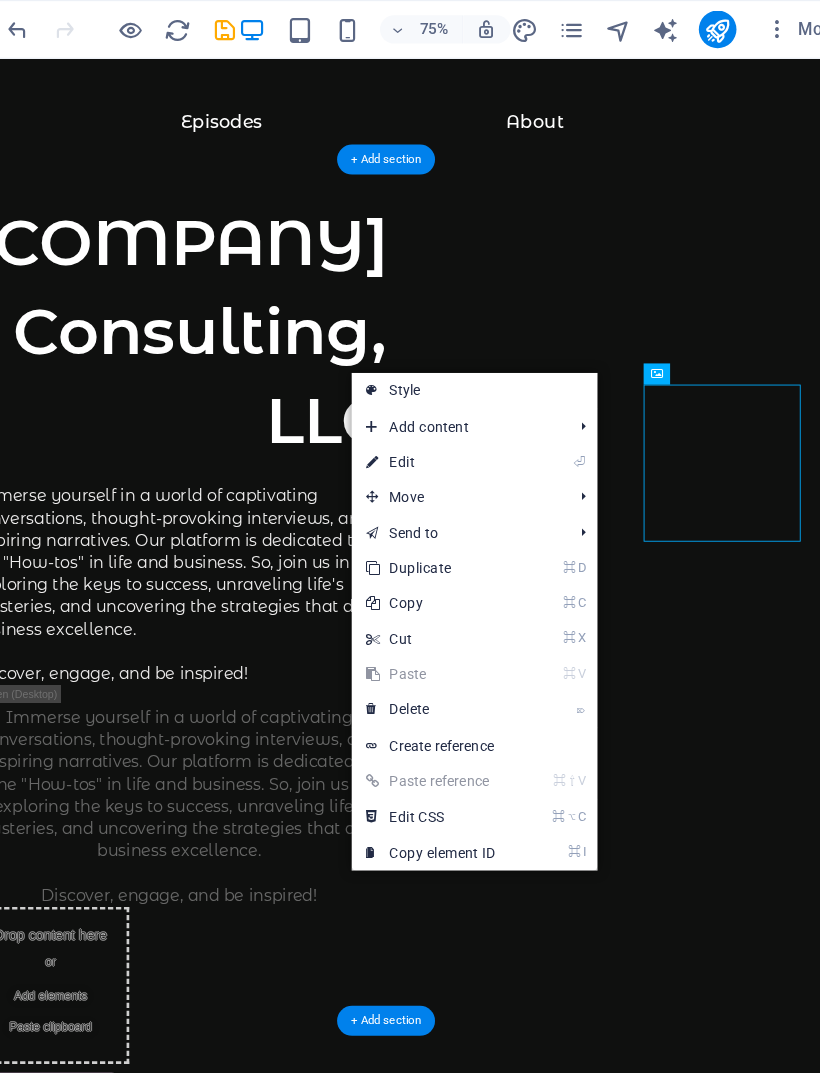 click on "⌦  Delete" at bounding box center (488, 603) 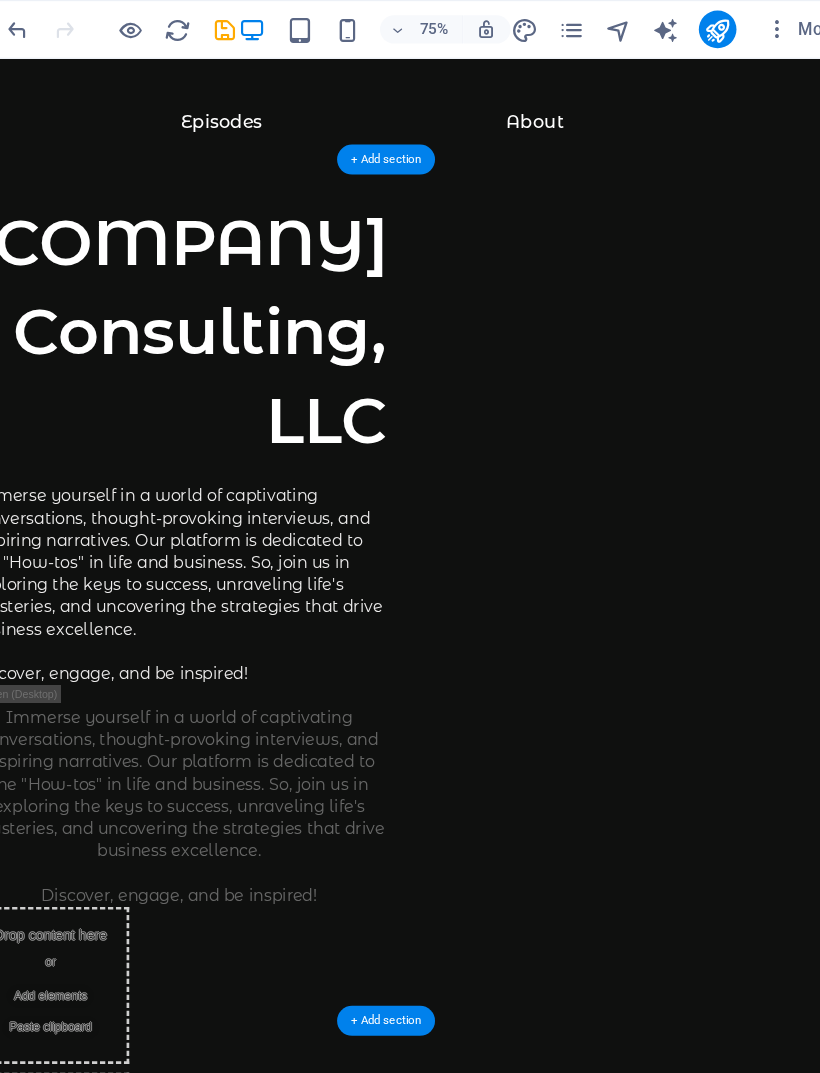 click at bounding box center [64, 1484] 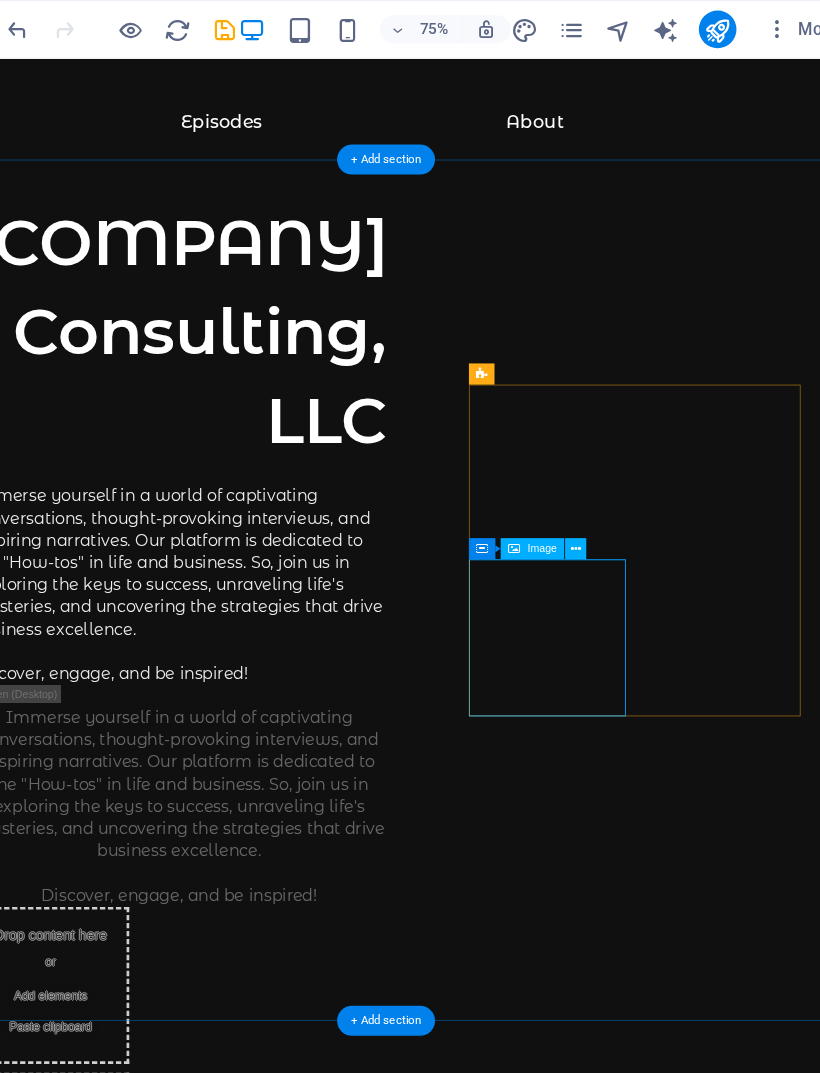 click at bounding box center [611, 466] 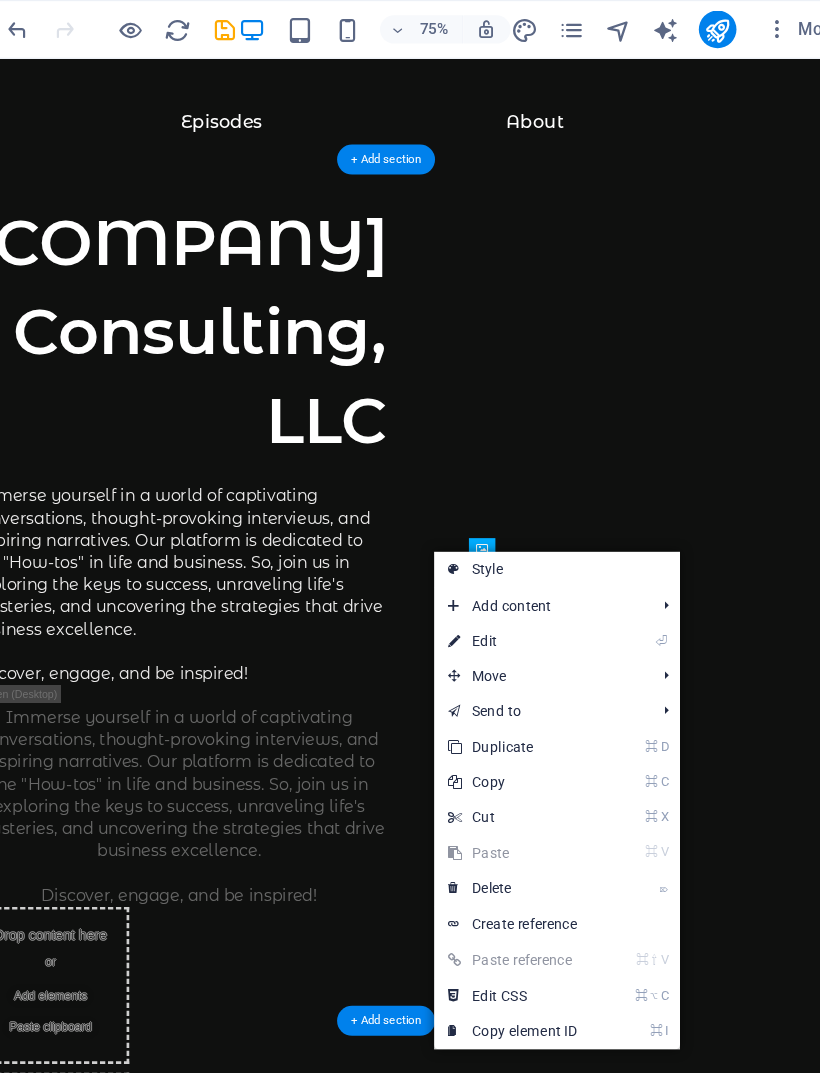 click on "⌦  Delete" at bounding box center (558, 755) 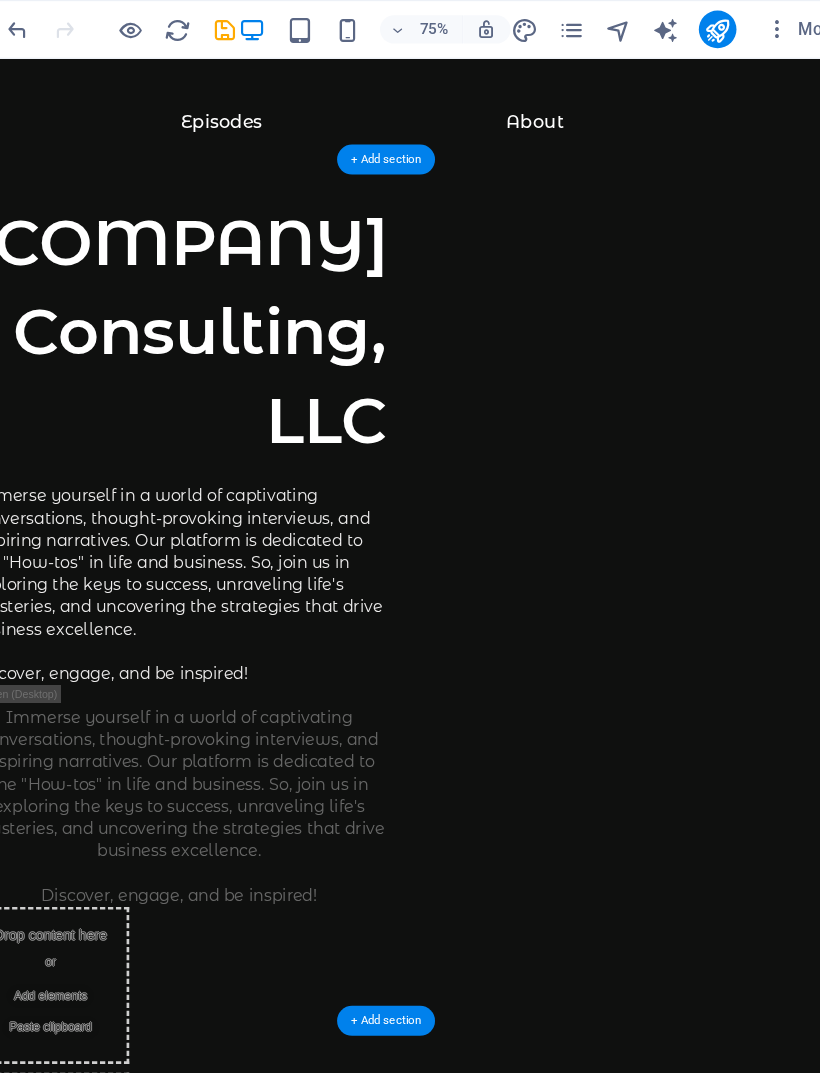 click on "Add elements" at bounding box center (63, 1496) 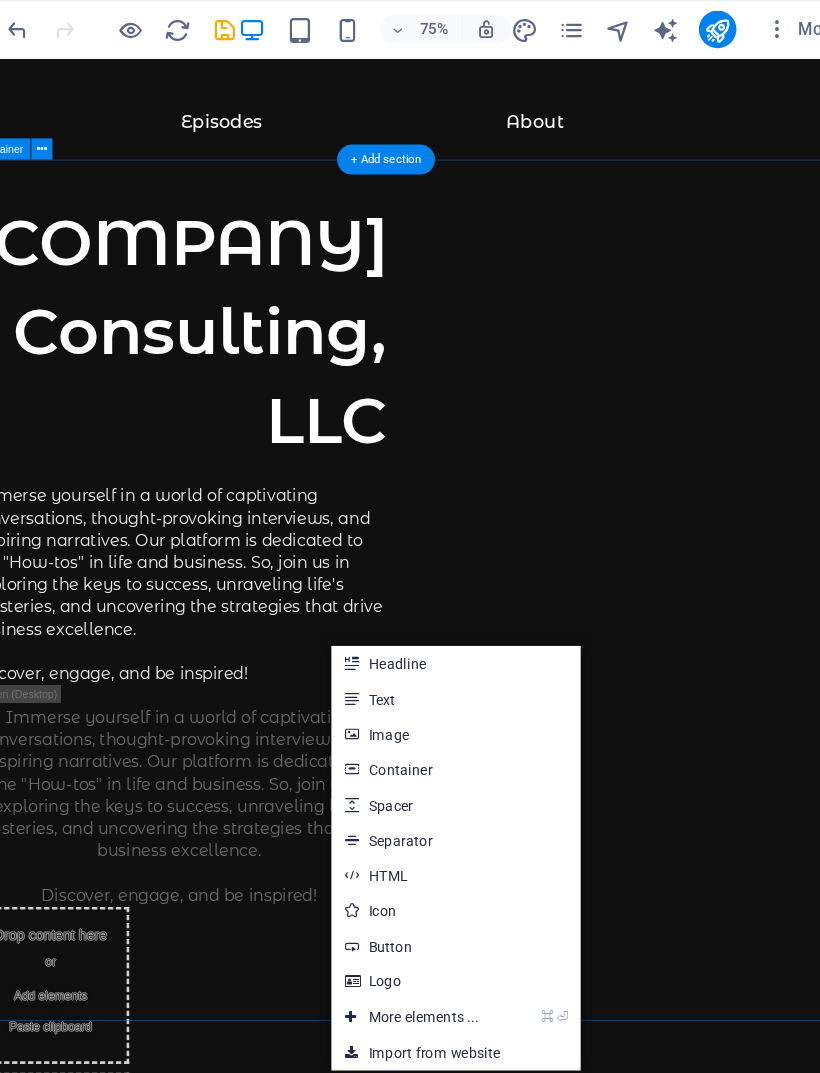 click on "Ash Hall Consulting, LLC Immerse yourself in a world of captivating conversations, thought-provoking interviews, and inspiring narratives. Our platform is dedicated to the "How-tos" in life and business. So, join us in exploring the keys to success, unraveling life's mysteries, and uncovering the strategies that drive business excellence. Discover, engage, and be inspired! Immerse yourself in a world of captivating conversations, thought-provoking interviews, and inspiring narratives. Our platform is dedicated to the "How-tos" in life and business. So, join us in exploring the keys to success, unraveling life's mysteries, and uncovering the strategies that drive business excellence. Discover, engage, and be inspired! Drop content here or  Add elements  Paste clipboard Drop content here or  Add elements  Paste clipboard Drop content here or  Add elements  Paste clipboard Supported by:" at bounding box center (444, 980) 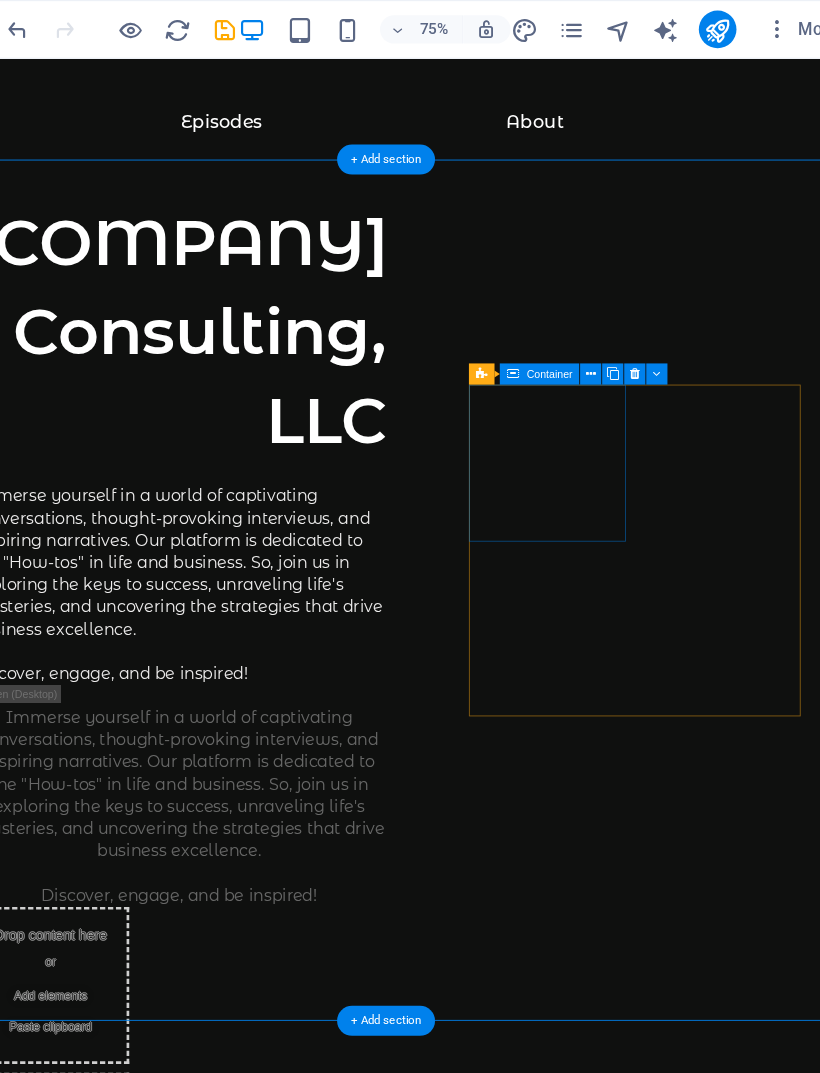 click on "Add elements" at bounding box center (63, 1120) 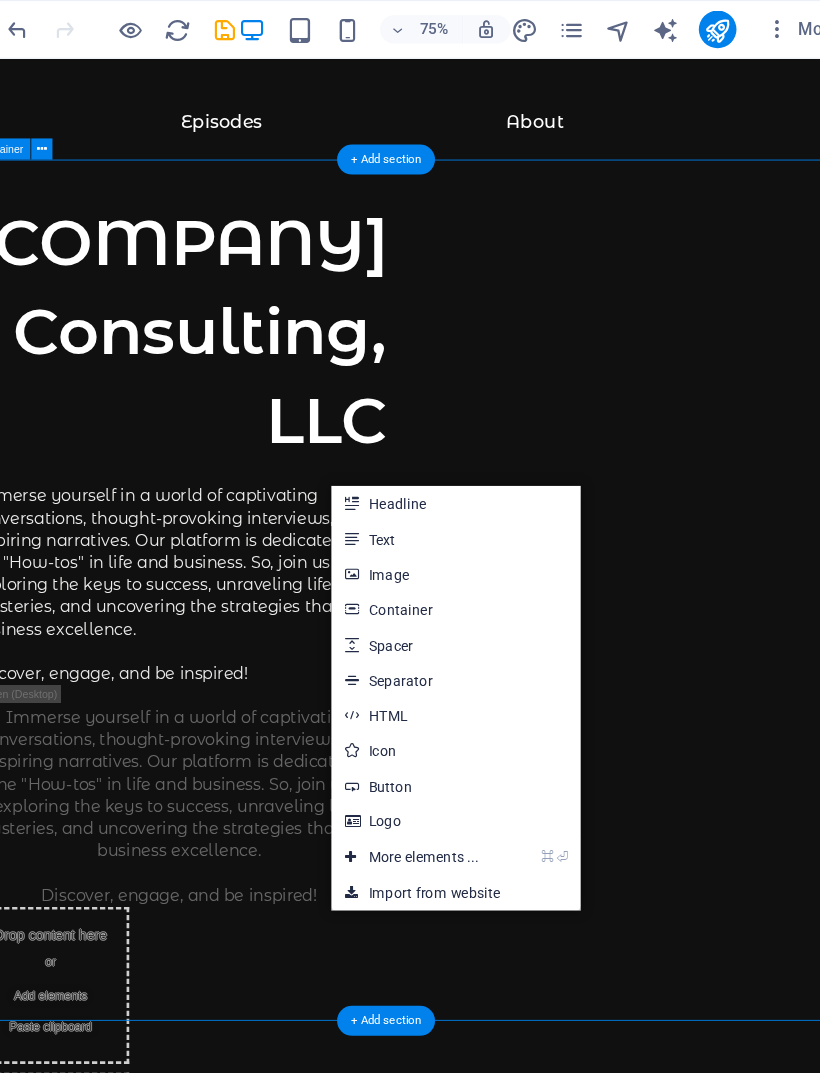 click on "Image" at bounding box center (509, 488) 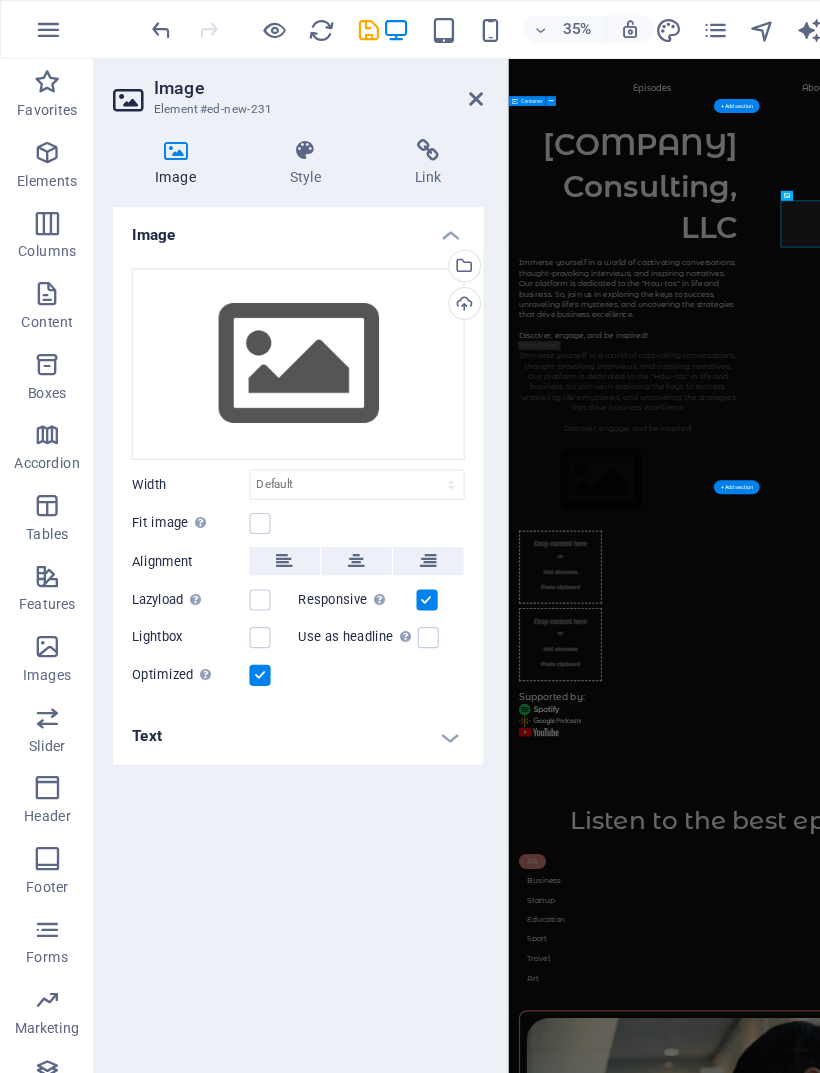 click on "Select files from the file manager, stock photos, or upload file(s)" at bounding box center (393, 228) 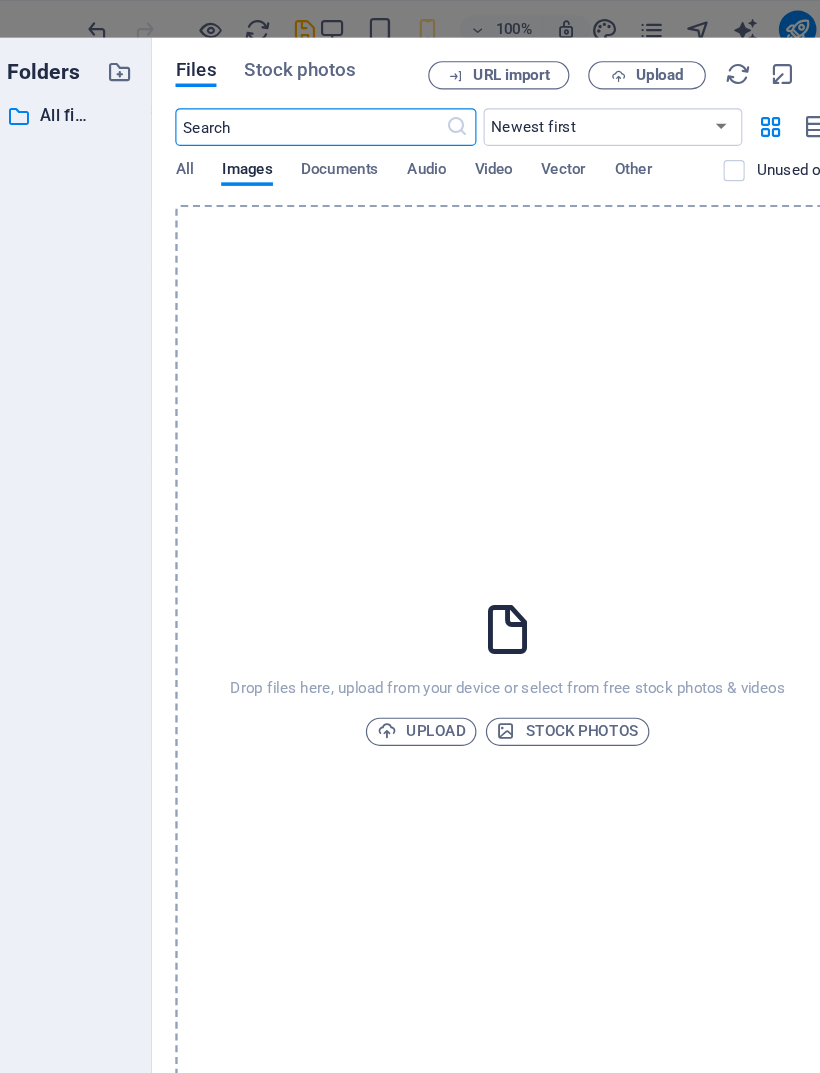 click on "Upload" at bounding box center (412, 622) 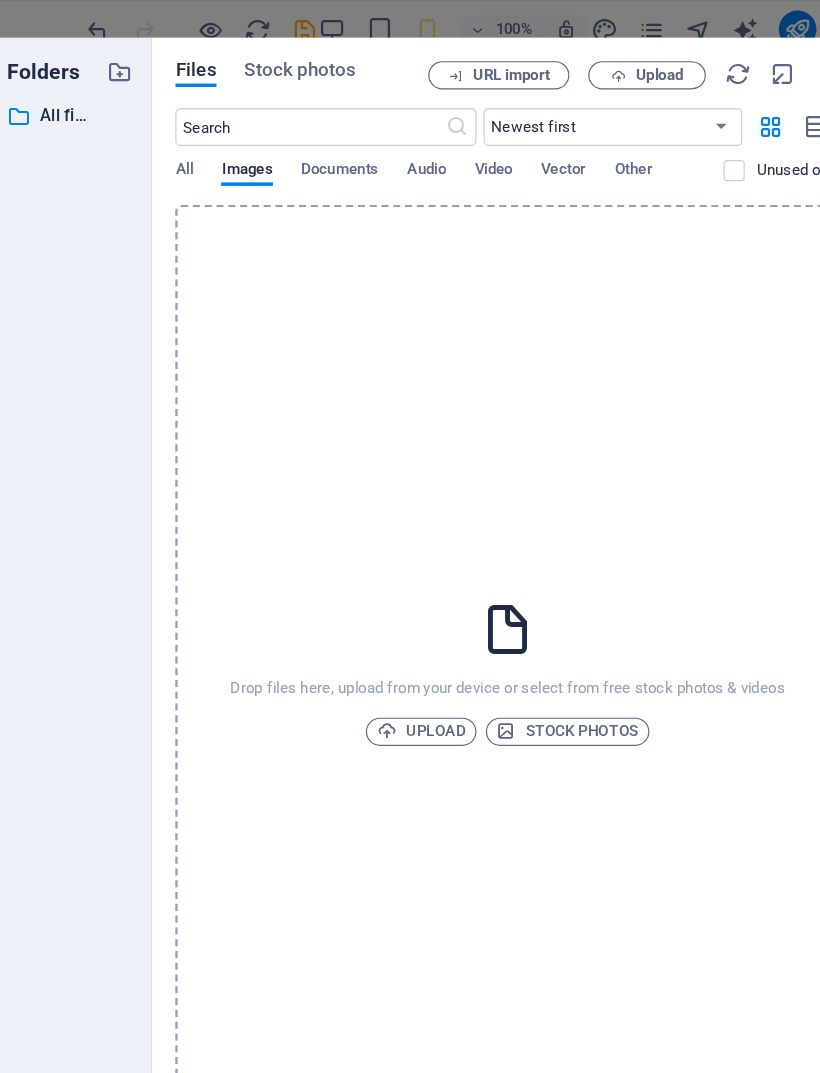 click on "Upload" at bounding box center (412, 622) 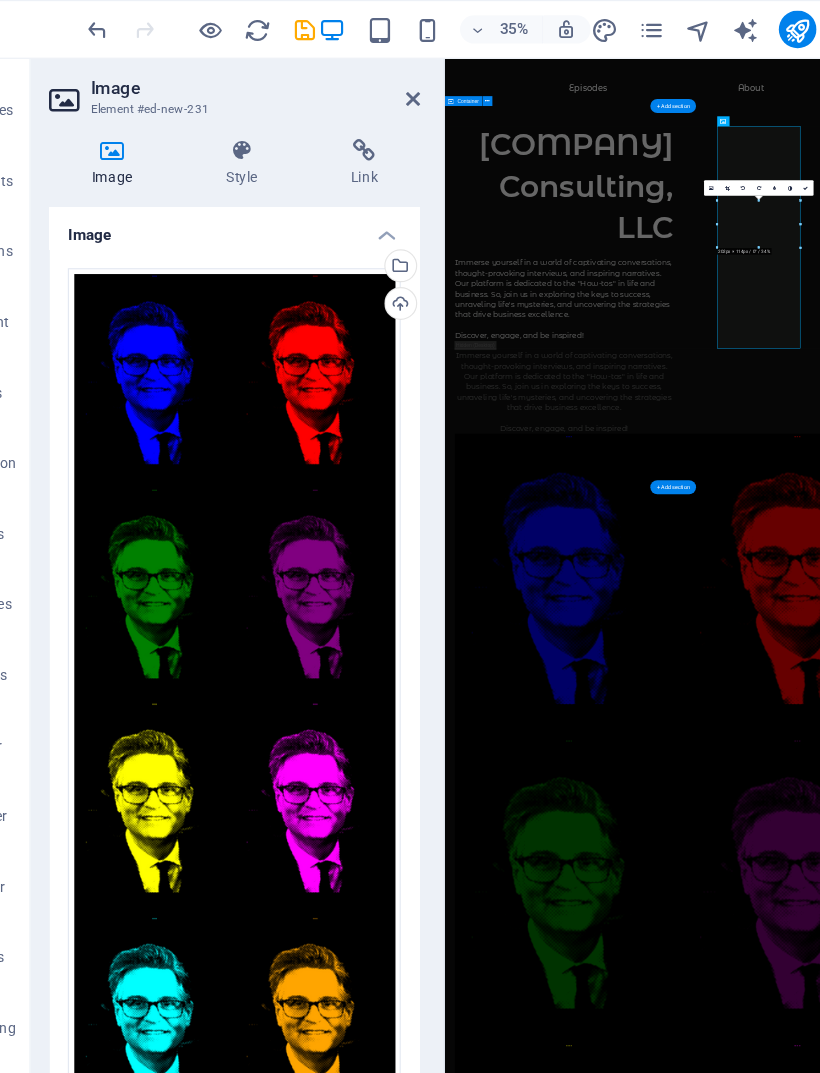 scroll, scrollTop: 0, scrollLeft: 0, axis: both 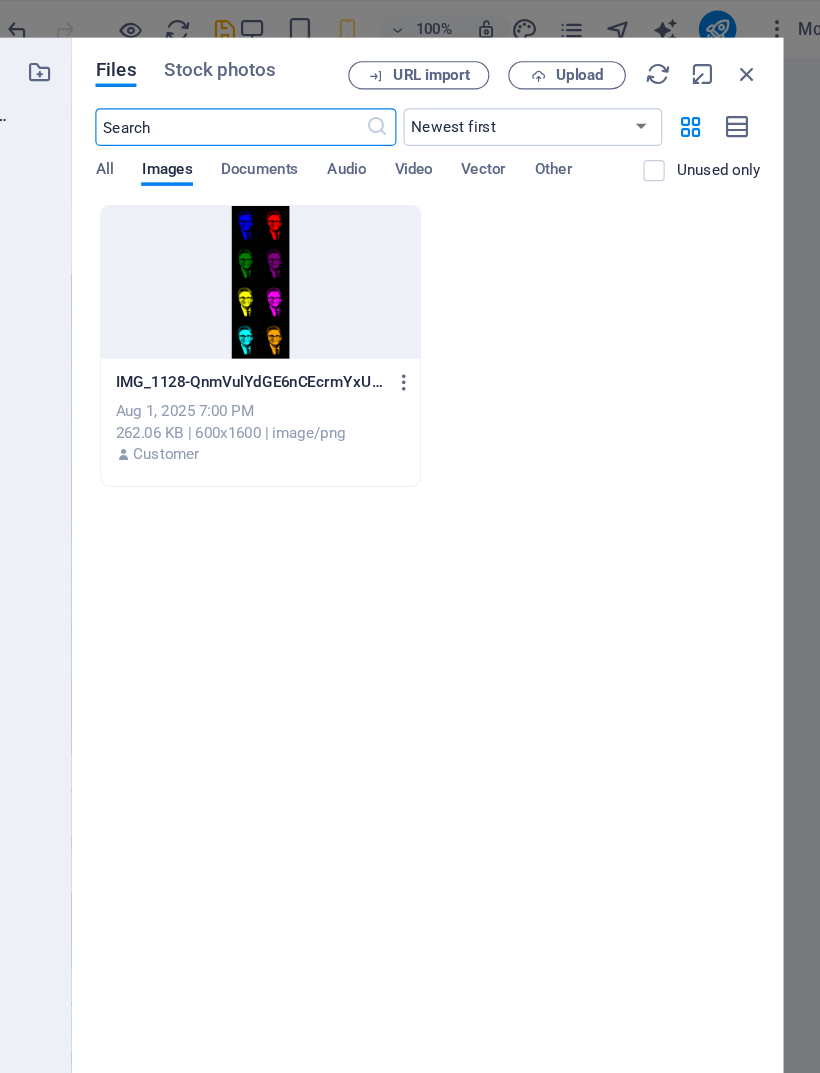 click on "Upload" at bounding box center (614, 64) 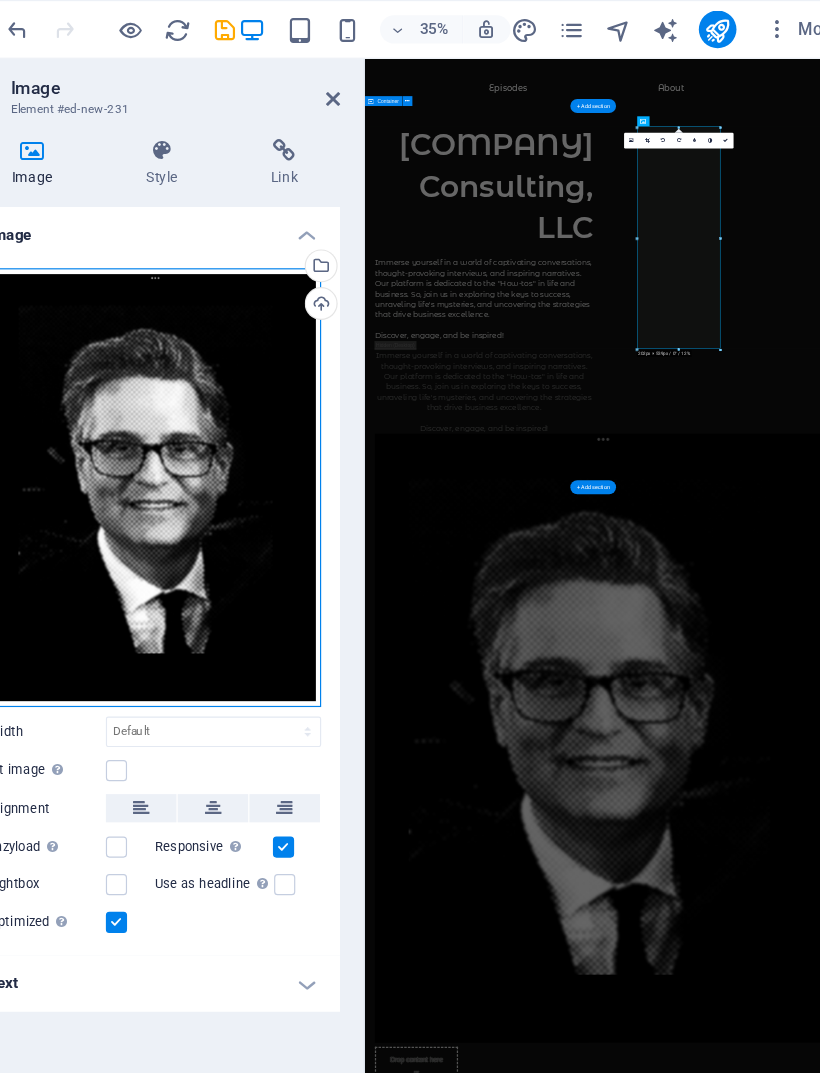 click on "Drag files here, click to choose files or select files from Files or our free stock photos & videos" at bounding box center [253, 415] 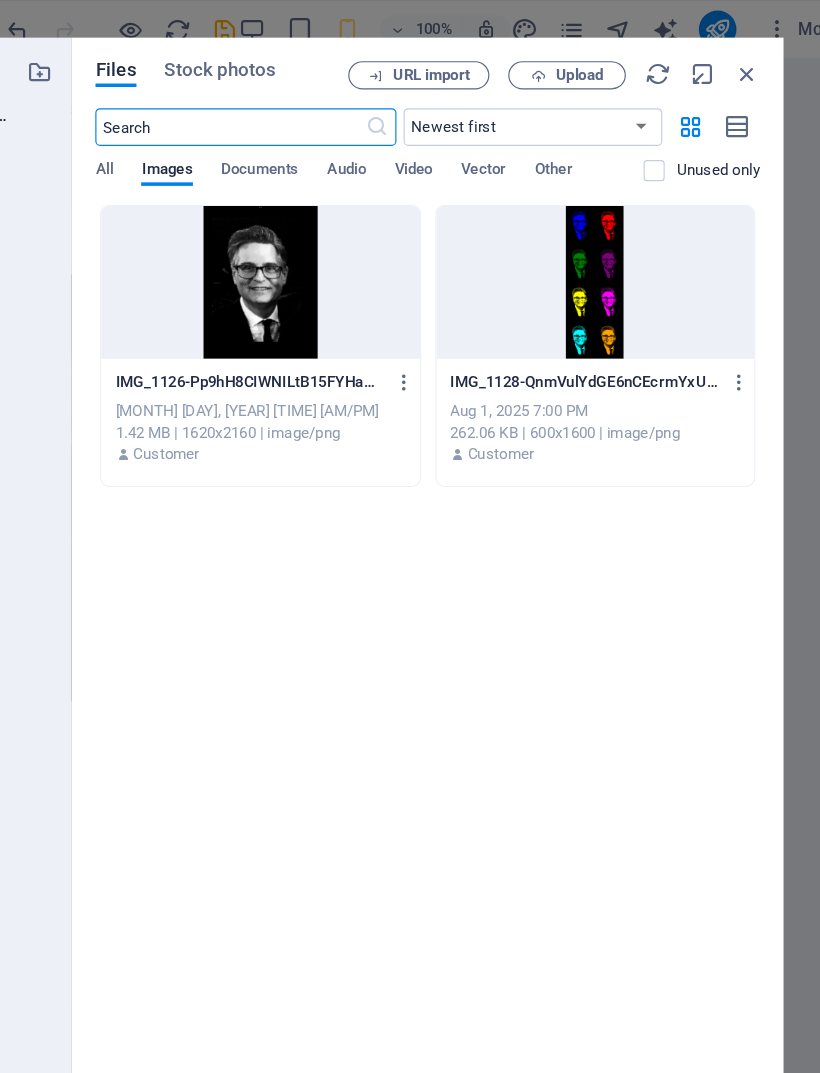 click at bounding box center [343, 240] 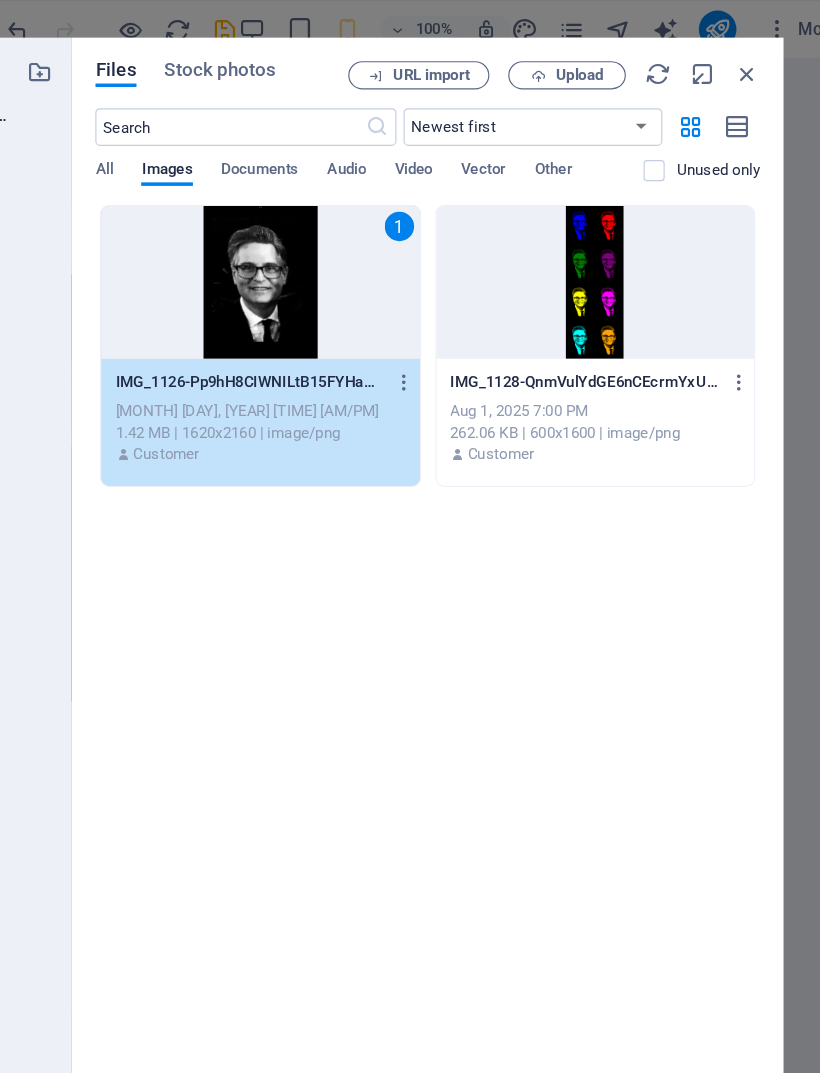 click at bounding box center (757, 63) 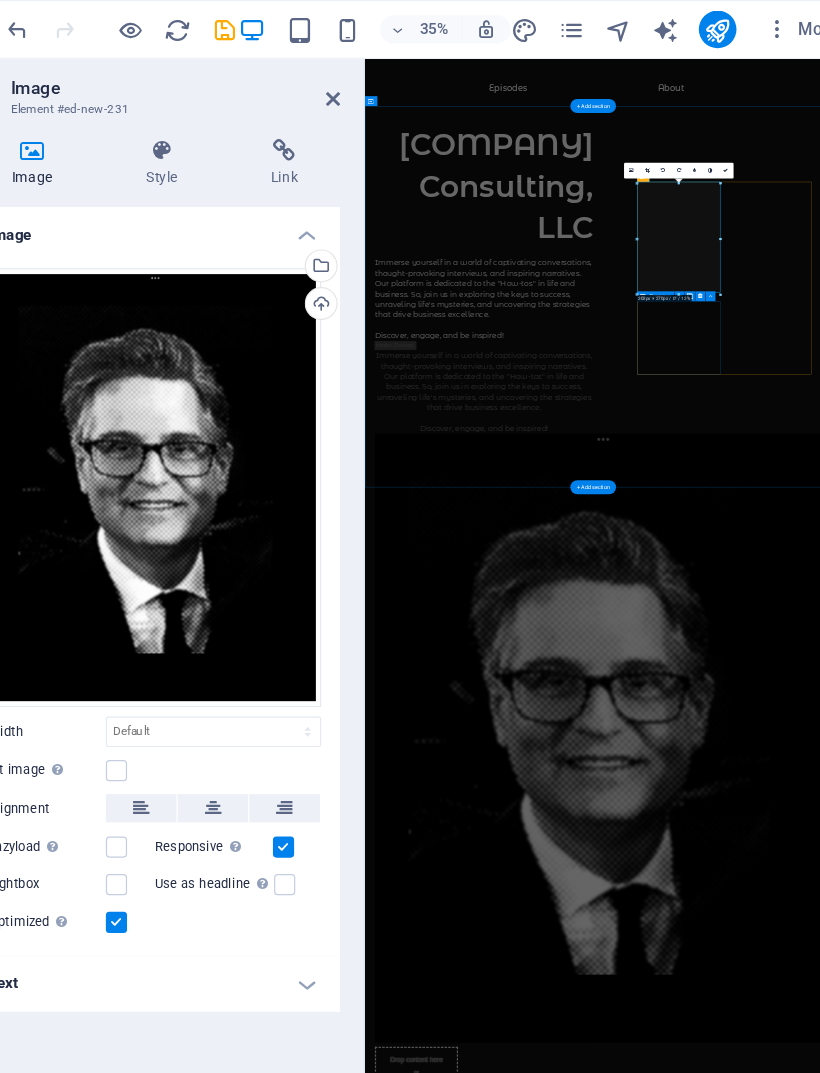 click on "Add elements" at bounding box center [489, 2746] 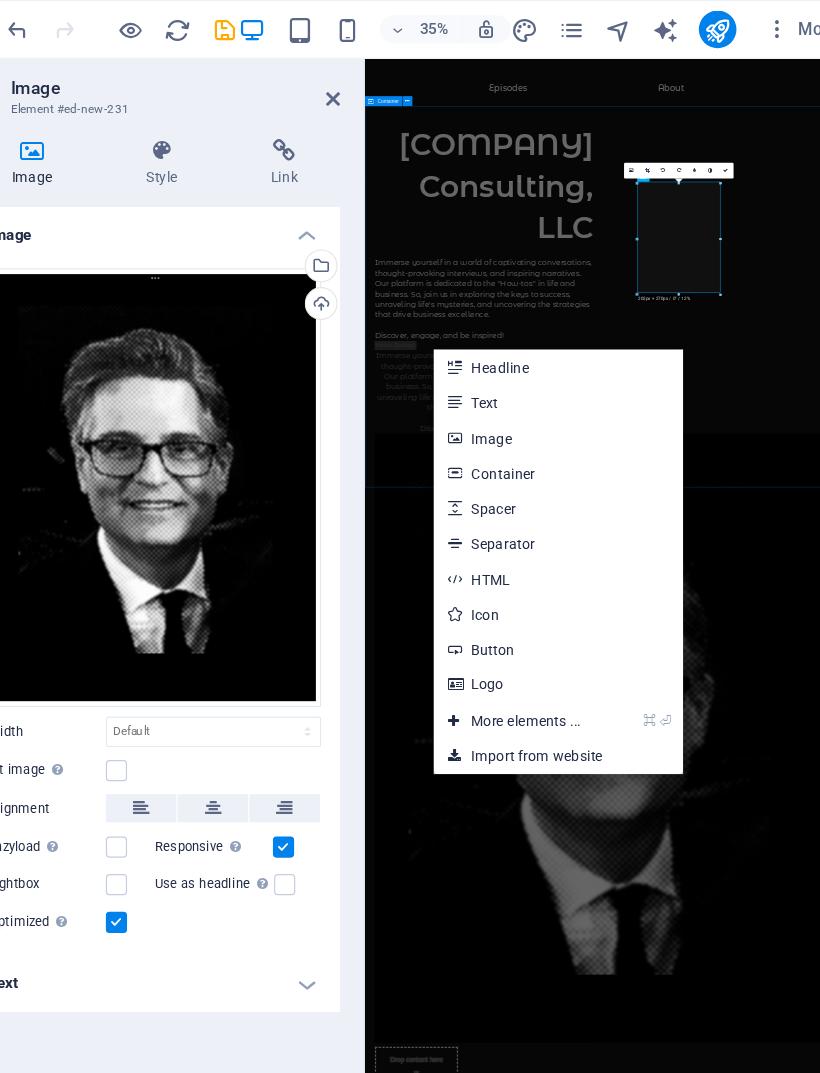 click on "Ash Hall Consulting, LLC Immerse yourself in a world of captivating conversations, thought-provoking interviews, and inspiring narratives. Our platform is dedicated to the "How-tos" in life and business. So, join us in exploring the keys to success, unraveling life's mysteries, and uncovering the strategies that drive business excellence. Discover, engage, and be inspired! Immerse yourself in a world of captivating conversations, thought-provoking interviews, and inspiring narratives. Our platform is dedicated to the "How-tos" in life and business. So, join us in exploring the keys to success, unraveling life's mysteries, and uncovering the strategies that drive business excellence. Discover, engage, and be inspired! Drop content here or  Add elements  Paste clipboard Drop content here or  Add elements  Paste clipboard Supported by:" at bounding box center [918, 1605] 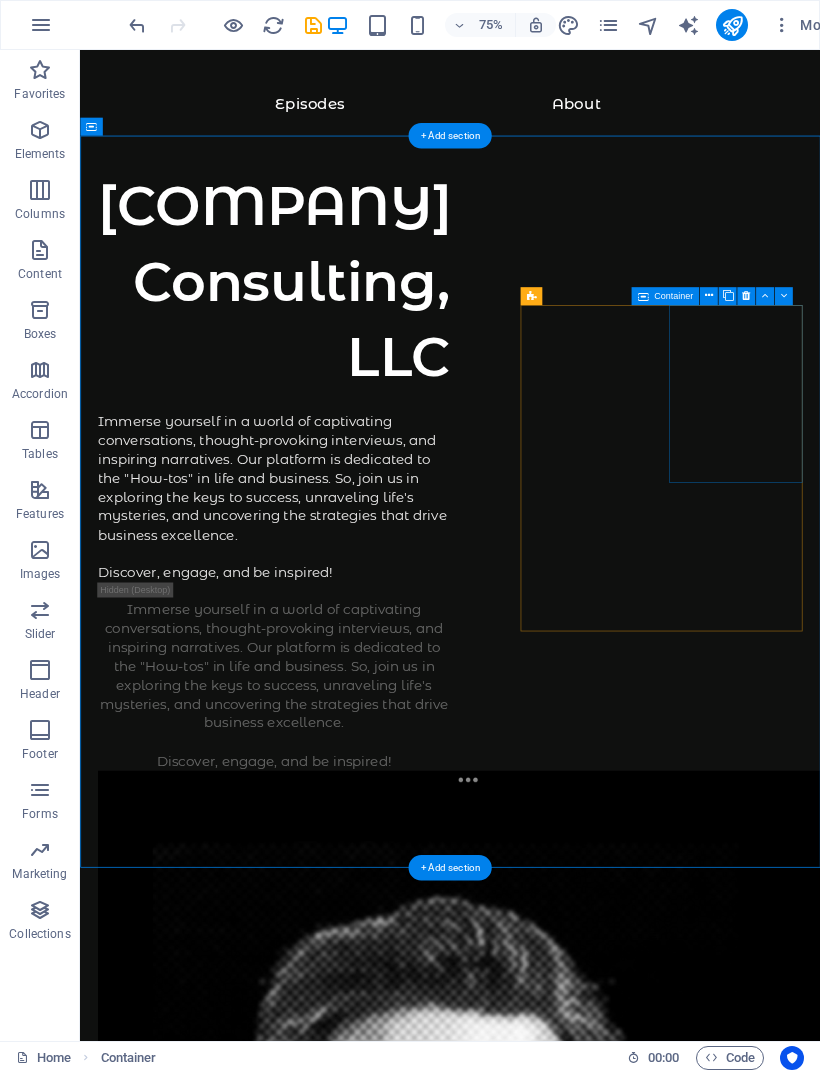click on "Drop content here or  Add elements  Paste clipboard" at bounding box center (193, 2425) 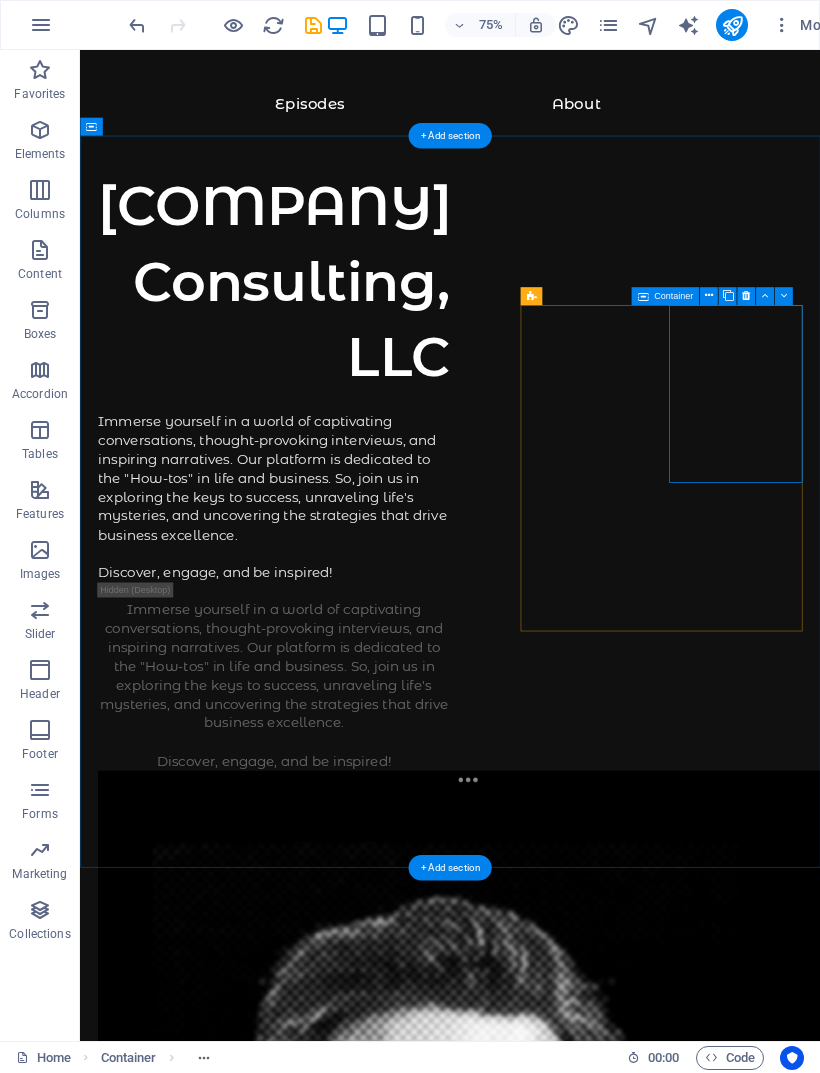 click at bounding box center [709, 296] 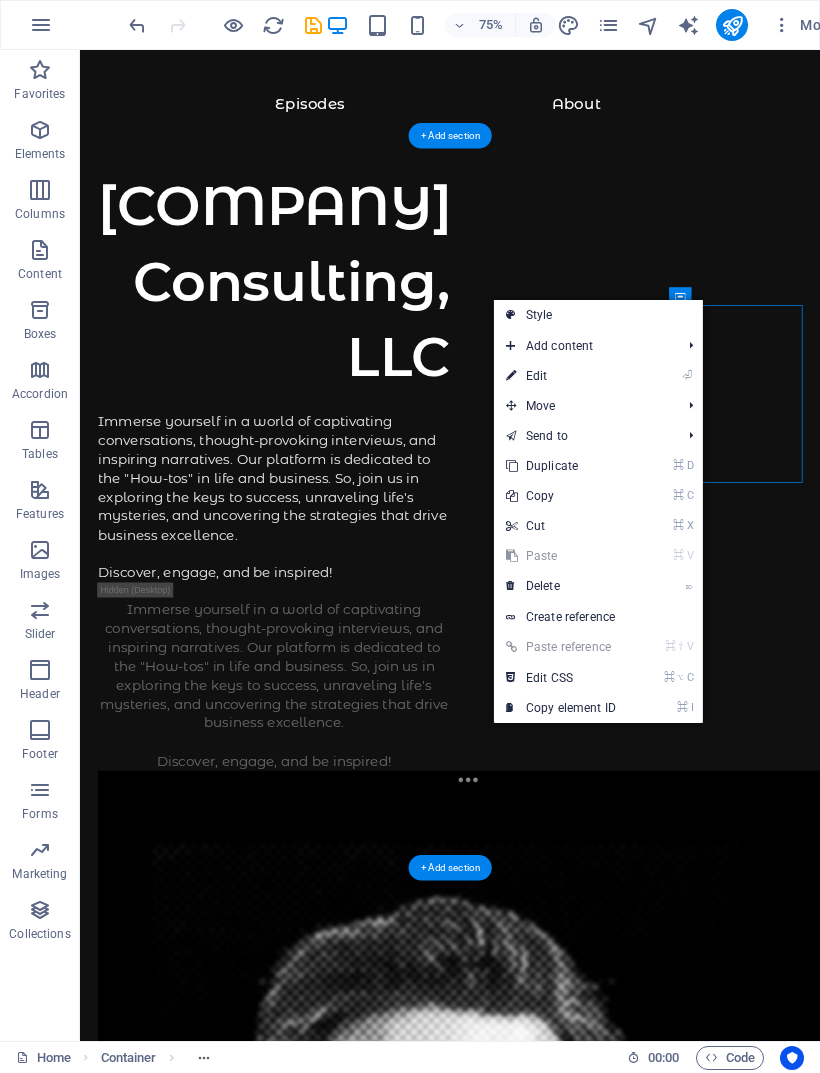 click on "⌦  Delete" at bounding box center [561, 586] 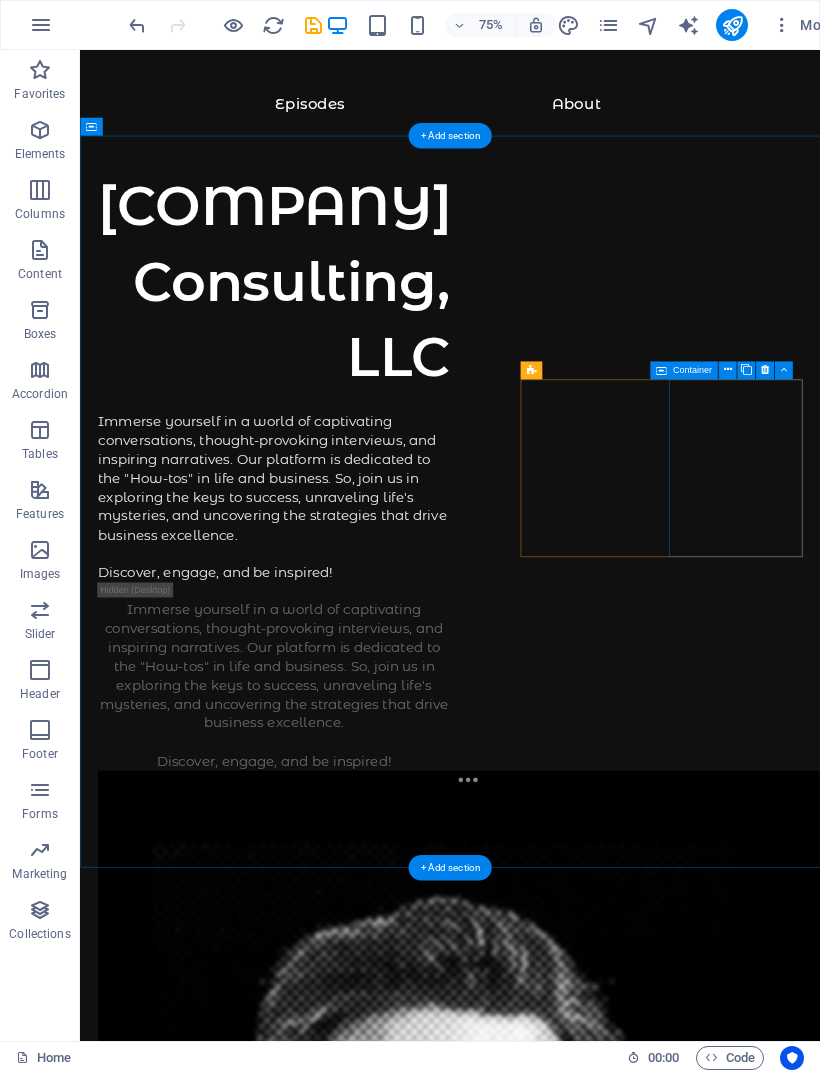 click on "Drop content here or  Add elements  Paste clipboard" at bounding box center [193, 2425] 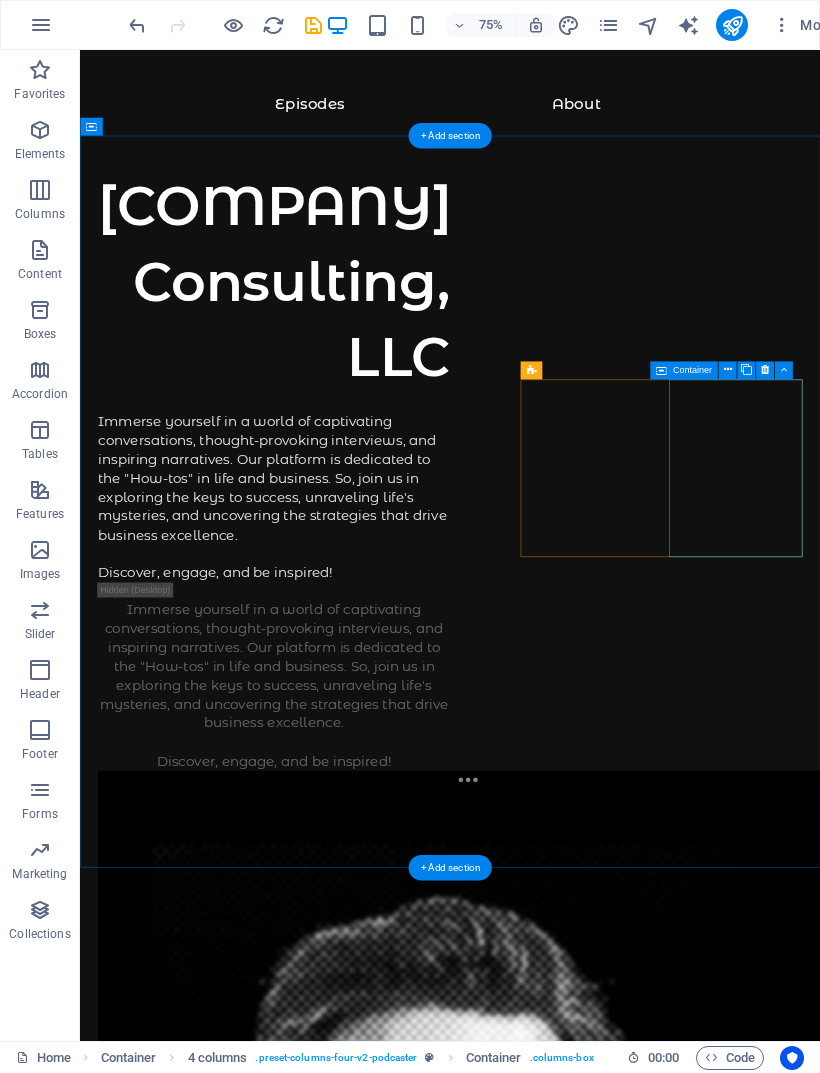 click at bounding box center [727, 370] 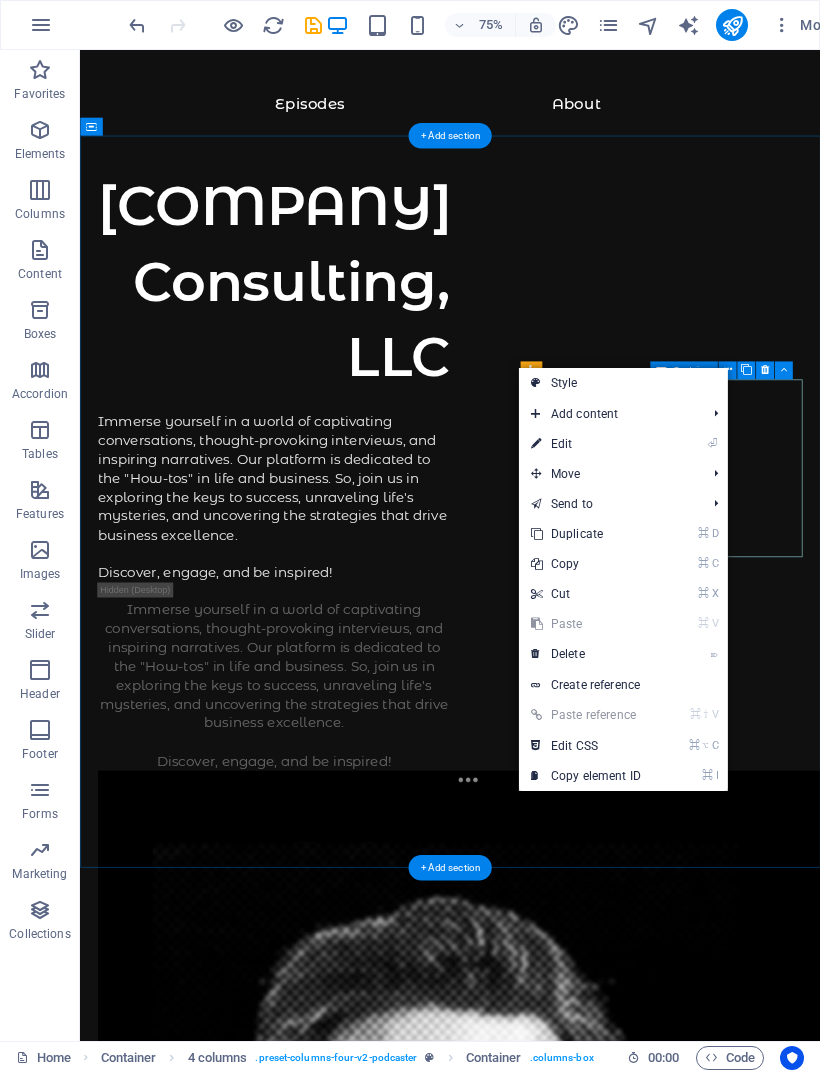 click on "⌦  Delete" at bounding box center (586, 654) 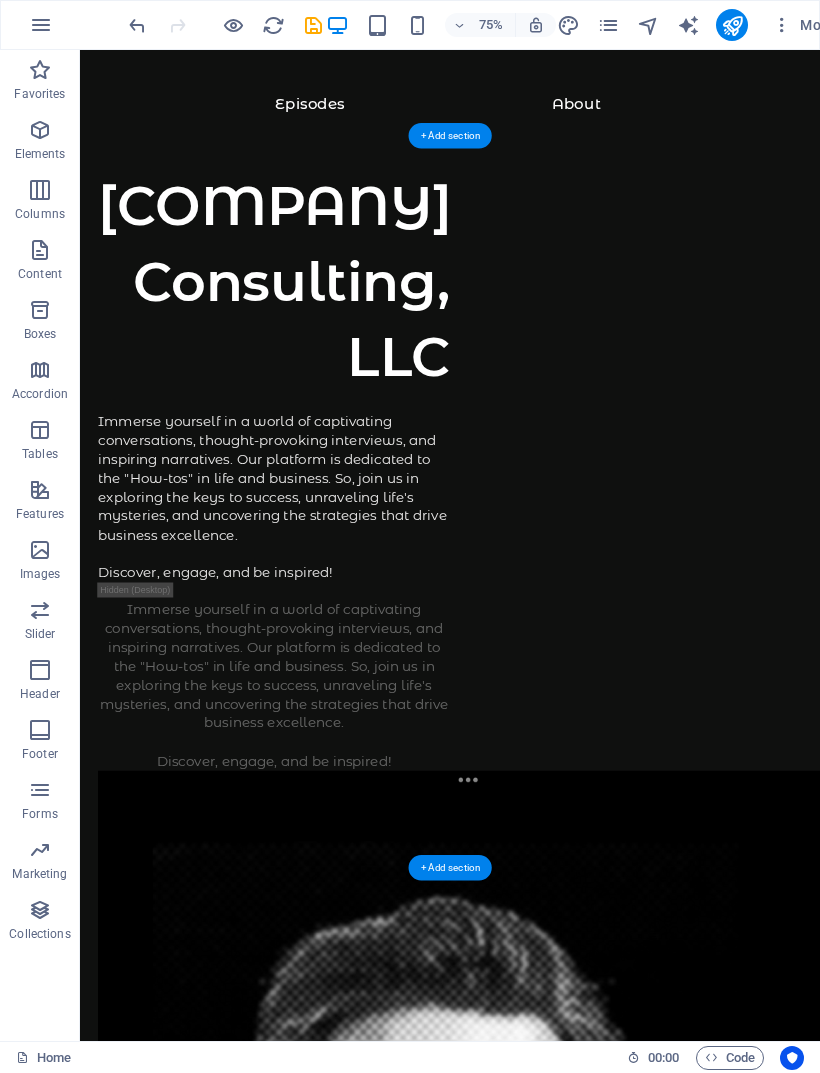 click at bounding box center [193, 1669] 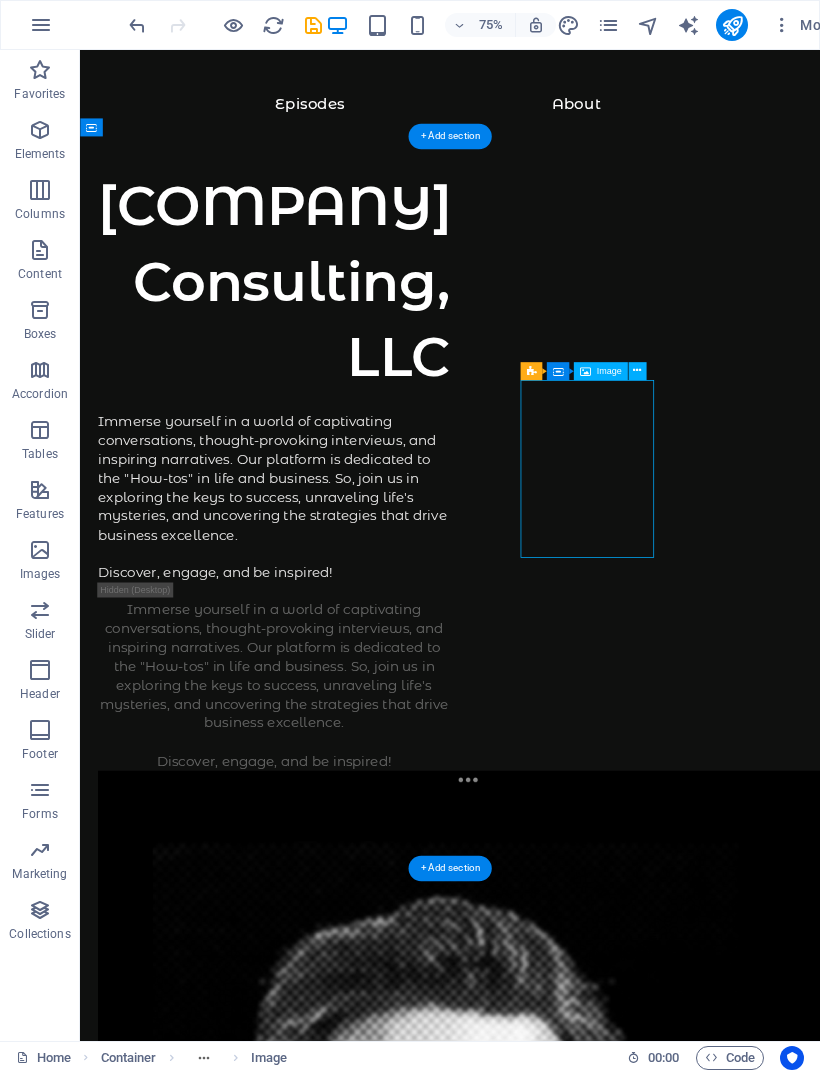 scroll, scrollTop: 0, scrollLeft: 0, axis: both 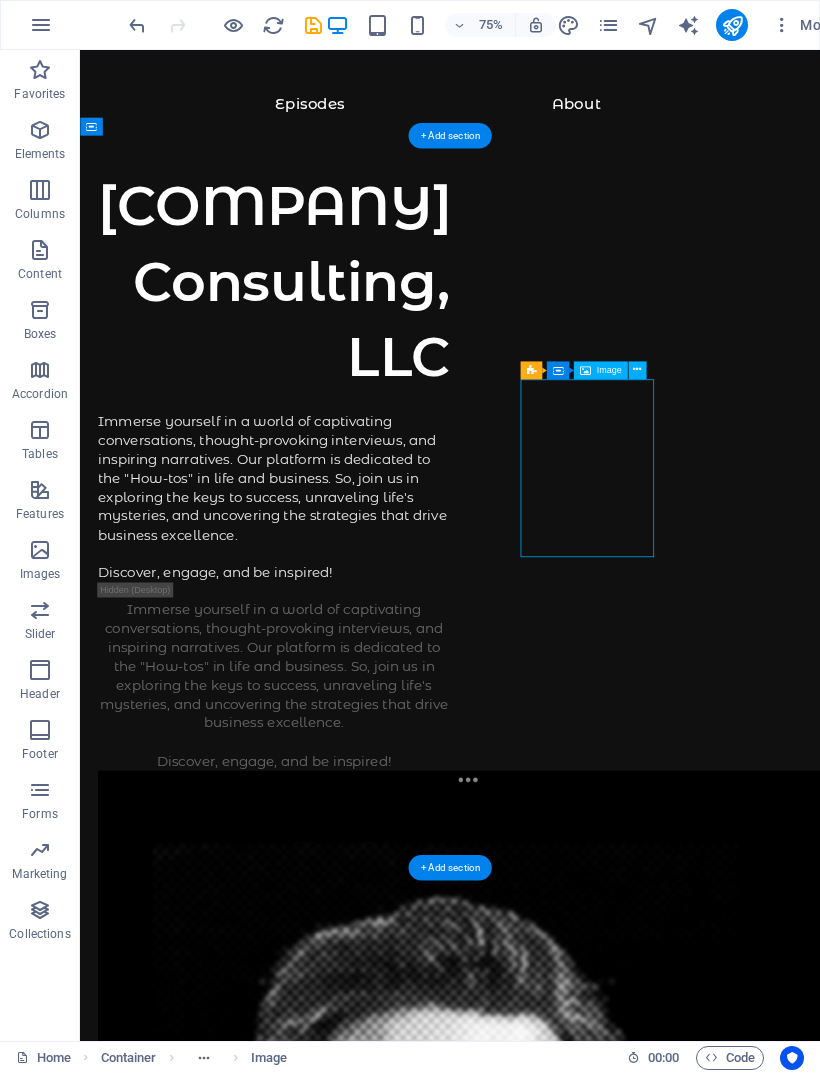click at bounding box center (193, 1669) 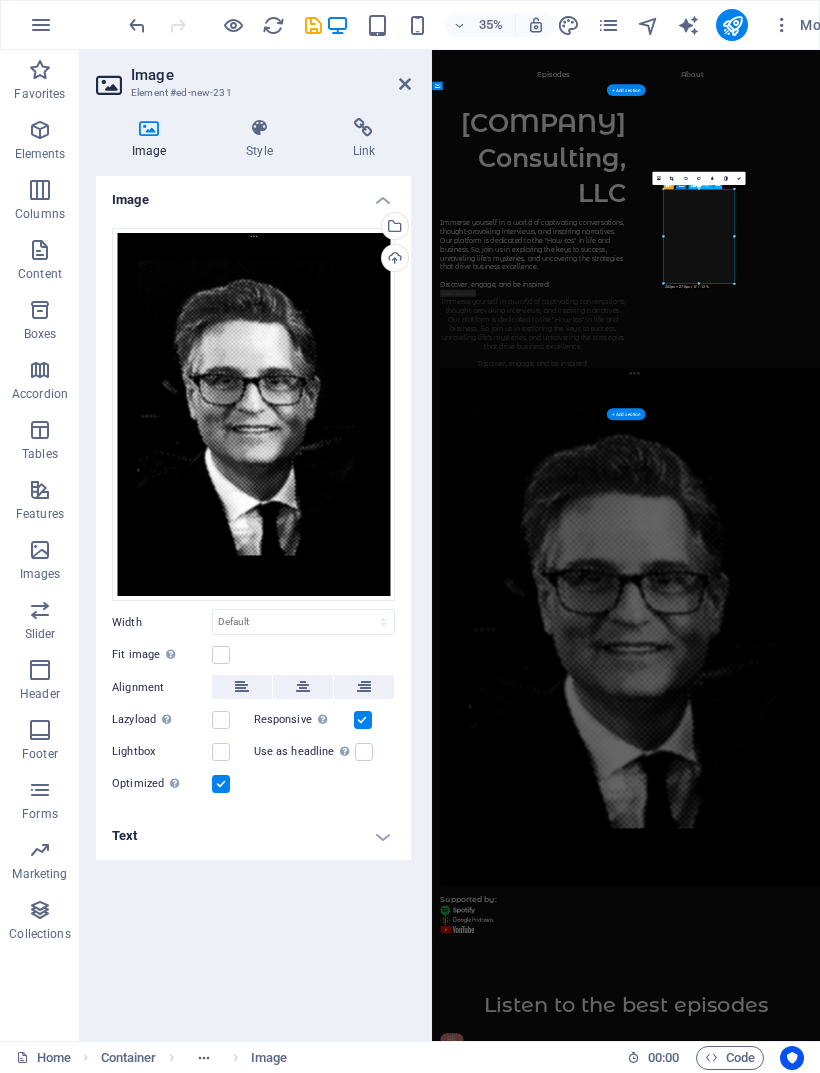 click at bounding box center (557, 1699) 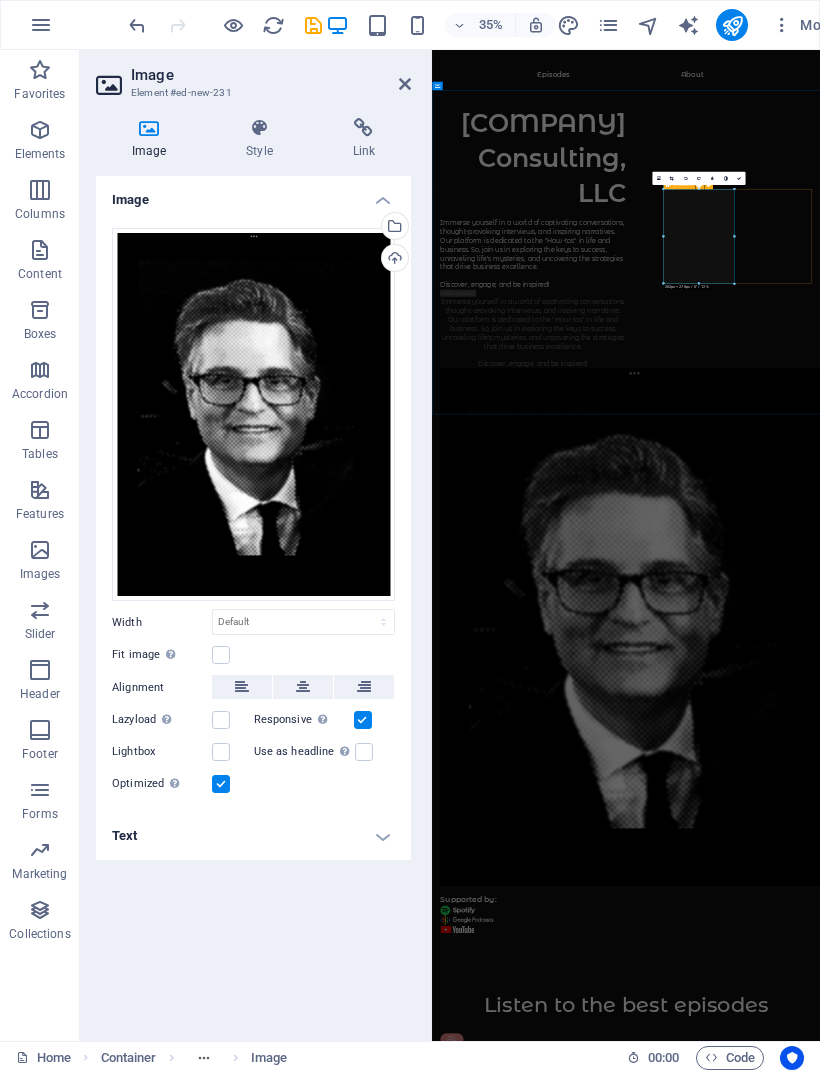 click at bounding box center (734, 236) 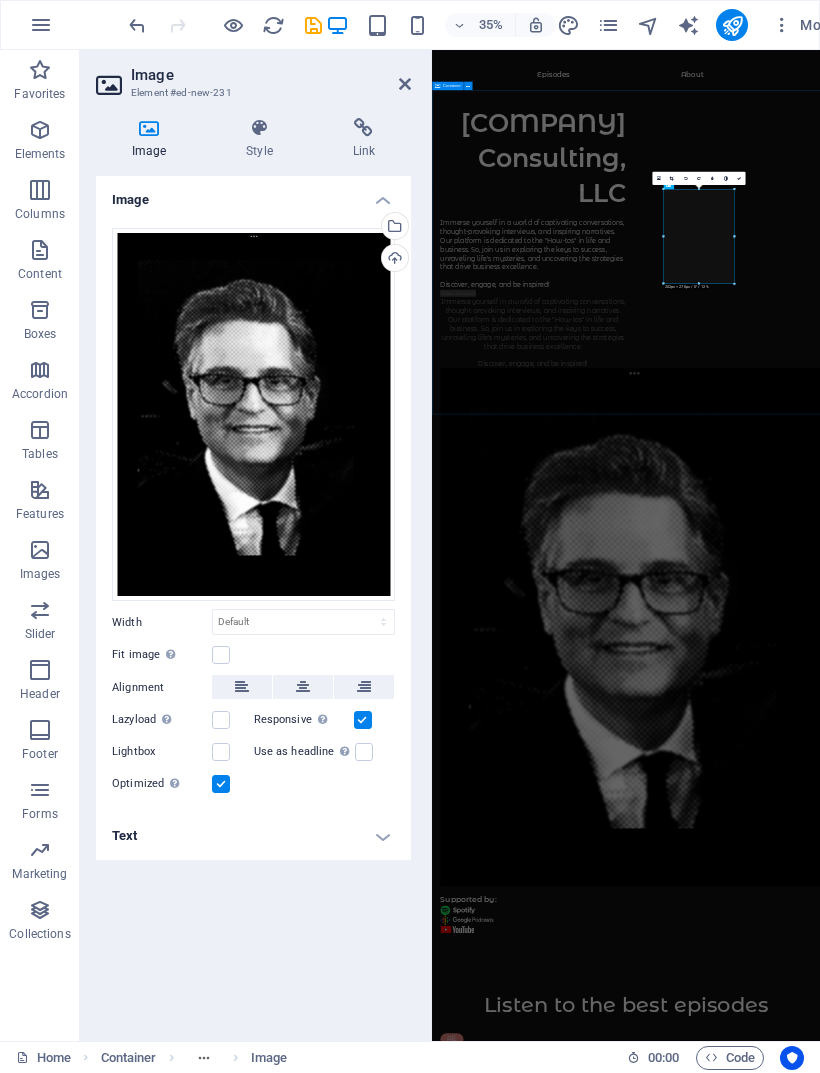 click on "Ash Hall Consulting, LLC Immerse yourself in a world of captivating conversations, thought-provoking interviews, and inspiring narratives. Our platform is dedicated to the "How-tos" in life and business. So, join us in exploring the keys to success, unraveling life's mysteries, and uncovering the strategies that drive business excellence. Discover, engage, and be inspired! Immerse yourself in a world of captivating conversations, thought-provoking interviews, and inspiring narratives. Our platform is dedicated to the "How-tos" in life and business. So, join us in exploring the keys to success, unraveling life's mysteries, and uncovering the strategies that drive business excellence. Discover, engage, and be inspired! Supported by:" at bounding box center [986, 1409] 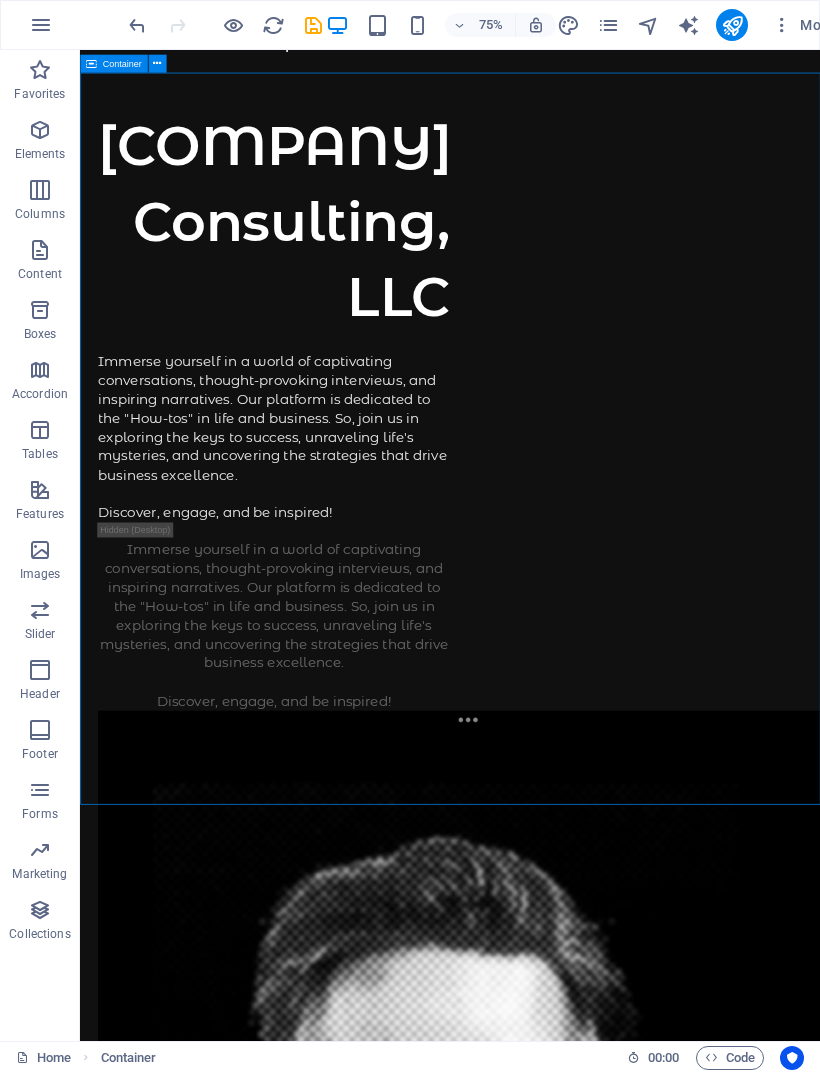 scroll, scrollTop: 108, scrollLeft: 0, axis: vertical 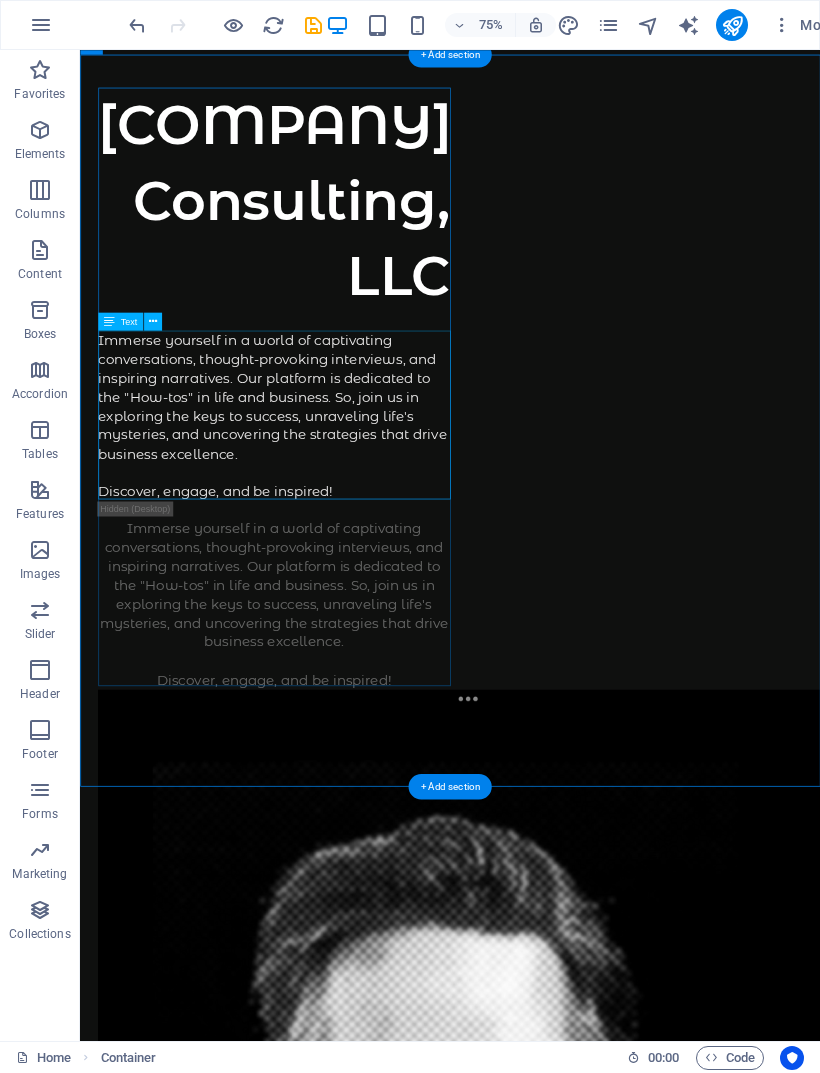 click on "Immerse yourself in a world of captivating conversations, thought-provoking interviews, and inspiring narratives. Our platform is dedicated to the "How-tos" in life and business. So, join us in exploring the keys to success, unraveling life's mysteries, and uncovering the strategies that drive business excellence. Discover, engage, and be inspired!" at bounding box center [339, 538] 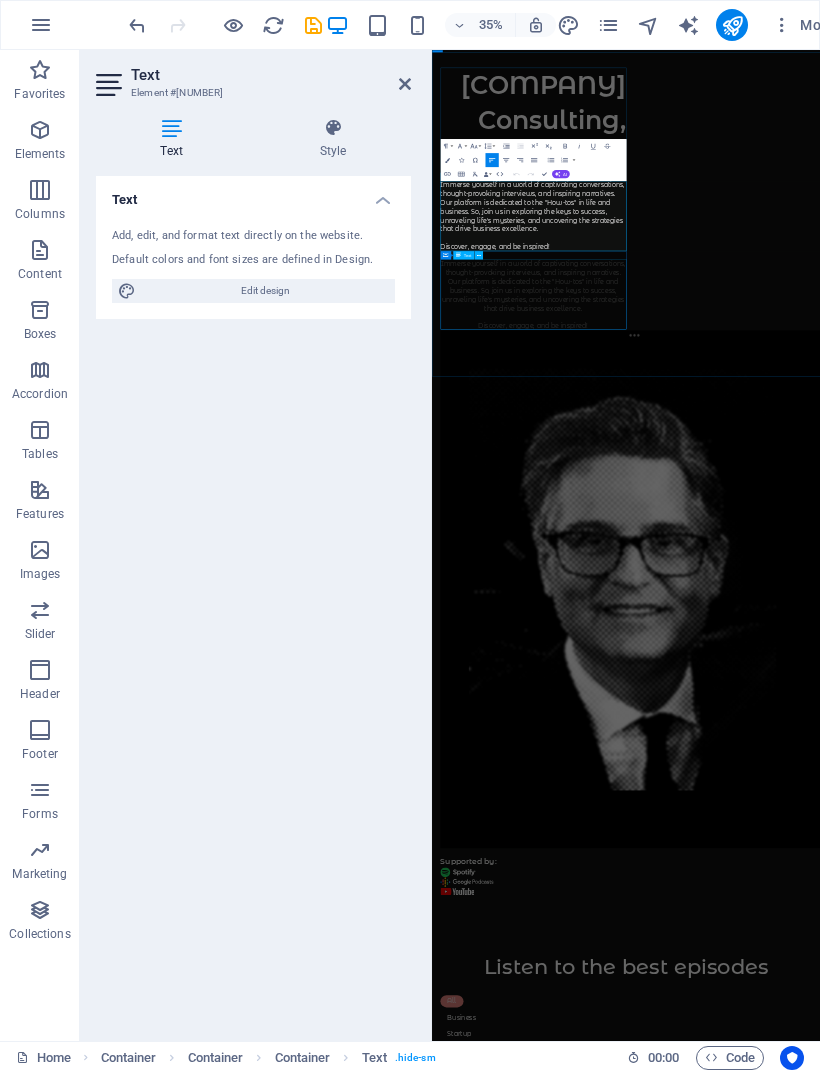 click on "Immerse yourself in a world of captivating conversations, thought-provoking interviews, and inspiring narratives. Our platform is dedicated to the "How-tos" in life and business. So, join us in exploring the keys to success, unraveling life's mysteries, and uncovering the strategies that drive business excellence. Discover, engage, and be inspired!" at bounding box center (721, 752) 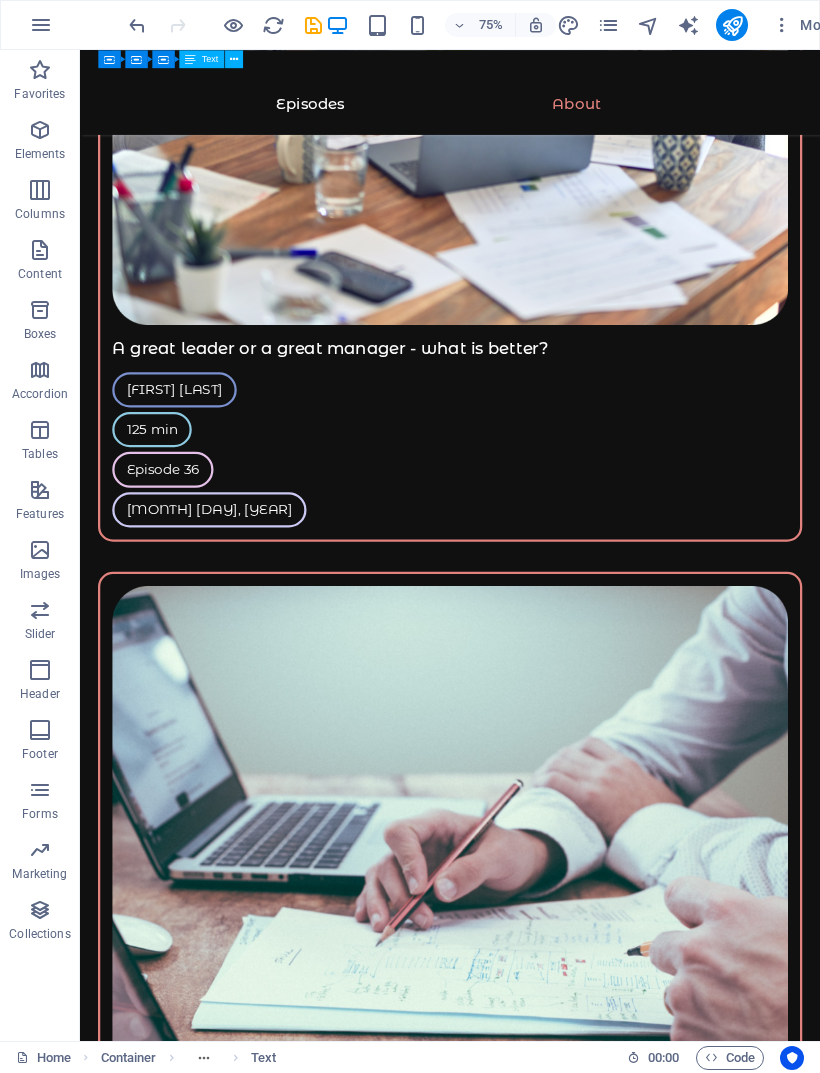 scroll, scrollTop: 4877, scrollLeft: 0, axis: vertical 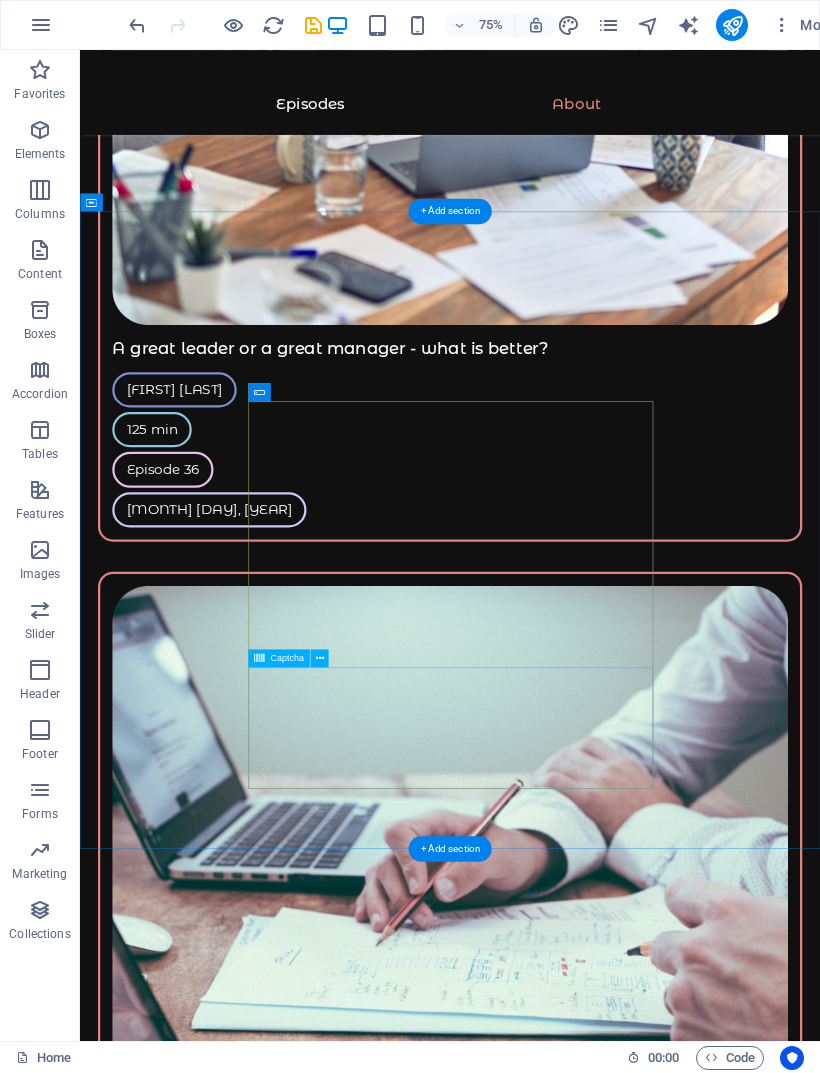 click on "Unreadable? Load new" at bounding box center (374, 13527) 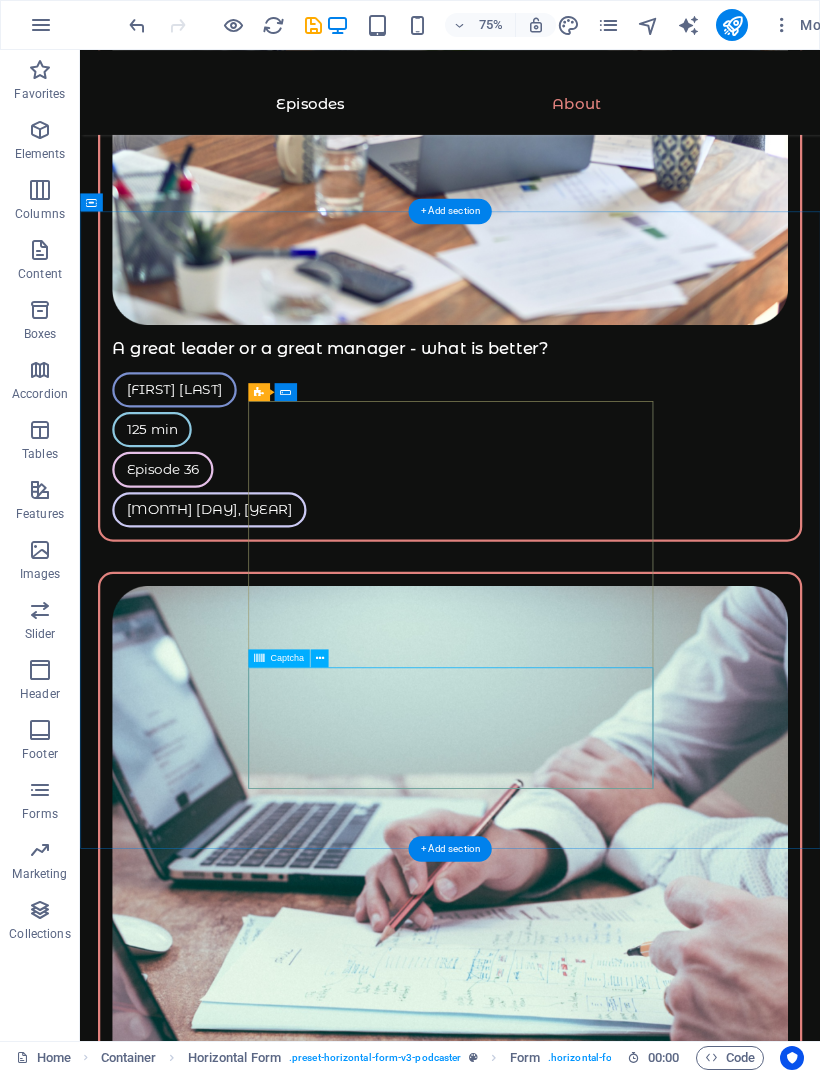 click at bounding box center [319, 659] 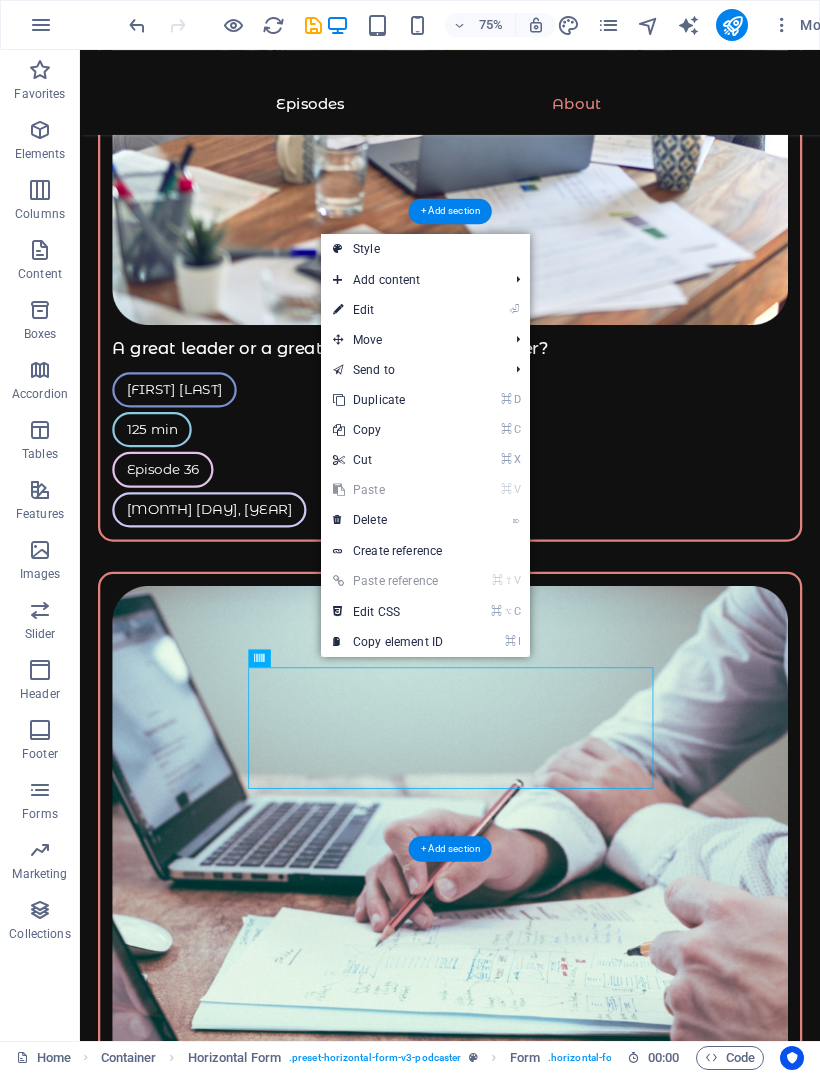 click on "⌦  Delete" at bounding box center [388, 520] 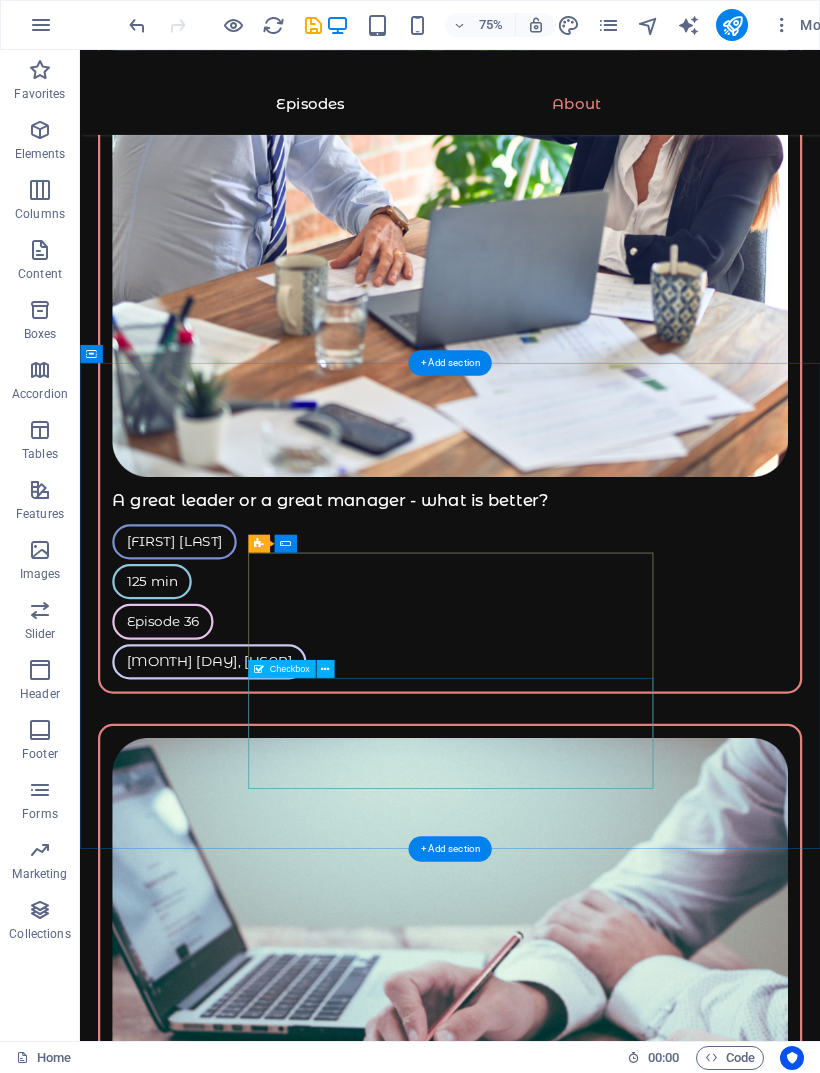 click on "I have read and understand the privacy policy." at bounding box center [374, 13510] 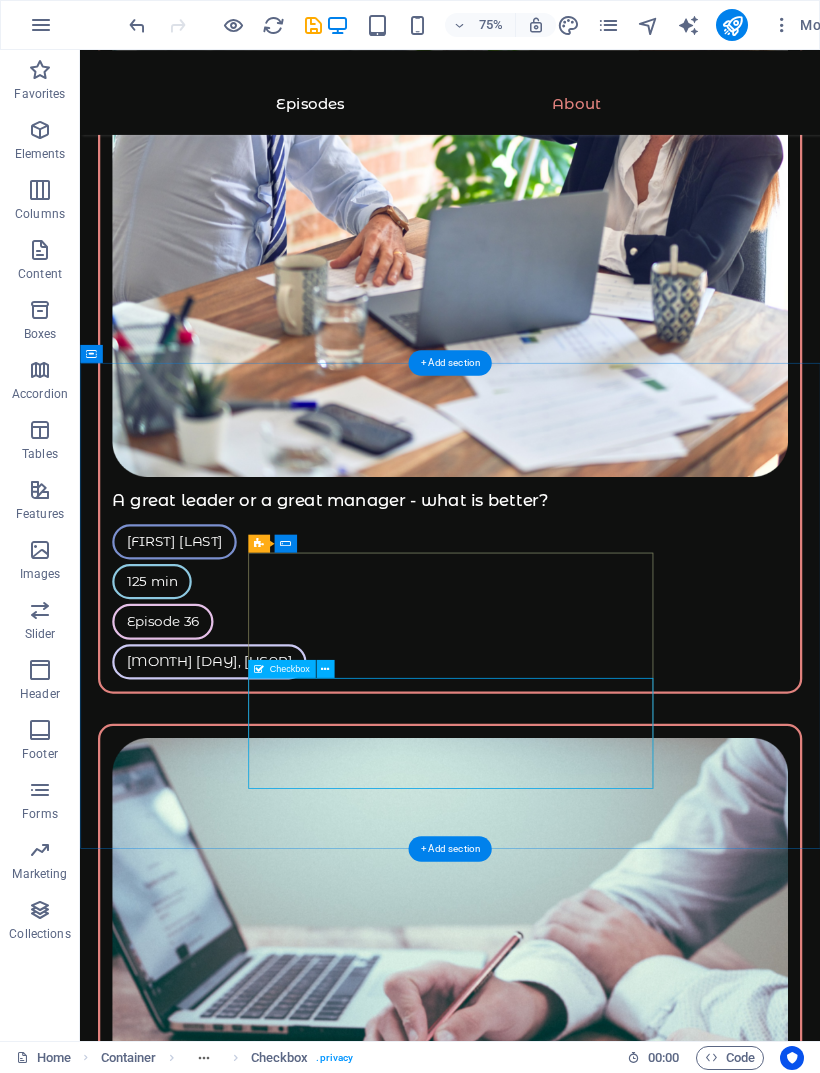 click at bounding box center [325, 669] 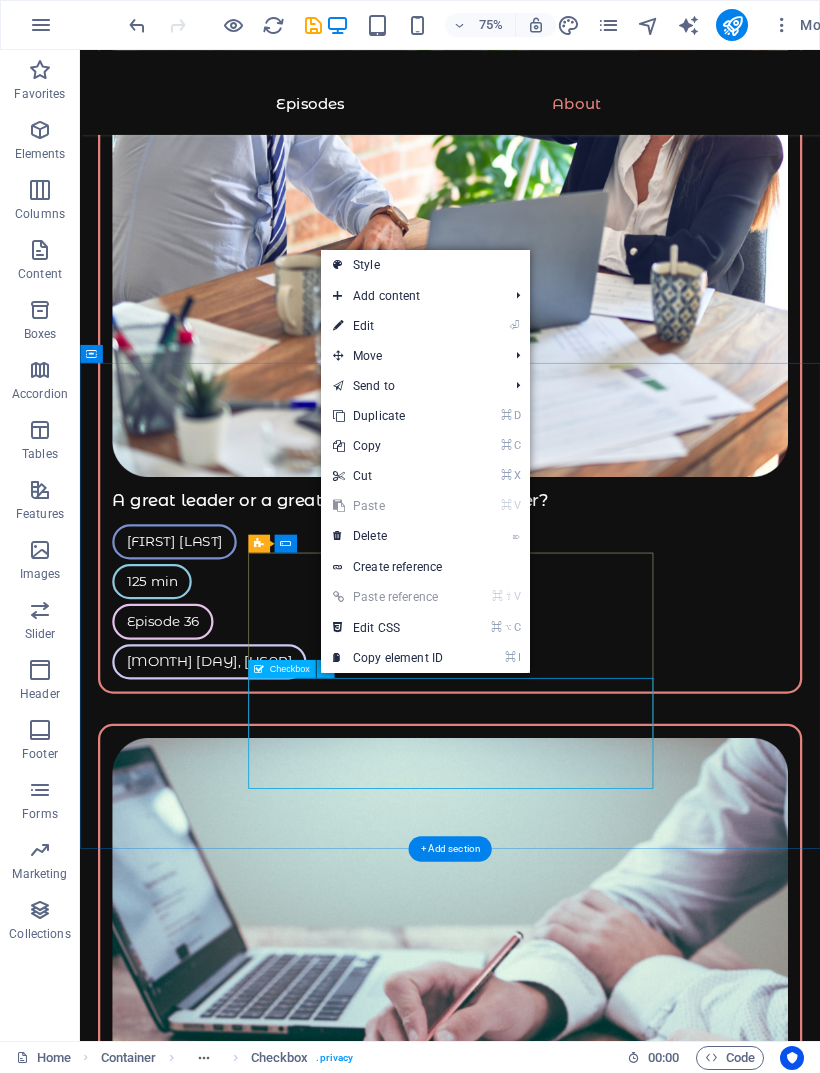 click on "⌦  Delete" at bounding box center (388, 536) 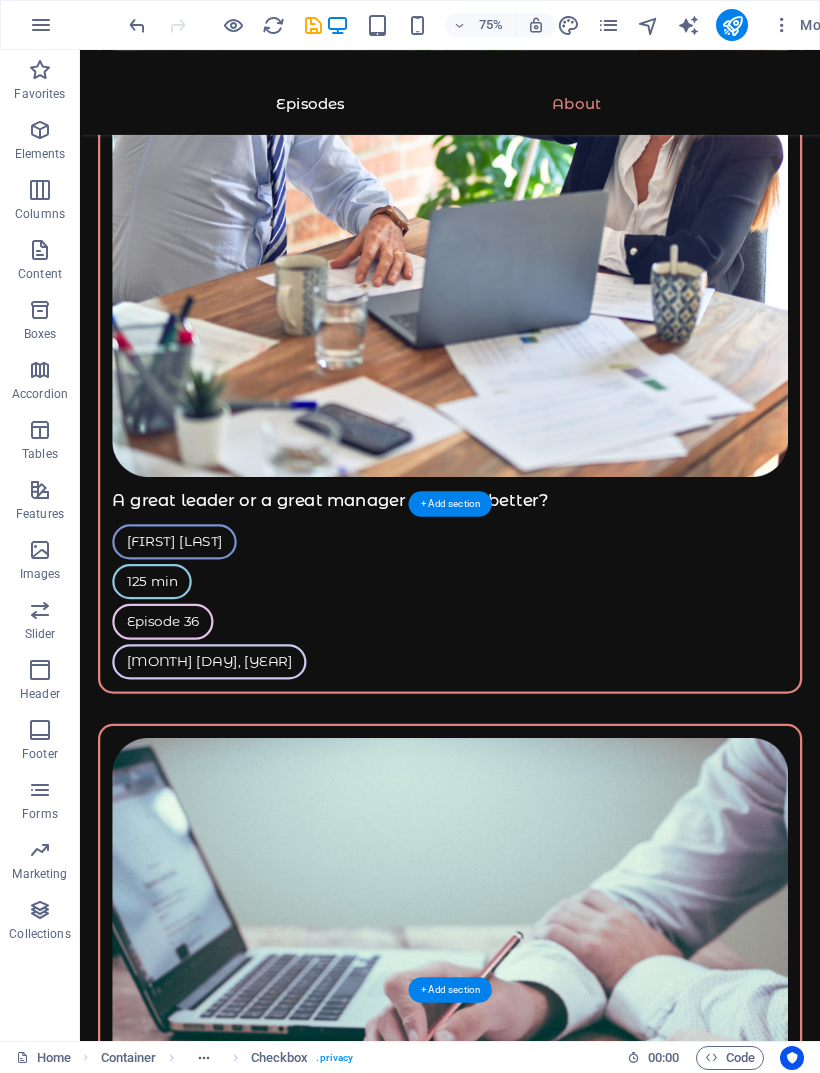 scroll, scrollTop: 4487, scrollLeft: 0, axis: vertical 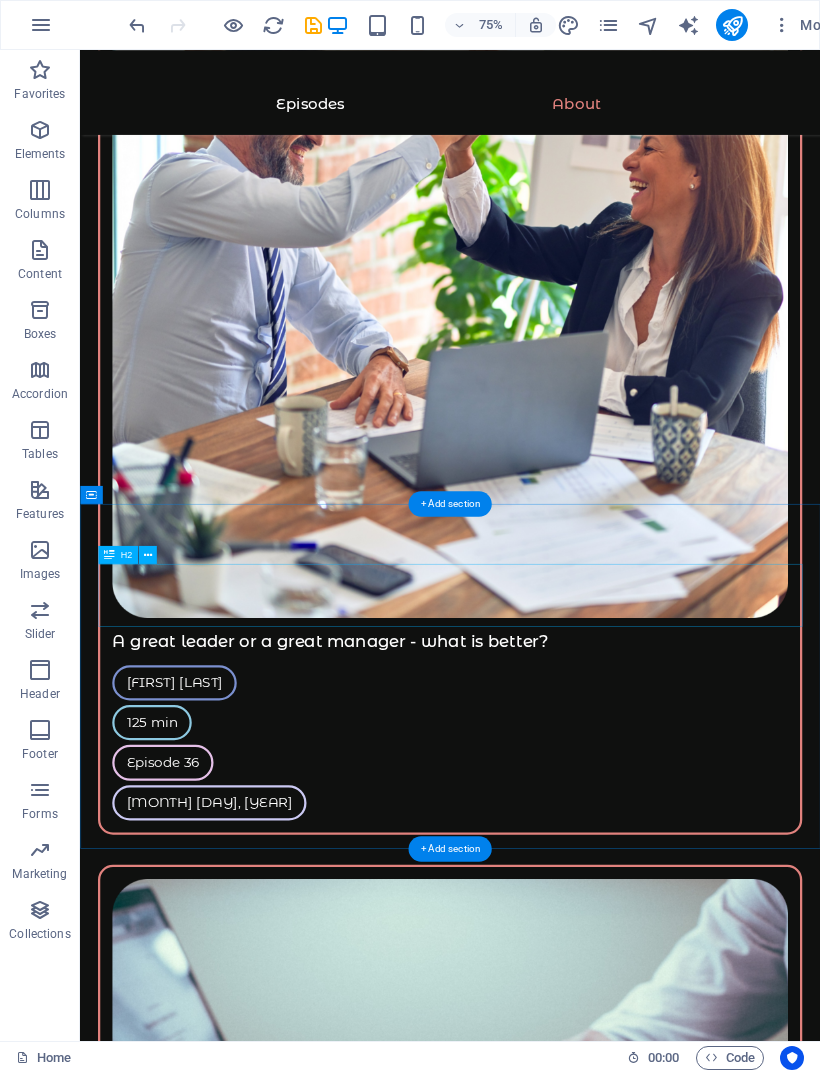 click on "Stay connected" at bounding box center (573, 13240) 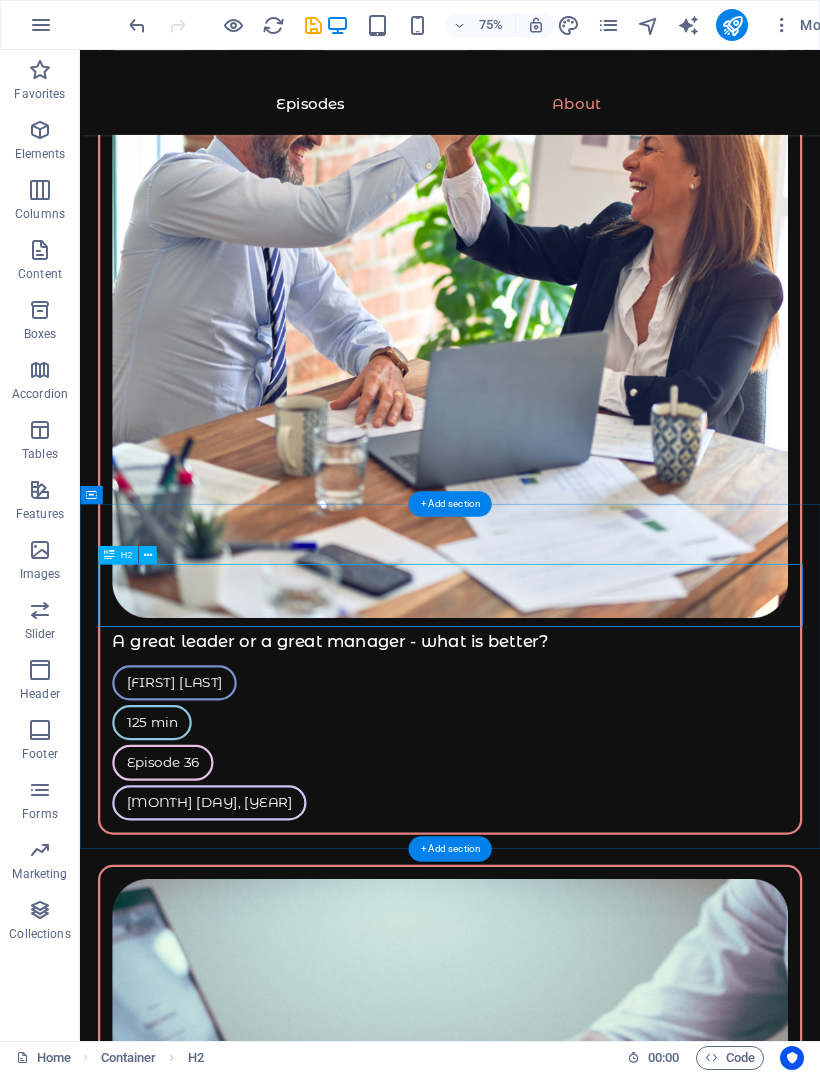 click at bounding box center [148, 555] 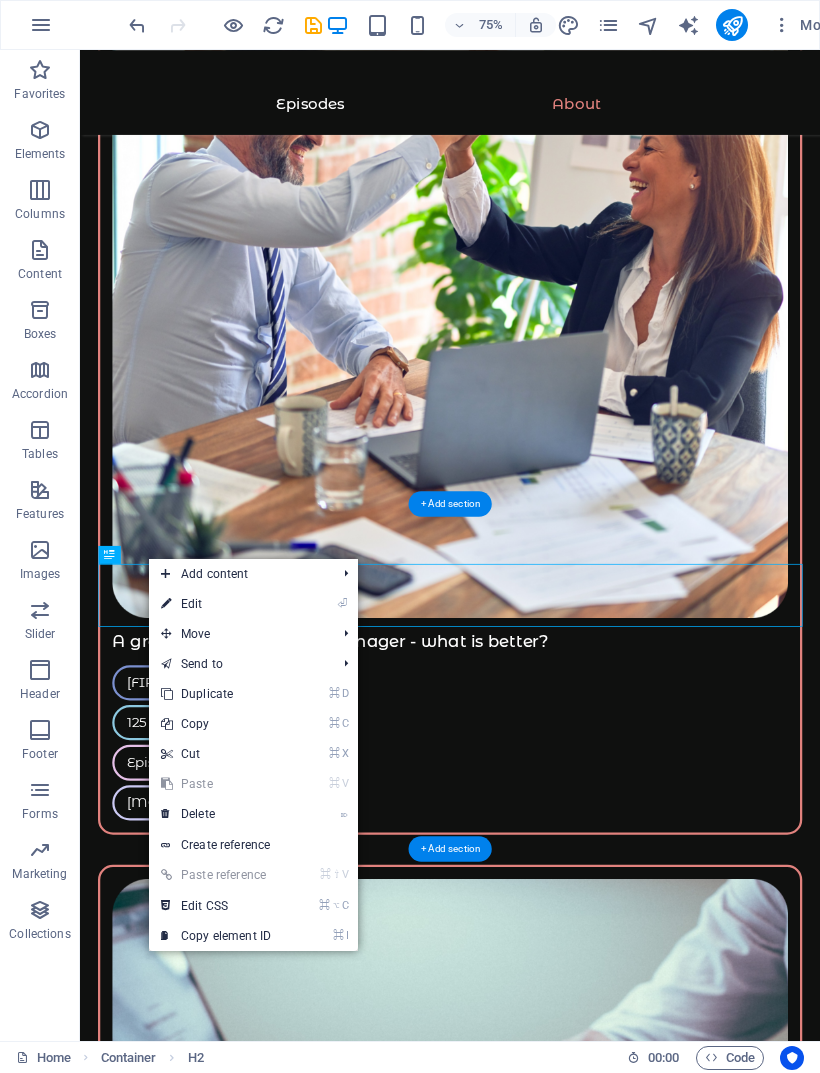 click on "⌦  Delete" at bounding box center (216, 814) 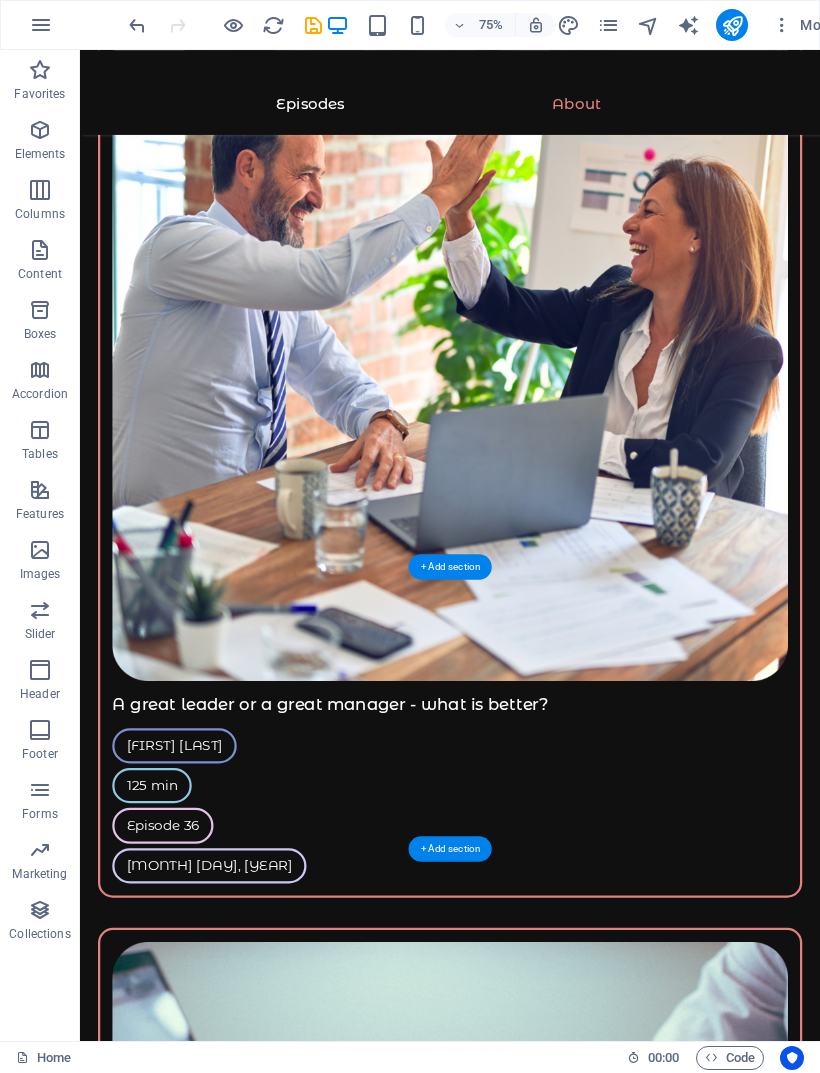 click on "Be the first who gets notified about new episodes!" at bounding box center [573, 13318] 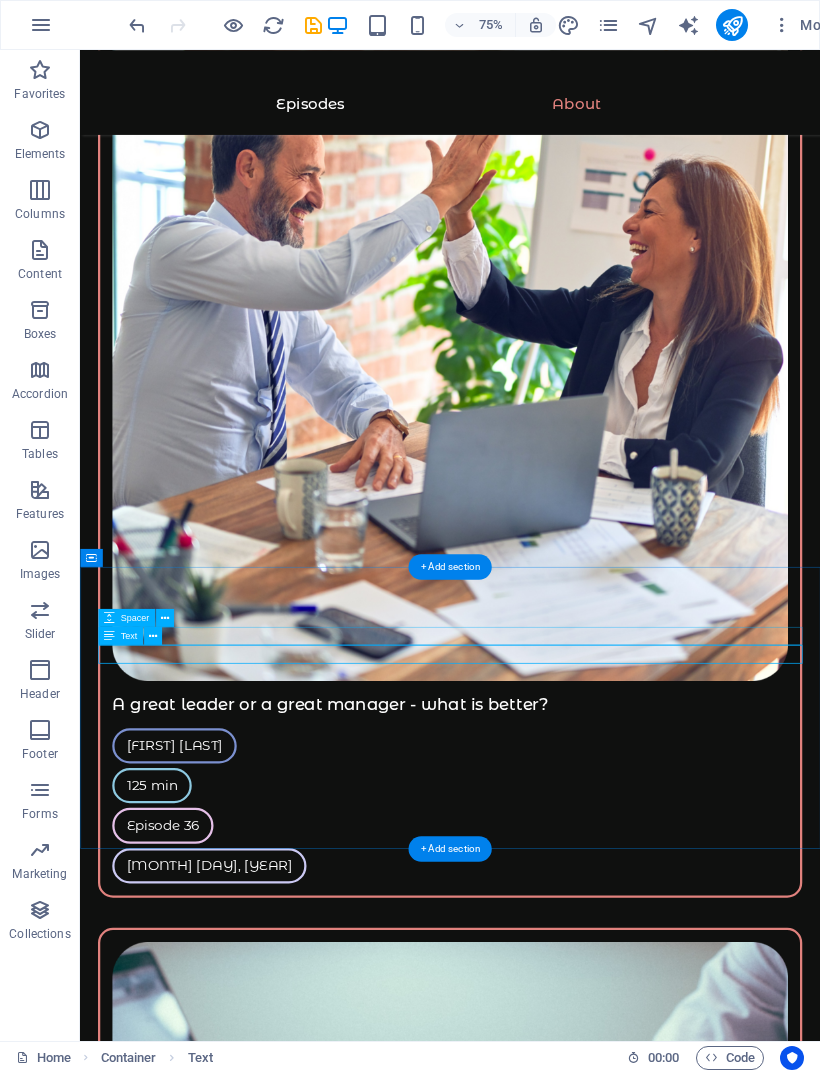 click at bounding box center (165, 618) 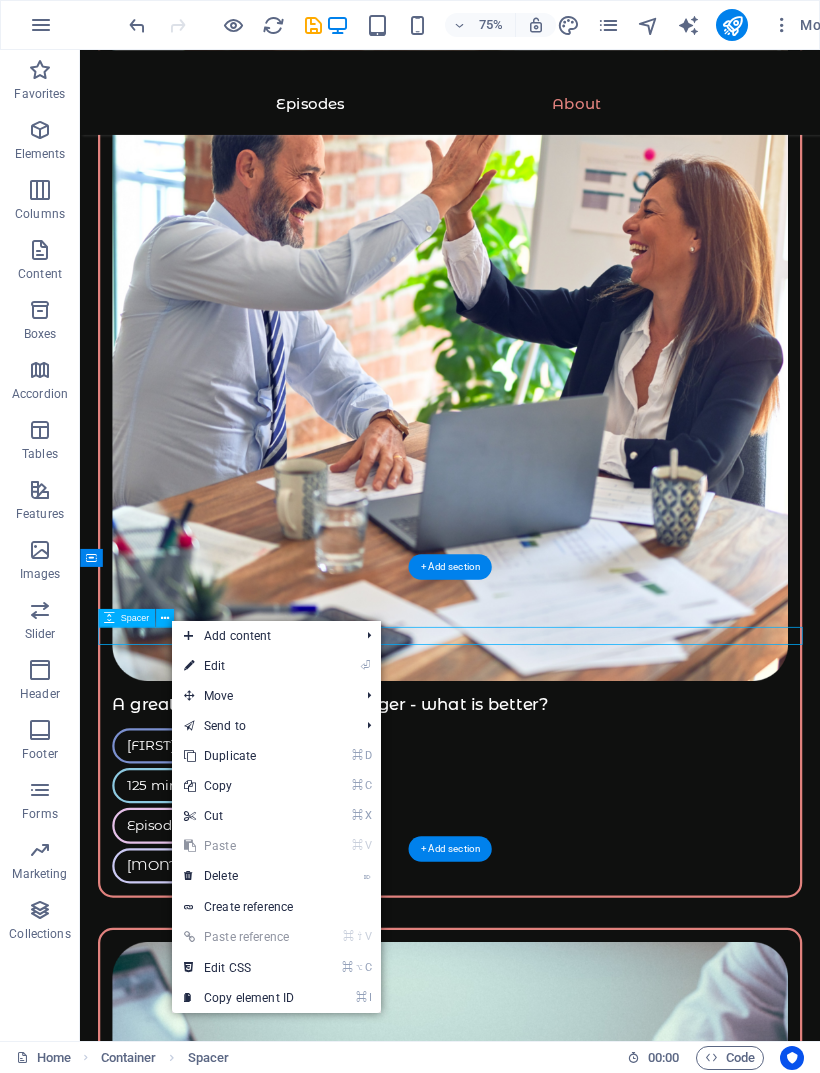 click on "⌦  Delete" at bounding box center [239, 876] 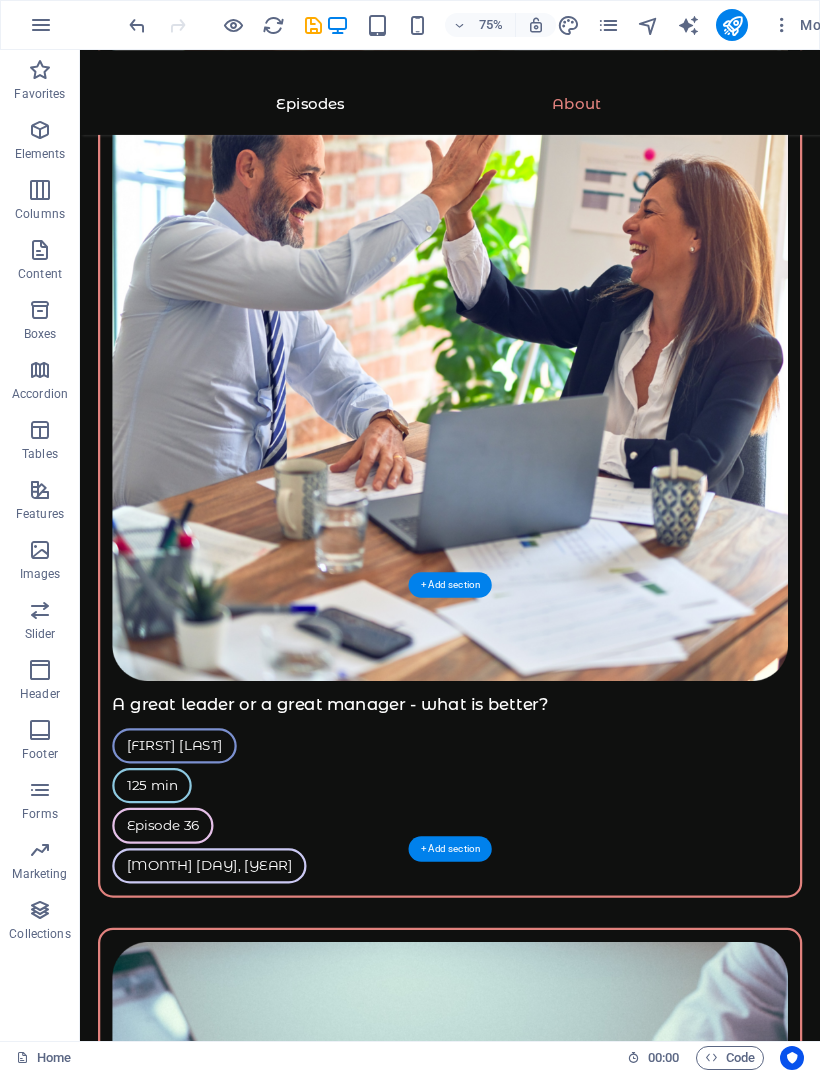 scroll, scrollTop: 4379, scrollLeft: 0, axis: vertical 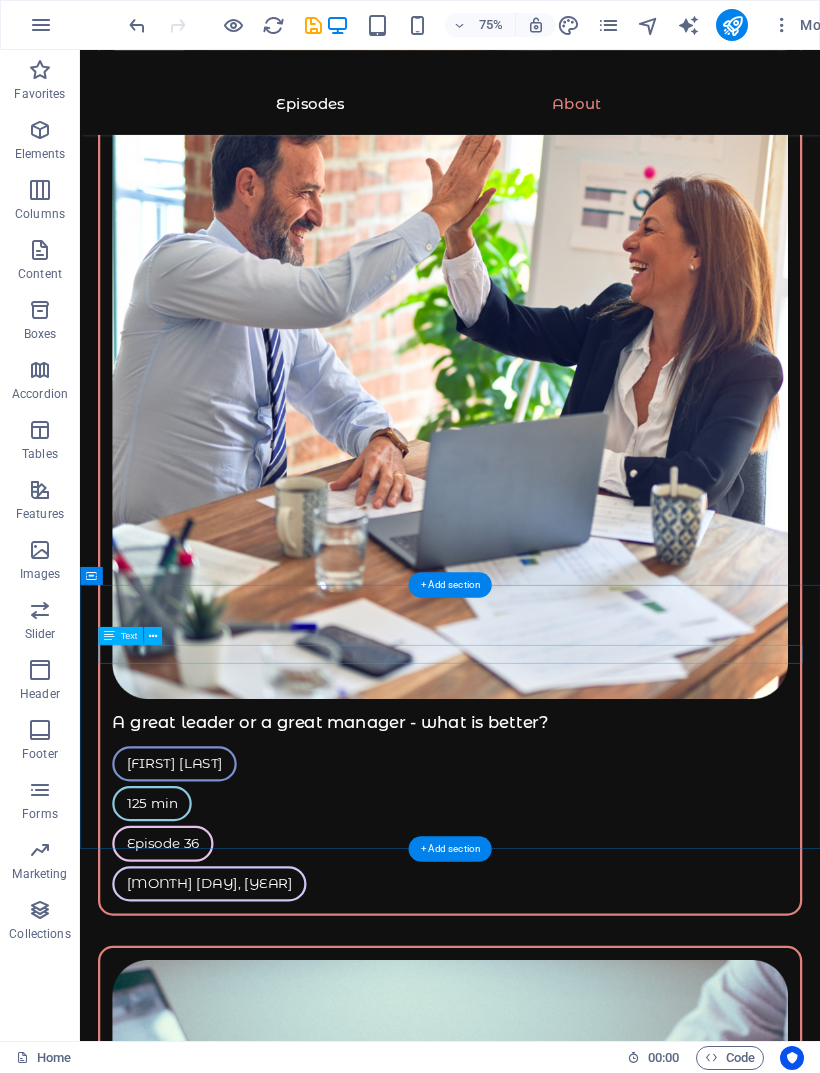 click on "Be the first who gets notified about new episodes!" at bounding box center (573, 13318) 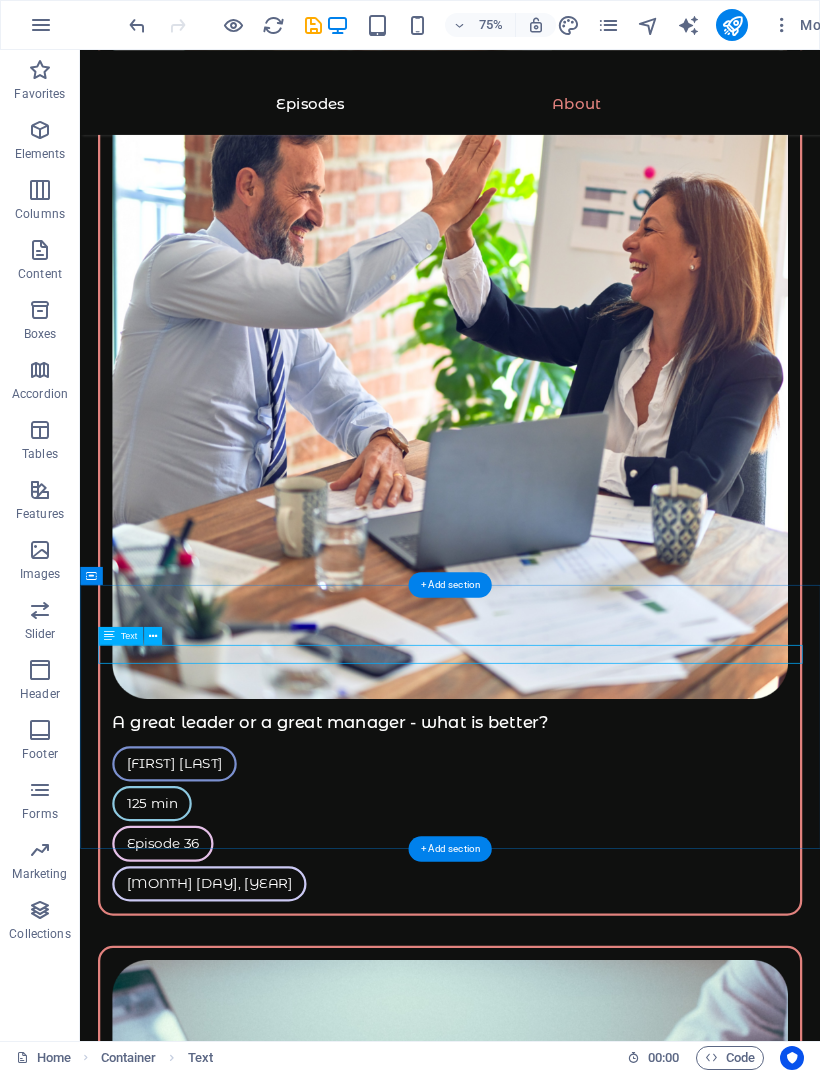 click at bounding box center [153, 636] 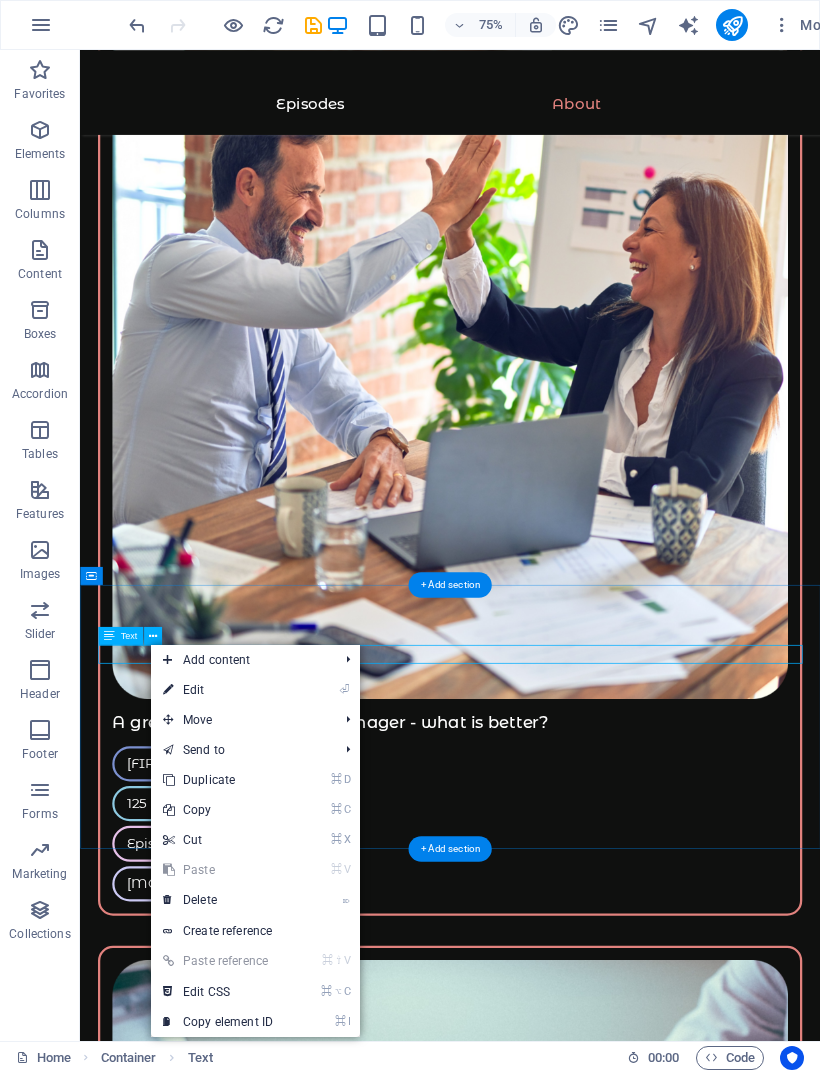 click on "⌦  Delete" at bounding box center [218, 900] 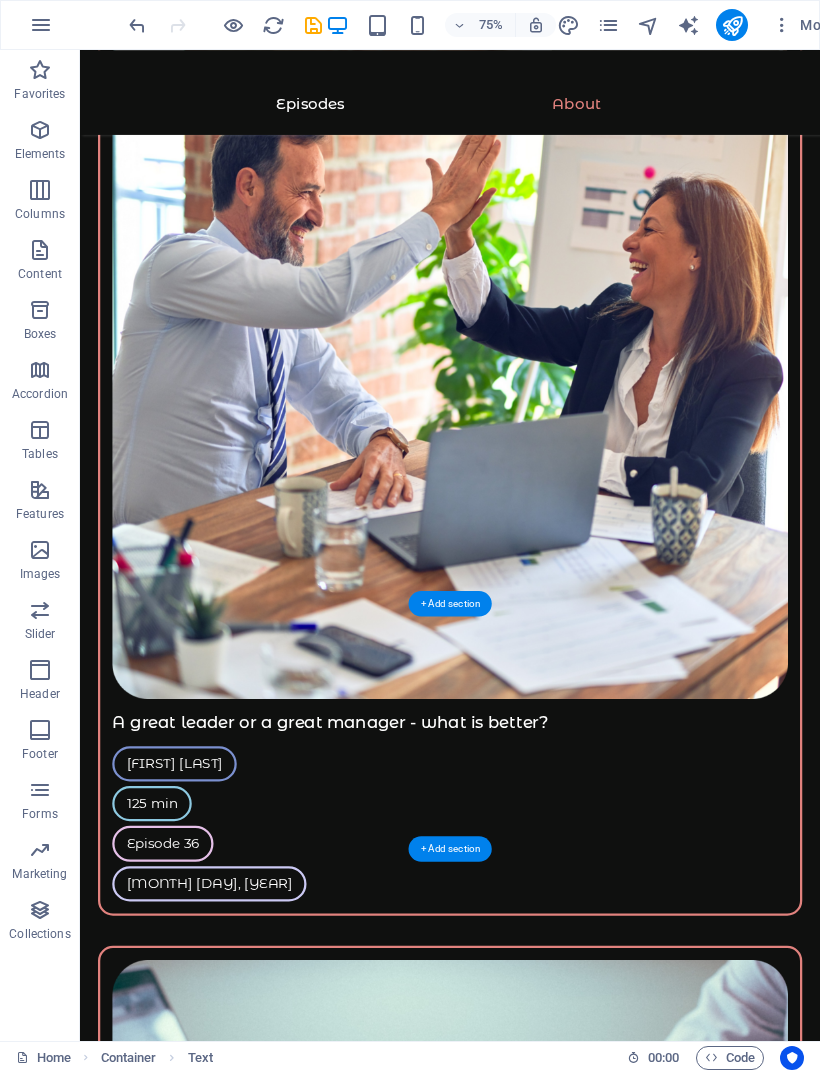 scroll, scrollTop: 4354, scrollLeft: 0, axis: vertical 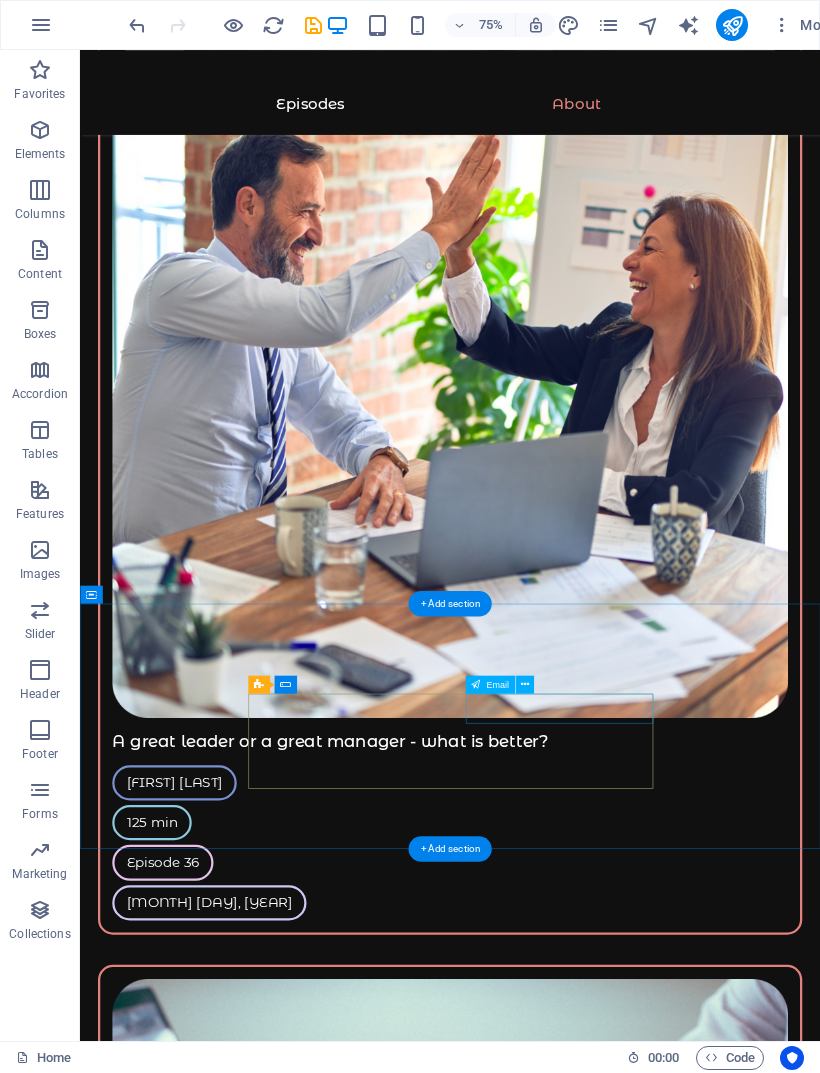click at bounding box center (374, 13475) 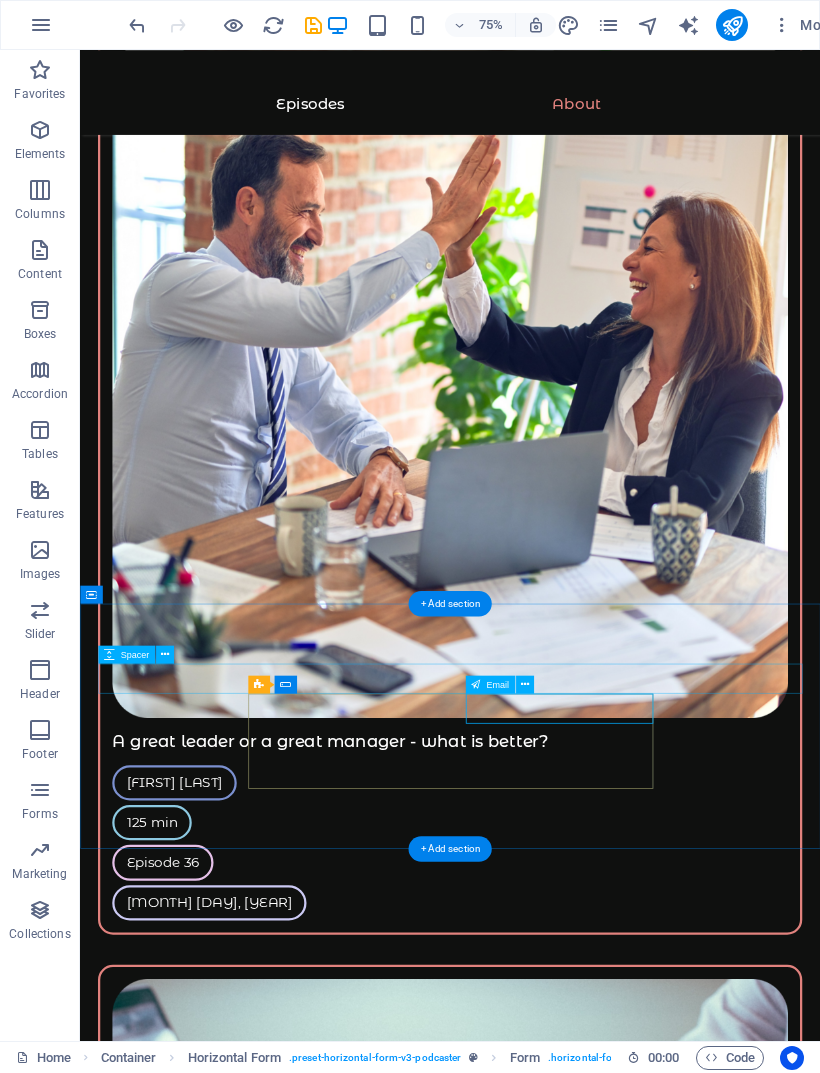 click at bounding box center (524, 685) 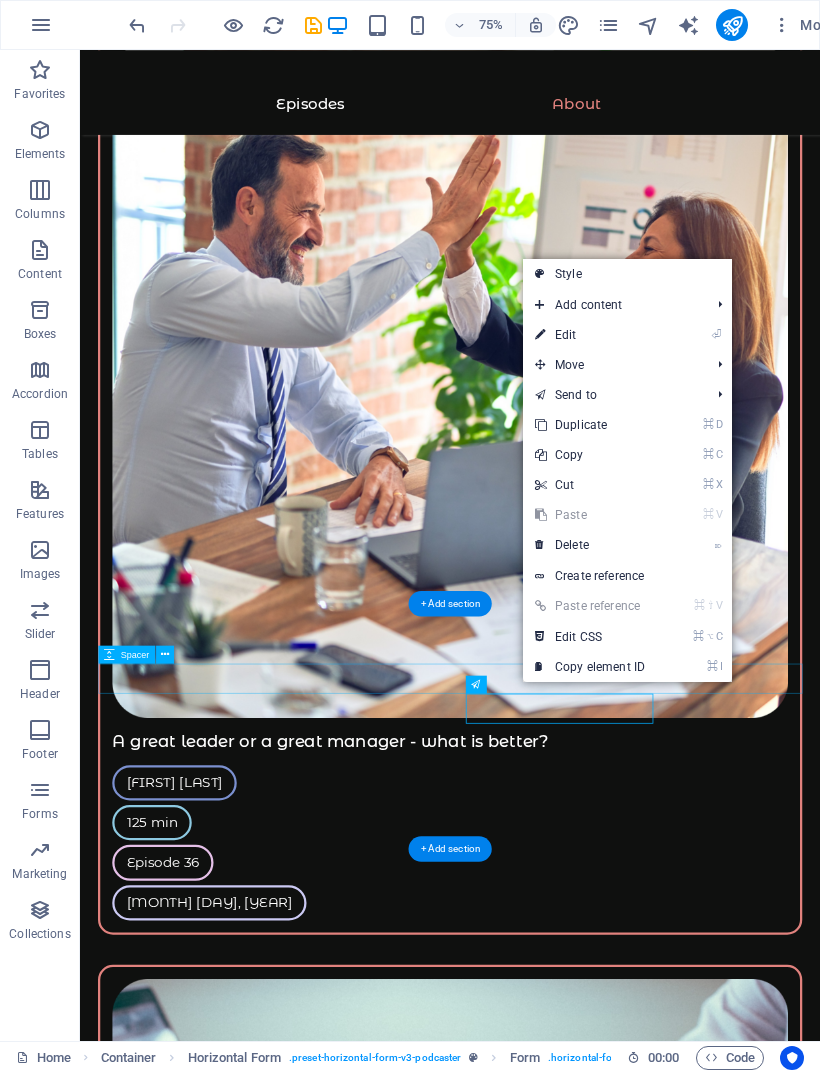 click on "⌦  Delete" at bounding box center (590, 545) 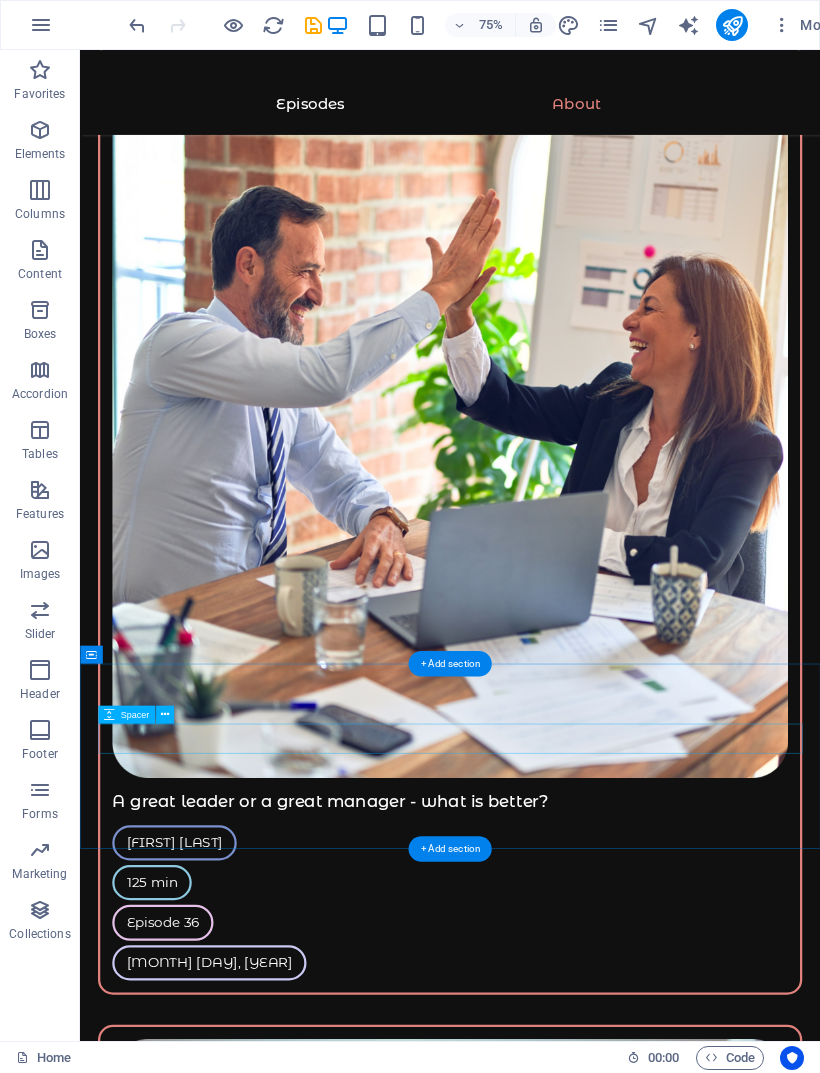 click at bounding box center [165, 715] 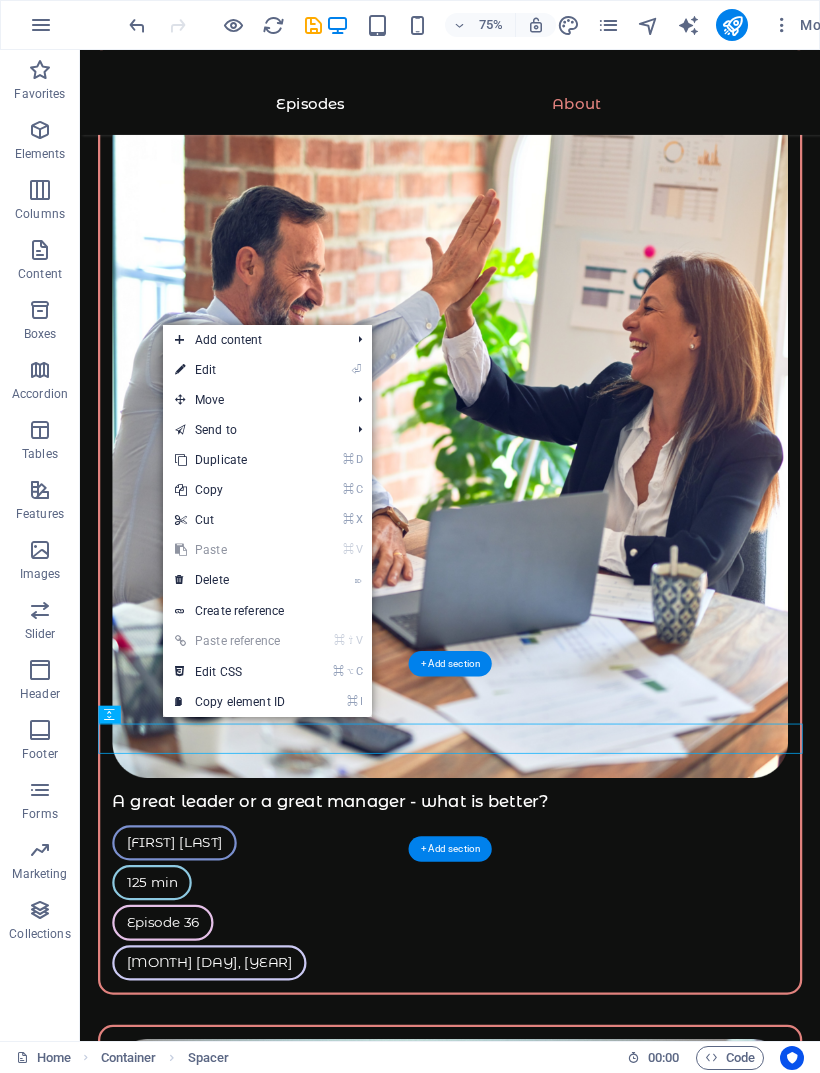 click on "⌦  Delete" at bounding box center (230, 580) 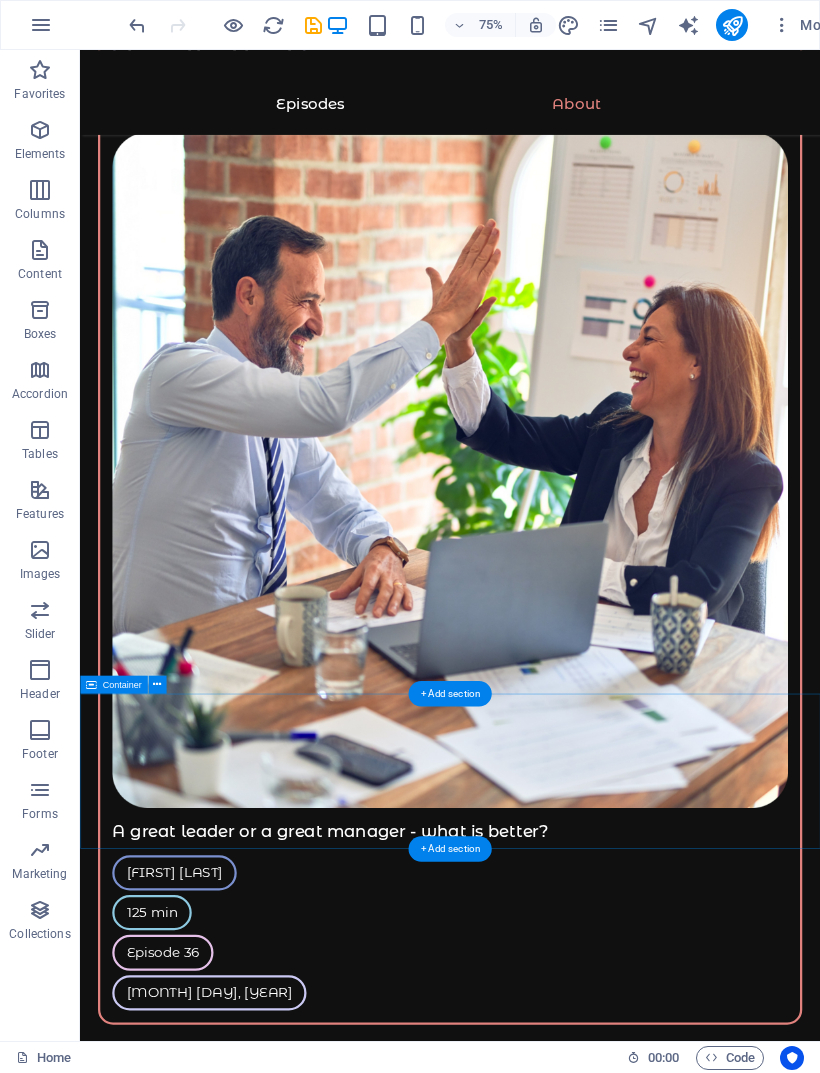 click on "Submit" at bounding box center (573, 13516) 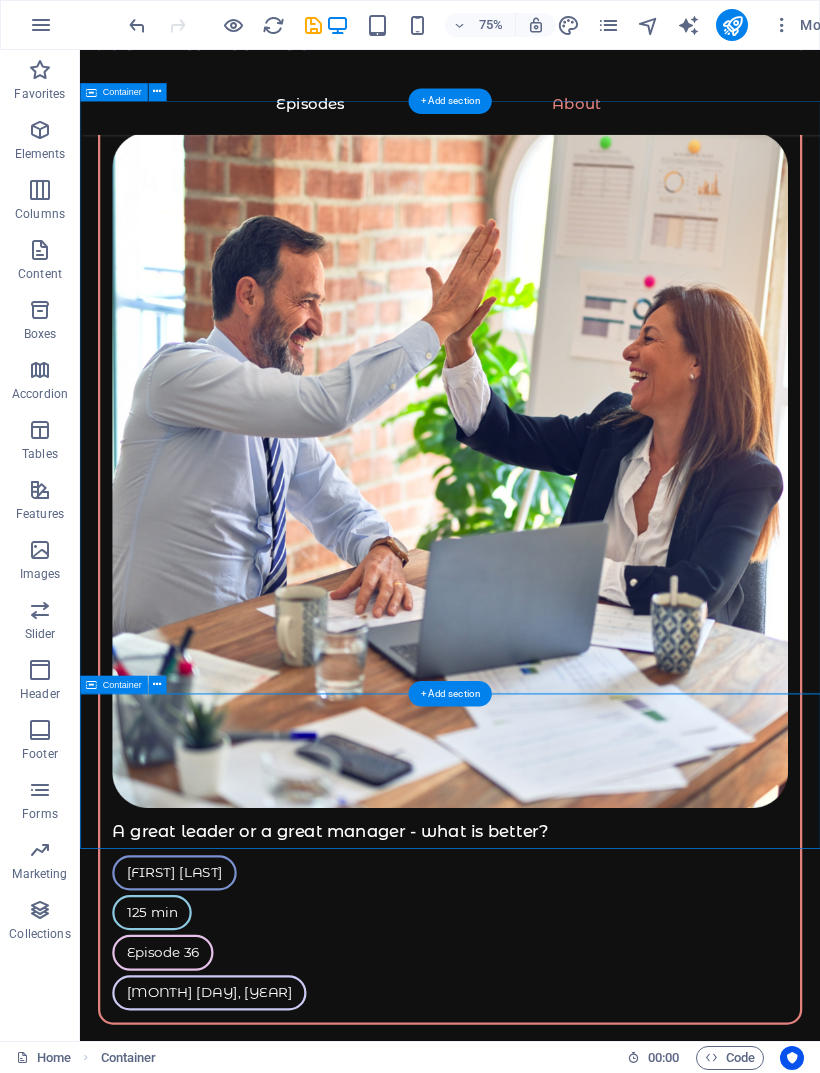 click at bounding box center (157, 685) 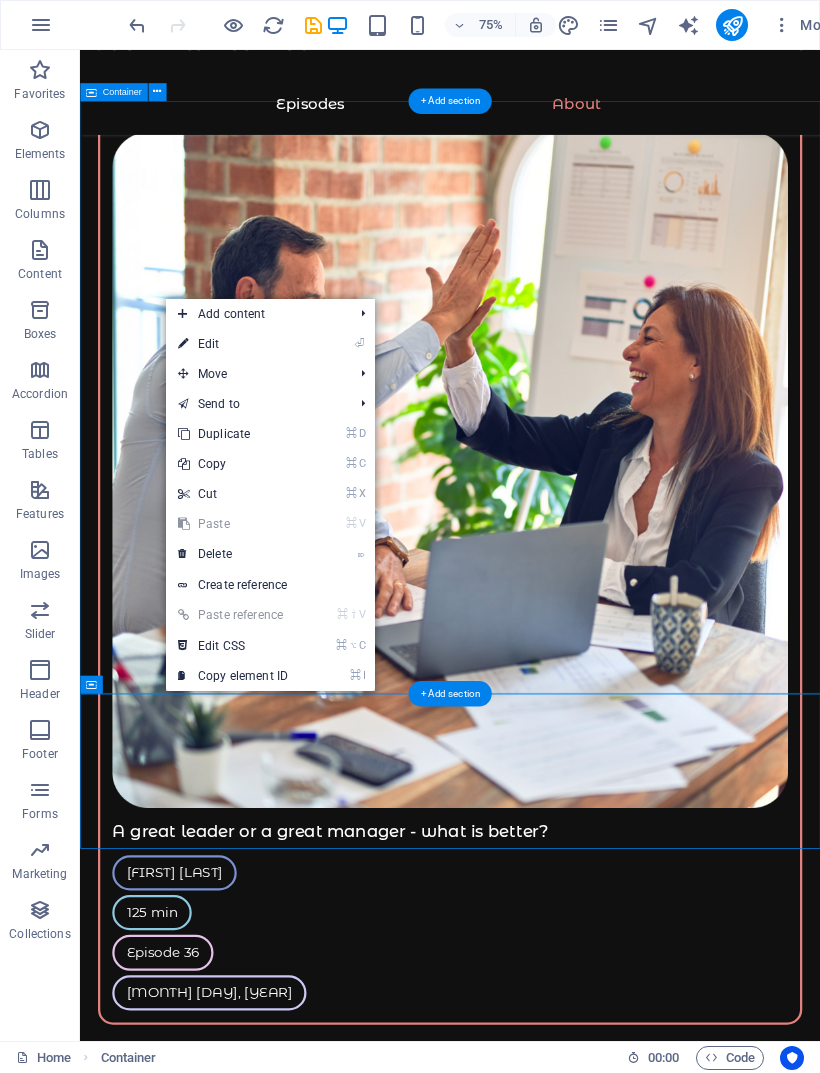click on "⌦  Delete" at bounding box center [233, 554] 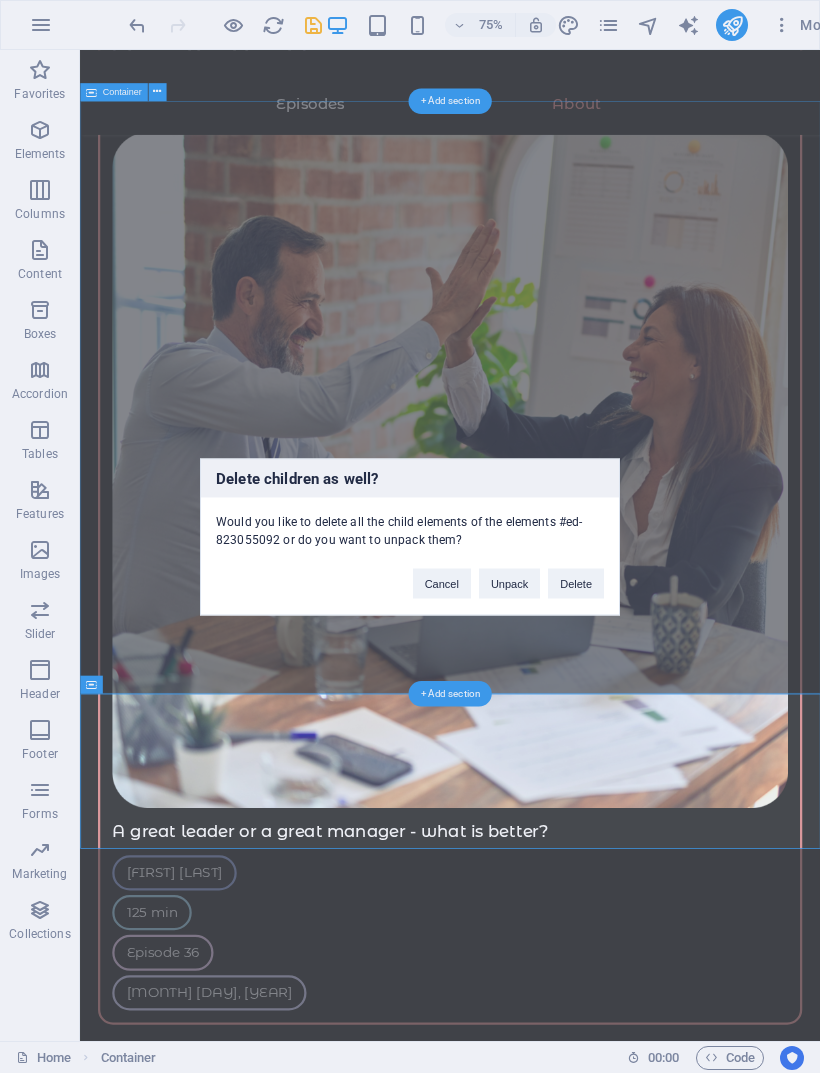 click on "Delete" at bounding box center (576, 583) 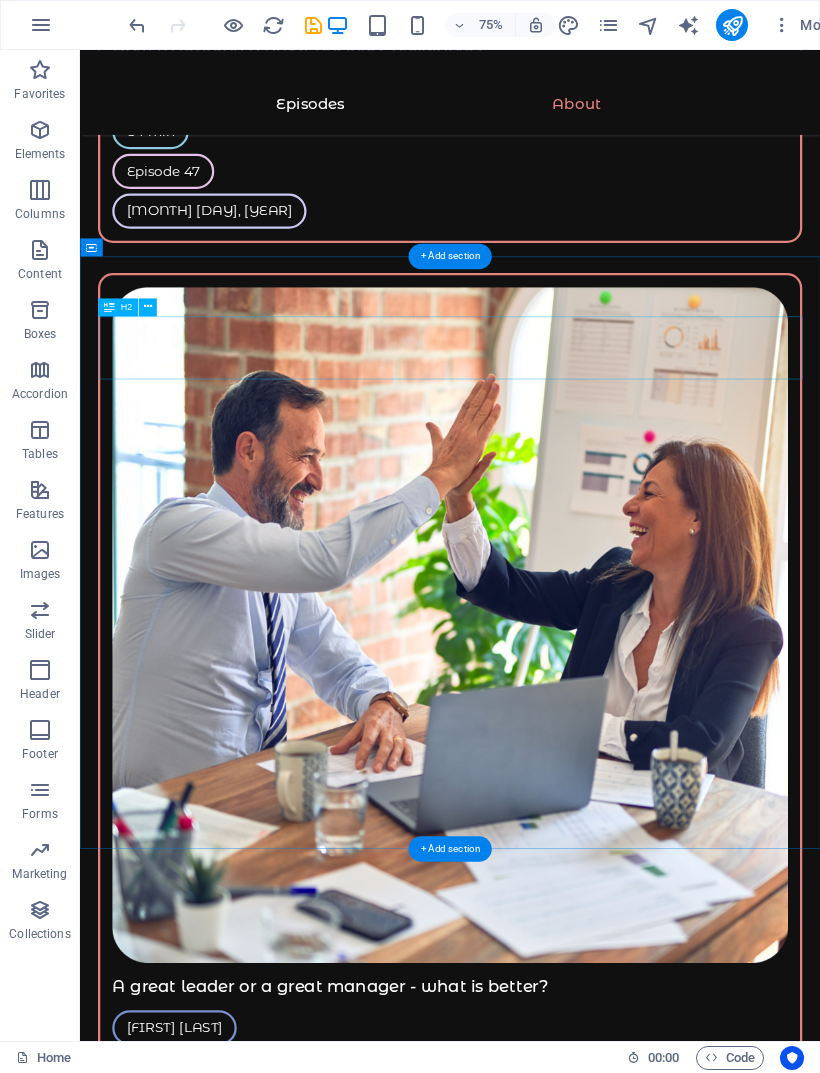 click on "Sponsored by" at bounding box center (573, 12321) 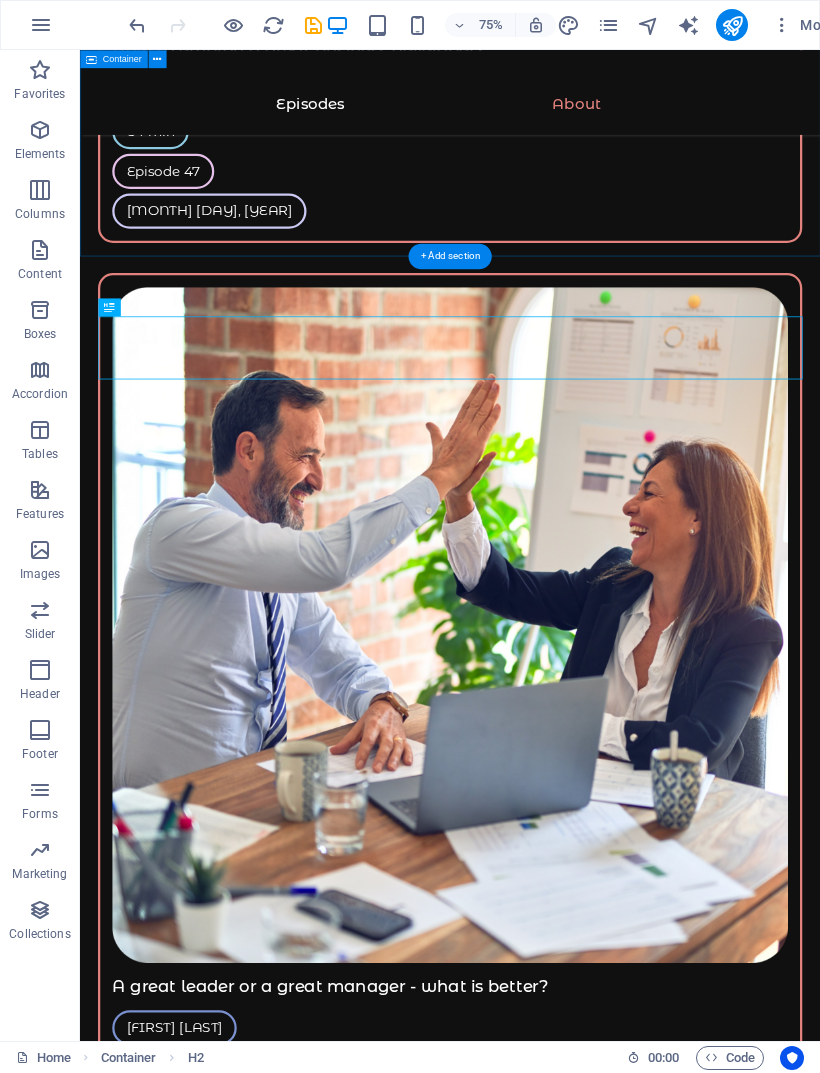 click on "Meet the host Francesco is the charismatic and knowledgeable host of Podcaster. With a great passion, he brings a wealth of expertise and experience to the microphone. Francesco have spent years honing his craft and is dedicated to sharing valuable insights and engaging conversations with his listeners. The host has a knack for making complex topics accessible and enjoyable, ensuring that every episode is not only informative but also entertaining. His warm and inviting personality makes listeners feel like they're having a conversation with a close friend, and their enthusiasm is contagious. When Francesco isn't behind the mic, you can often find him doing sports, which further fuels his passion for exploring new ideas and perspectives, as well as meeting new people. Socials:" at bounding box center [573, 11368] 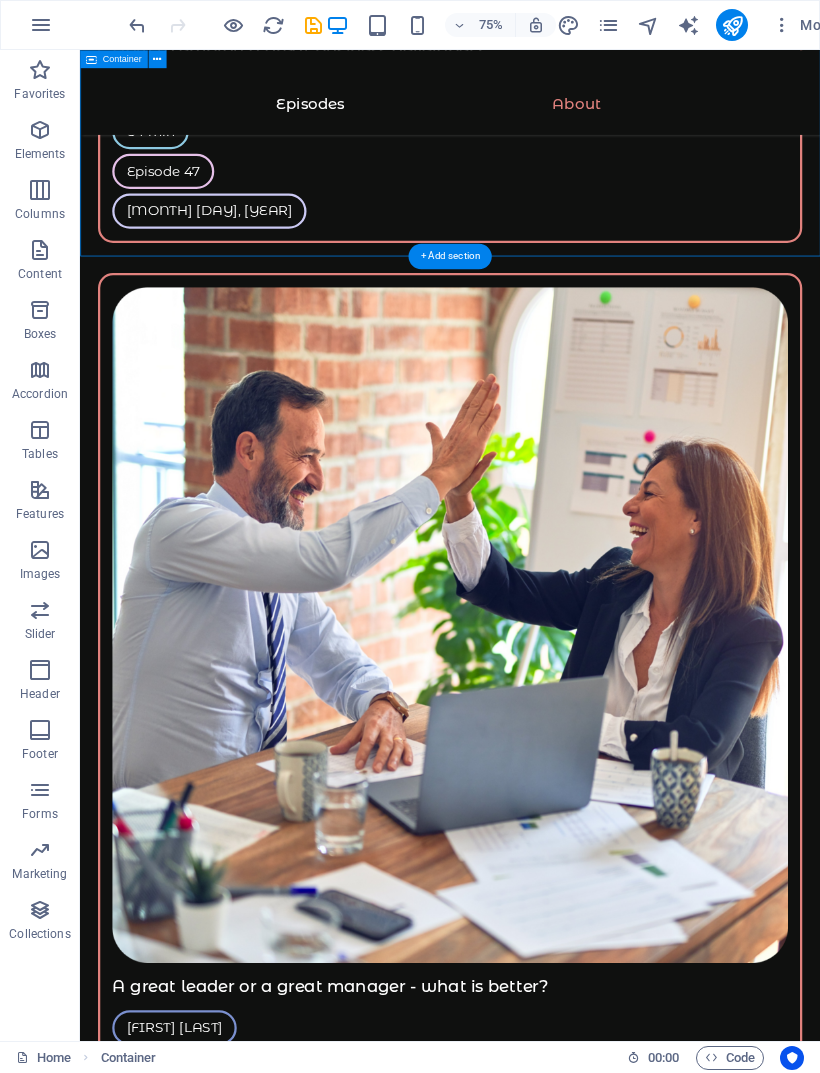 click on "Sponsored by Quis dictum cursus faucibus mattis dignisim. Pellentes que purus in sed sodales in mauris molestie. Eleifend estco sctetur interdum eu in auctor. Quis dictum cursus faucibus mattis dignisim. Pellentes que purus in sed sodales in mauris molestie. Eleifend estco sctetur interdum eu in auctor. Quis dictum cursus faucibus mattis dignisim. Pellentes que purus in sed sodales in mauris molestie. Eleifend estco sctetur interdum eu in auctor. Quis dictum cursus faucibus mattis dignisim. Pellentes que purus in sed sodales in mauris molestie. Eleifend estco sctetur interdum eu in auctor." at bounding box center [573, 12888] 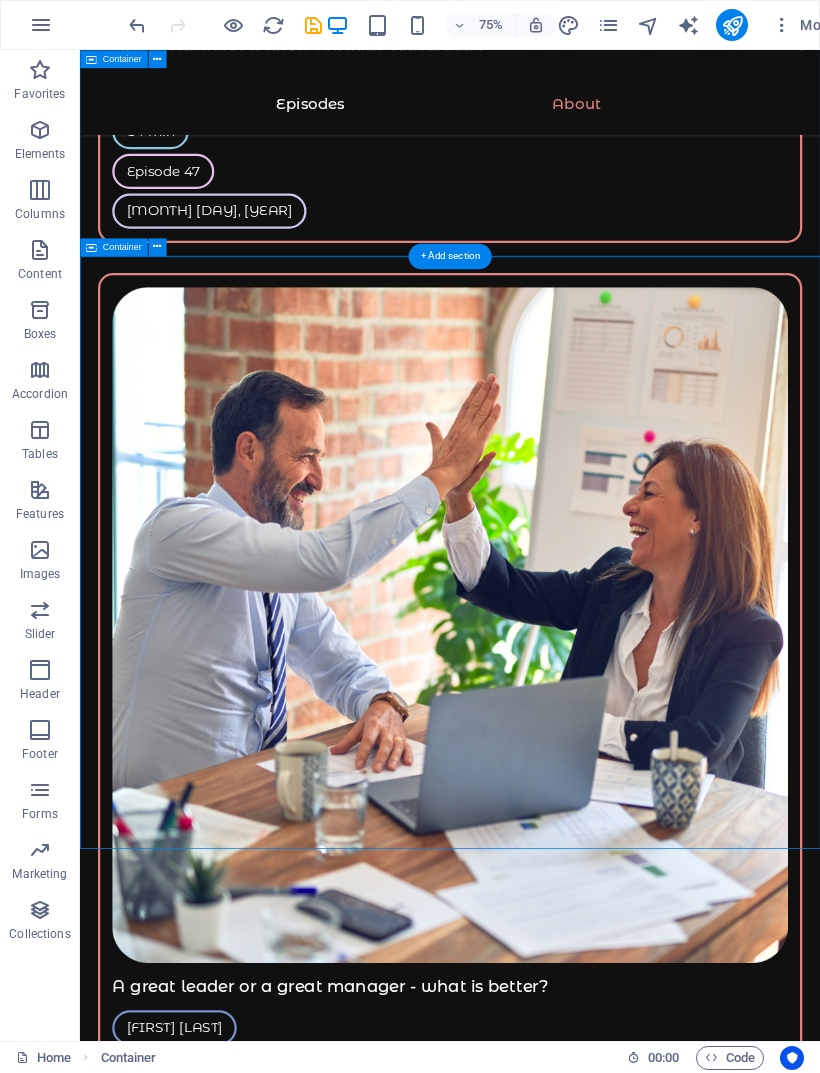 click at bounding box center (157, 247) 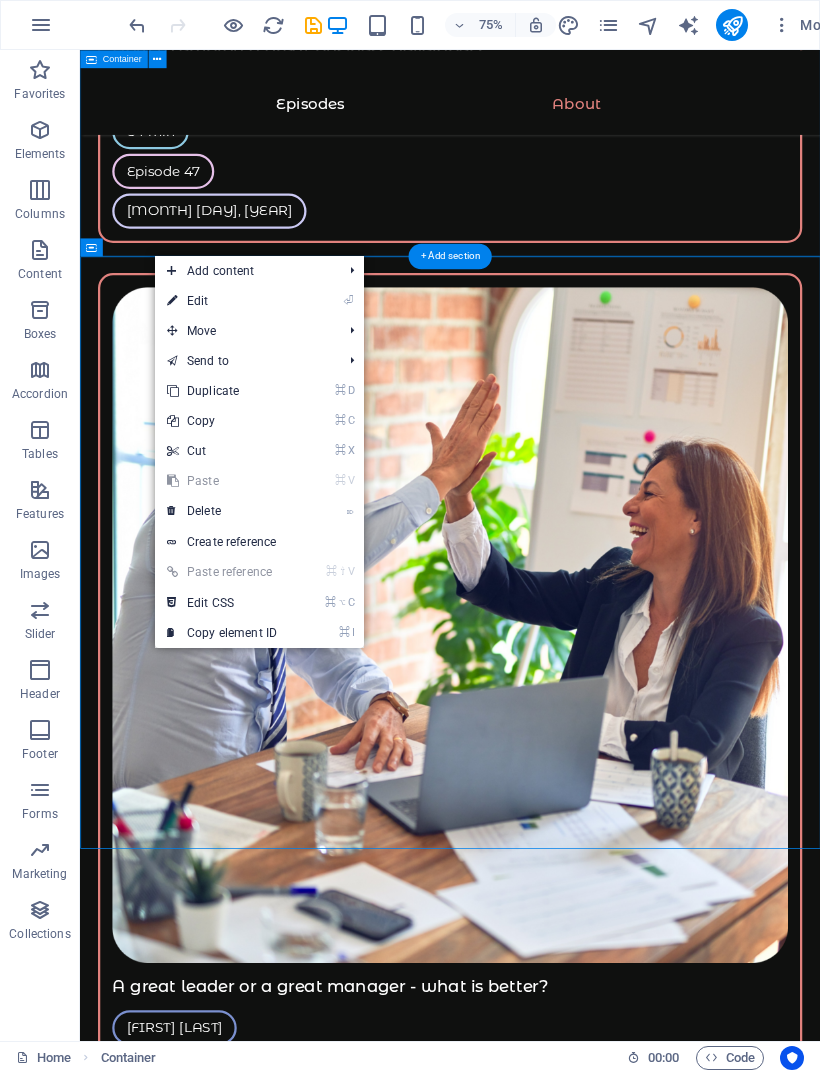 click on "⌦  Delete" at bounding box center [222, 511] 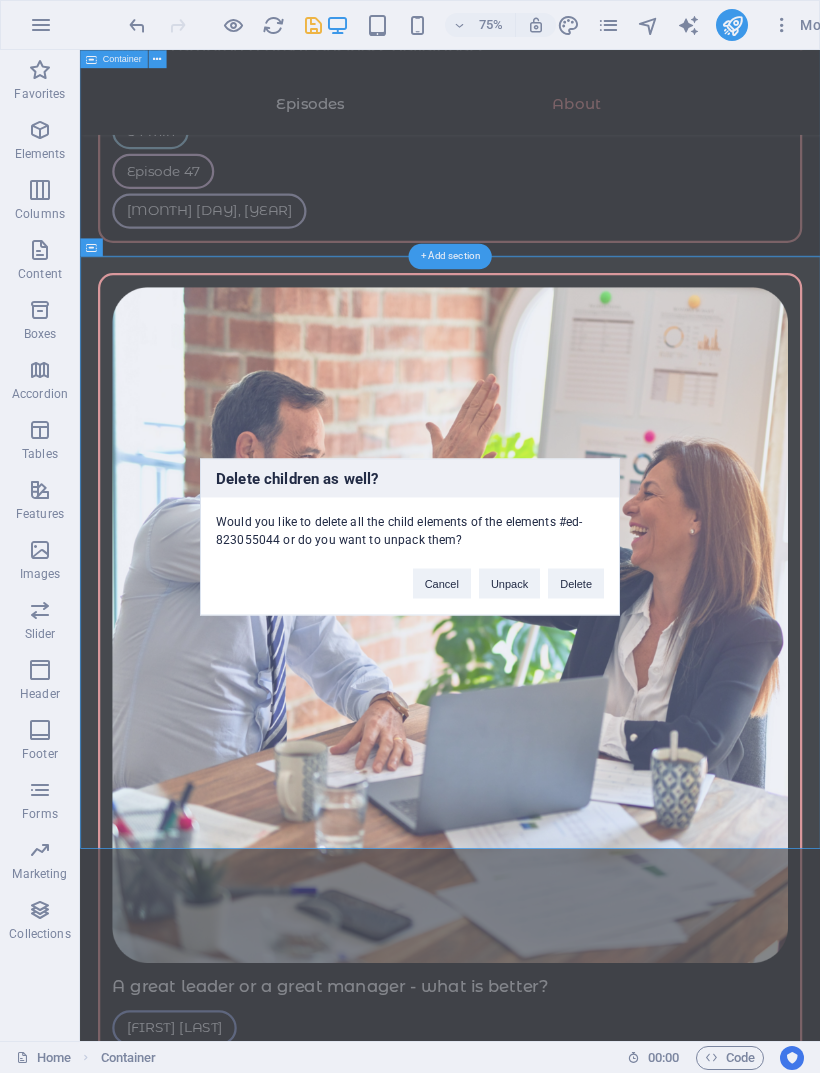 click on "Delete" at bounding box center [576, 583] 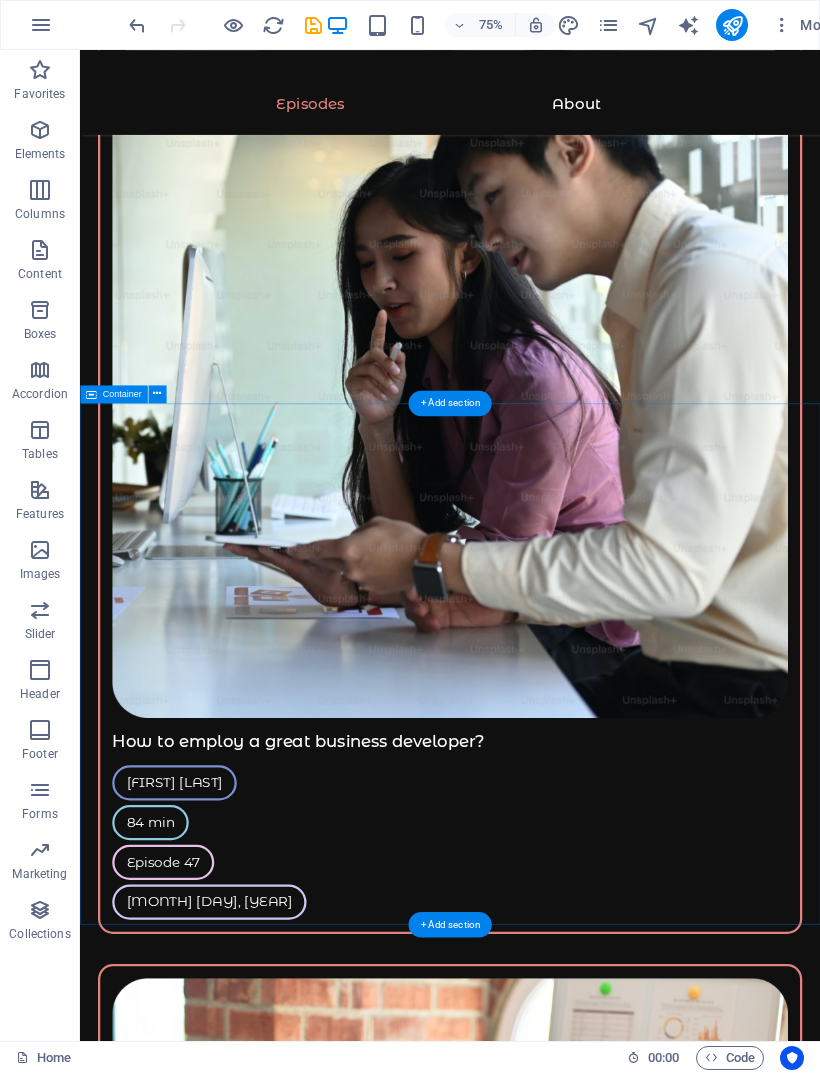 scroll, scrollTop: 3065, scrollLeft: 0, axis: vertical 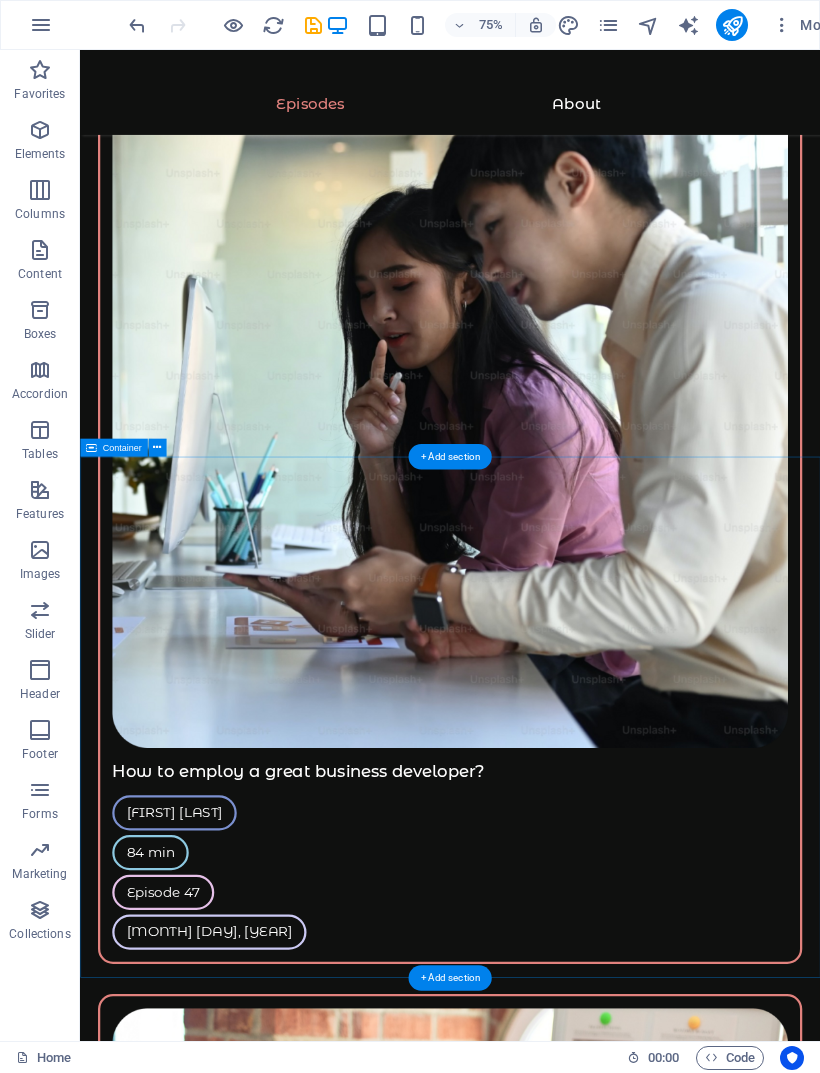 click at bounding box center (157, 448) 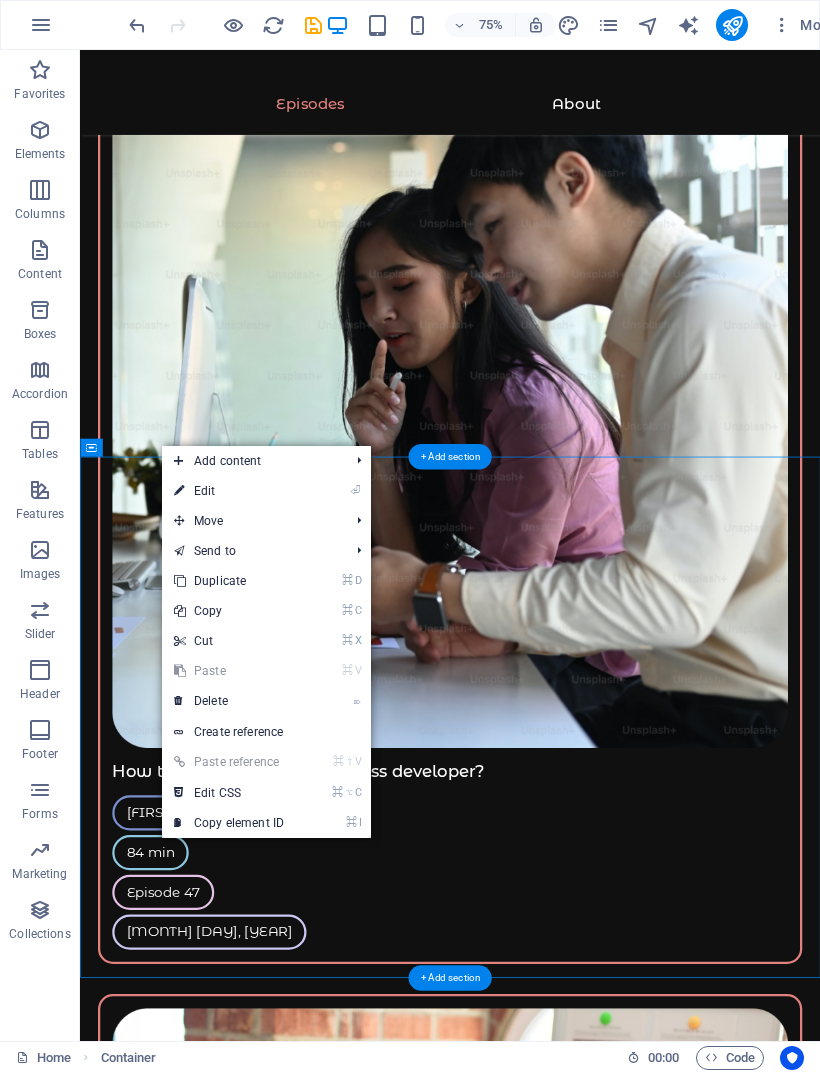 click on "⌦  Delete" at bounding box center (229, 701) 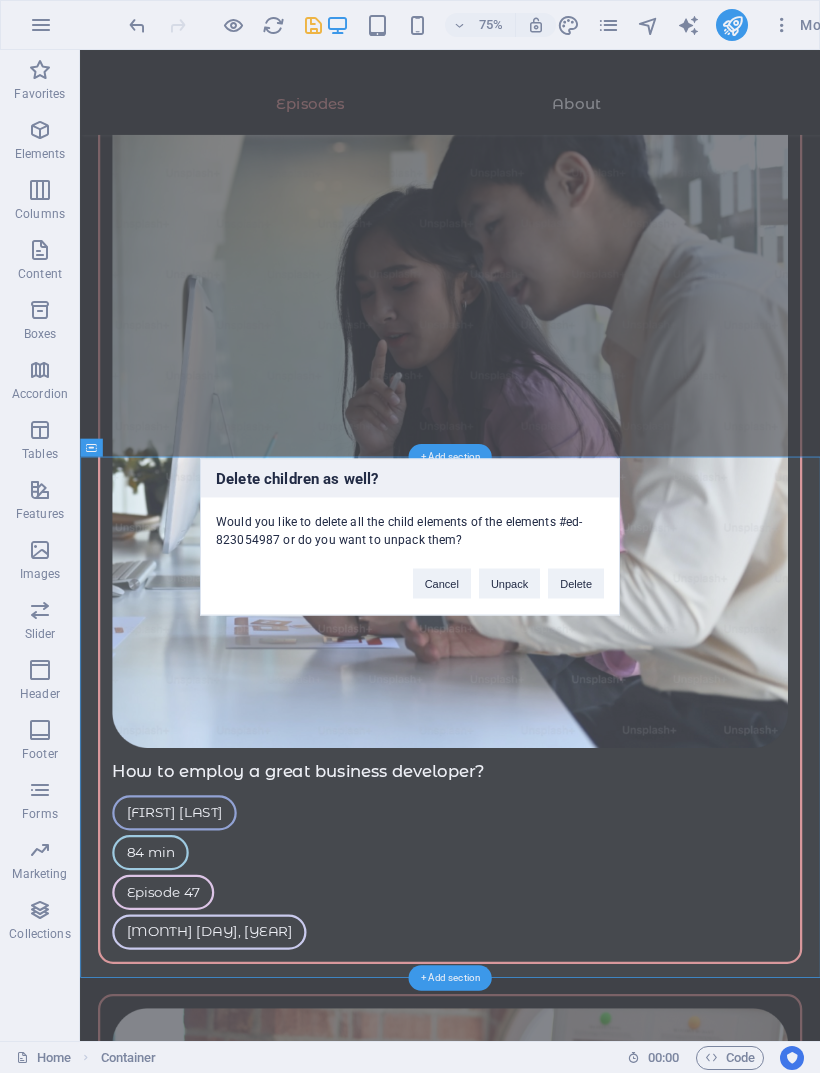 click on "Delete" at bounding box center (576, 583) 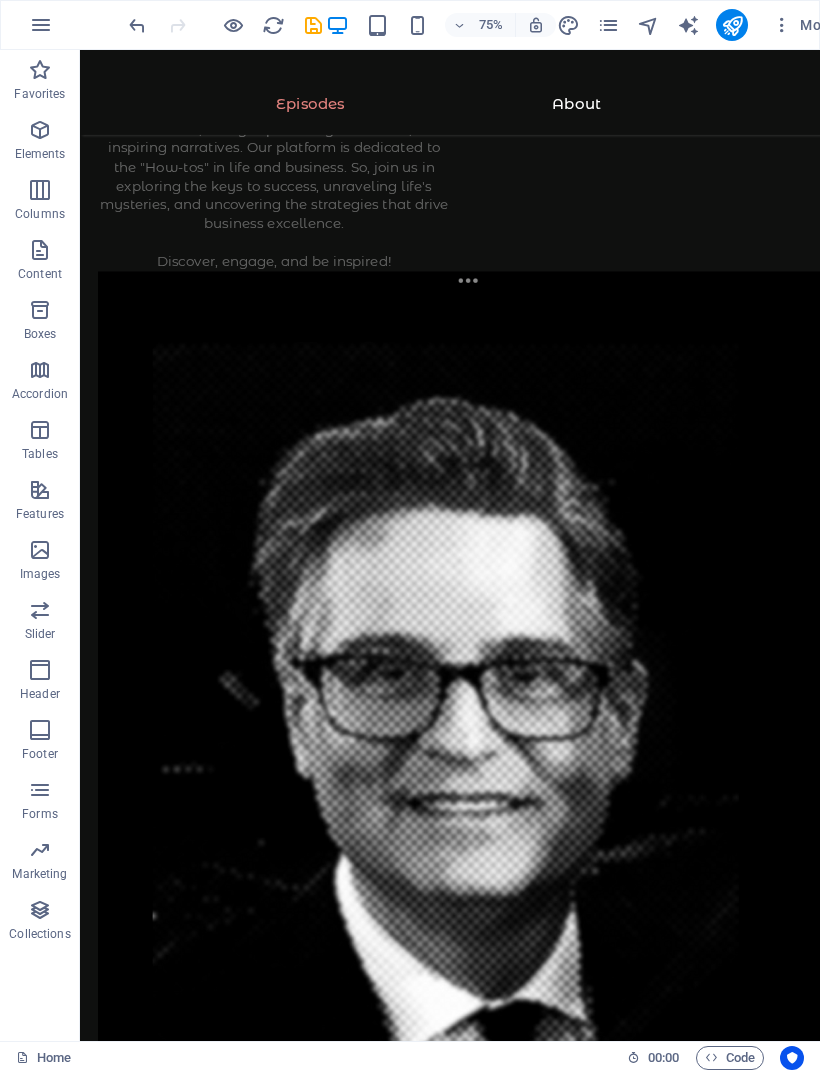 scroll, scrollTop: 655, scrollLeft: 0, axis: vertical 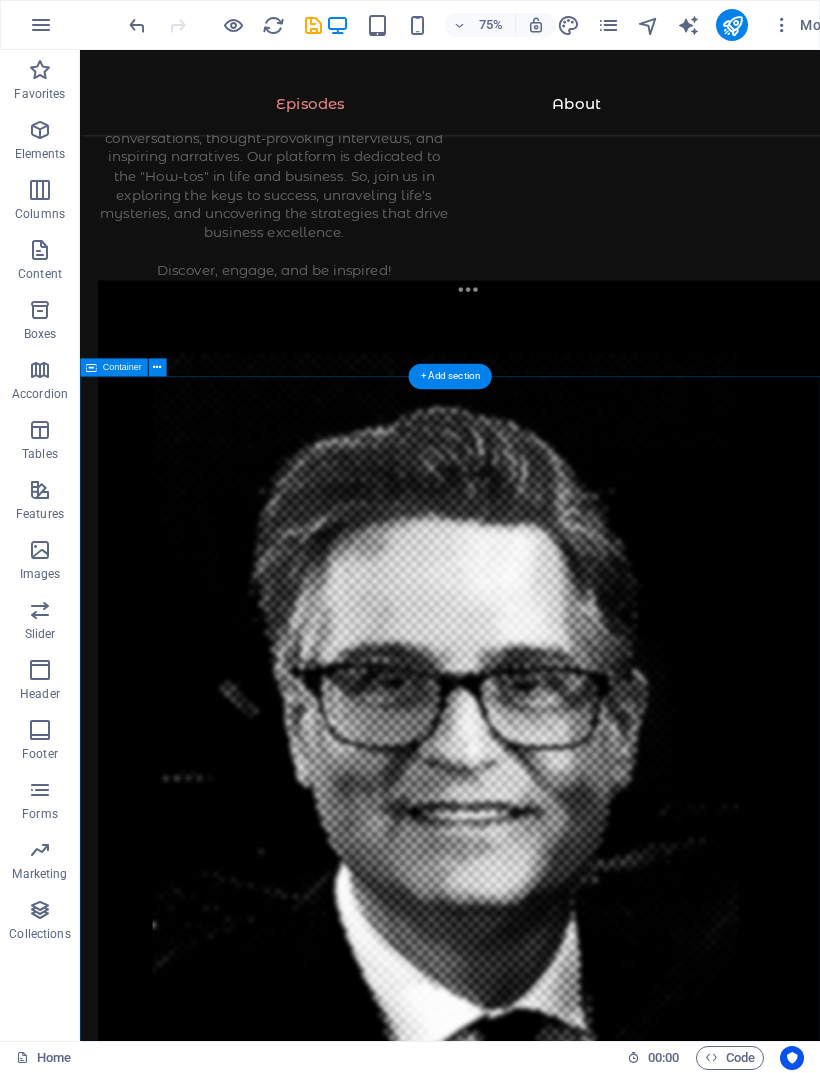 click on "Listen to the best episodes All Business Startup Education Sport Travel Art How to employ a great business developer? Jake Clark 84 min Episode 47 Jun 7, 2023 A great leader or a great manager - what is better? Sam Concord 125 min Episode 36 Apr 20, 2023 Upcoming business trend in 2023 Marry Peterson 213 min Episode 12 Jan 30, 2023 Did global economy reach its goals in 2023? Frederic Durak 158 min Episode 4 Jan 13, 2023 How to get started with your business Amanda Fox 120 min Episode 8 Jan 13, 2023 How to get the free courses on Academix Jack Doe 240 min Episode 1 Dec 8, 2023 How to become the fittest version of yourself Mark Donovan 100 min Episode 1 Jan 1, 2024 How to finanze a year of travel Monica Simson 132 min Episode 1 Jan 2, 2024 How to sell your art via social media Eva Jackson 120 min Episode 1 Jan 7, 2024  Vorherige Nächste" at bounding box center (573, 7899) 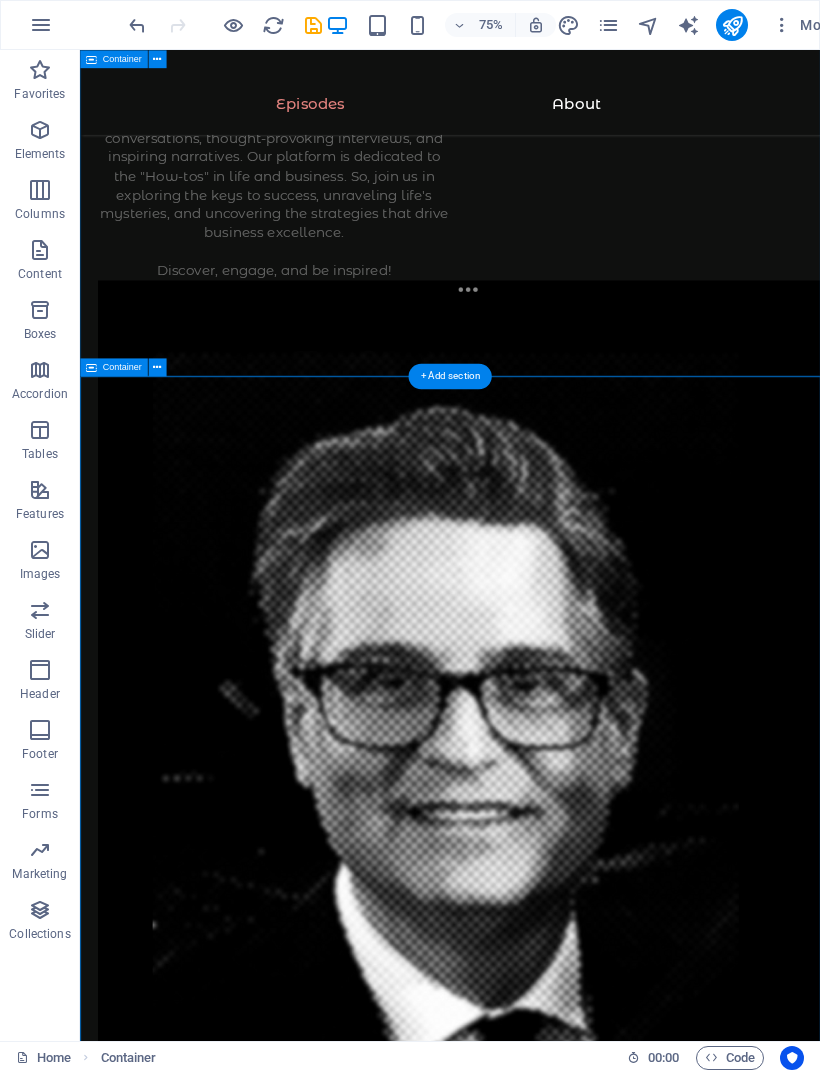 click at bounding box center (157, 367) 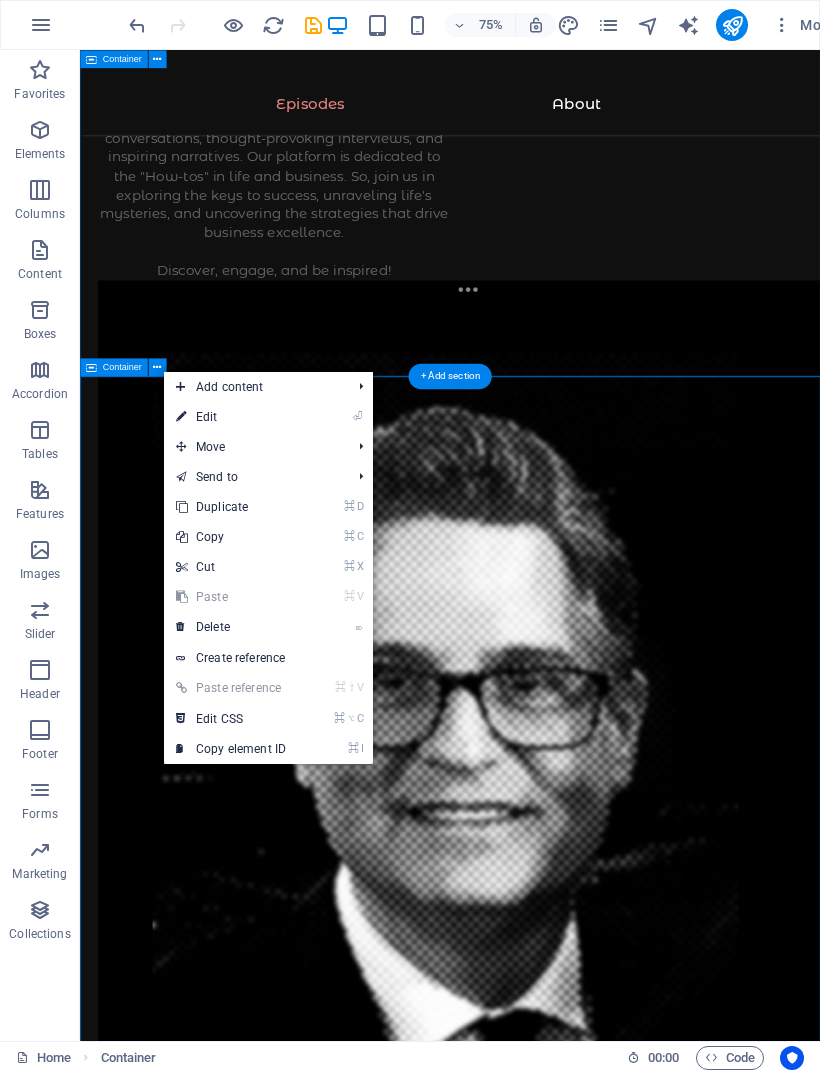 click on "⌦  Delete" at bounding box center [231, 627] 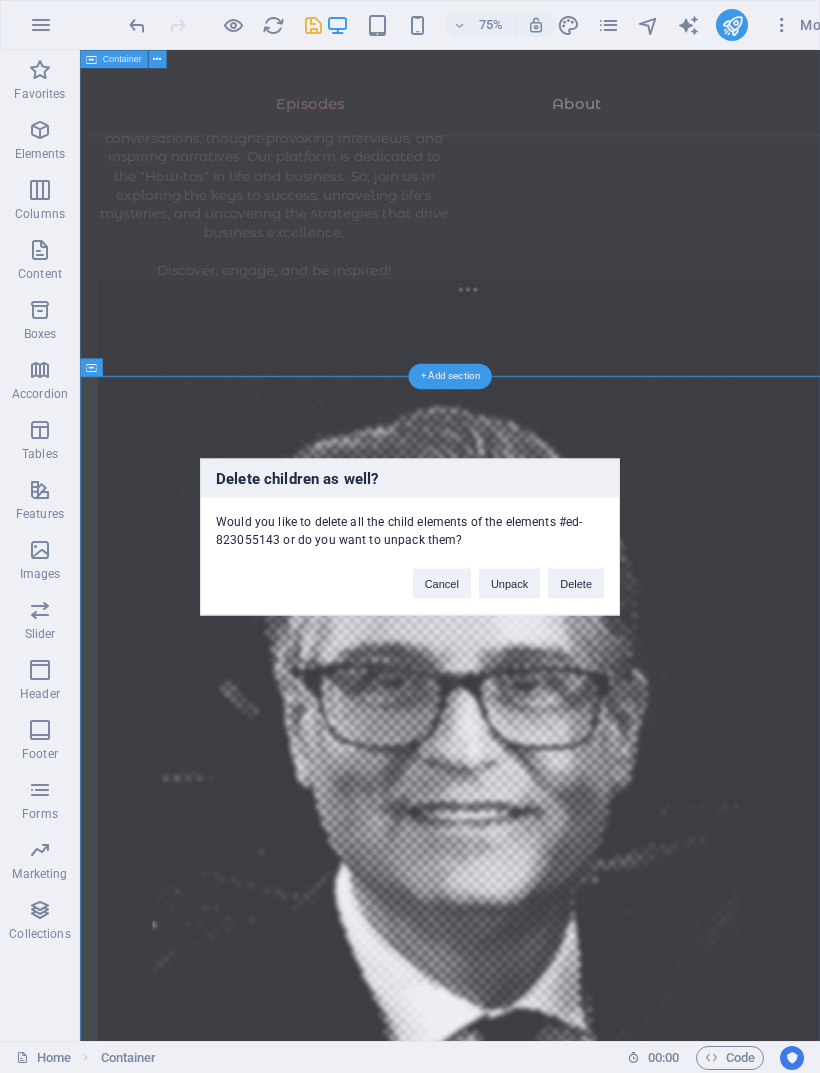 click on "Delete" at bounding box center [576, 583] 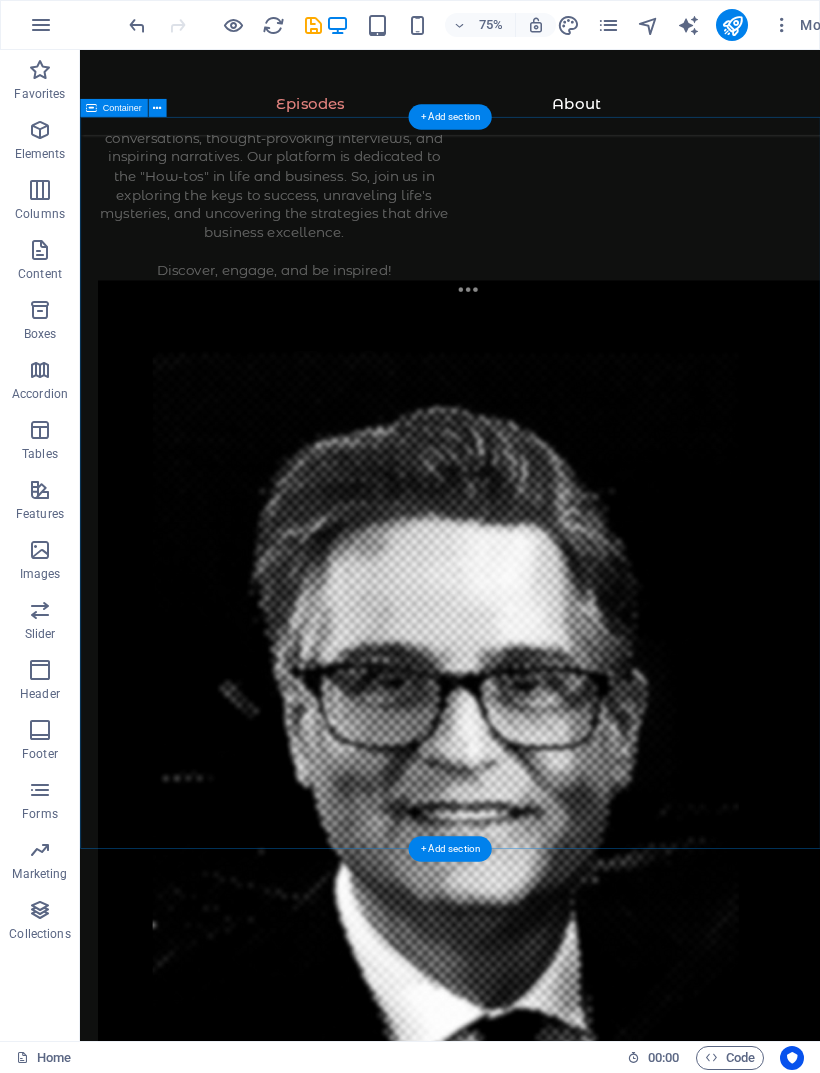 scroll, scrollTop: 25, scrollLeft: 0, axis: vertical 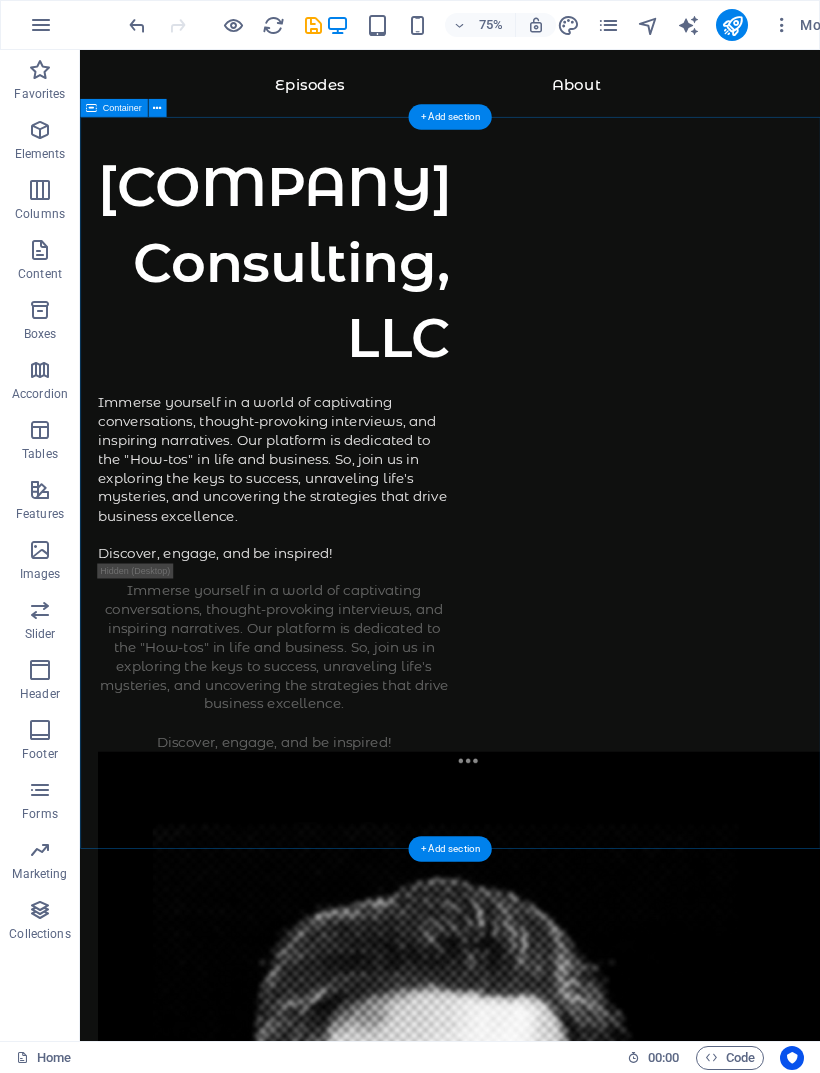 click on "Immerse yourself in a world of captivating conversations, thought-provoking interviews, and inspiring narratives. Our platform is dedicated to the "How-tos" in life and business. So, join us in exploring the keys to success, unraveling life's mysteries, and uncovering the strategies that drive business excellence. Discover, engage, and be inspired!" at bounding box center (339, 621) 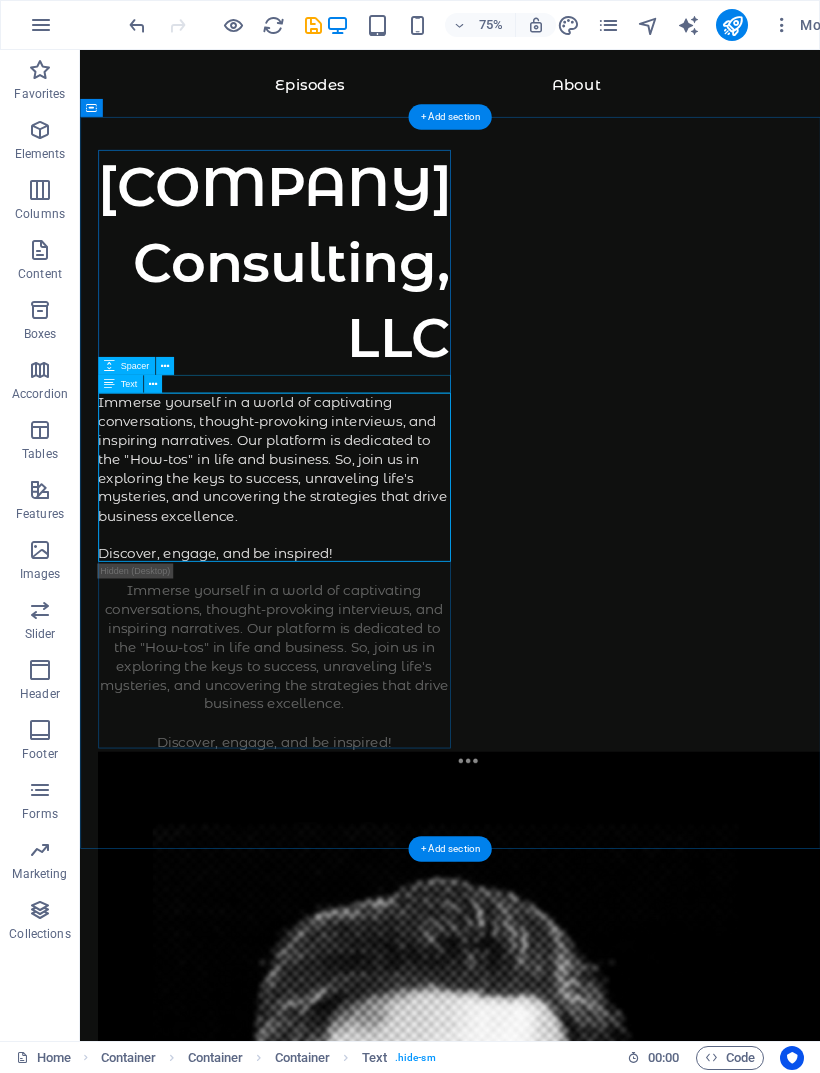 click at bounding box center (165, 366) 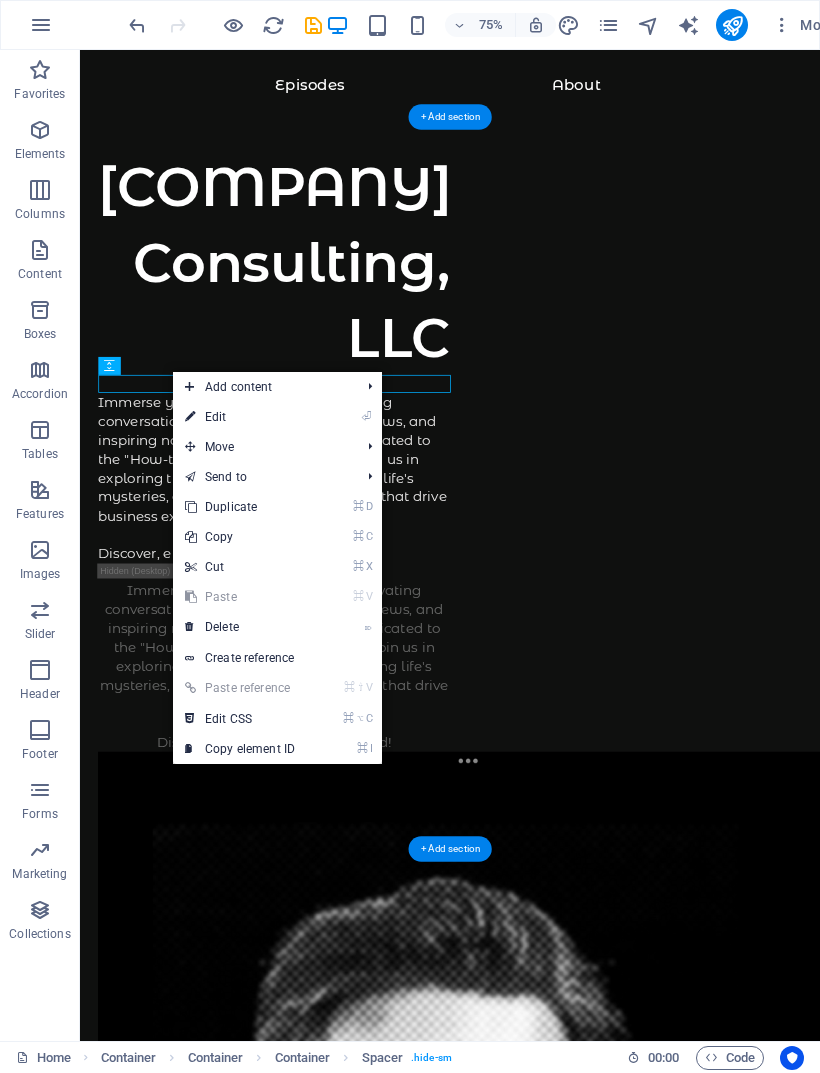 click on "⌦  Delete" at bounding box center (240, 627) 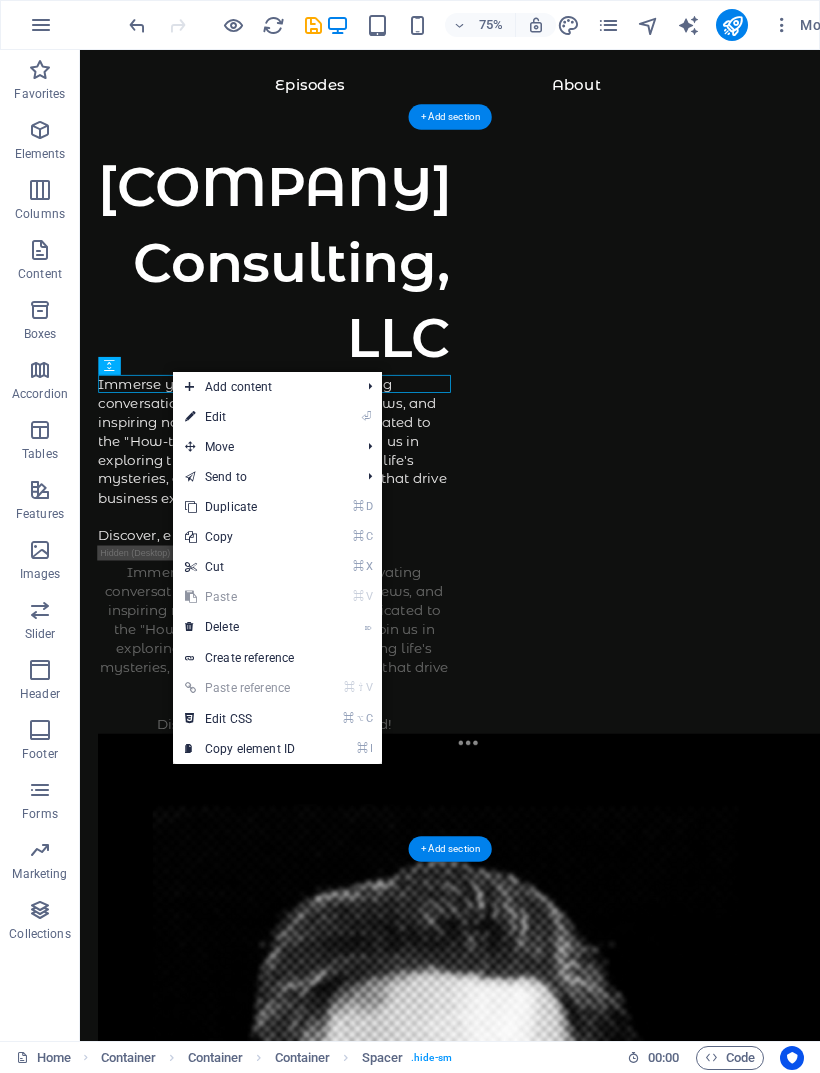 scroll, scrollTop: 1, scrollLeft: 0, axis: vertical 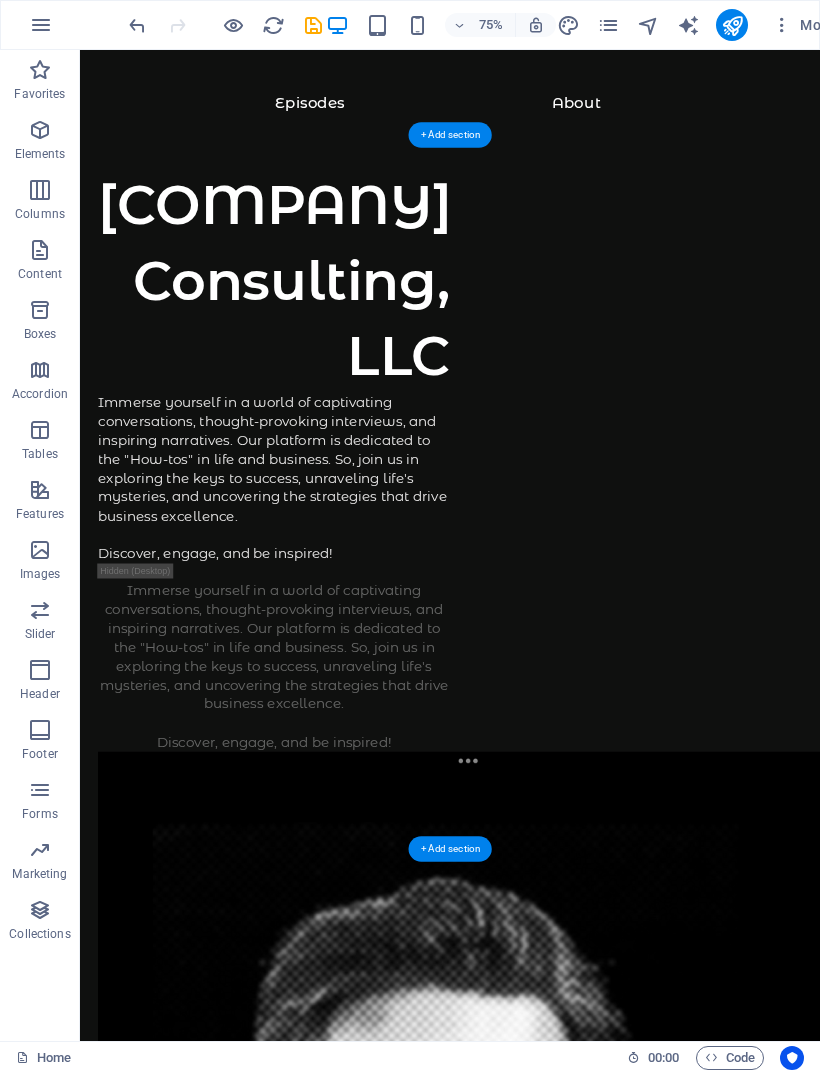 click on "Immerse yourself in a world of captivating conversations, thought-provoking interviews, and inspiring narratives. Our platform is dedicated to the "How-tos" in life and business. So, join us in exploring the keys to success, unraveling life's mysteries, and uncovering the strategies that drive business excellence. Discover, engage, and be inspired!" at bounding box center [339, 621] 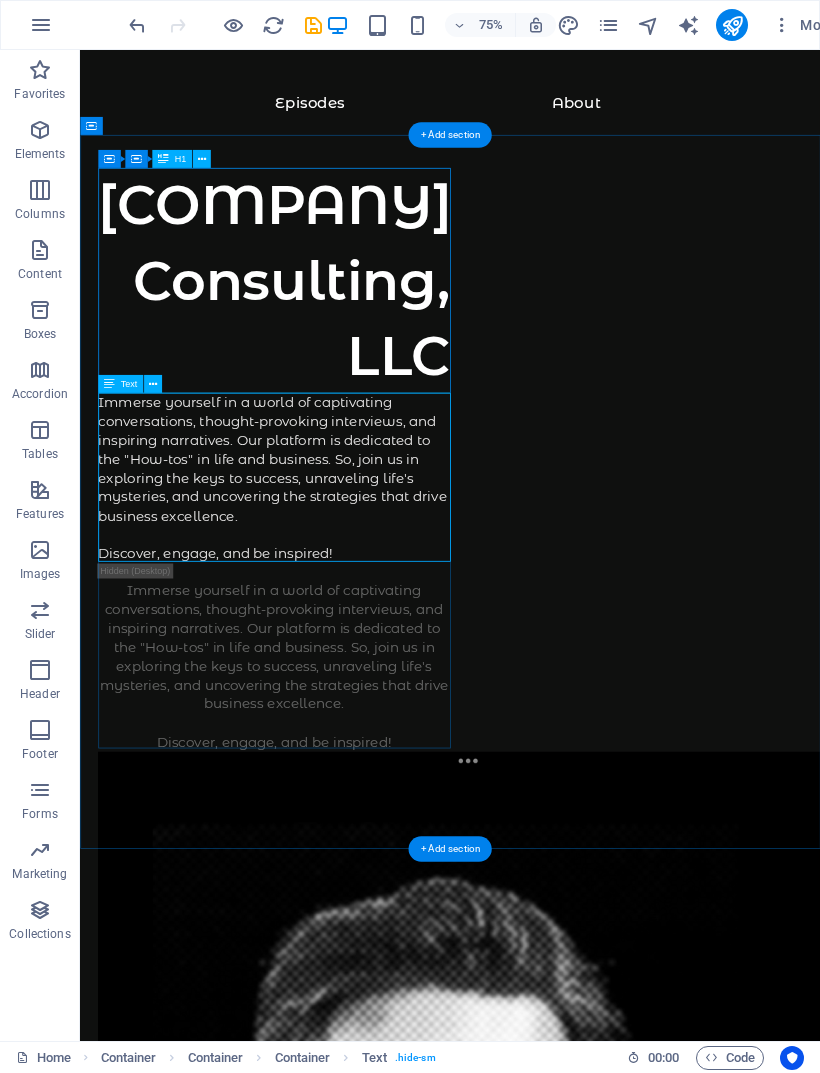 click on "Immerse yourself in a world of captivating conversations, thought-provoking interviews, and inspiring narratives. Our platform is dedicated to the "How-tos" in life and business. So, join us in exploring the keys to success, unraveling life's mysteries, and uncovering the strategies that drive business excellence. Discover, engage, and be inspired!" at bounding box center [339, 621] 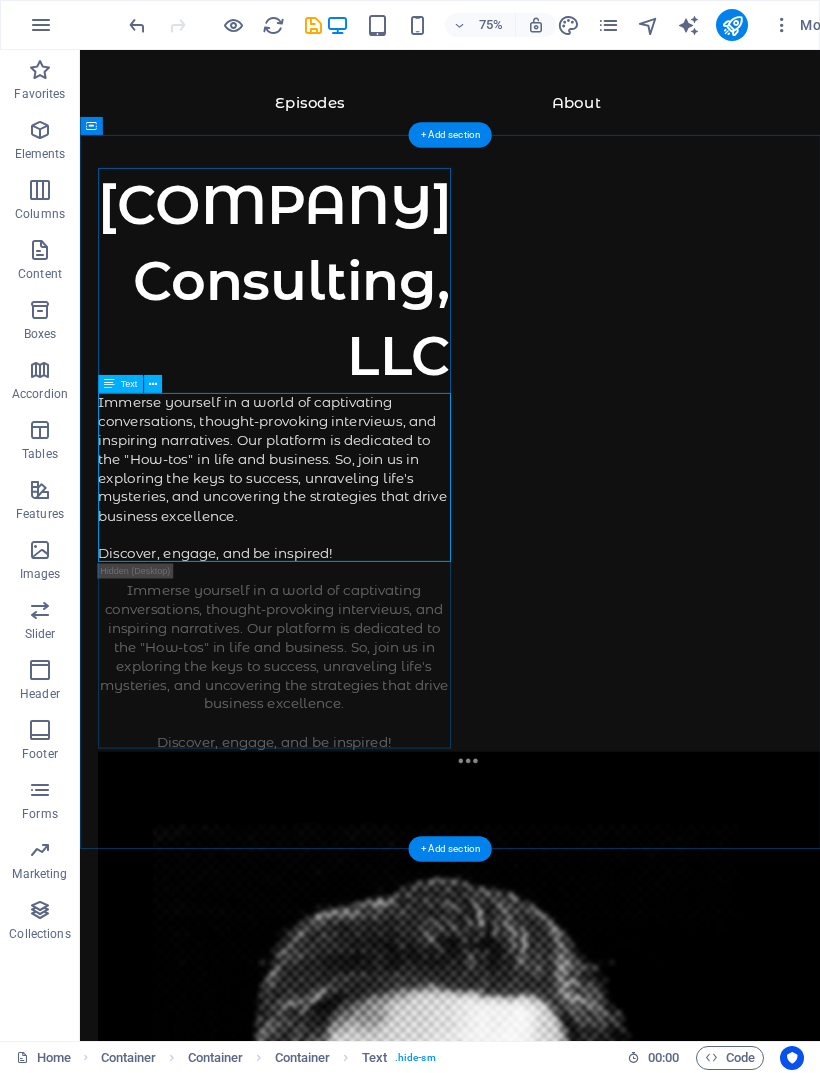 click on "Immerse yourself in a world of captivating conversations, thought-provoking interviews, and inspiring narratives. Our platform is dedicated to the "How-tos" in life and business. So, join us in exploring the keys to success, unraveling life's mysteries, and uncovering the strategies that drive business excellence. Discover, engage, and be inspired!" at bounding box center [339, 621] 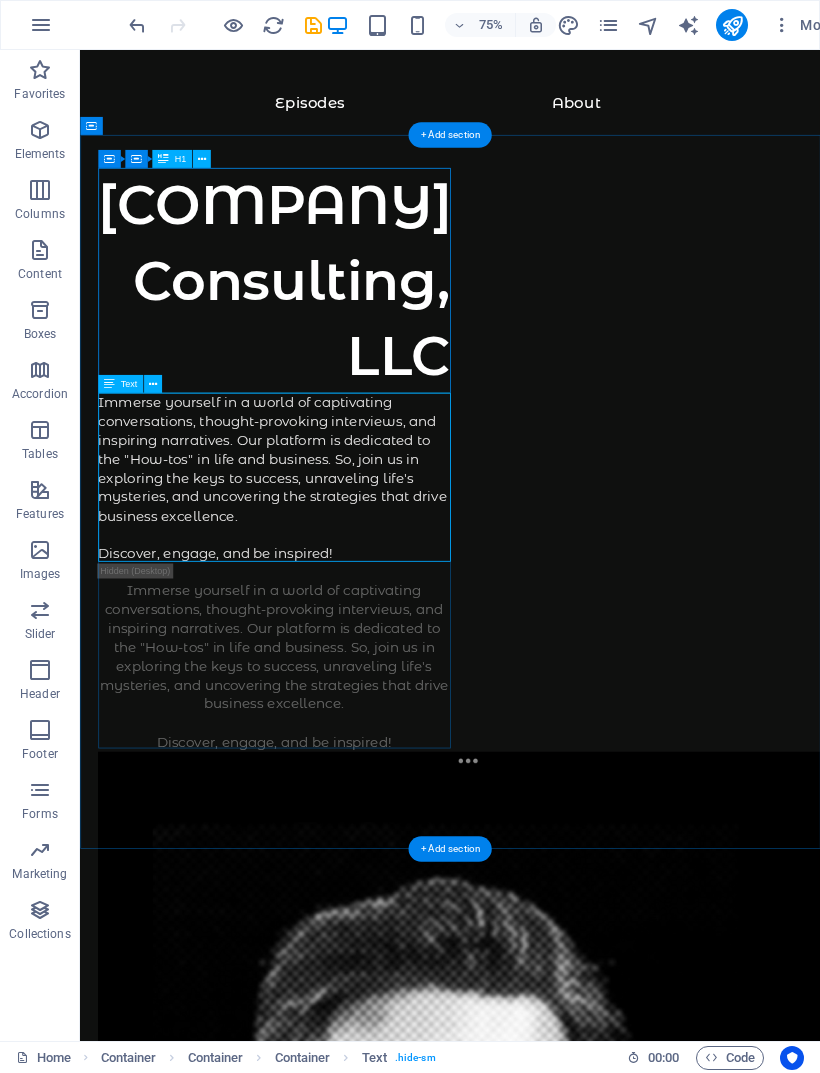 click at bounding box center [153, 384] 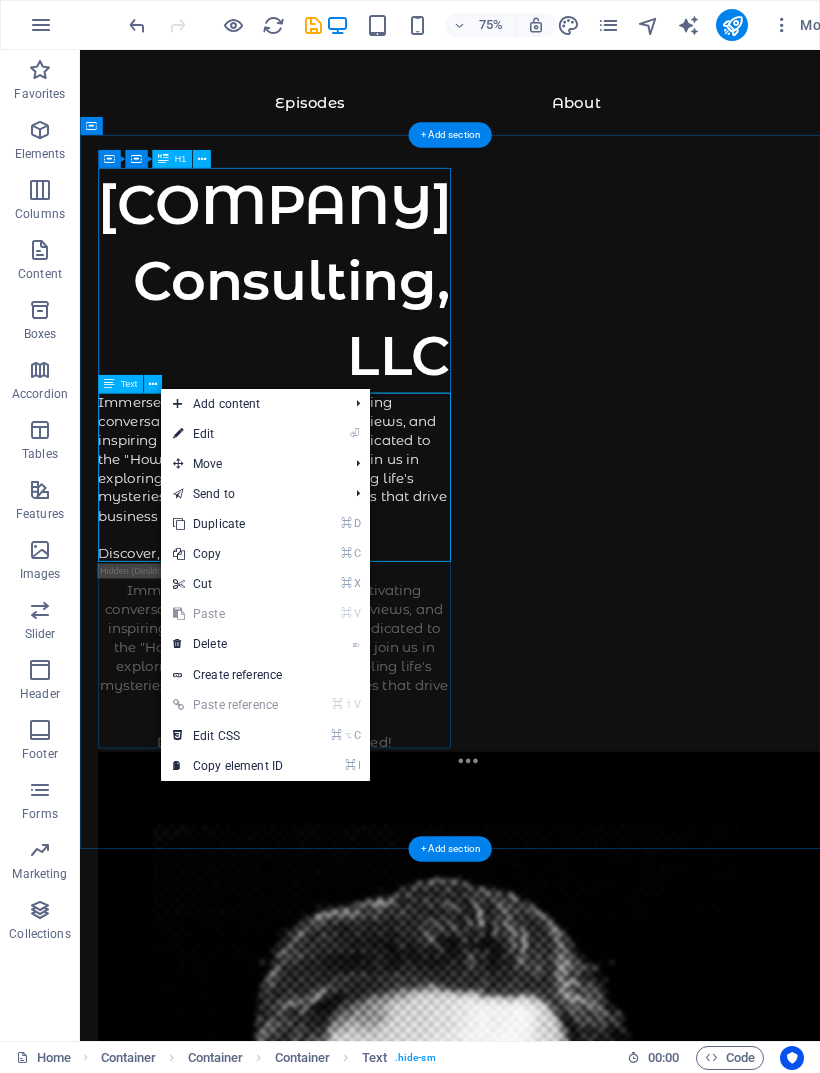 click on "⌦  Delete" at bounding box center [228, 644] 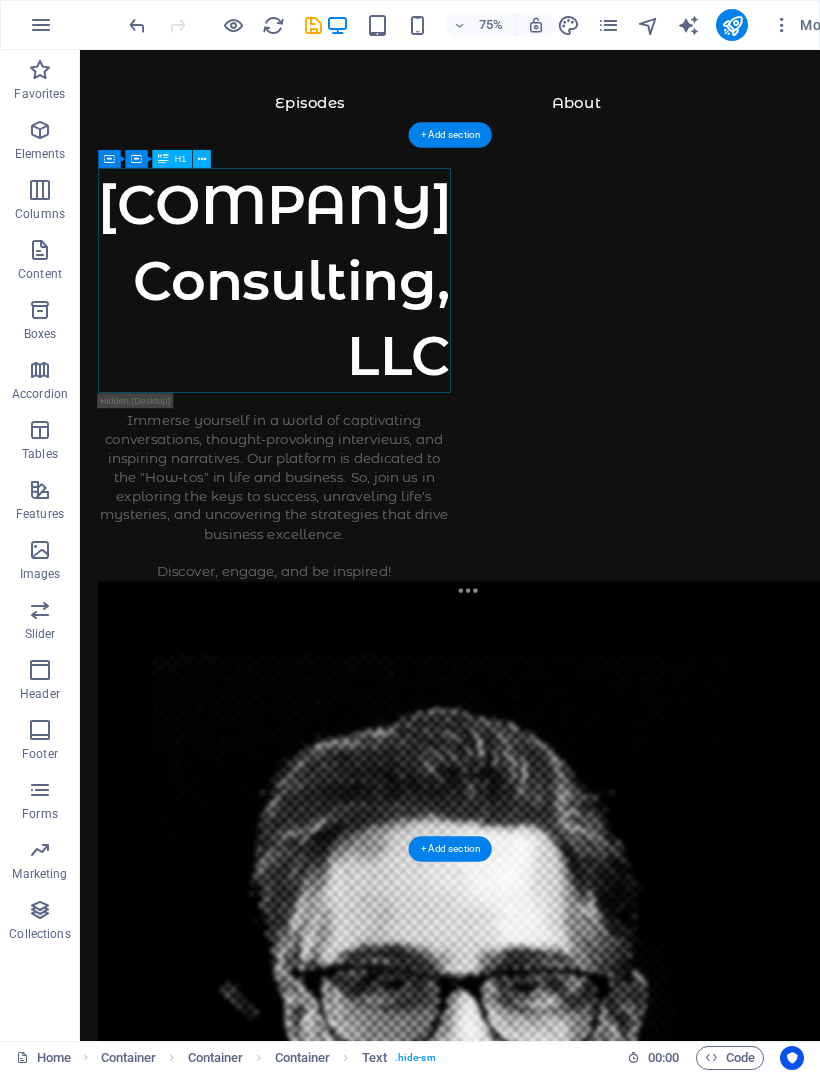 scroll, scrollTop: 0, scrollLeft: 0, axis: both 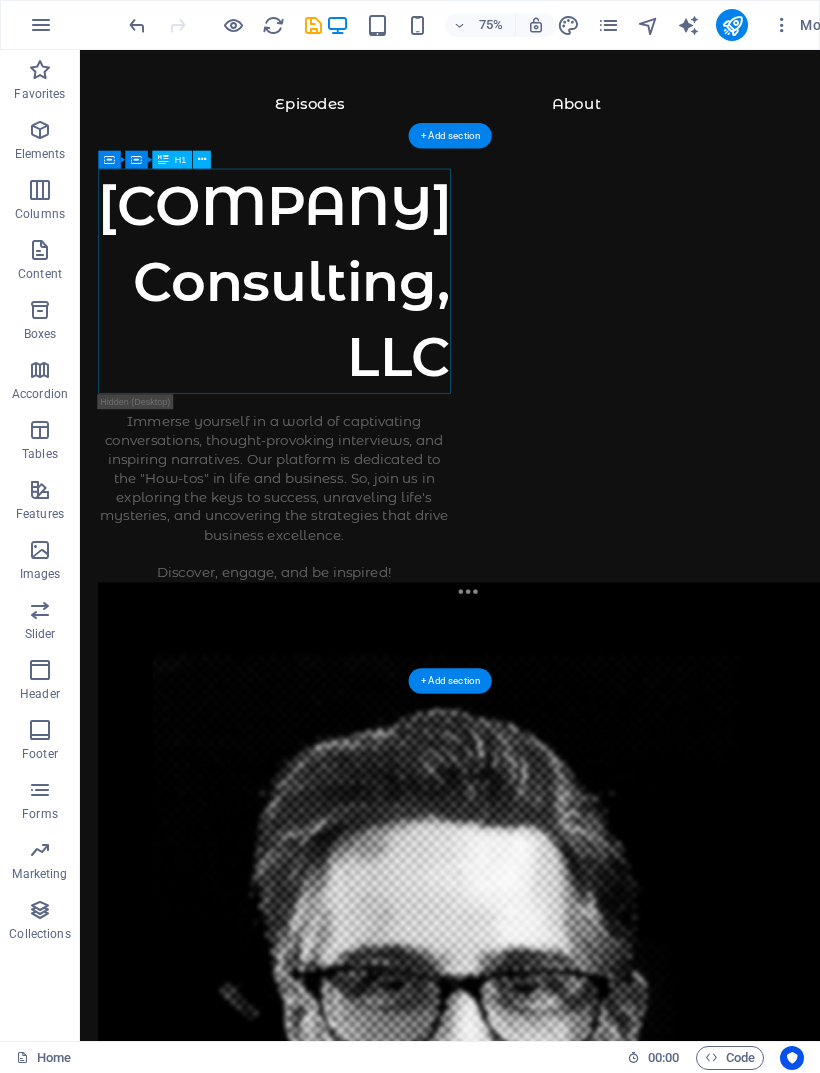 click on "Immerse yourself in a world of captivating conversations, thought-provoking interviews, and inspiring narratives. Our platform is dedicated to the "How-tos" in life and business. So, join us in exploring the keys to success, unraveling life's mysteries, and uncovering the strategies that drive business excellence. Discover, engage, and be inspired!" at bounding box center [339, 646] 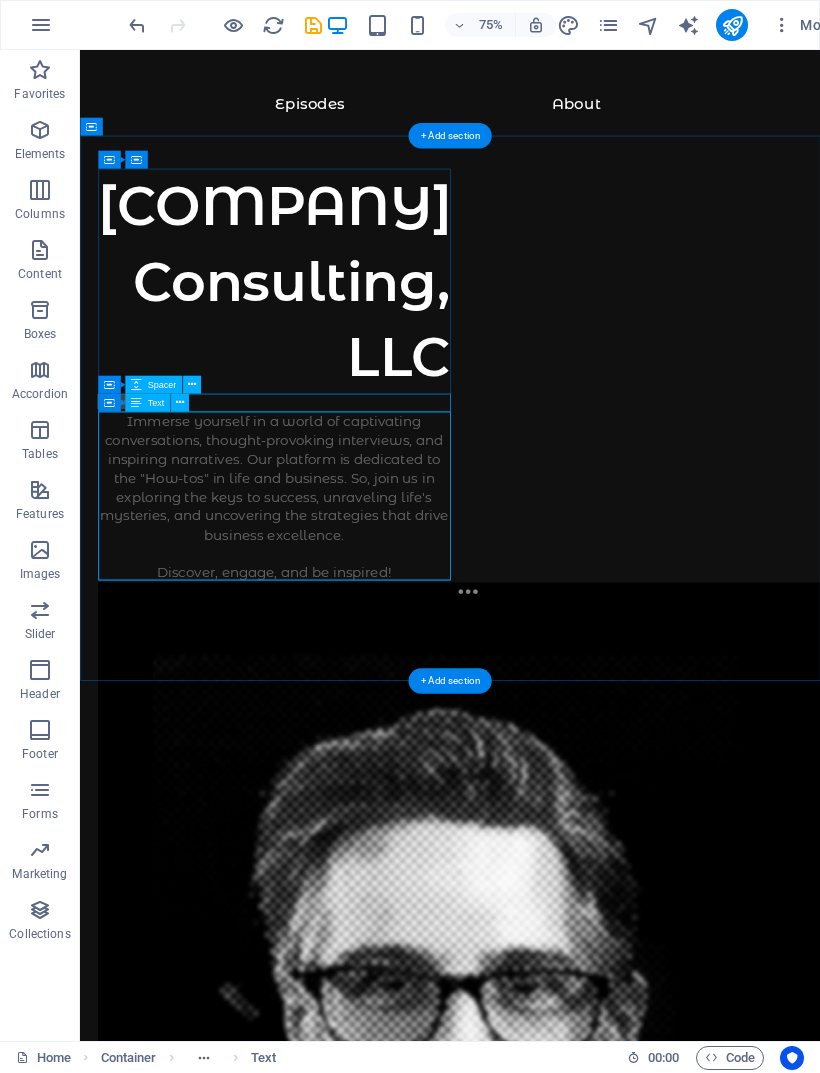 click at bounding box center (180, 403) 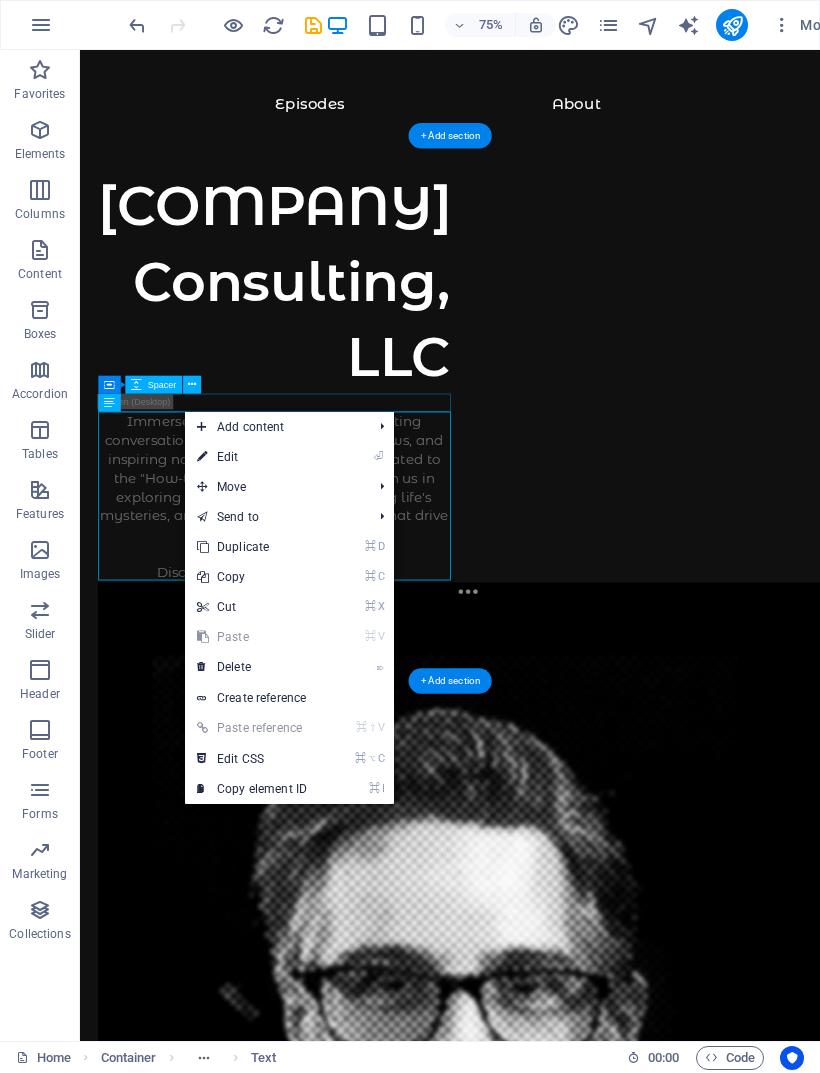 click on "⌦  Delete" at bounding box center [252, 667] 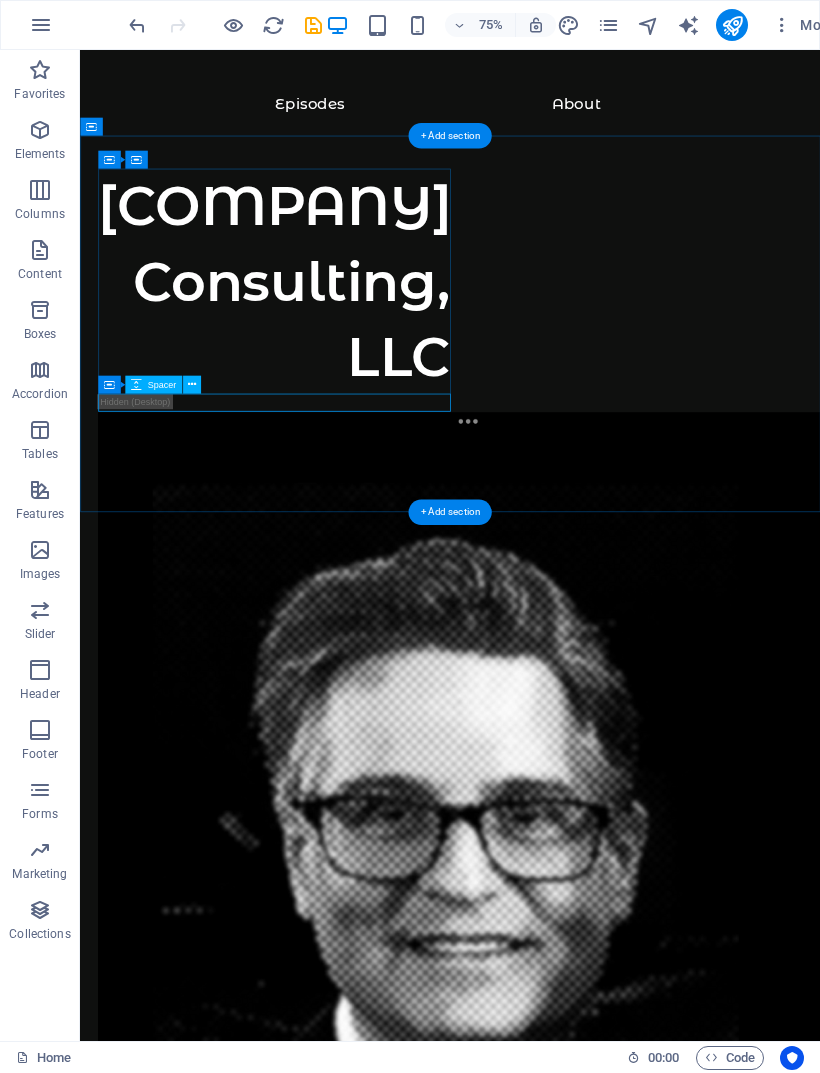 click at bounding box center (192, 385) 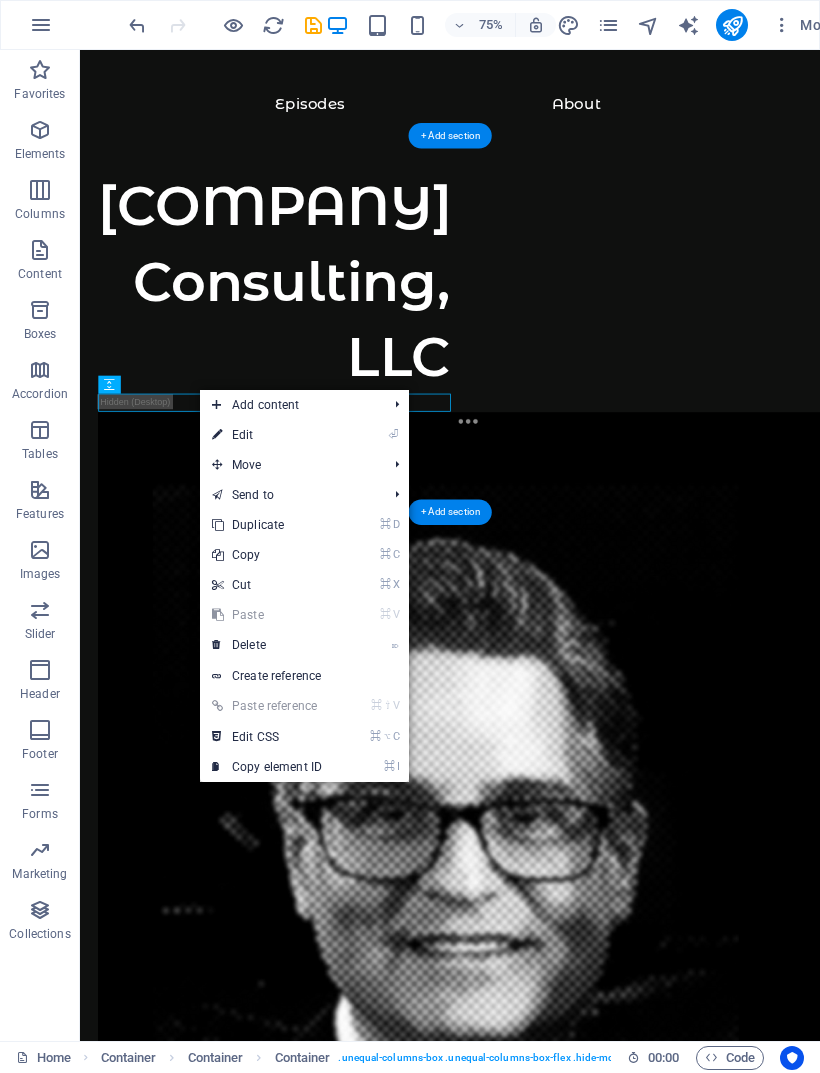 click on "⌦  Delete" at bounding box center [267, 645] 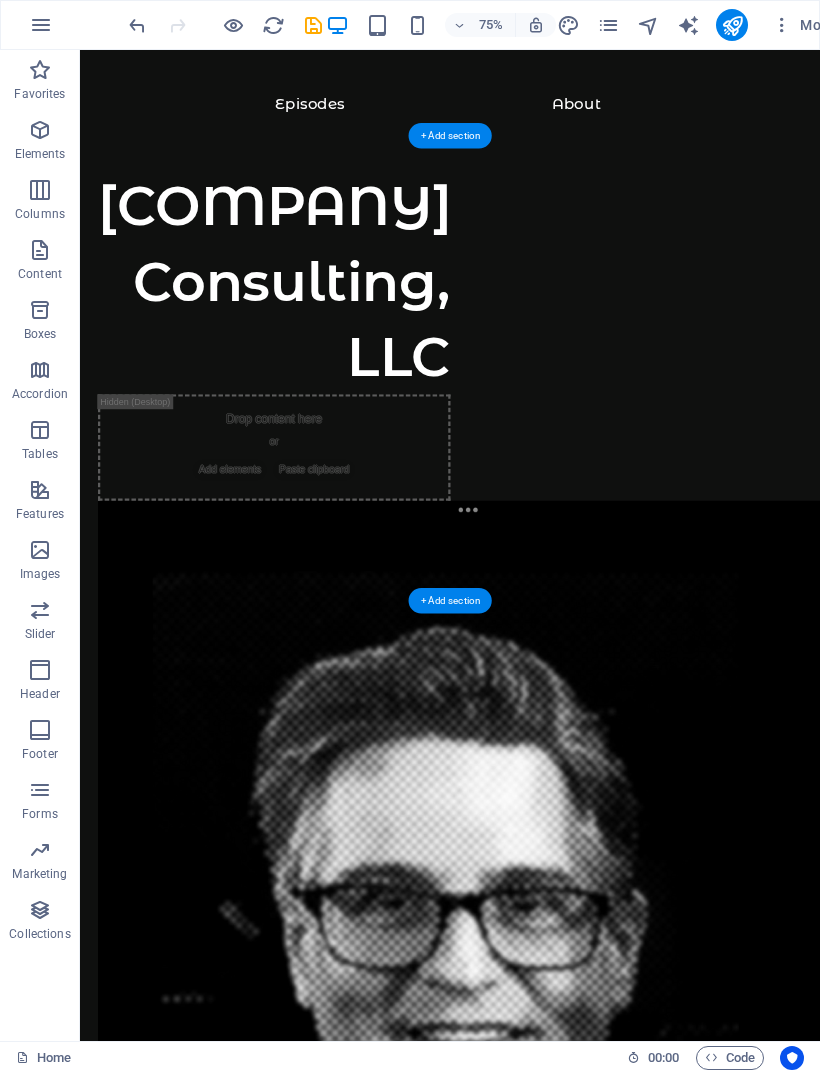 click on "Drop content here or  Add elements  Paste clipboard" at bounding box center (339, 580) 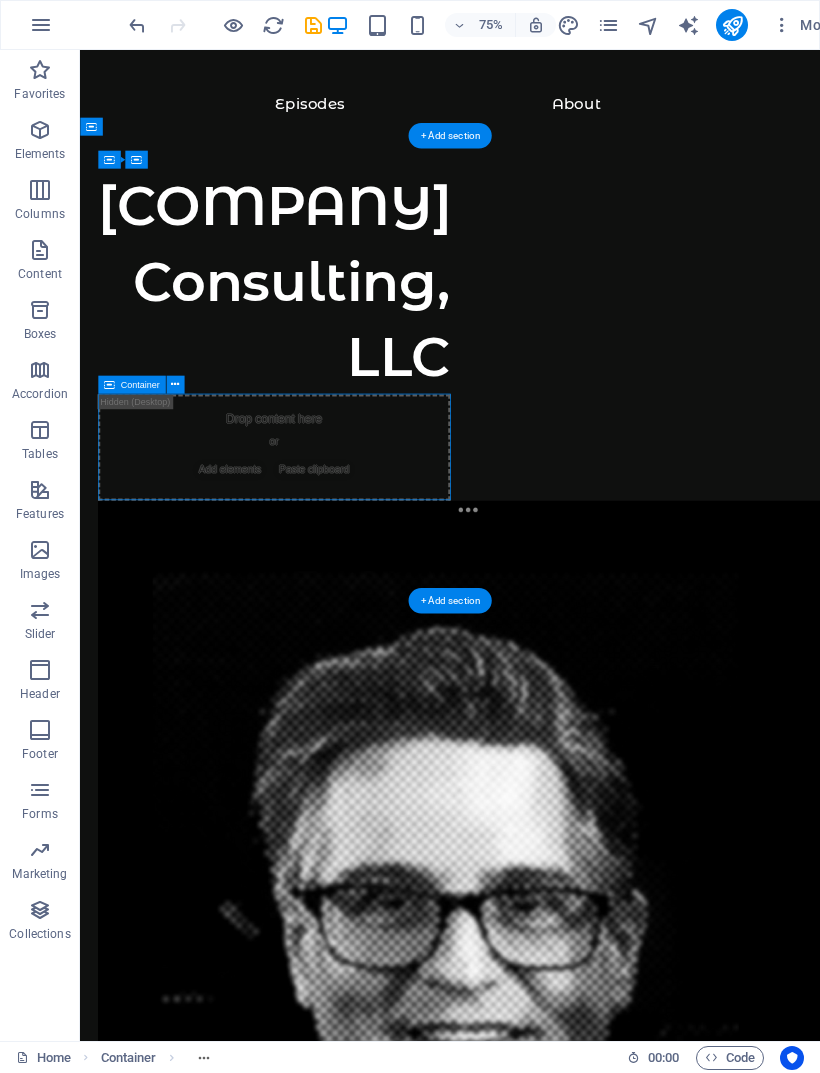 click on "Ash Hall Consulting, LLC Drop content here or  Add elements  Paste clipboard Supported by:" at bounding box center [573, 1173] 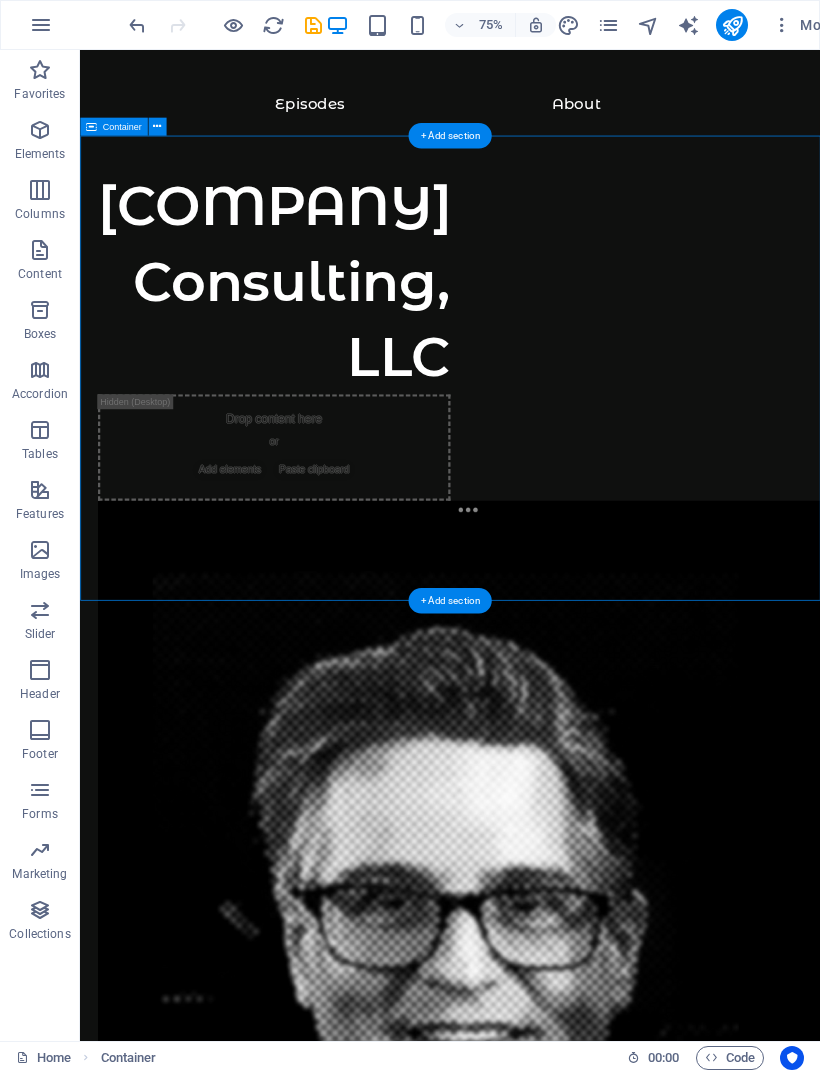 click on "Ash Hall Consulting, LLC Drop content here or  Add elements  Paste clipboard Supported by:" at bounding box center (573, 1173) 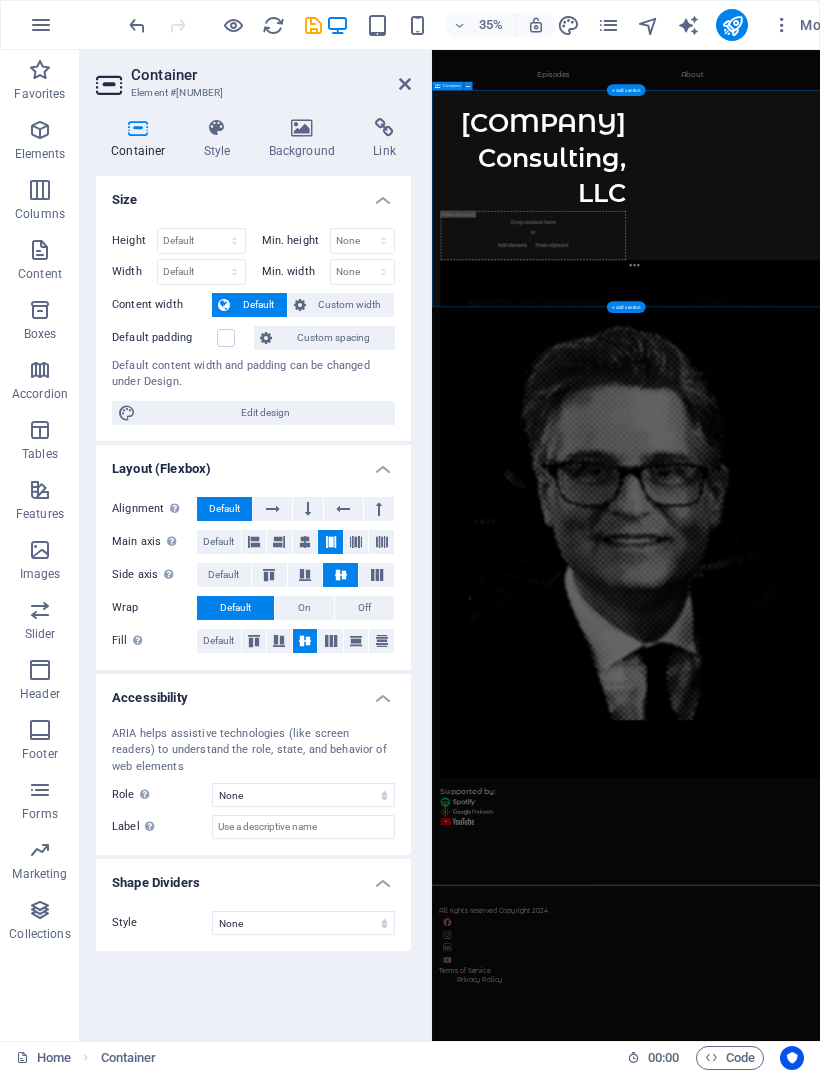 click on "Skip to main content
Episodes About Ash Hall Consulting, LLC Drop content here or  Add elements  Paste clipboard Supported by: All rights reserved     Copyright 2024 Terms of Service Privacy Policy" at bounding box center [986, 1425] 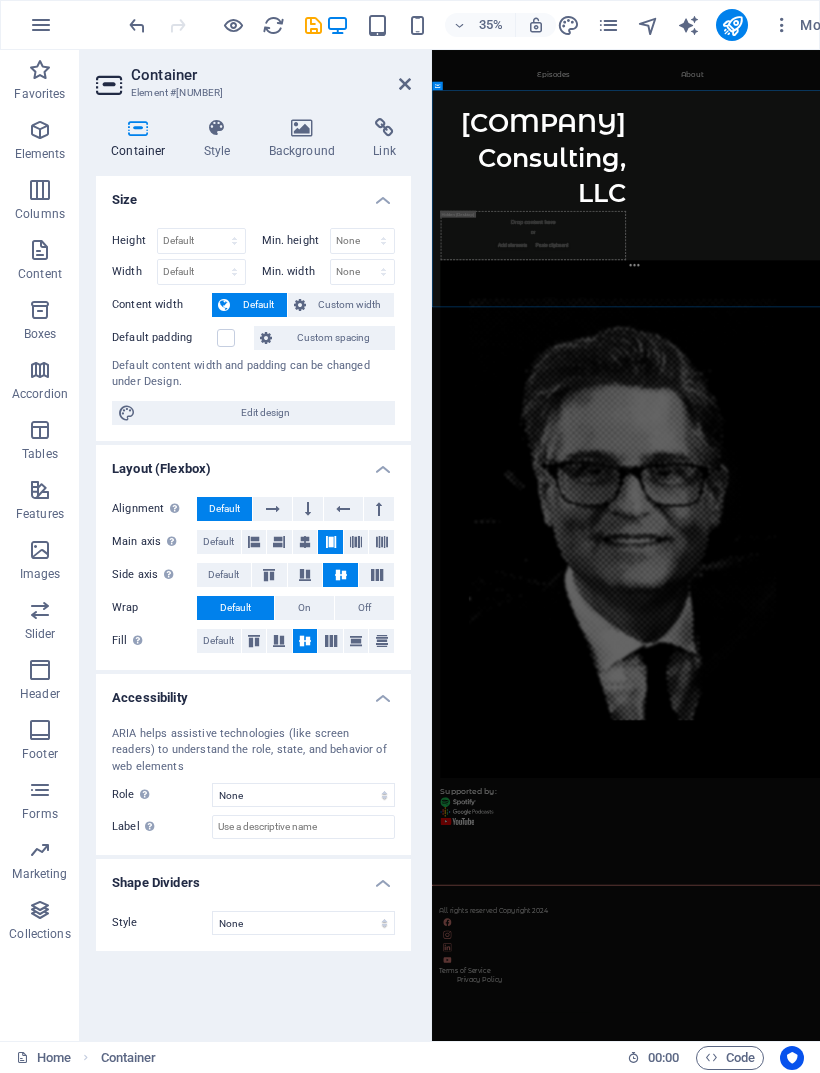 click on "Skip to main content
Episodes About Ash Hall Consulting, LLC Drop content here or  Add elements  Paste clipboard Supported by: All rights reserved     Copyright 2024 Terms of Service Privacy Policy" at bounding box center (986, 1425) 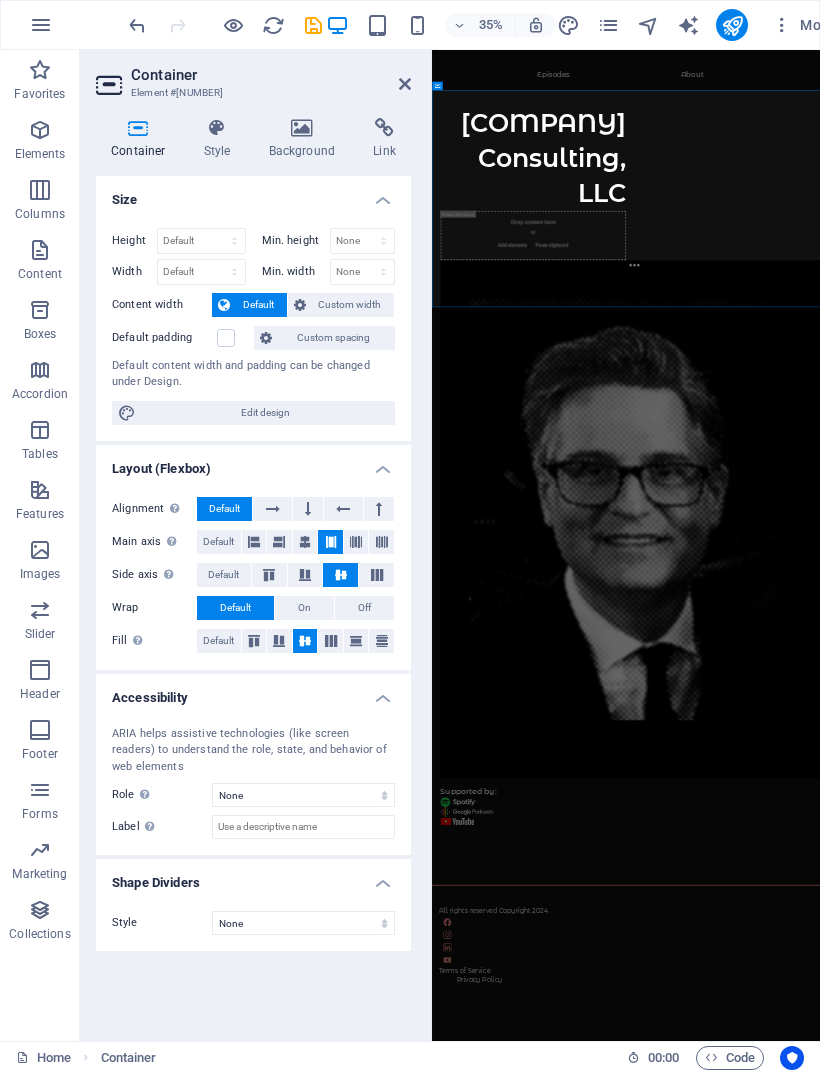 click on "Skip to main content
Episodes About Ash Hall Consulting, LLC Drop content here or  Add elements  Paste clipboard Supported by: All rights reserved     Copyright 2024 Terms of Service Privacy Policy" at bounding box center [986, 1425] 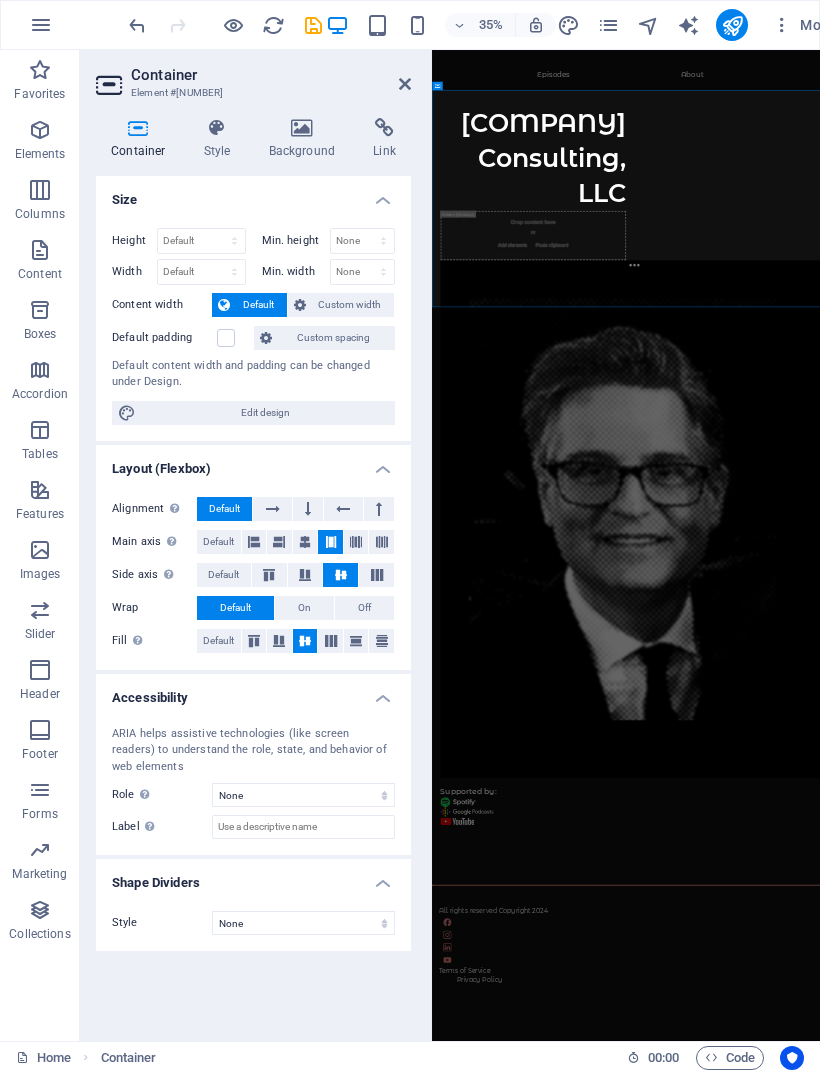 click at bounding box center (405, 84) 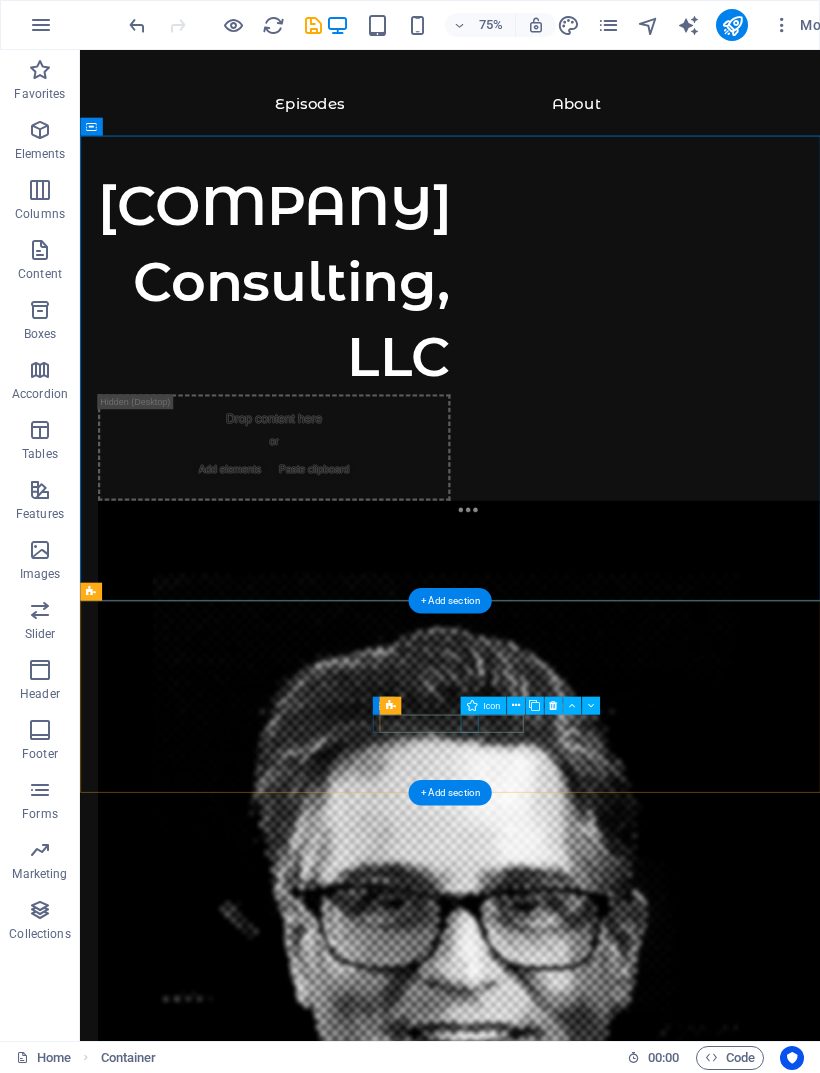 click at bounding box center [573, 2451] 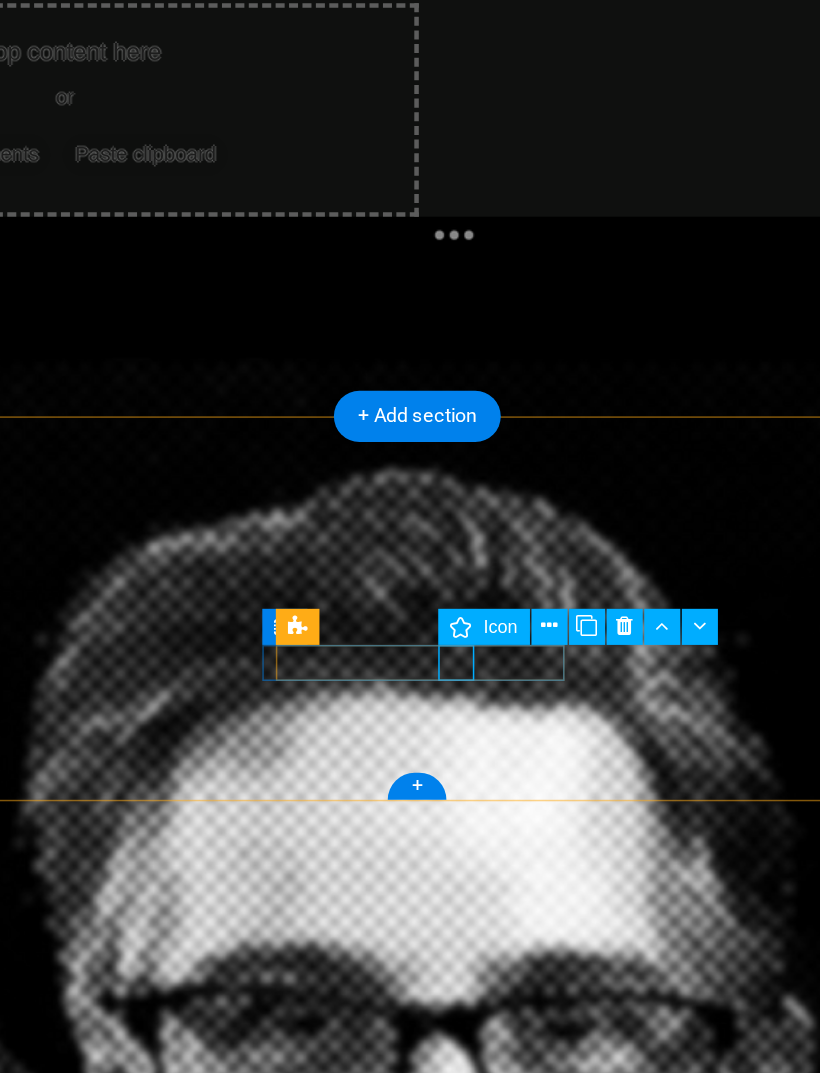 click at bounding box center (515, 705) 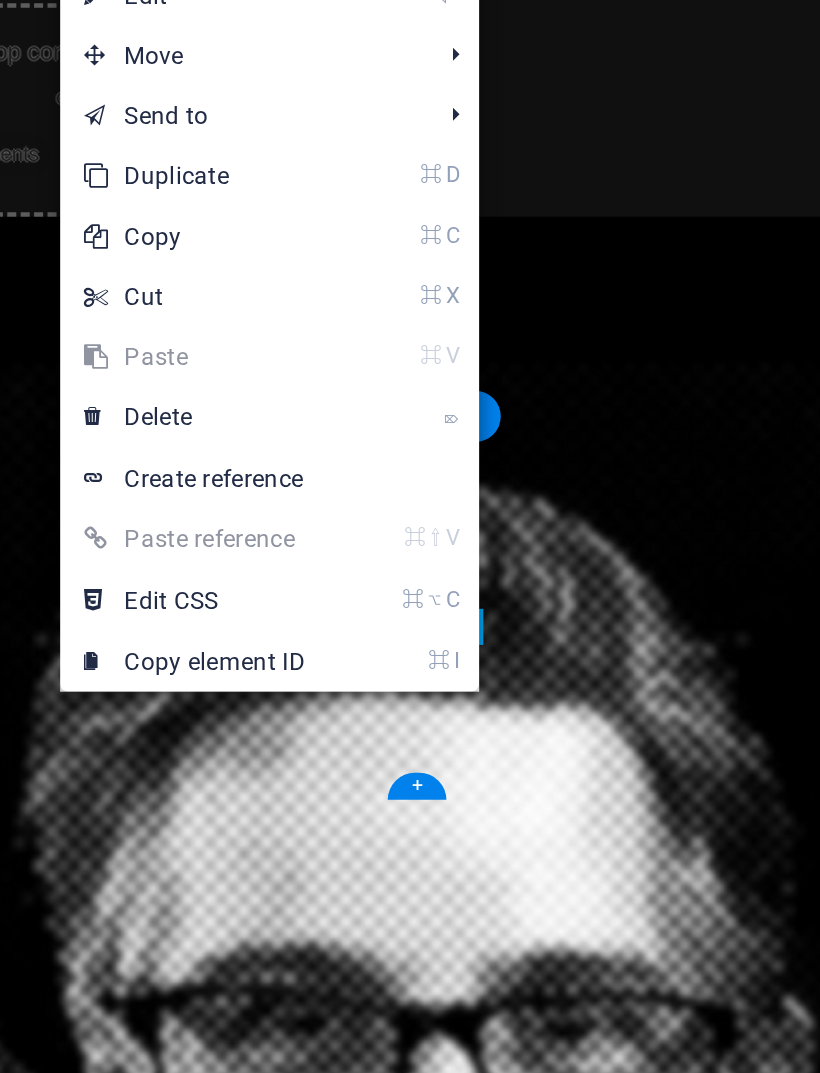 click on "⌦  Delete" at bounding box center [339, 601] 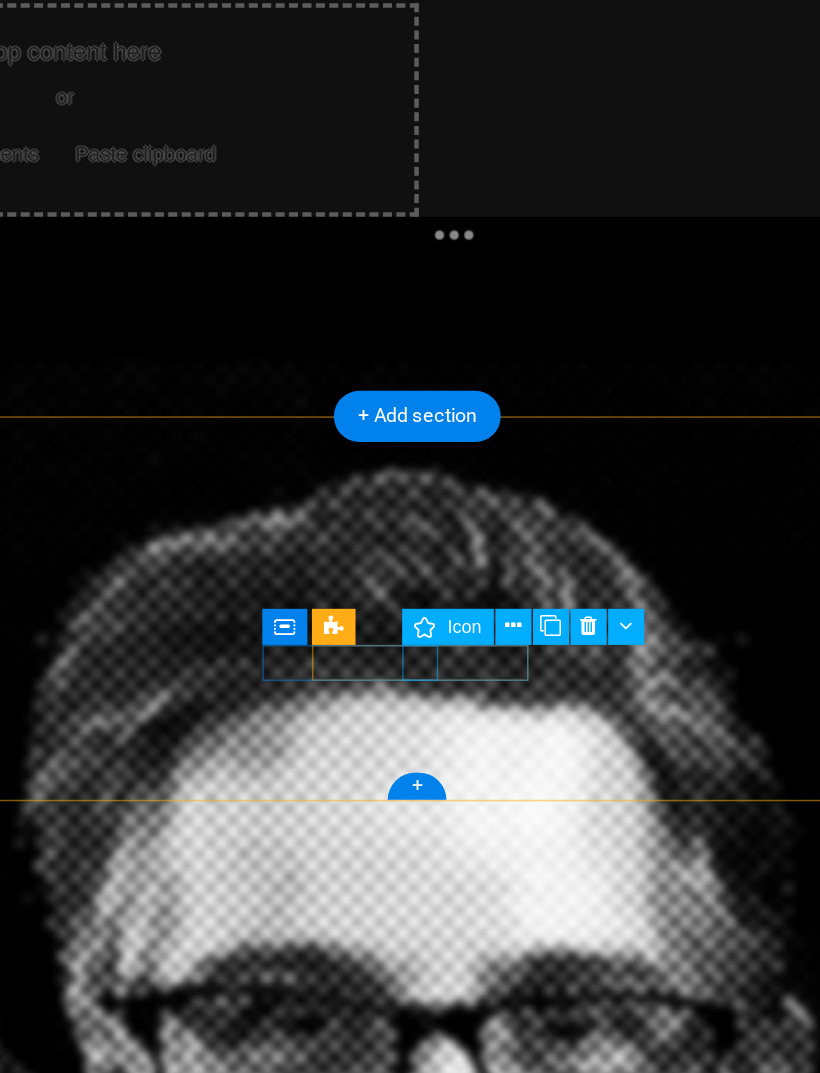 click at bounding box center (169, 1678) 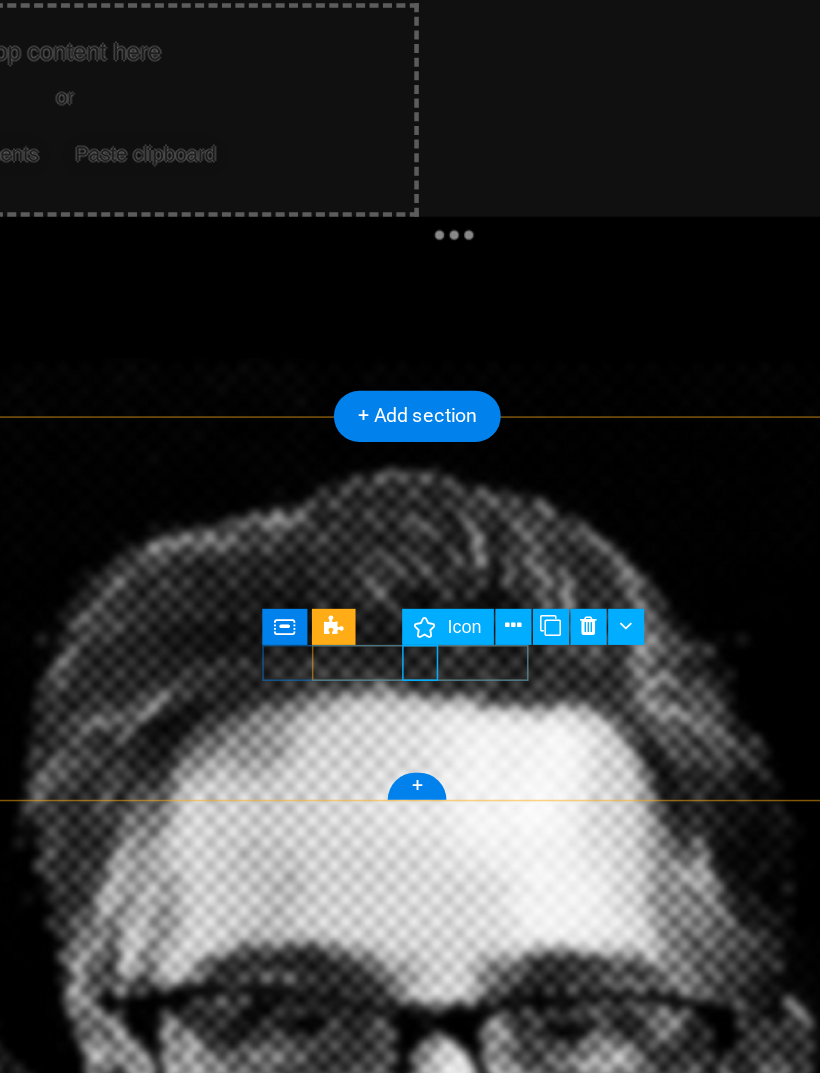 click at bounding box center [497, 705] 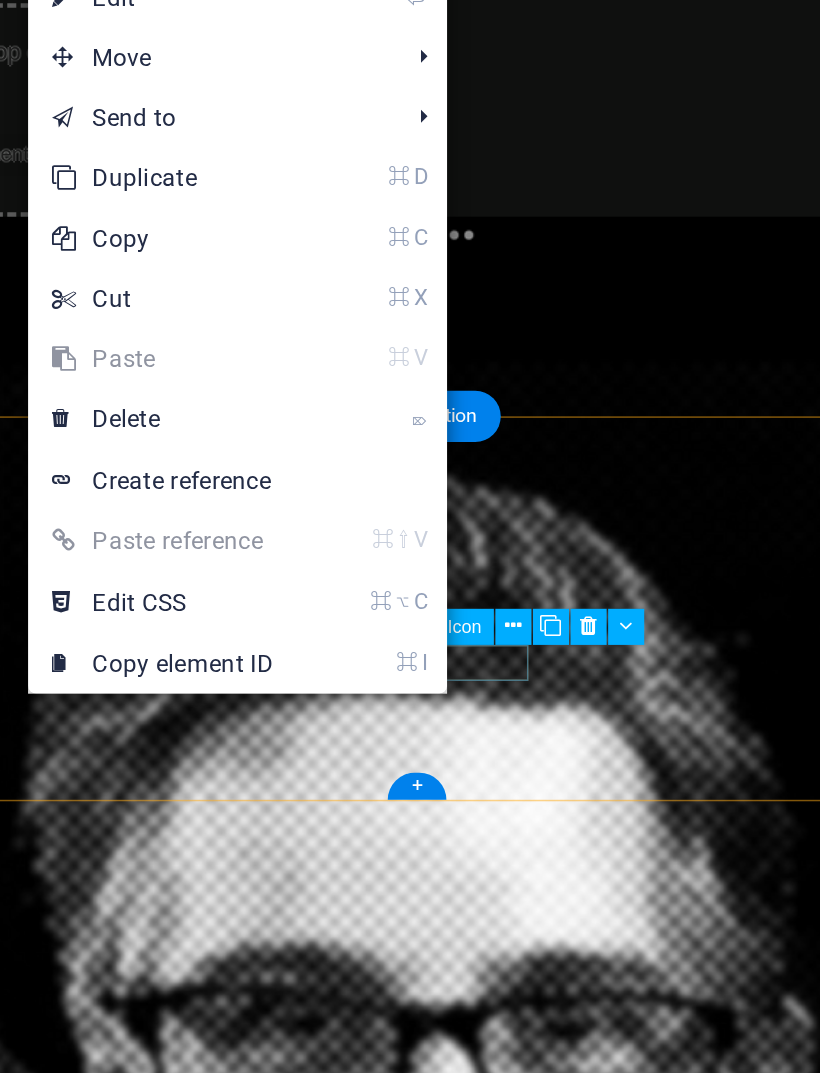 click on "⌦  Delete" at bounding box center [323, 602] 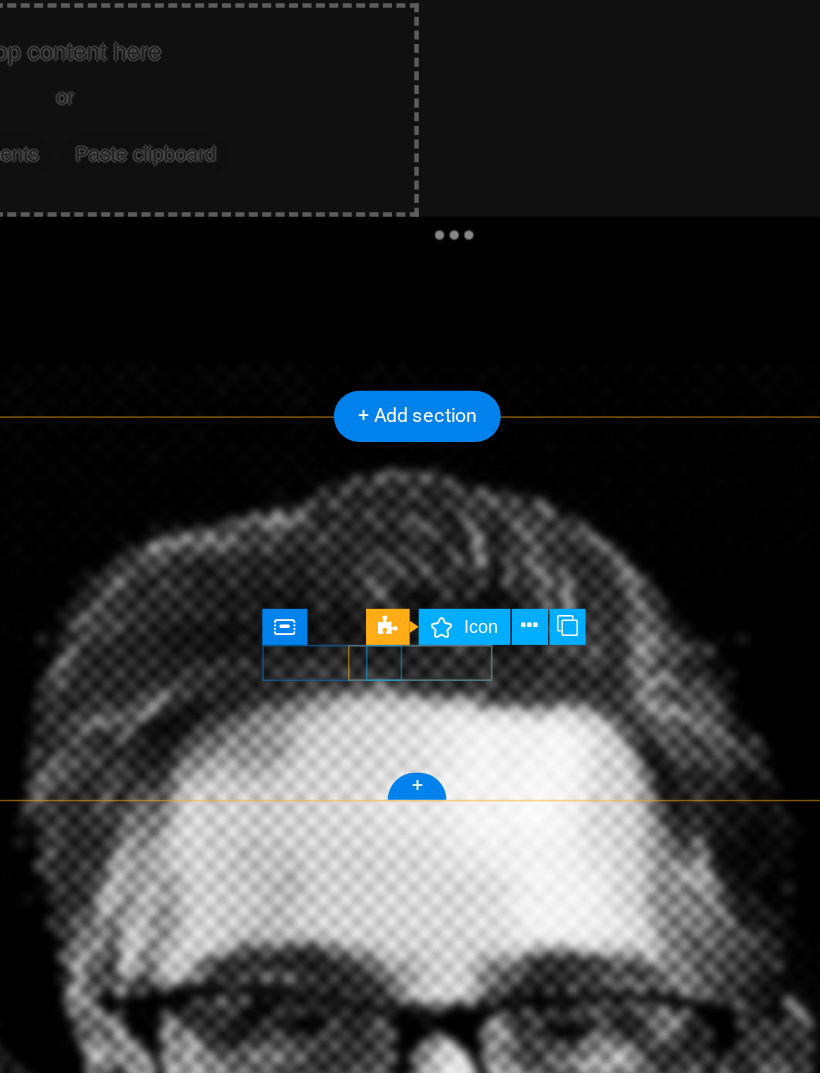 click at bounding box center (169, 1642) 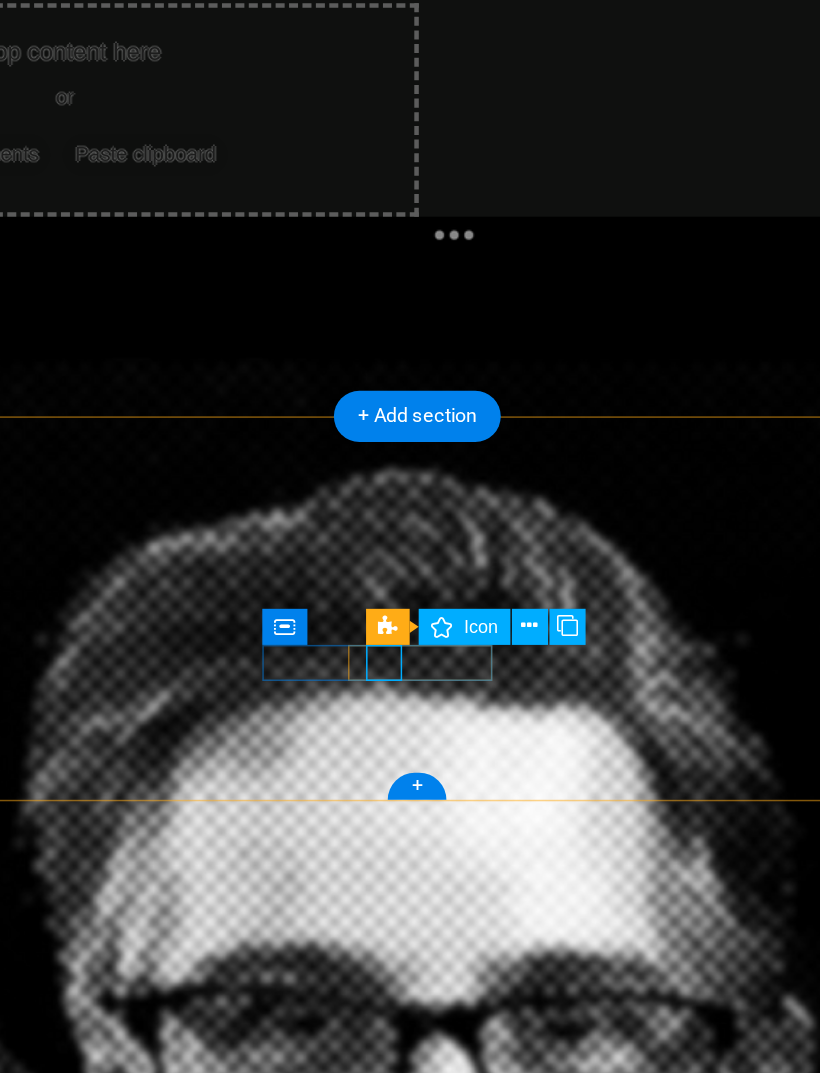 click at bounding box center (506, 705) 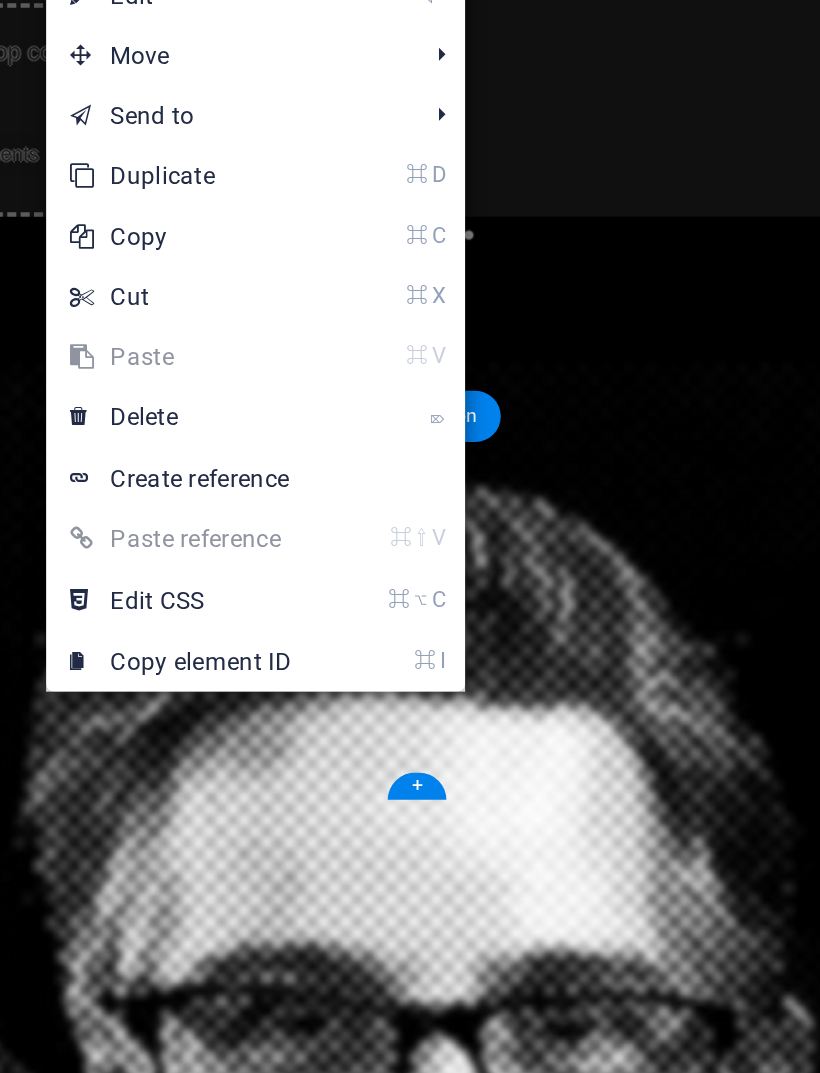 click on "⌦  Delete" at bounding box center [332, 601] 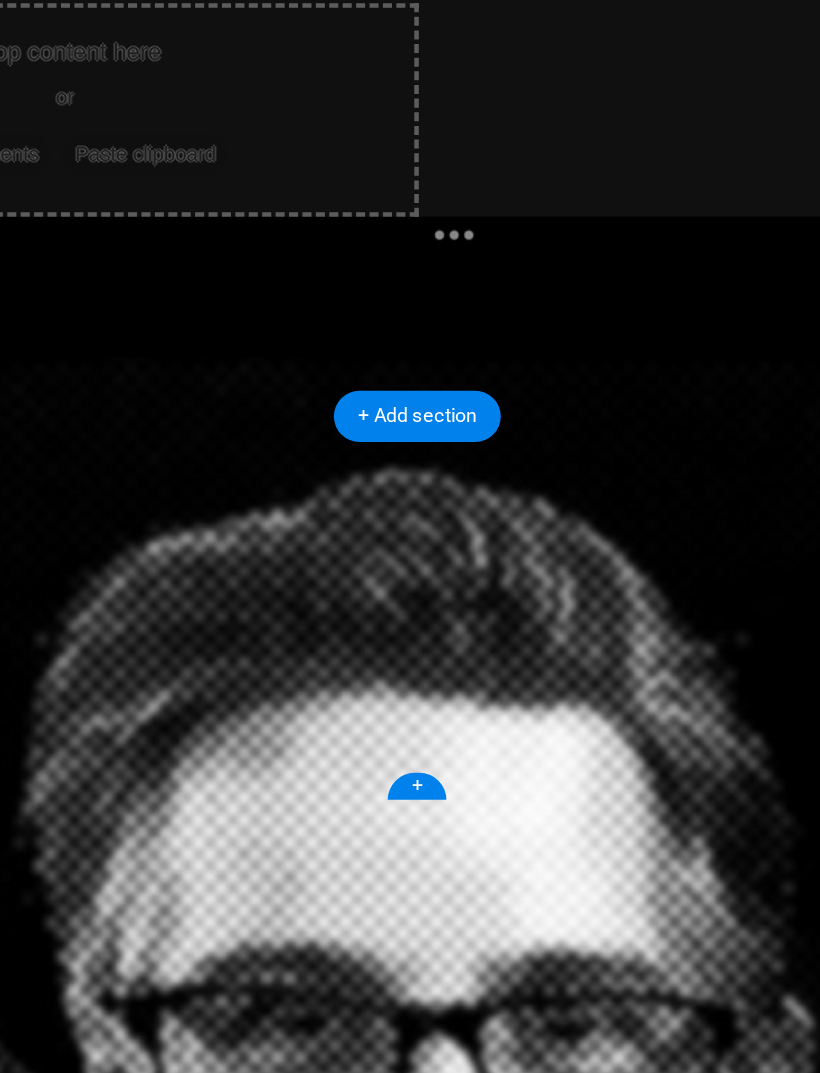 click on "All rights reserved     Copyright 2024 Terms of Service Privacy Policy" at bounding box center [169, 1619] 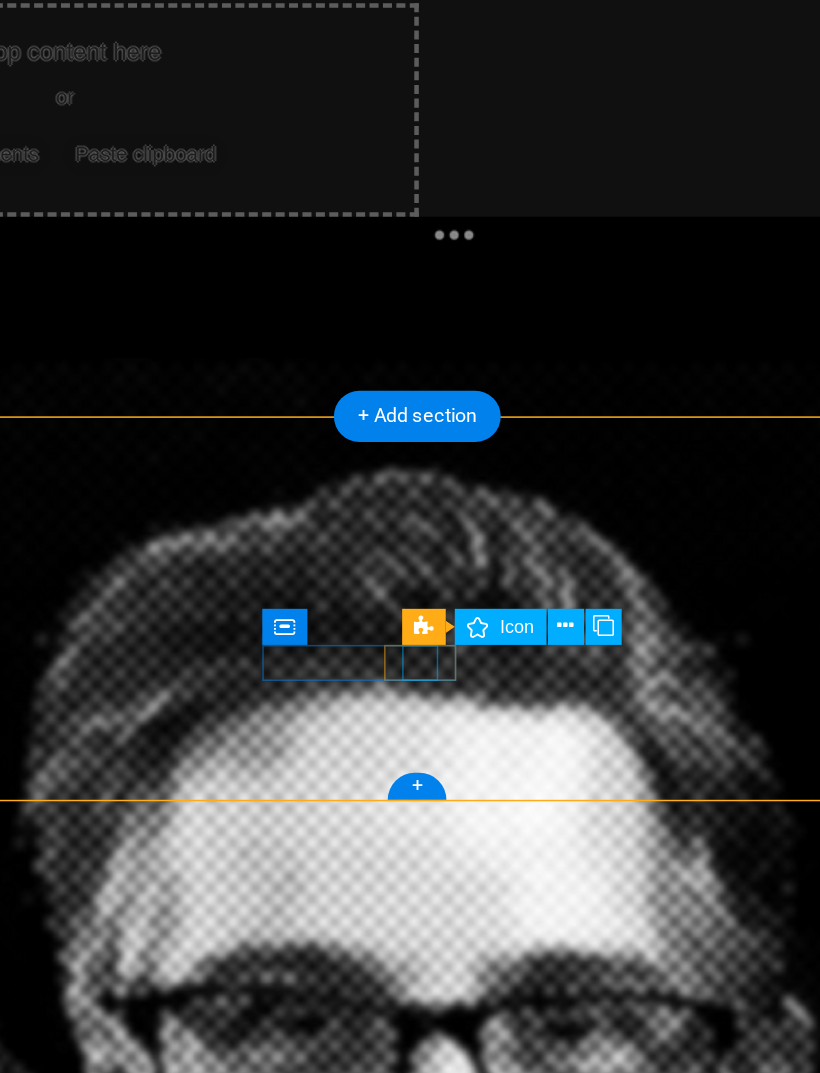 click at bounding box center (169, 1642) 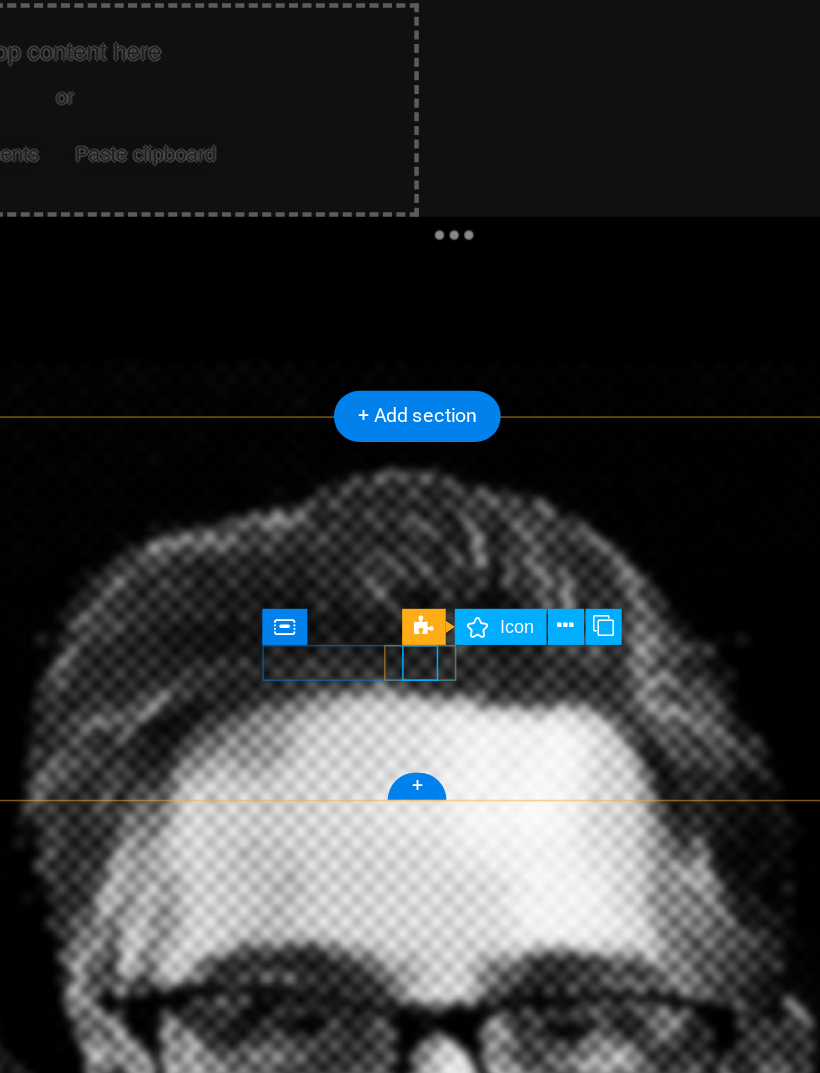 click at bounding box center [524, 705] 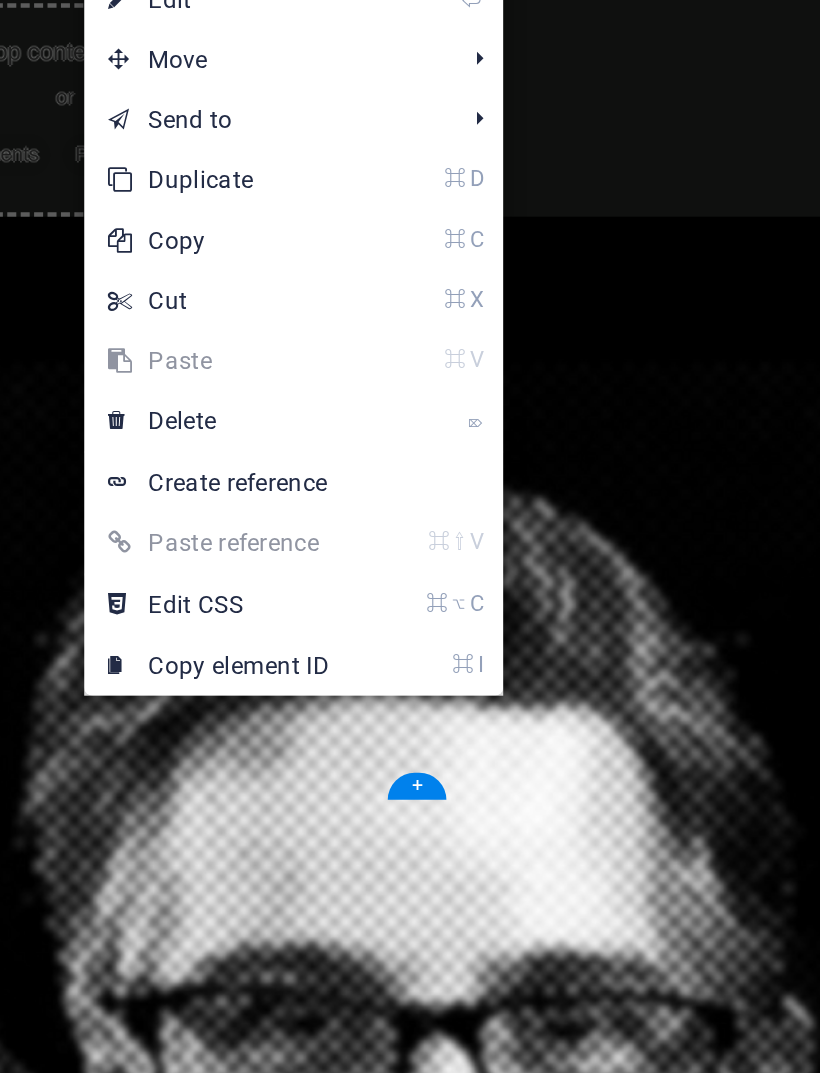 click on "⌦  Delete" at bounding box center (351, 603) 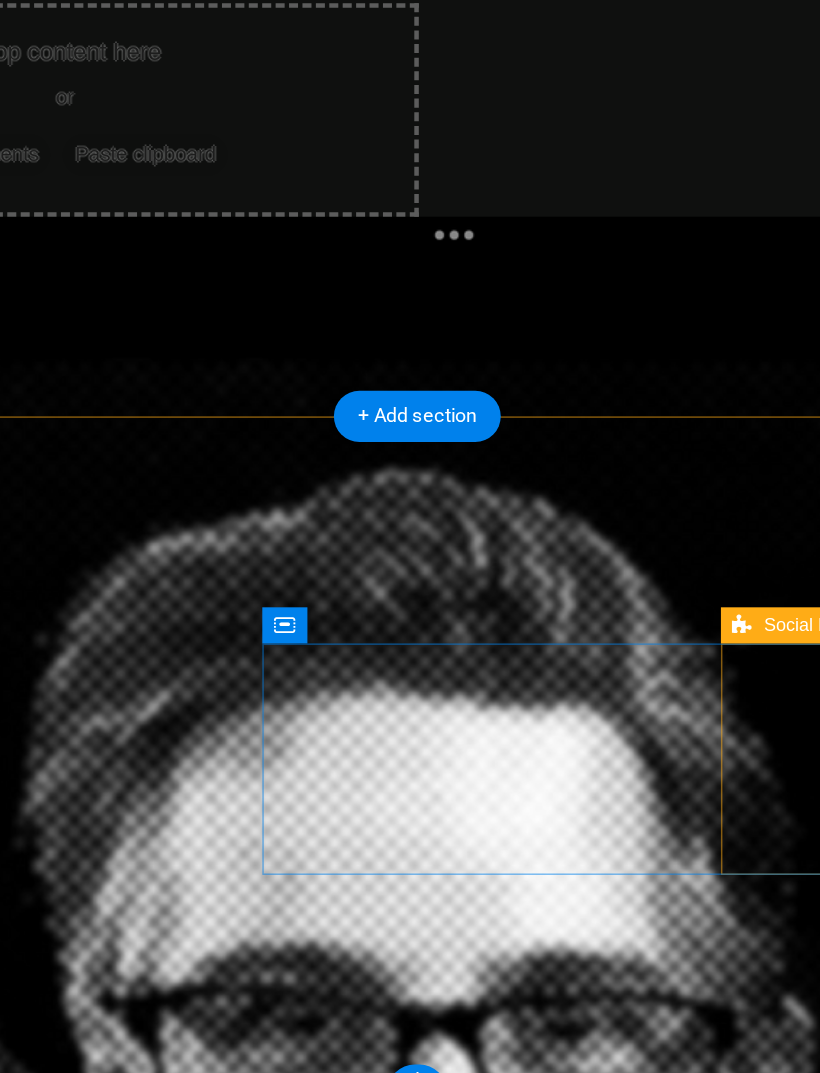 click on "Drop content here or  Add elements  Paste clipboard" at bounding box center [169, 1701] 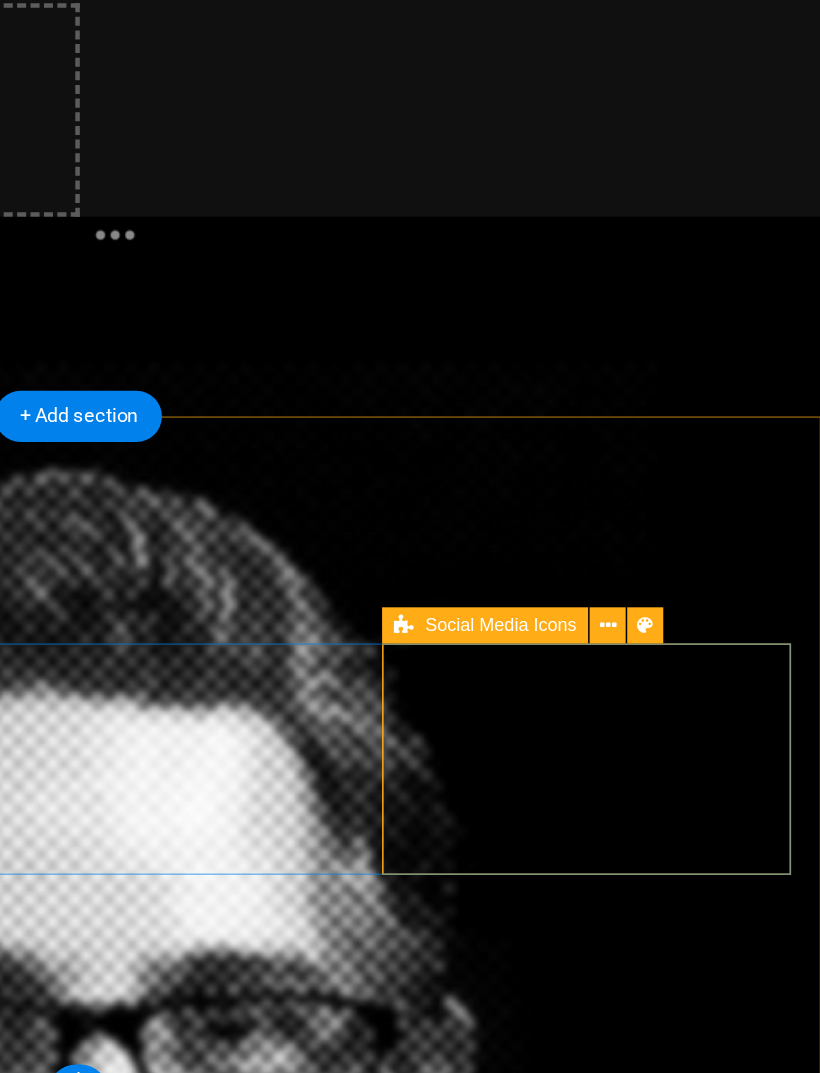 click at bounding box center [714, 705] 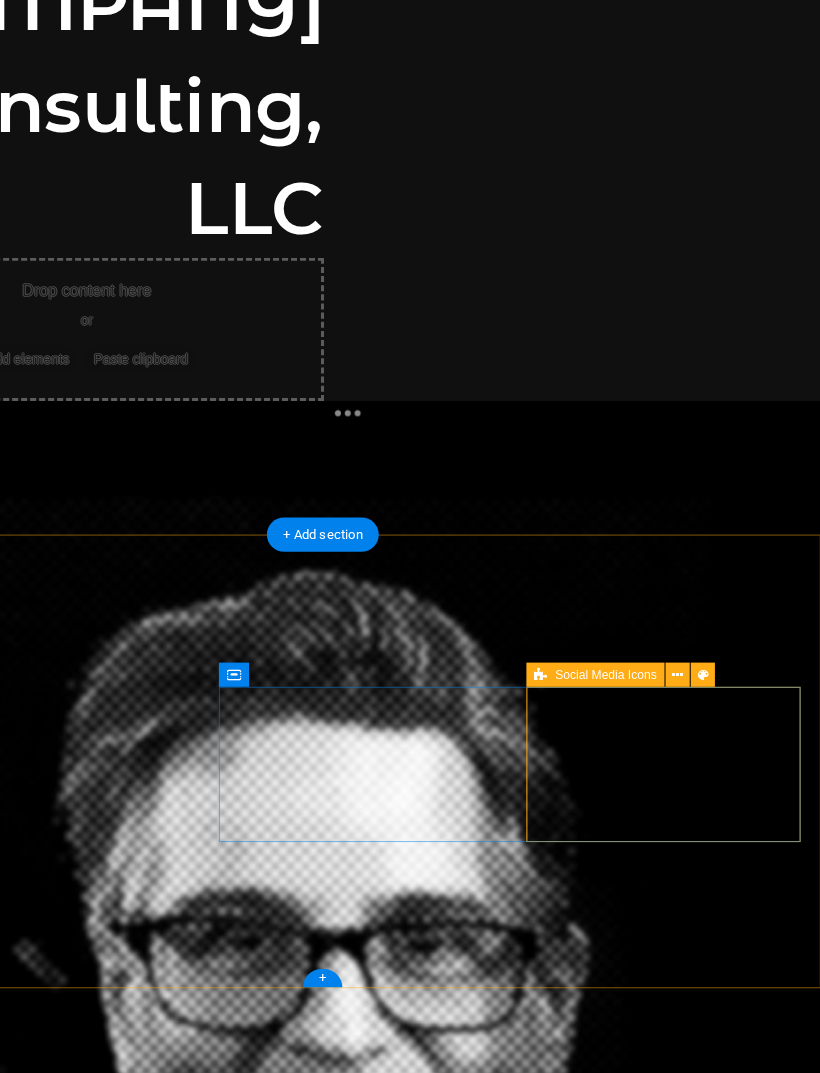 click at bounding box center (714, 705) 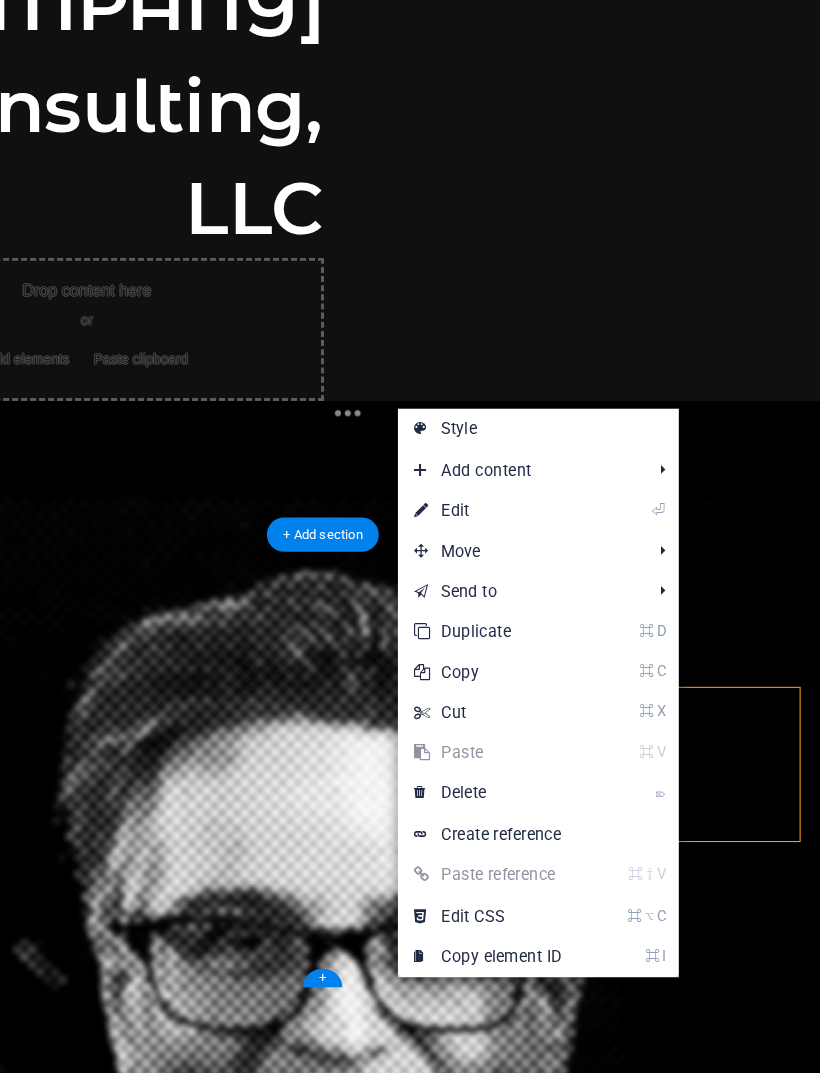 click on "⌦  Delete" at bounding box center [573, 793] 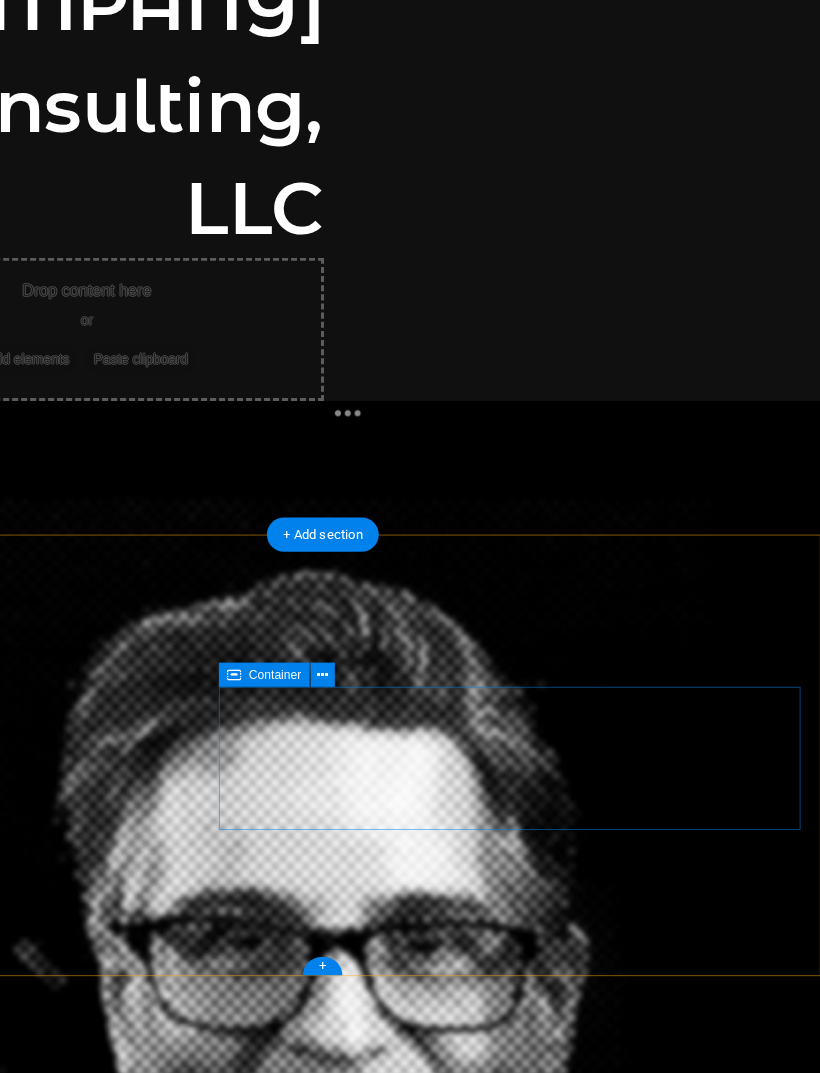 click on "Drop content here or  Add elements  Paste clipboard" at bounding box center (319, 2195) 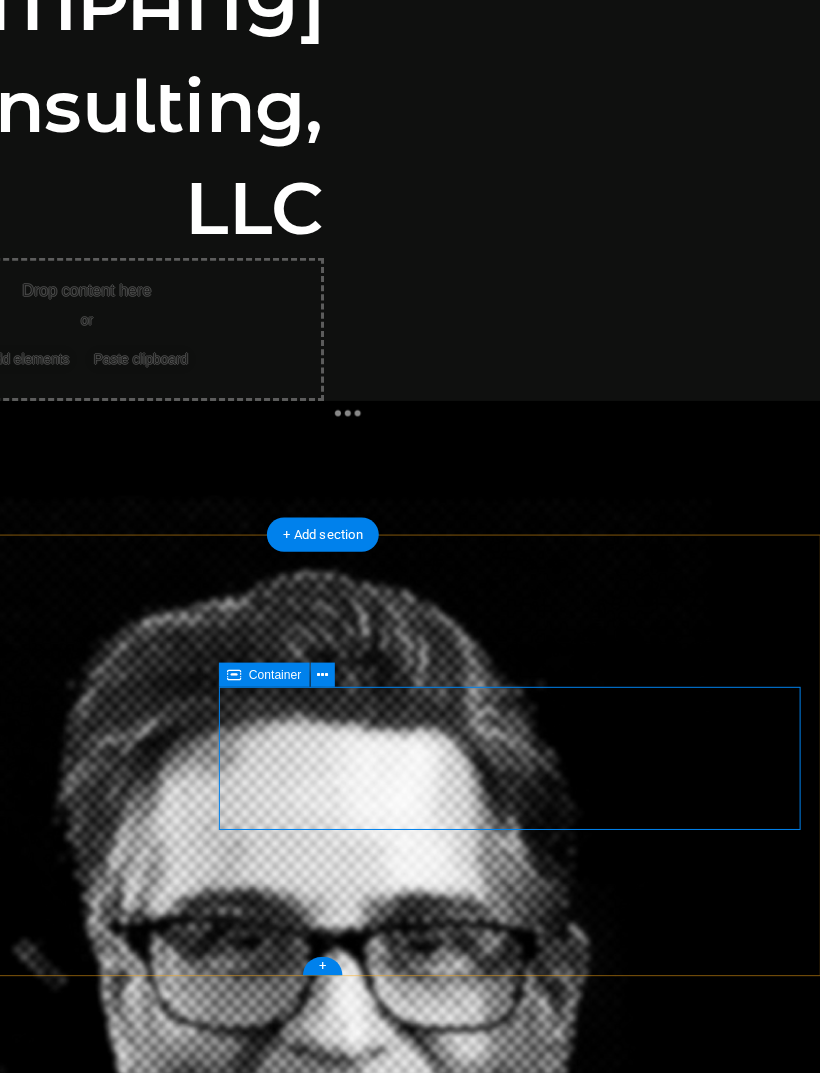 click at bounding box center [449, 705] 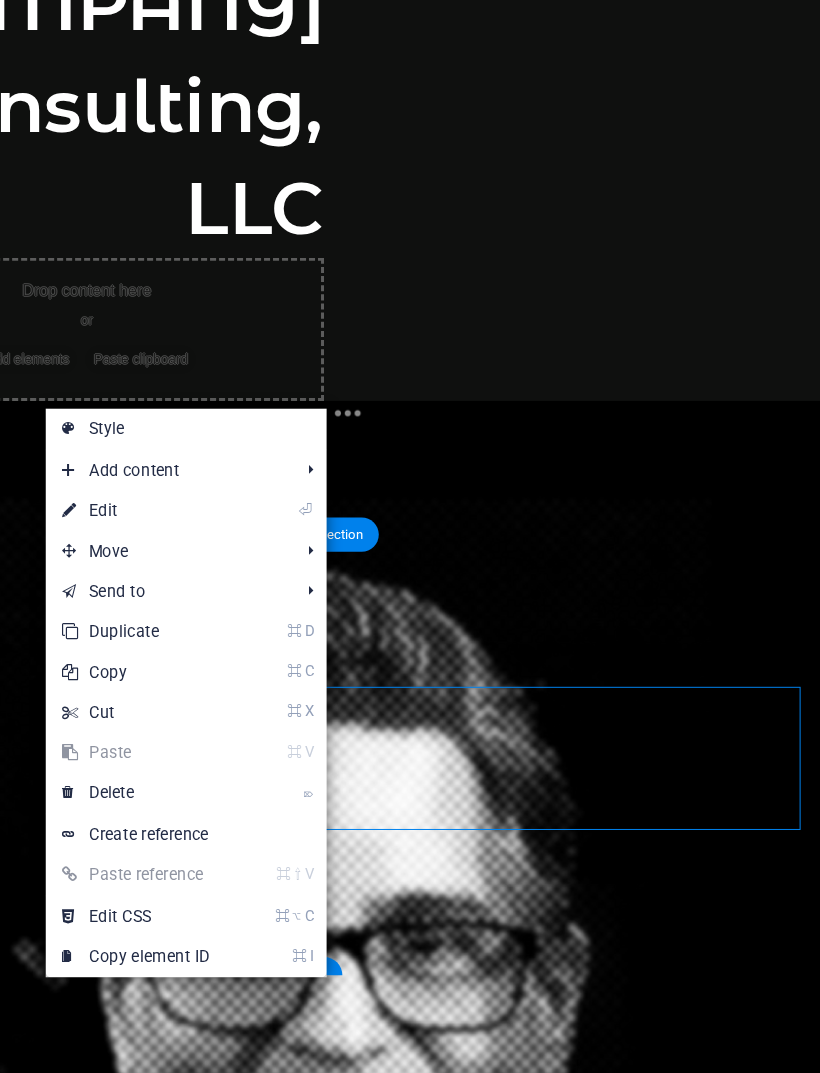 click on "⌦  Delete" at bounding box center (311, 793) 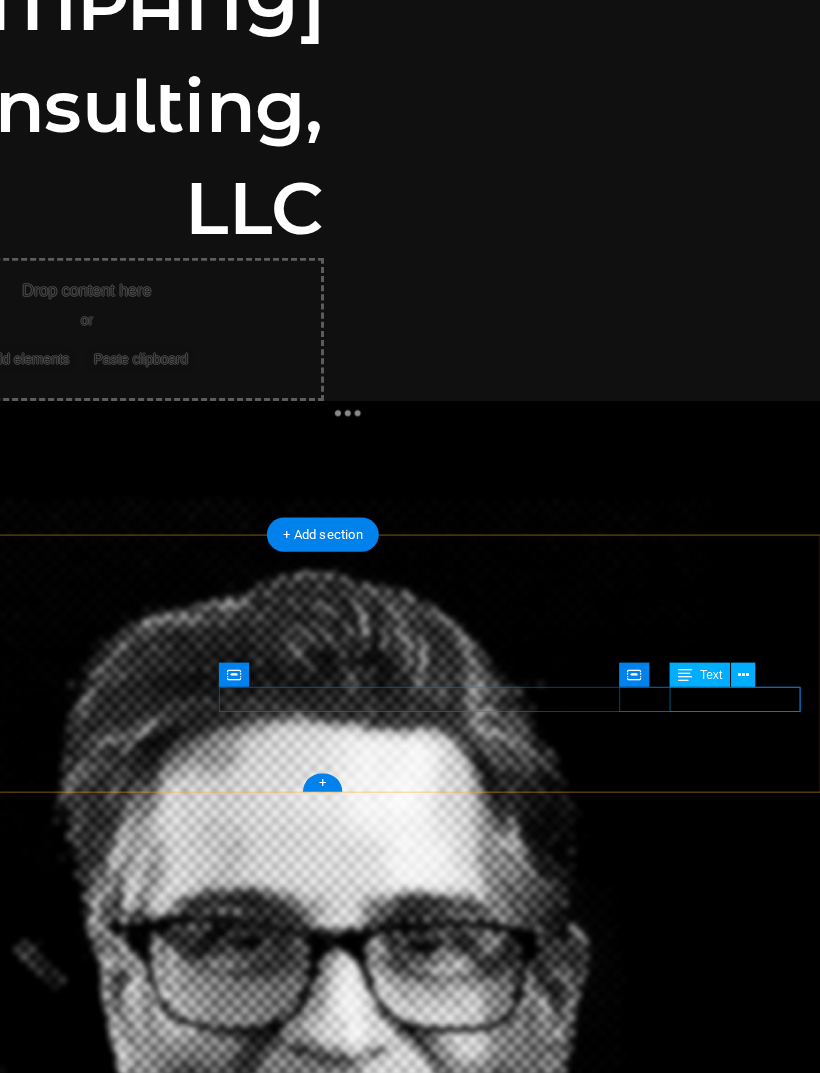 click on "Privacy Policy" at bounding box center (344, 2161) 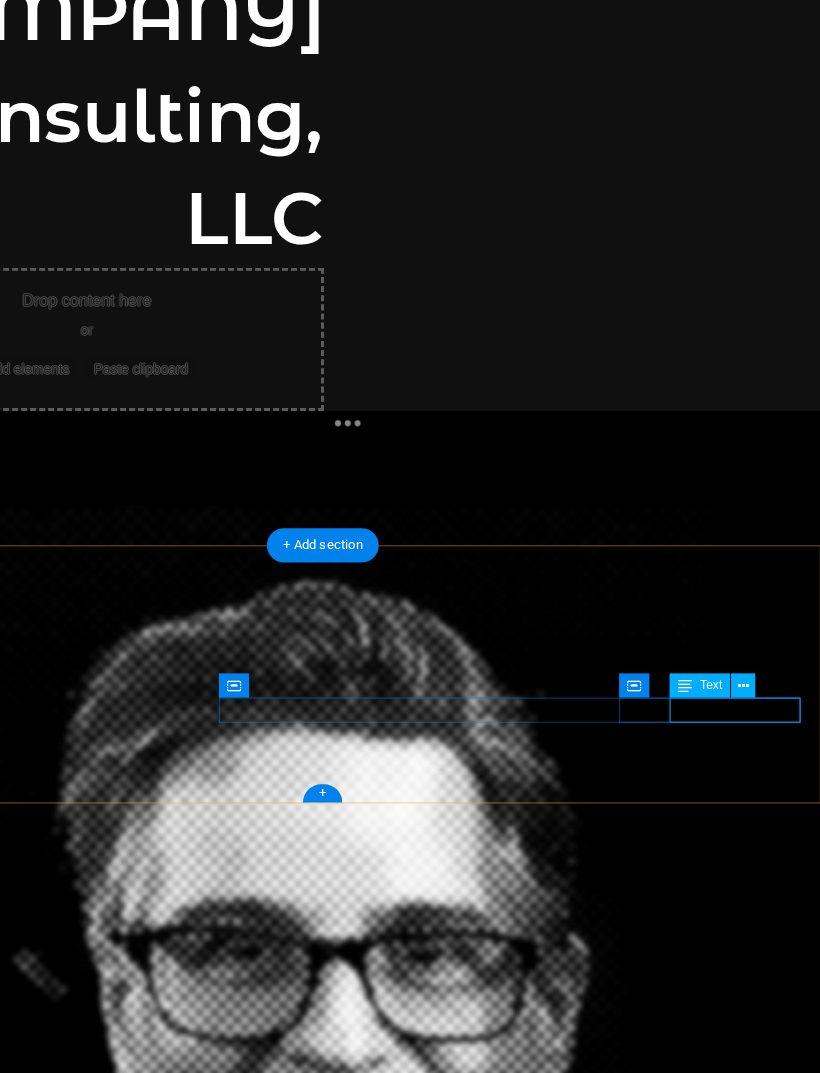 click at bounding box center (763, 705) 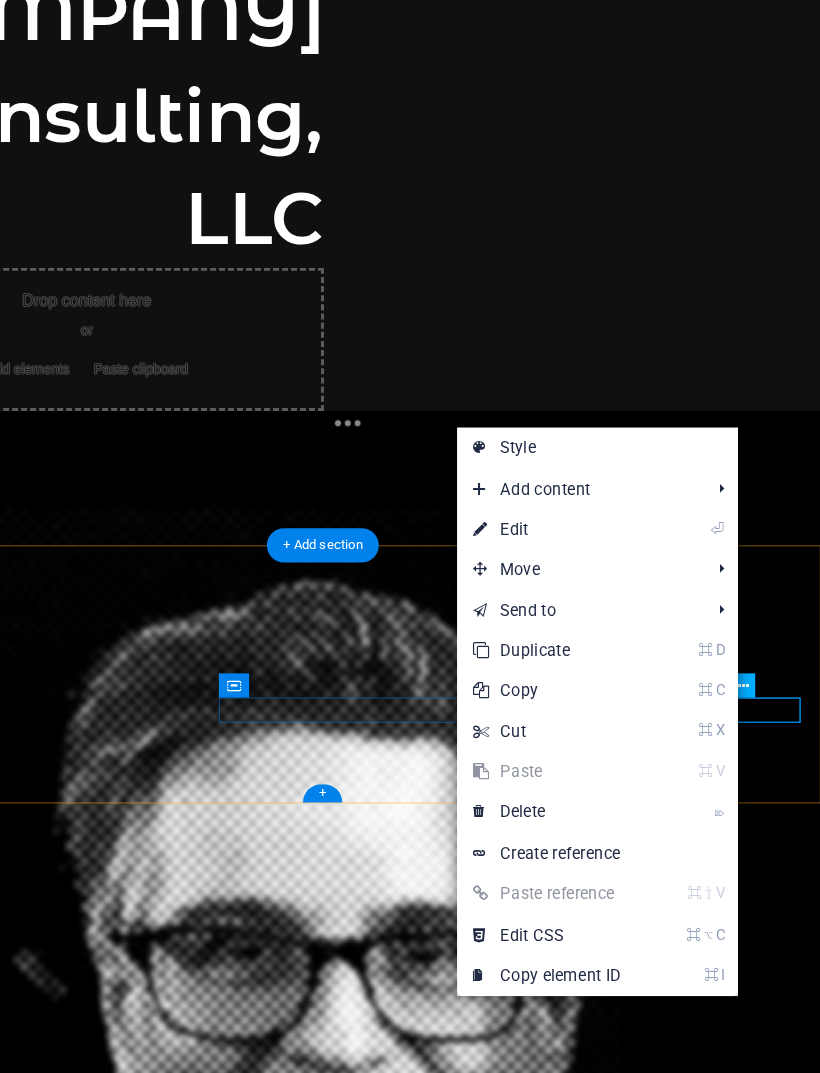 click on "⌦  Delete" at bounding box center (617, 799) 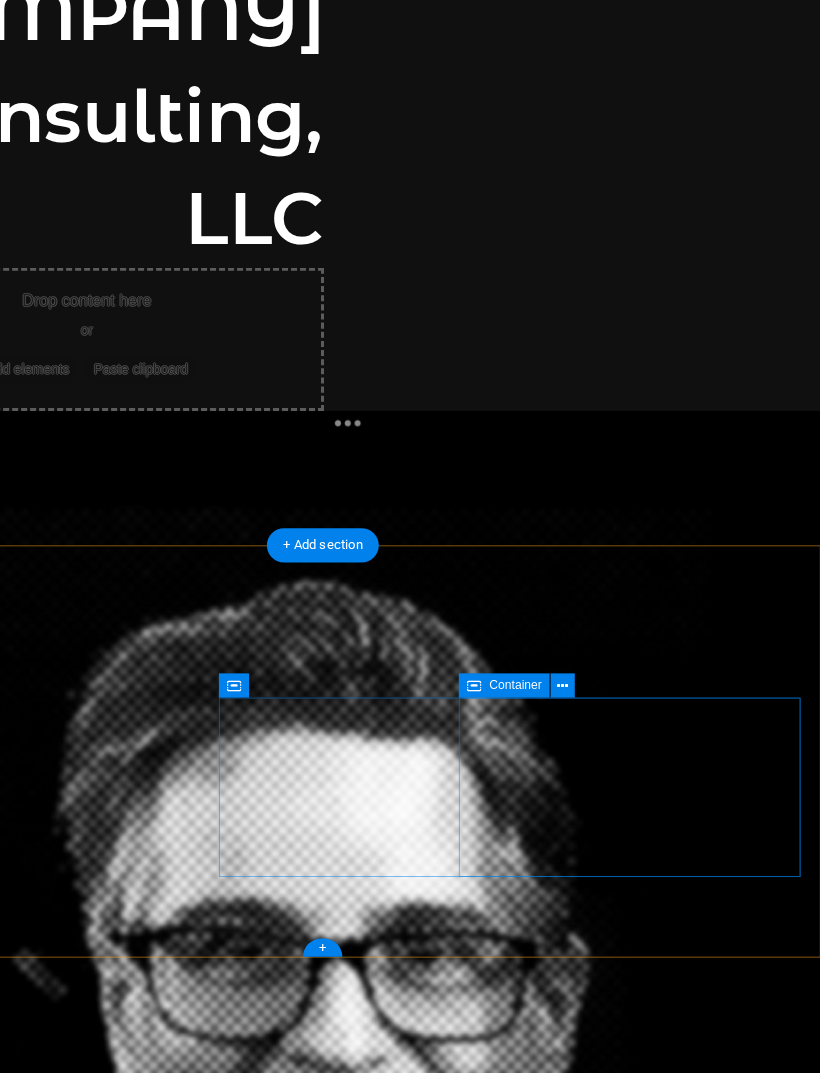 click on "Drop content here or  Add elements  Paste clipboard" at bounding box center [344, 2231] 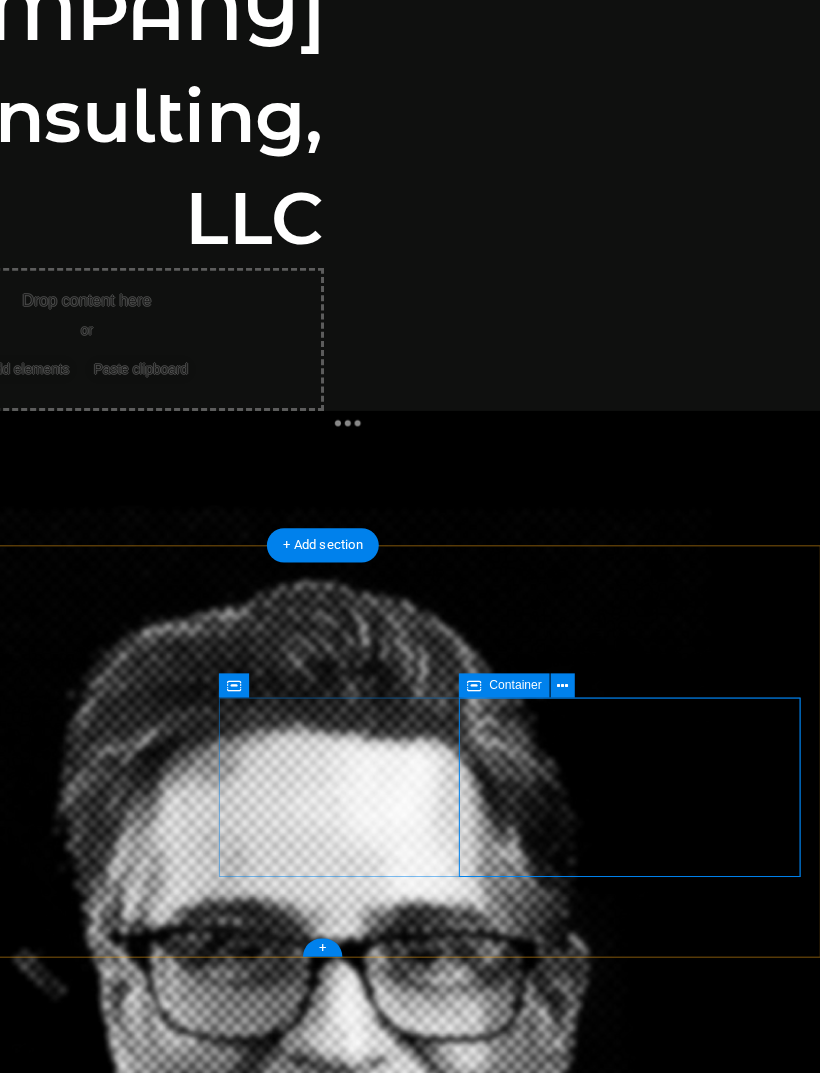 click at bounding box center (628, 705) 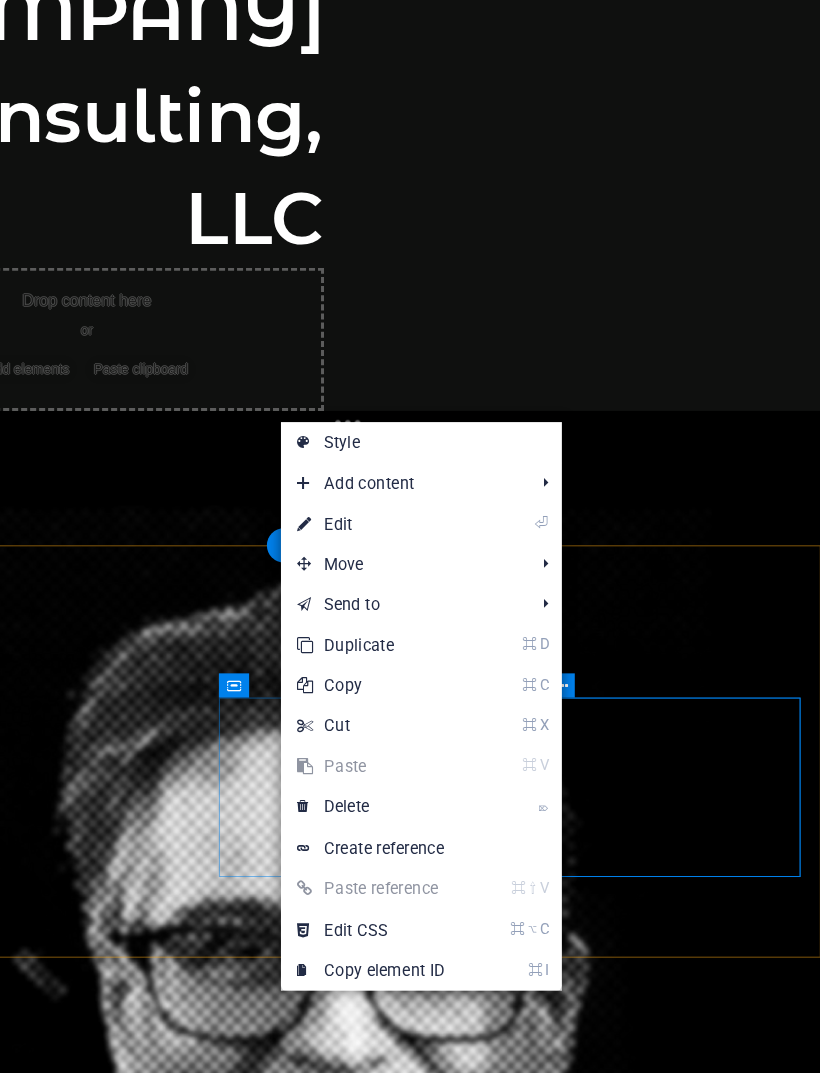 click on "⌦  Delete" at bounding box center (486, 795) 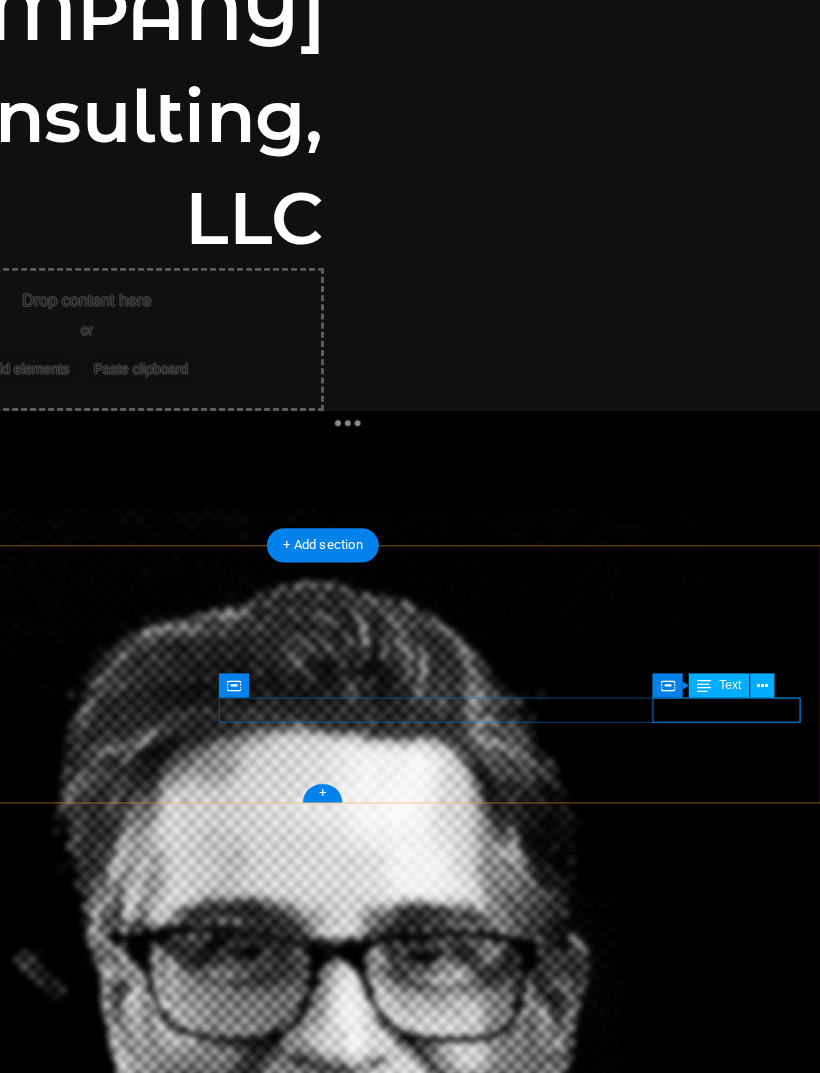 click on "Terms of Service" at bounding box center [319, 2147] 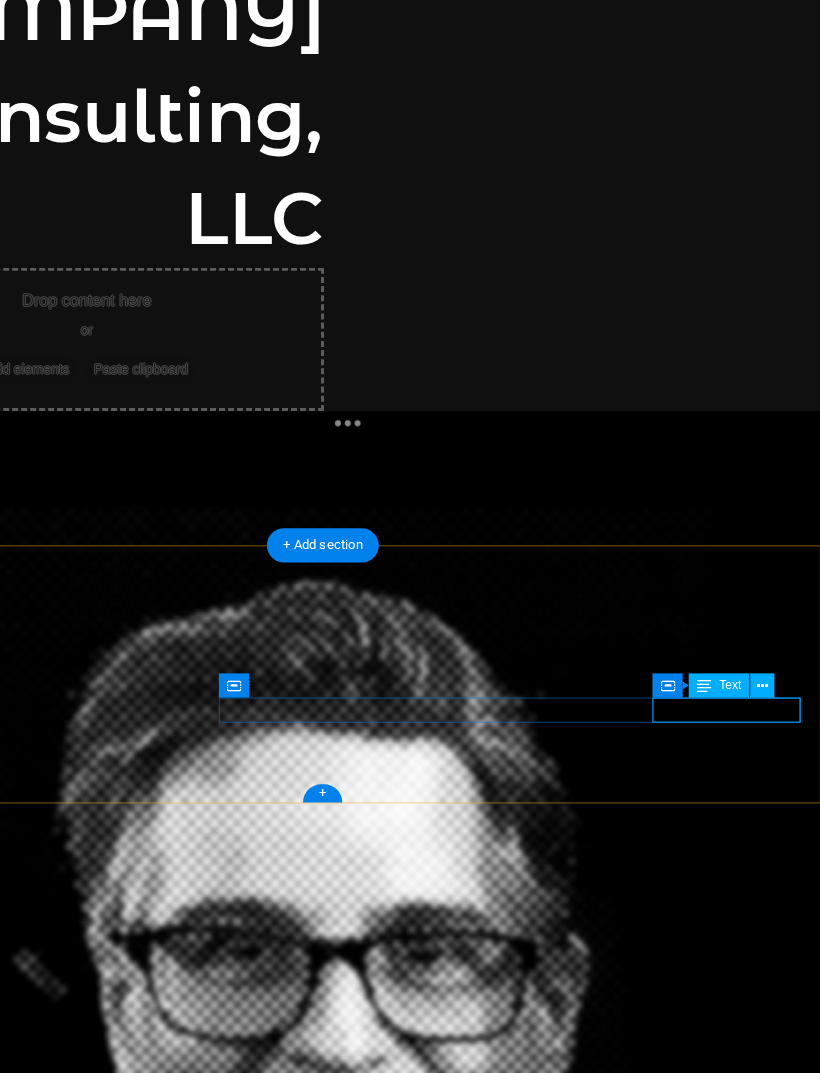 click at bounding box center (777, 705) 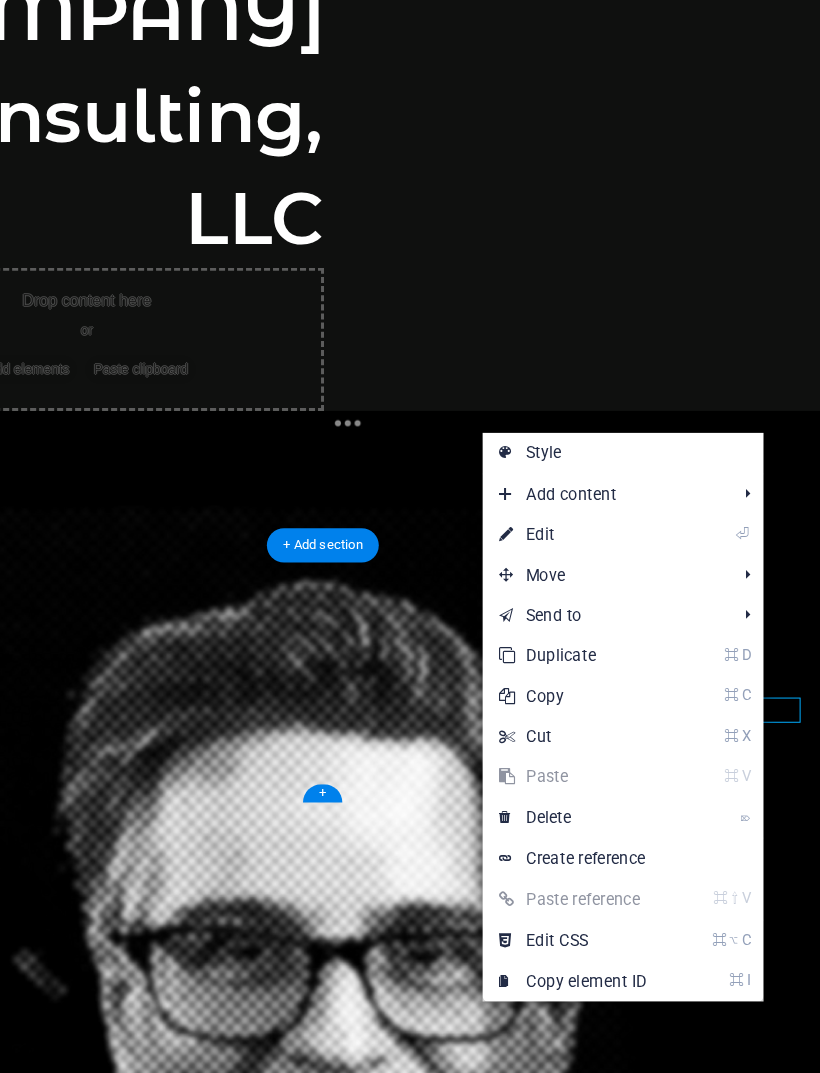 click on "⌦  Delete" at bounding box center [636, 803] 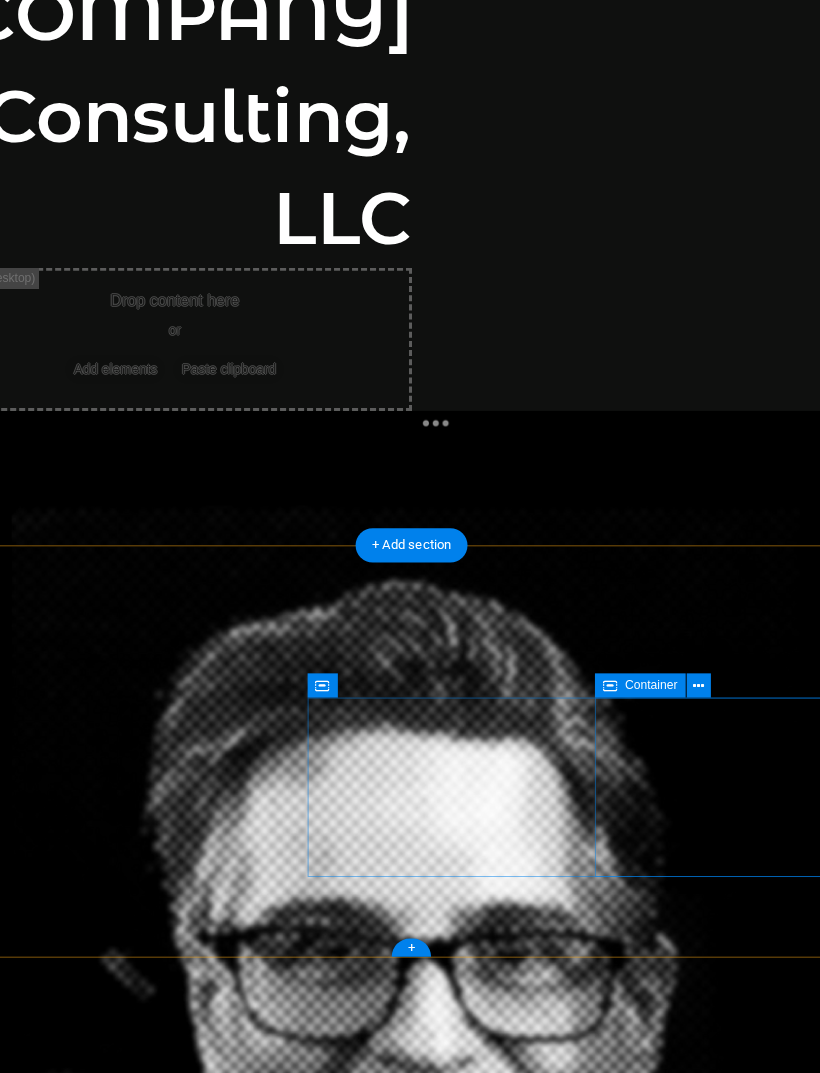 click on "Drop content here or  Add elements  Paste clipboard" at bounding box center [407, 2206] 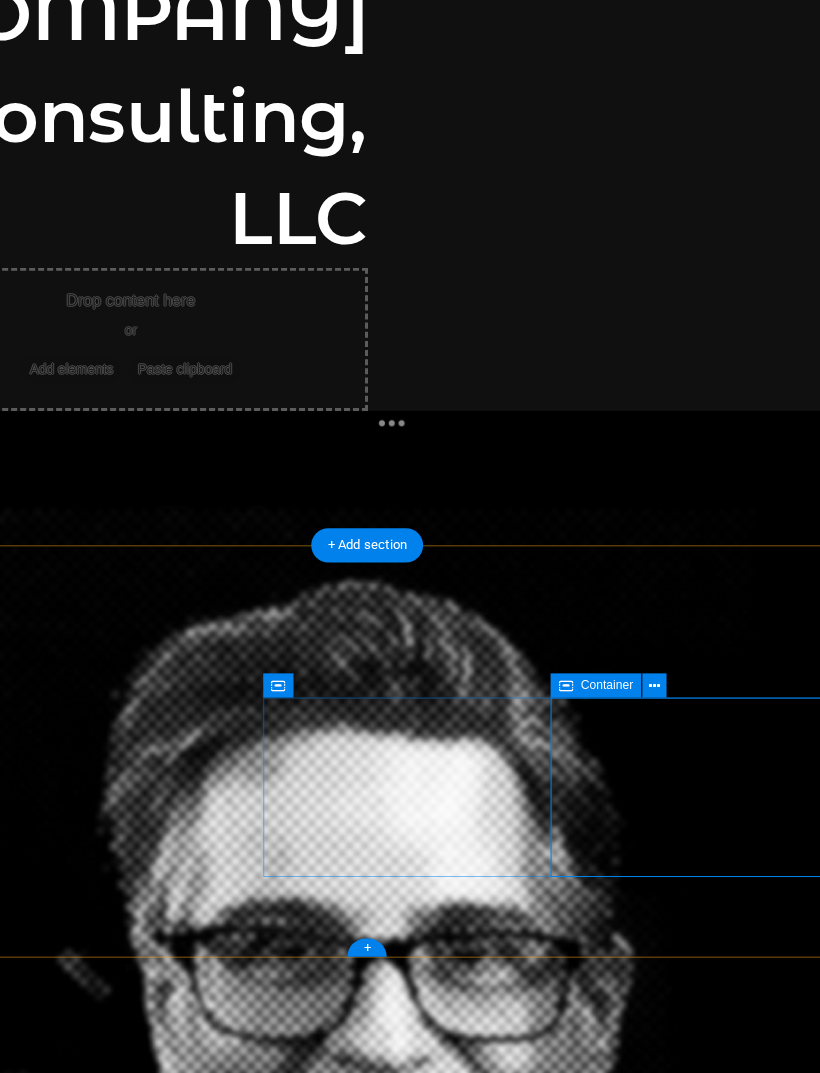 click at bounding box center [663, 705] 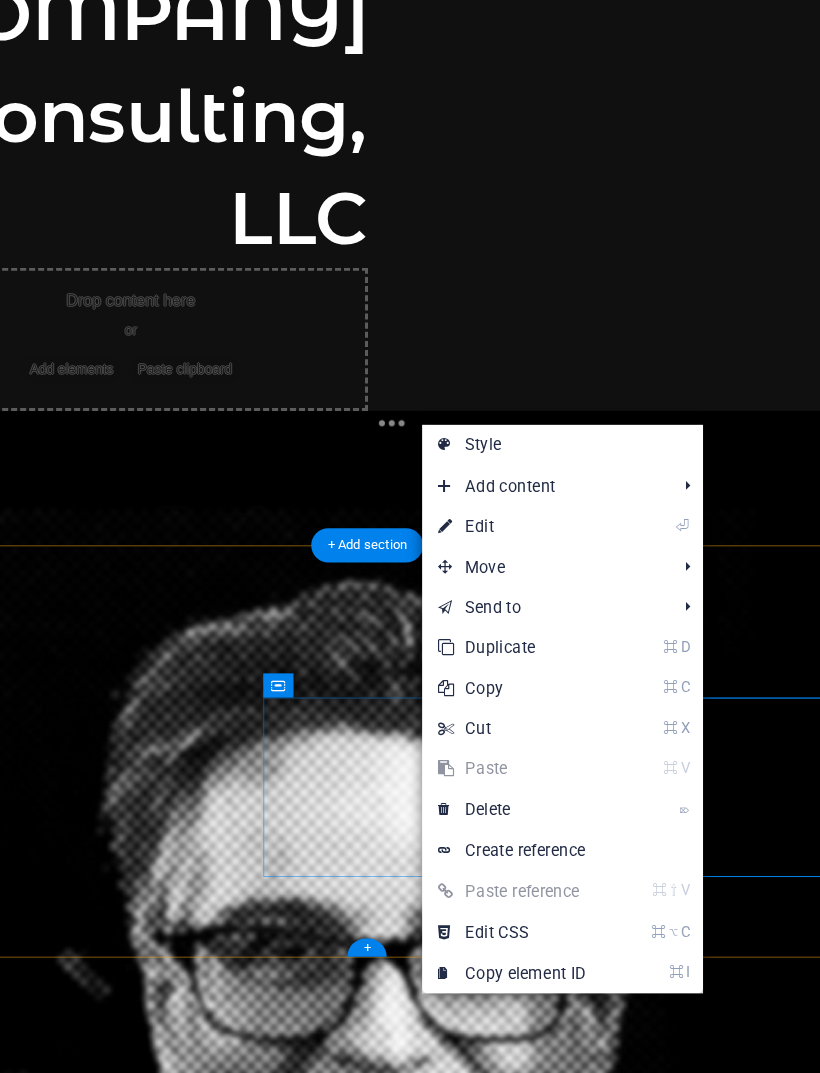 click on "⌦  Delete" at bounding box center (558, 797) 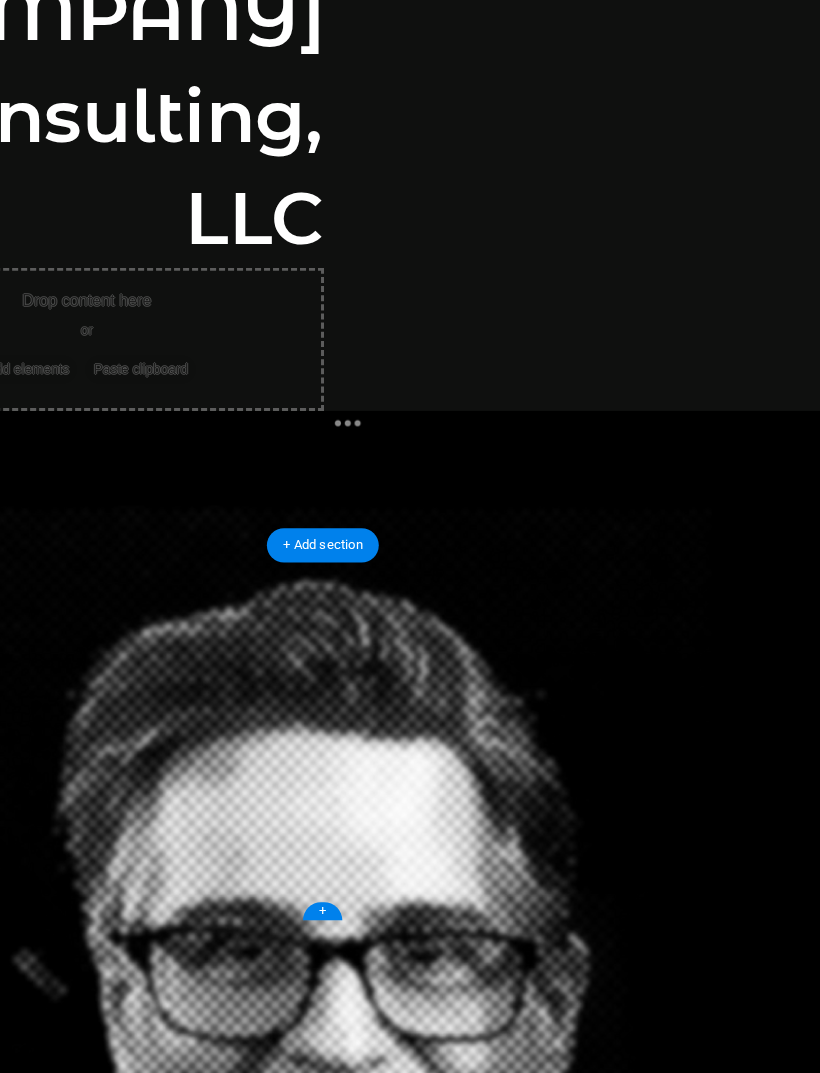 click on "Drop content here or  Add elements  Paste clipboard" at bounding box center [319, 2206] 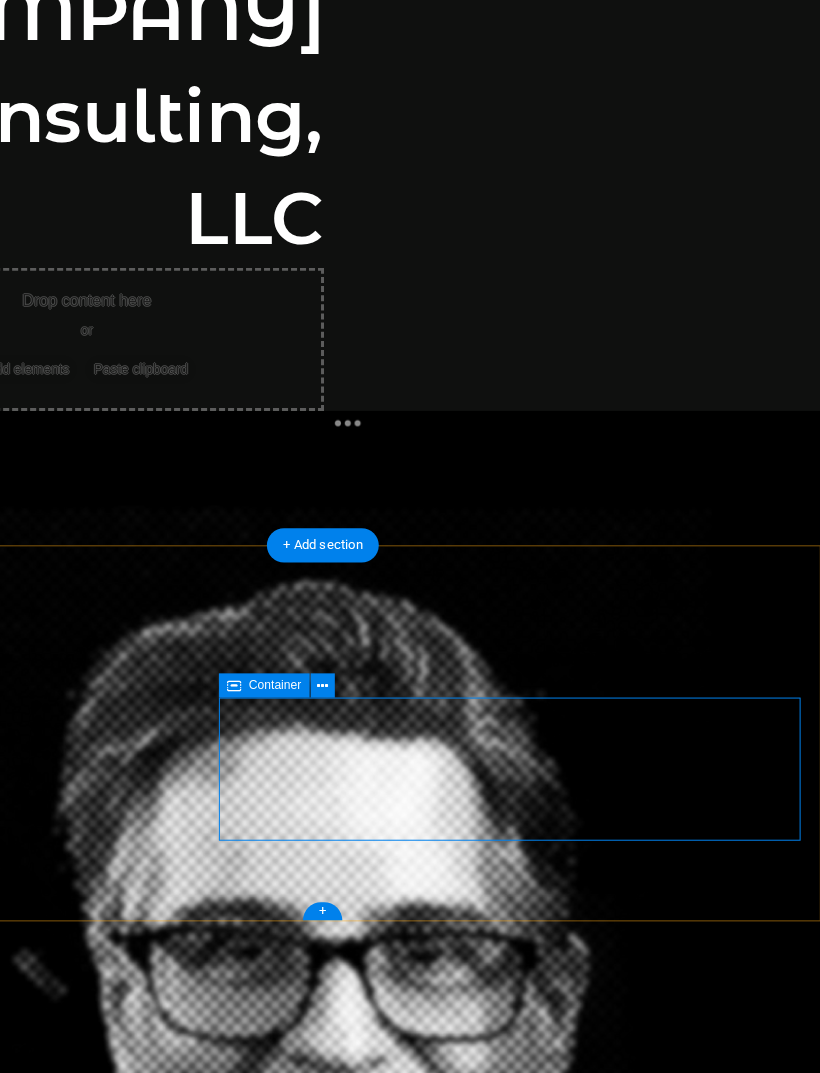 click at bounding box center [449, 705] 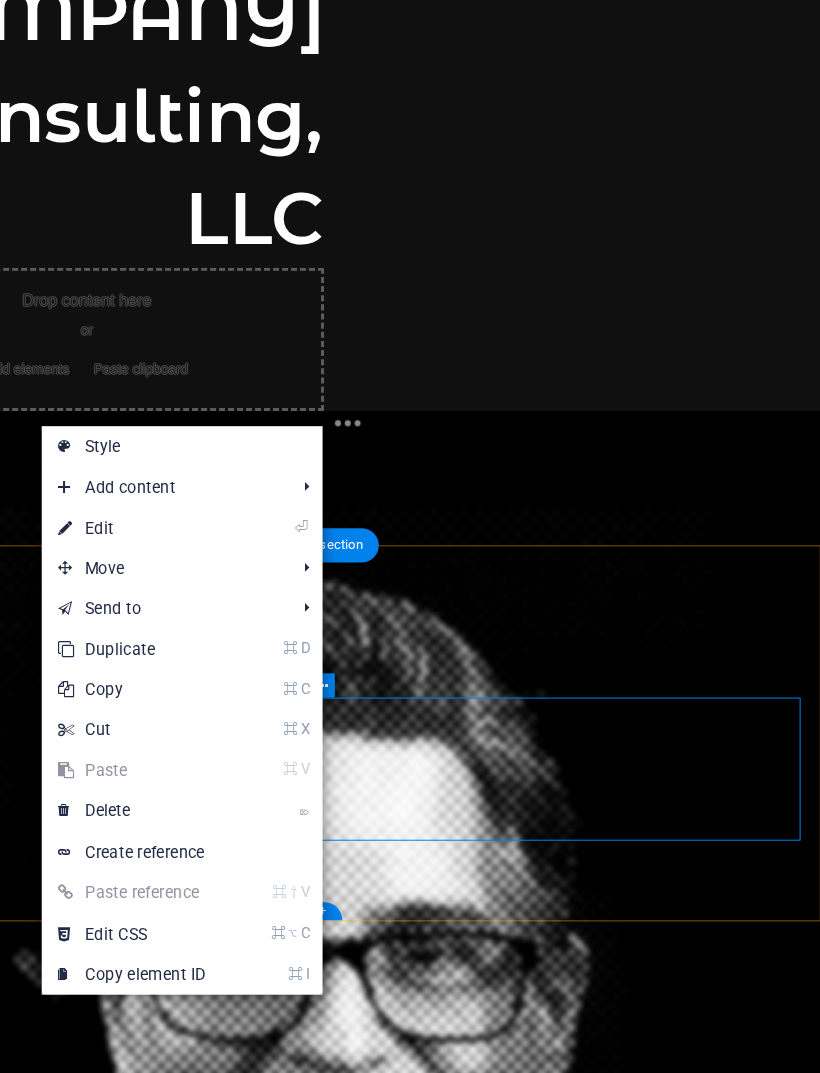 click on "⌦  Delete" at bounding box center [308, 798] 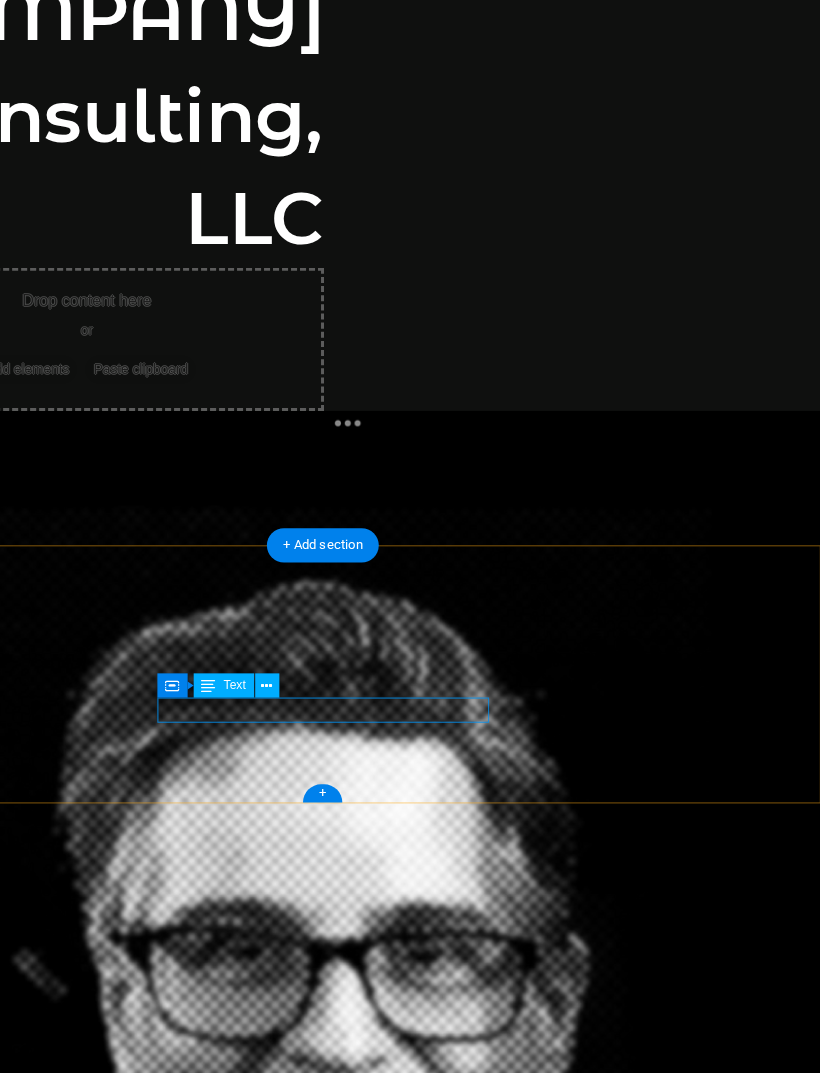 click on "Copyright 2024" at bounding box center [87, 2102] 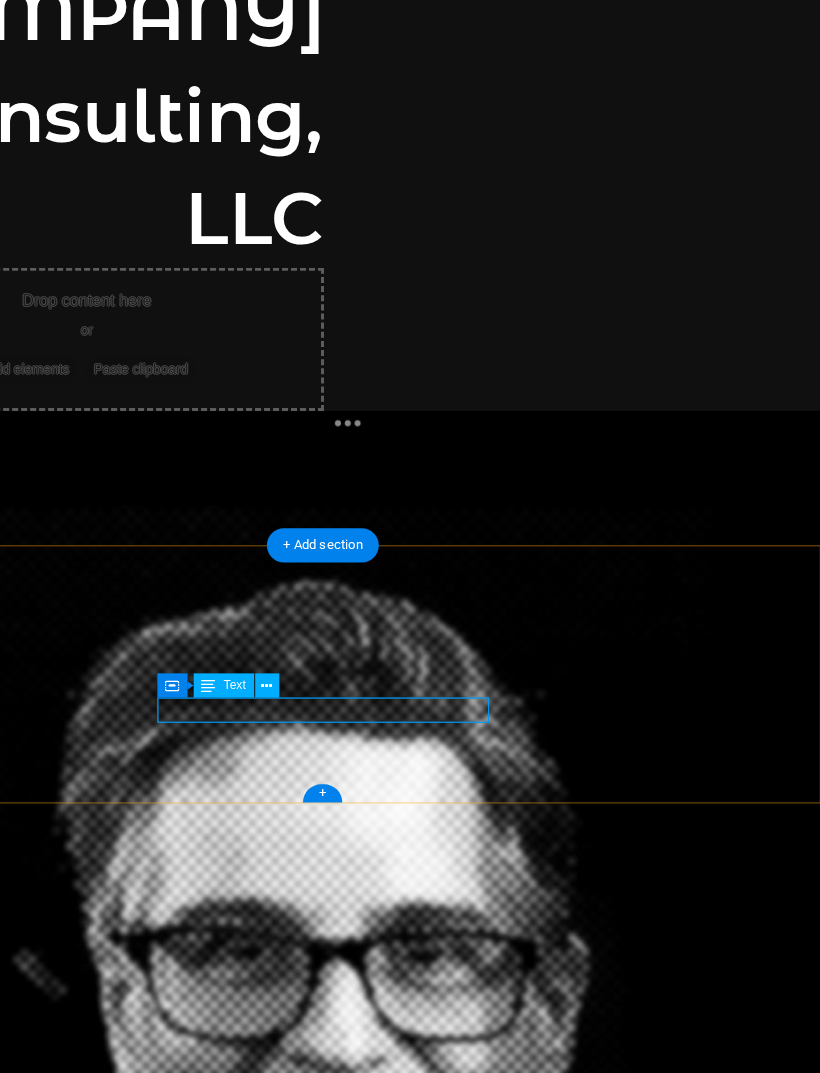 click at bounding box center (408, 705) 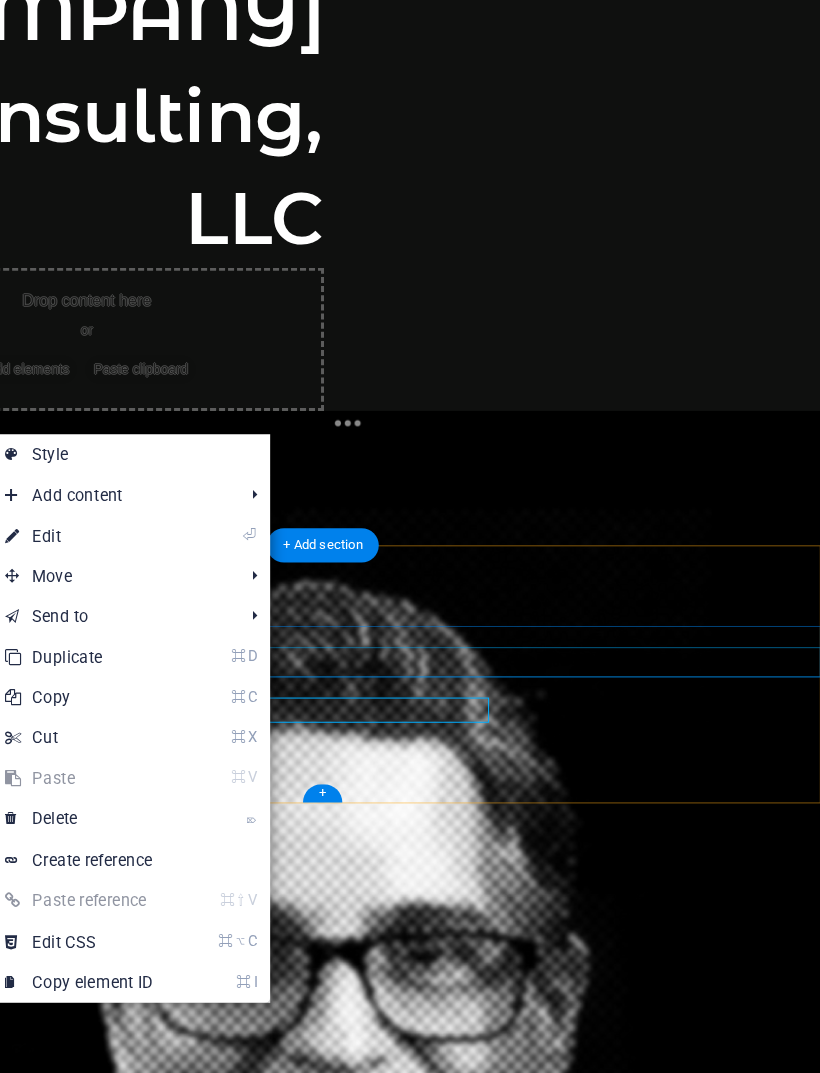click at bounding box center [319, 2055] 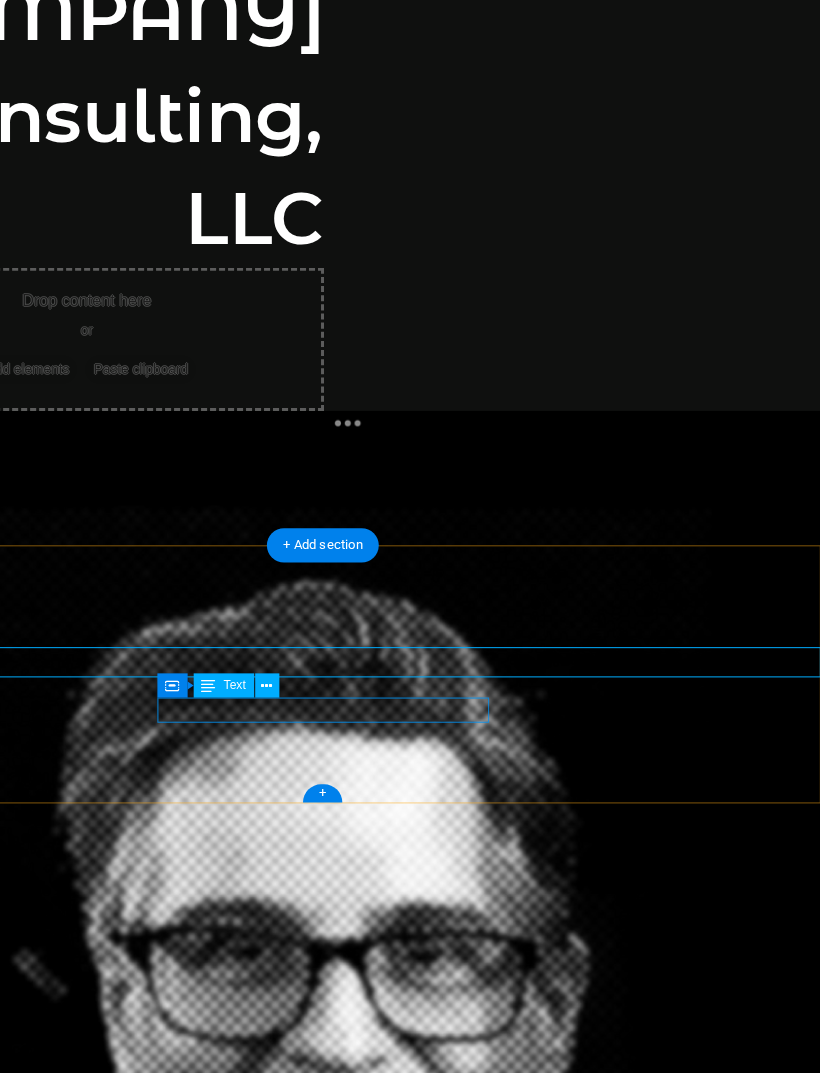 click on "All rights reserved     Copyright 2024" at bounding box center (319, 2102) 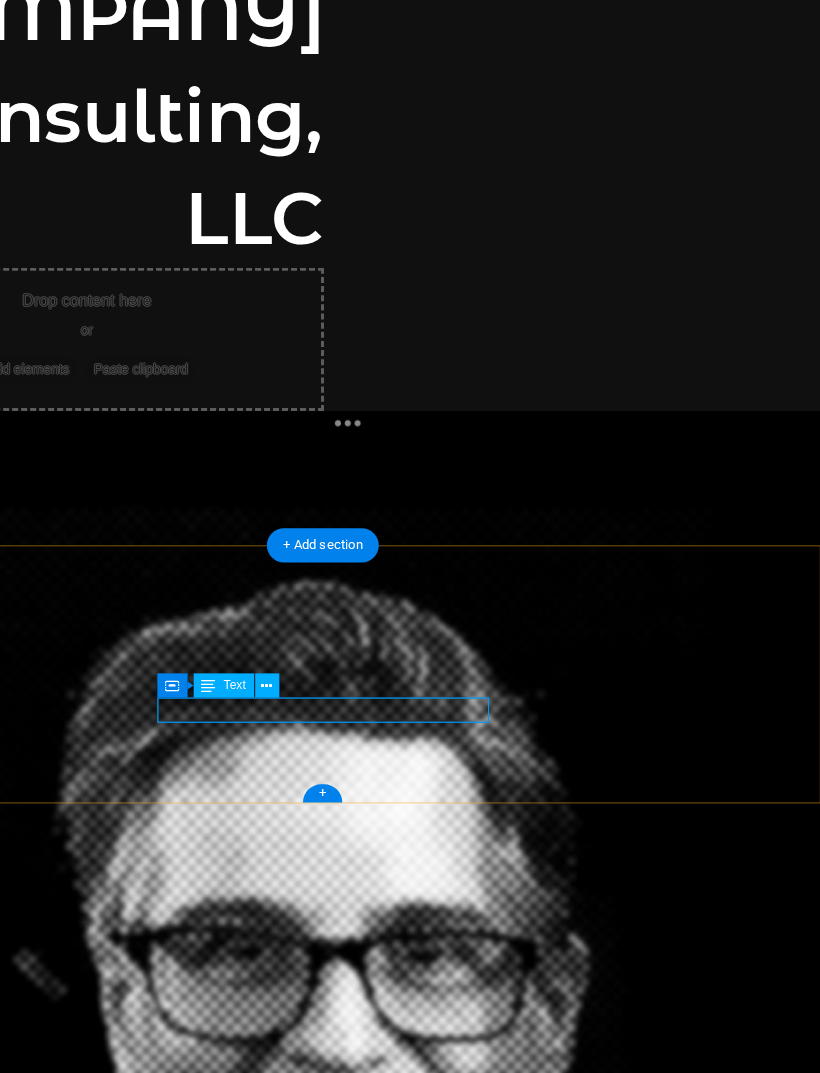 click on "Text" at bounding box center [375, 705] 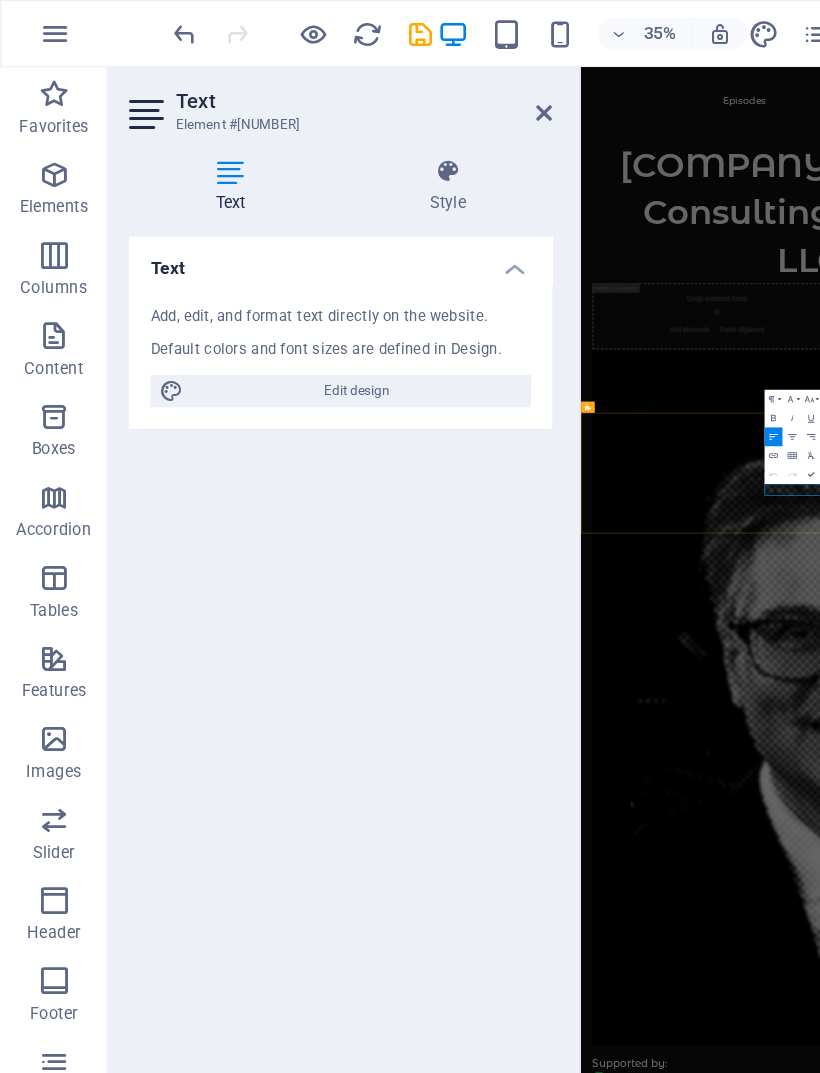 click on "Edit design" at bounding box center [265, 291] 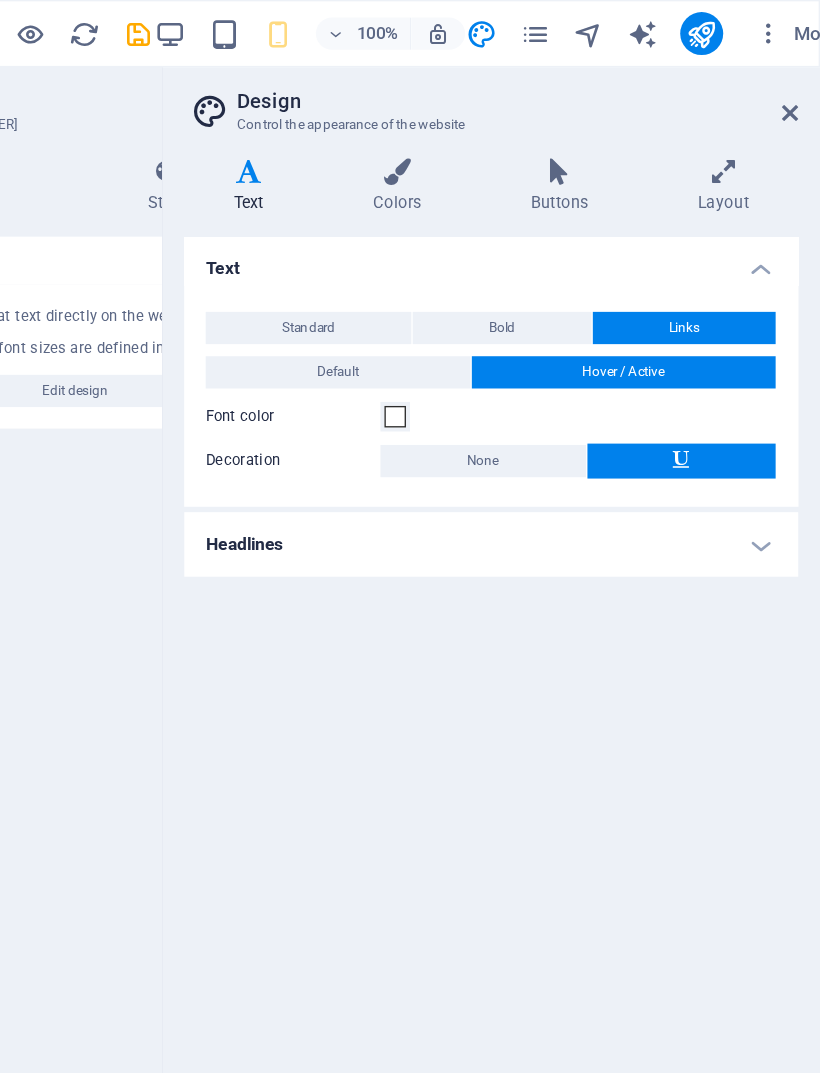 click at bounding box center (798, 84) 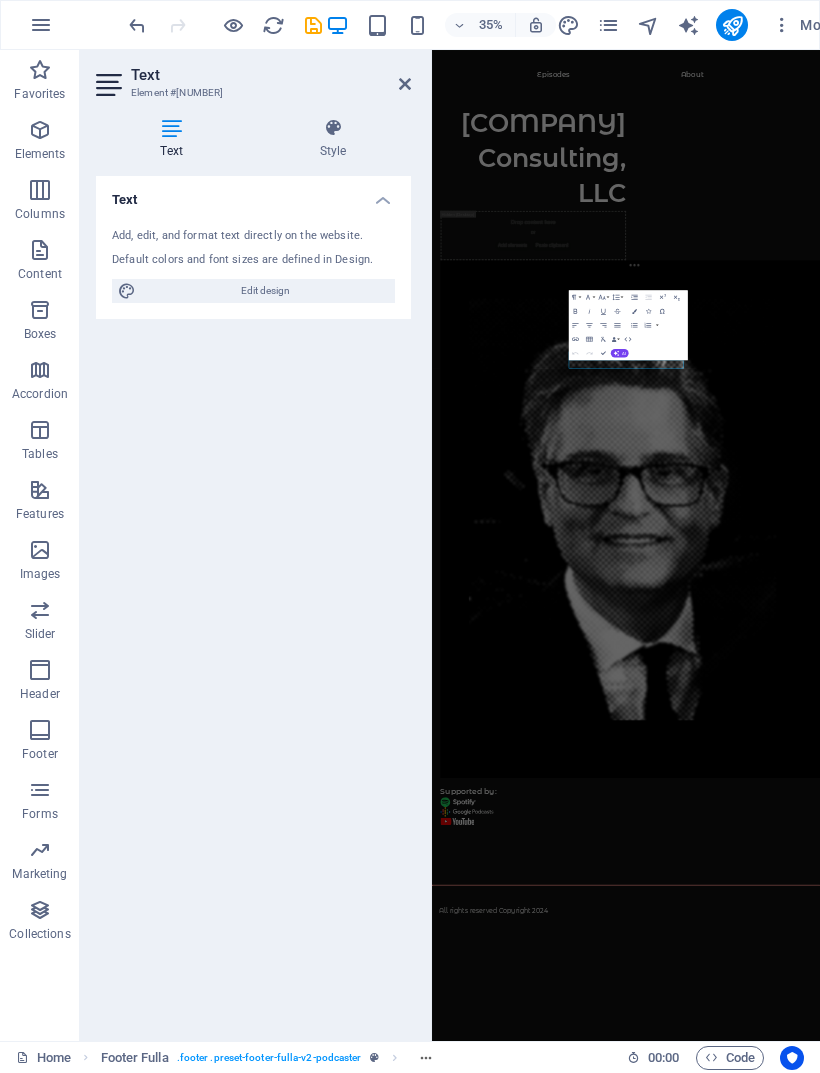 click on "Skip to main content
Episodes About Ash Hall Consulting, LLC Drop content here or  Add elements  Paste clipboard Supported by: All rights reserved     Copyright 2024" at bounding box center (986, 1326) 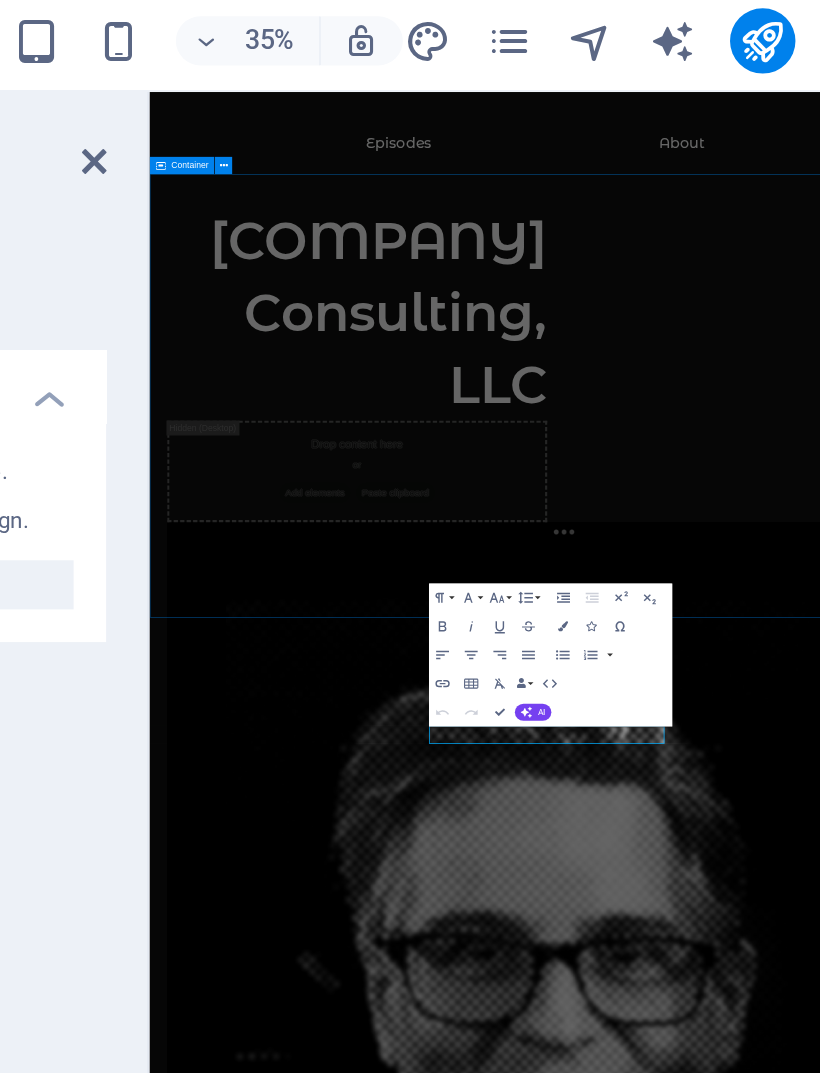 click on "Ash Hall Consulting, LLC Drop content here or  Add elements  Paste clipboard Supported by:" at bounding box center (703, 1296) 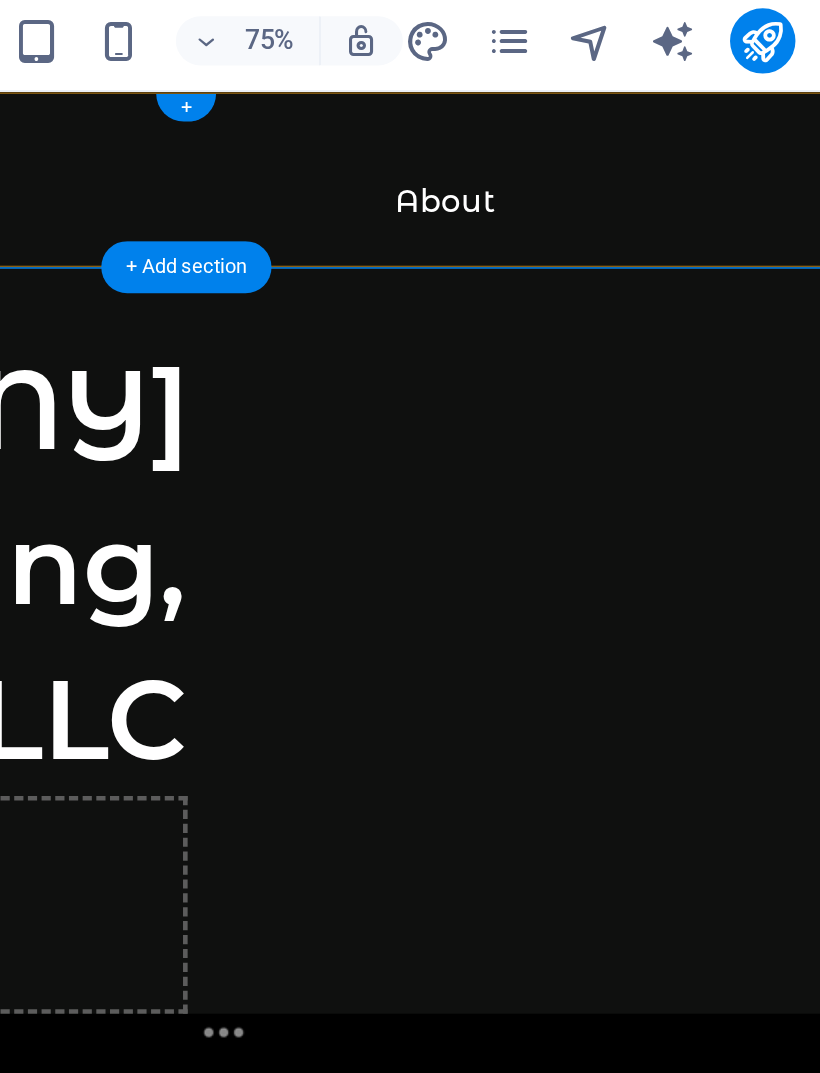 click on "Episodes About" at bounding box center (-77, 148) 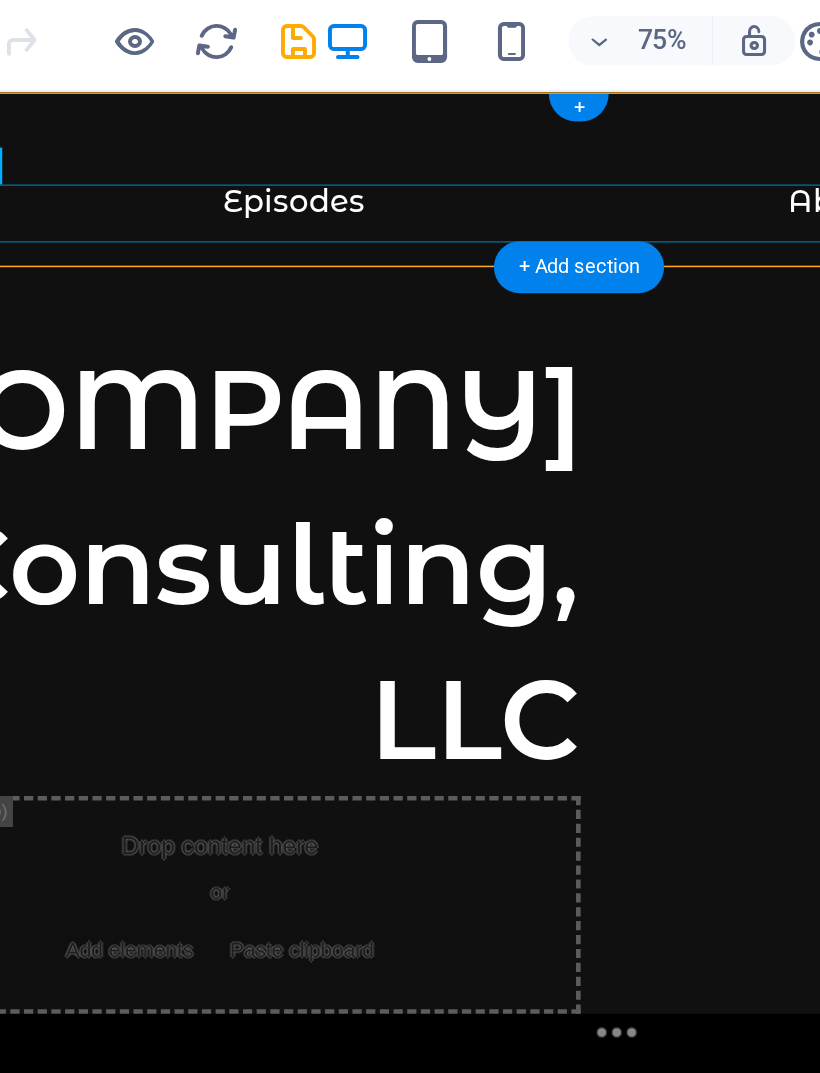 click on "Episodes About" at bounding box center [316, 170] 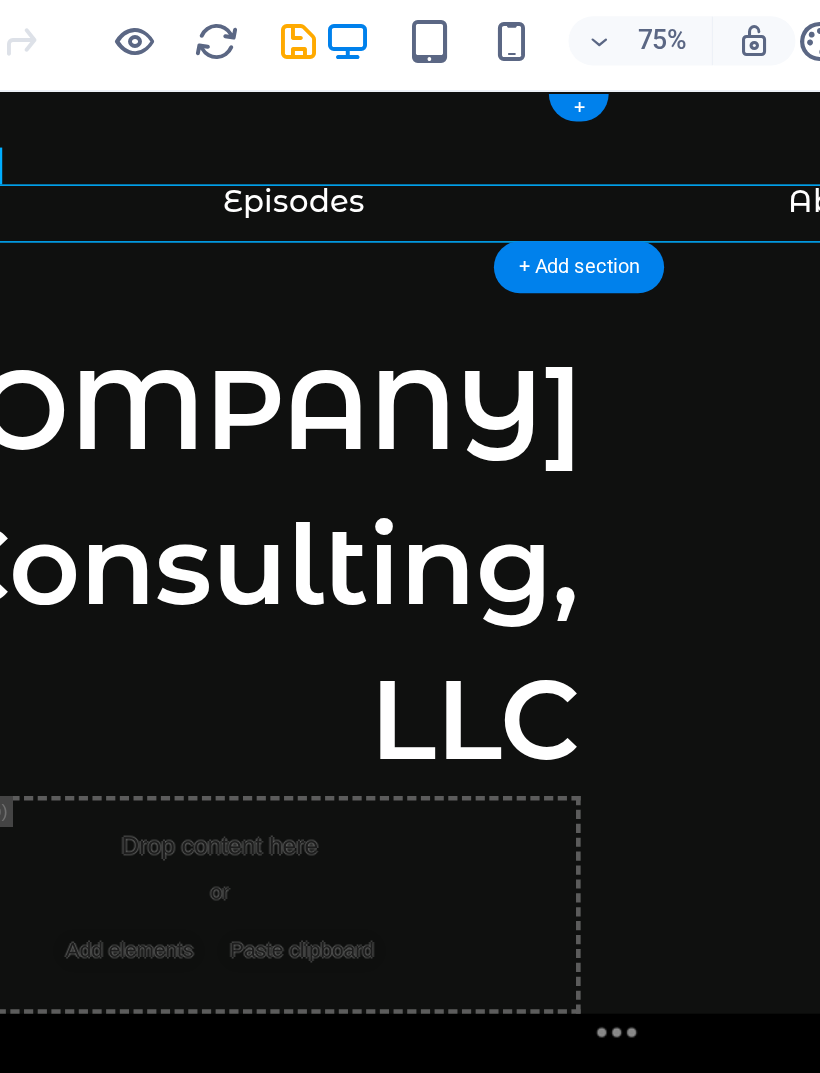 click on "Episodes About" at bounding box center (316, 170) 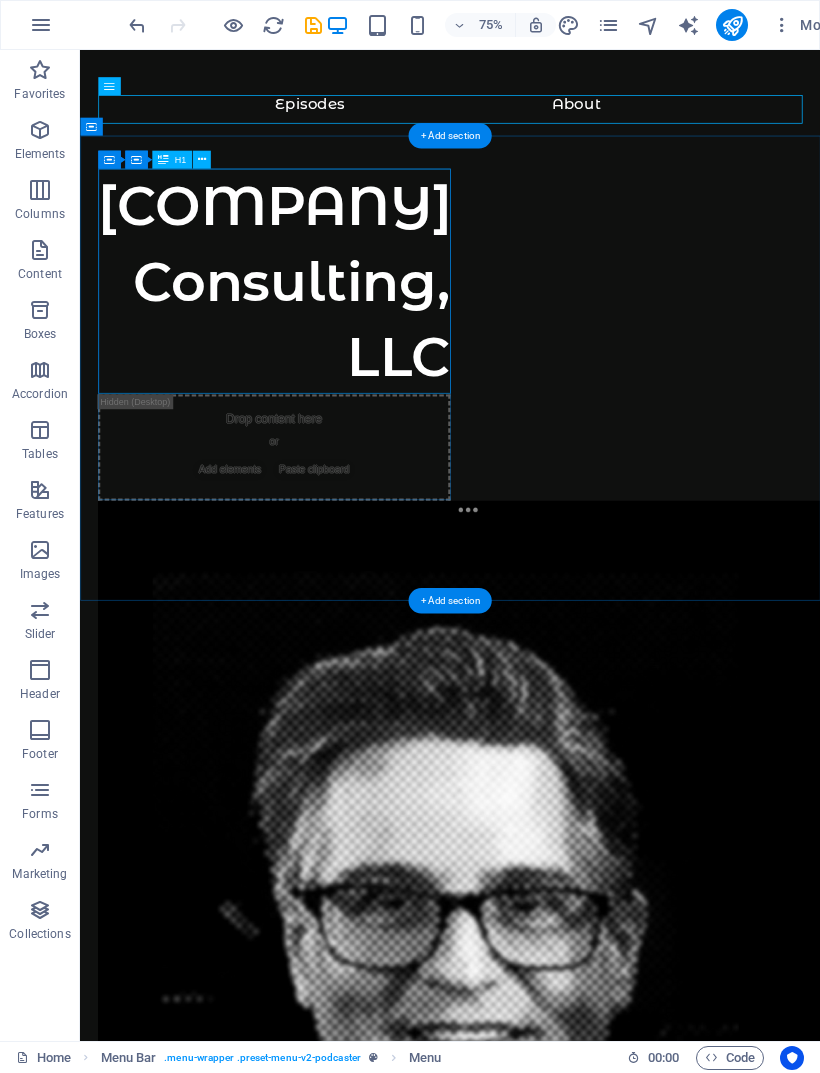 click on "Ash Hall Consulting, LLC" at bounding box center (339, 358) 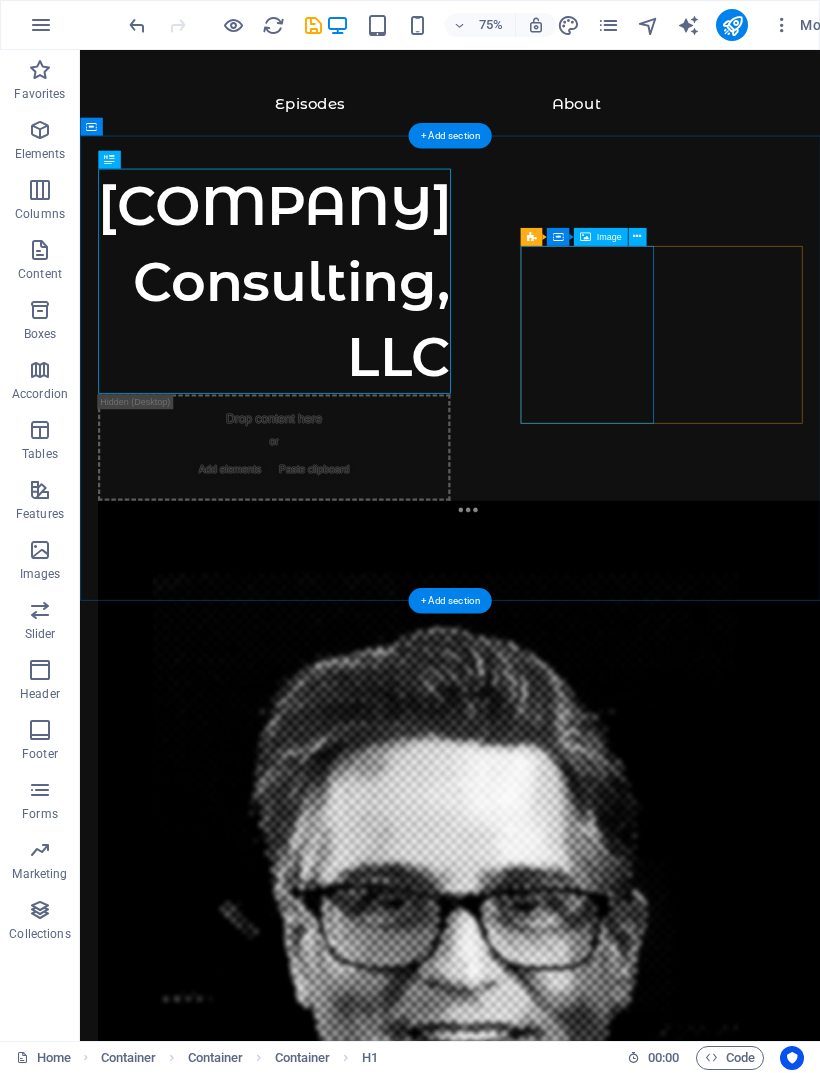 click at bounding box center [193, 1309] 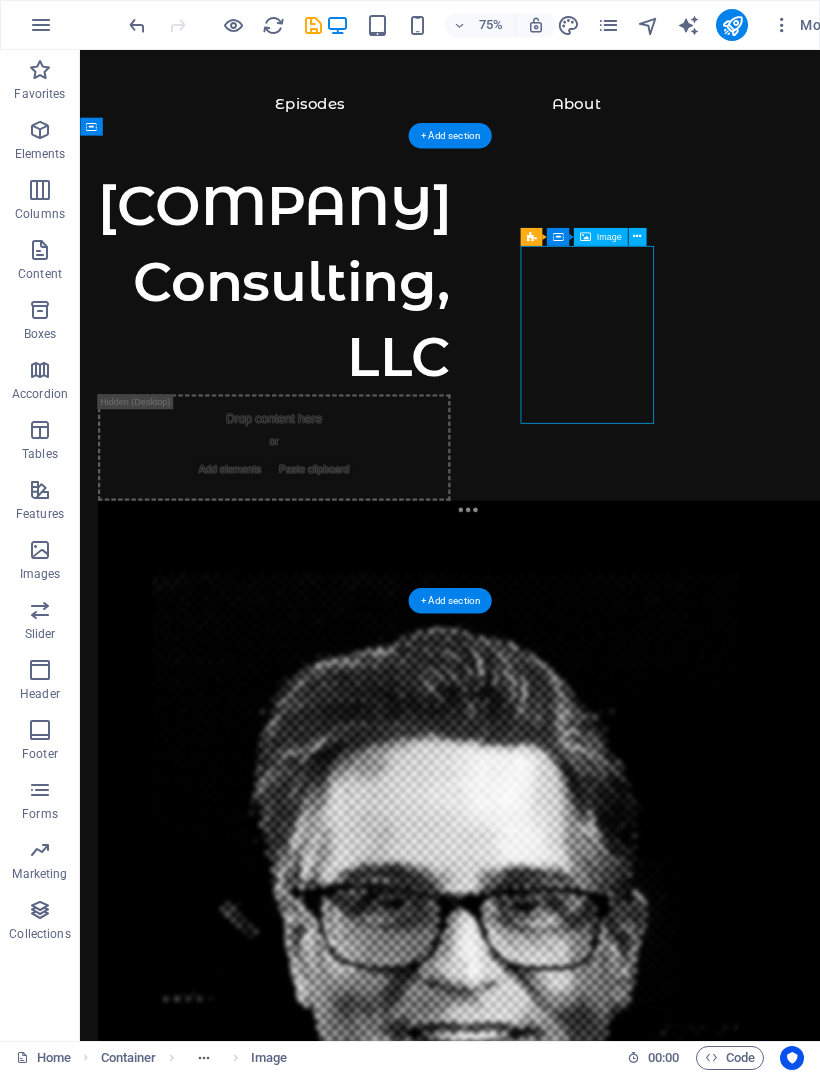 click at bounding box center [313, 25] 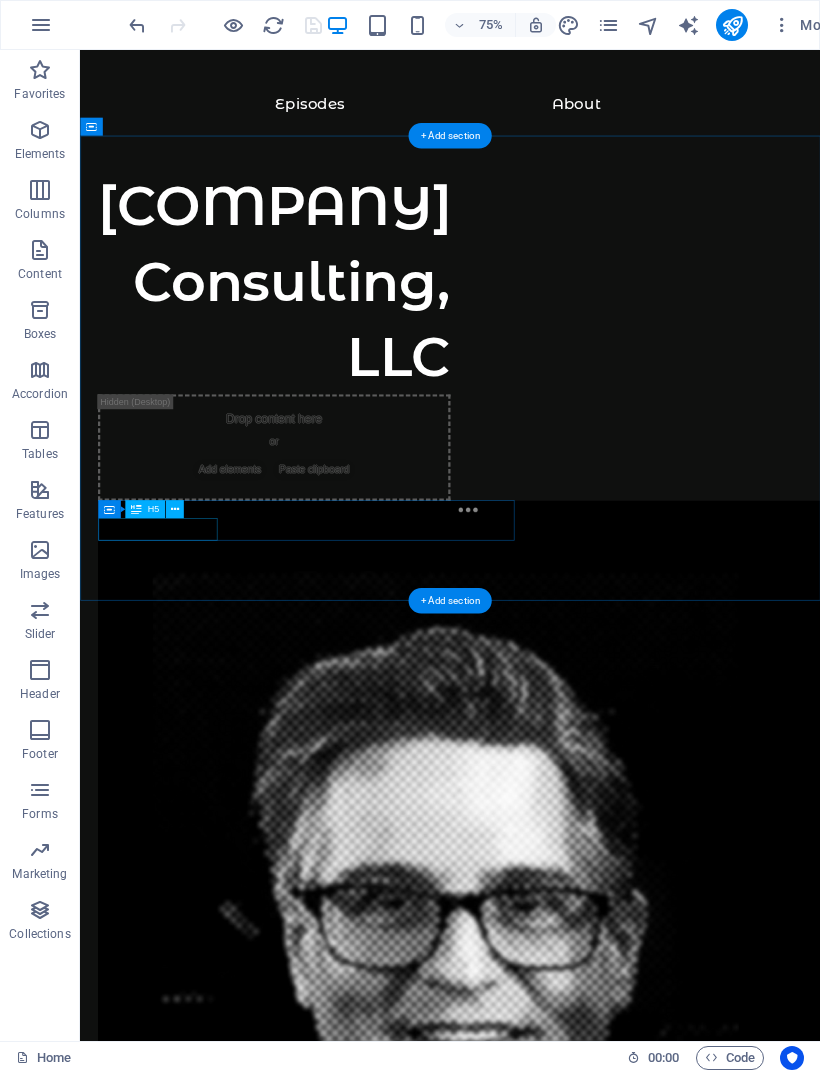 click on "Supported by:" at bounding box center (573, 2006) 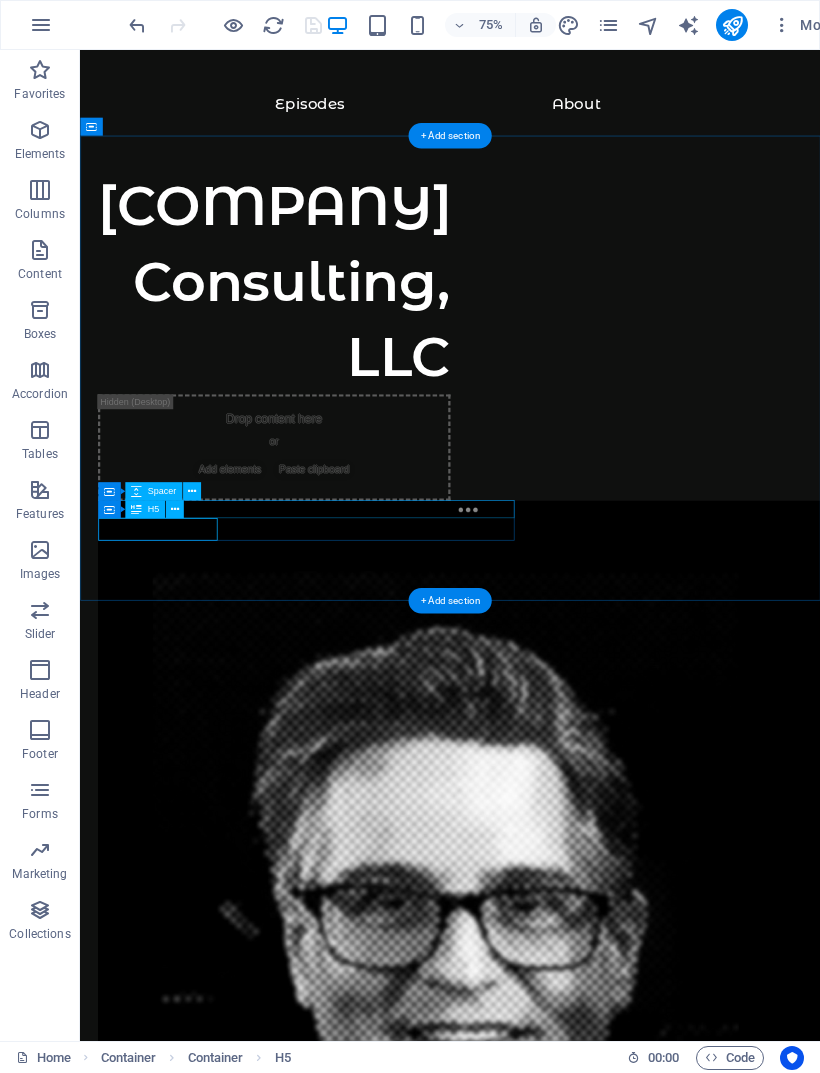 click at bounding box center [192, 491] 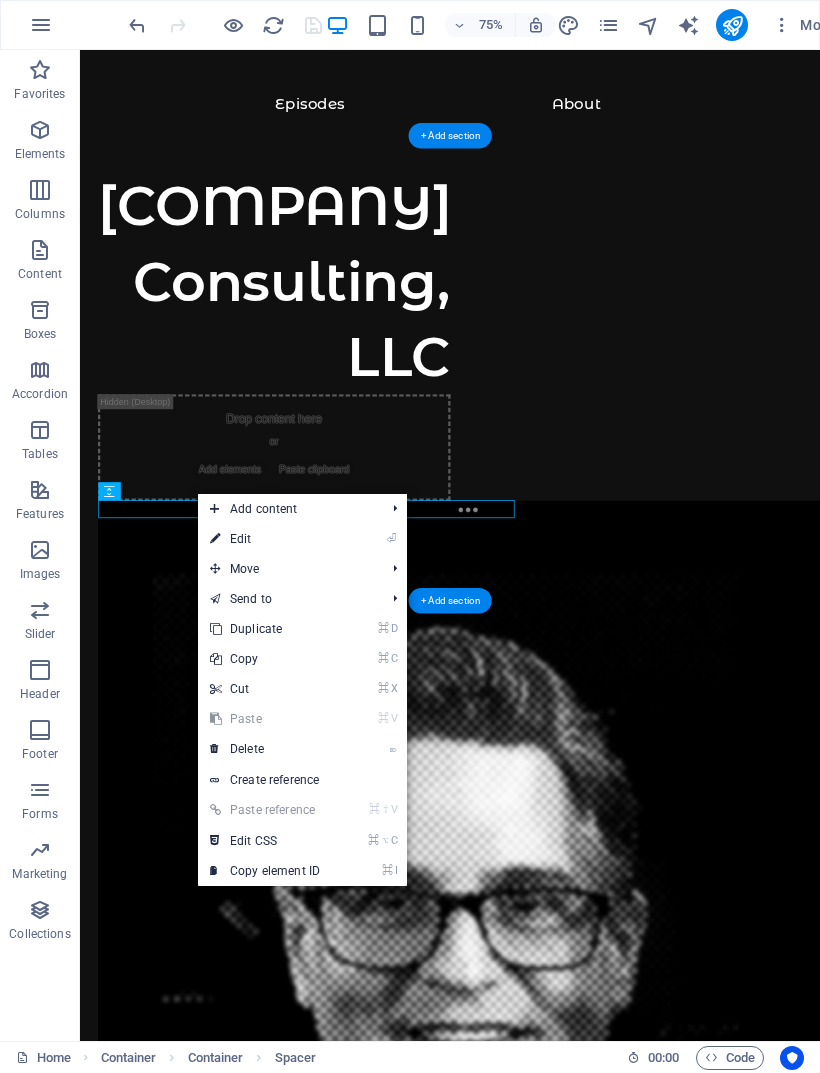 click on "⌦  Delete" at bounding box center [265, 749] 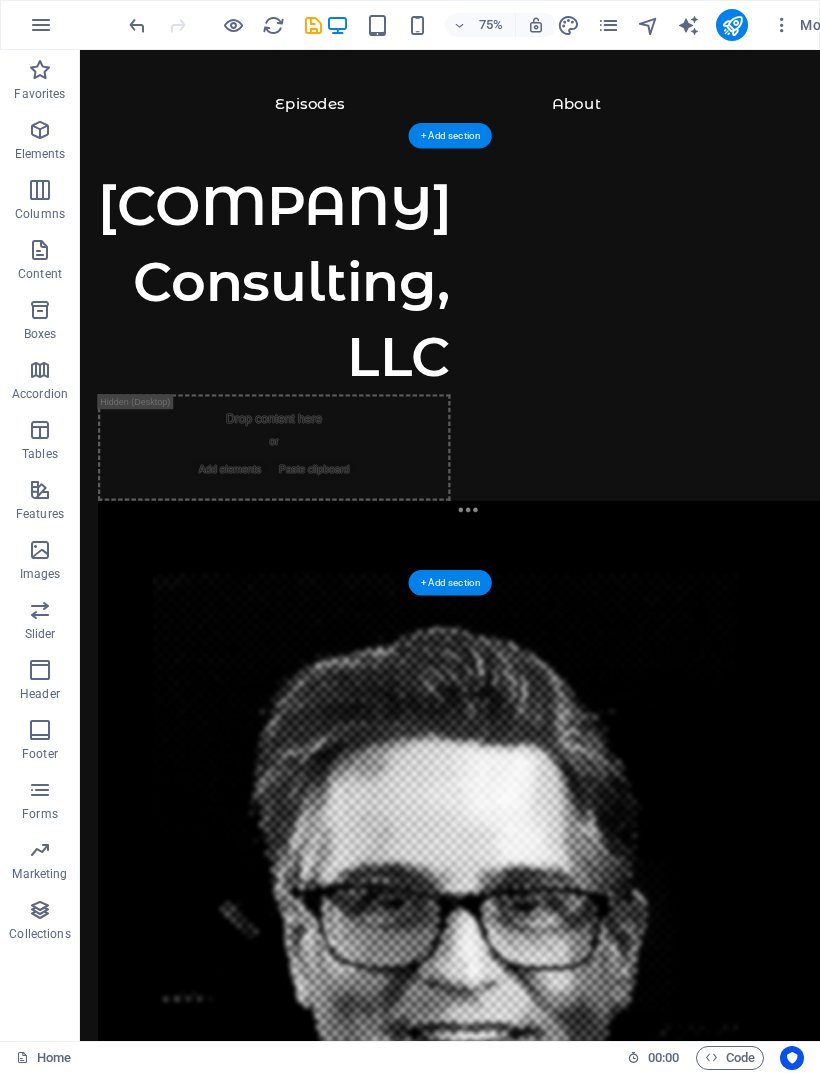 click on "Supported by:" at bounding box center [573, 1982] 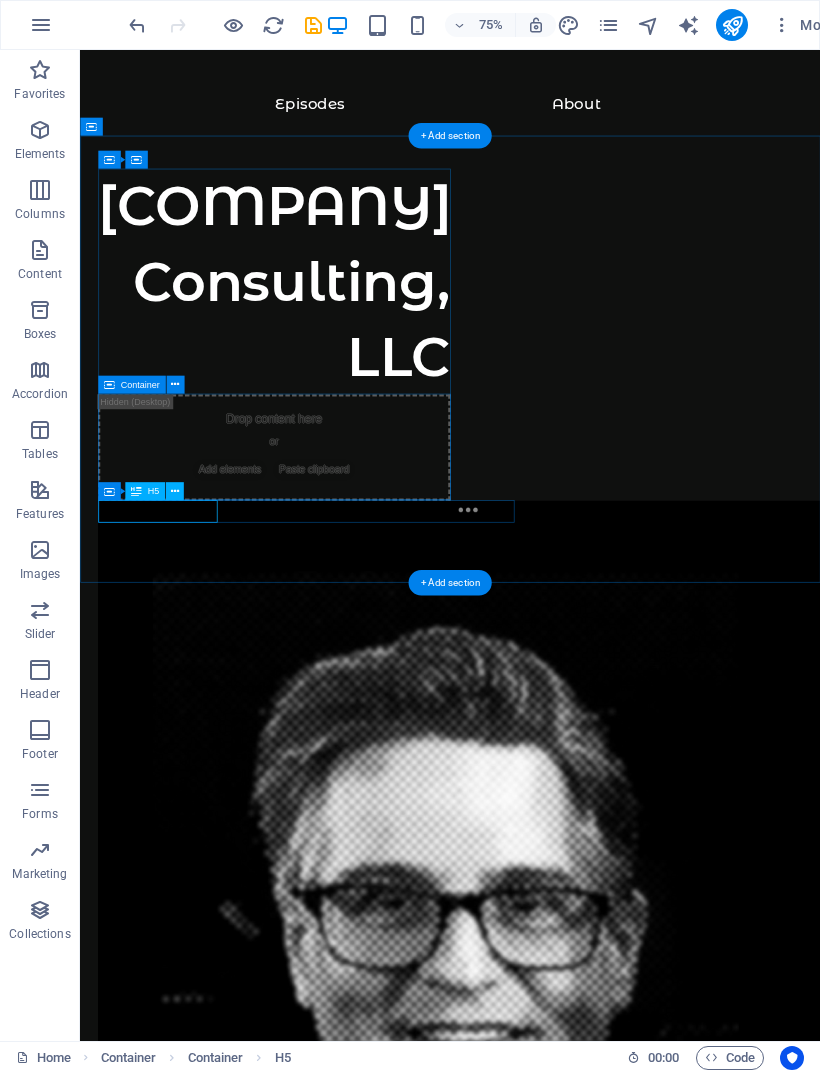 click at bounding box center (175, 491) 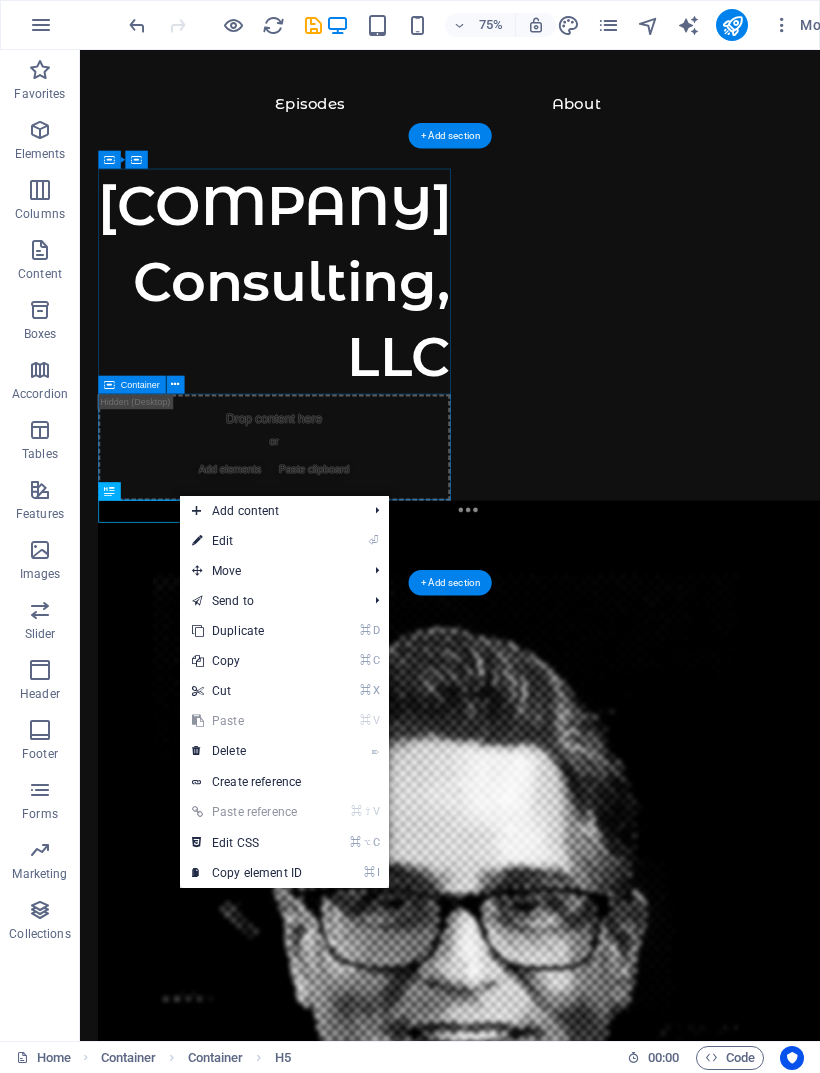 click on "⌦  Delete" at bounding box center (247, 751) 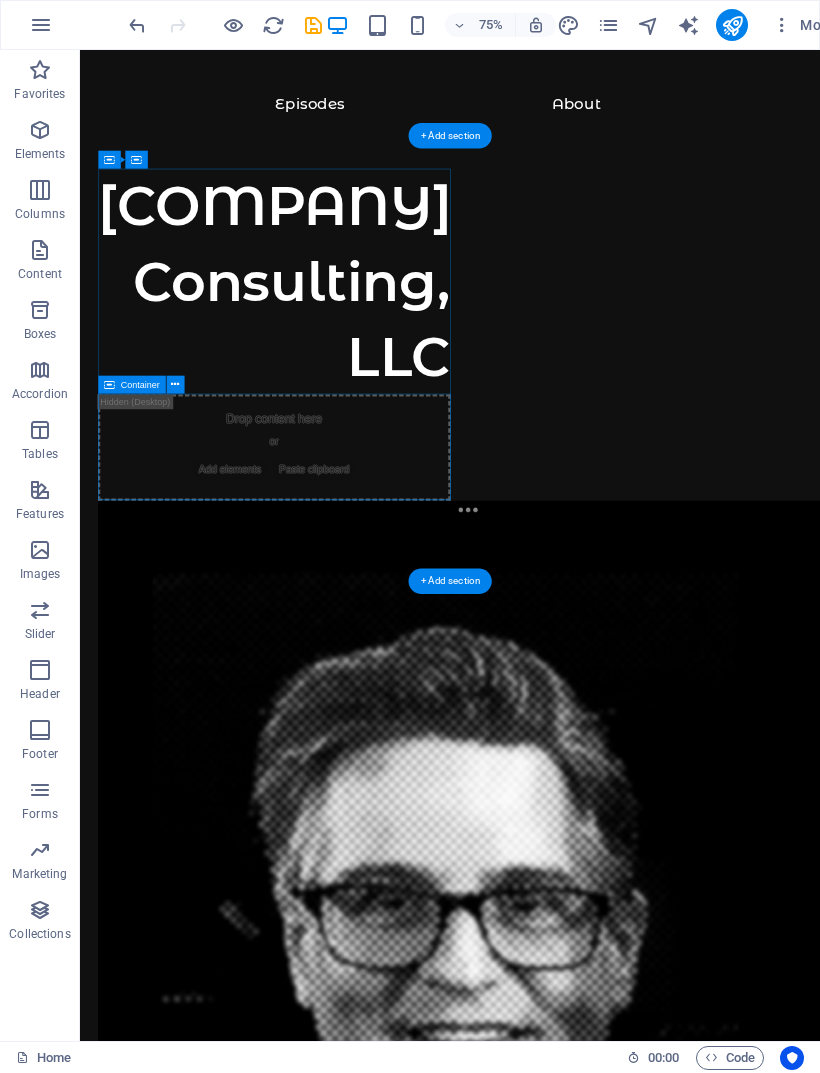 click at bounding box center (573, 2009) 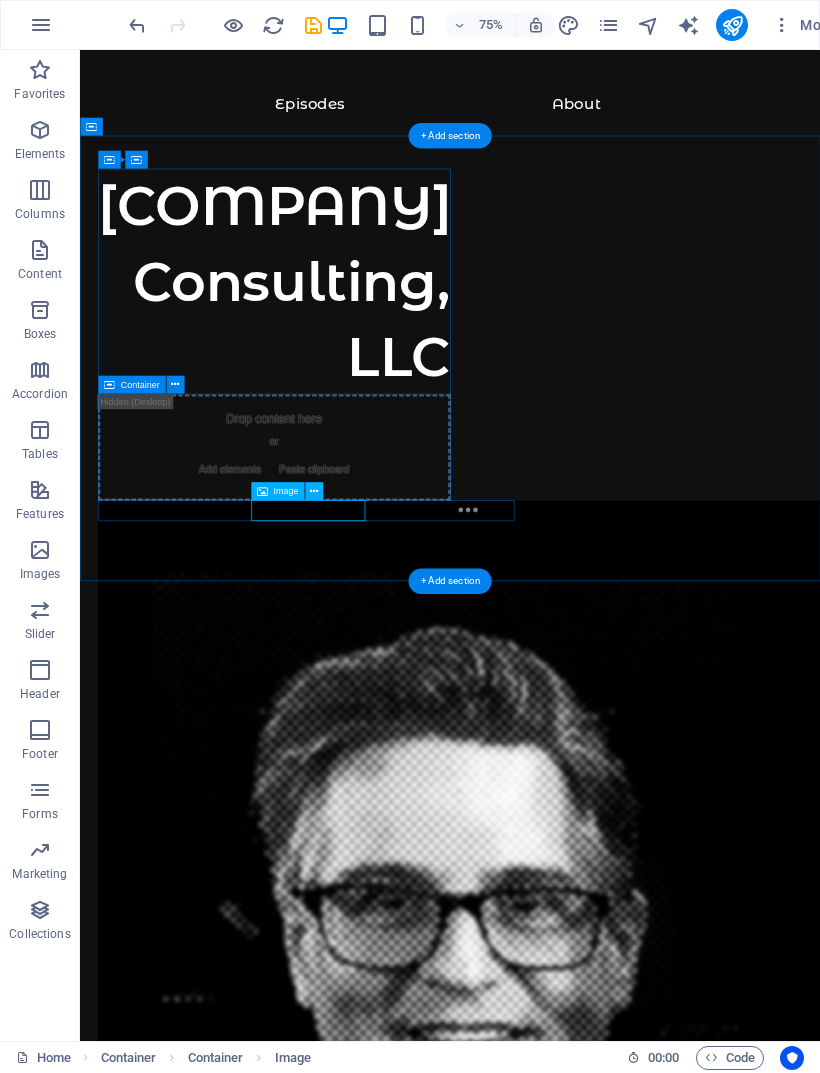 click at bounding box center [314, 491] 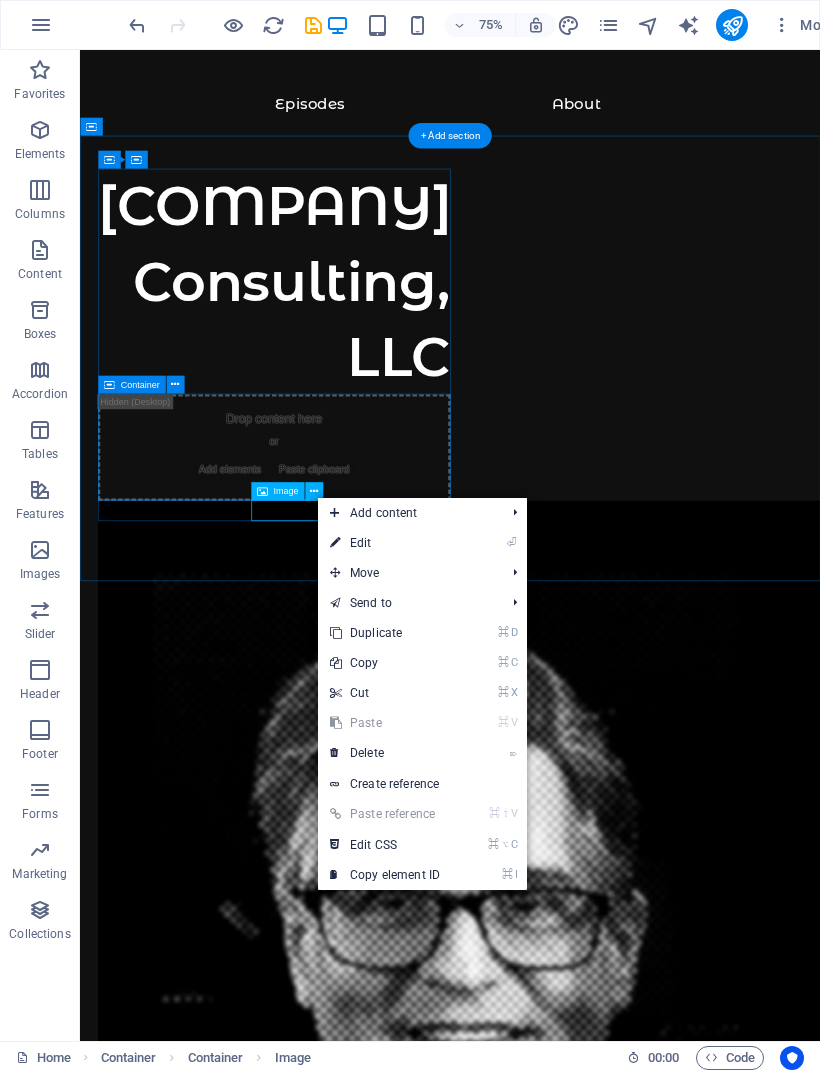 click on "⌦  Delete" at bounding box center [385, 753] 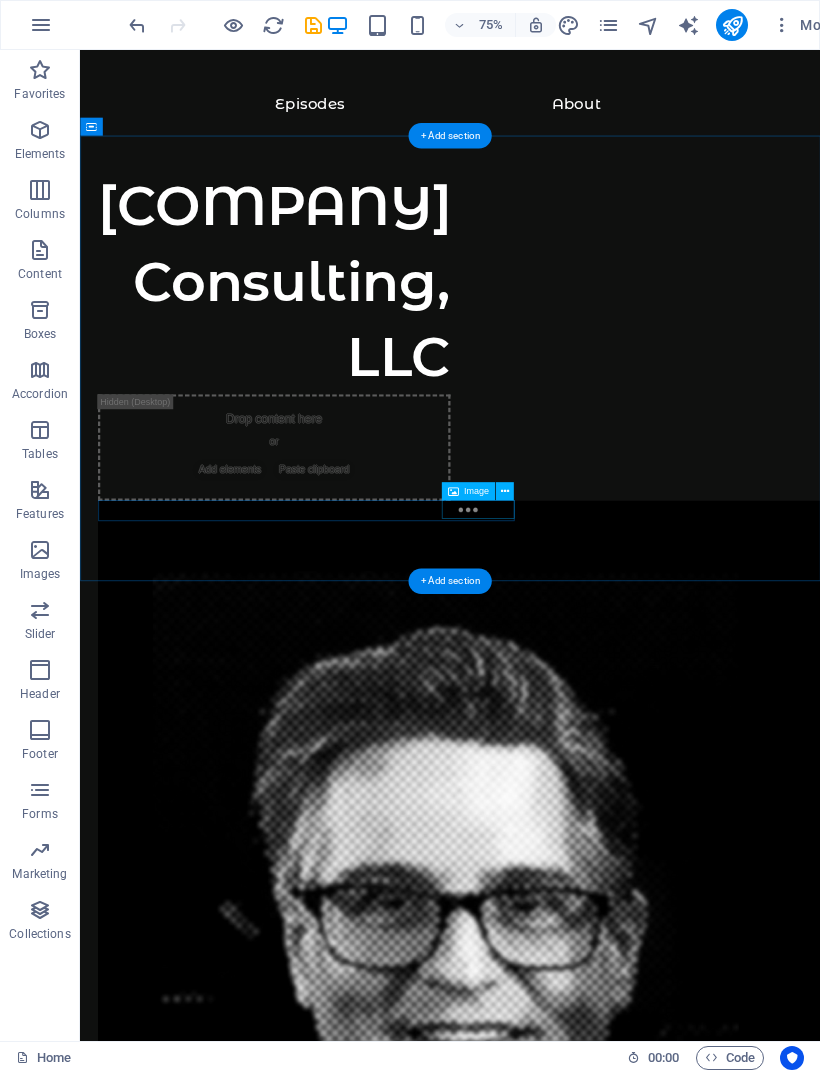 click at bounding box center [573, 2007] 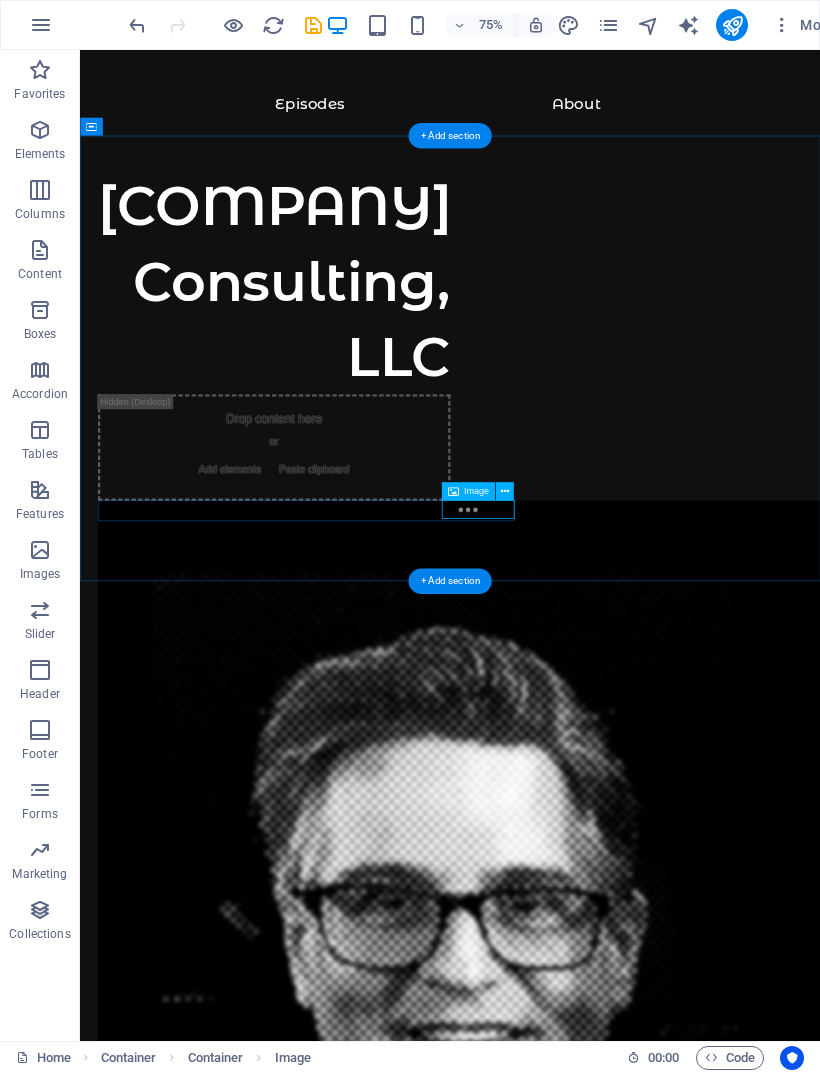 click at bounding box center (504, 491) 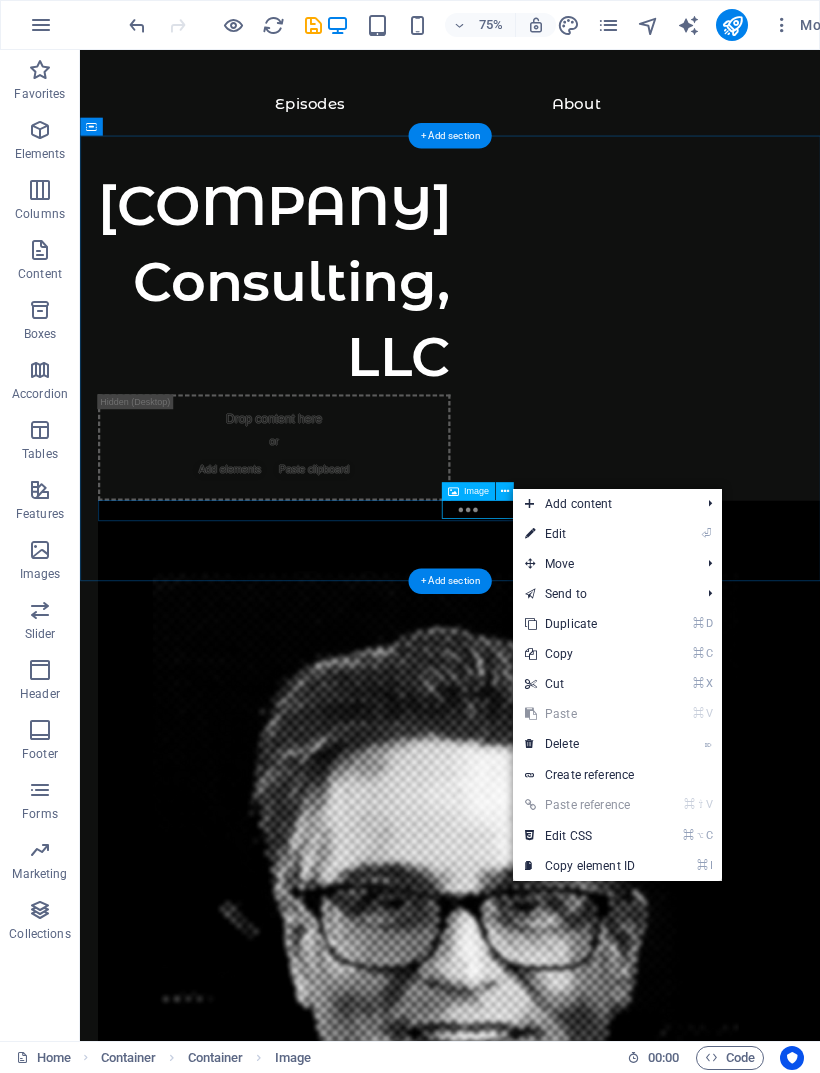 click on "⌦  Delete" at bounding box center (580, 744) 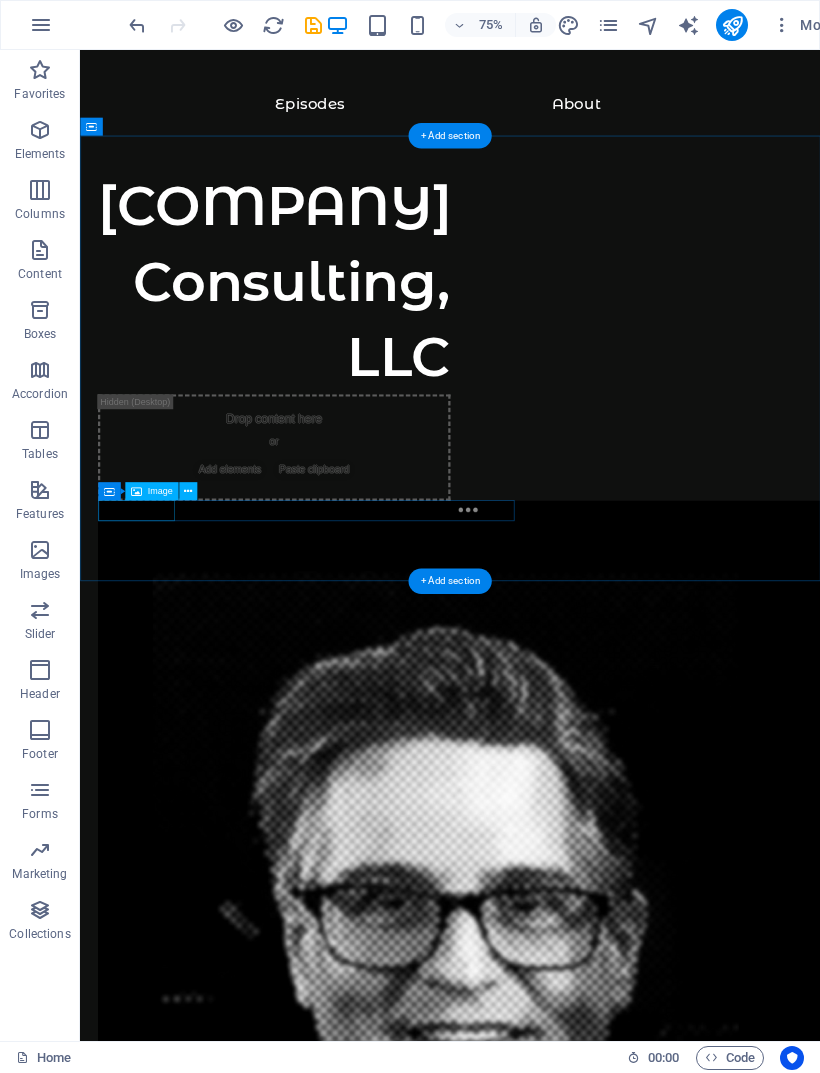 click at bounding box center (573, 1981) 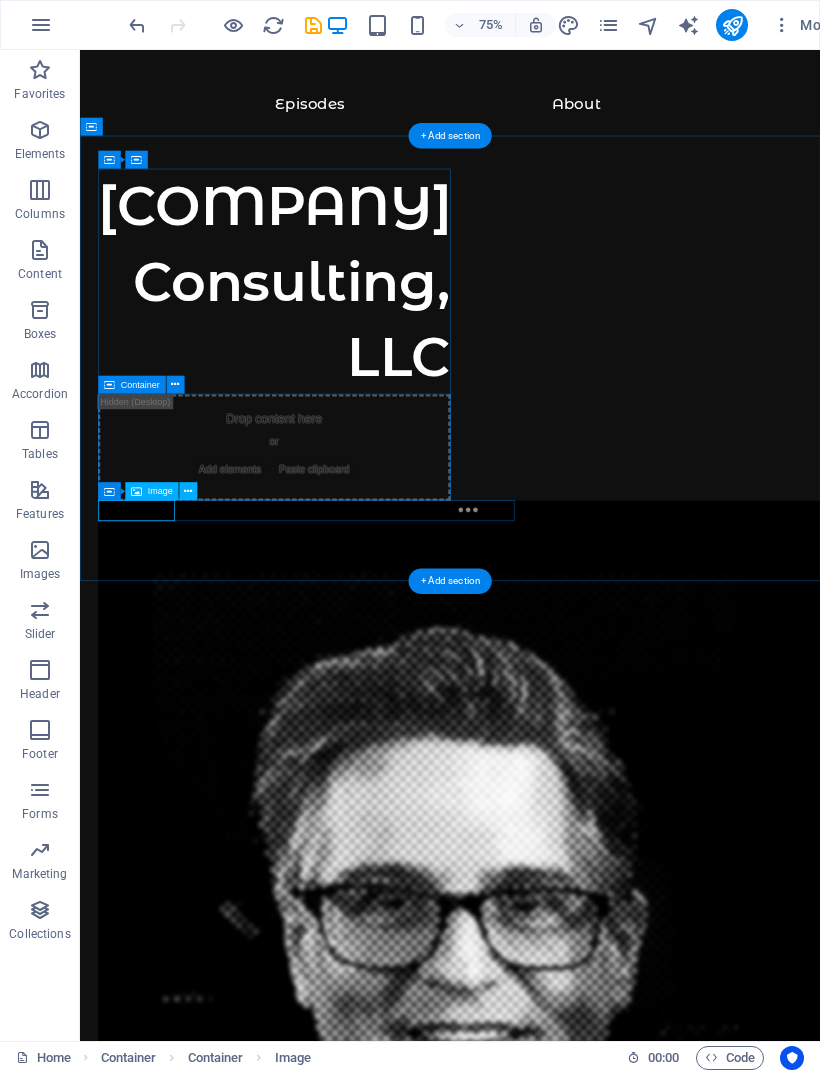 click at bounding box center [188, 491] 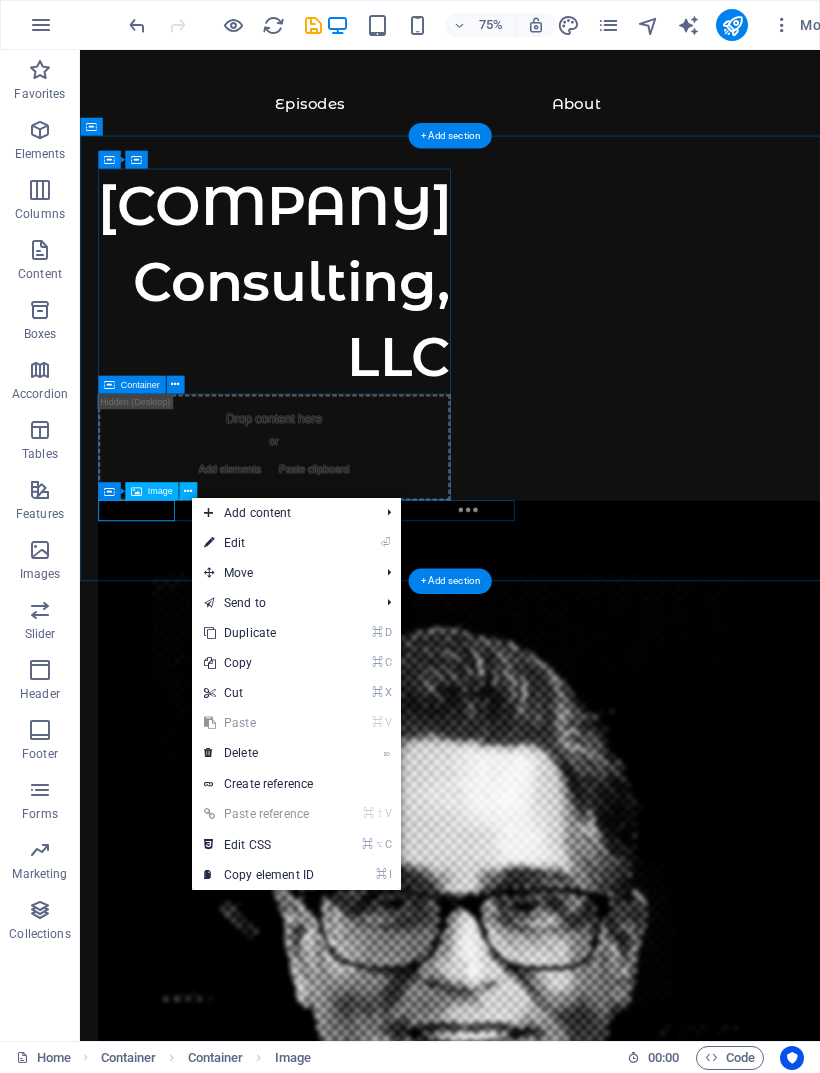 click on "⌦  Delete" at bounding box center (259, 753) 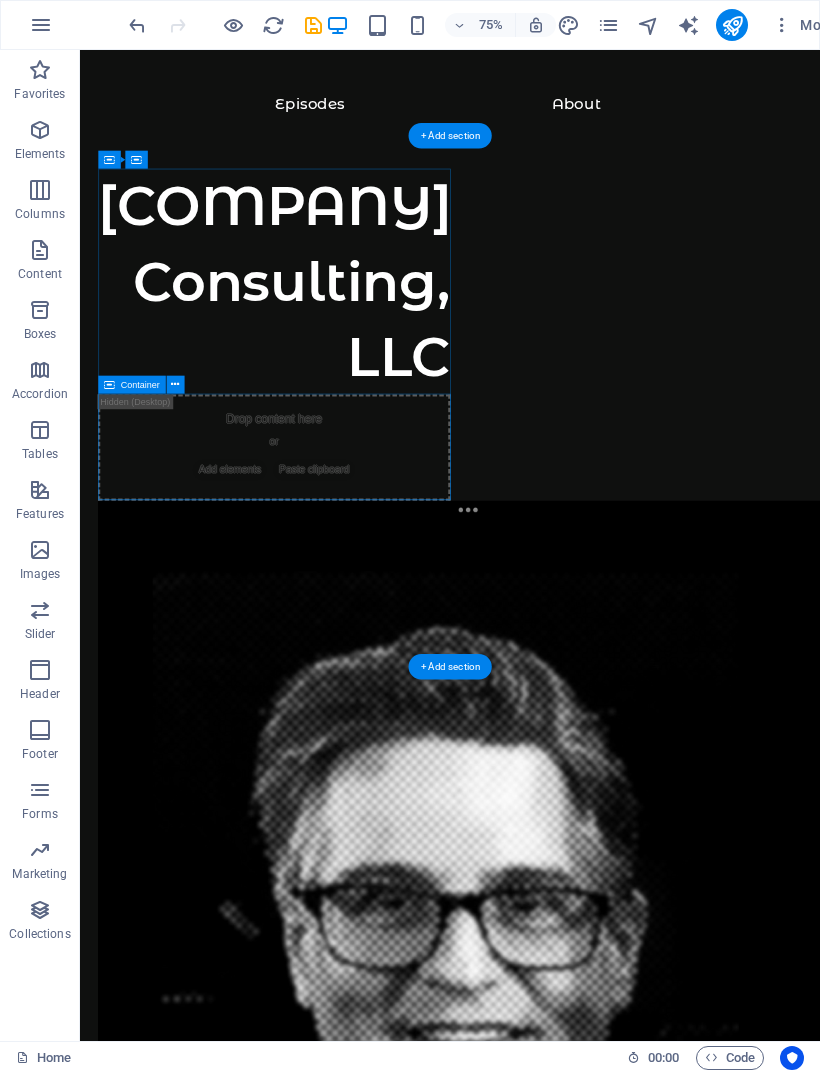 click on "Drop content here or  Add elements  Paste clipboard" at bounding box center [339, 580] 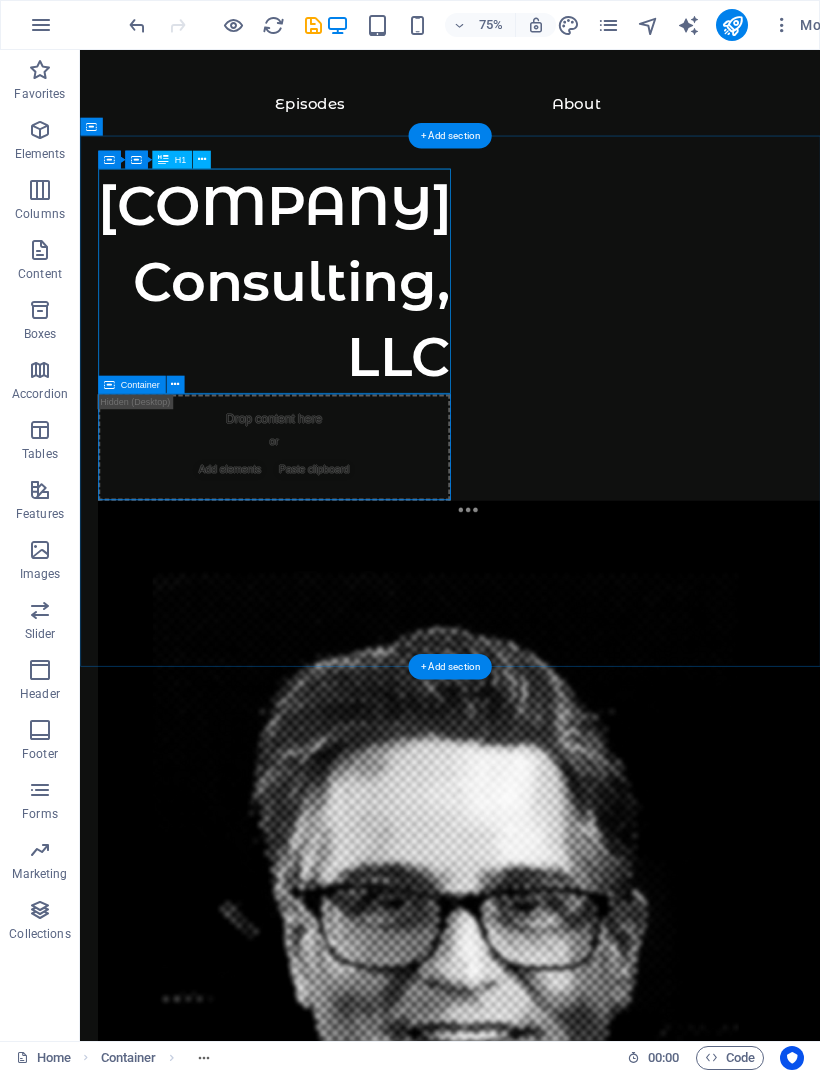 click at bounding box center (175, 385) 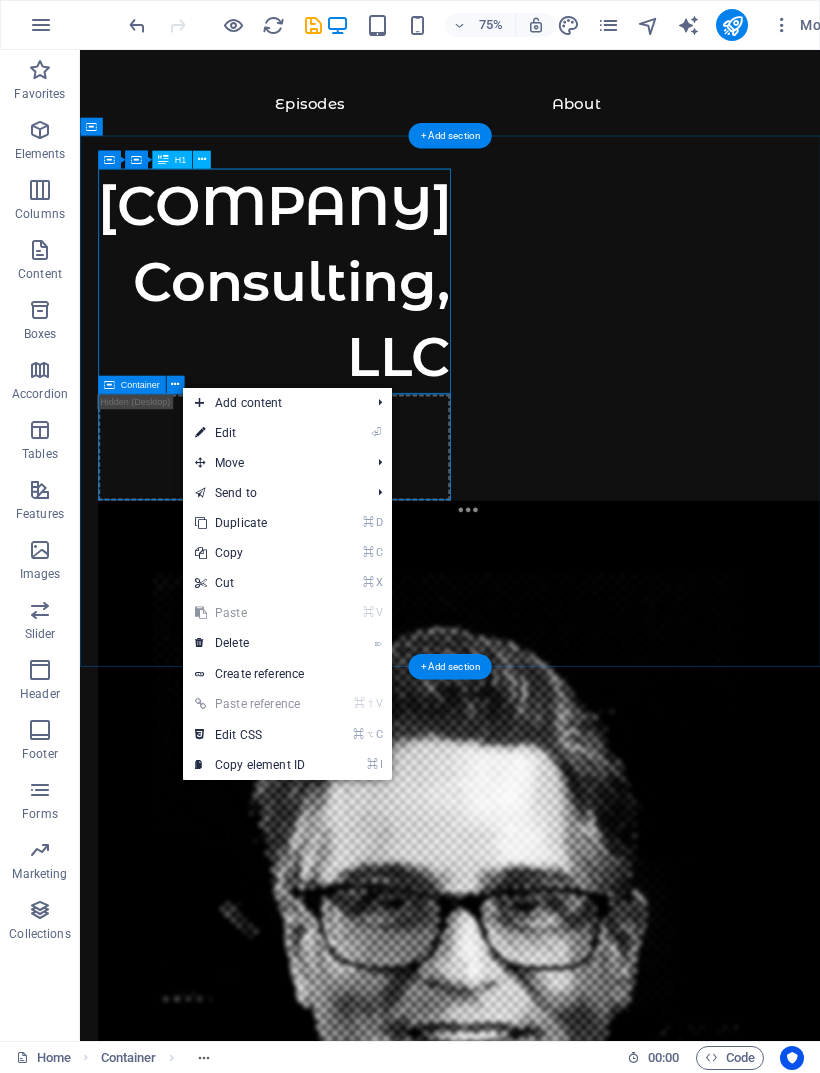 click on "⌦  Delete" at bounding box center [250, 643] 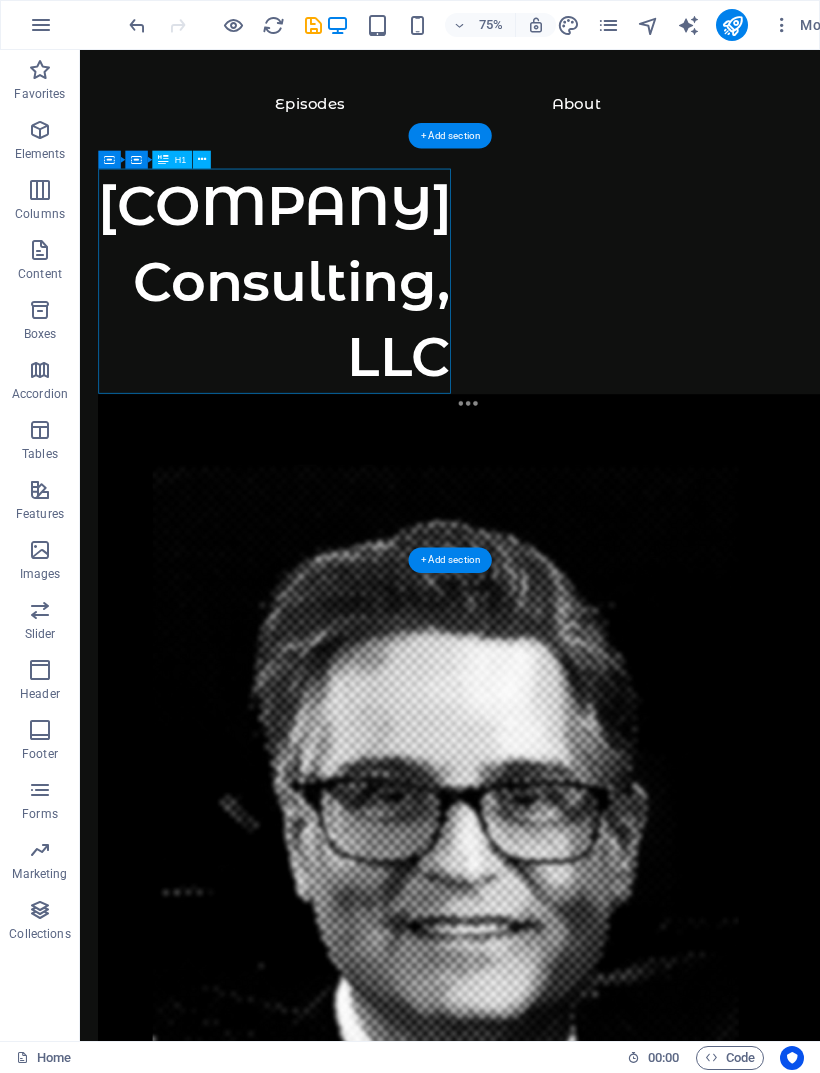 click on "Ash Hall Consulting, LLC Drop content here or  Add elements  Paste clipboard" at bounding box center [573, 1105] 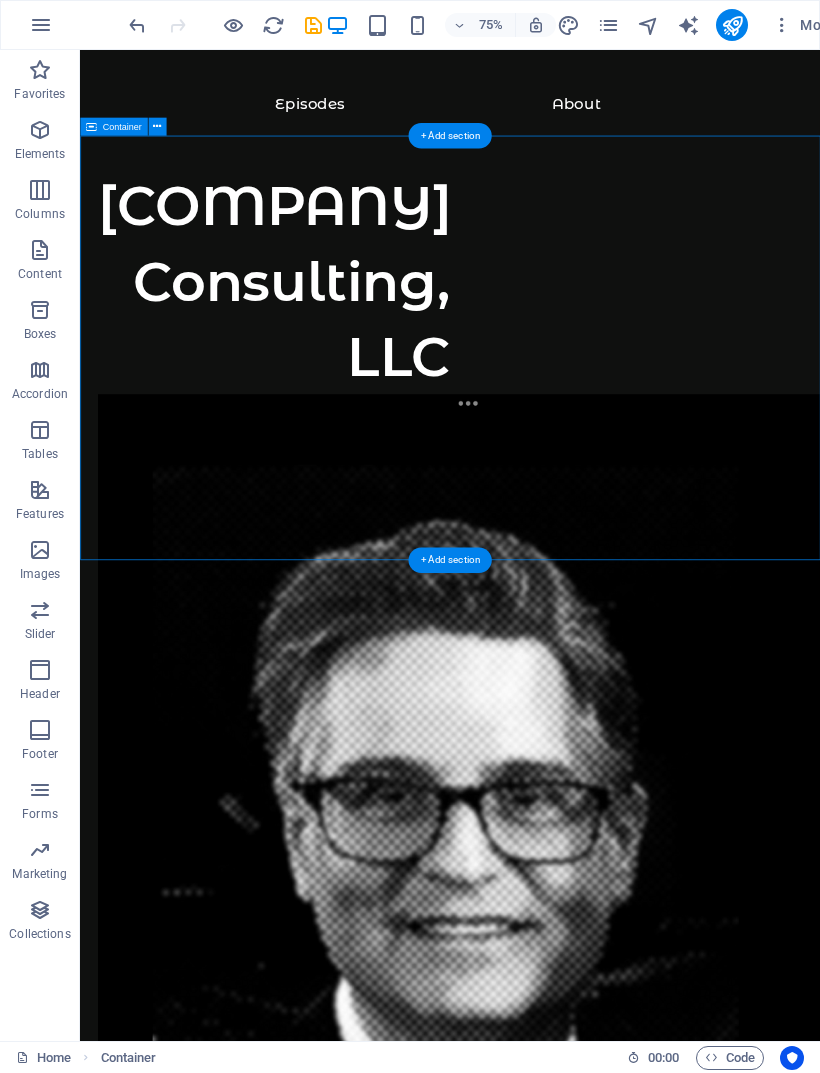 click at bounding box center (193, 1167) 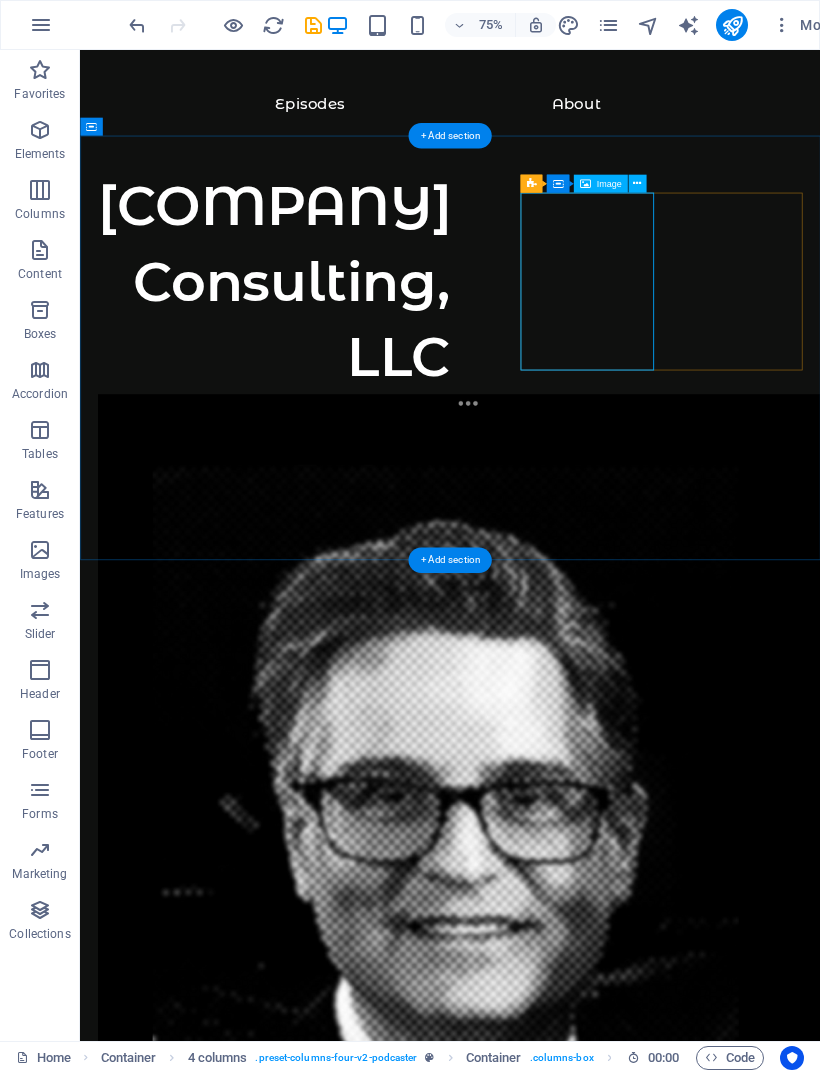 click at bounding box center [637, 183] 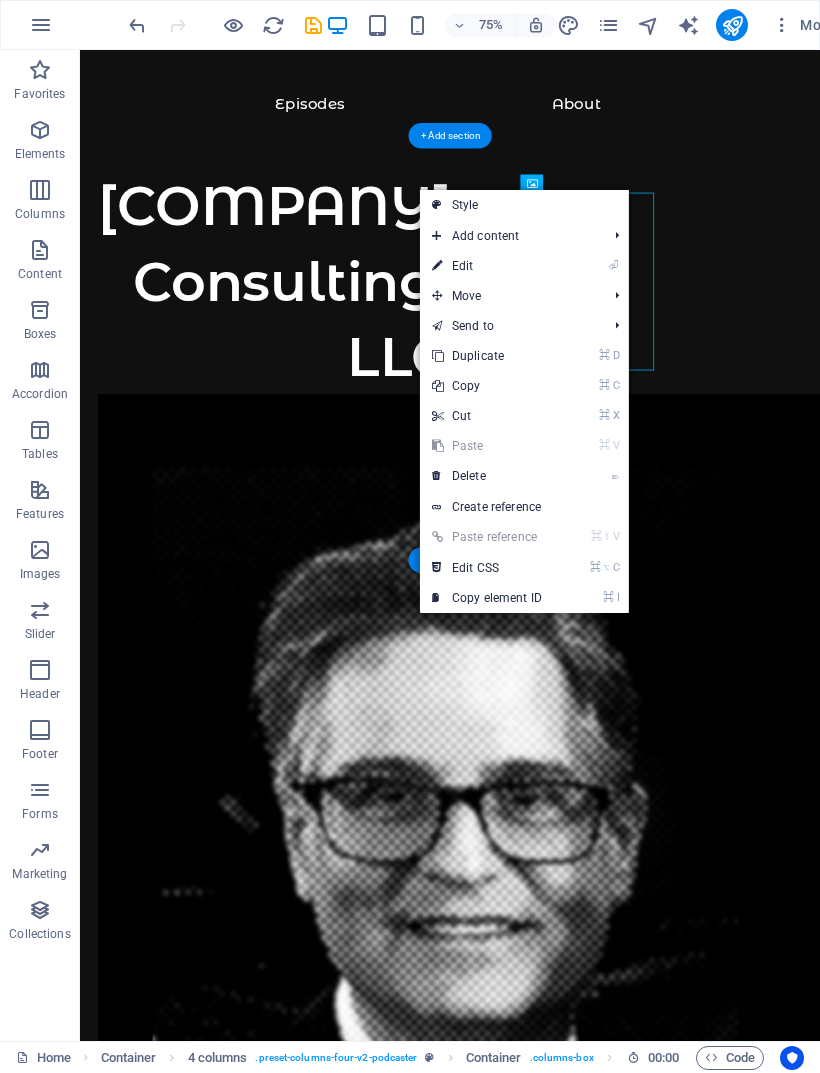 click on "⌦  Delete" at bounding box center (487, 476) 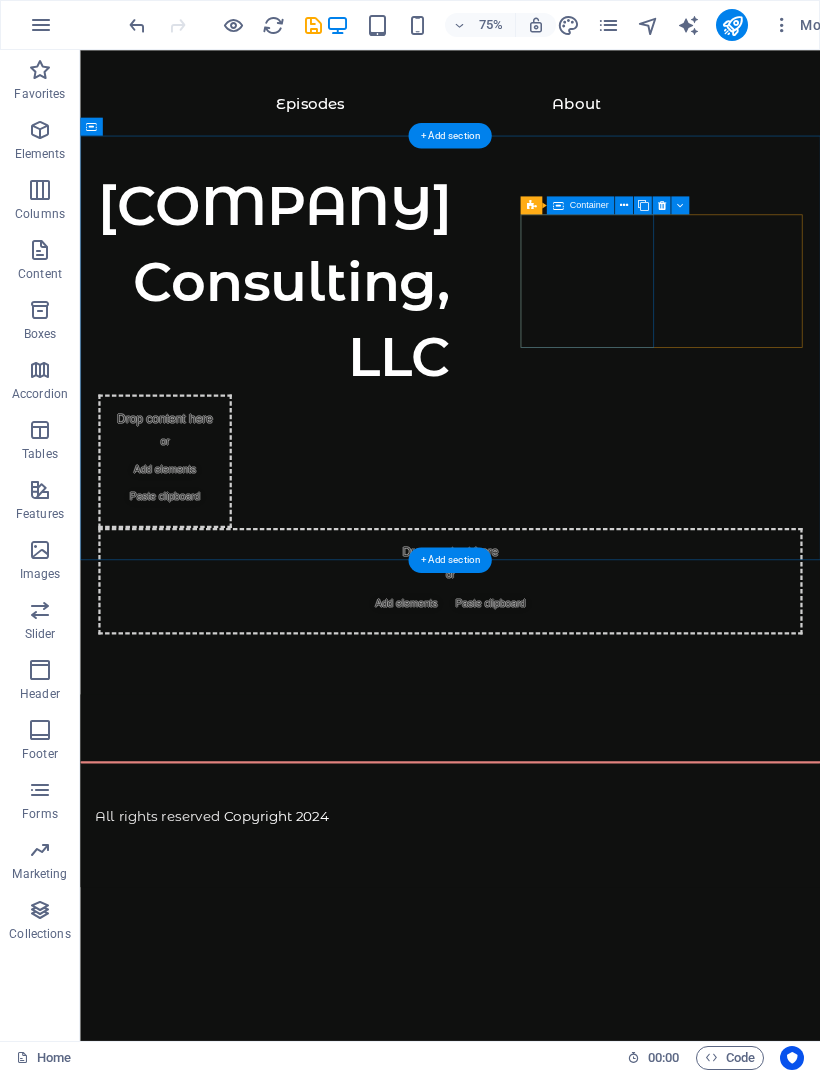 click on "Drop content here or  Add elements  Paste clipboard" at bounding box center [193, 598] 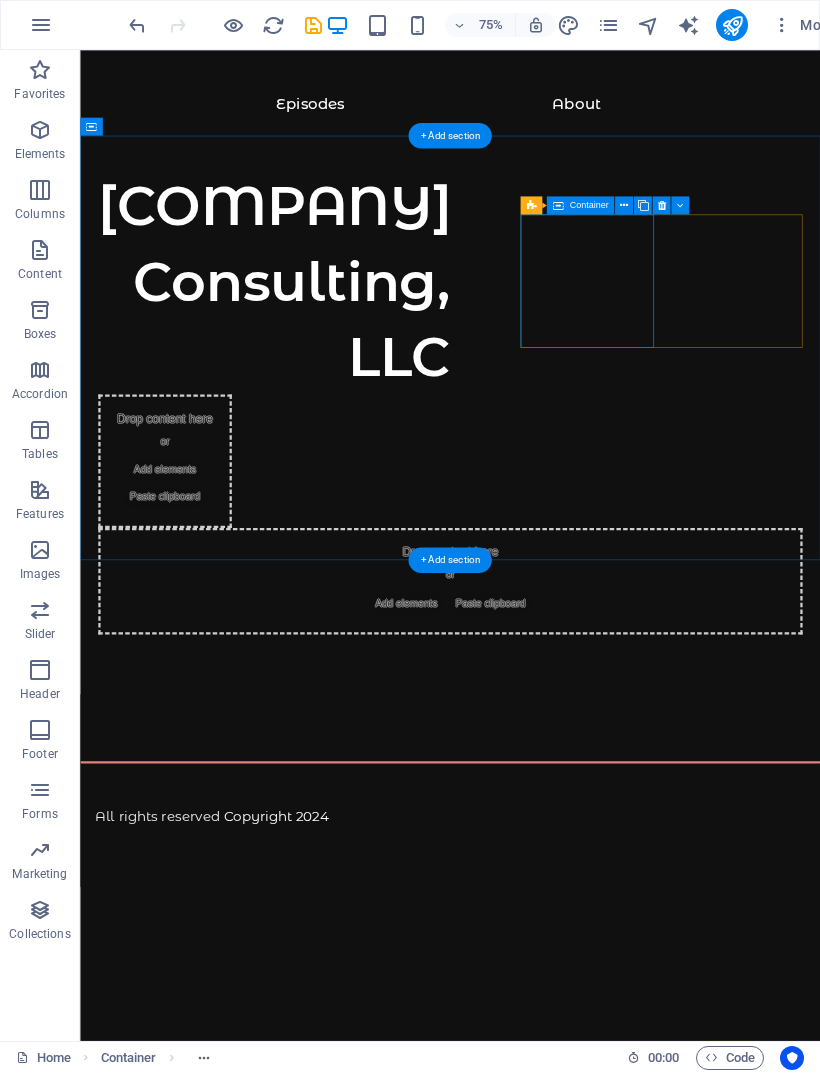 click at bounding box center [624, 205] 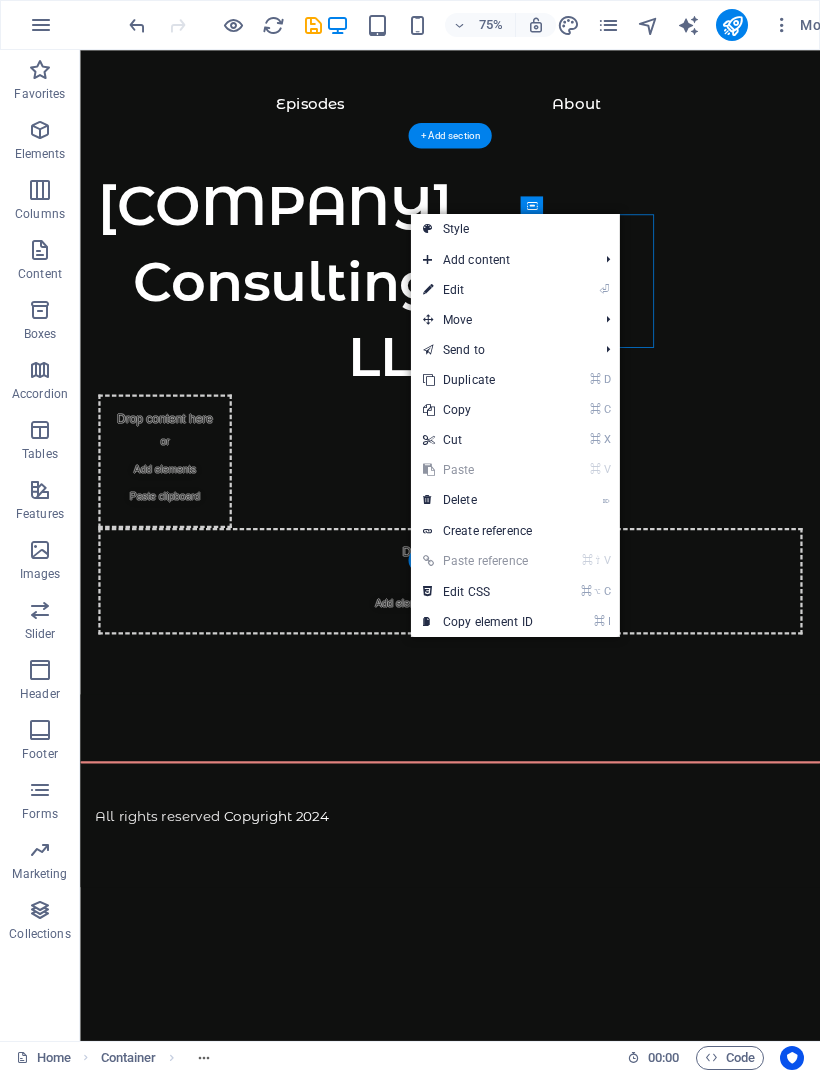 click on "⌦  Delete" at bounding box center (478, 500) 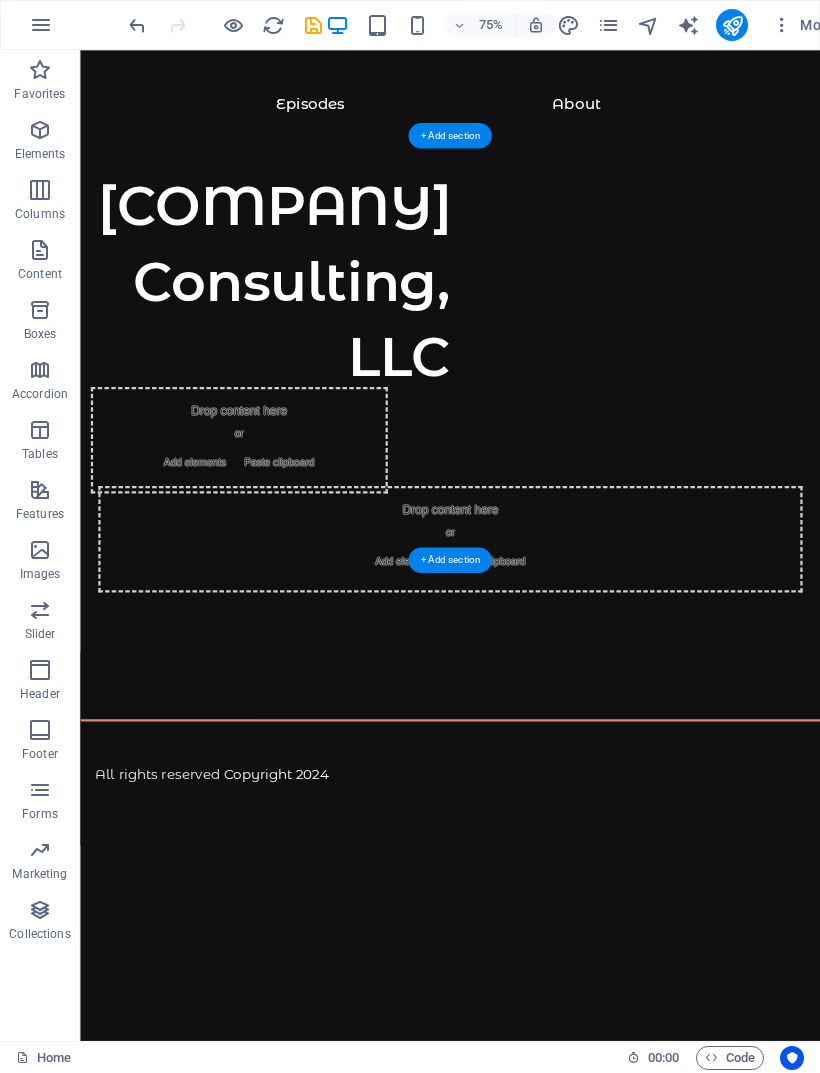 click on "Ash Hall Consulting, LLC Drop content here or  Add elements  Paste clipboard Drop content here or  Add elements  Paste clipboard" at bounding box center (573, 508) 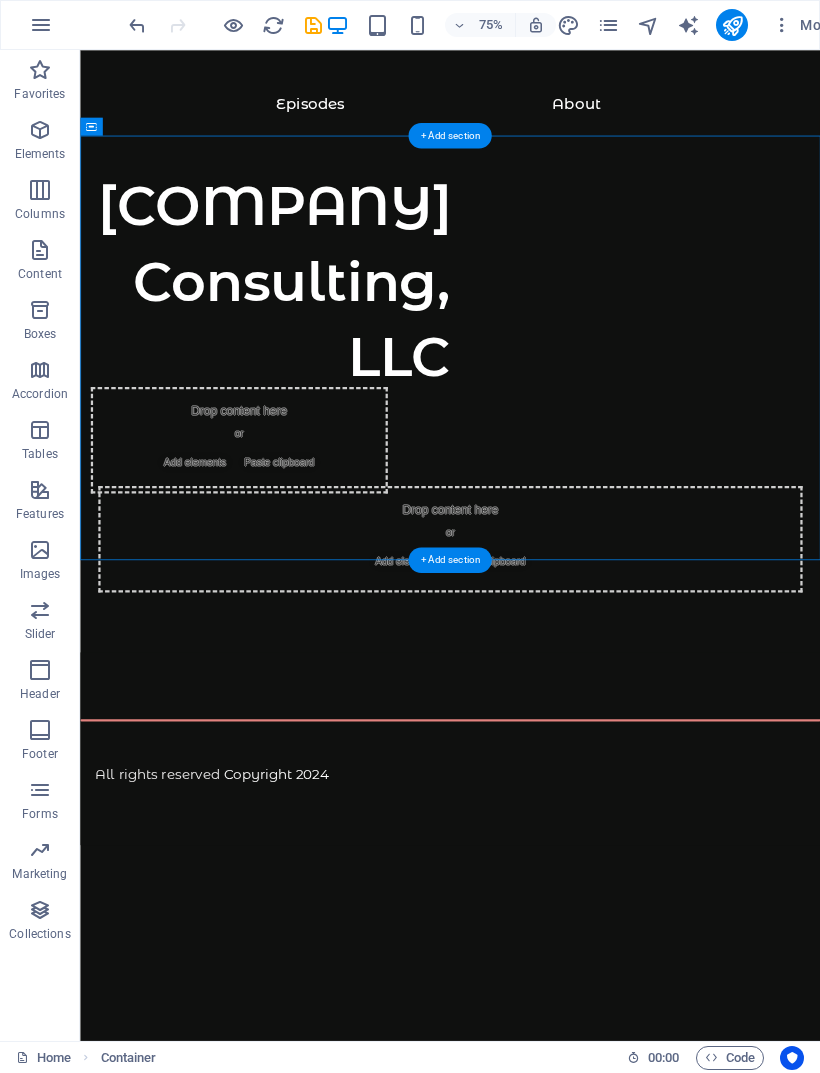 click on "Ash Hall Consulting, LLC" at bounding box center (339, 358) 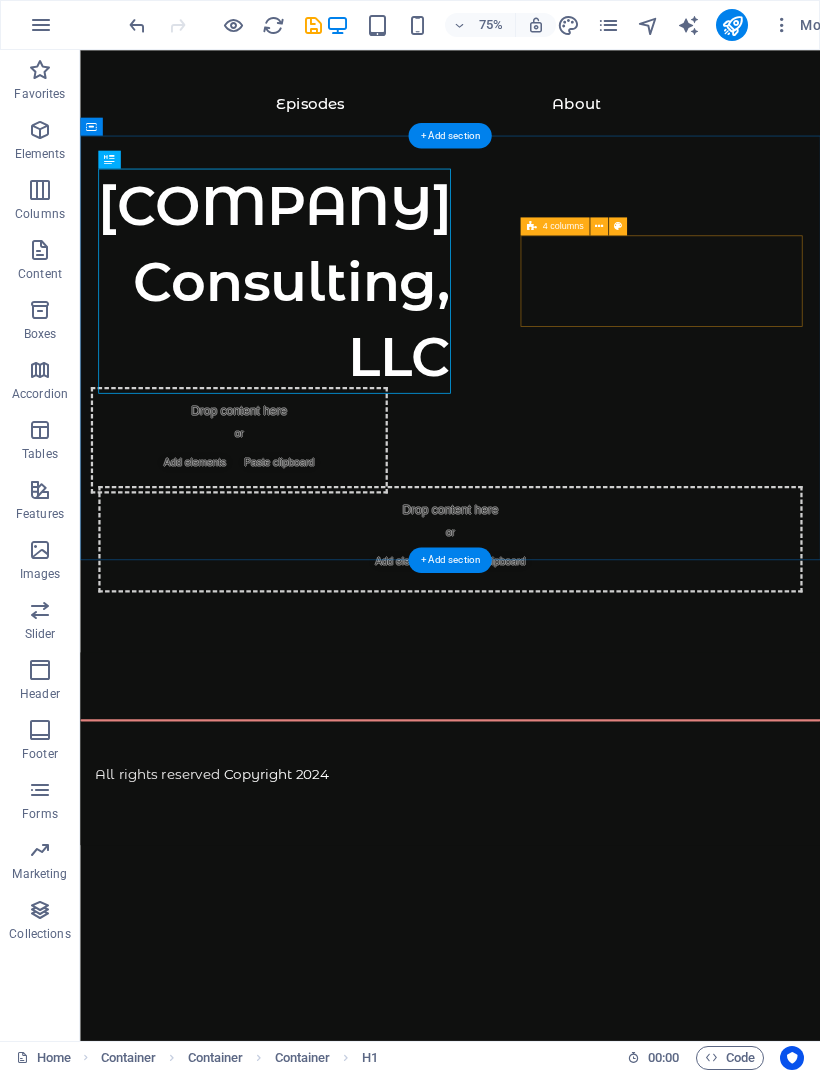click on "Drop content here or  Add elements  Paste clipboard" at bounding box center [292, 570] 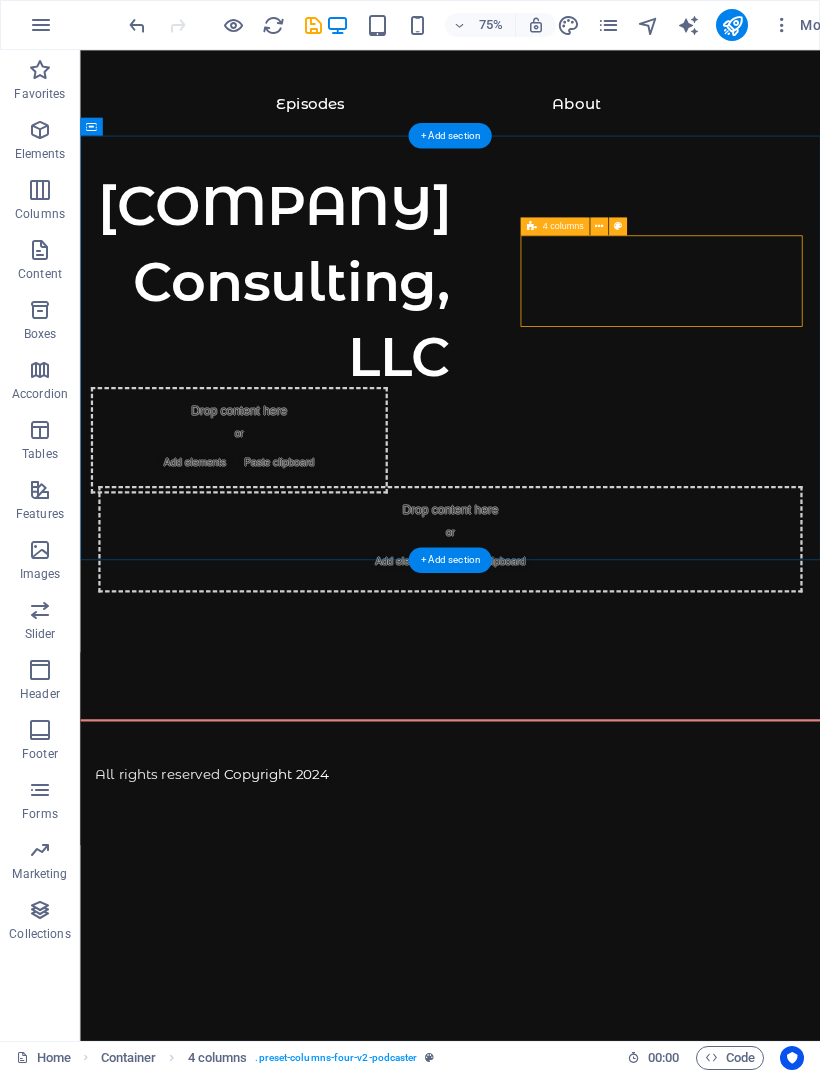 click at bounding box center (599, 226) 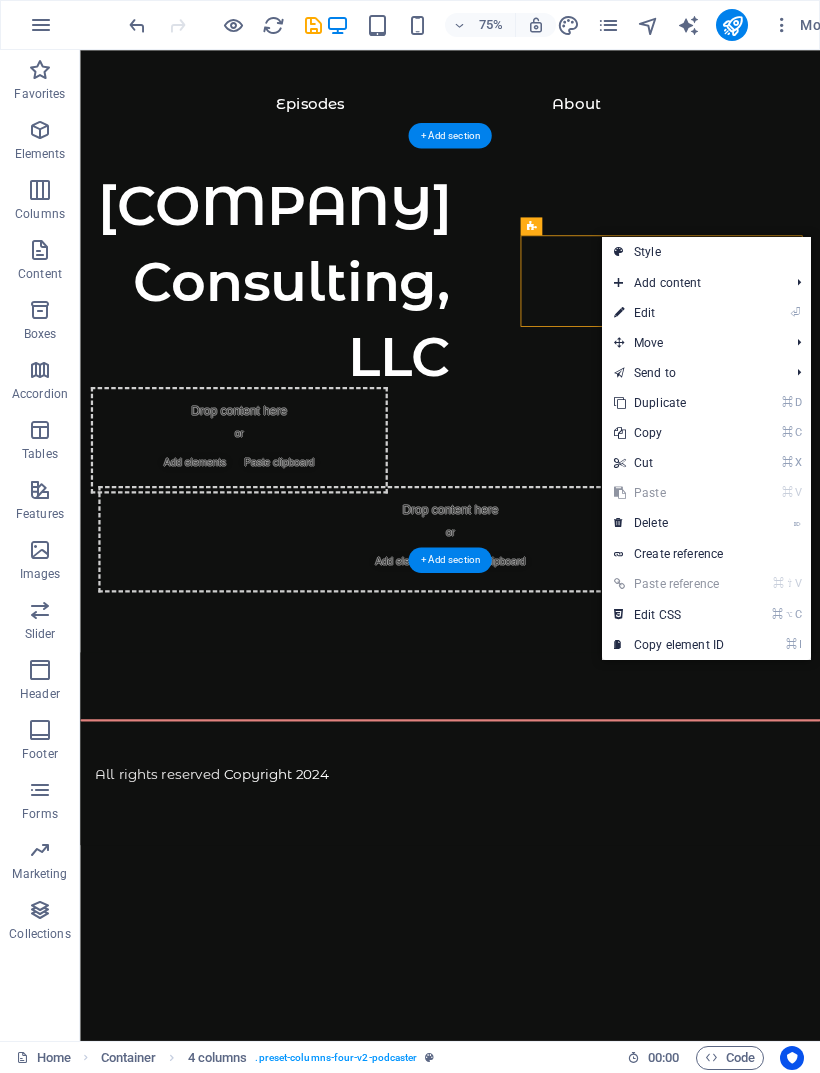 click on "⌦  Delete" at bounding box center [669, 523] 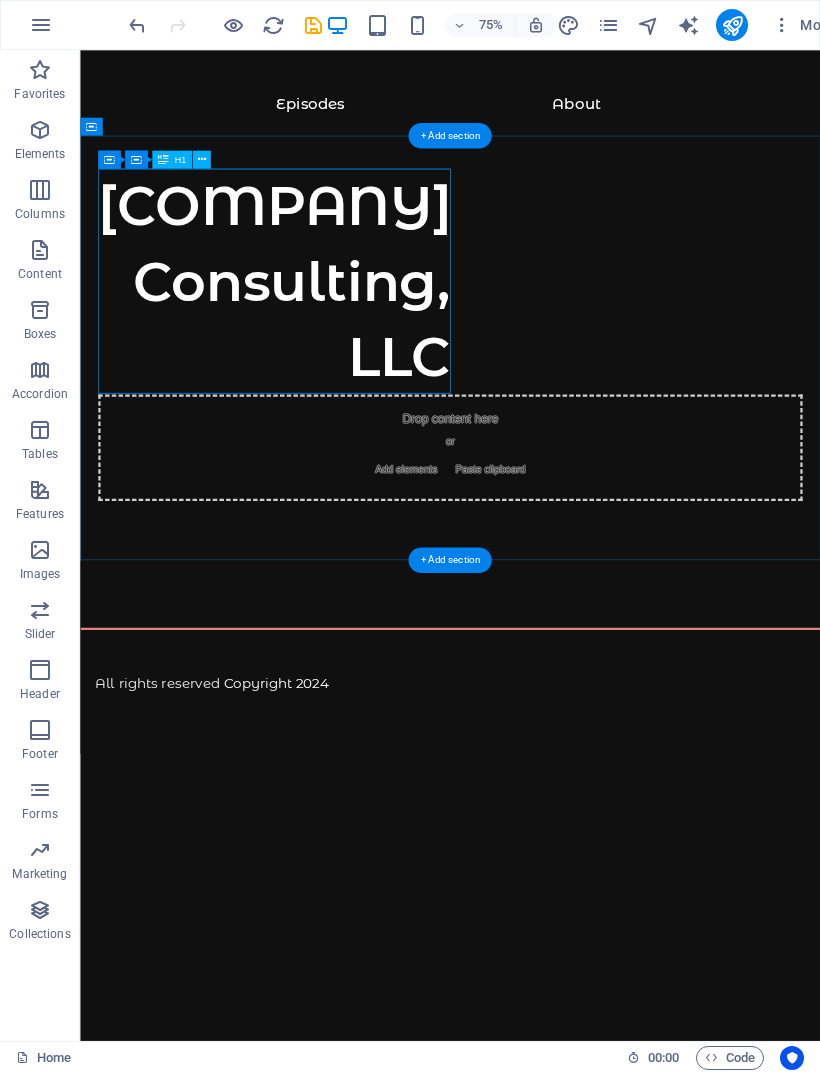 click on "Ash Hall Consulting, LLC" at bounding box center (339, 358) 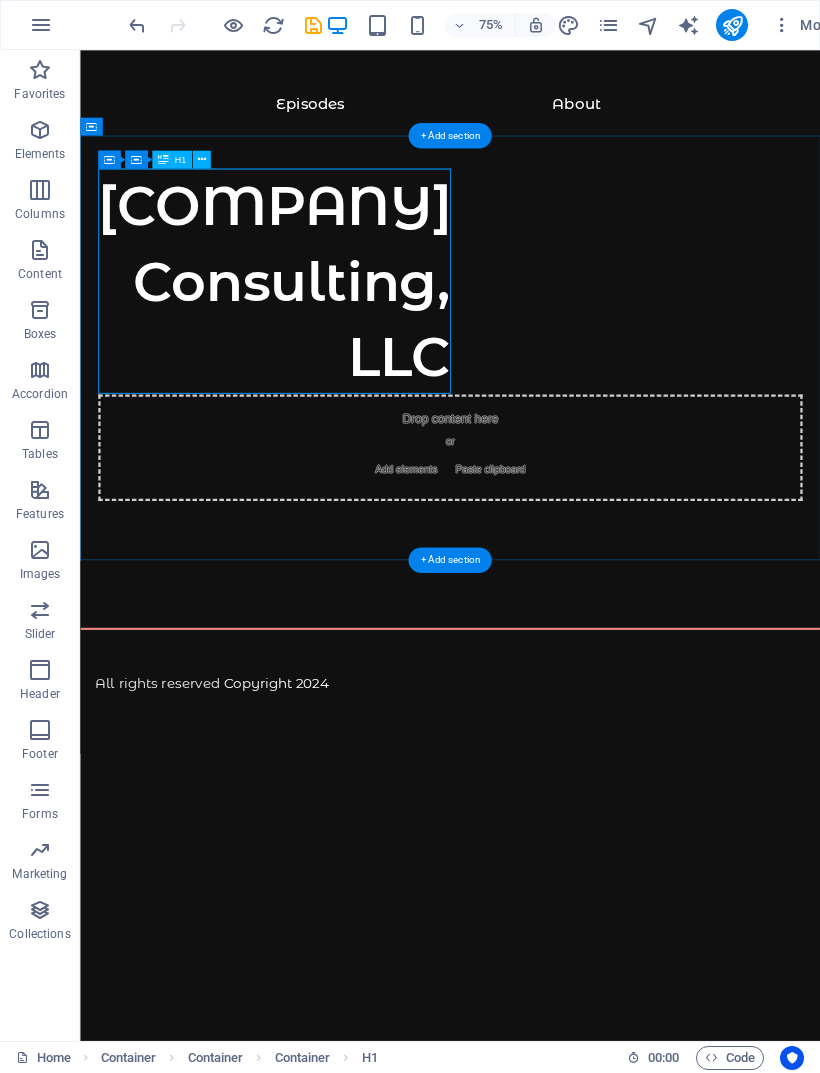 click at bounding box center [202, 160] 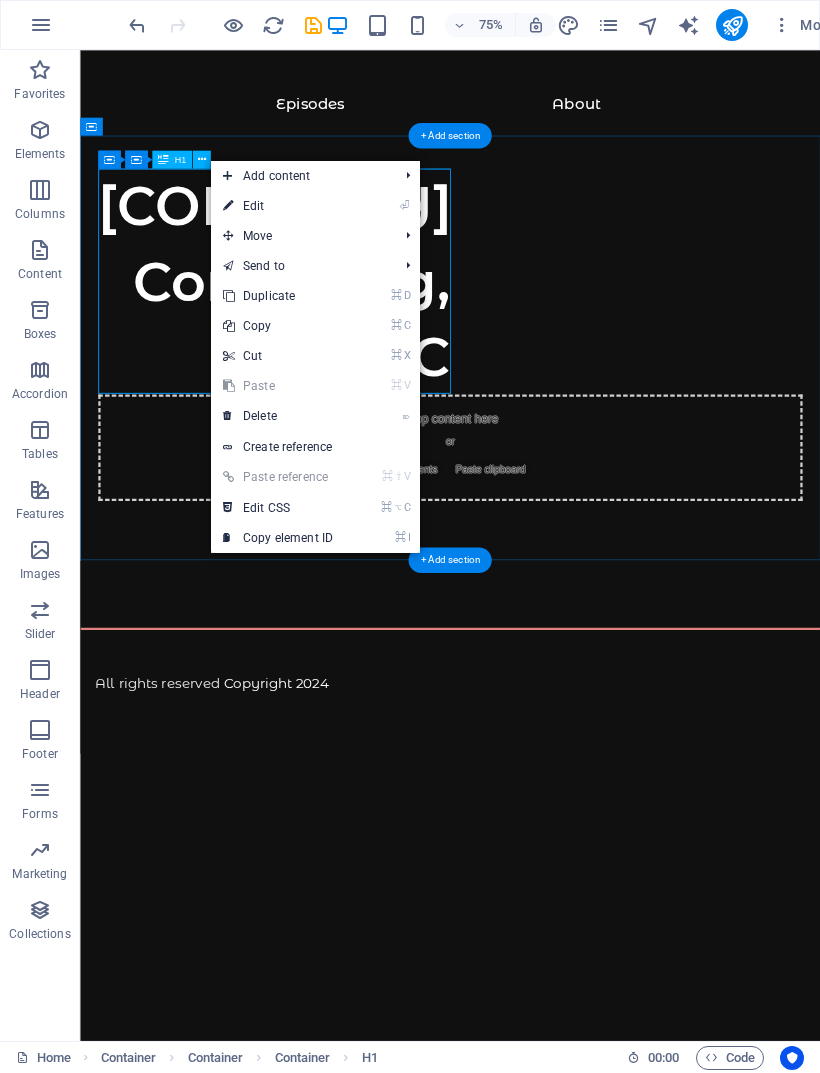 click on "⏎  Edit" at bounding box center [278, 206] 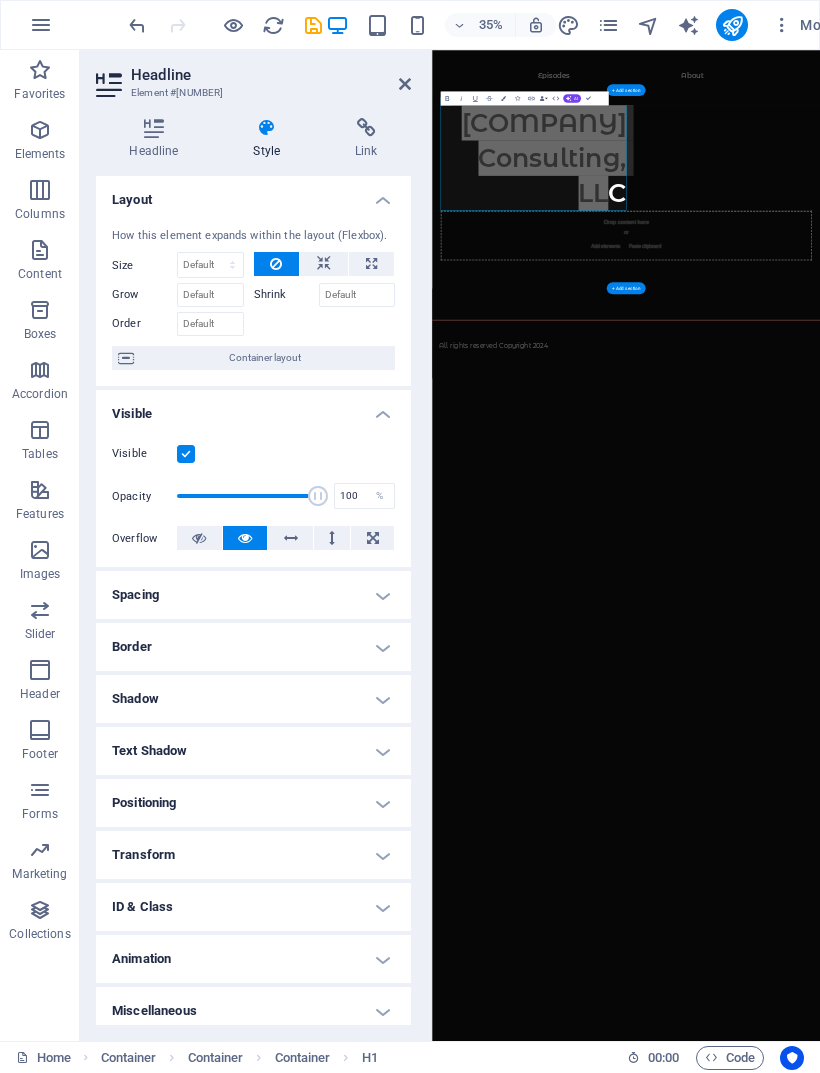 click at bounding box center [324, 264] 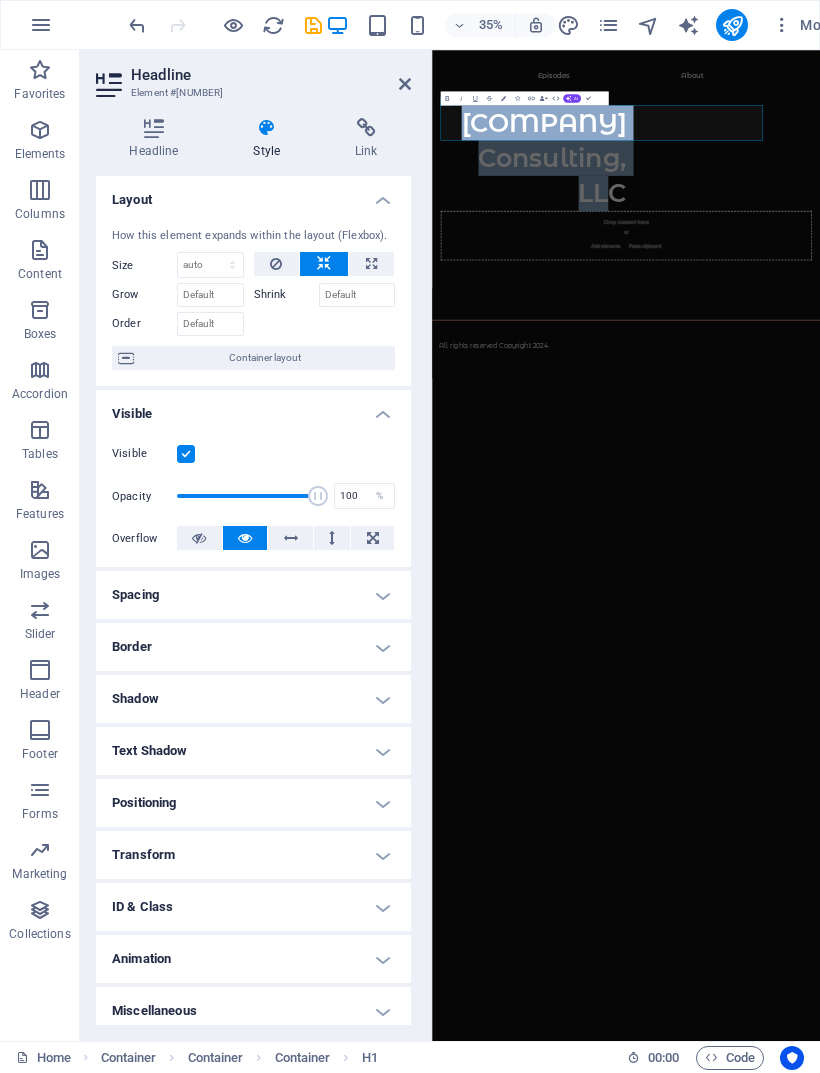 click on "Skip to main content
Episodes About Ash Hall Consulting, LLC Drop content here or  Add elements  Paste clipboard All rights reserved     Copyright 2024" at bounding box center (986, 519) 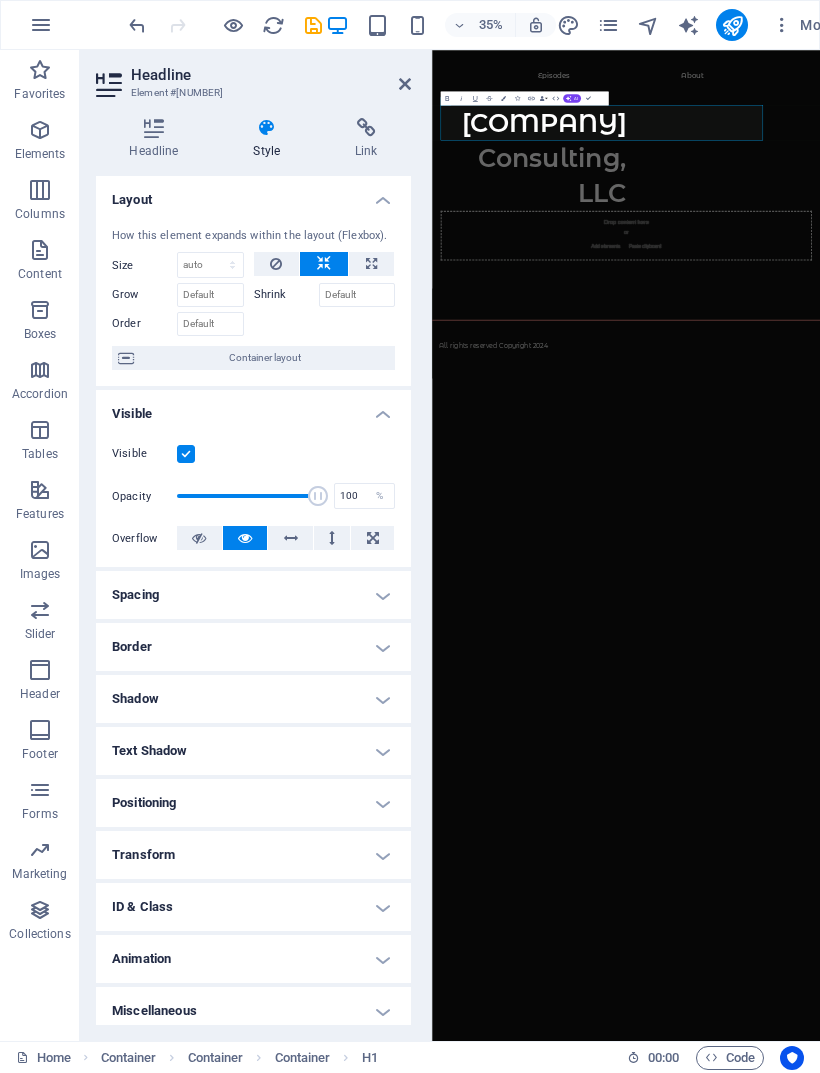 click at bounding box center [276, 264] 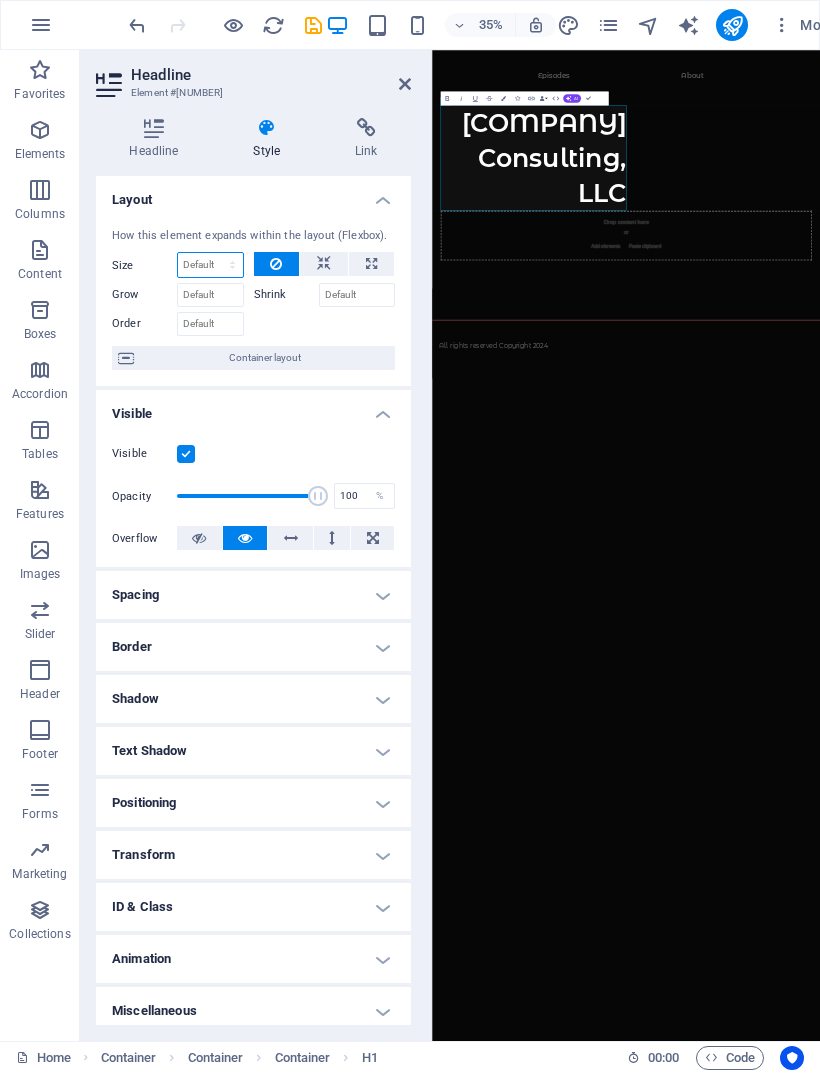 click on "Default auto px % 1/1 1/2 1/3 1/4 1/5 1/6 1/7 1/8 1/9 1/10" at bounding box center (210, 265) 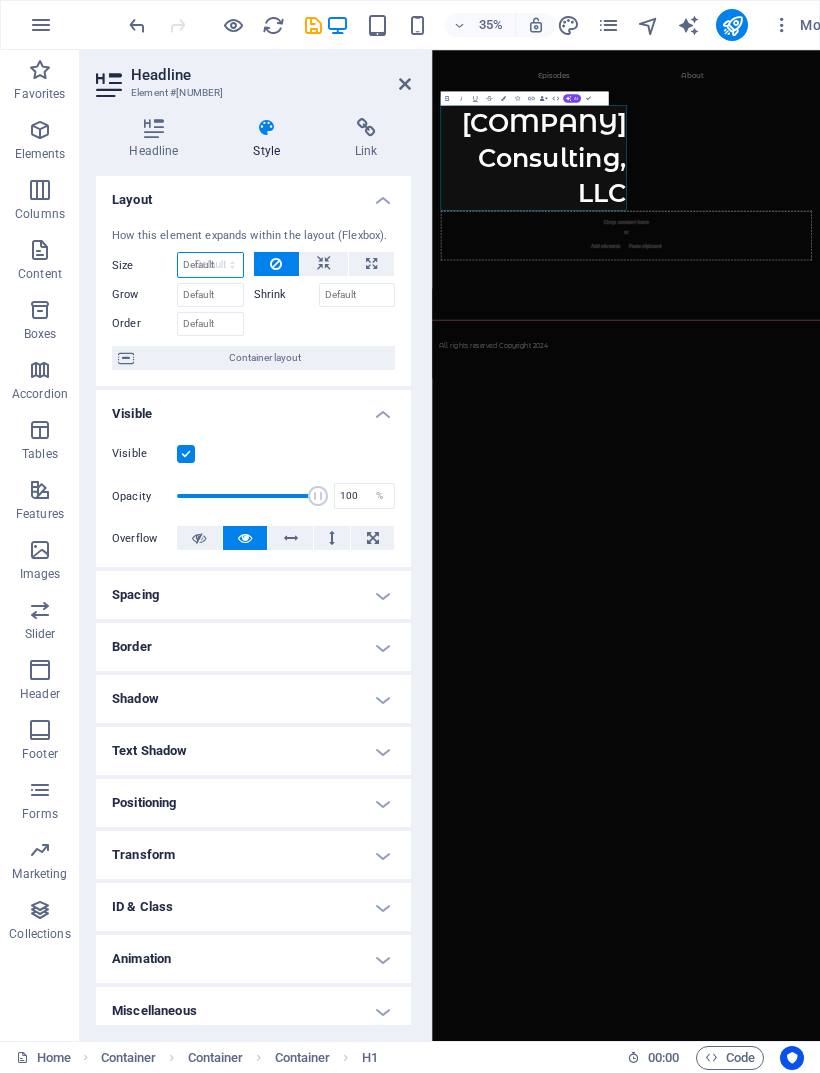 select on "DISABLED_OPTION_VALUE" 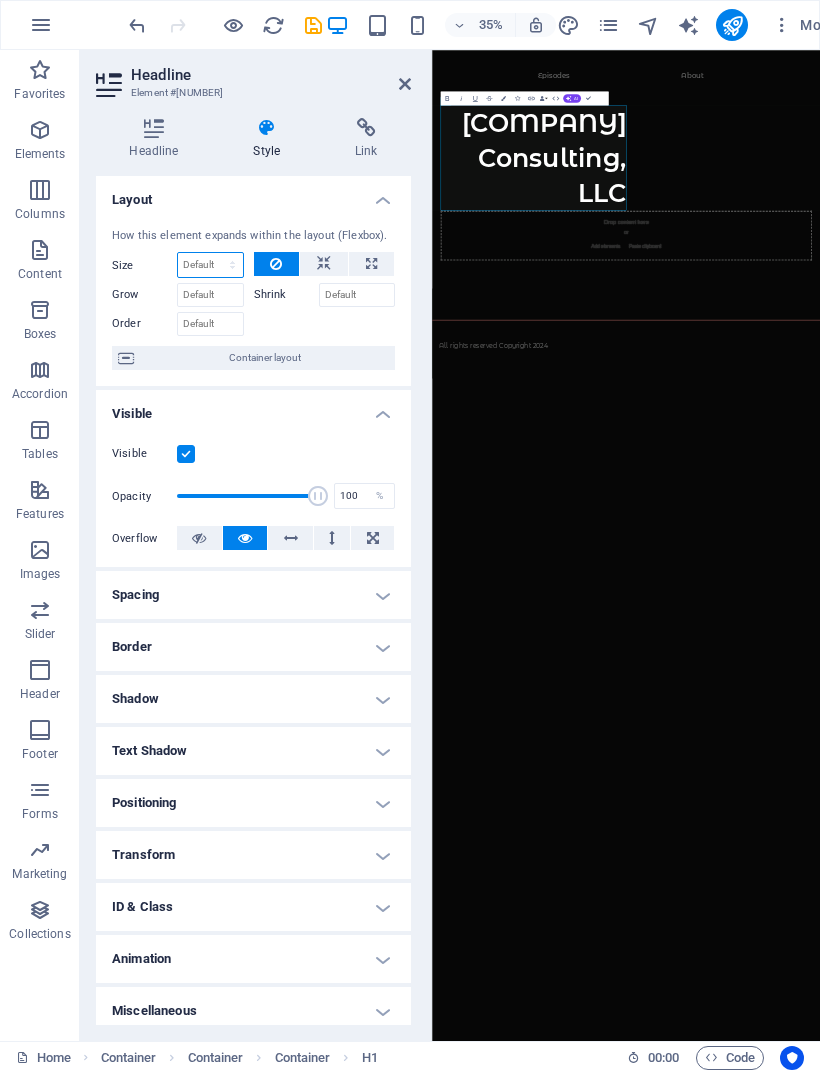 click on "Default auto px % 1/1 1/2 1/3 1/4 1/5 1/6 1/7 1/8 1/9 1/10" at bounding box center (210, 265) 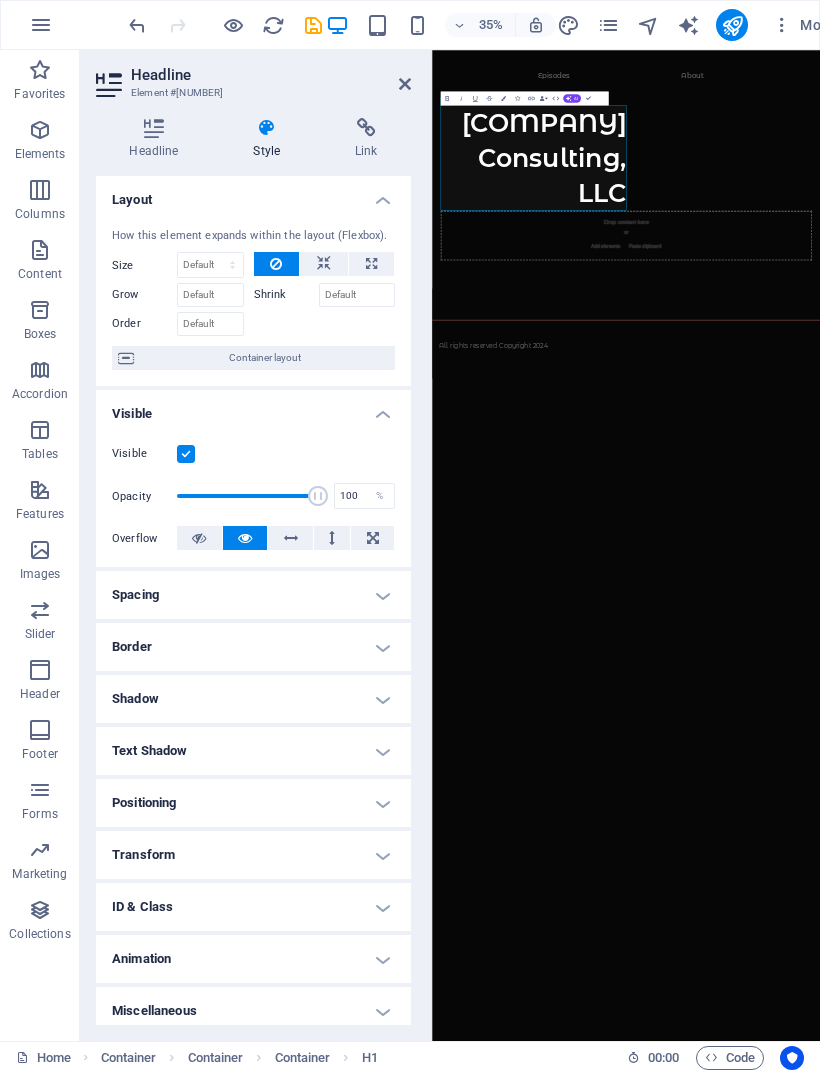 click on "Skip to main content
Episodes About Ash Hall Consulting, LLC Drop content here or  Add elements  Paste clipboard All rights reserved     Copyright 2024" at bounding box center (986, 519) 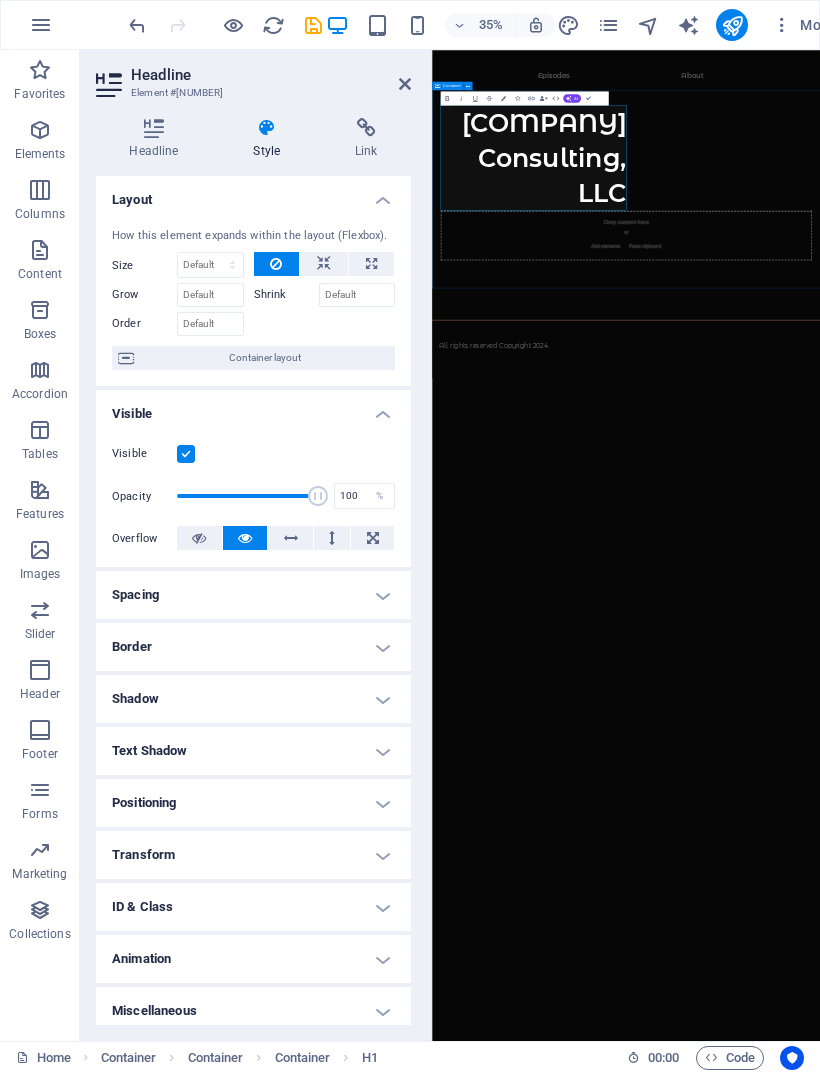 click on "Ash Hall Consulting, LLC Drop content here or  Add elements  Paste clipboard" at bounding box center (986, 447) 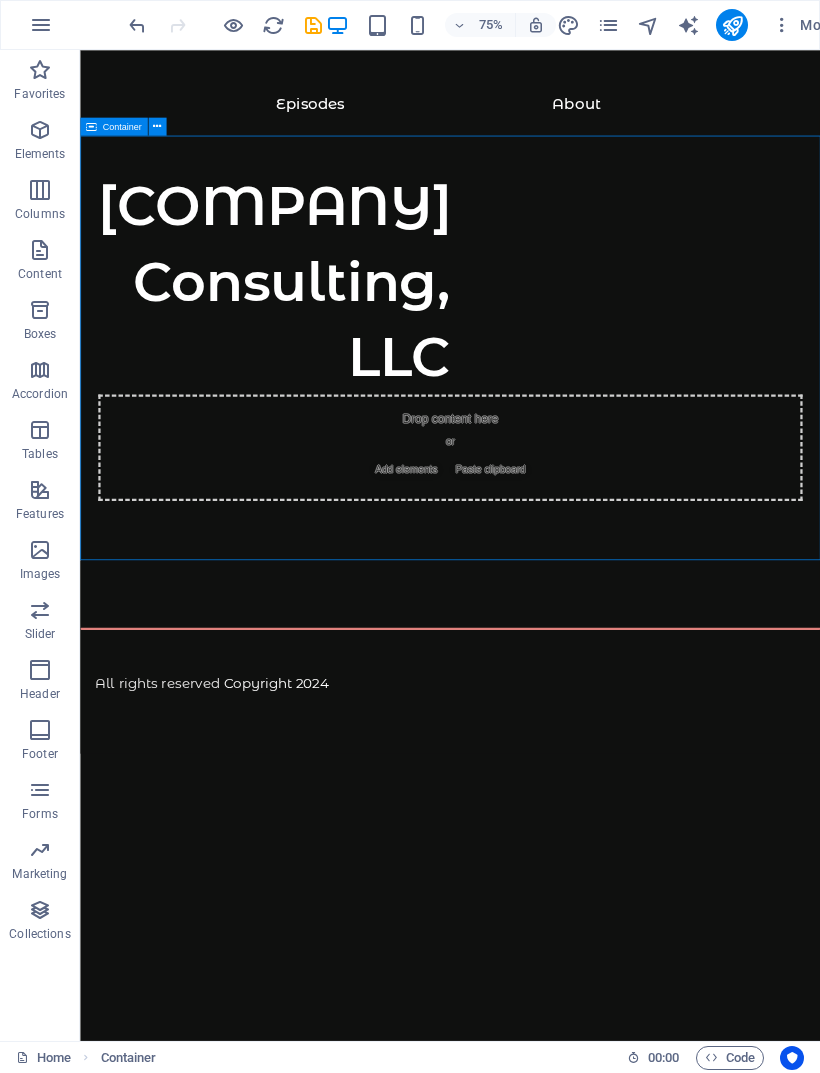 click on "Ash Hall Consulting, LLC" at bounding box center (339, 358) 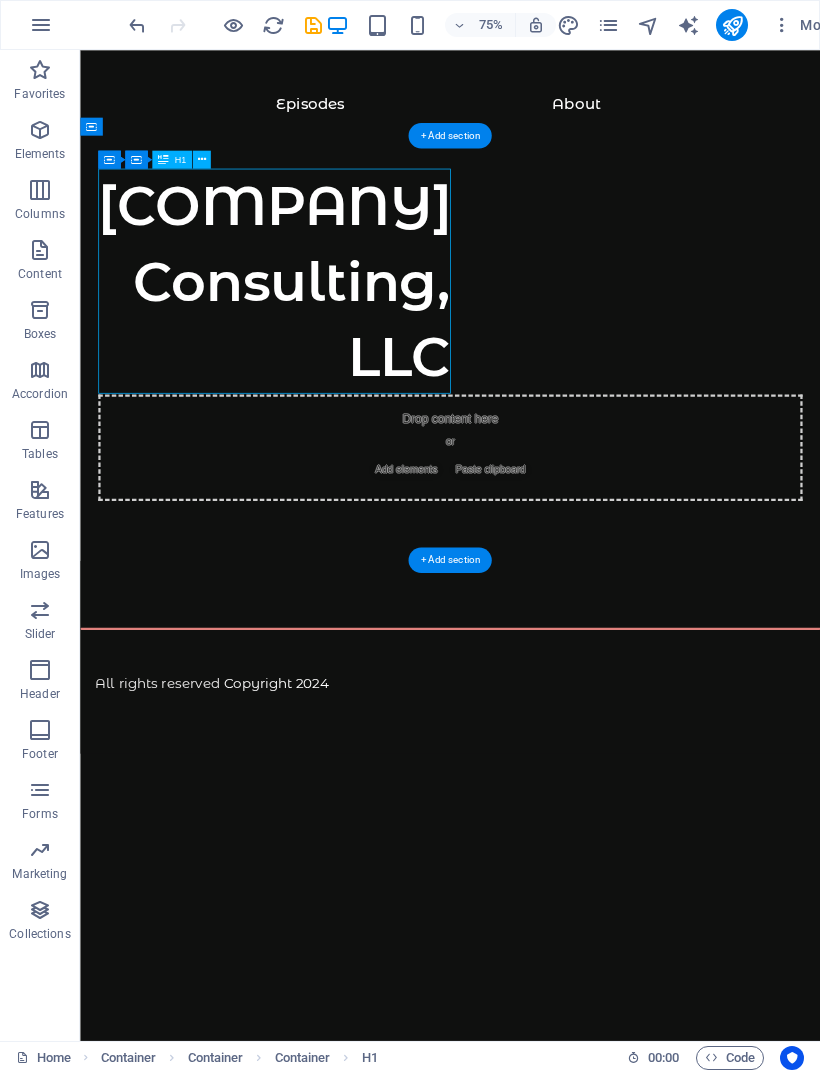 click on "Ash Hall Consulting, LLC" at bounding box center [339, 358] 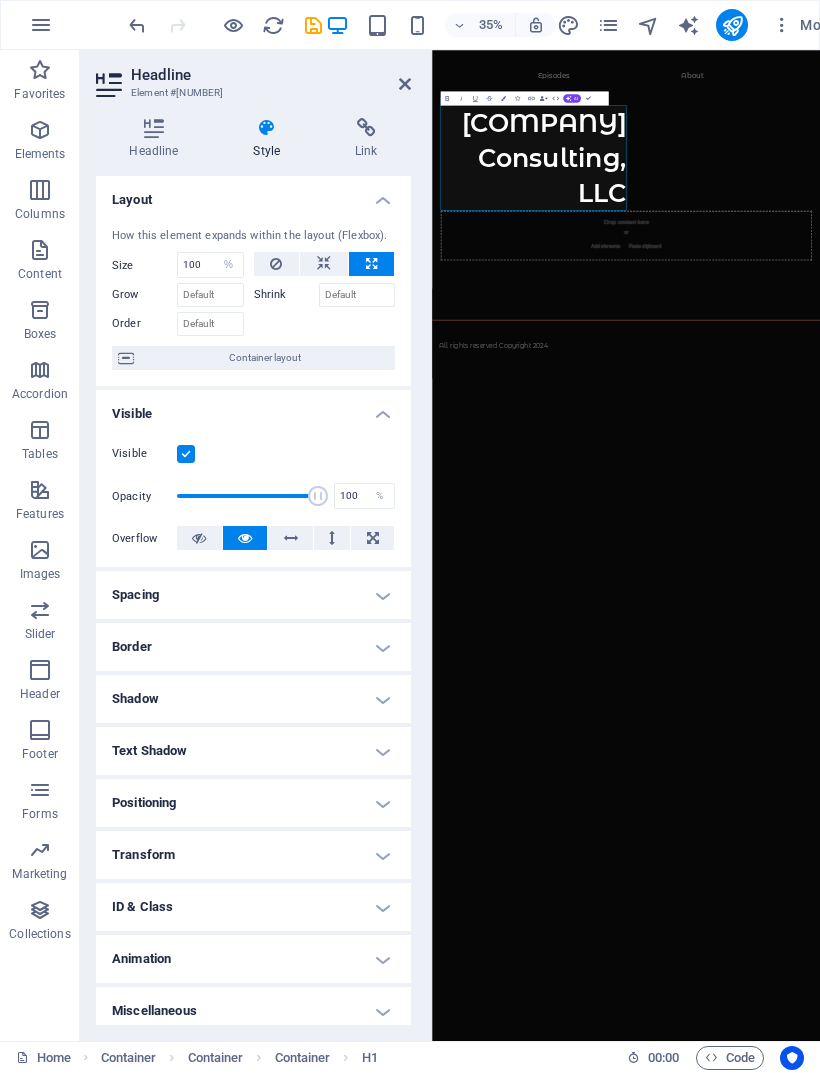 click on "Style" at bounding box center (271, 139) 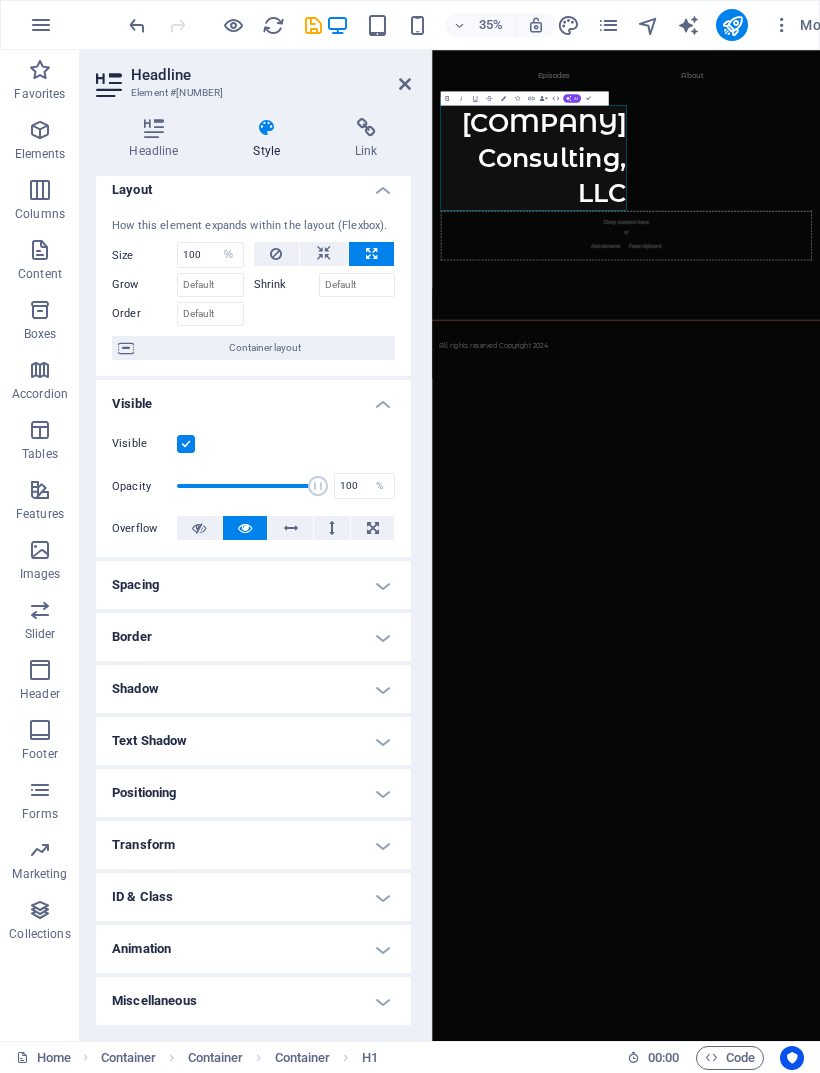 scroll, scrollTop: 9, scrollLeft: 0, axis: vertical 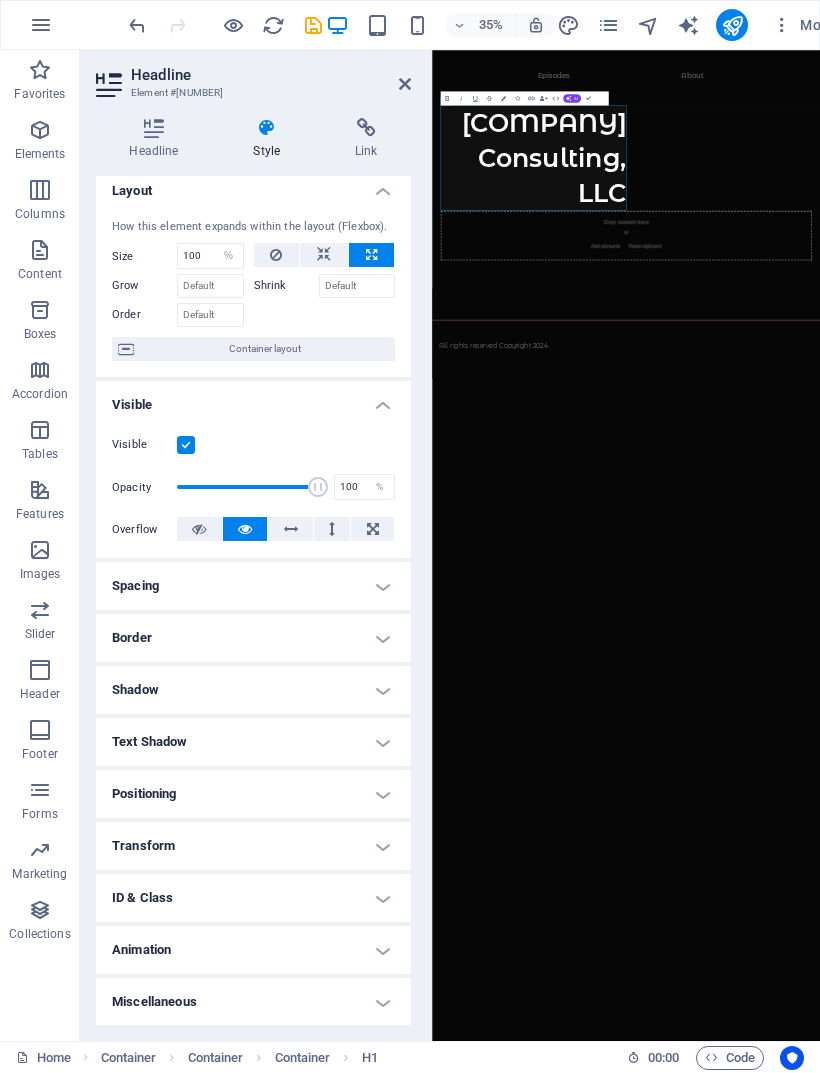 click on "Headline" at bounding box center [158, 139] 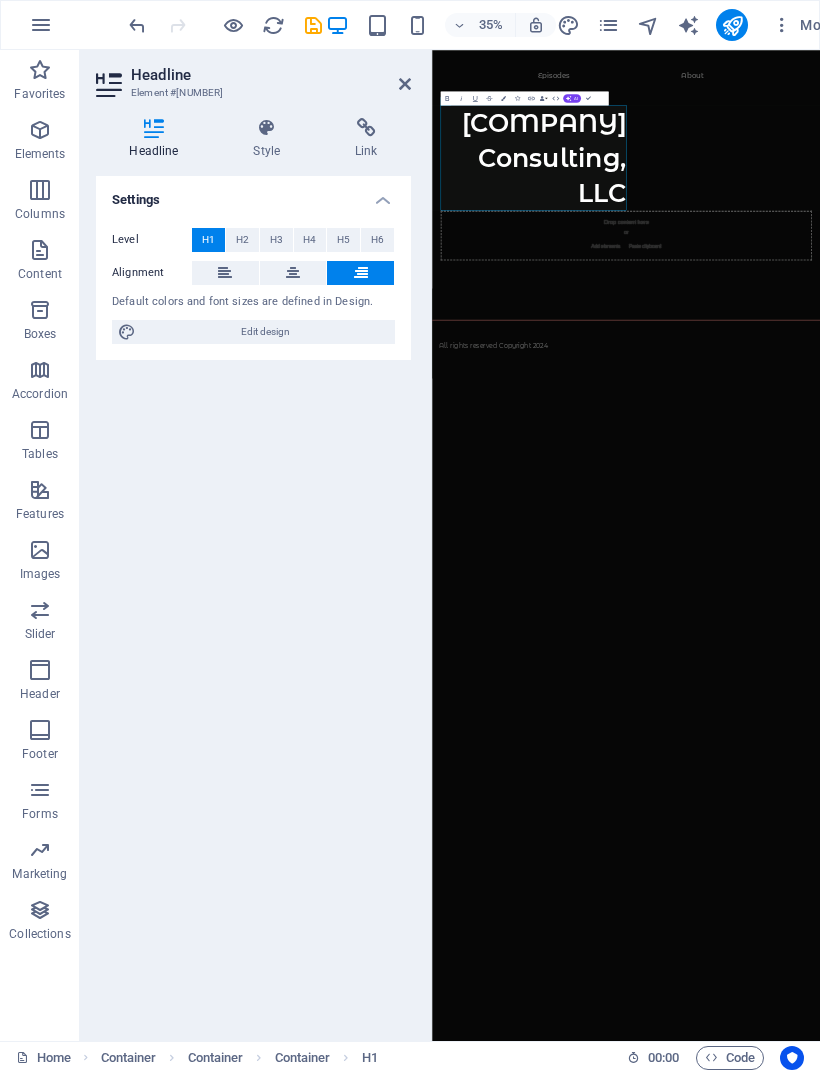 click on "Edit design" at bounding box center [265, 332] 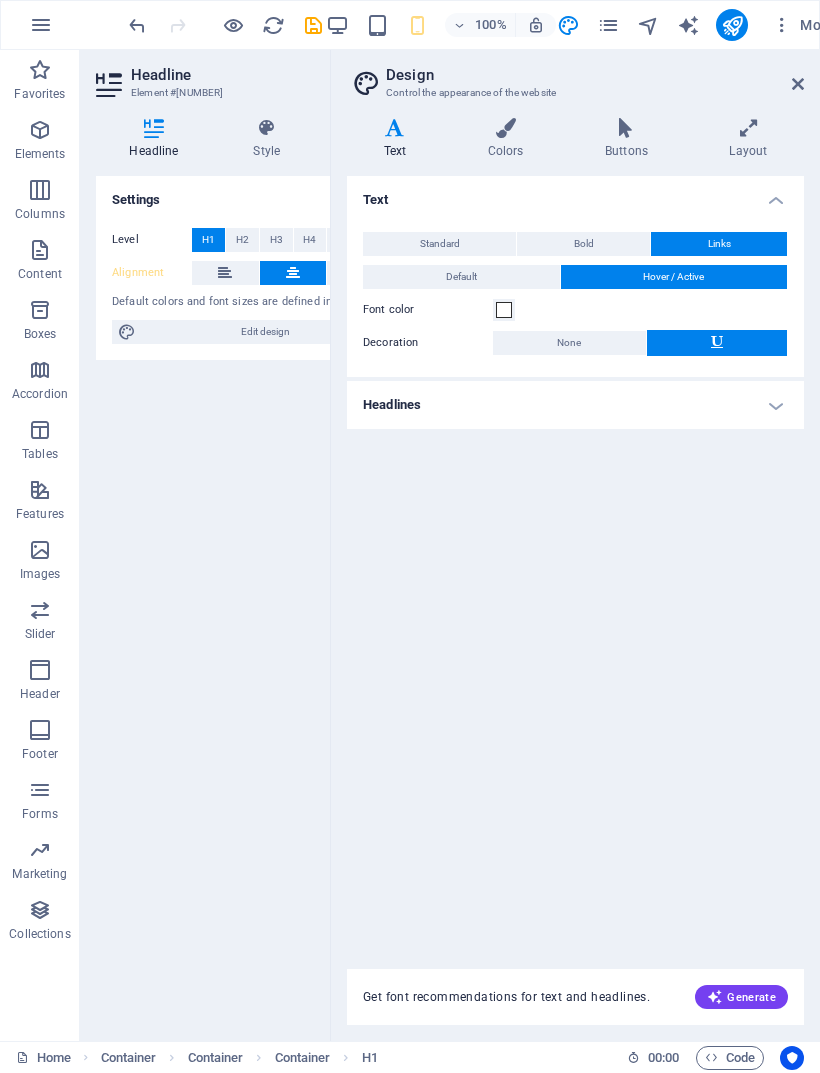 click on "Text" at bounding box center (399, 139) 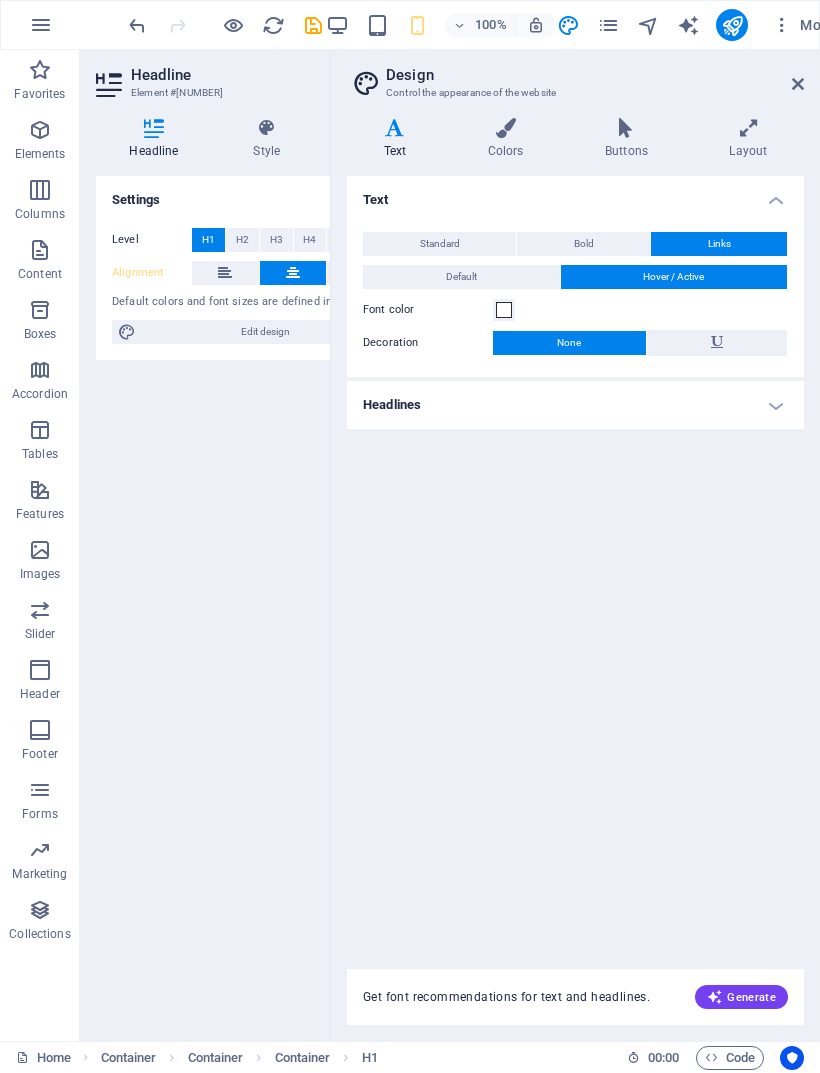 click on "Text" at bounding box center (575, 194) 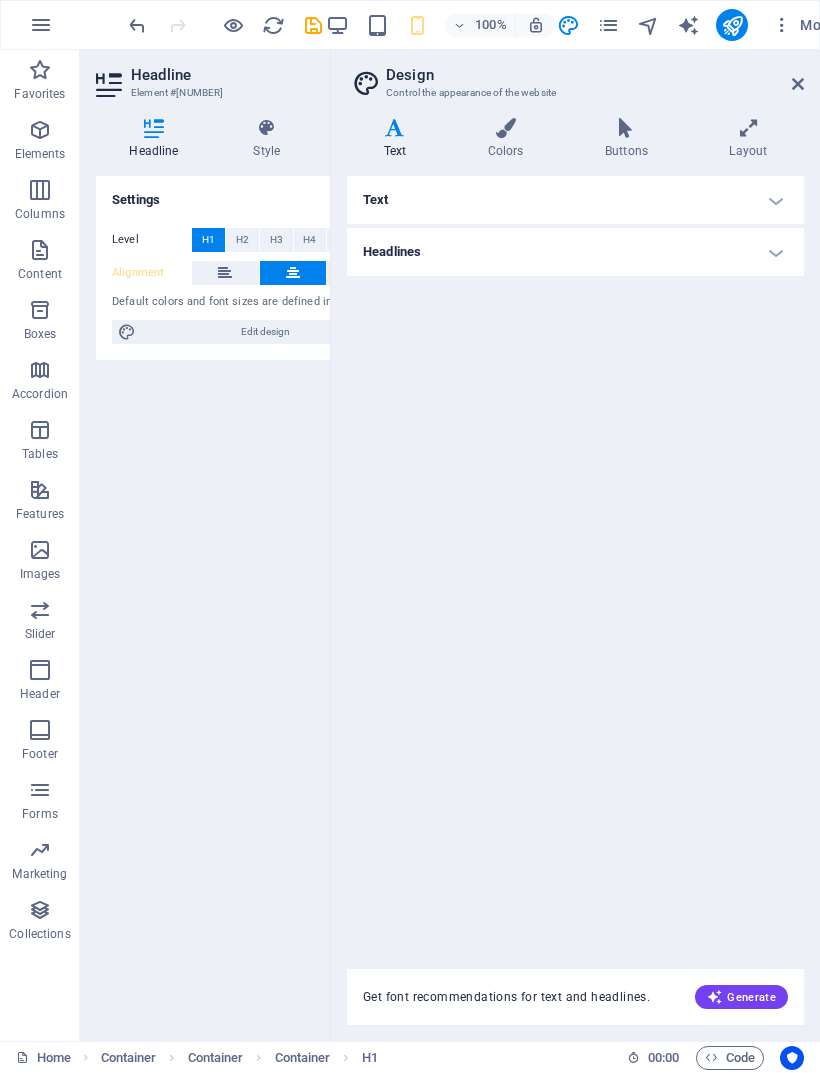 click on "Text" at bounding box center (575, 200) 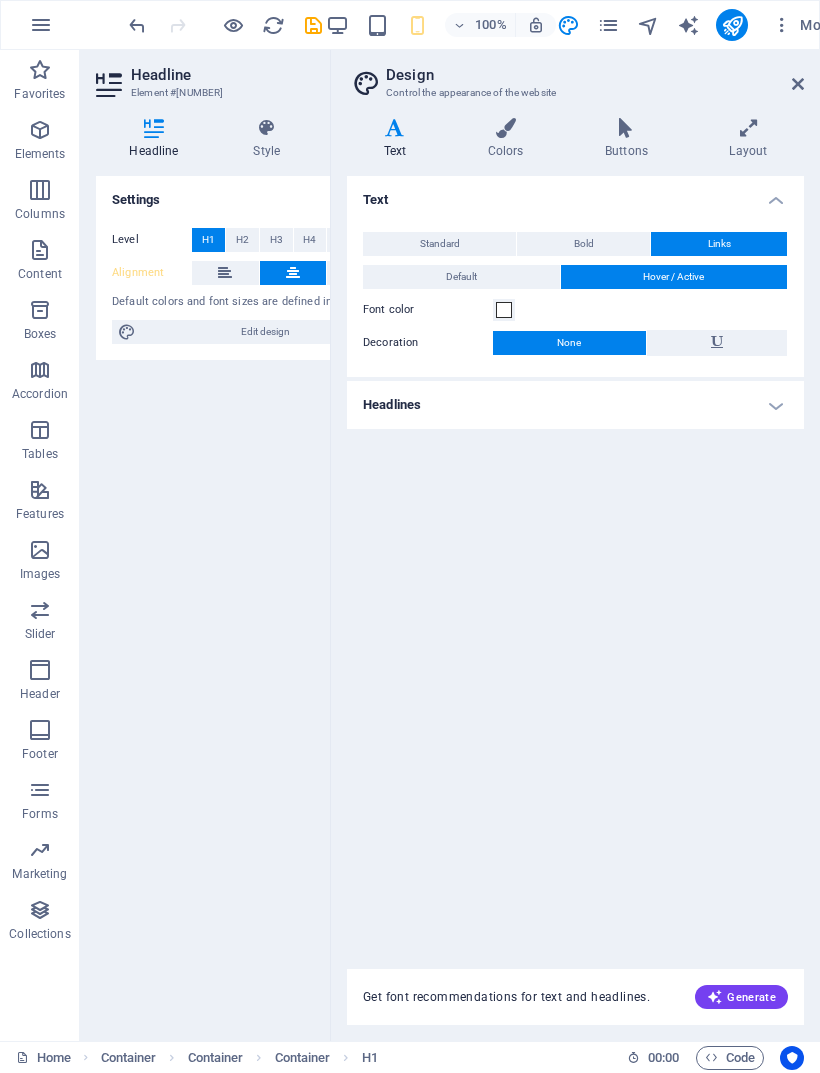 click on "Headlines" at bounding box center [575, 405] 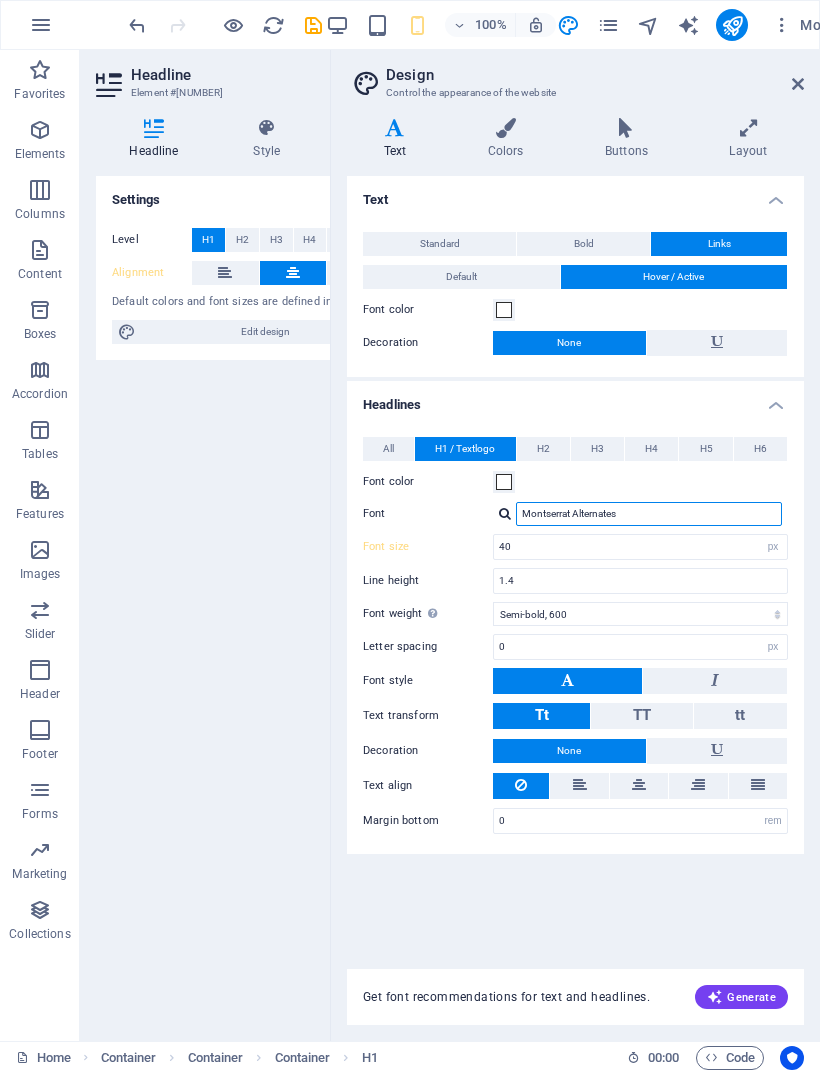 click on "Montserrat Alternates" at bounding box center [649, 514] 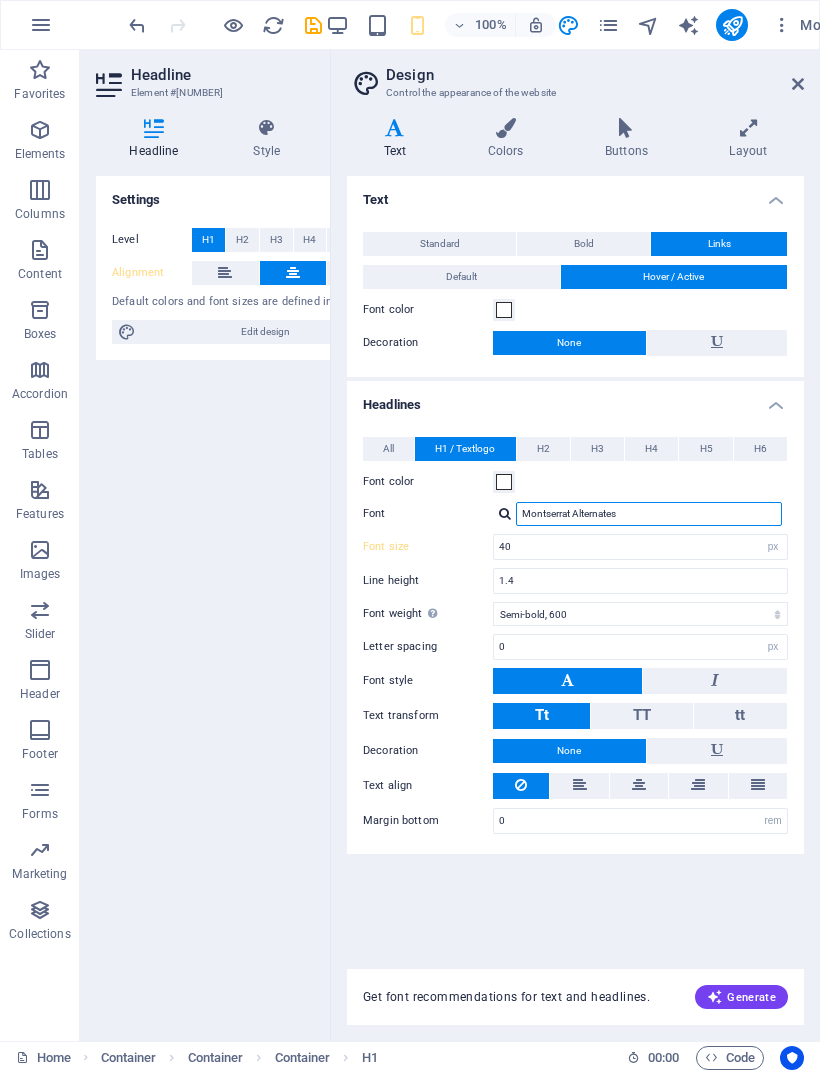 click on "Montserrat Alternates" at bounding box center (649, 514) 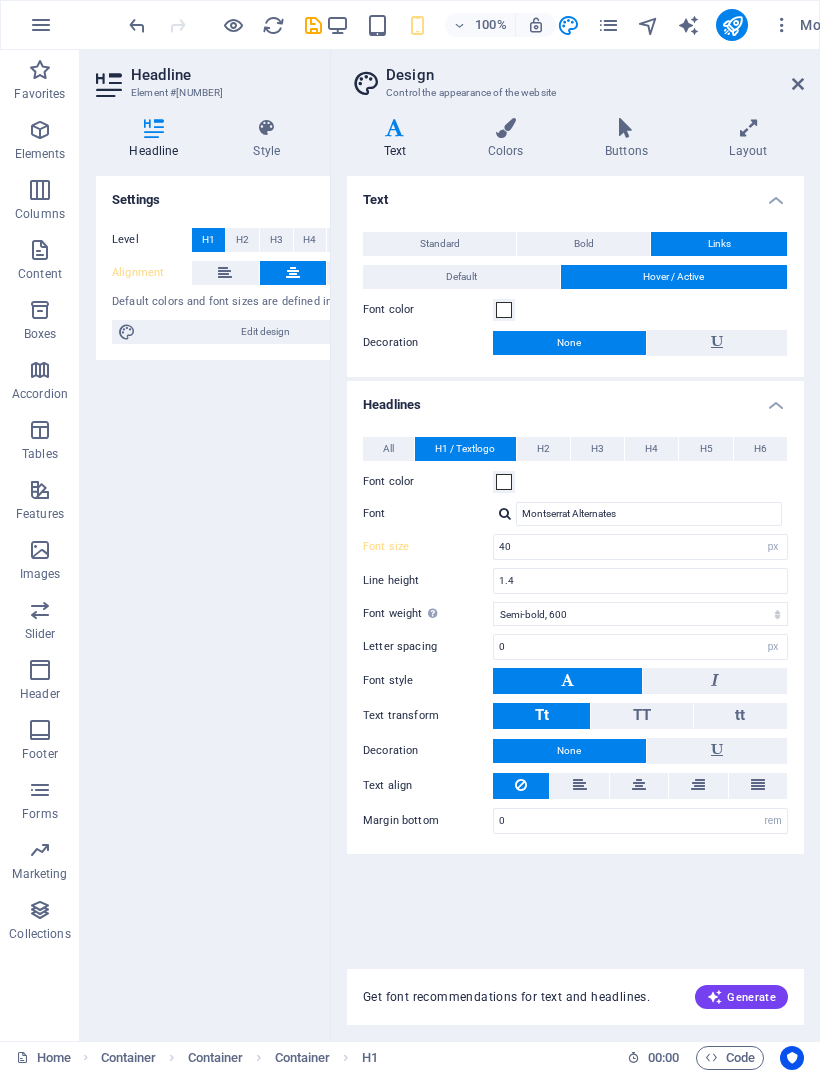 click on "Font color" at bounding box center [575, 482] 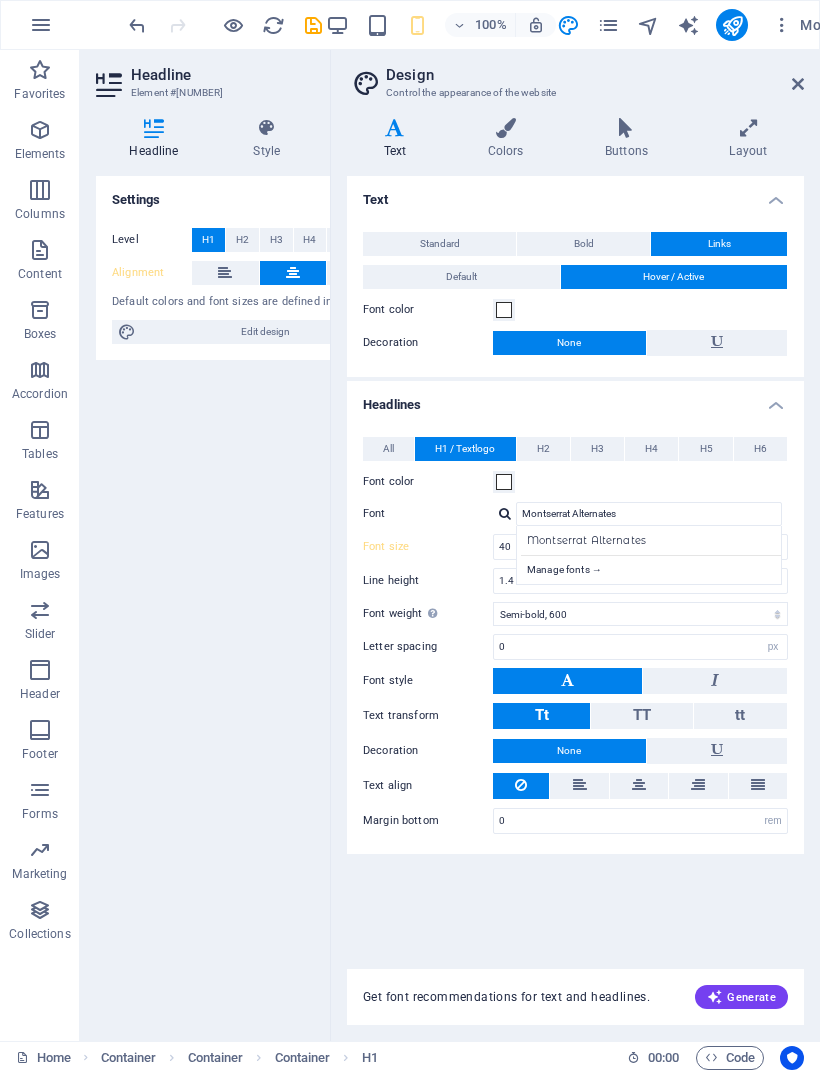 click at bounding box center (505, 513) 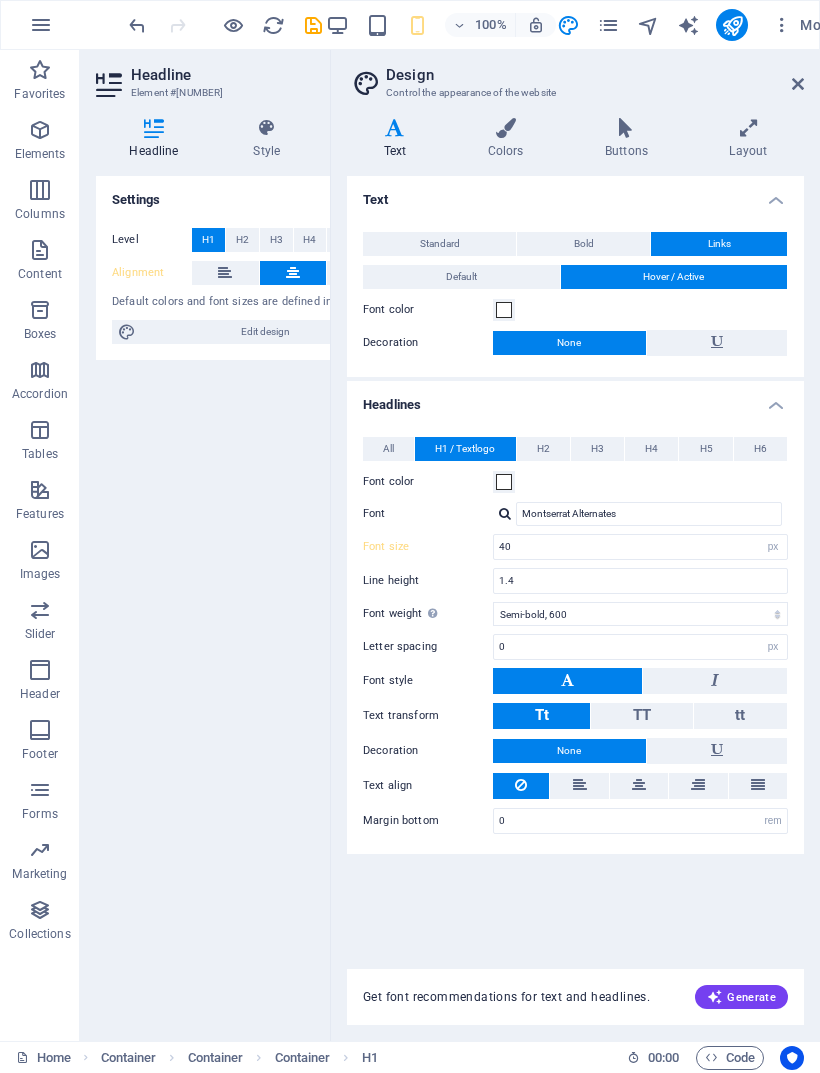 click at bounding box center [505, 513] 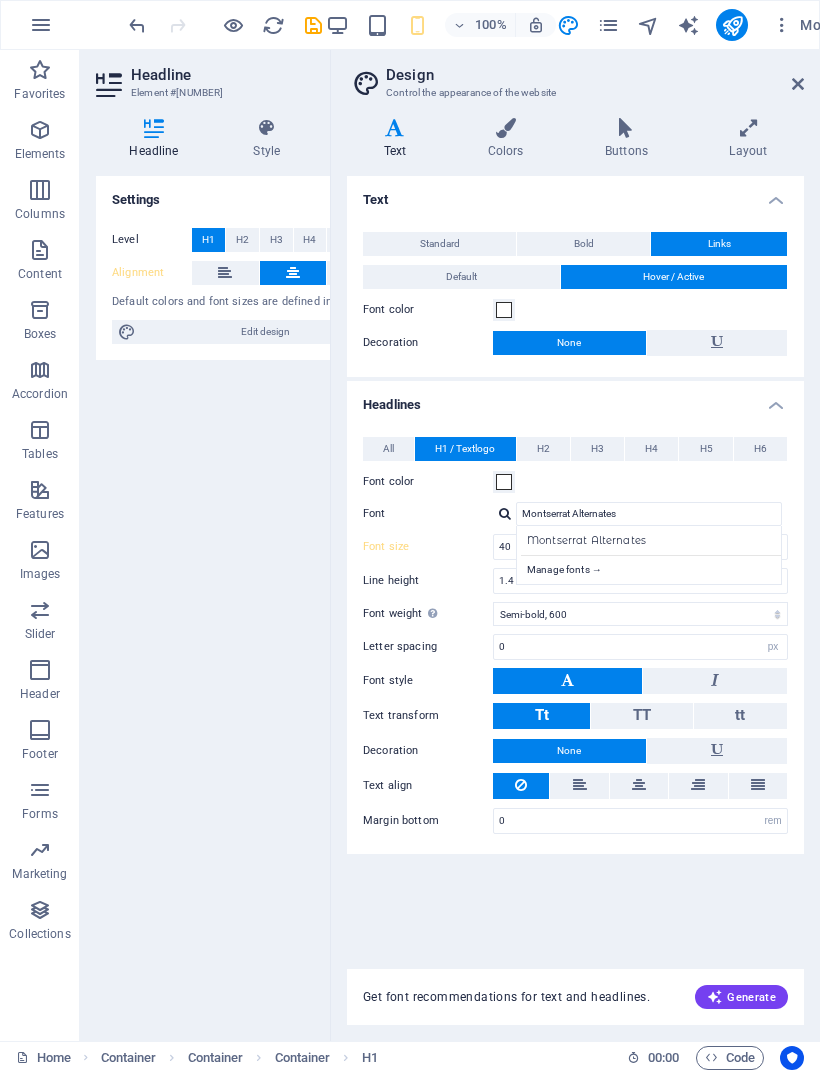 click on "Montserrat Alternates Montserrat Alternates Manage fonts →" at bounding box center [640, 514] 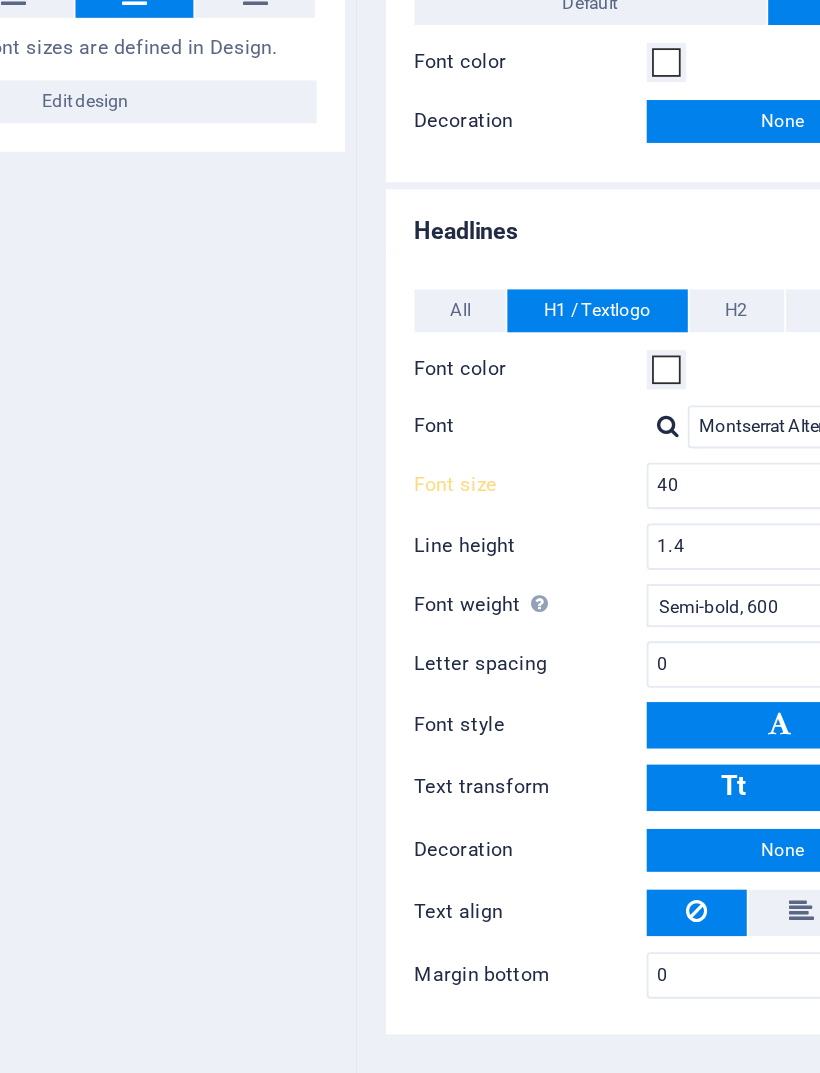 scroll, scrollTop: 0, scrollLeft: 91, axis: horizontal 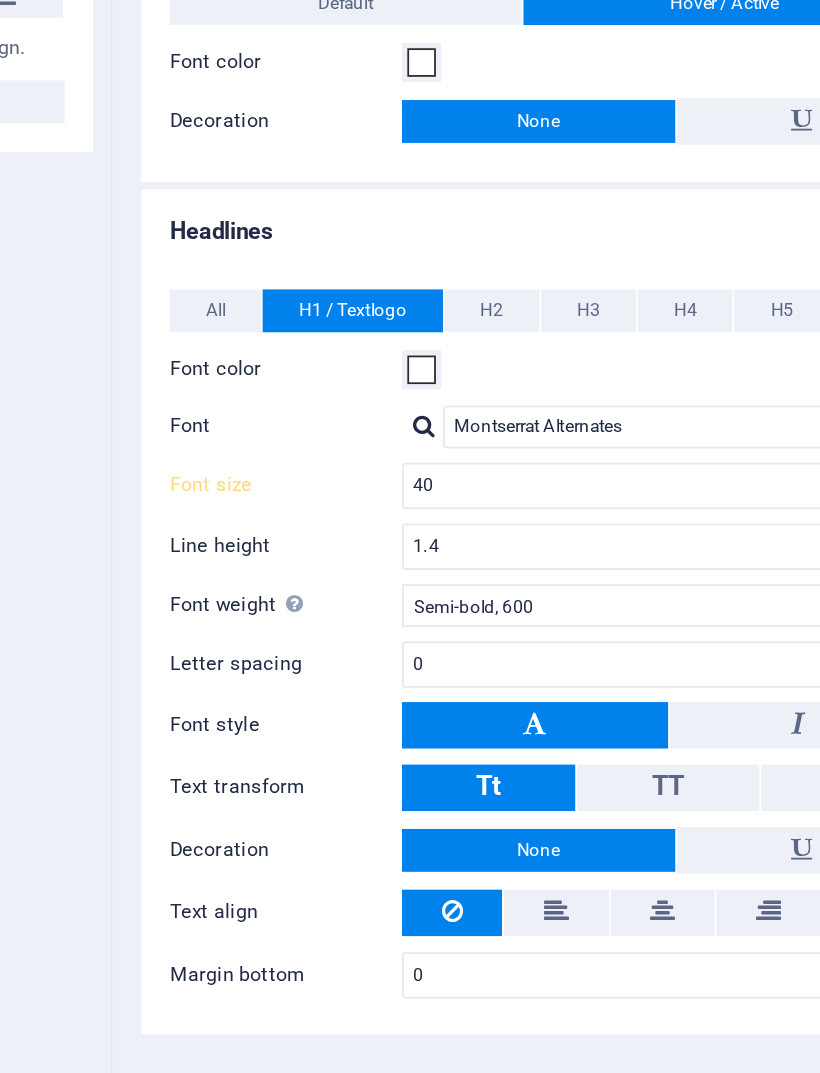 click at bounding box center (505, 513) 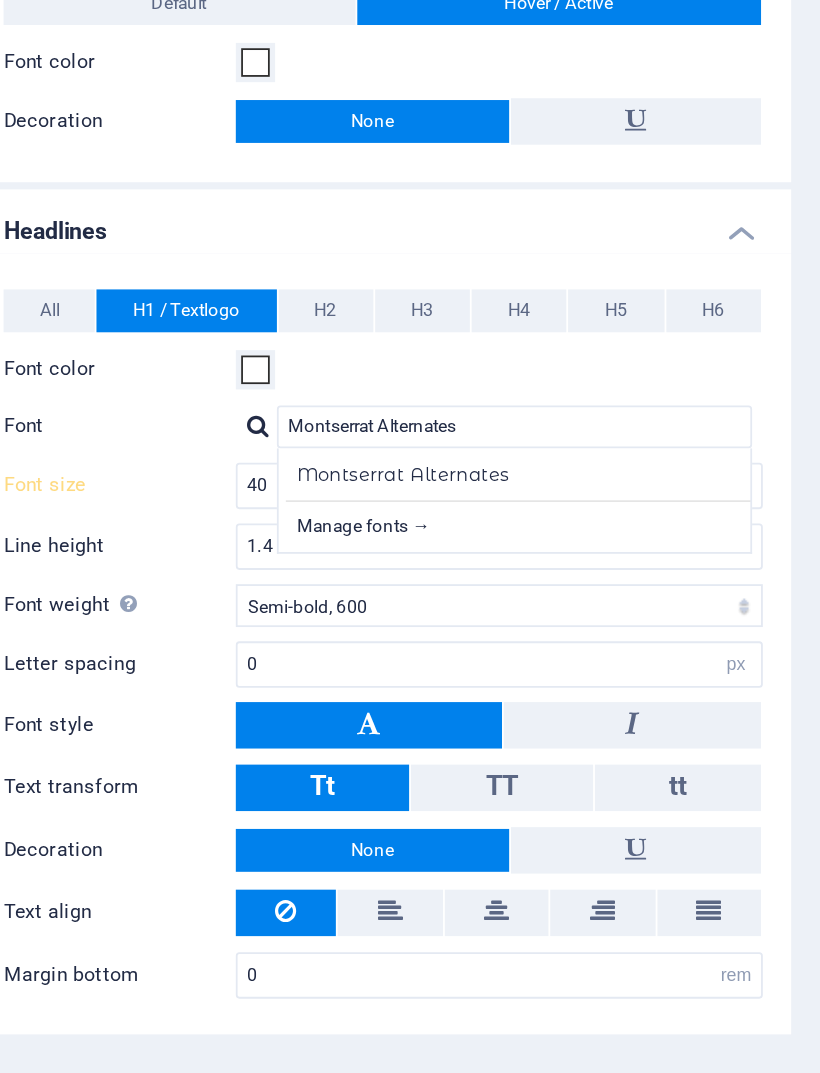click on "Manage fonts →" at bounding box center [653, 567] 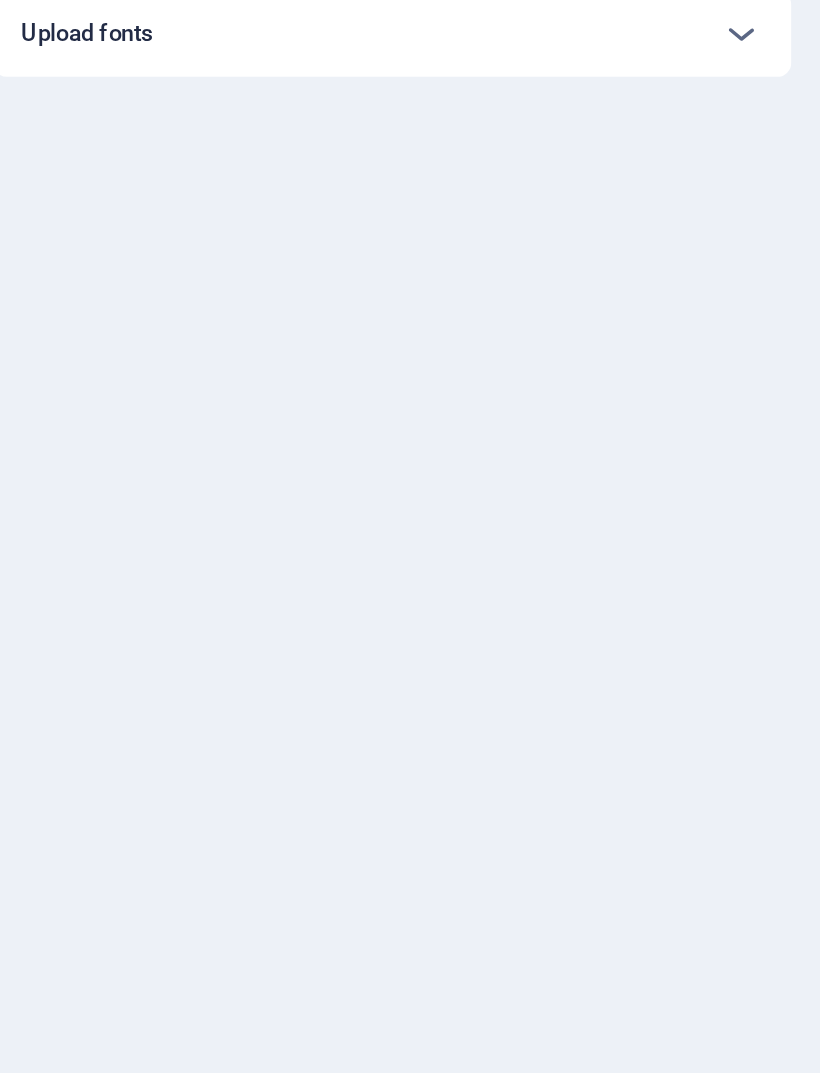 scroll, scrollTop: 0, scrollLeft: 0, axis: both 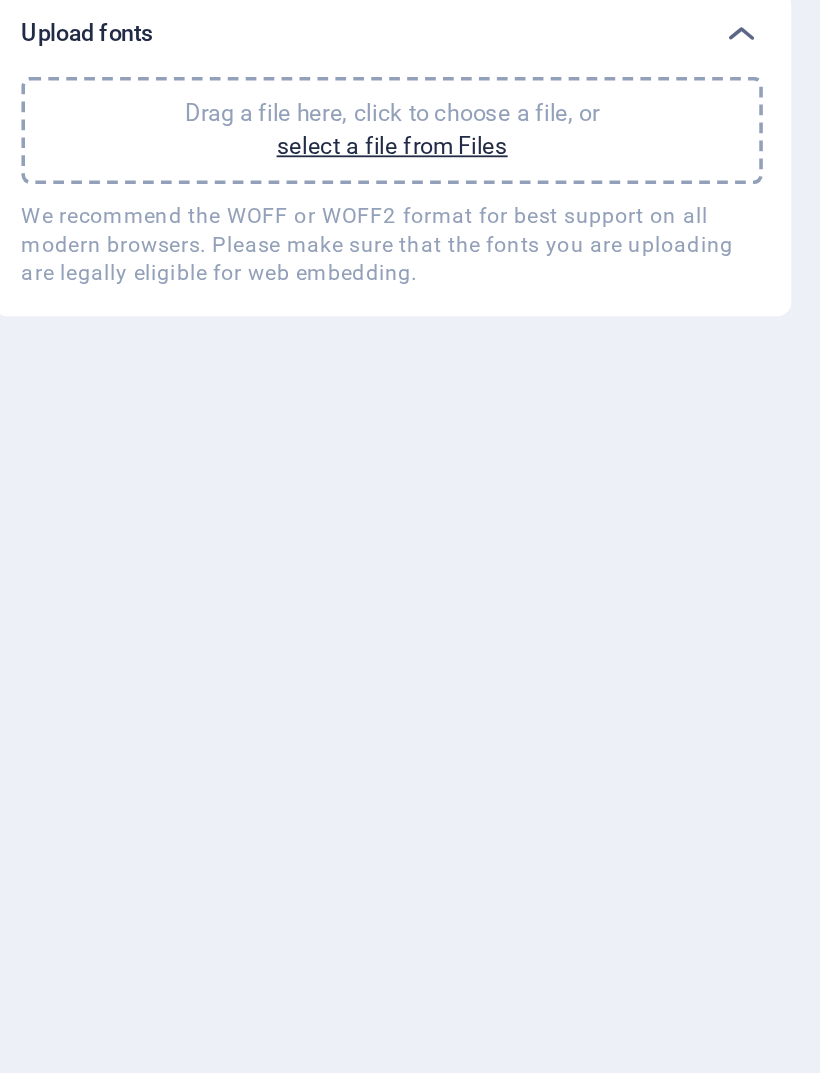 click at bounding box center [776, 294] 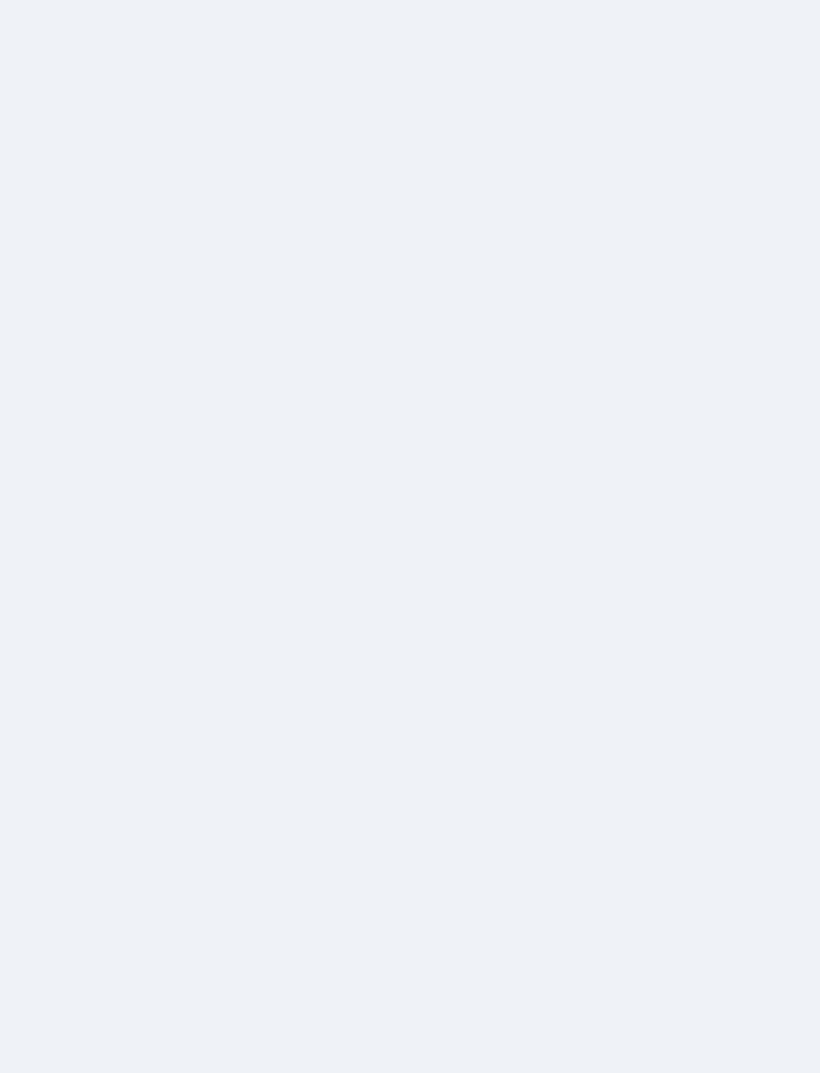 scroll, scrollTop: 0, scrollLeft: 0, axis: both 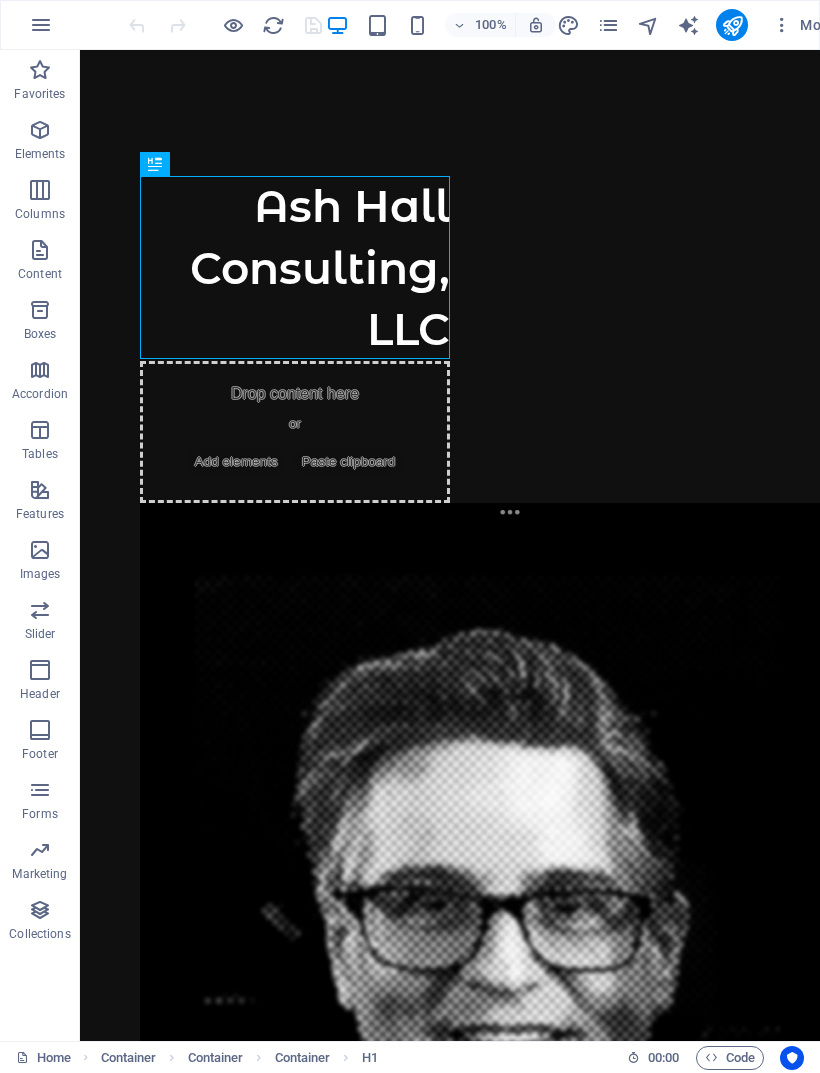 click at bounding box center (450, 1586) 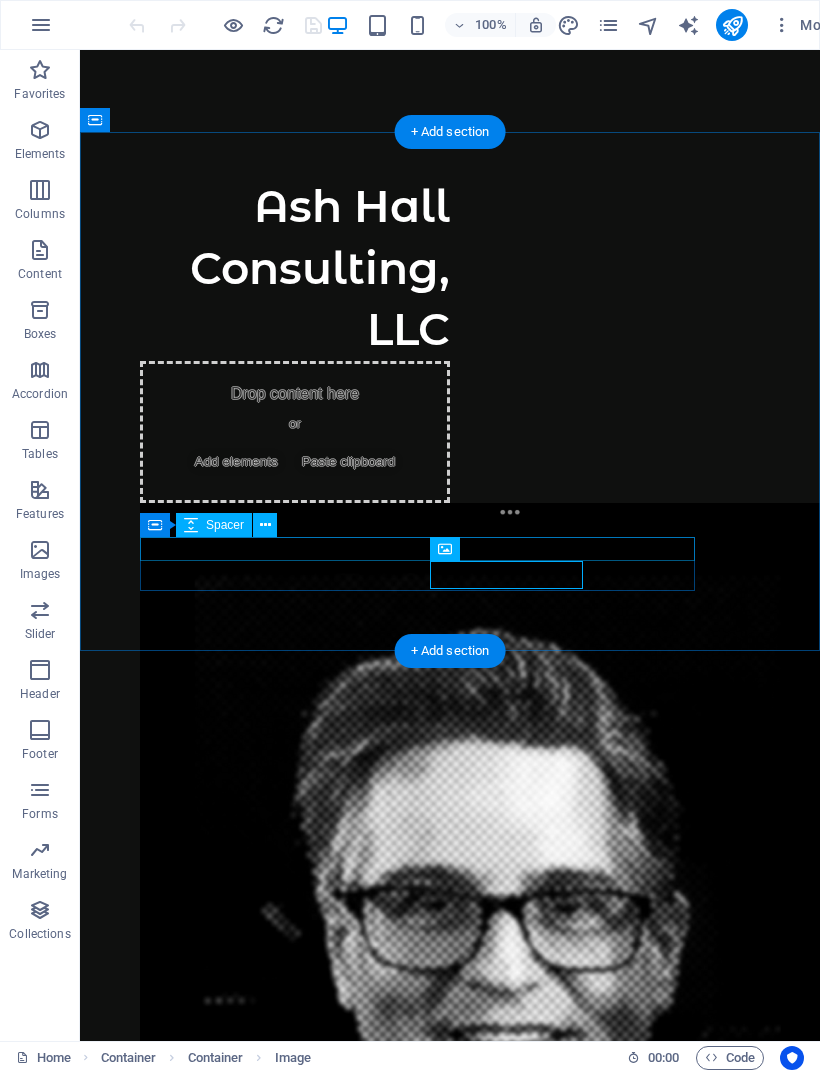 click at bounding box center (450, 1501) 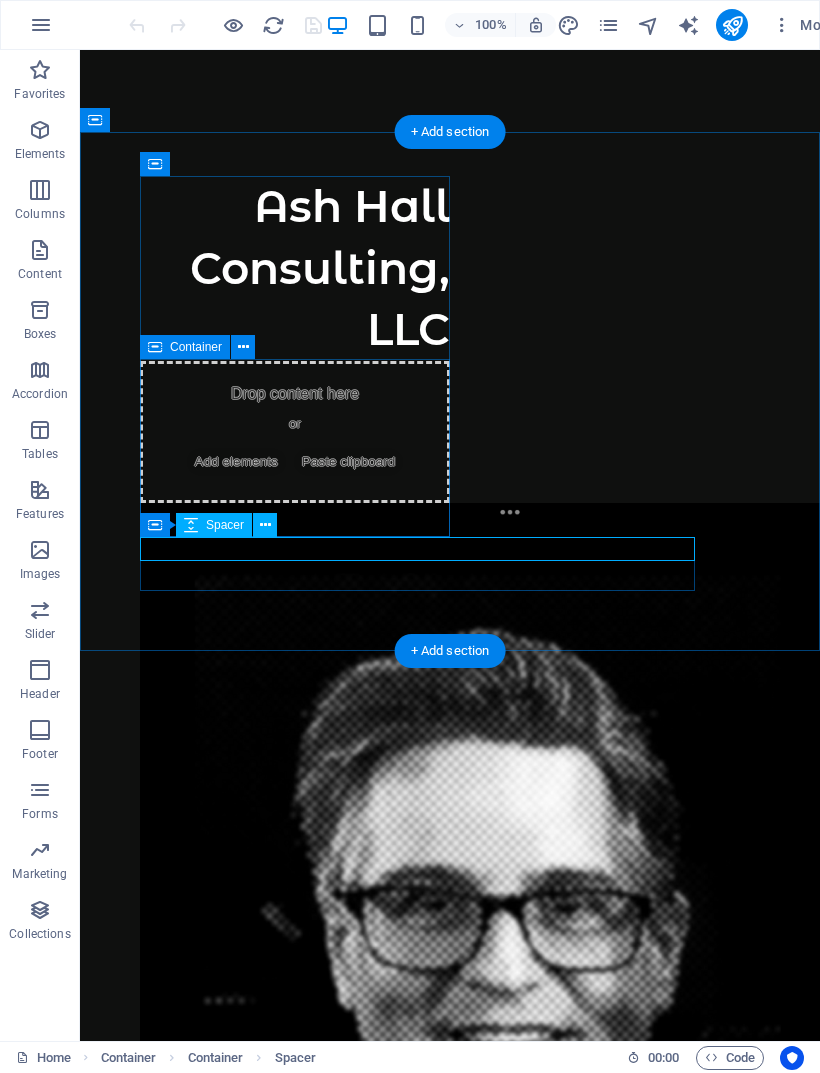 click at bounding box center [265, 525] 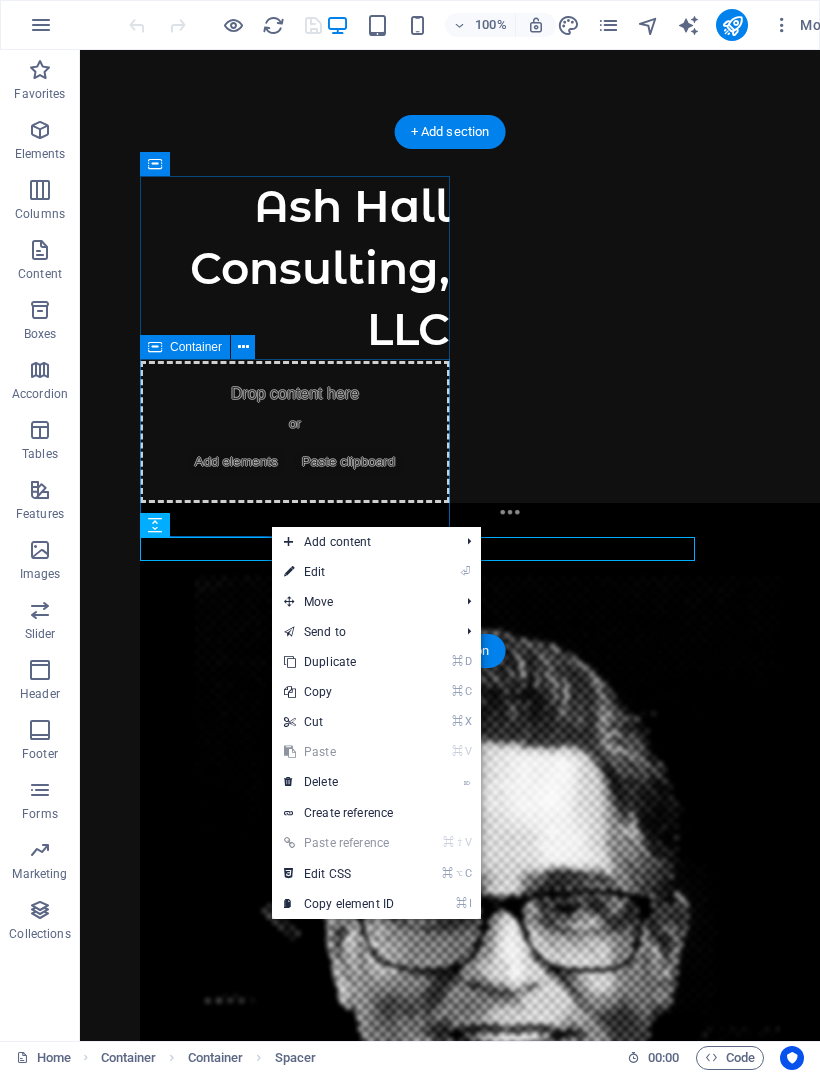 click on "⌦  Delete" at bounding box center (339, 782) 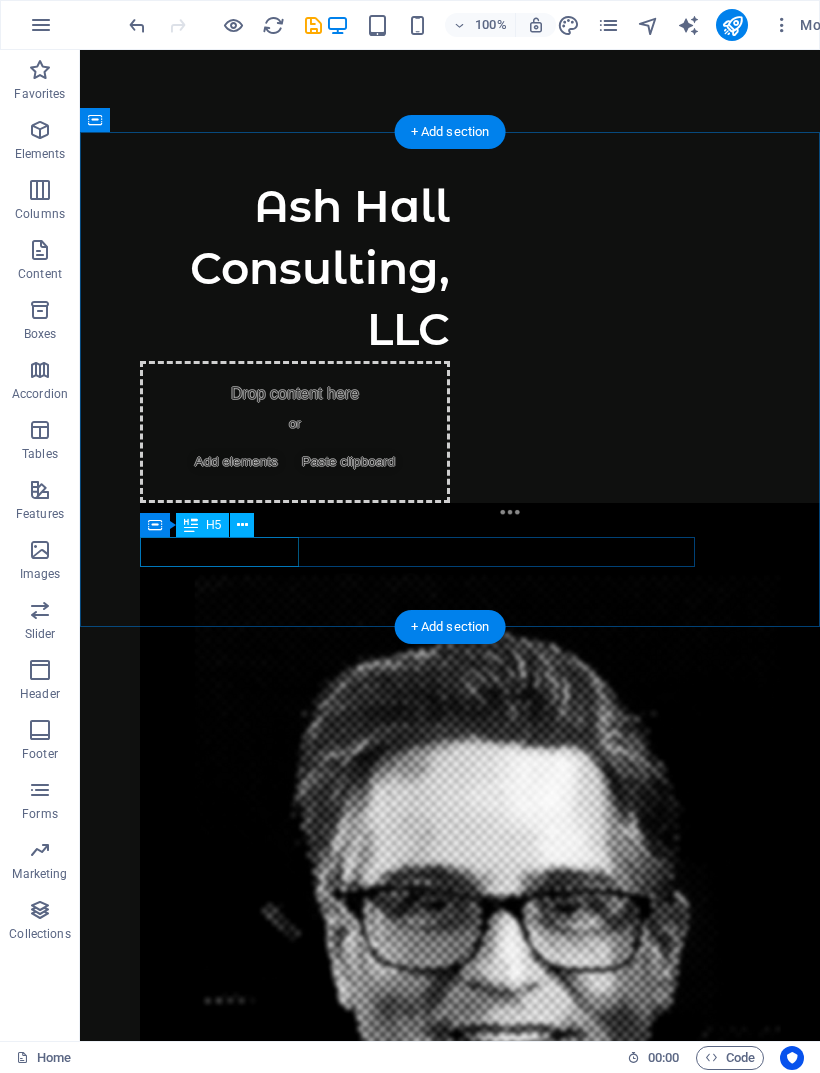 click on "Supported by:" at bounding box center [450, 1504] 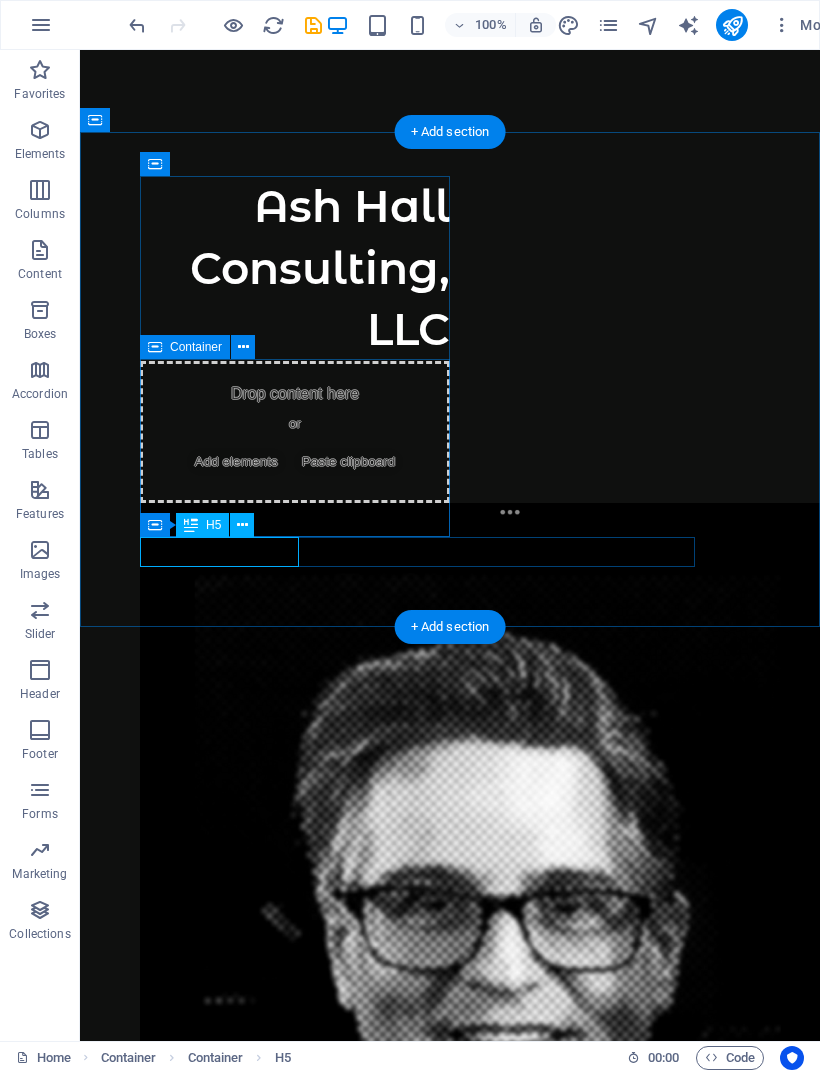 click at bounding box center (242, 525) 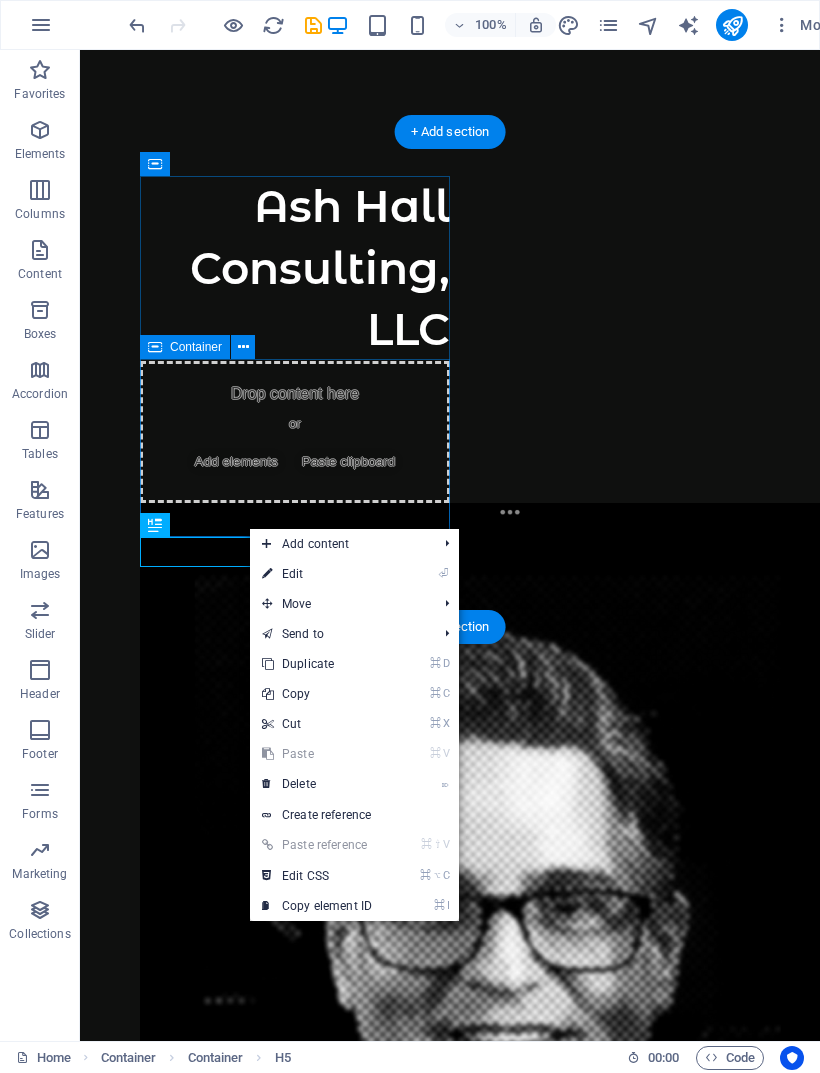 click on "⌦  Delete" at bounding box center (317, 784) 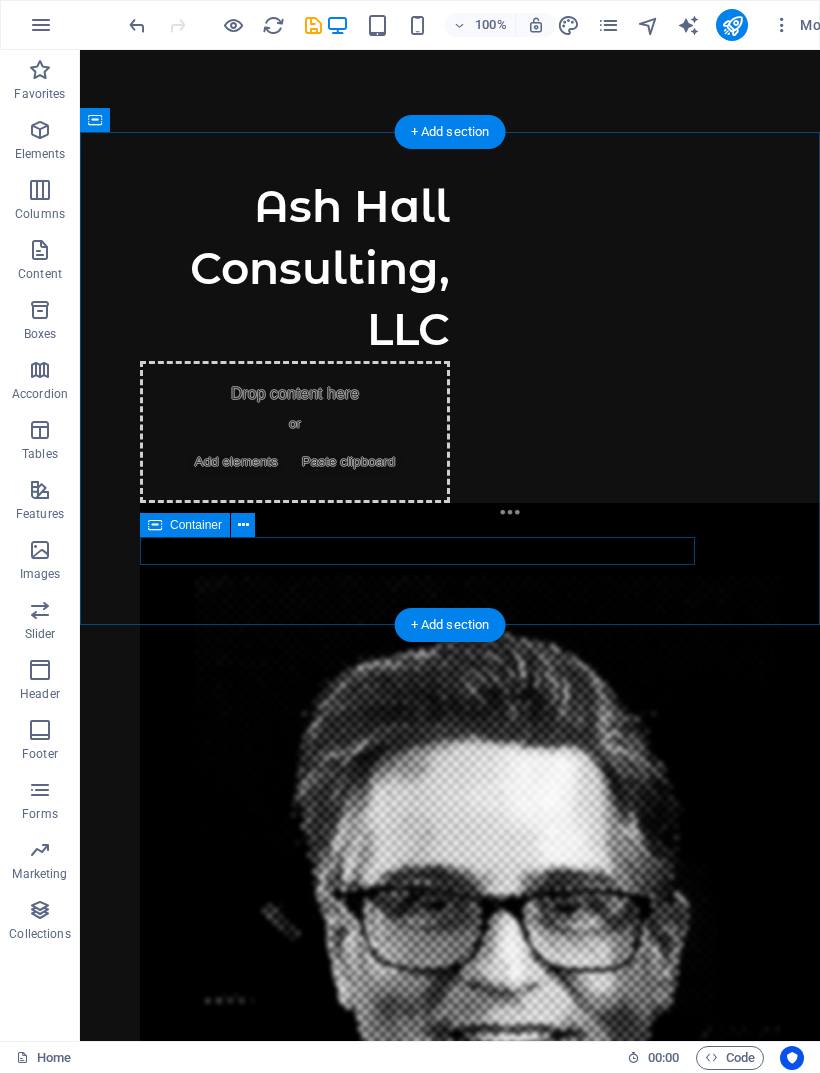 click at bounding box center [450, 1529] 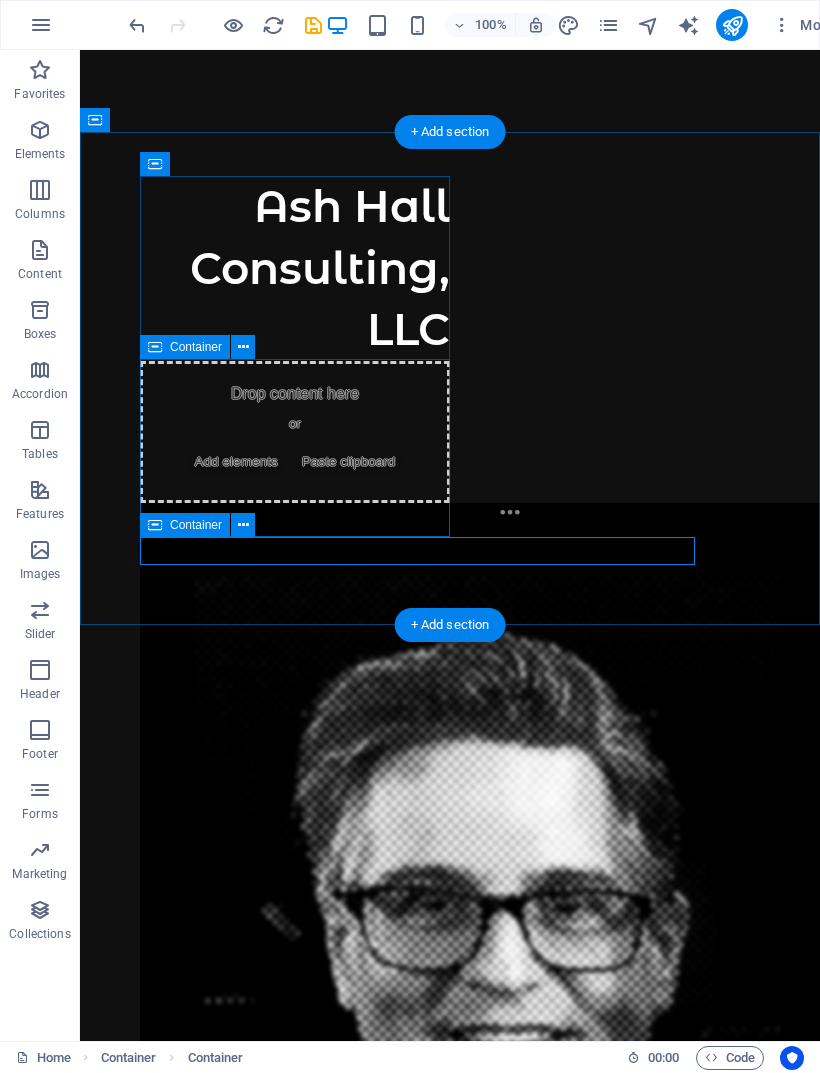 click at bounding box center (243, 525) 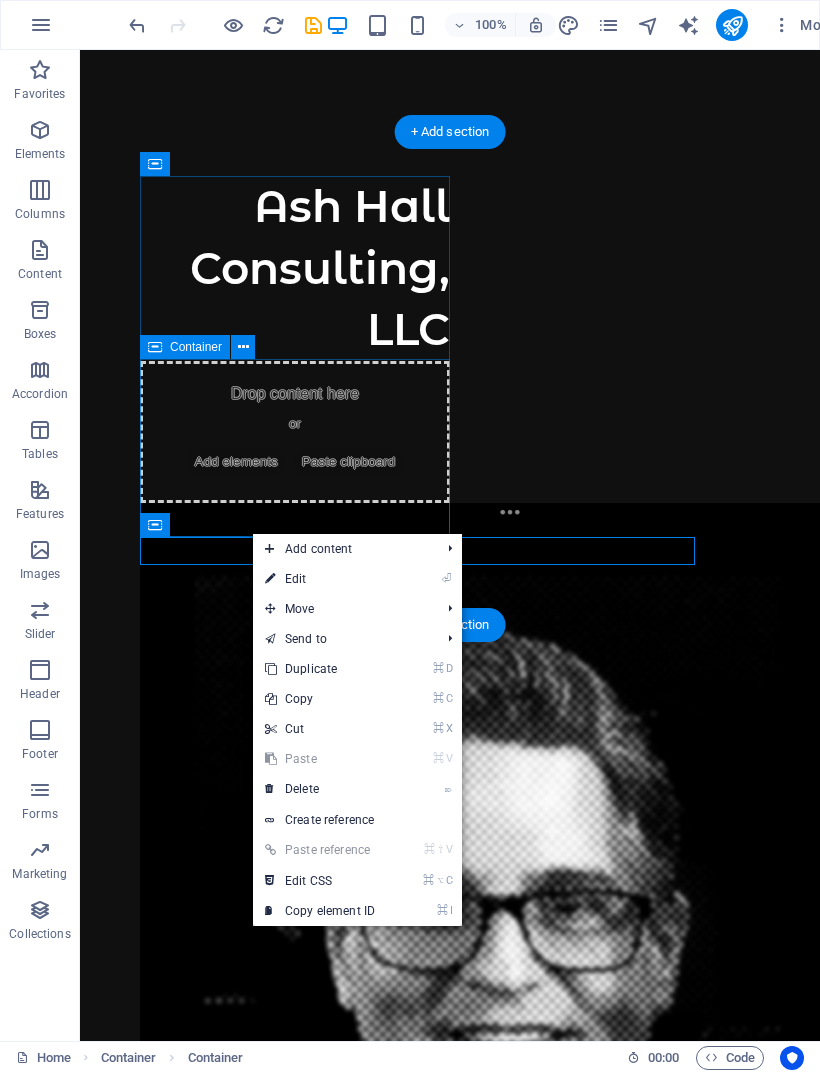 click on "⌦  Delete" at bounding box center [320, 789] 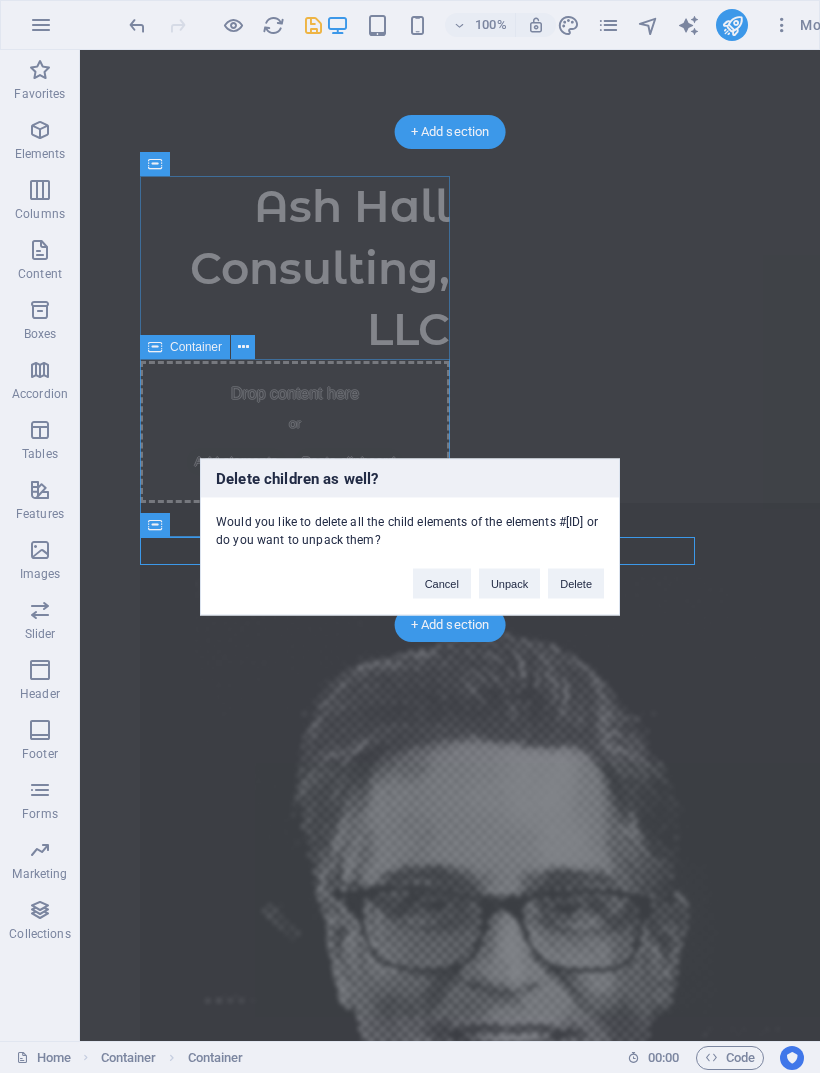 click on "Delete" at bounding box center (576, 583) 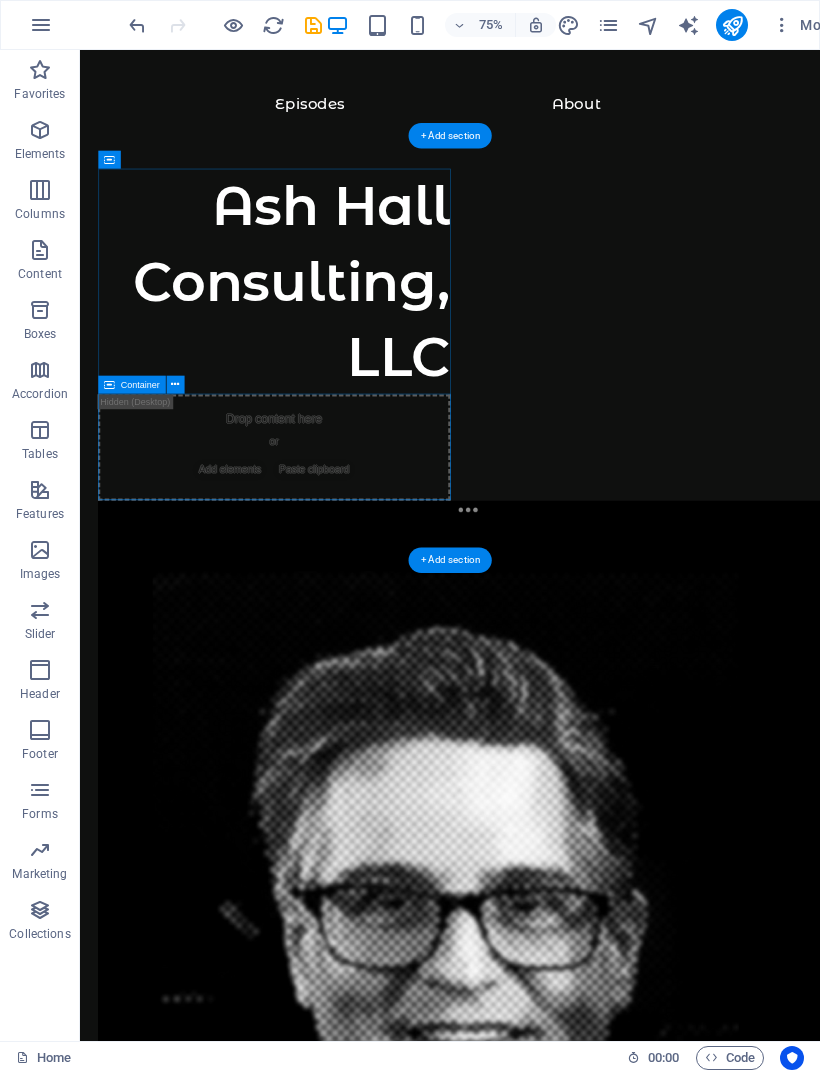 click on "Drop content here or  Add elements  Paste clipboard" at bounding box center (339, 580) 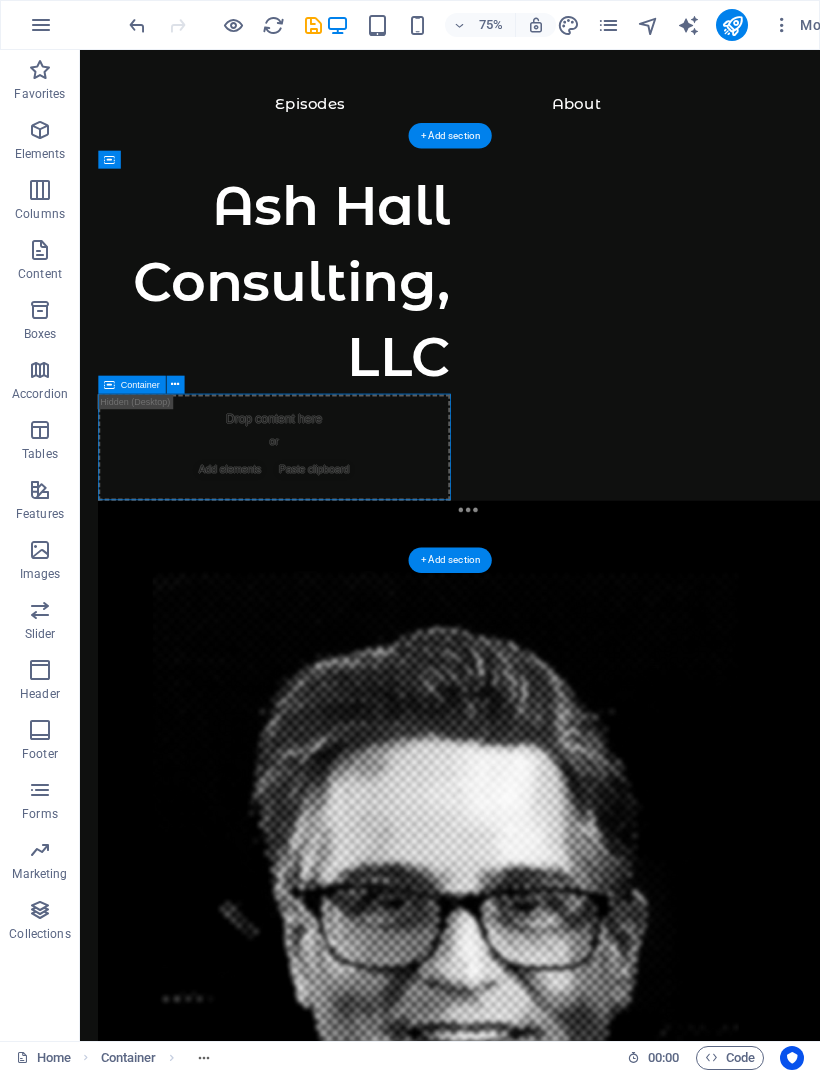 click on "Drop content here or  Add elements  Paste clipboard" at bounding box center [339, 580] 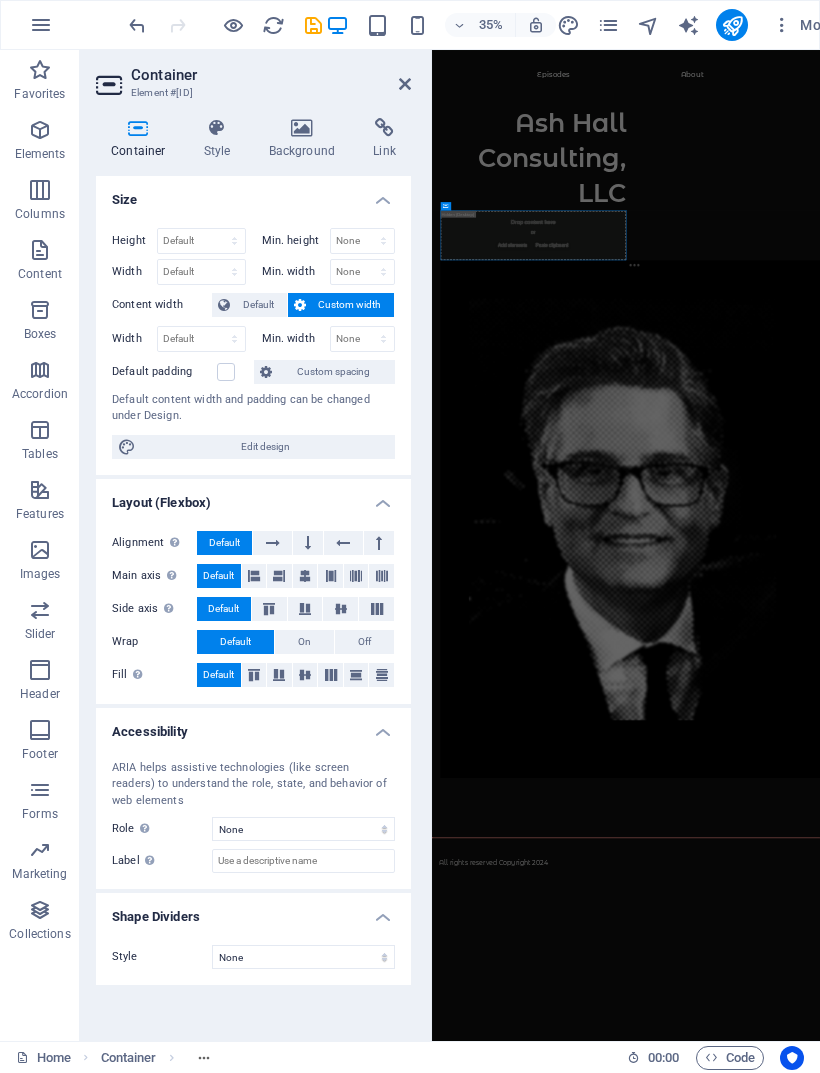click at bounding box center (40, 550) 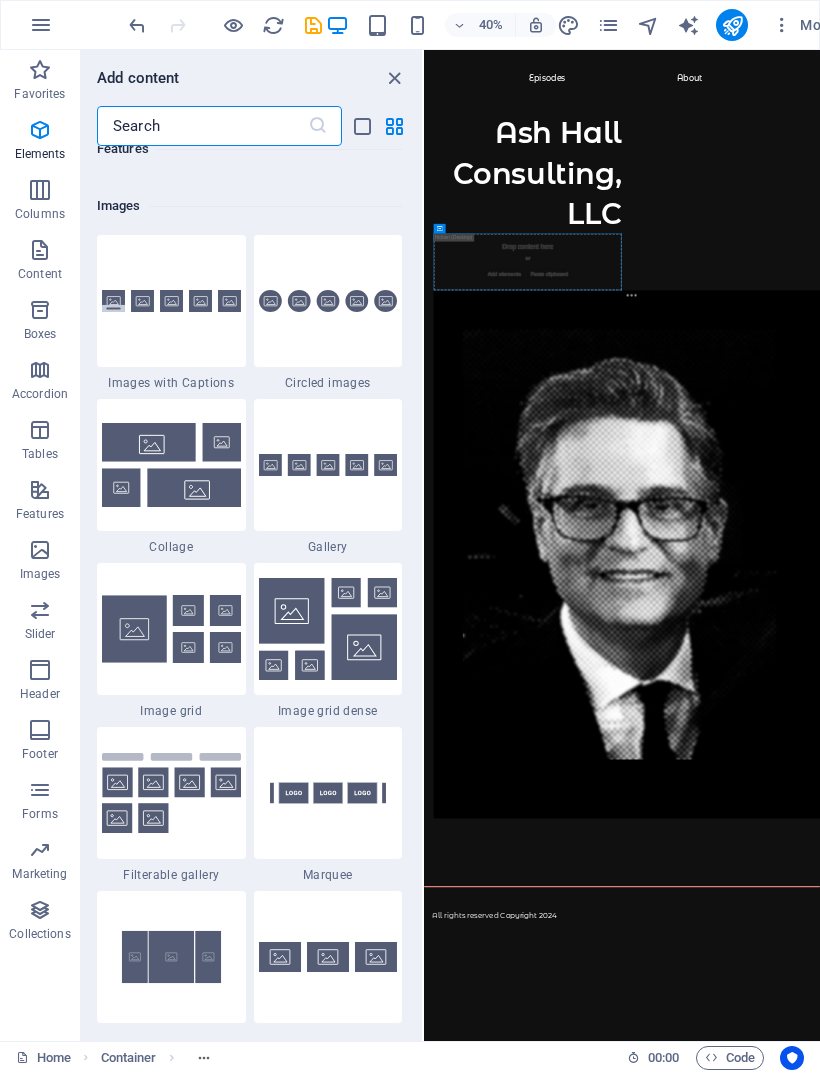 scroll, scrollTop: 10140, scrollLeft: 0, axis: vertical 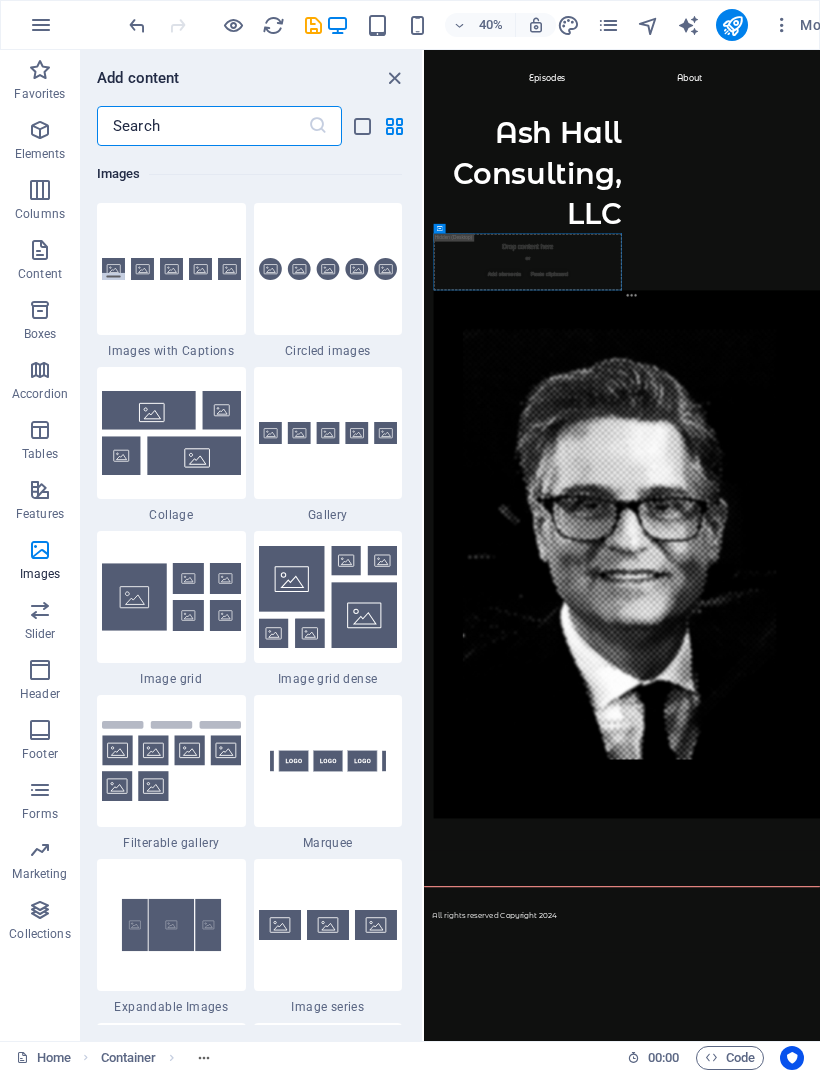 click at bounding box center [40, 550] 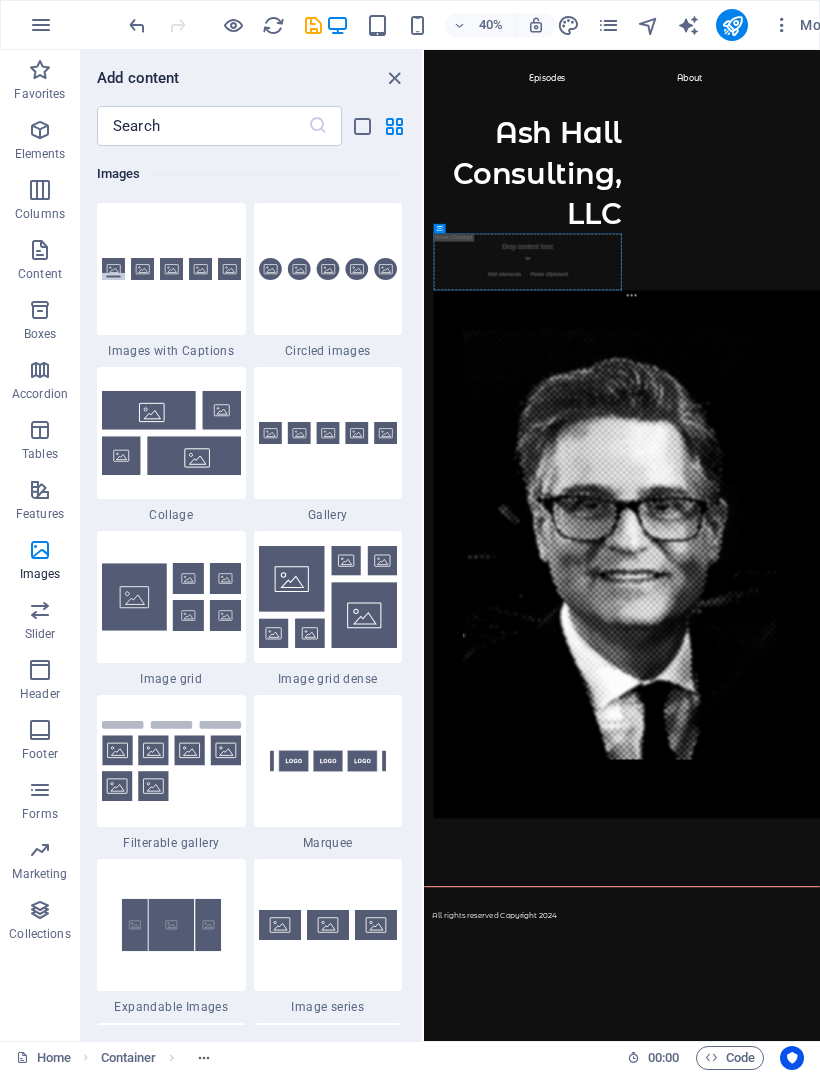 click on "Skip to main content
Episodes About Ash Hall Consulting, LLC Drop content here or  Add elements  Paste clipboard All rights reserved     Copyright 2024" at bounding box center (919, 1178) 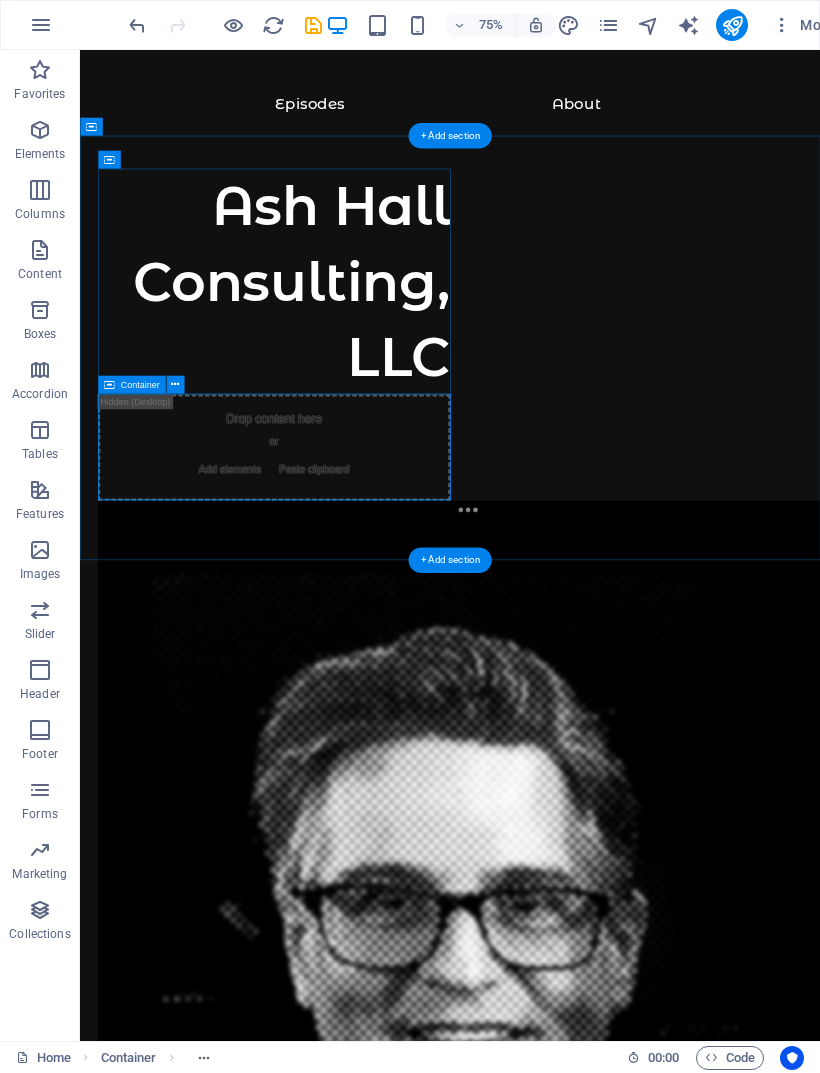 click on "Drop content here or  Add elements  Paste clipboard" at bounding box center (339, 580) 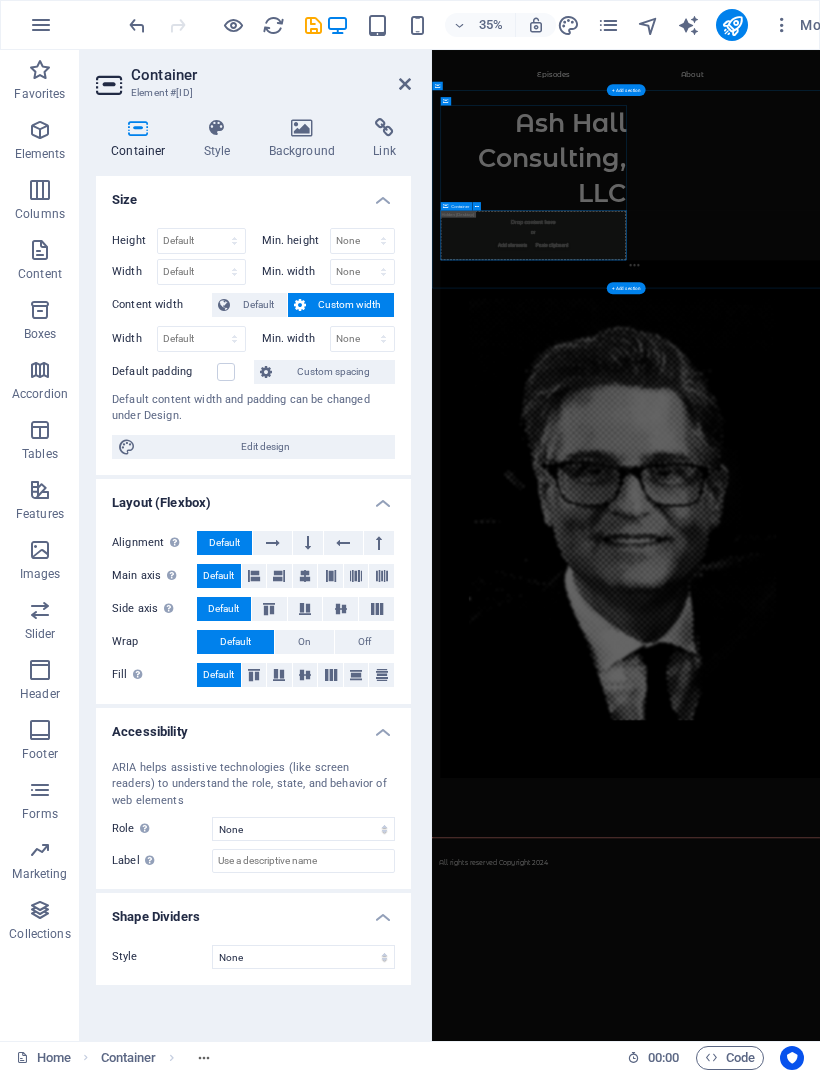click on "Skip to main content
Episodes About Ash Hall Consulting, LLC Drop content here or  Add elements  Paste clipboard All rights reserved     Copyright 2024" at bounding box center (986, 1258) 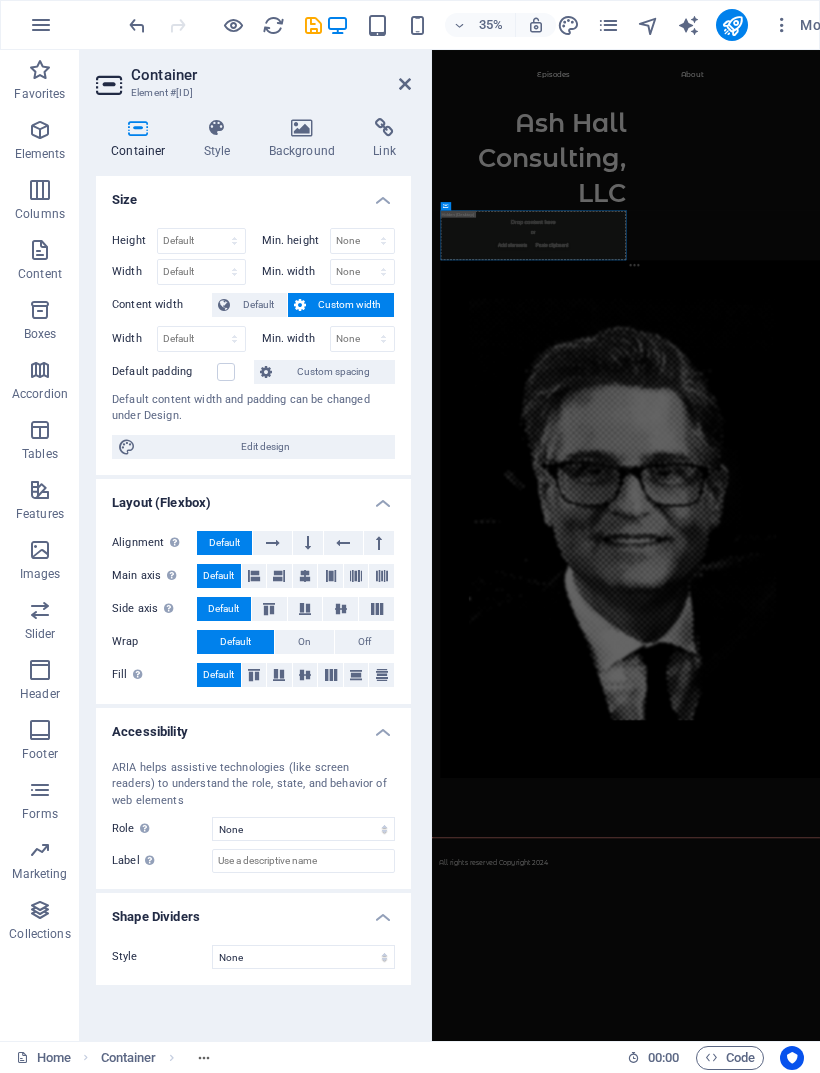click on "Skip to main content
Episodes About Ash Hall Consulting, LLC Drop content here or  Add elements  Paste clipboard All rights reserved     Copyright 2024" at bounding box center (986, 1258) 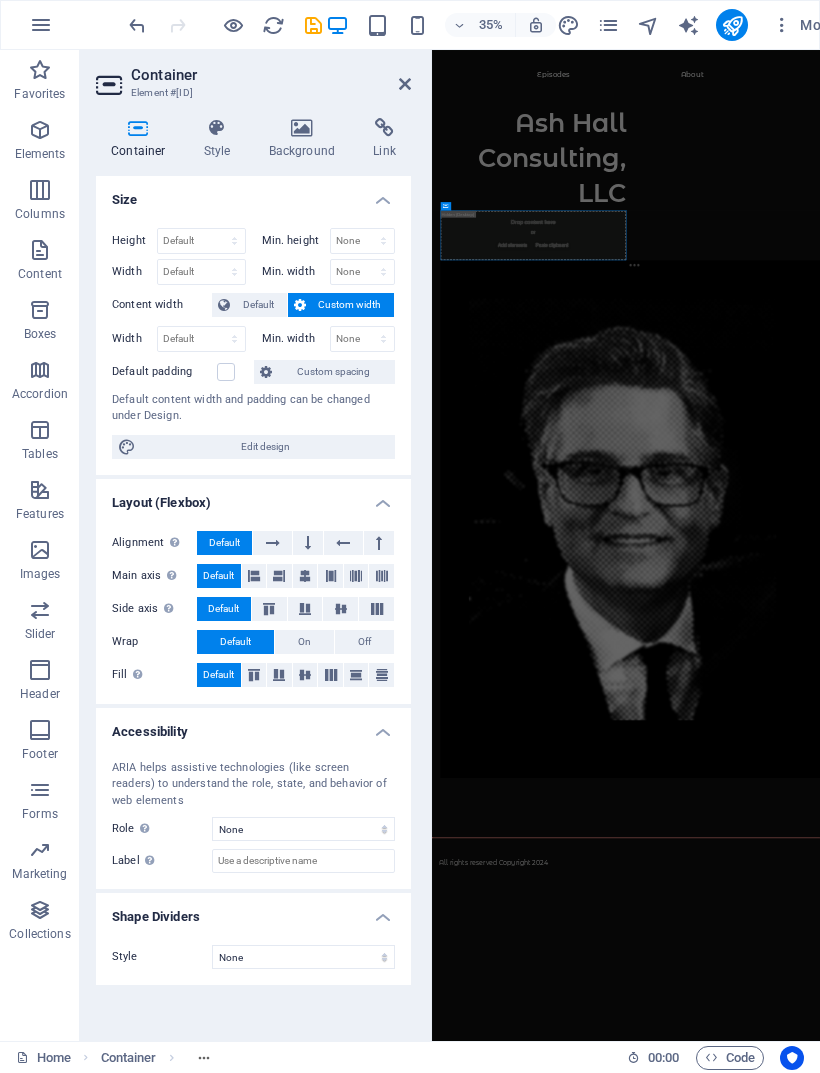 click on "Ash Hall Consulting, LLC Drop content here or  Add elements  Paste clipboard" at bounding box center [986, 1186] 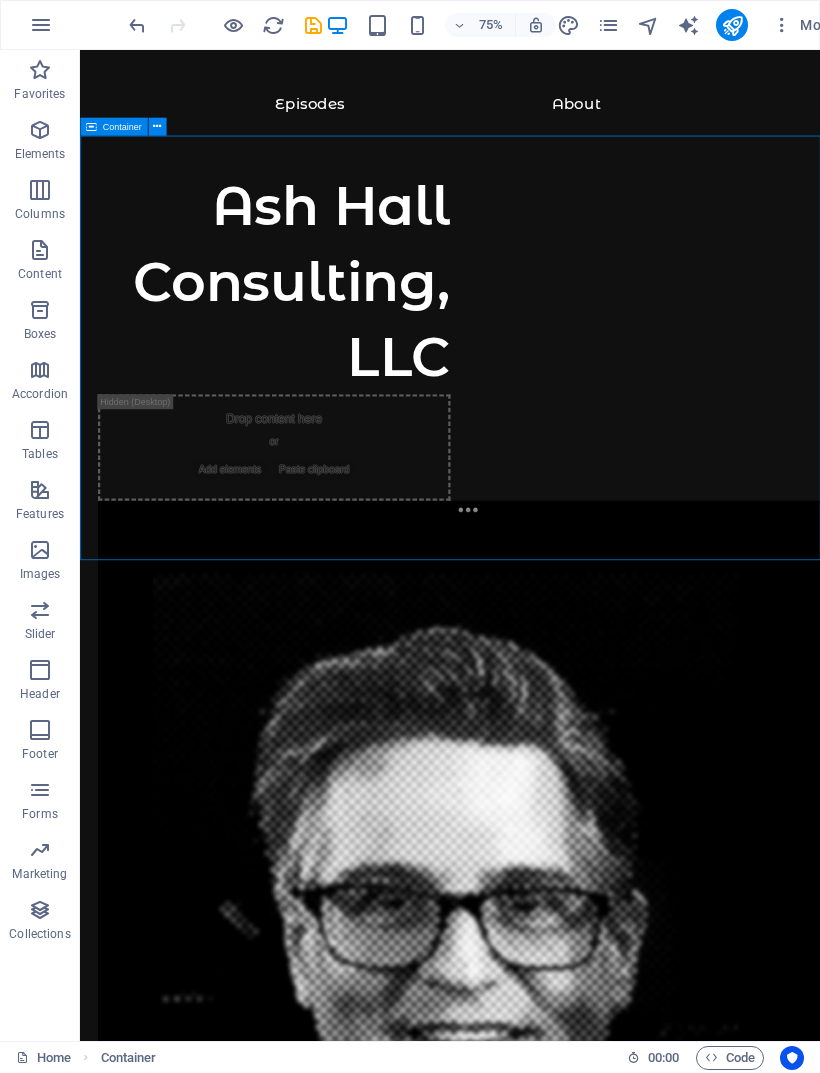 click on "Episodes About" at bounding box center (573, 106) 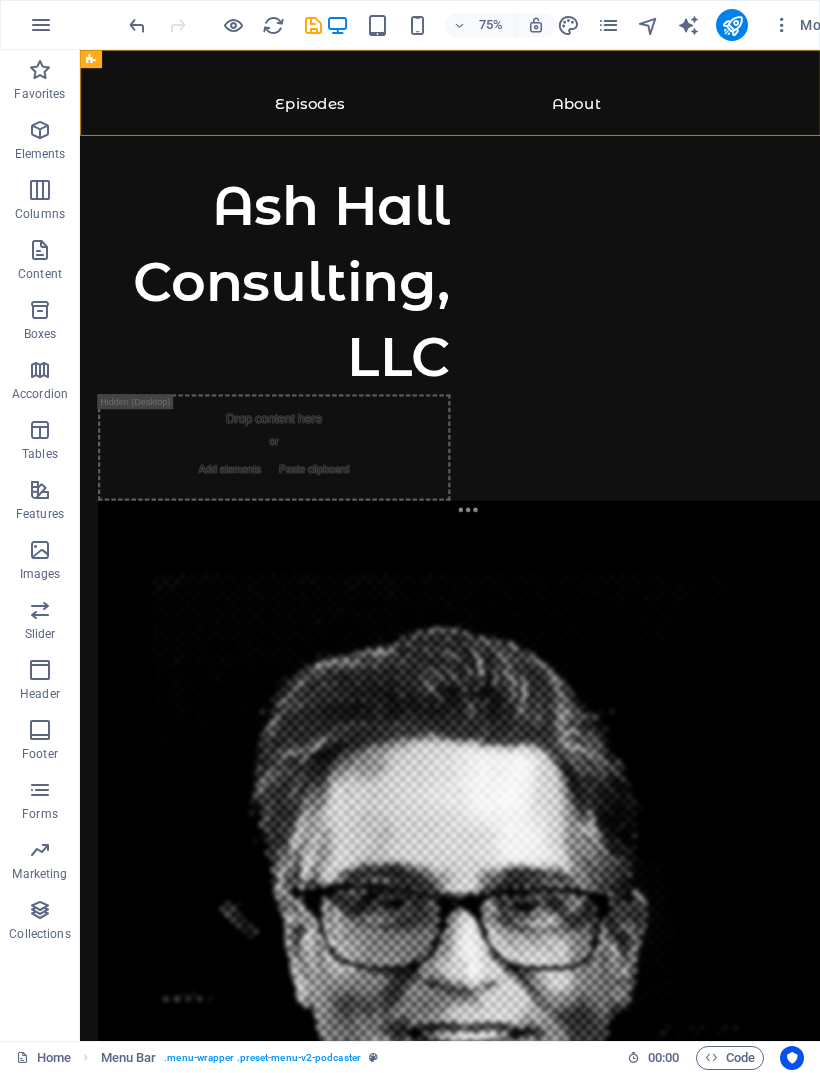 click on "Skip to main content
Episodes About Ash Hall Consulting, LLC Drop content here or  Add elements  Paste clipboard All rights reserved     Copyright 2024" at bounding box center (573, 1176) 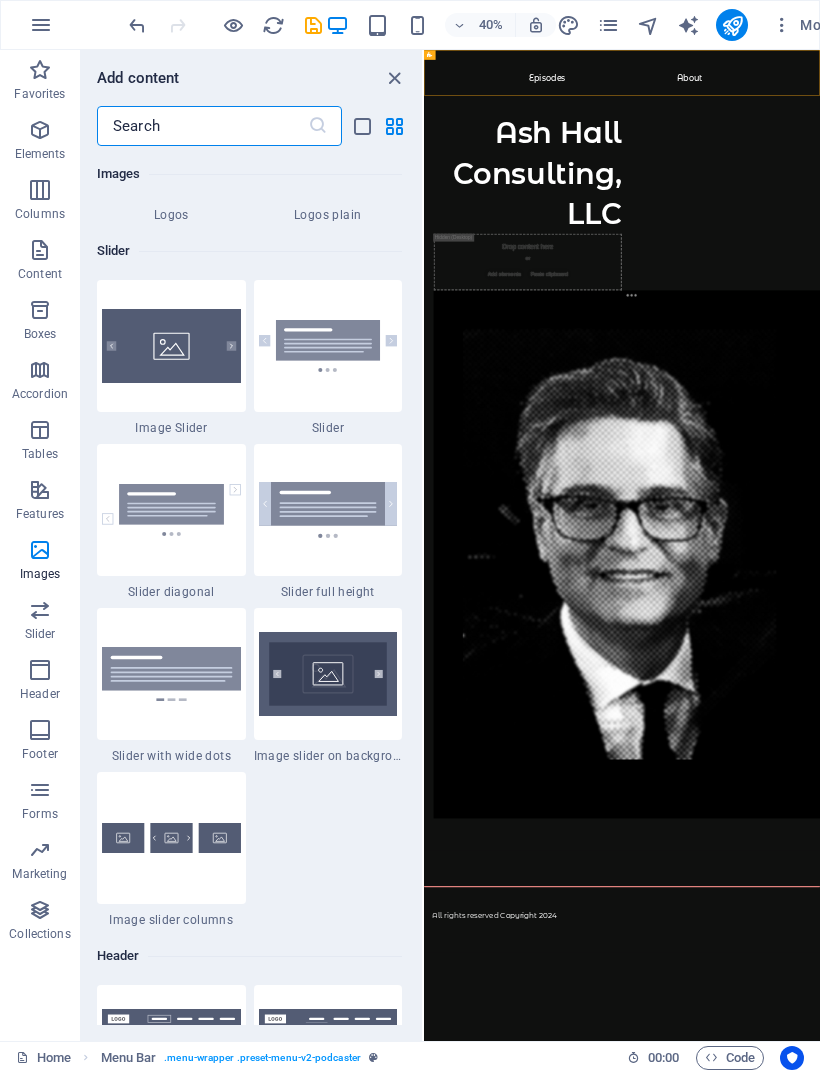 scroll, scrollTop: 11266, scrollLeft: 0, axis: vertical 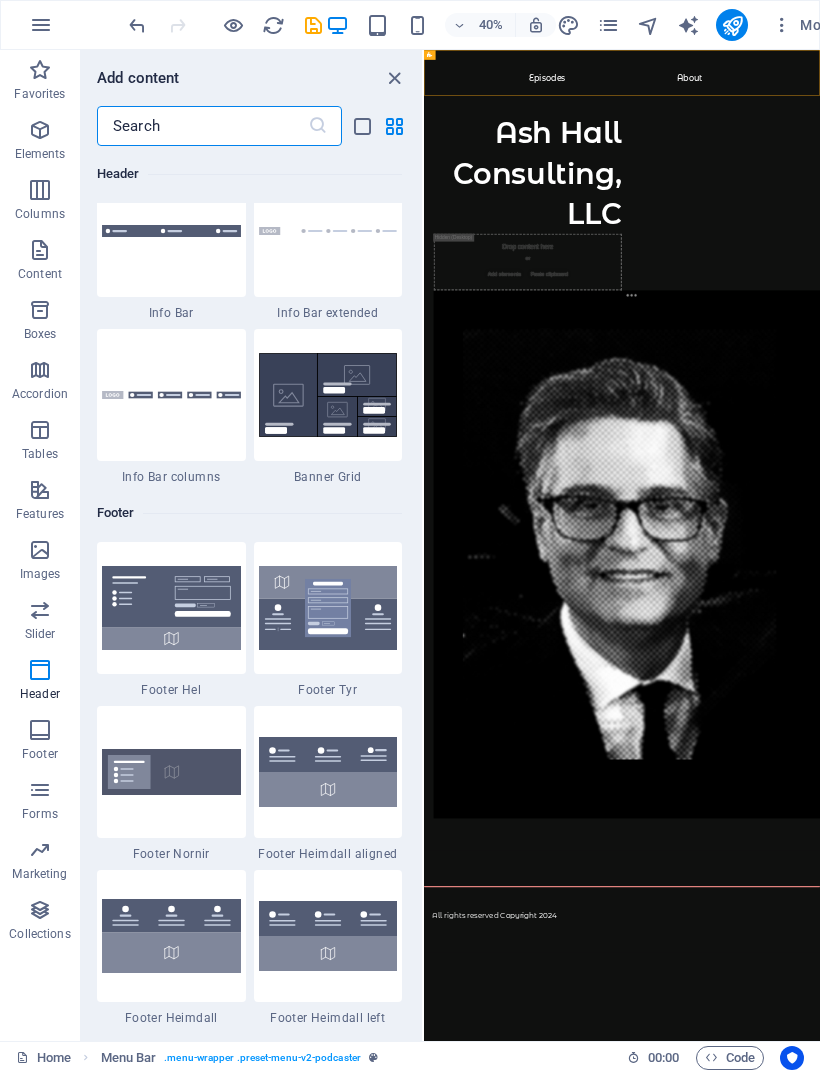 click on "Images" at bounding box center (40, 562) 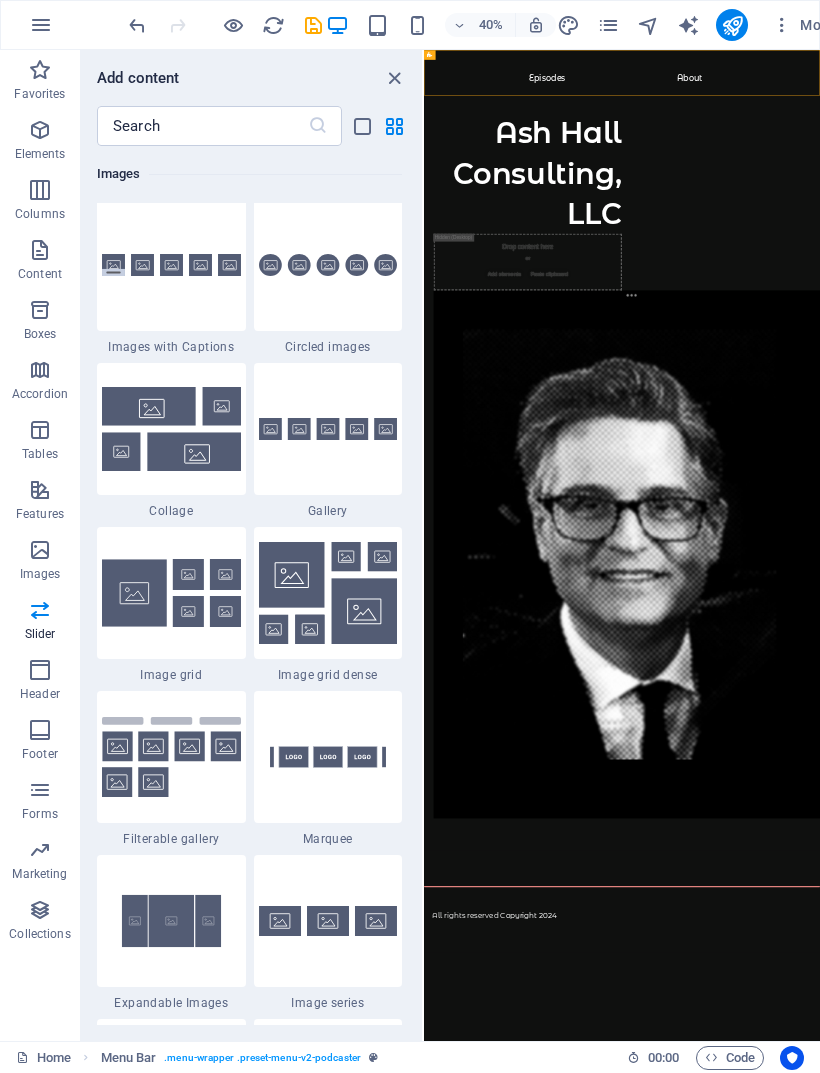 scroll, scrollTop: 10140, scrollLeft: 0, axis: vertical 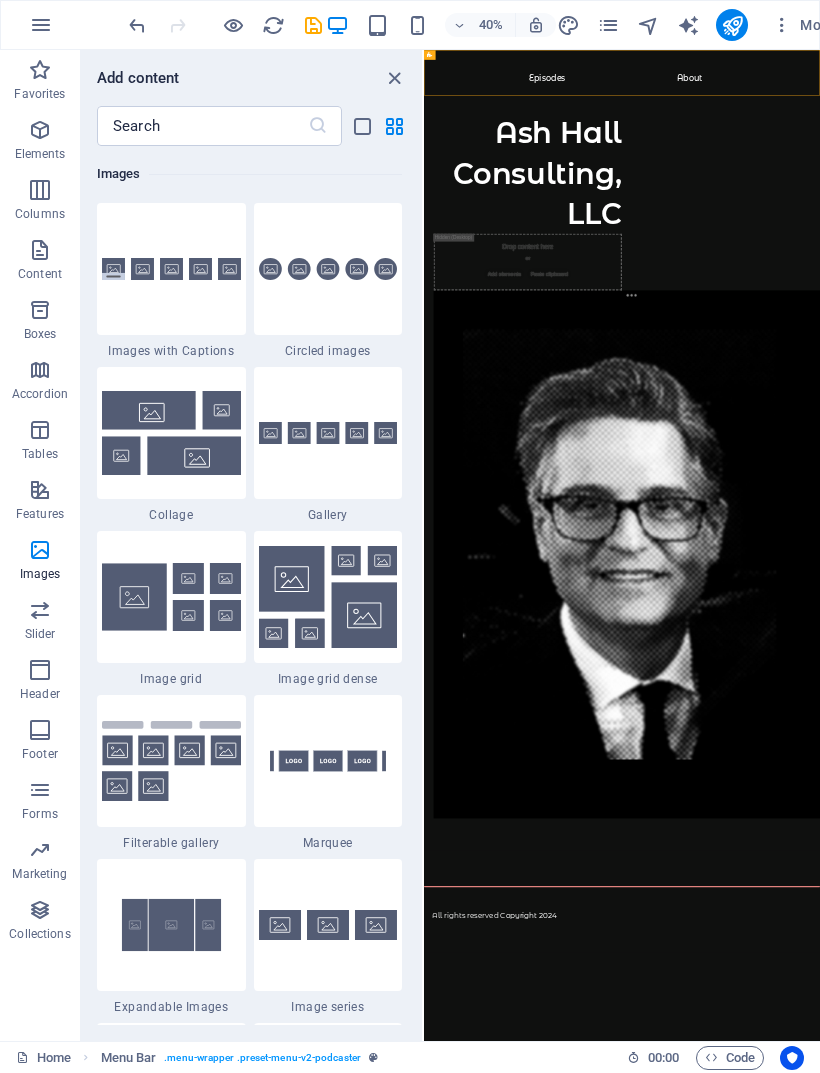 click on "Skip to main content
Episodes About Ash Hall Consulting, LLC Drop content here or  Add elements  Paste clipboard All rights reserved     Copyright 2024" at bounding box center [919, 1178] 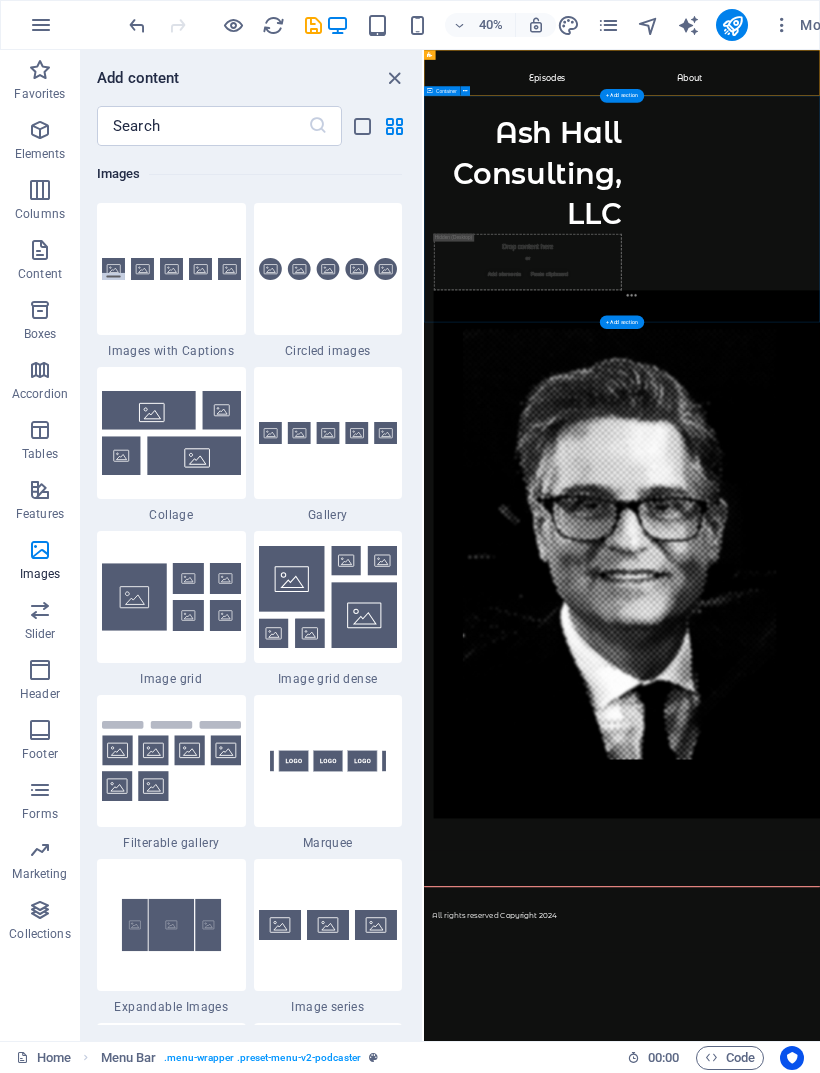 click on "Ash Hall Consulting, LLC Drop content here or  Add elements  Paste clipboard" at bounding box center (919, 1107) 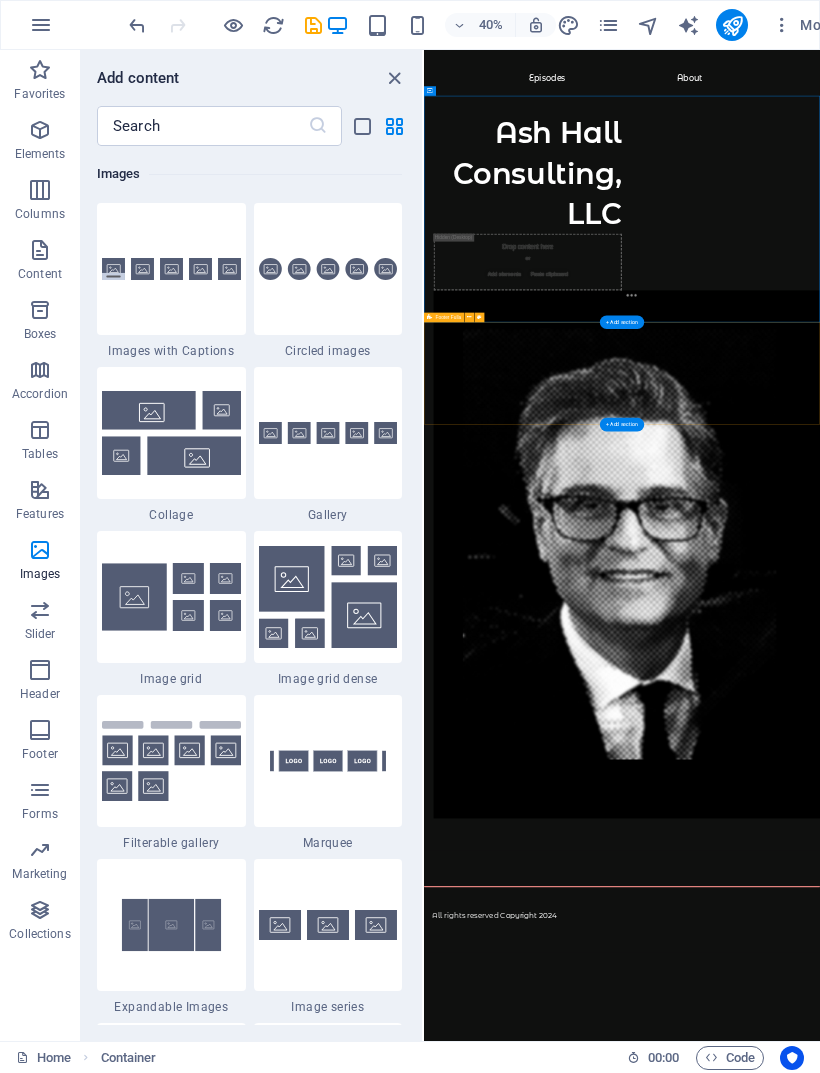 click on "All rights reserved     Copyright 2024" at bounding box center [919, 2179] 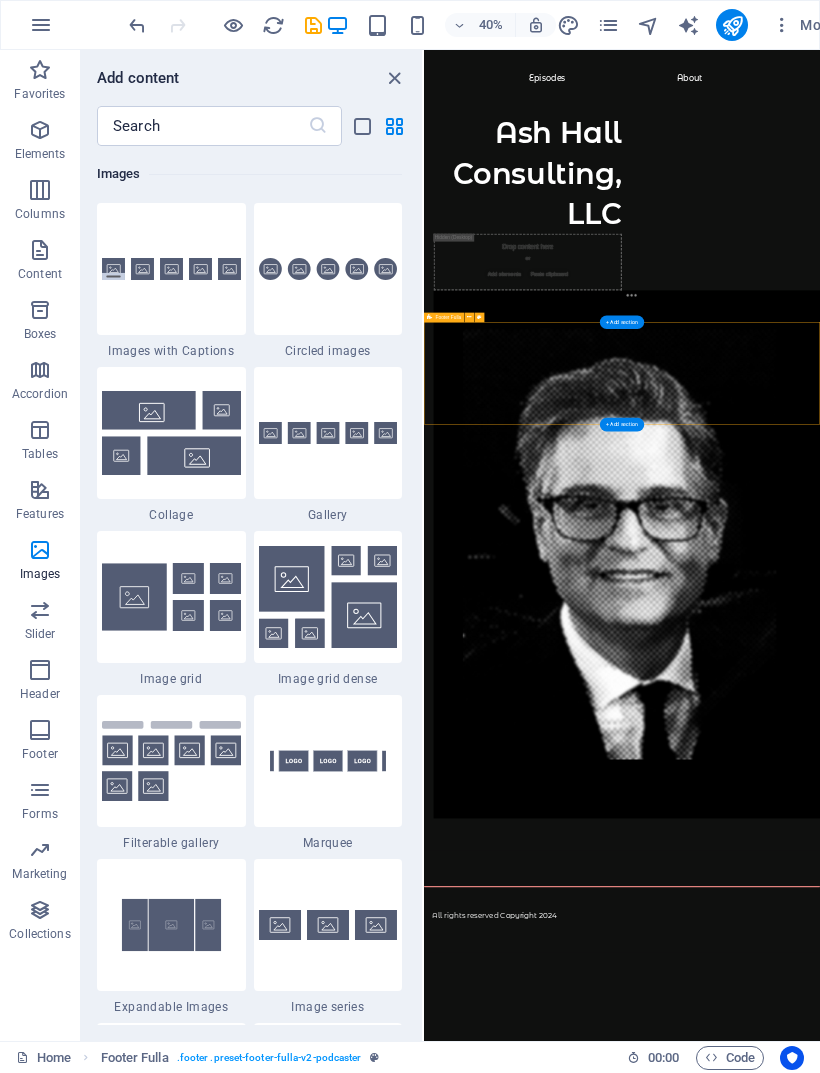 click at bounding box center (394, 78) 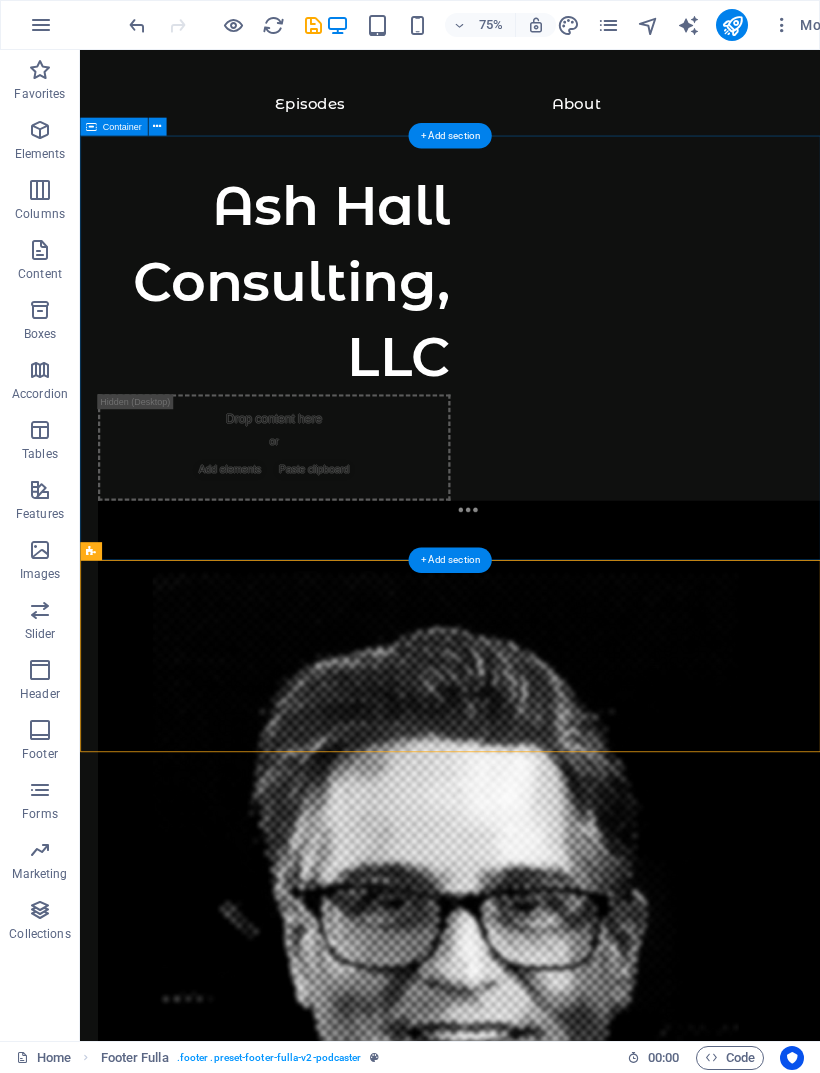 click on "Ash Hall Consulting, LLC Drop content here or  Add elements  Paste clipboard" at bounding box center [573, 1105] 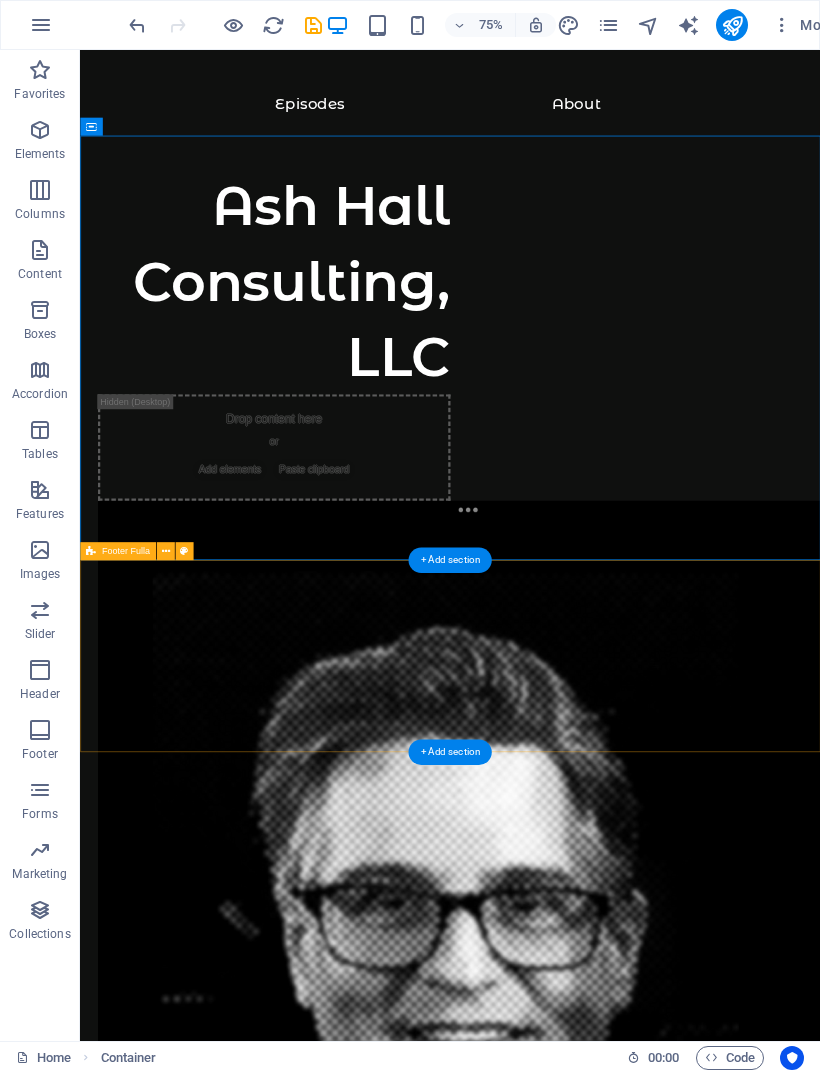 click on "All rights reserved     Copyright 2024" at bounding box center (573, 2175) 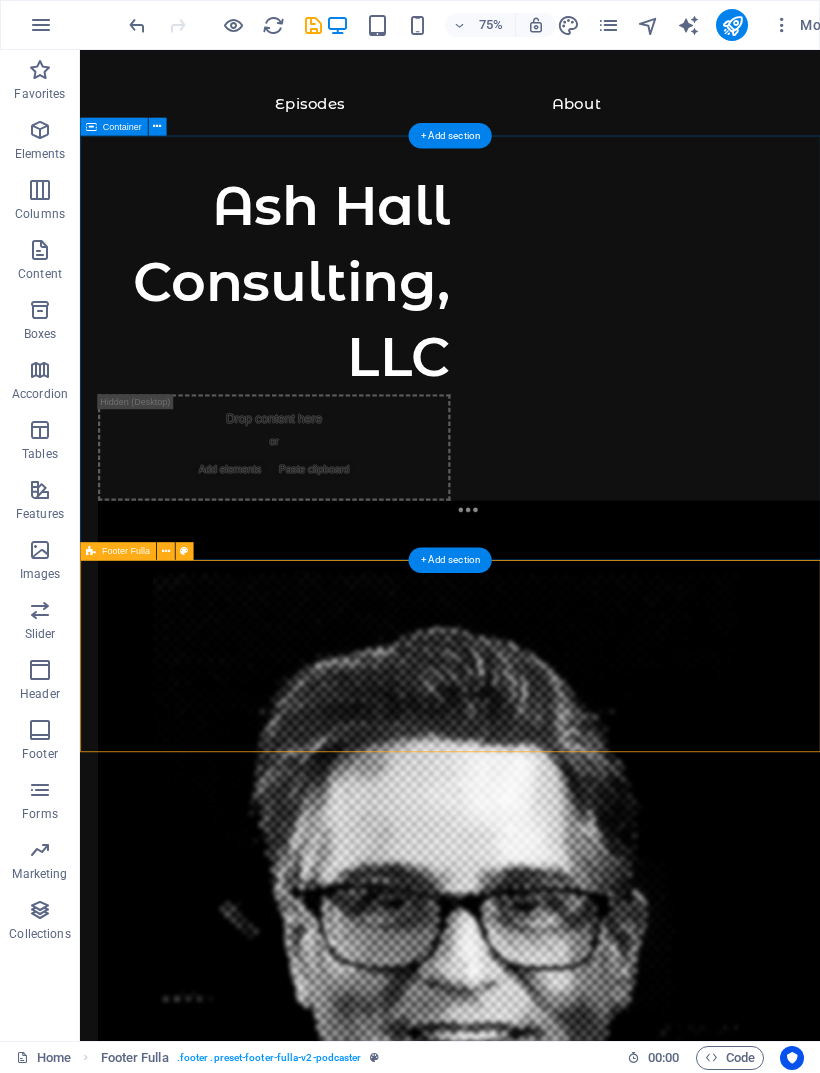 click at bounding box center (165, 551) 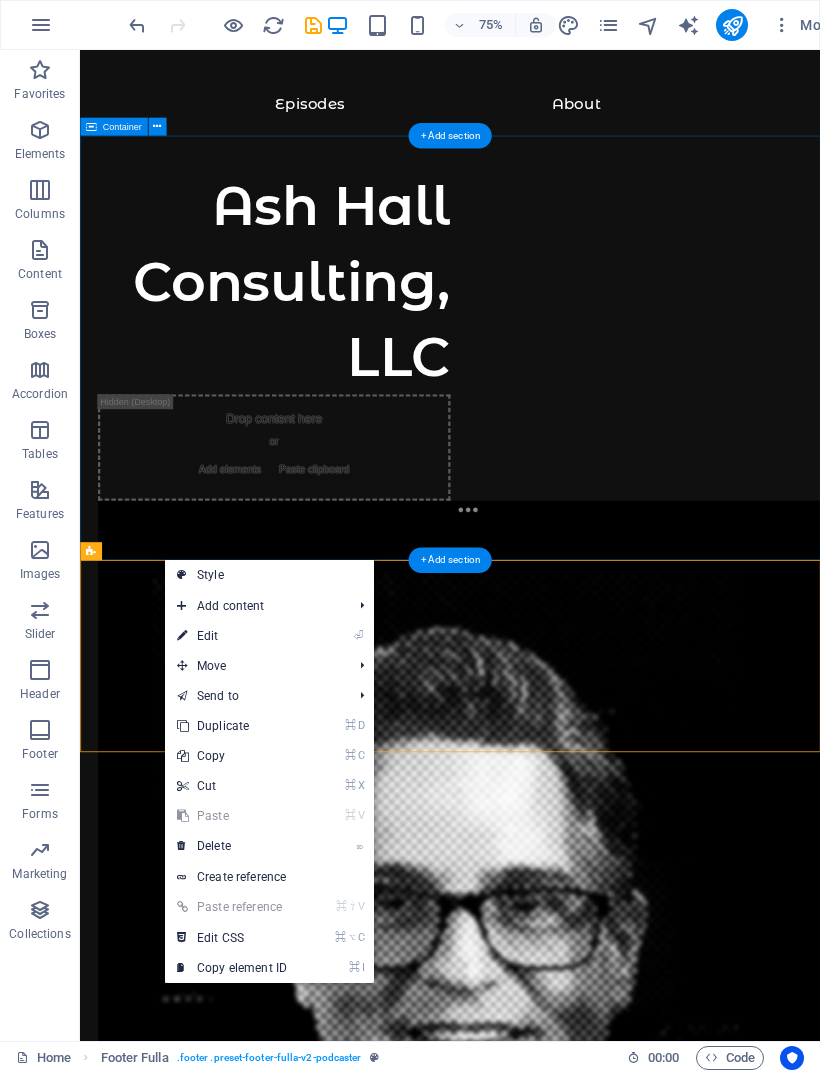 click on "⌦  Delete" at bounding box center (232, 846) 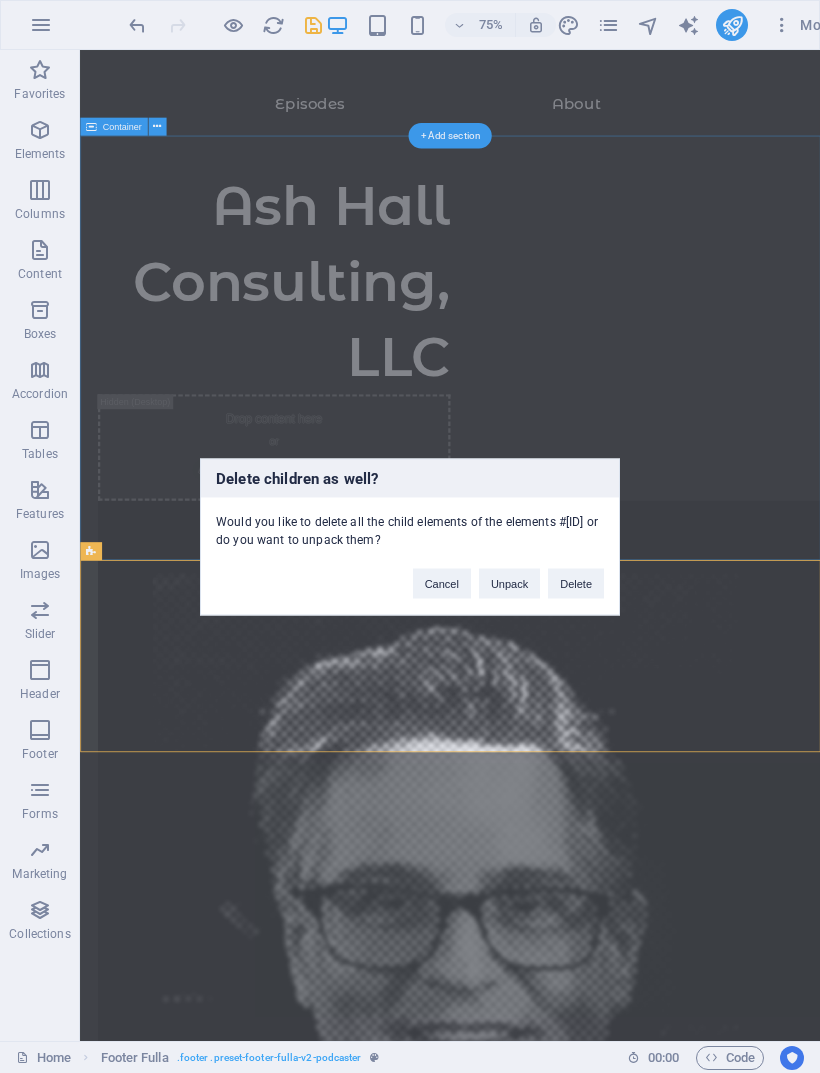 click on "Delete" at bounding box center [576, 583] 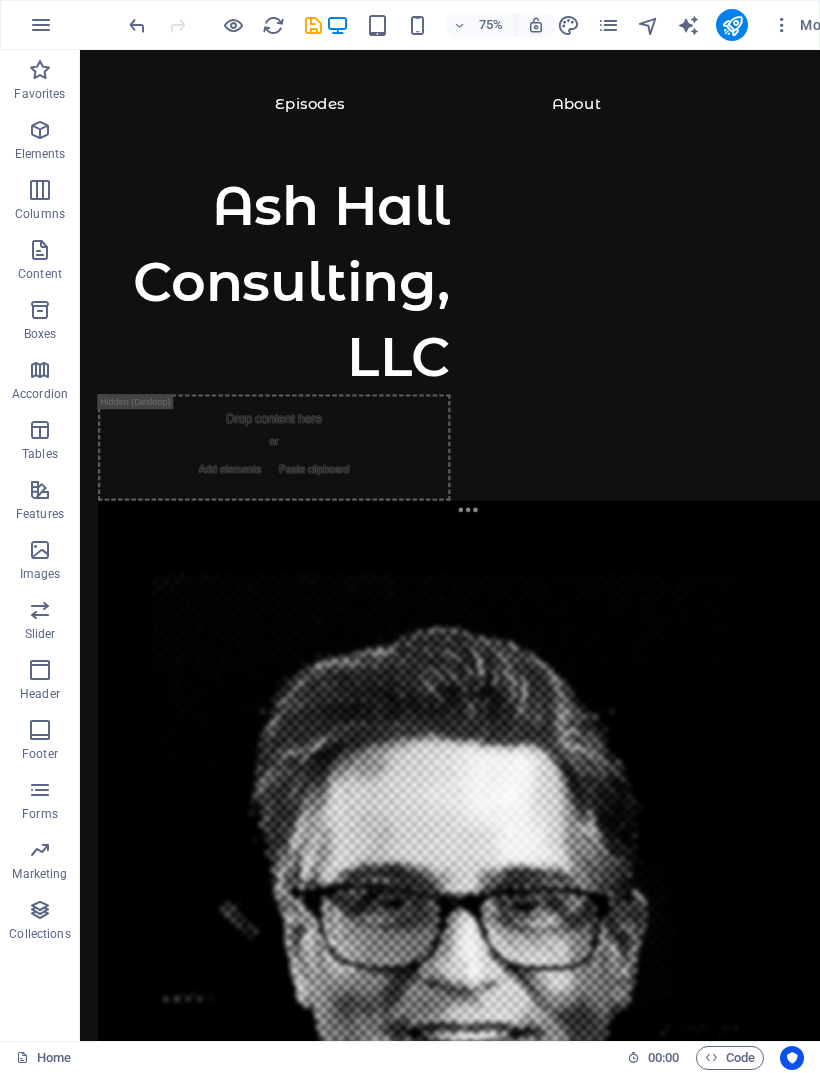 click on "Skip to main content
Episodes About Ash Hall Consulting, LLC Drop content here or  Add elements  Paste clipboard" at bounding box center [573, 1048] 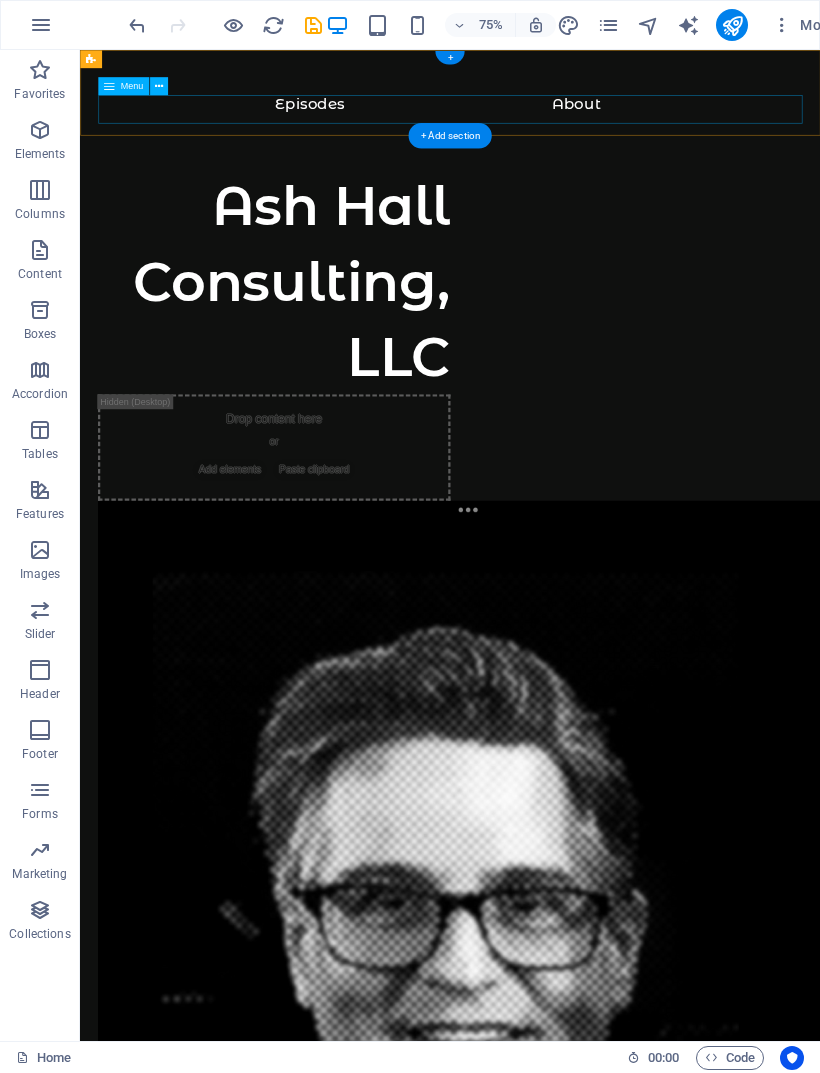 click on "Episodes About" at bounding box center [573, 128] 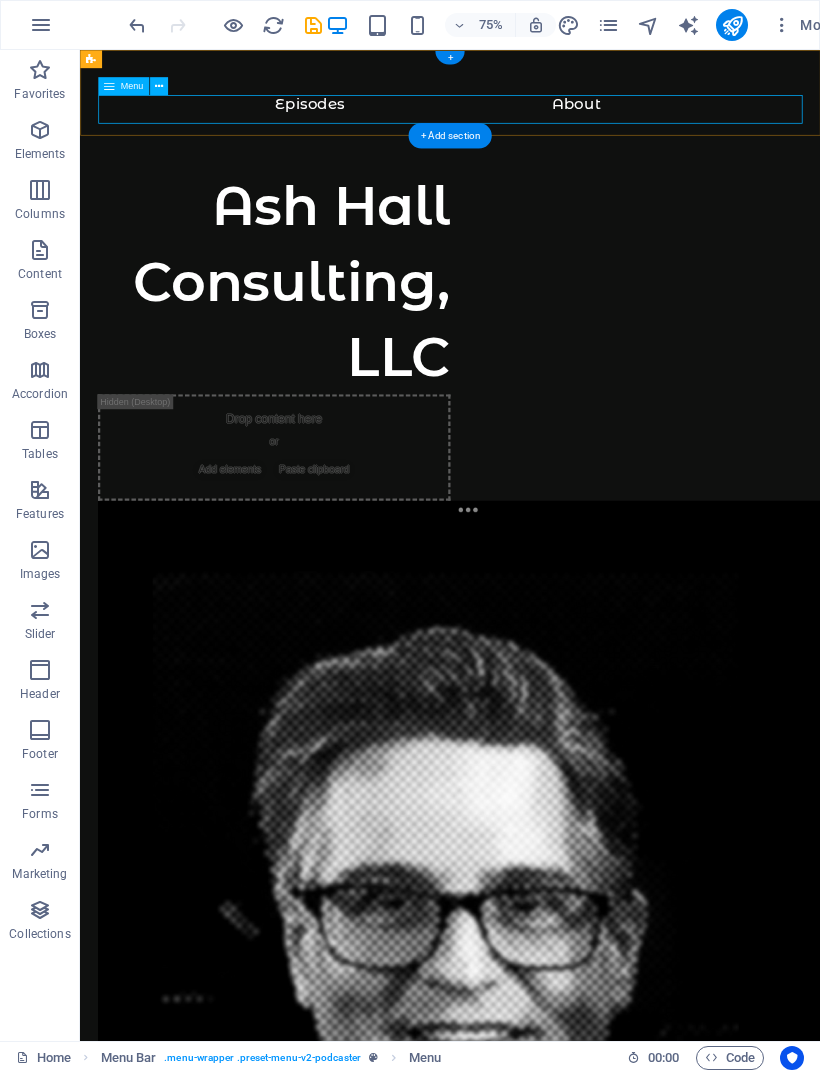 click at bounding box center (159, 86) 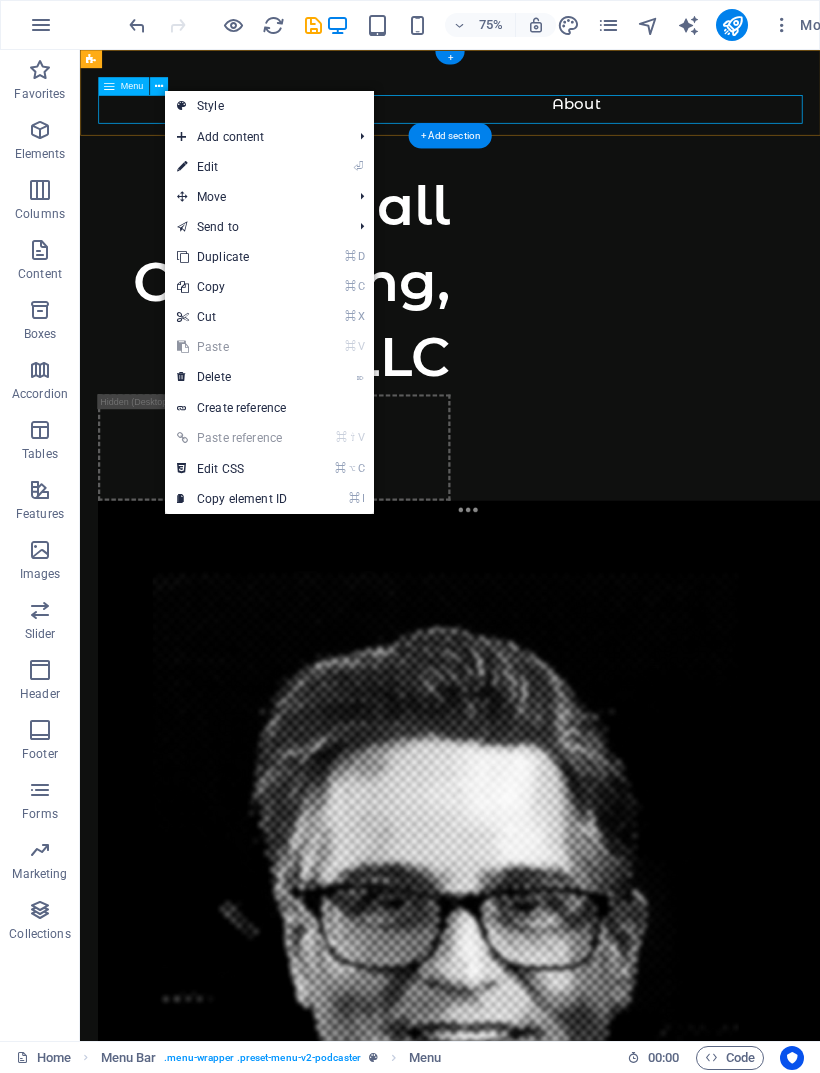 click on "⌦  Delete" at bounding box center (232, 377) 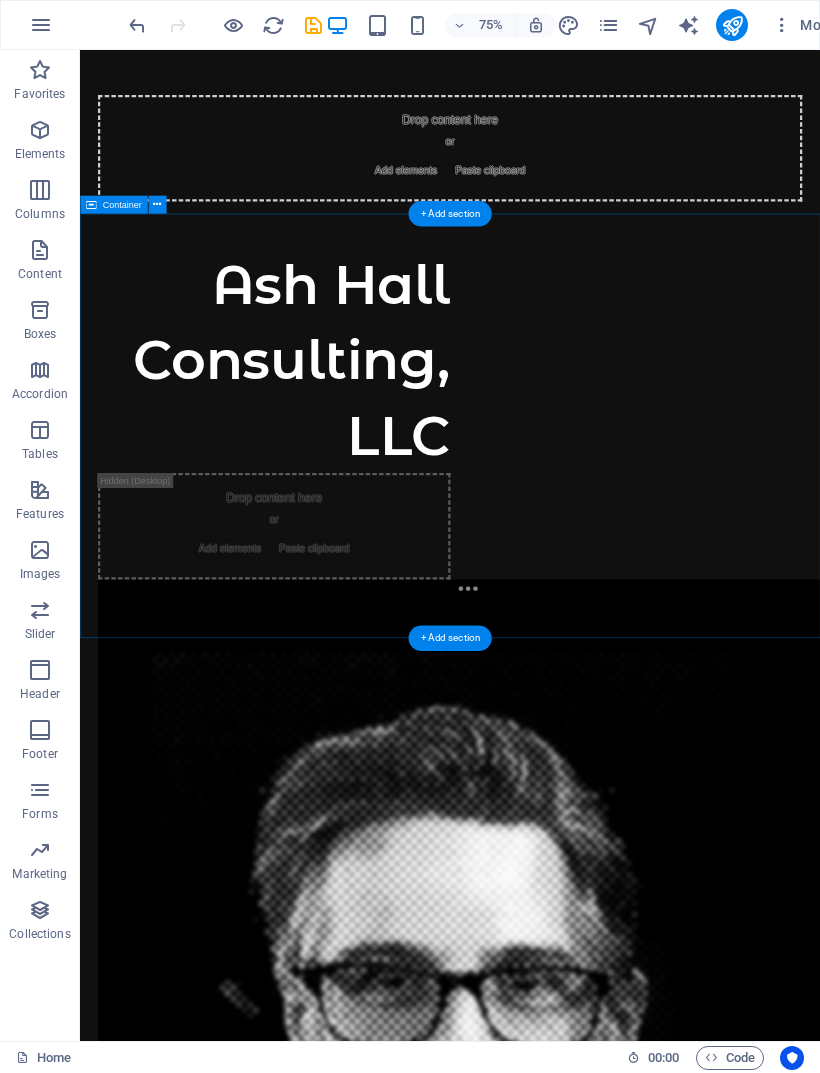 click on "Ash Hall Consulting, LLC Drop content here or  Add elements  Paste clipboard" at bounding box center (573, 1210) 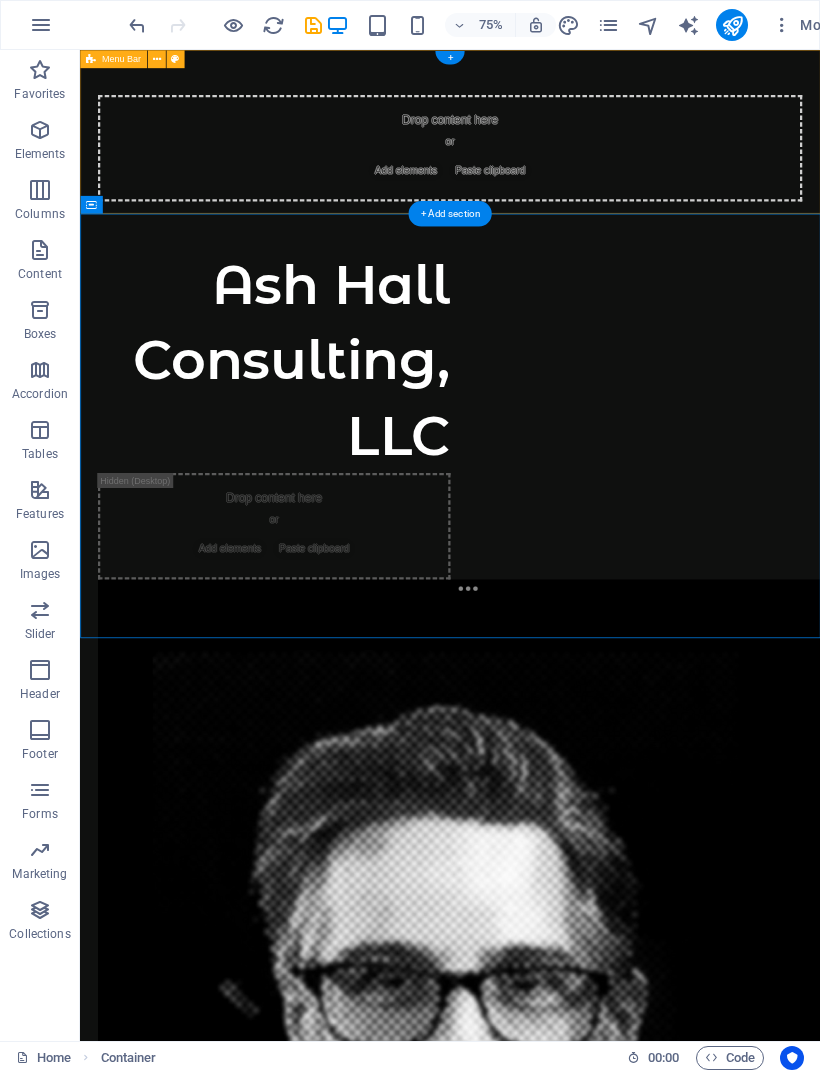 click on "Drop content here or  Add elements  Paste clipboard" at bounding box center [573, 181] 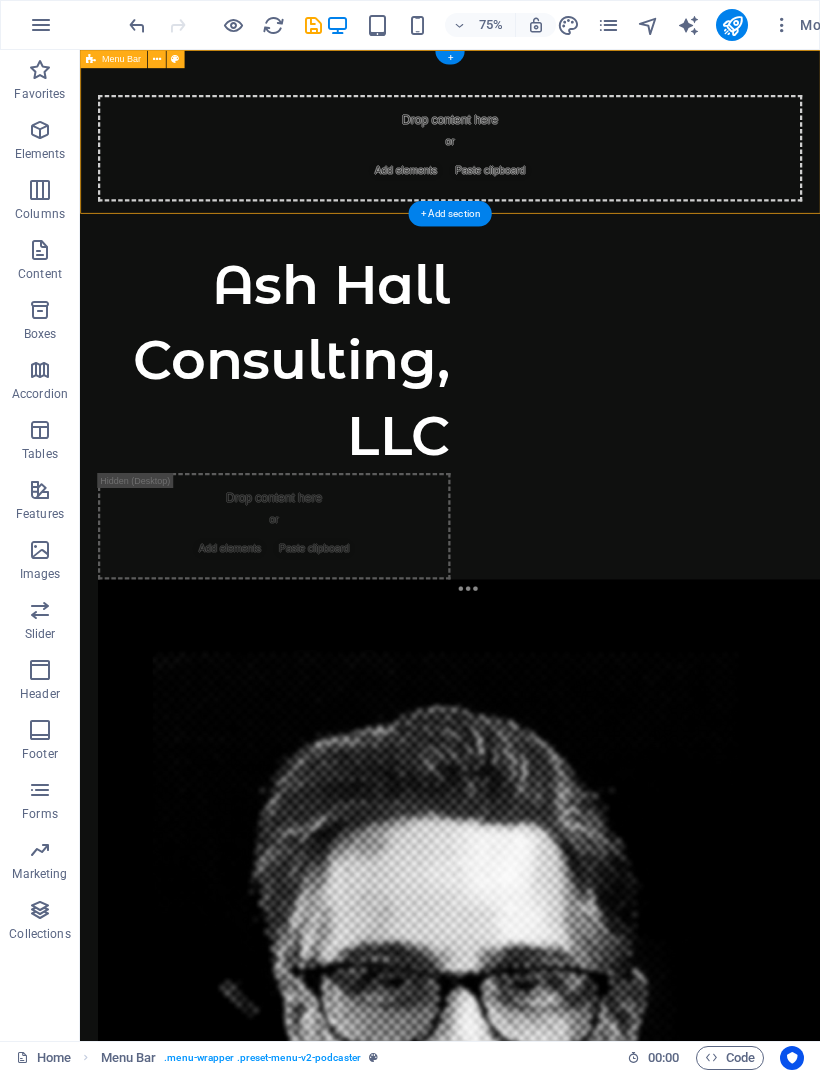 click at bounding box center [156, 59] 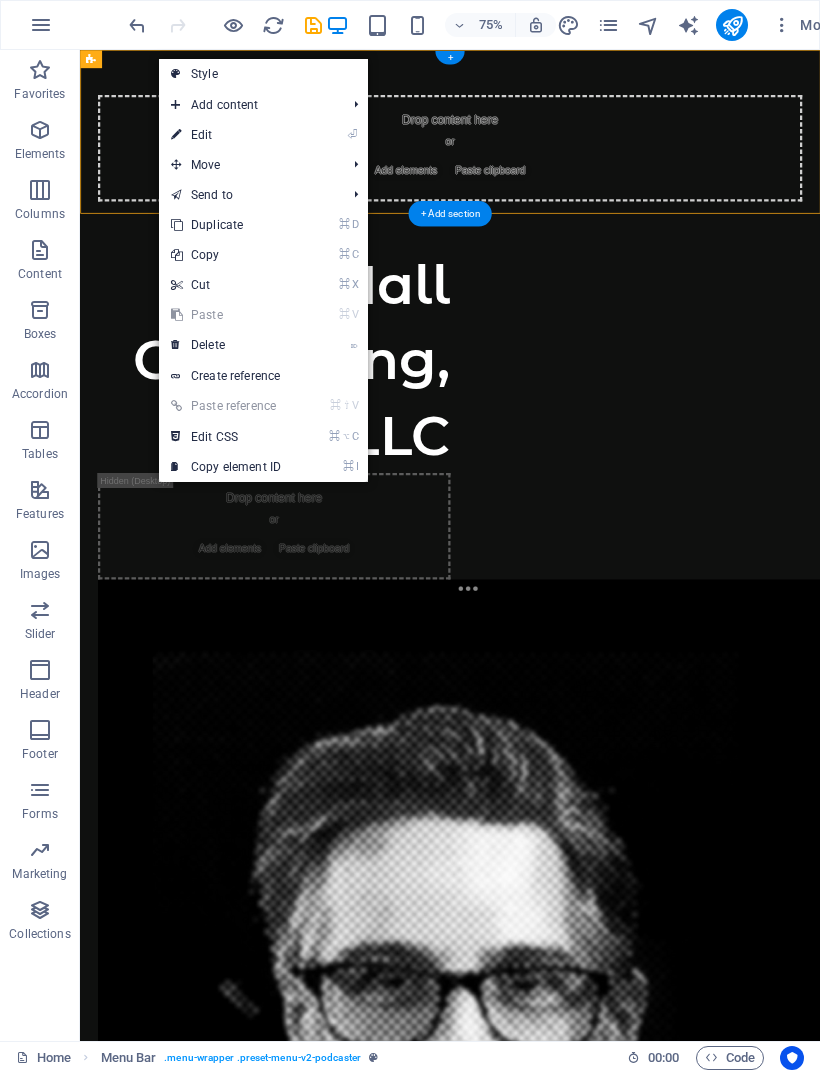 click on "⌦  Delete" at bounding box center (226, 345) 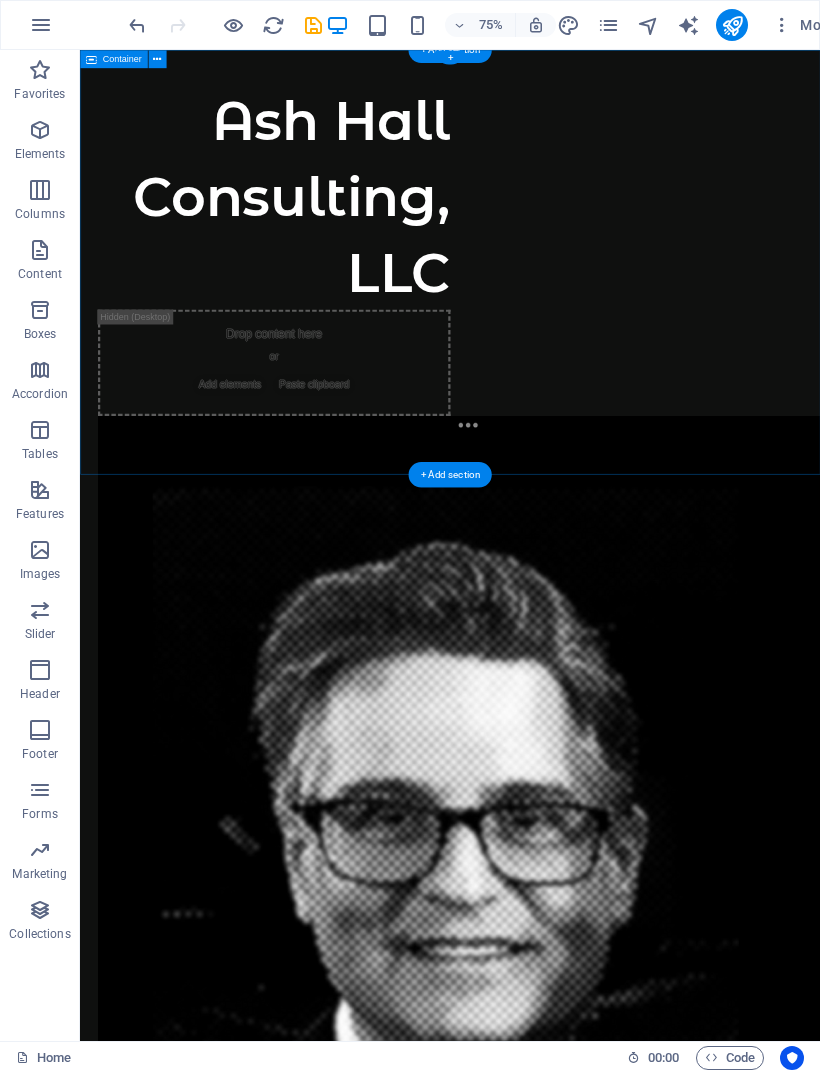 click on "Ash Hall Consulting, LLC Drop content here or  Add elements  Paste clipboard" at bounding box center (573, 992) 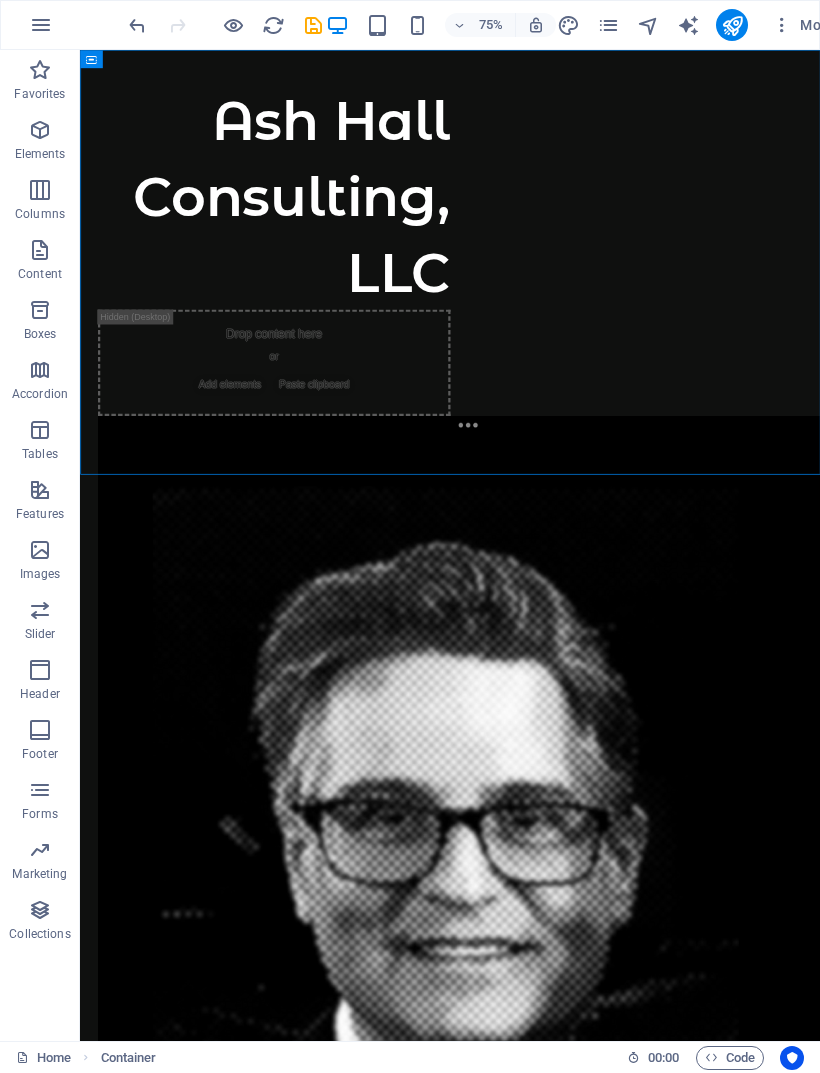click on "Skip to main content
Ash Hall Consulting, LLC Drop content here or  Add elements  Paste clipboard" at bounding box center [573, 992] 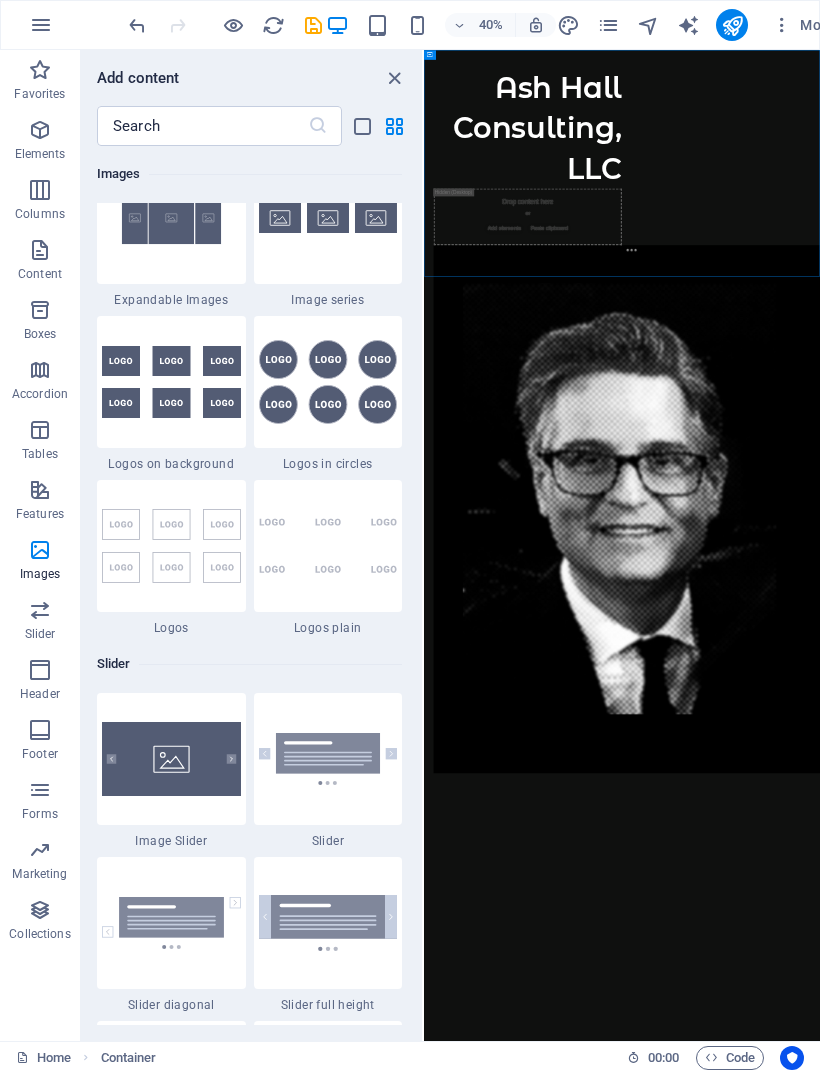 scroll, scrollTop: 10849, scrollLeft: 0, axis: vertical 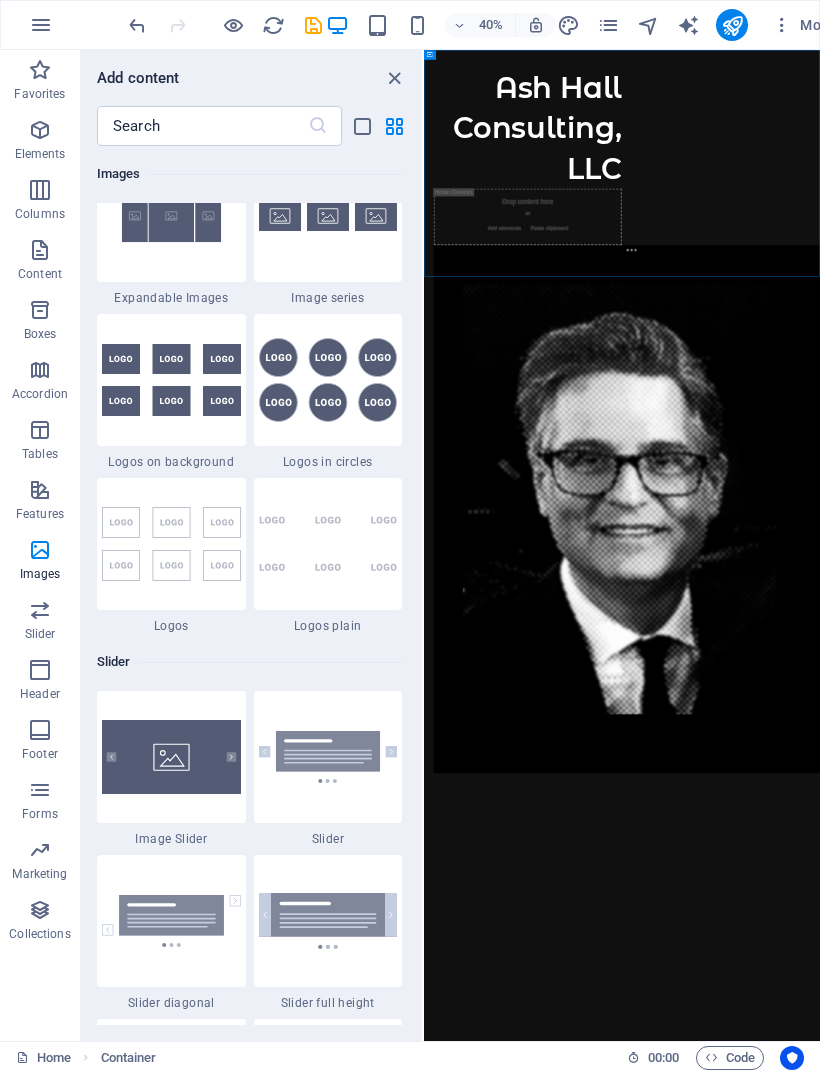 click at bounding box center (40, 250) 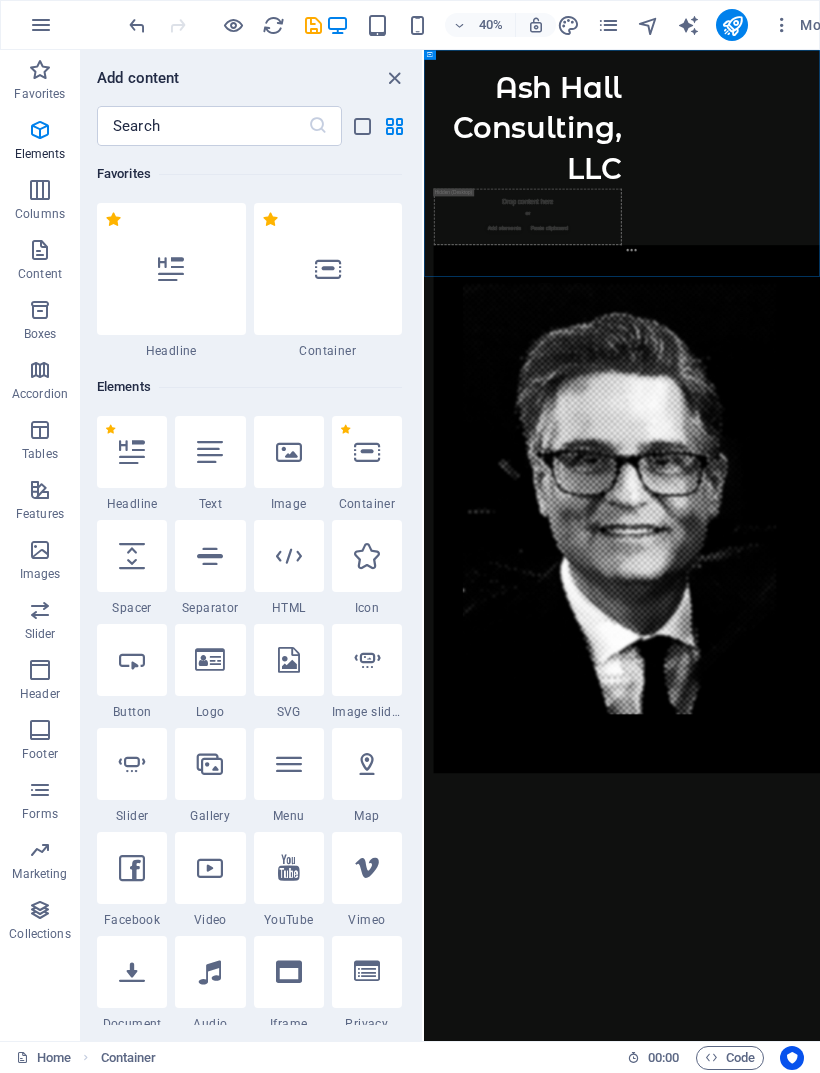 scroll, scrollTop: 0, scrollLeft: 0, axis: both 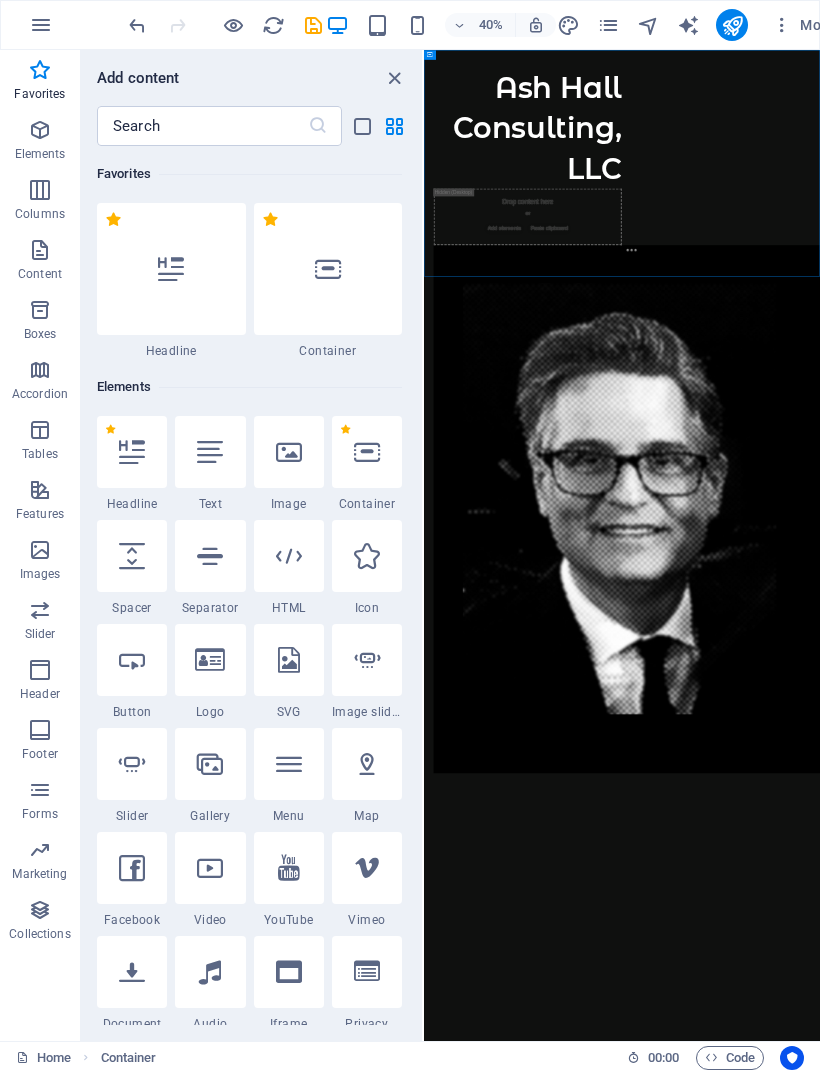 click at bounding box center [289, 452] 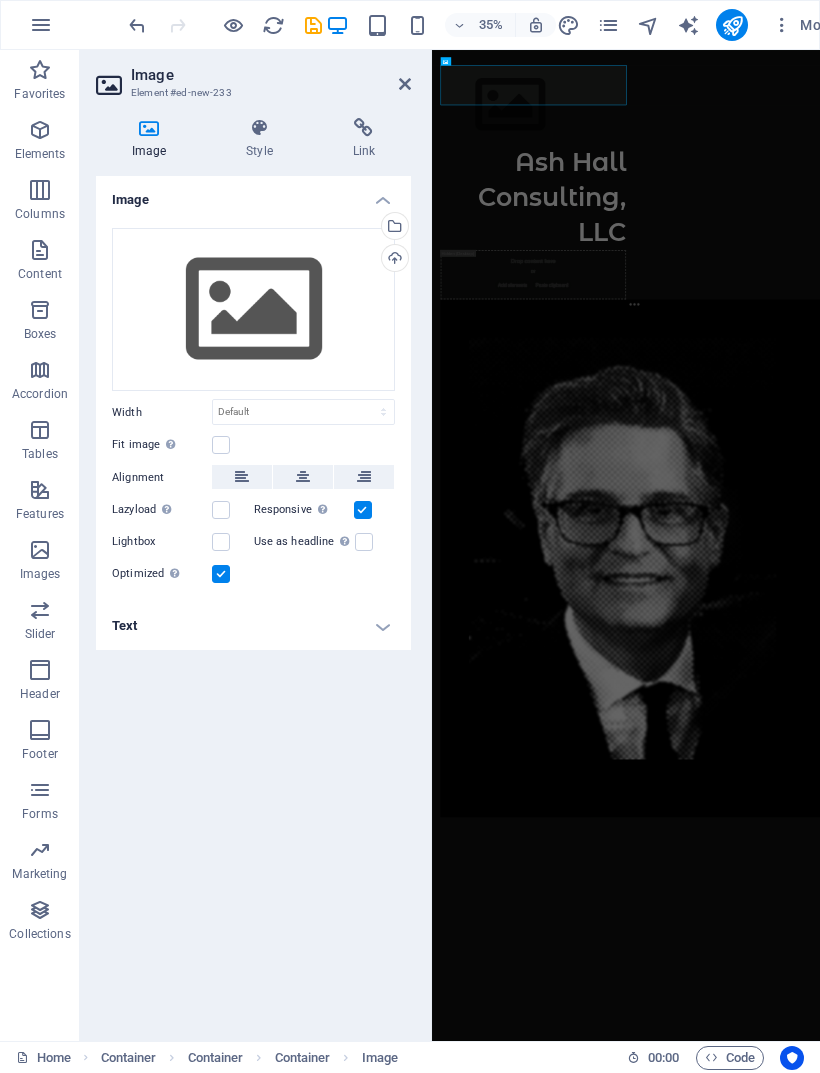 click on "Select files from the file manager, stock photos, or upload file(s)" at bounding box center [393, 228] 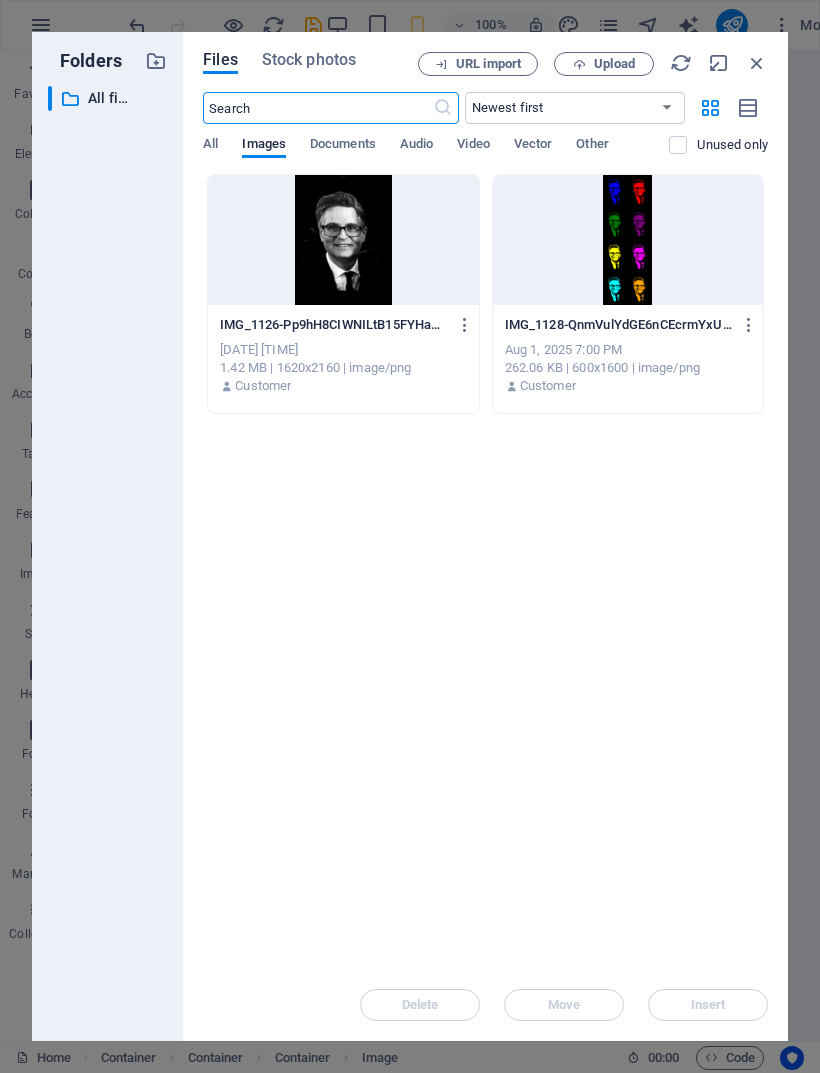 click on "Upload" at bounding box center [604, 64] 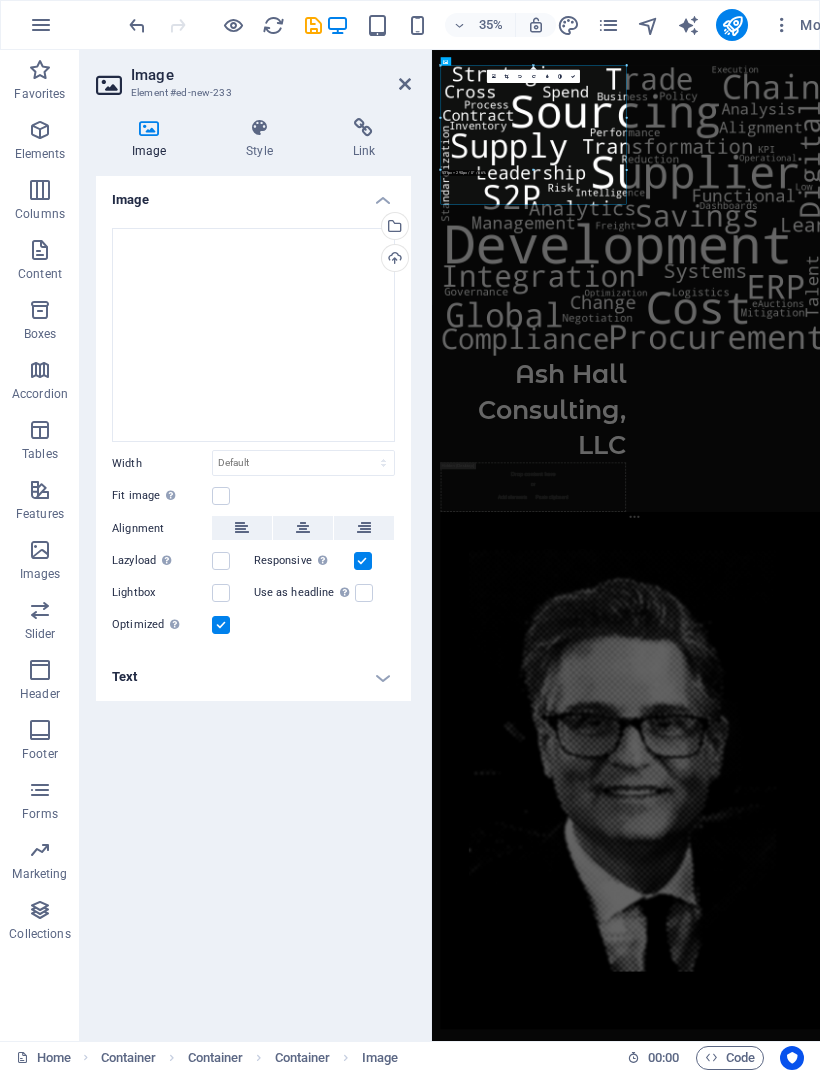 click on "Ash Hall Consulting, LLC Drop content here or  Add elements  Paste clipboard" at bounding box center (986, 1489) 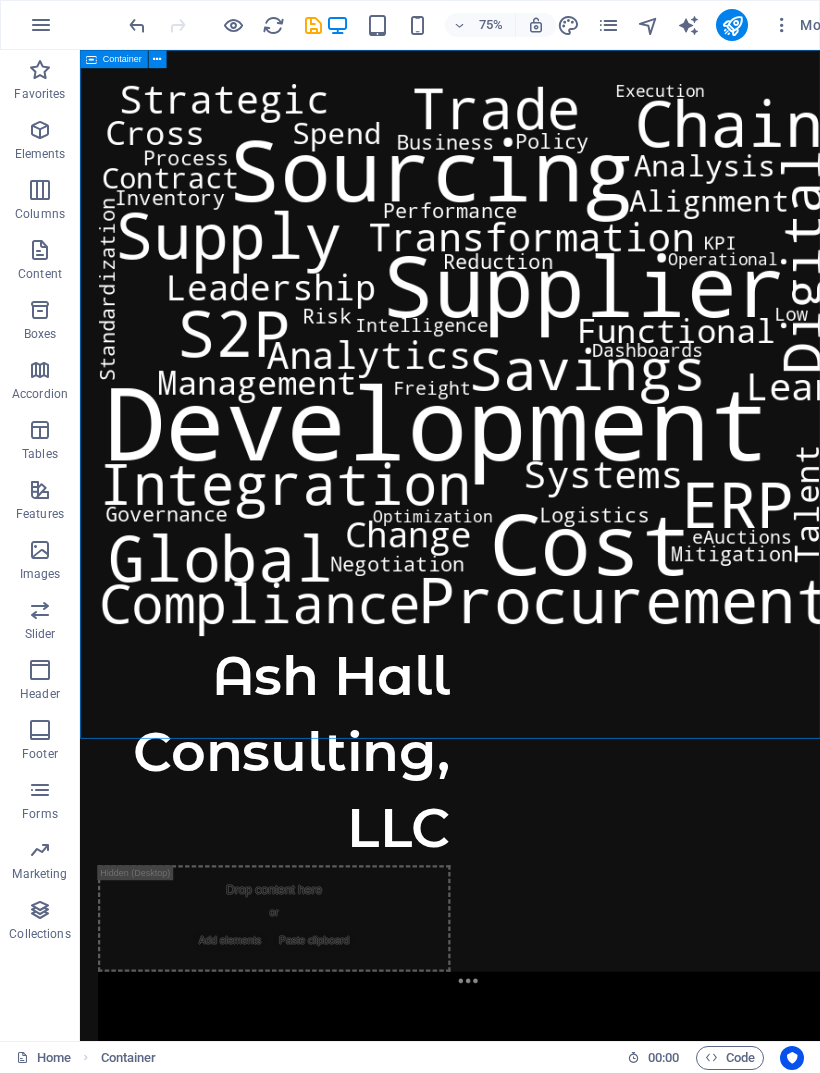 click on "Ash Hall Consulting, LLC Drop content here or  Add elements  Paste clipboard" at bounding box center (573, 1362) 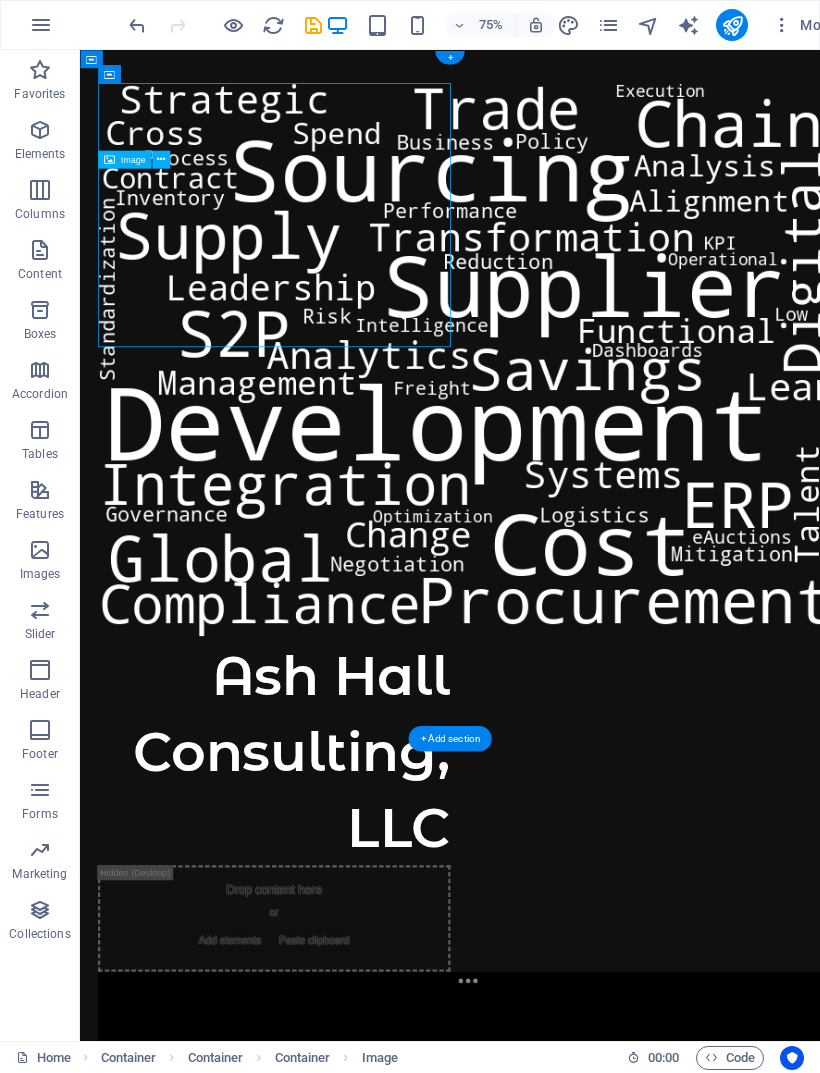click on "Ash Hall Consulting, LLC Drop content here or  Add elements  Paste clipboard" at bounding box center [573, 1362] 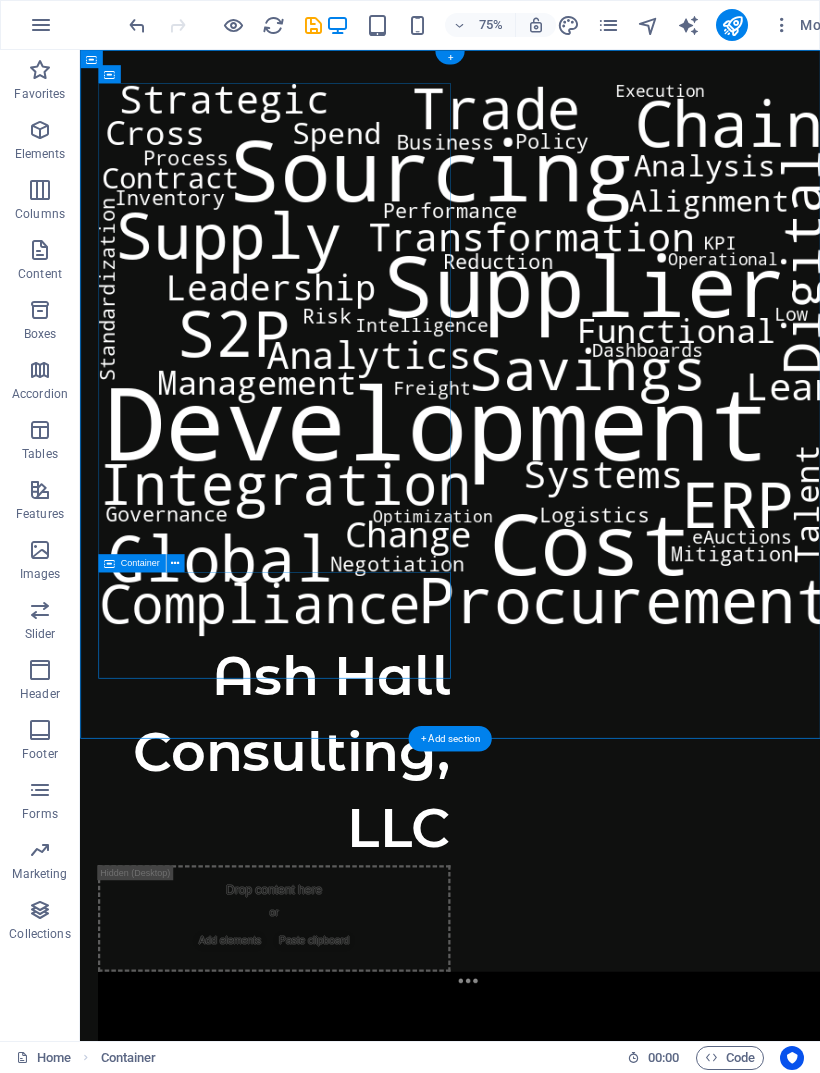click on "Drop content here or  Add elements  Paste clipboard" at bounding box center (339, 1208) 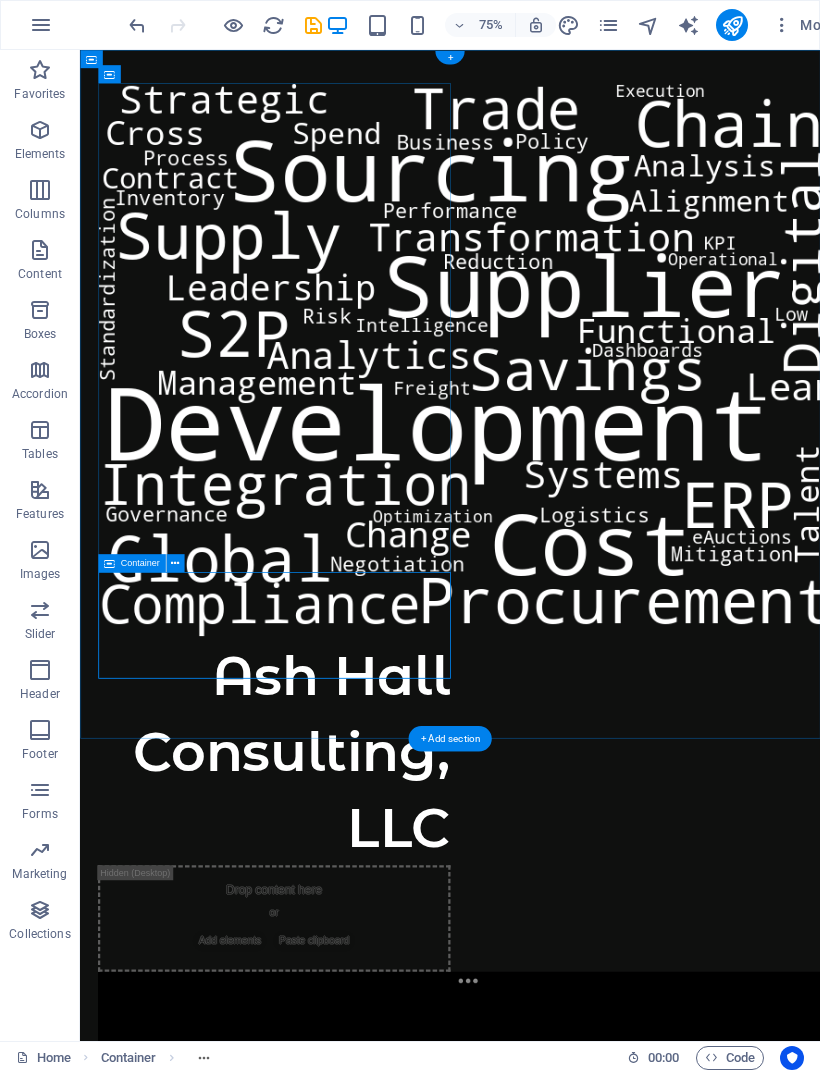 click on "Drop content here or  Add elements  Paste clipboard" at bounding box center (339, 1208) 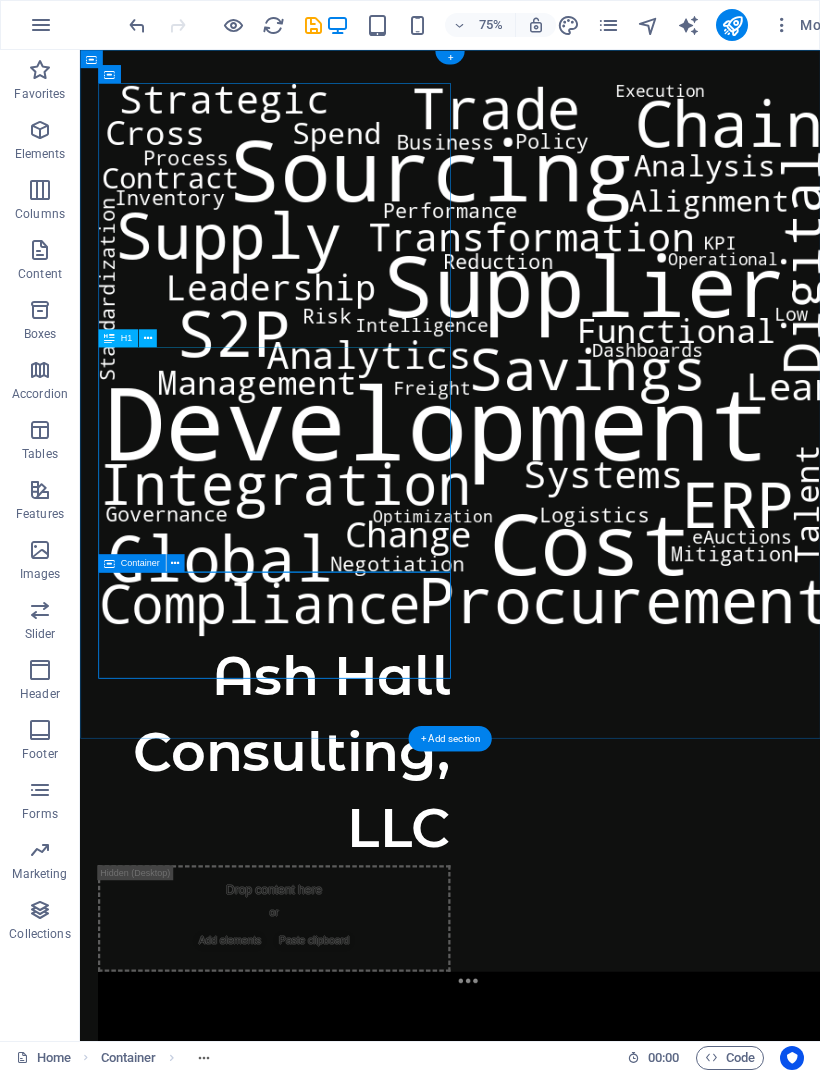click at bounding box center [175, 563] 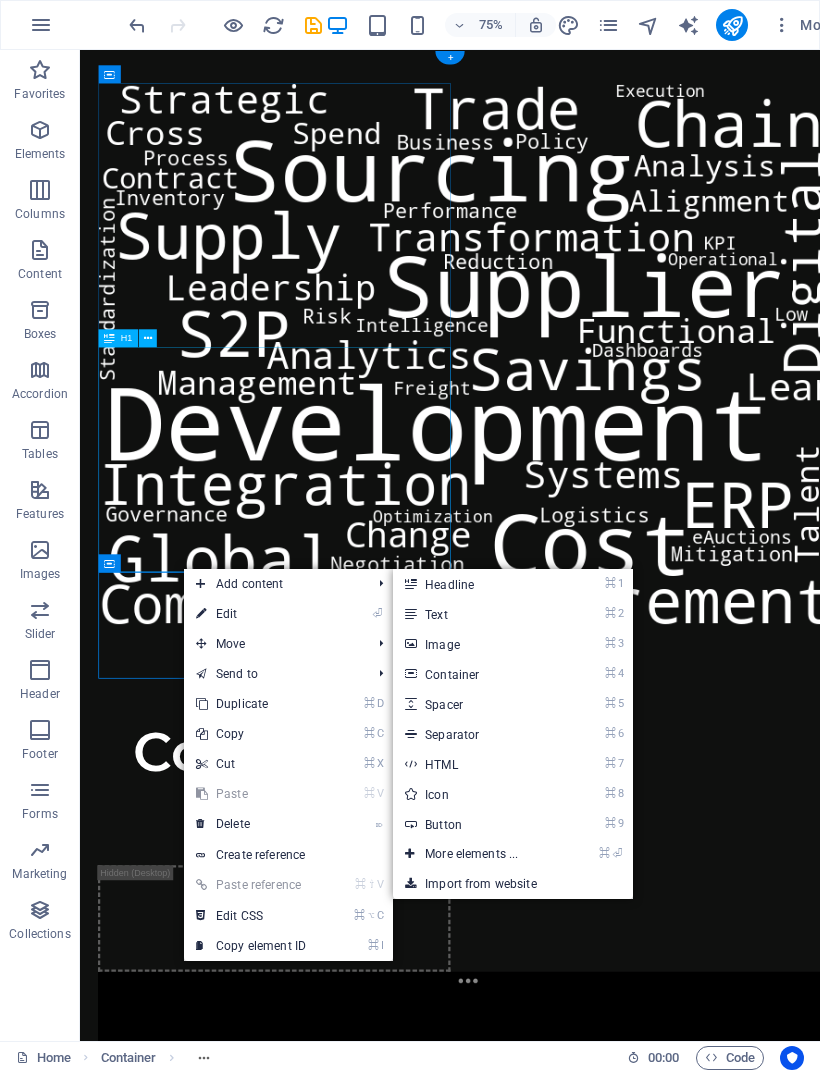 click on "⌘ 3  Image" at bounding box center (475, 644) 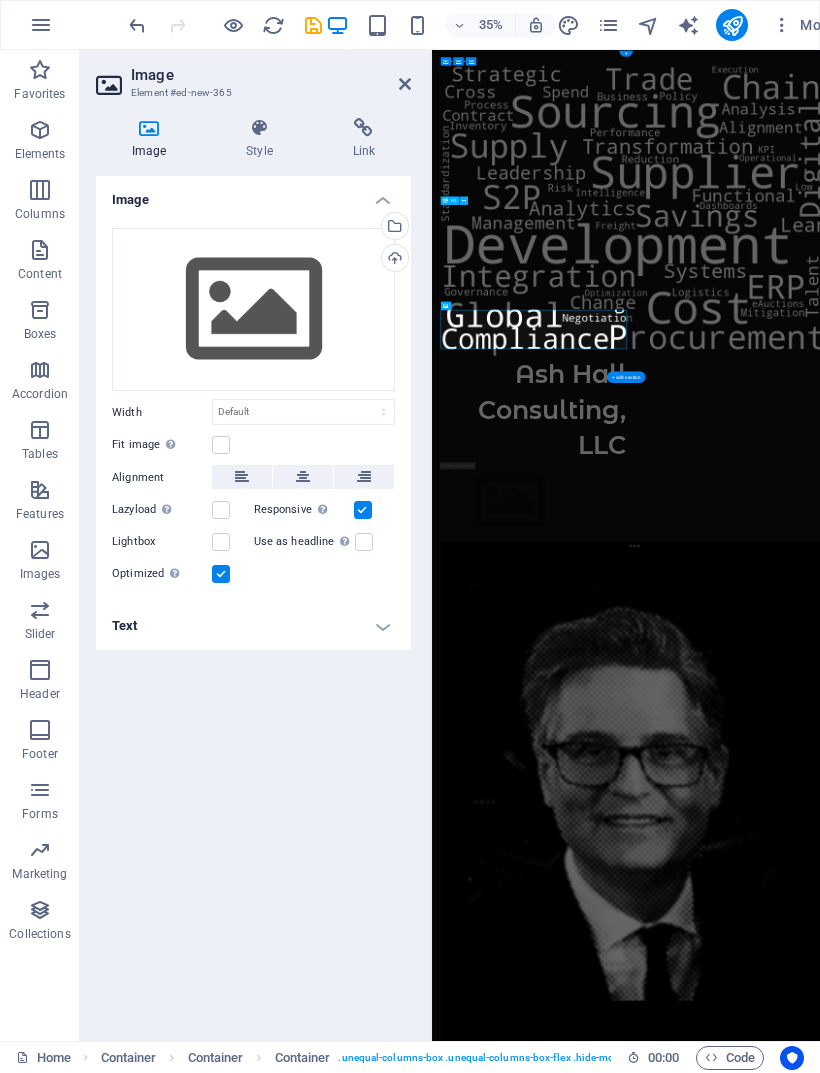 click on "Select files from the file manager, stock photos, or upload file(s)" at bounding box center (393, 228) 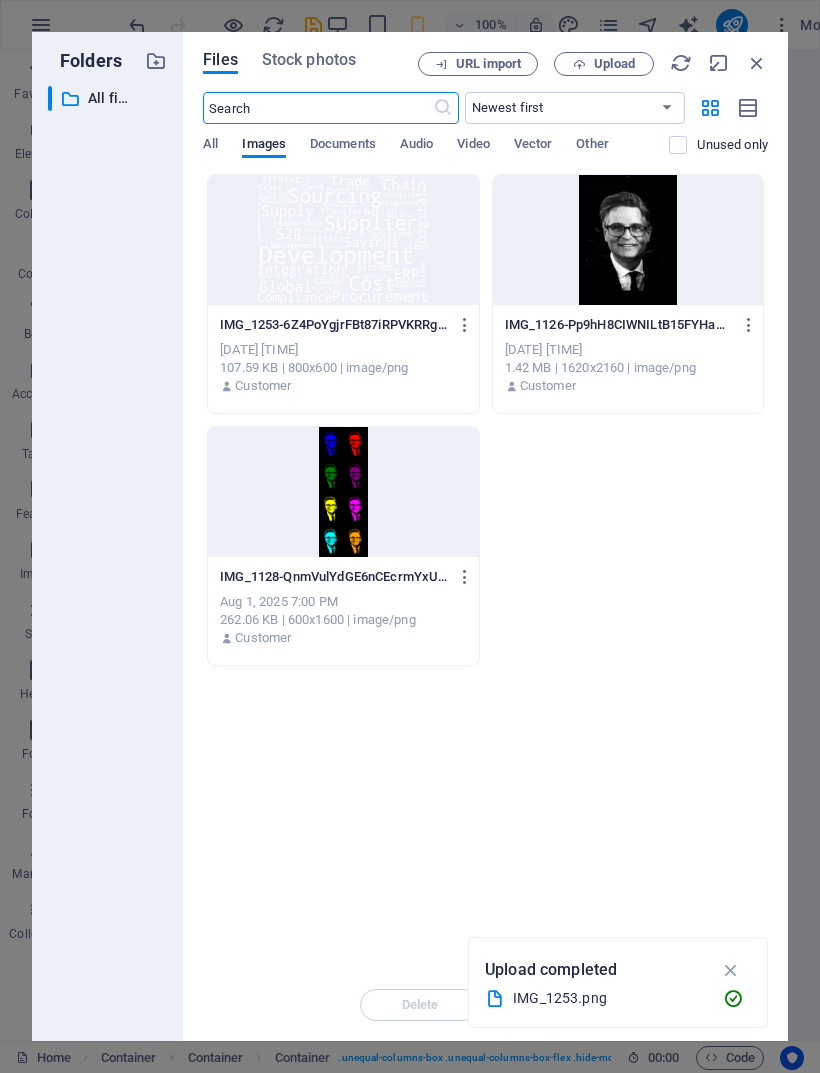 click at bounding box center (343, 240) 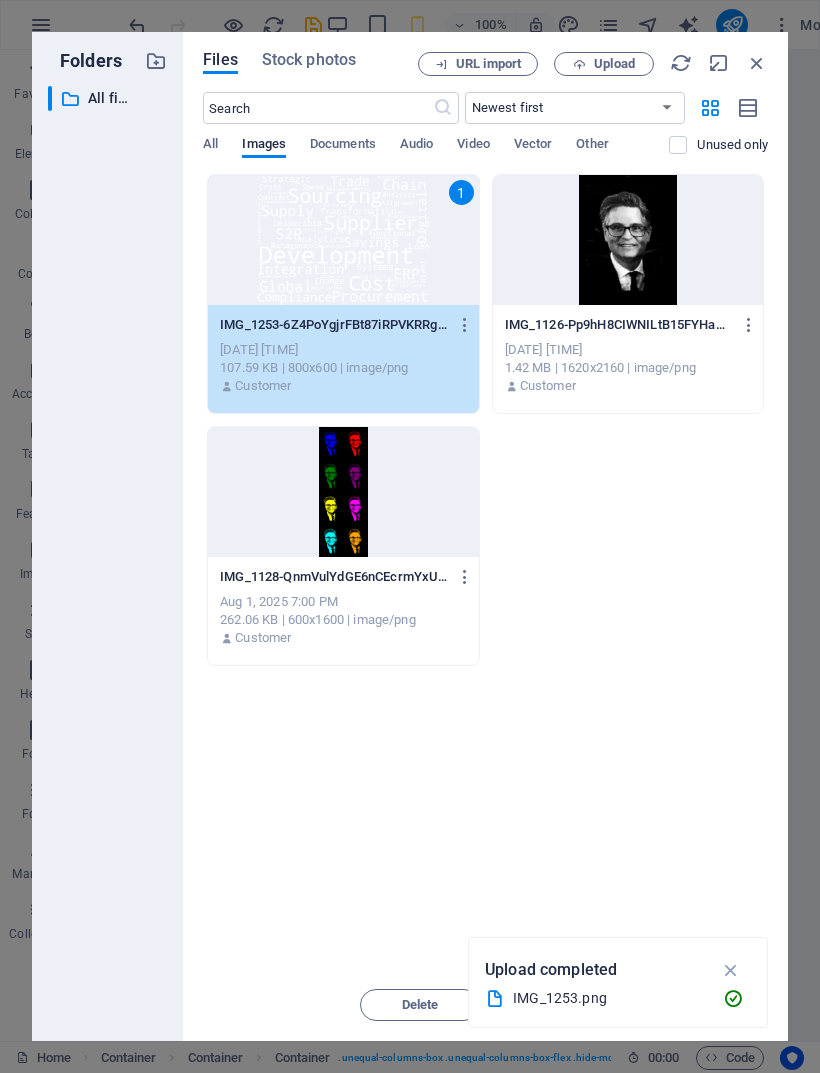 click at bounding box center (757, 63) 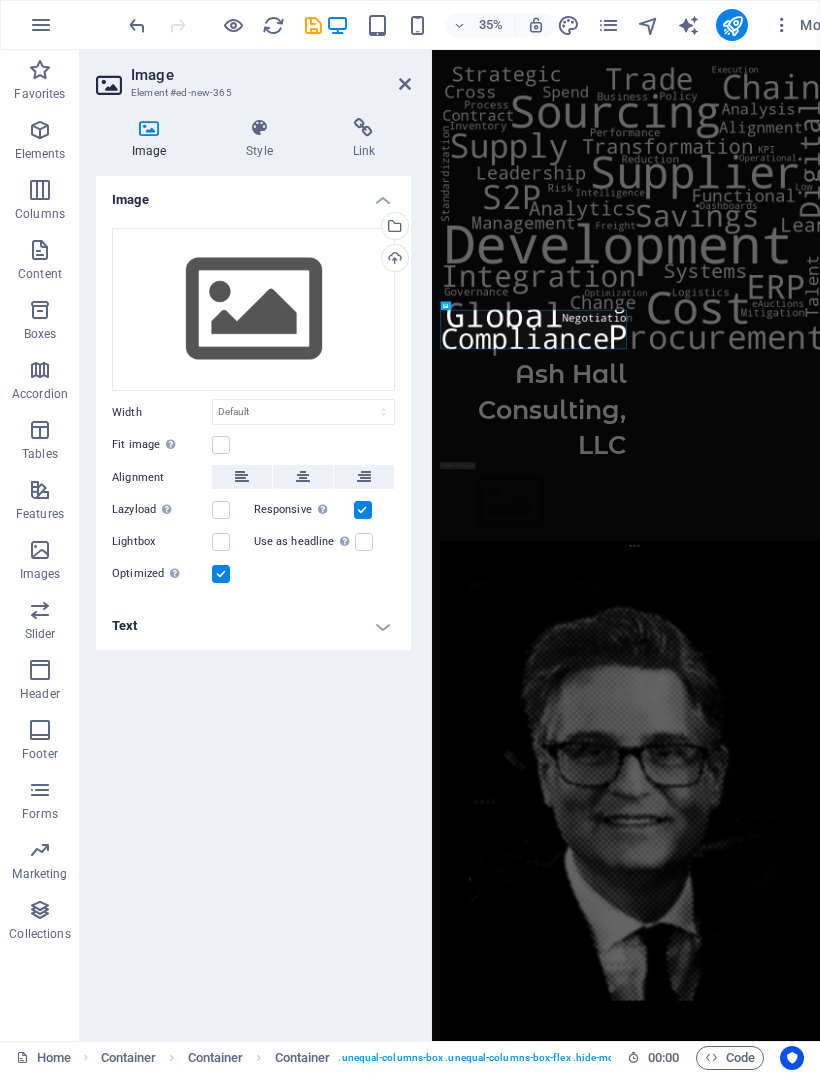 click on "Skip to main content
Ash Hall Consulting, LLC" at bounding box center (986, 1530) 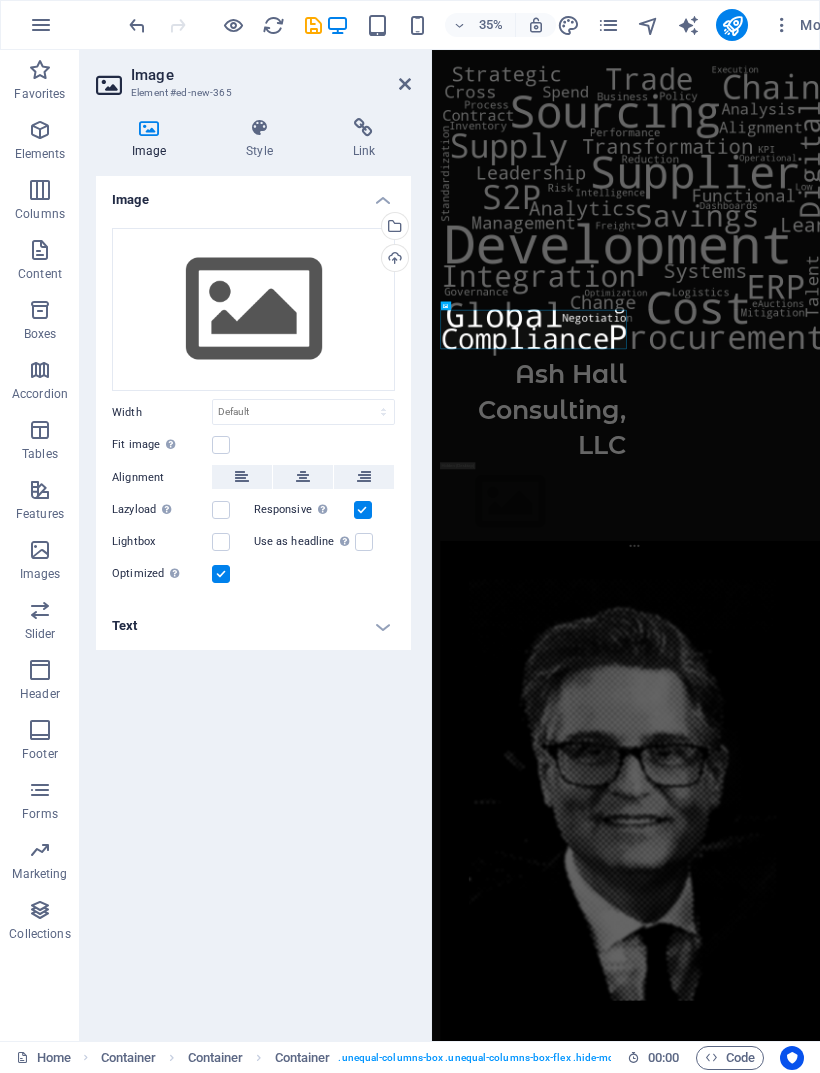 click on "Skip to main content
Ash Hall Consulting, LLC" at bounding box center (986, 1530) 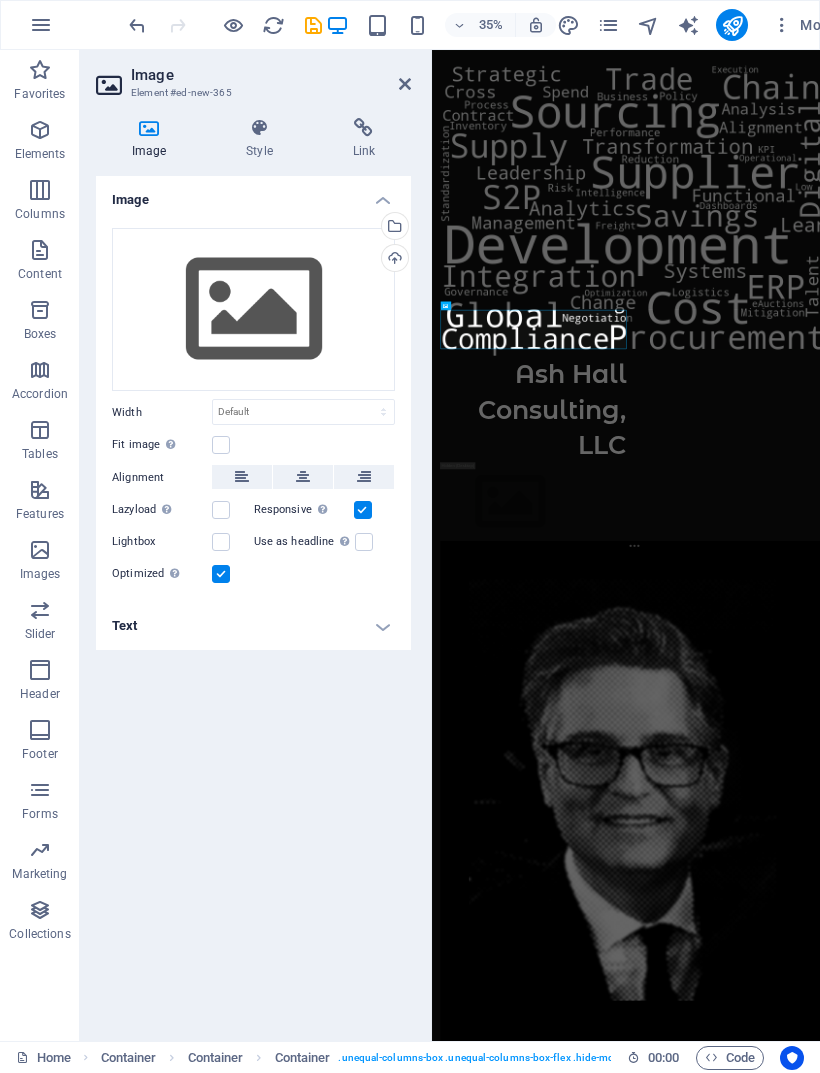 click on "Select files from the file manager, stock photos, or upload file(s)" at bounding box center [313, 227] 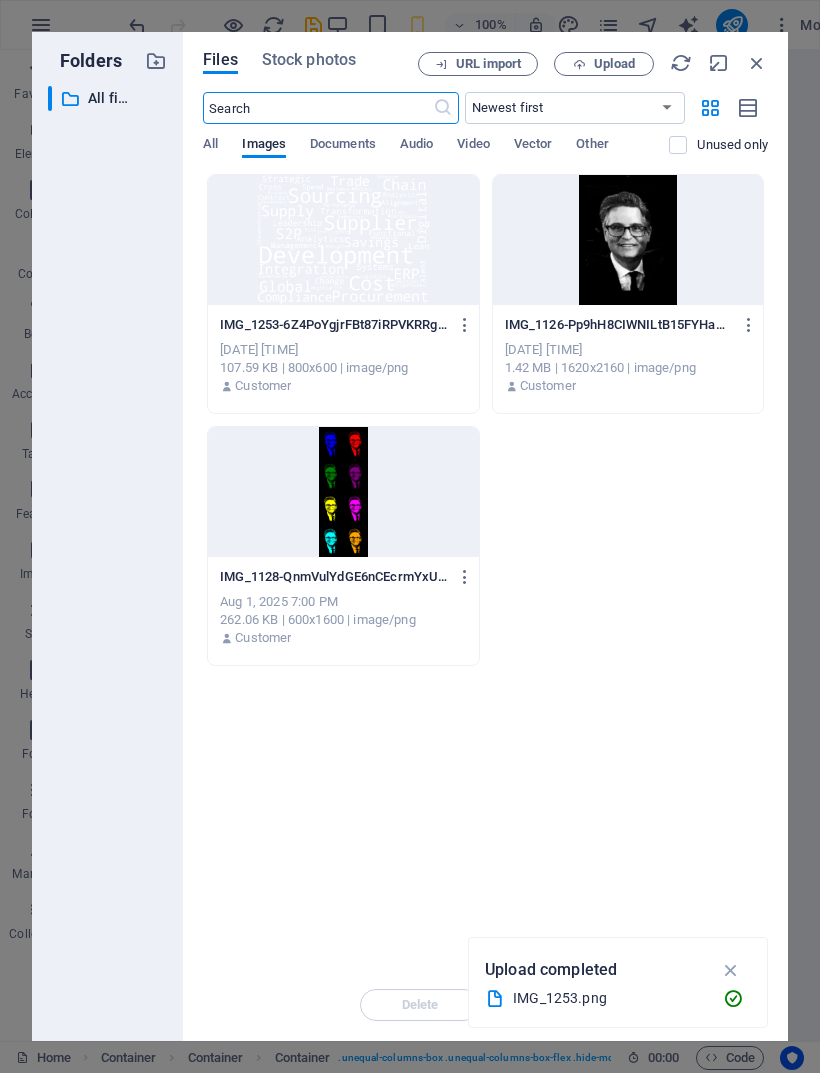 click at bounding box center [343, 240] 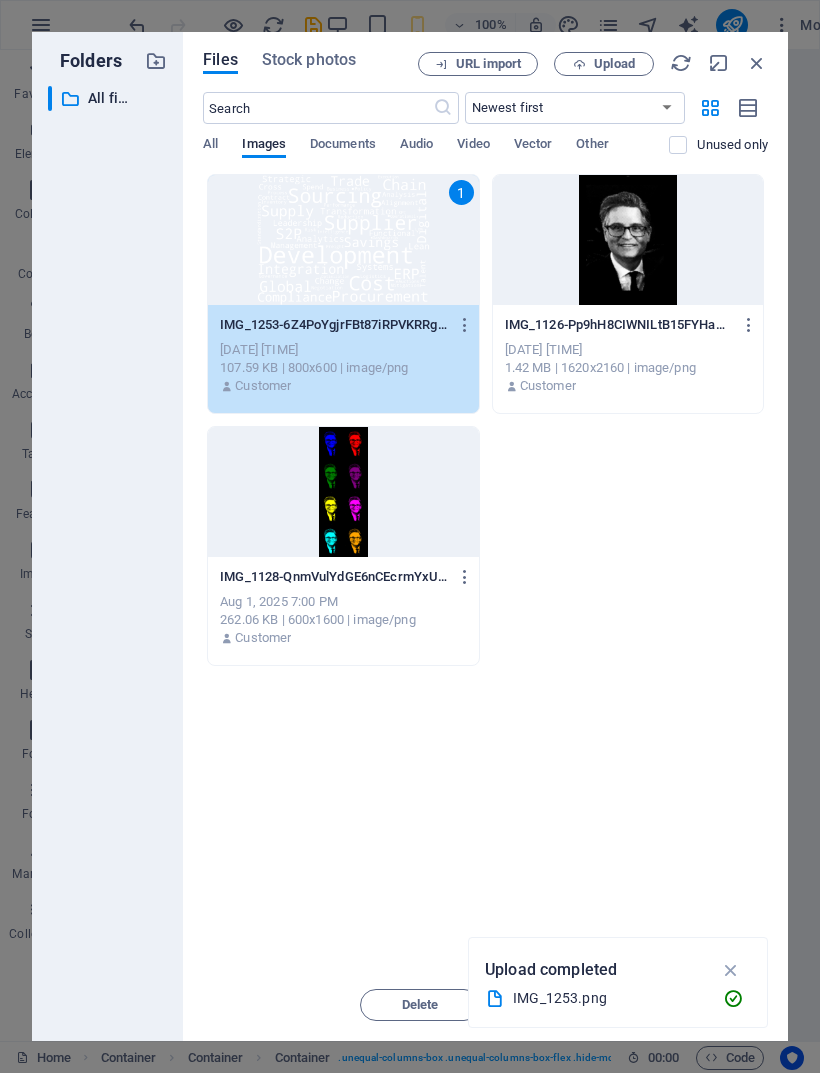 click at bounding box center [731, 970] 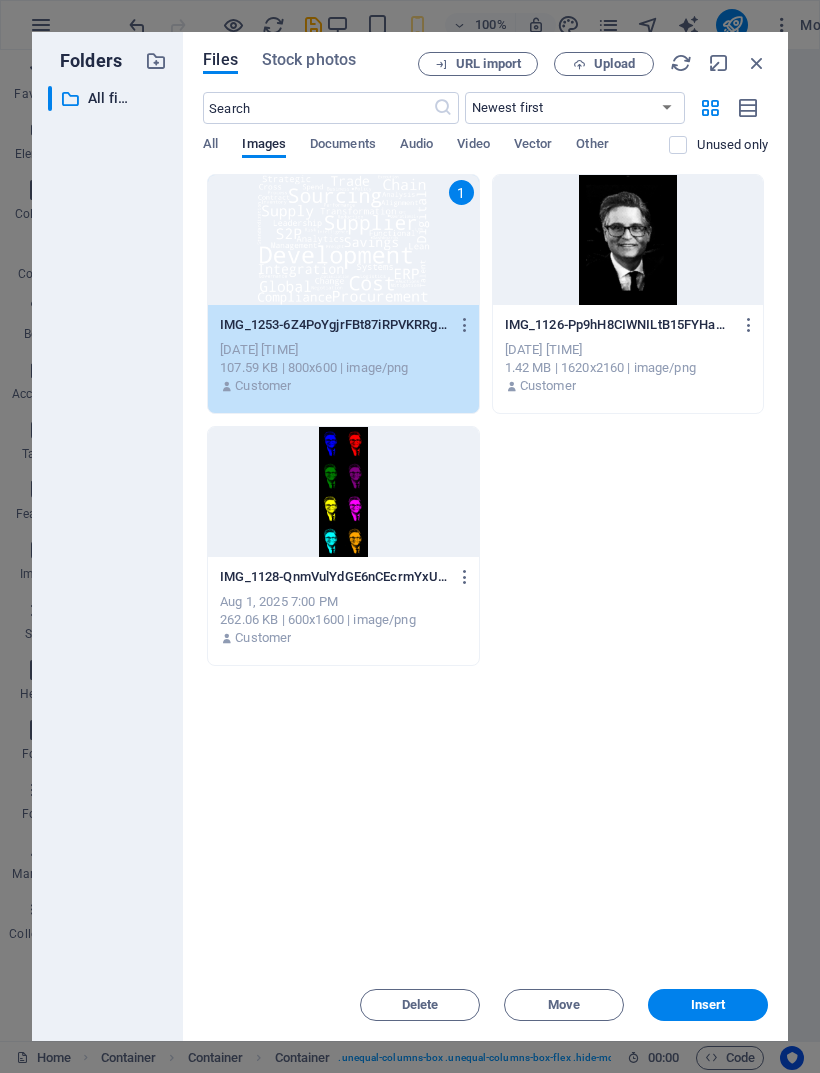 click on "Insert" at bounding box center [708, 1005] 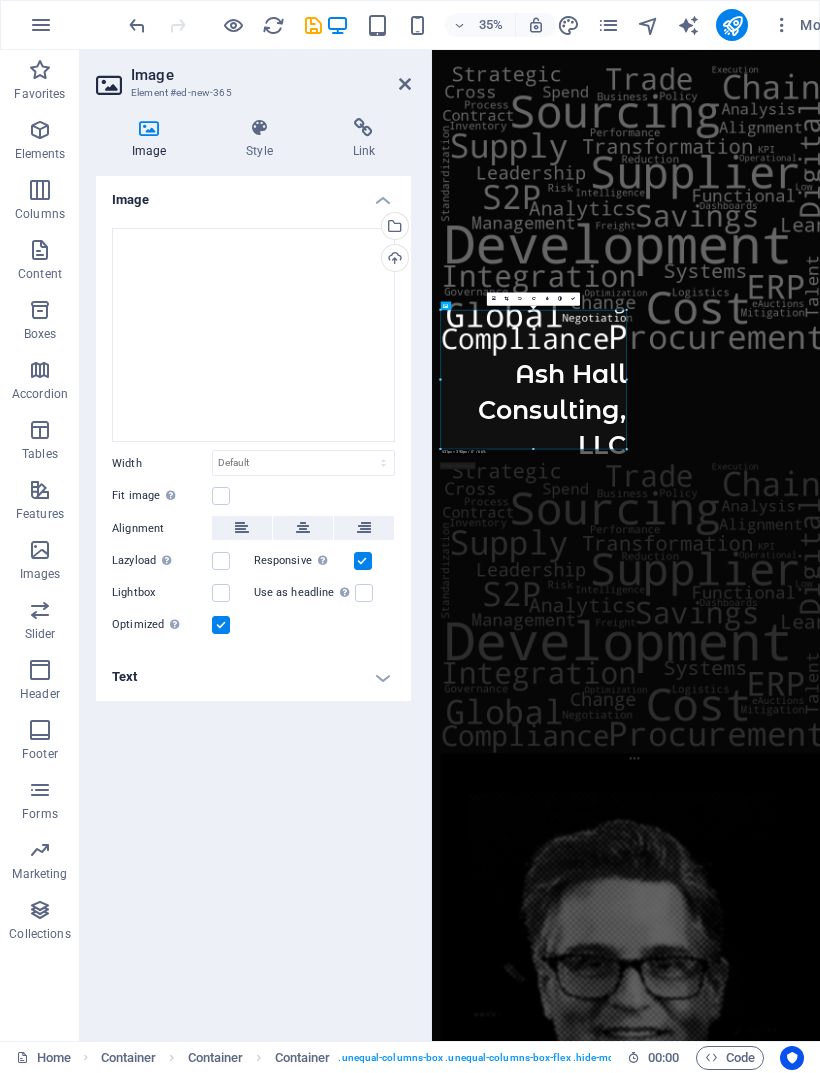 click on "Skip to main content
Ash Hall Consulting, LLC" at bounding box center [986, 1834] 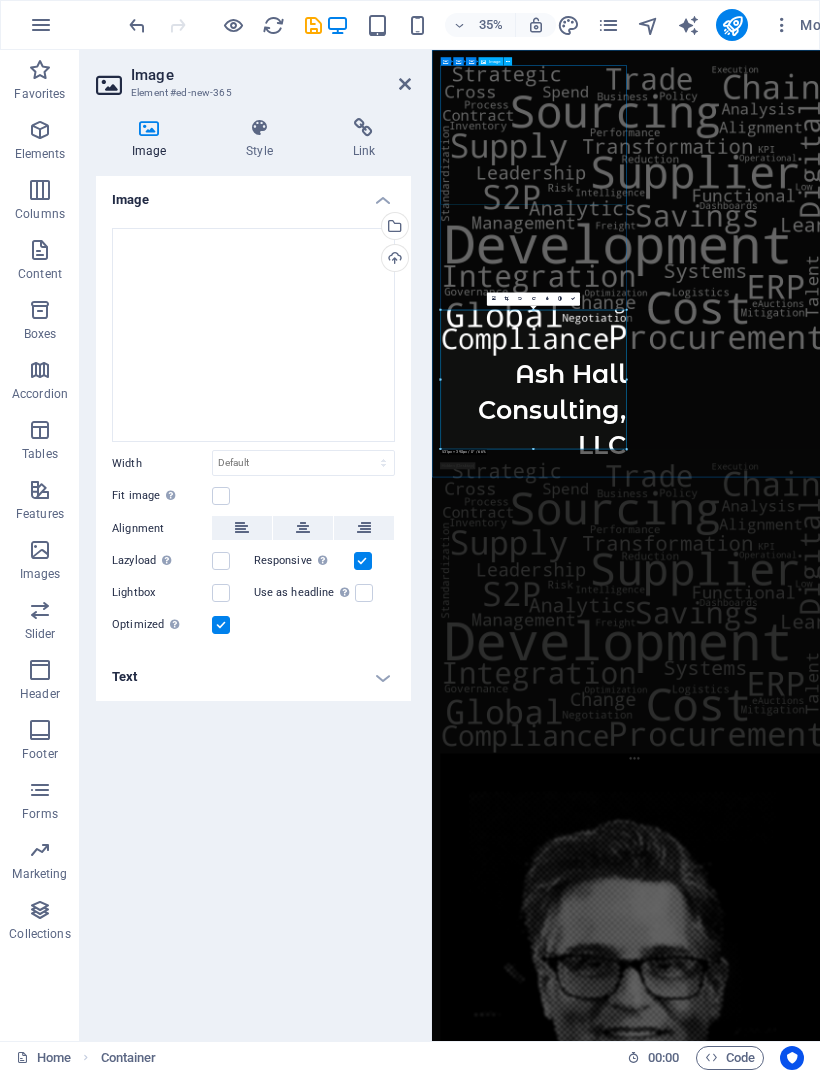 click on "Ash Hall Consulting, LLC" at bounding box center [986, 1834] 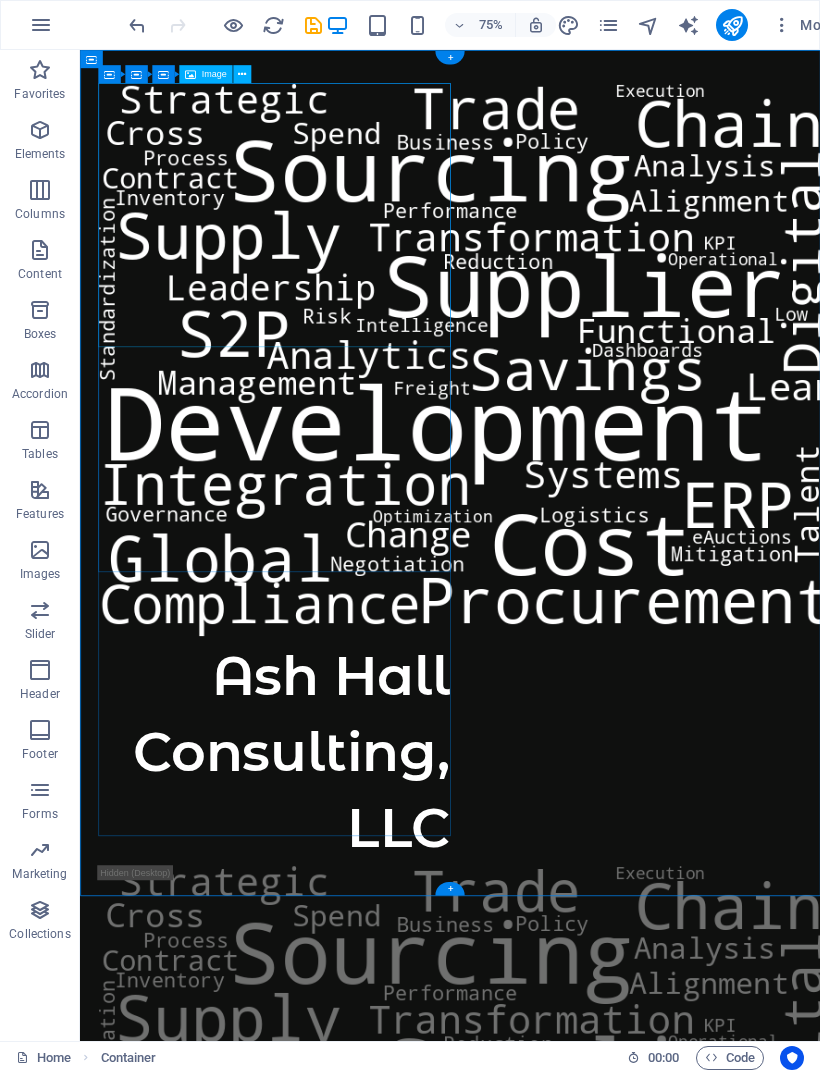 click at bounding box center [339, 464] 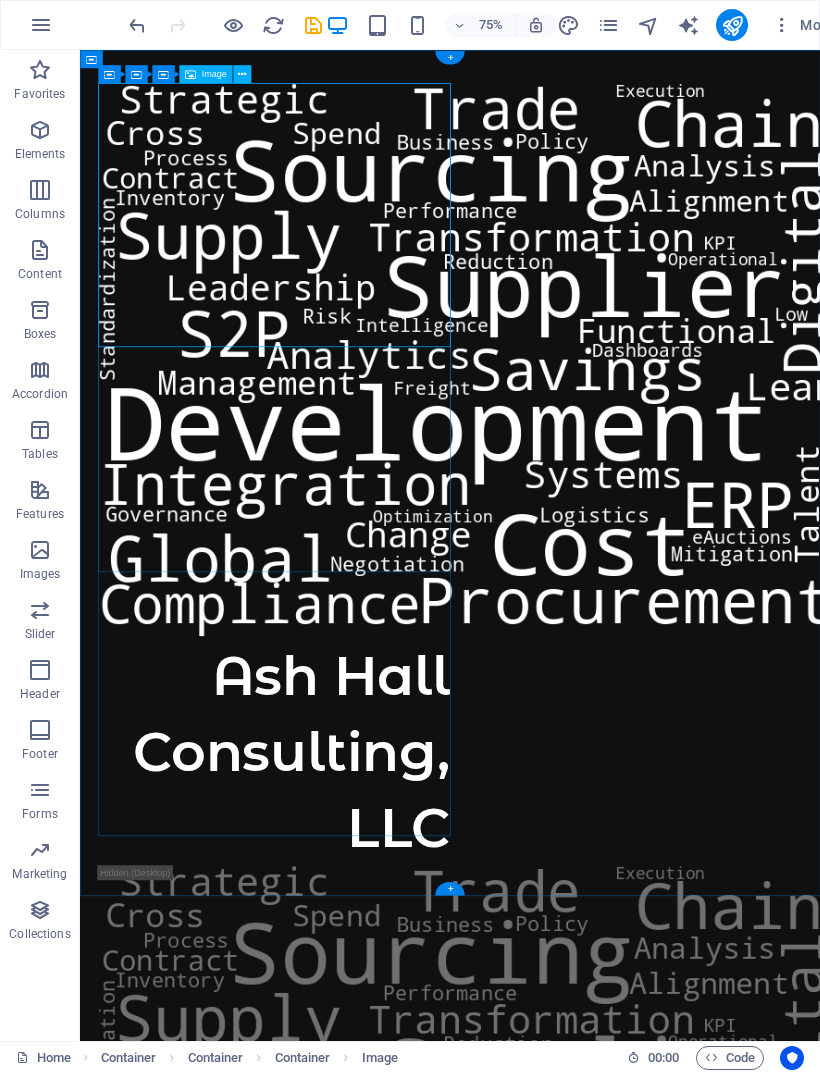 click at bounding box center [242, 74] 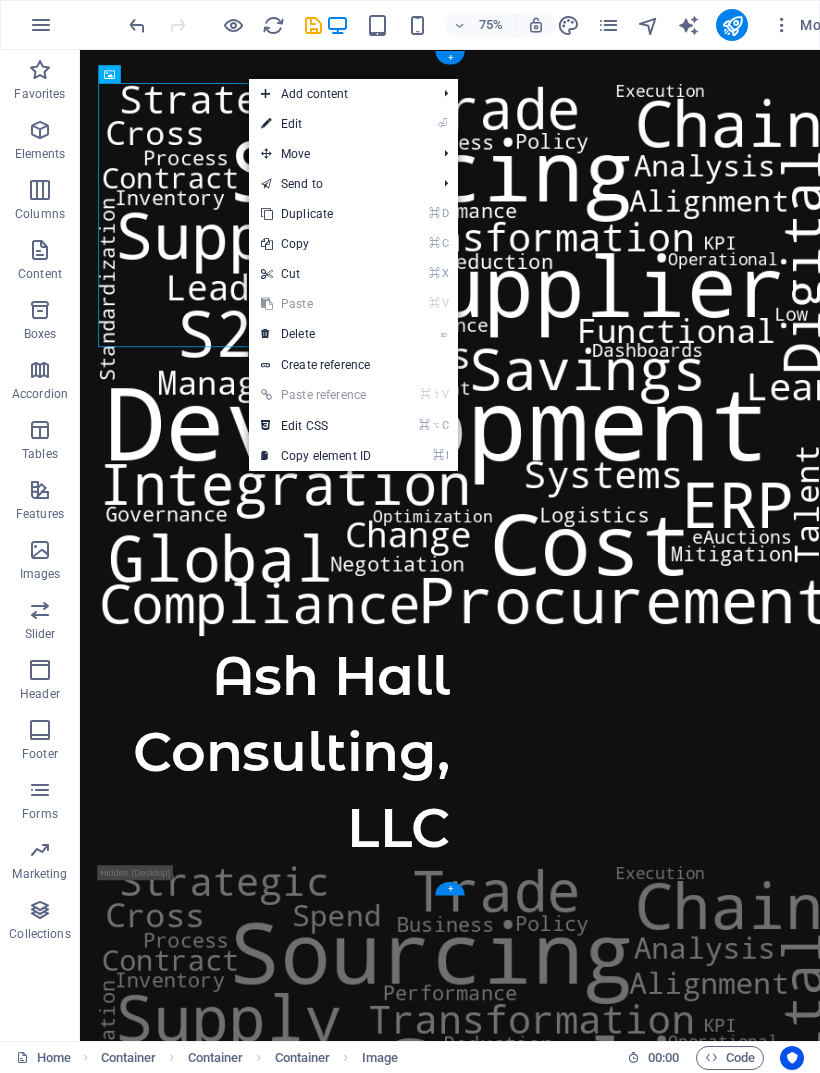 click on "⌦  Delete" at bounding box center [316, 334] 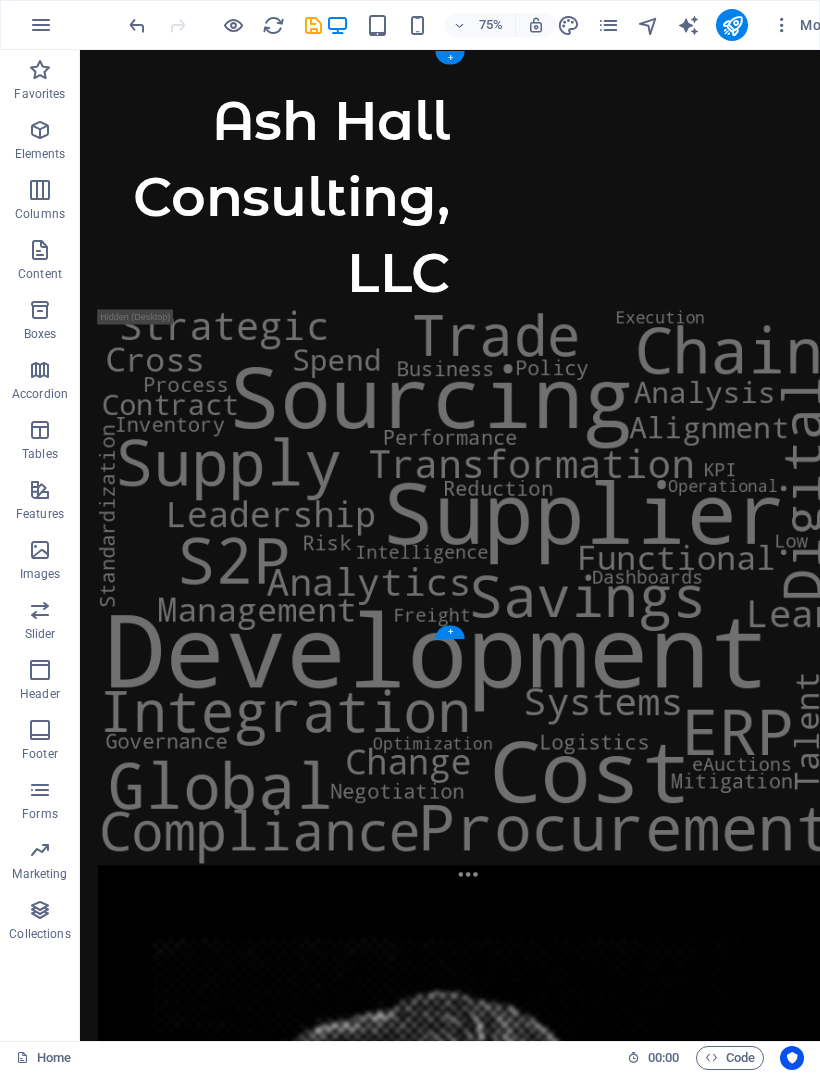 click on "Ash Hall Consulting, LLC" at bounding box center [573, 1291] 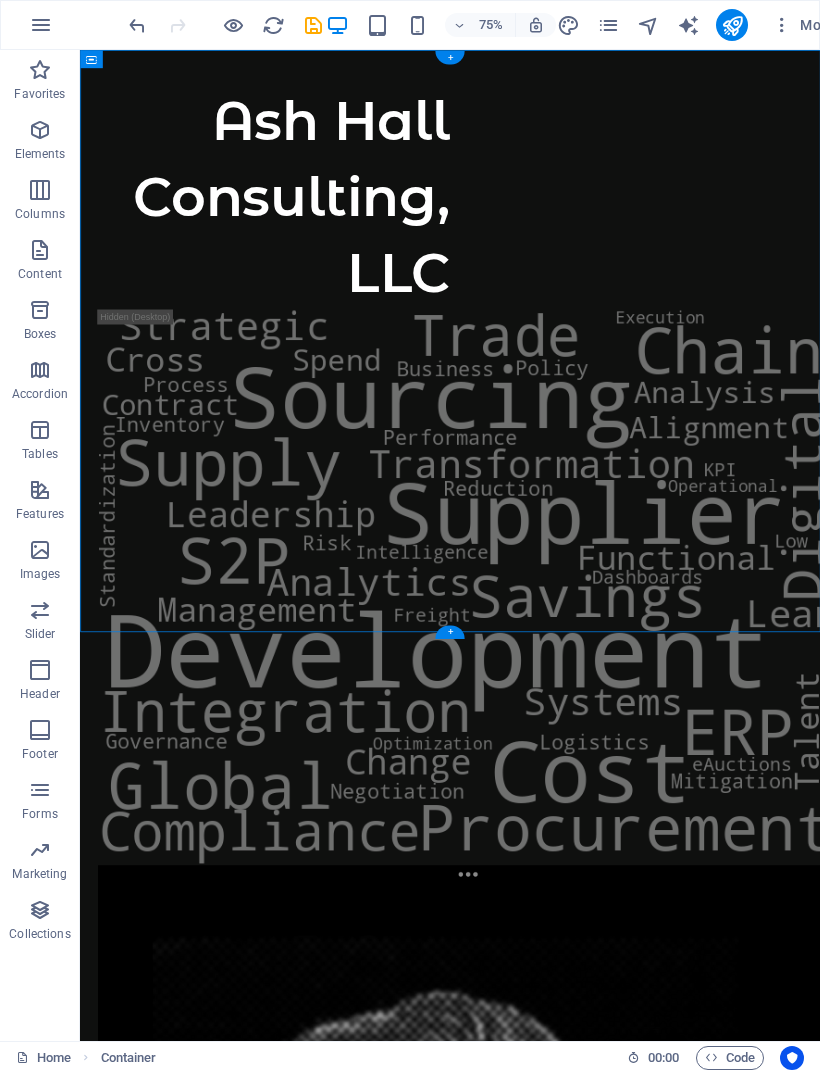 click on "Skip to main content
Ash Hall Consulting, LLC" at bounding box center [573, 1291] 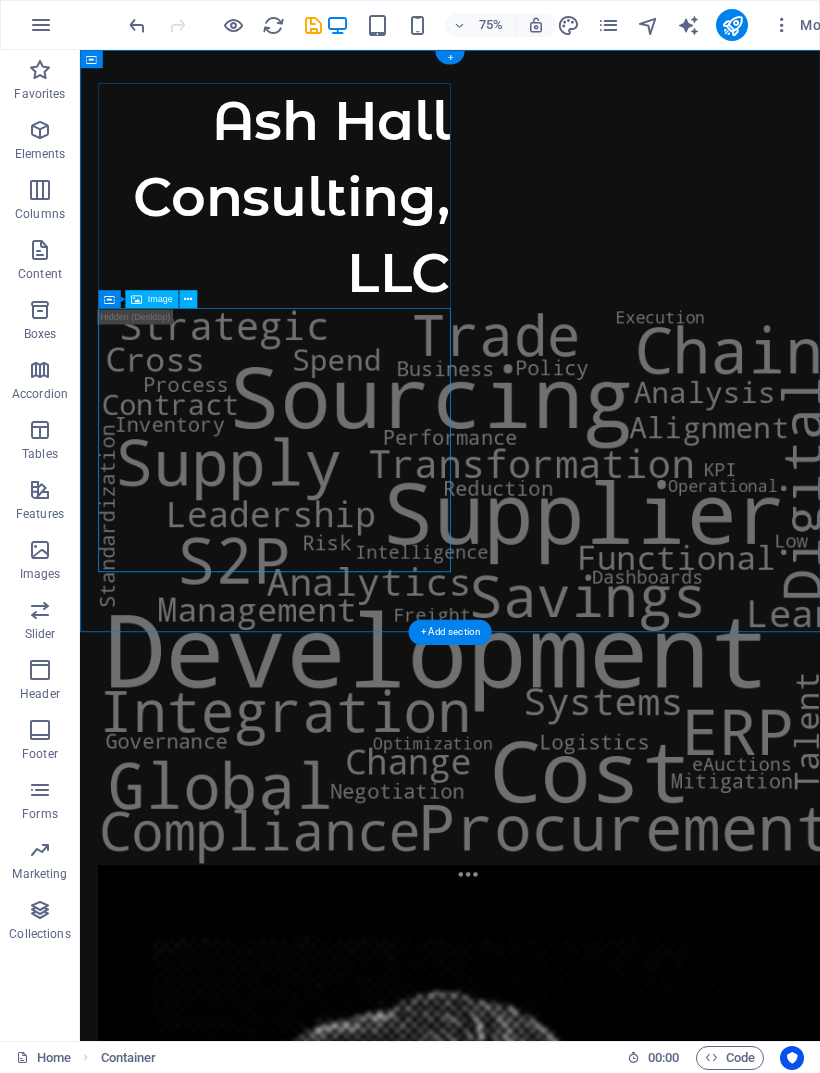 click at bounding box center [339, 766] 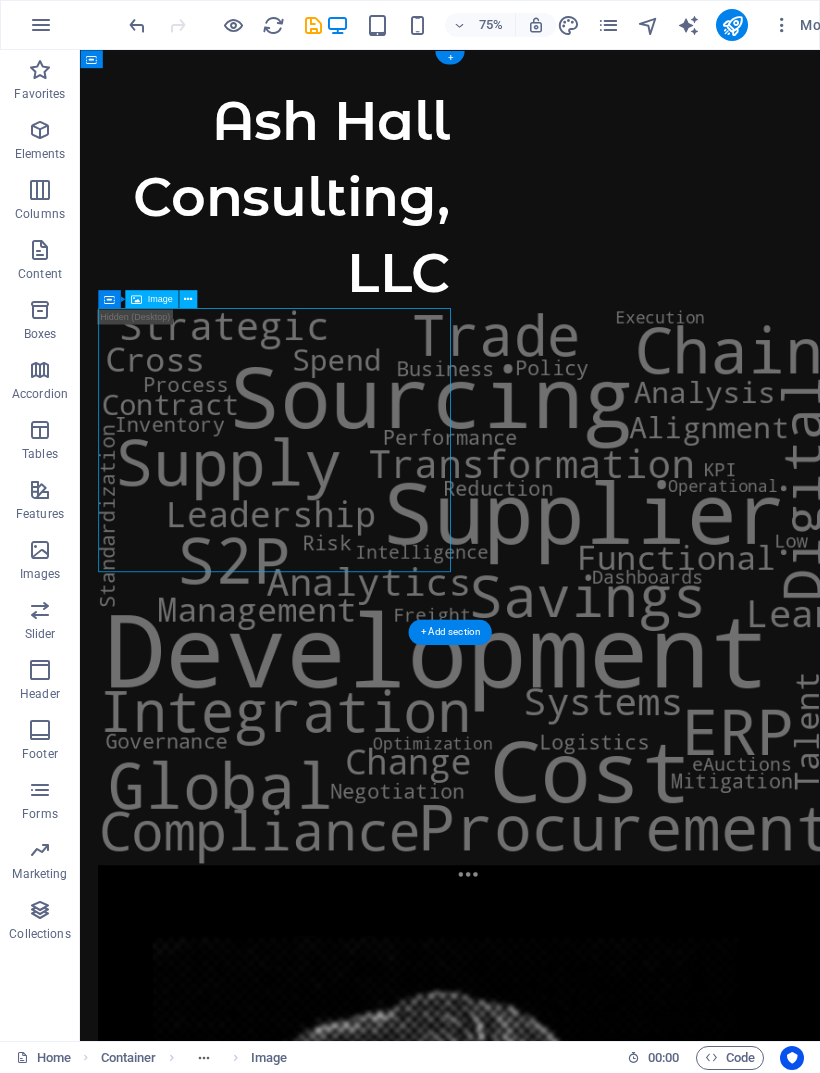 click on "Ash Hall Consulting, LLC" at bounding box center [573, 1291] 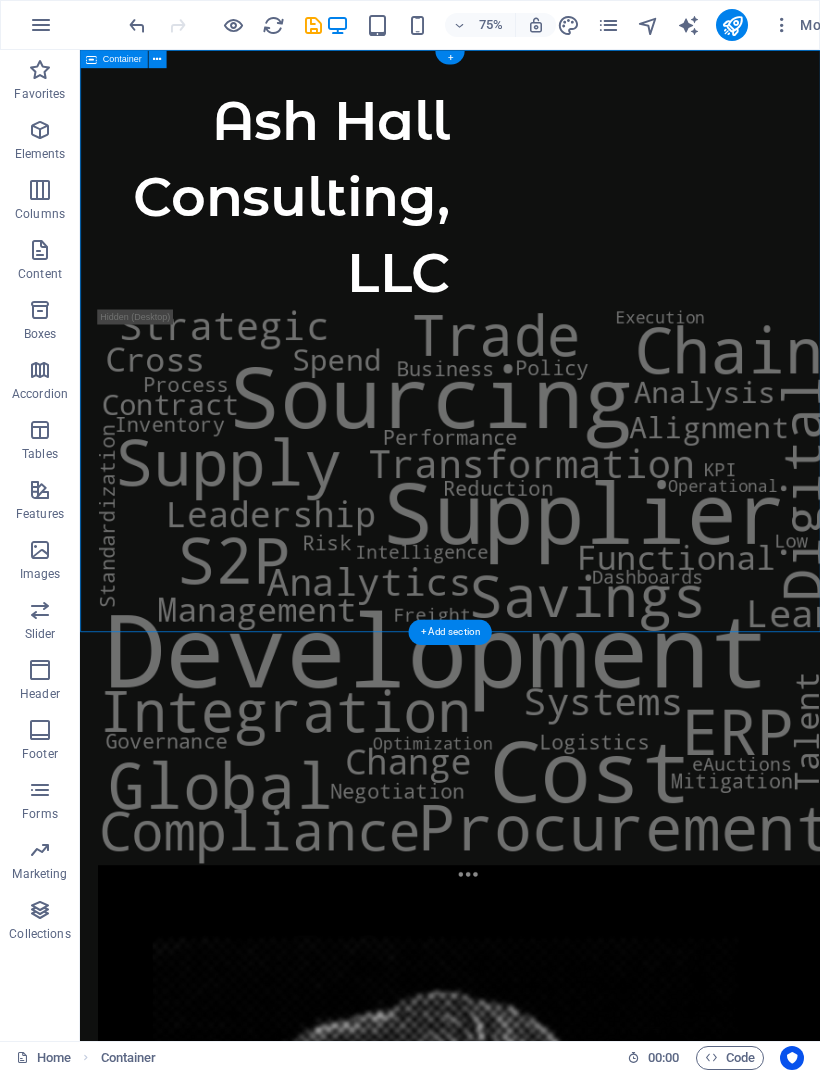 click on "Ash Hall Consulting, LLC" at bounding box center (573, 1291) 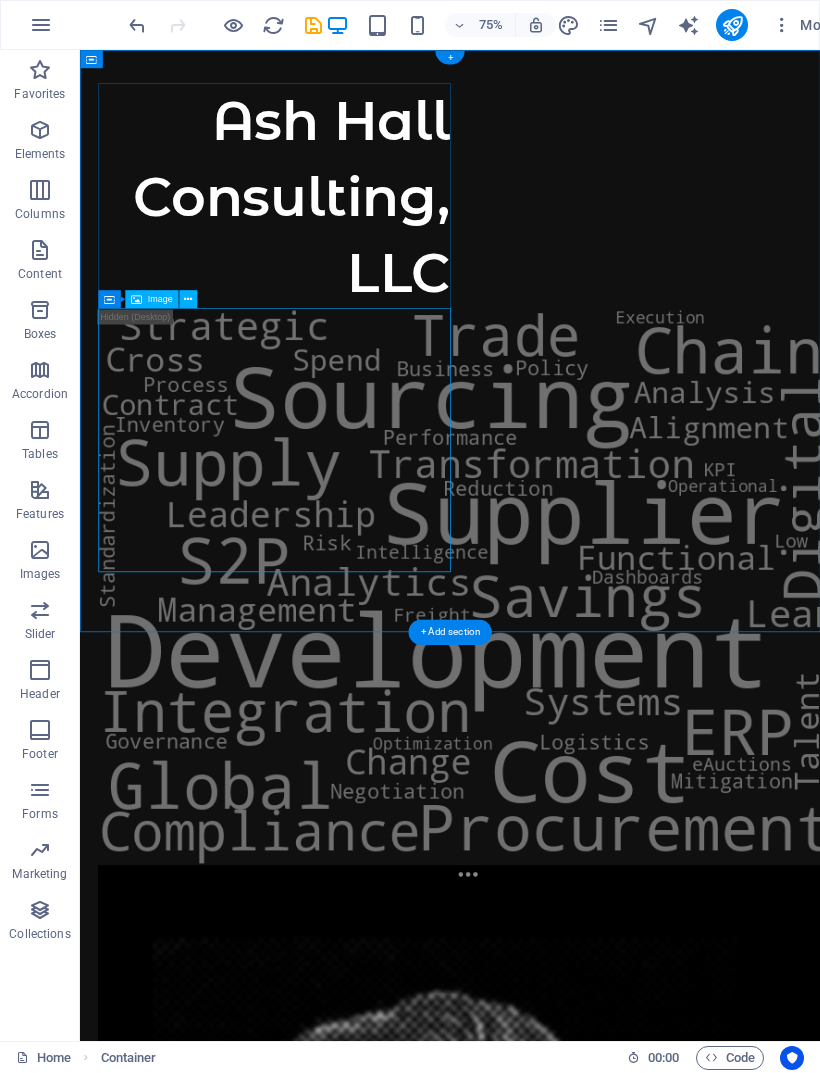 click at bounding box center (339, 766) 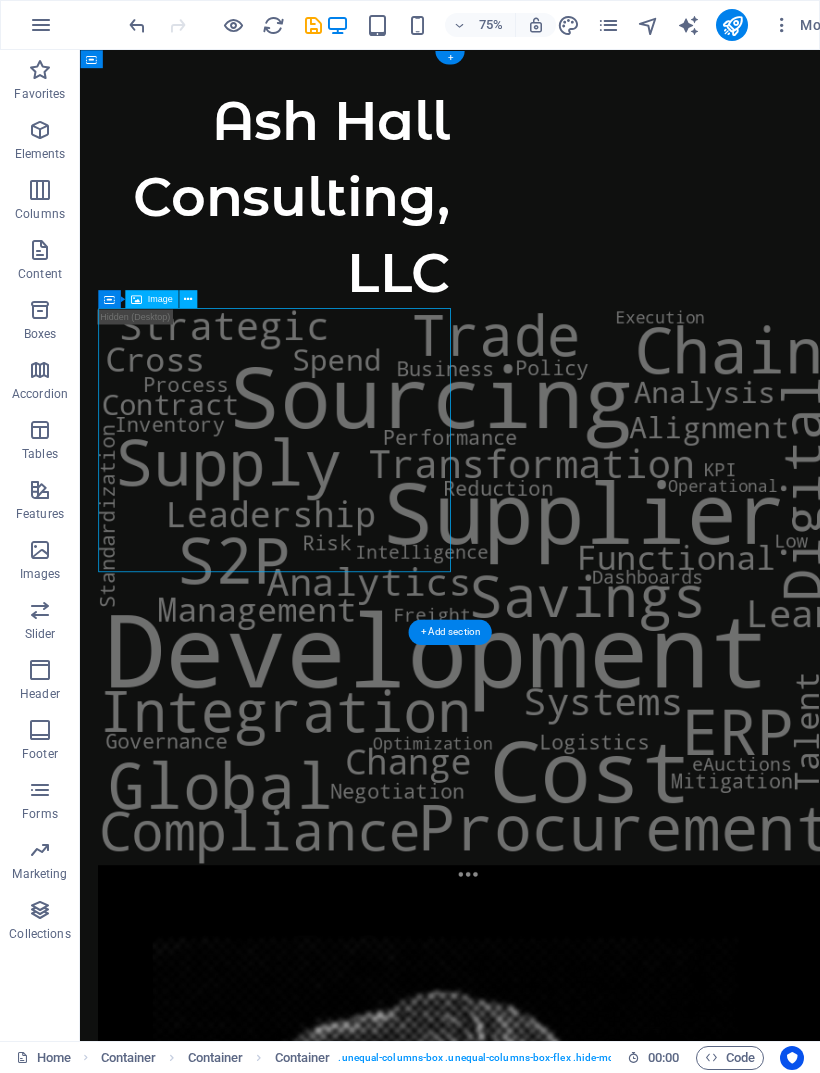 click on "Ash Hall Consulting, LLC" at bounding box center [573, 1291] 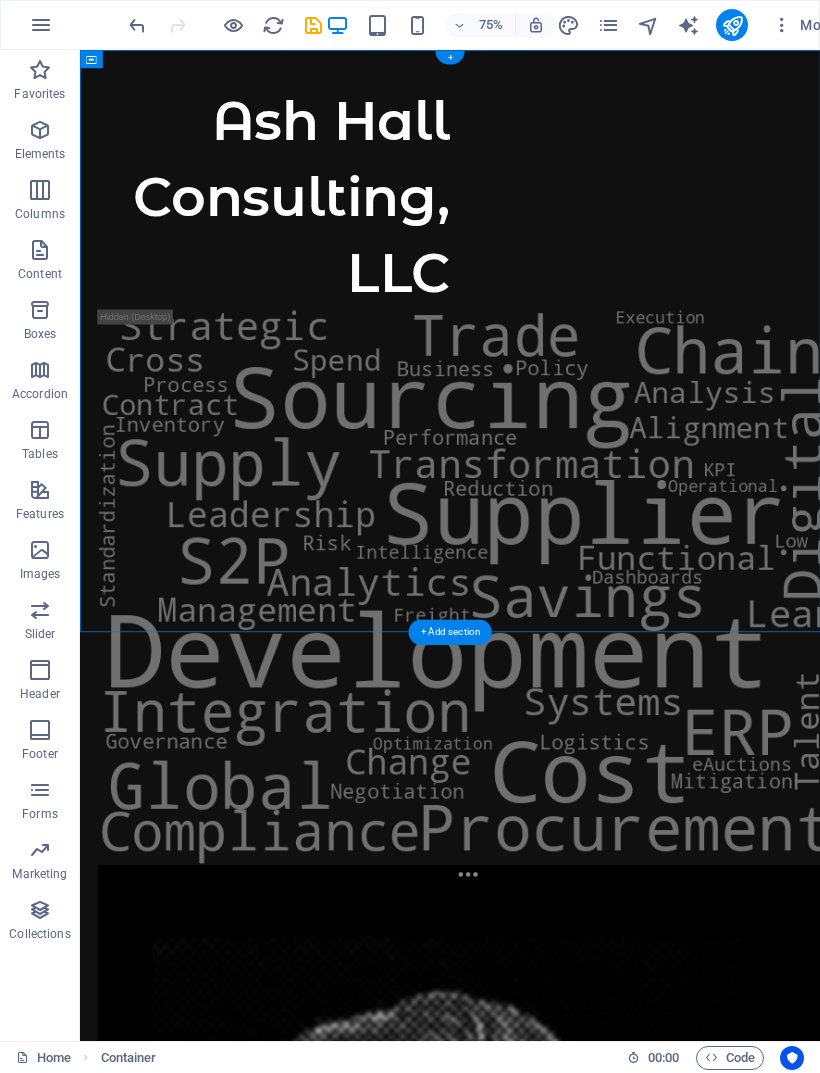 click on "+ Add section" at bounding box center (449, 632) 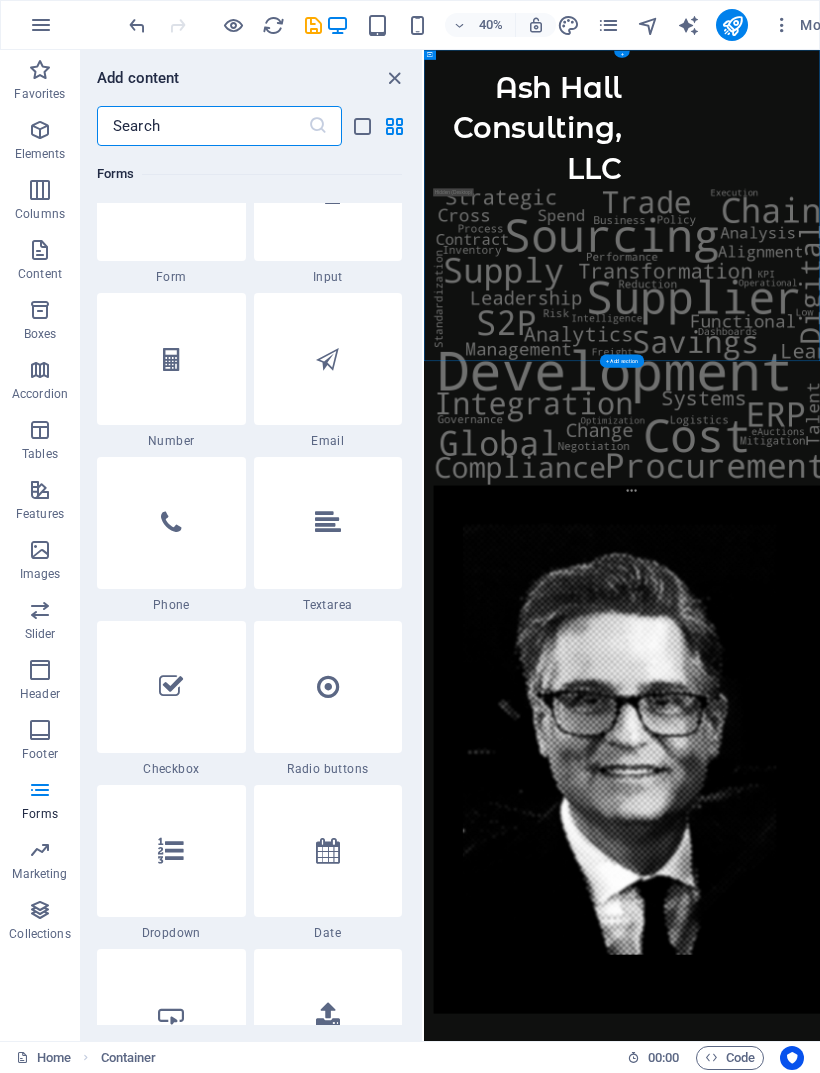 scroll, scrollTop: 15163, scrollLeft: 0, axis: vertical 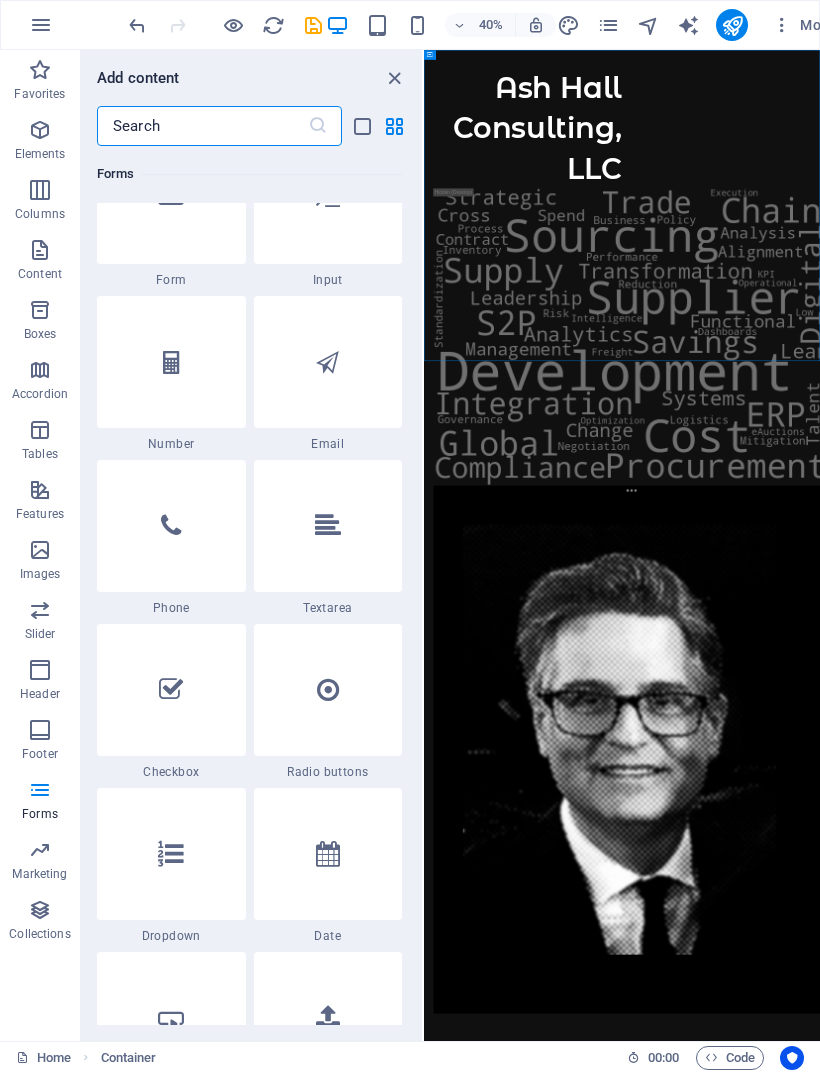 click at bounding box center (328, 362) 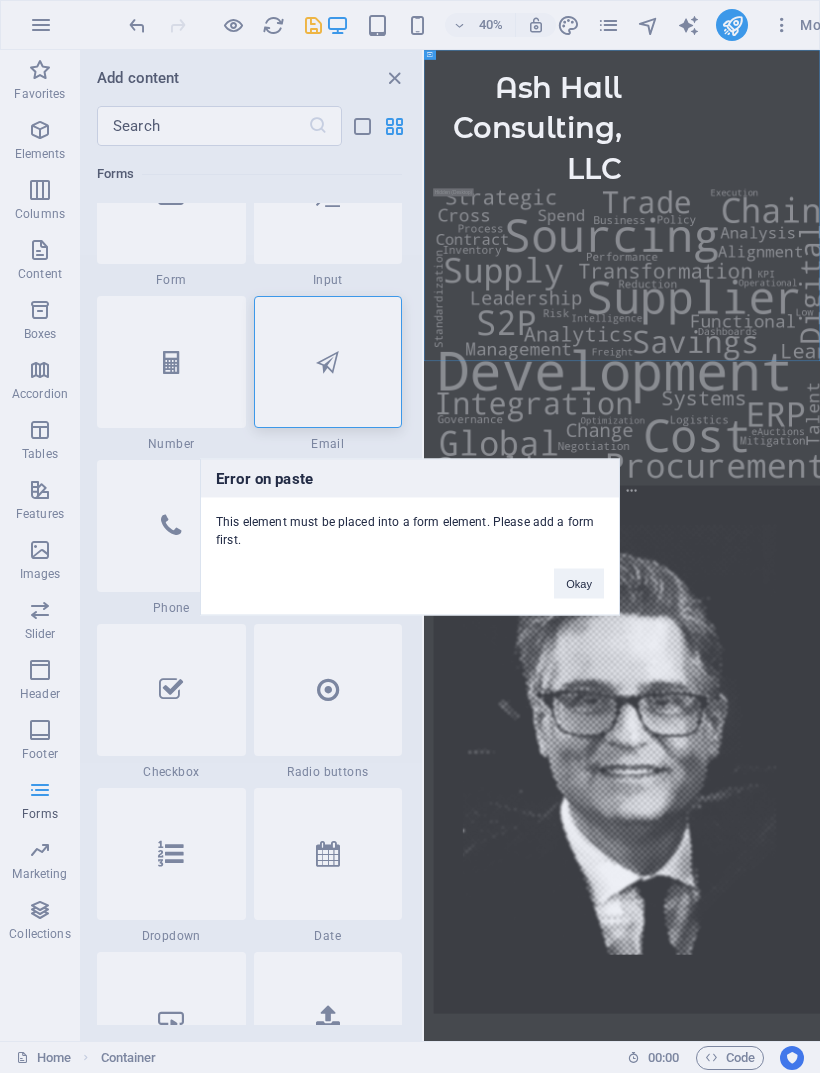 click on "Okay" at bounding box center (579, 583) 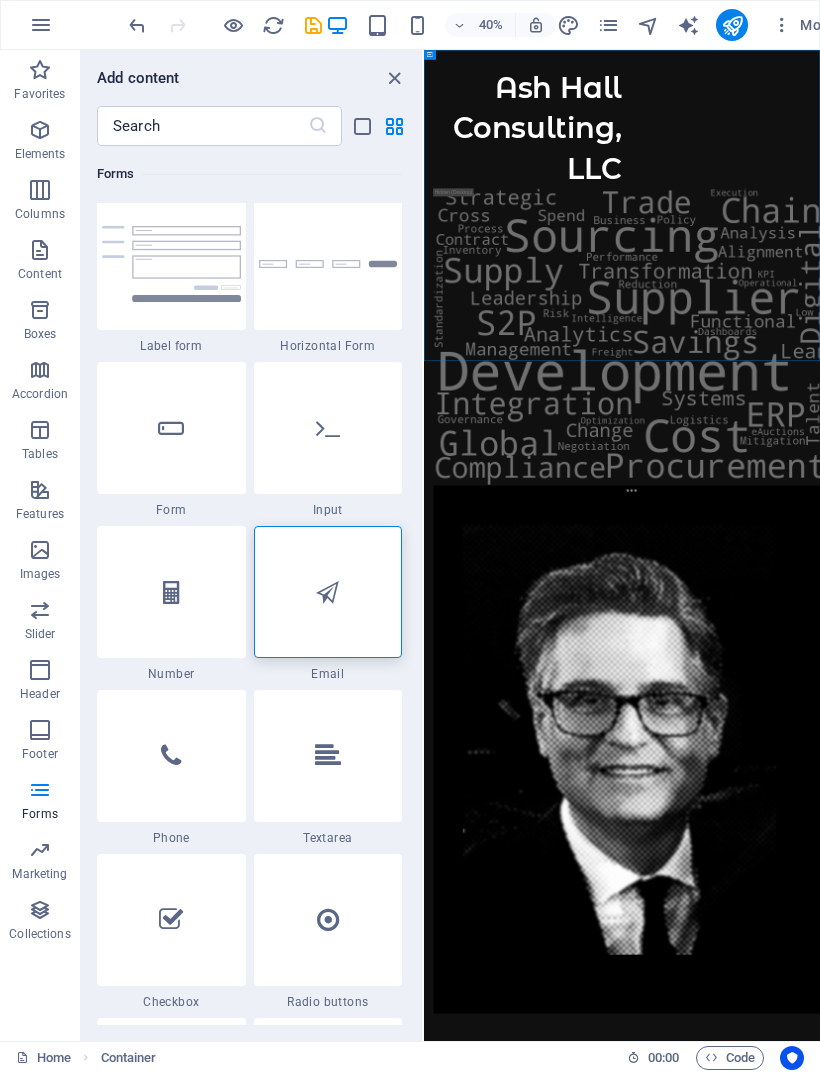 scroll, scrollTop: 14931, scrollLeft: 0, axis: vertical 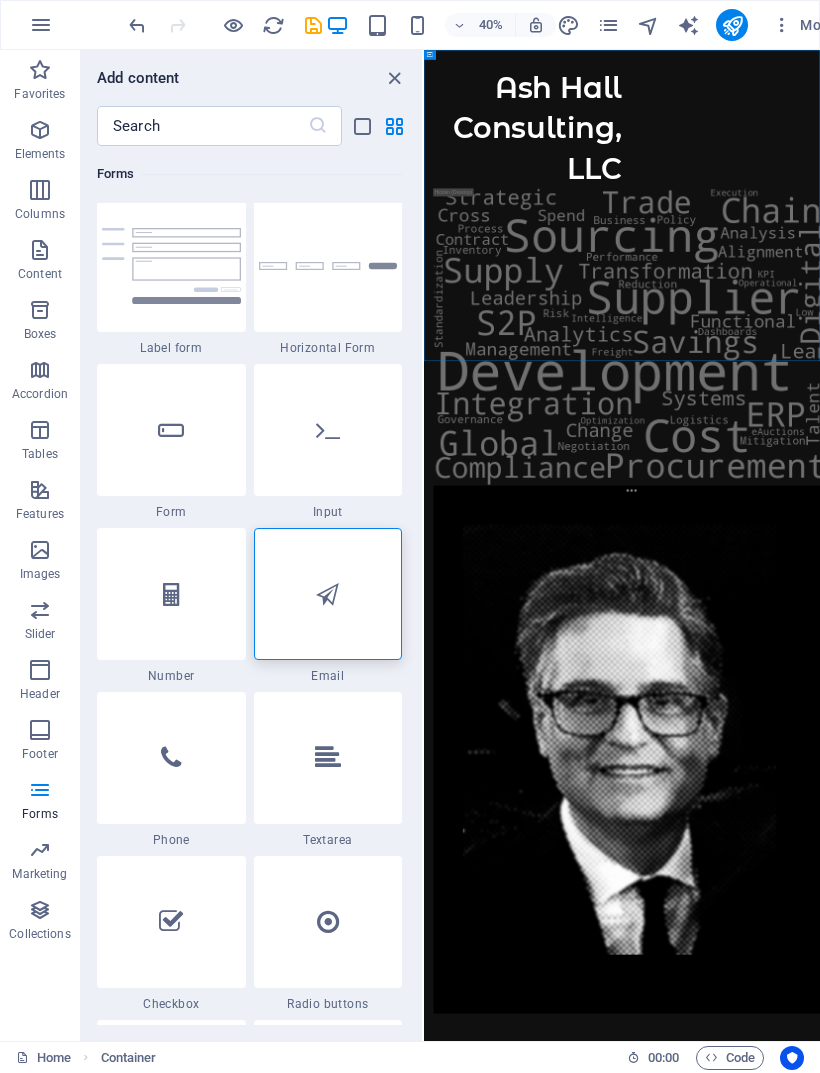 click at bounding box center (327, 594) 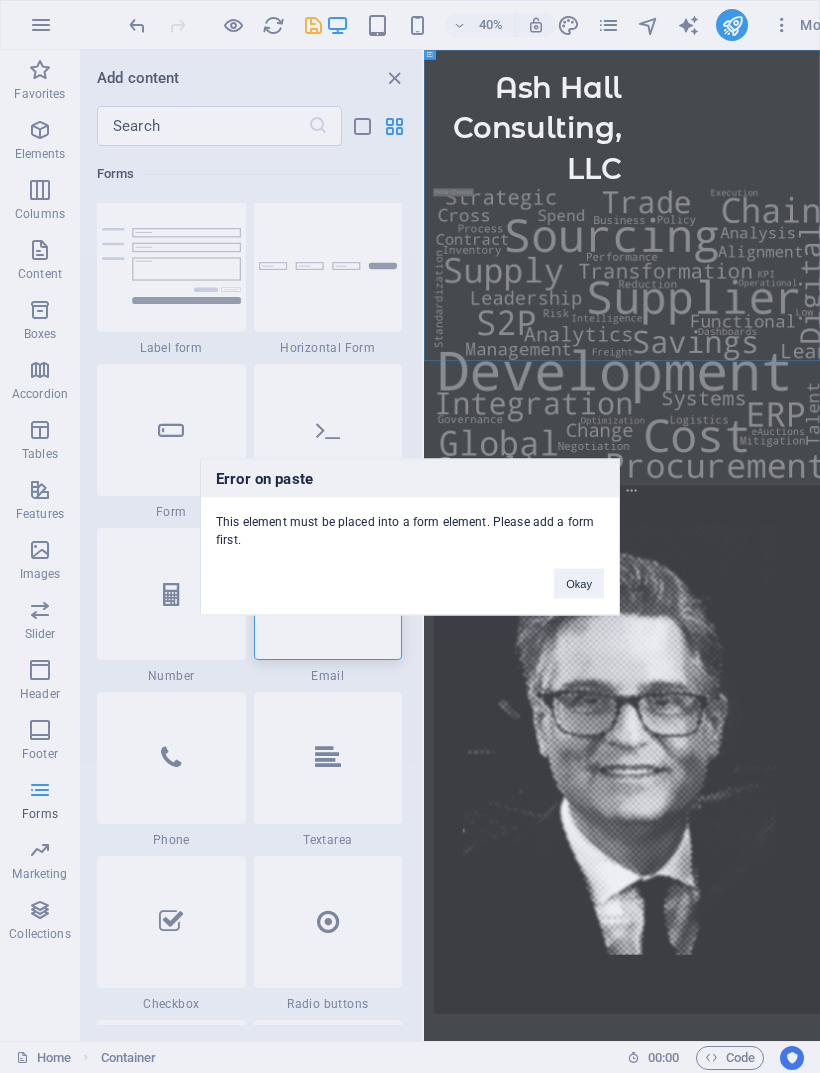click on "Okay" at bounding box center [579, 583] 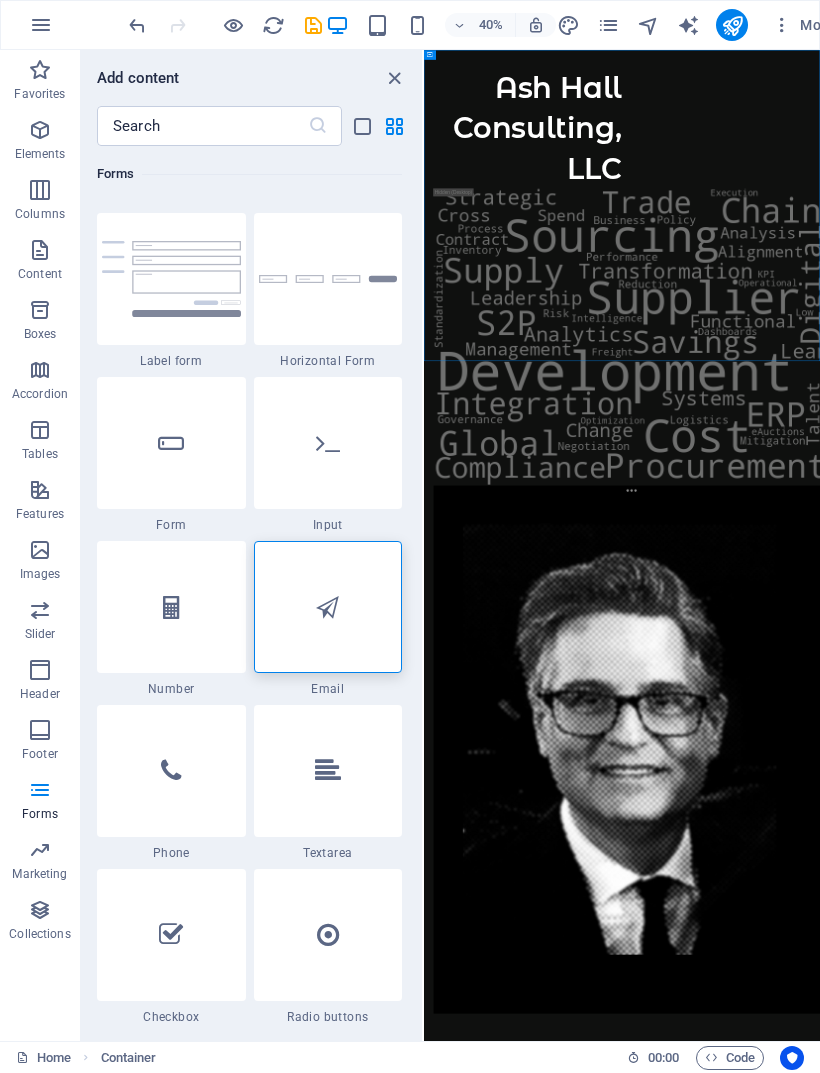scroll, scrollTop: 14920, scrollLeft: 0, axis: vertical 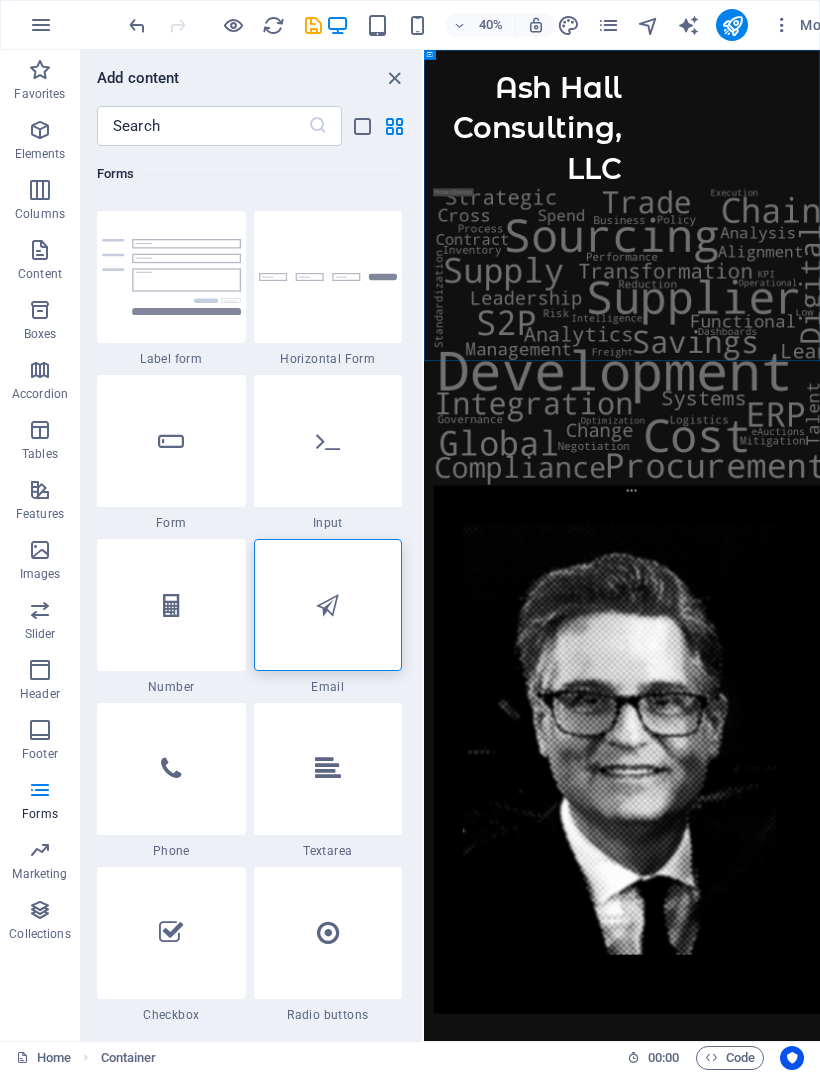 click at bounding box center (171, 441) 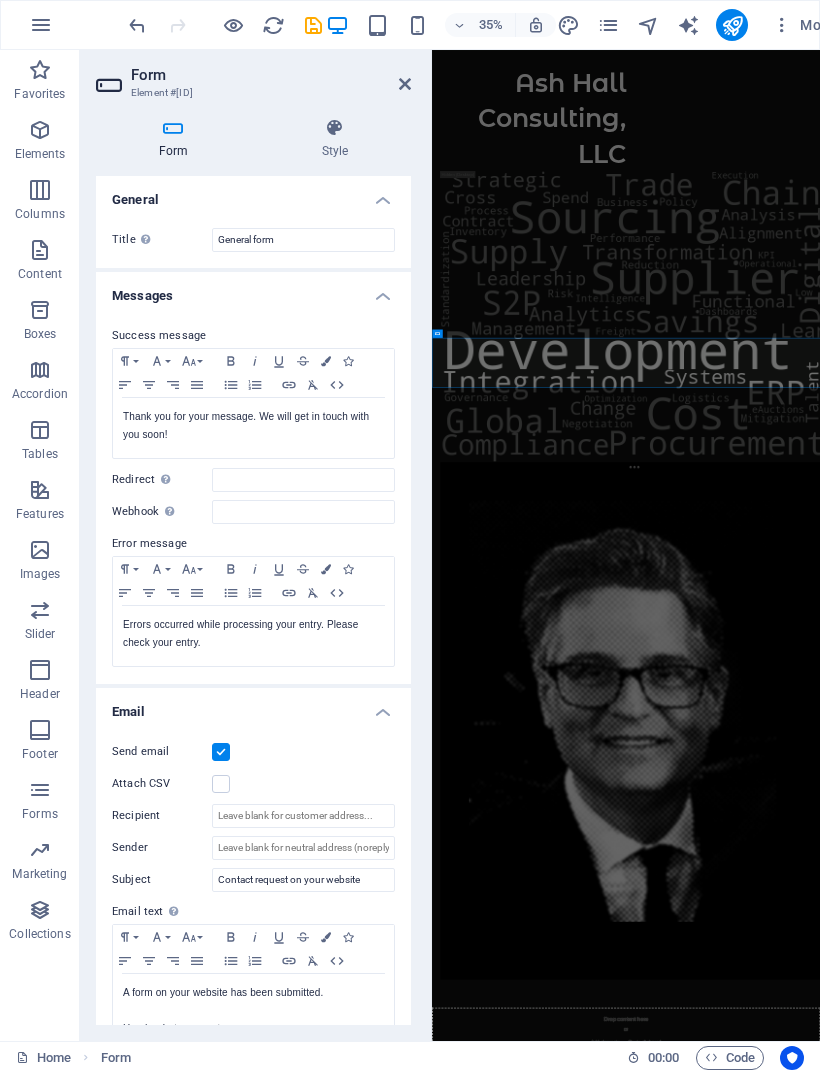 click on "Skip to main content
Ash Hall Consulting, LLC Drop content here or  Add elements  Paste clipboard" at bounding box center [986, 1501] 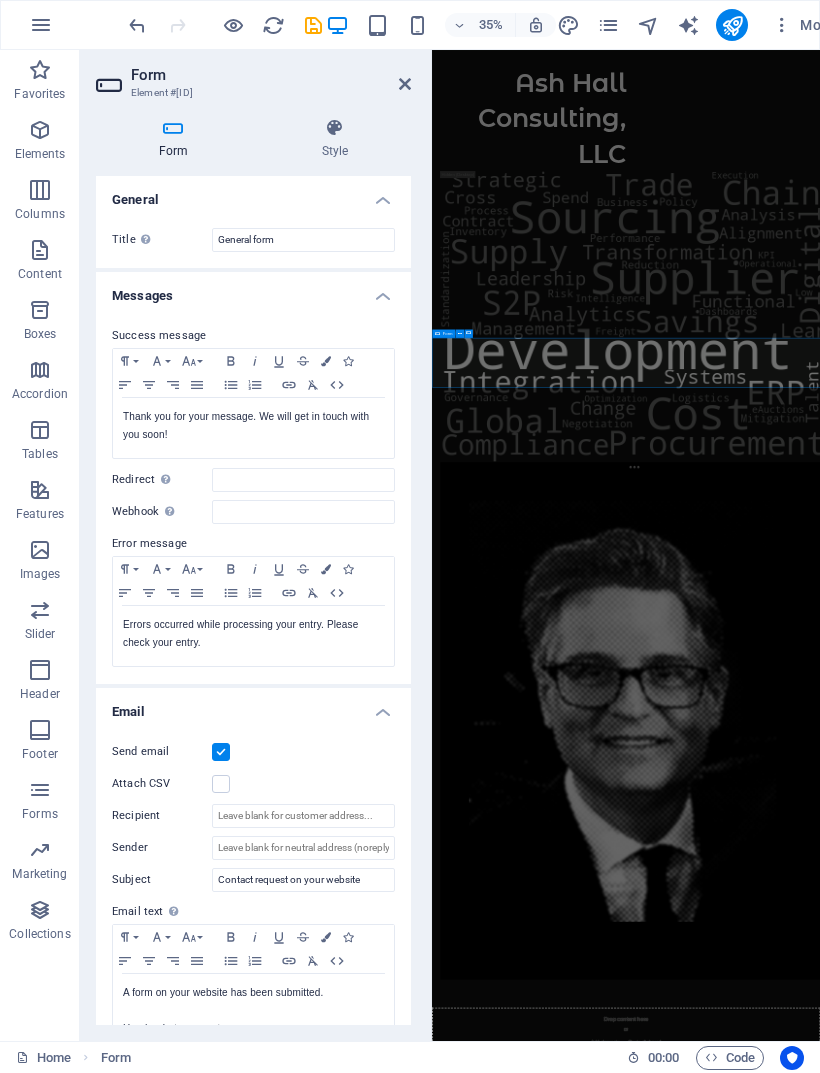 click on "Drop content here or  Add elements  Paste clipboard" at bounding box center [986, 2857] 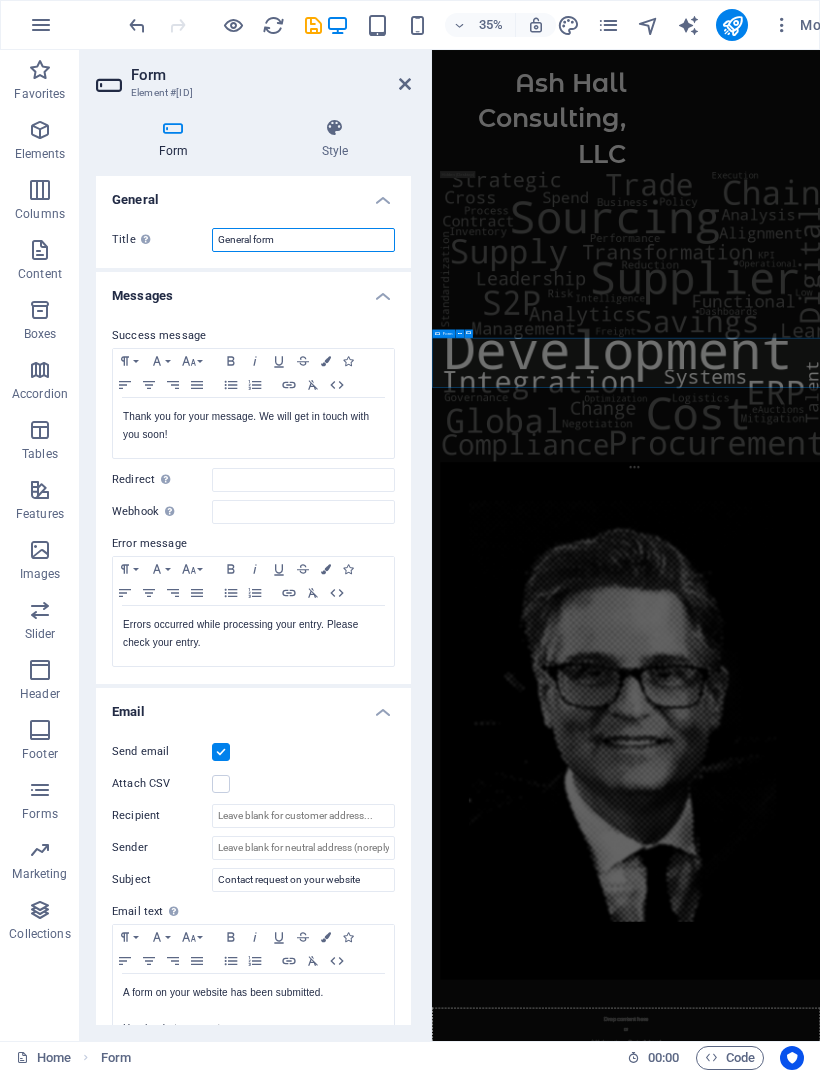 click on "General form" at bounding box center (303, 240) 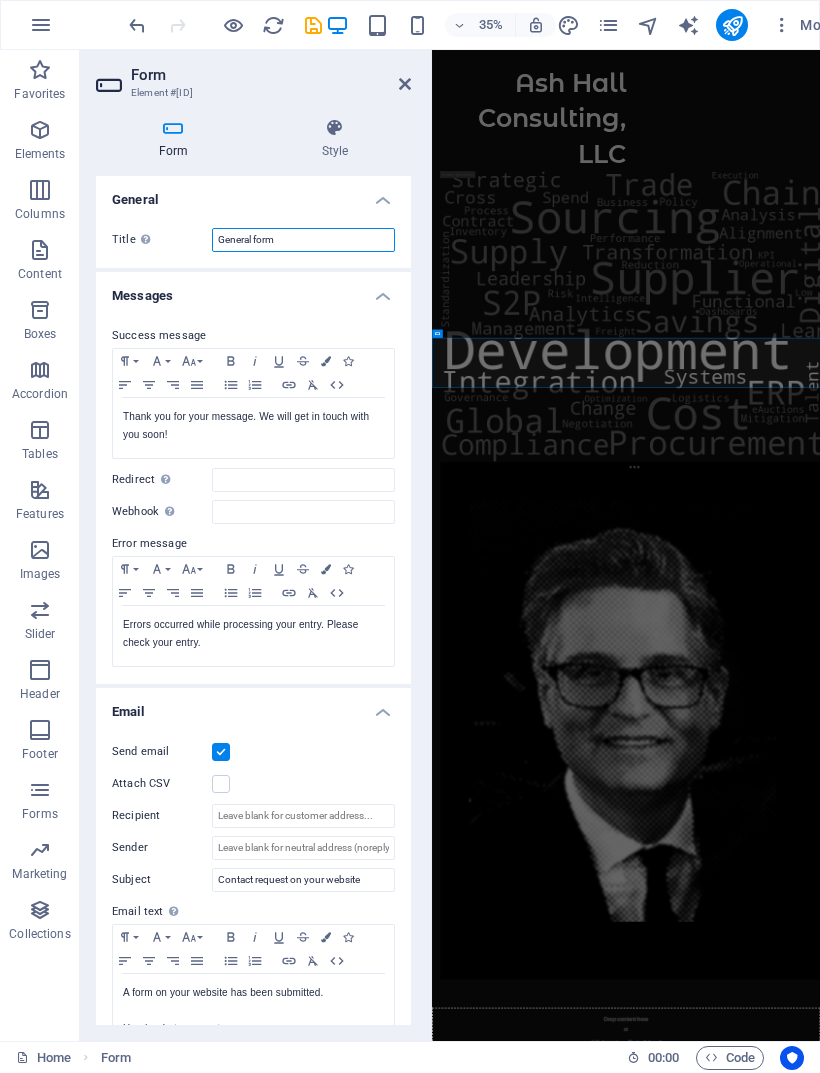 click on "General form" at bounding box center (303, 240) 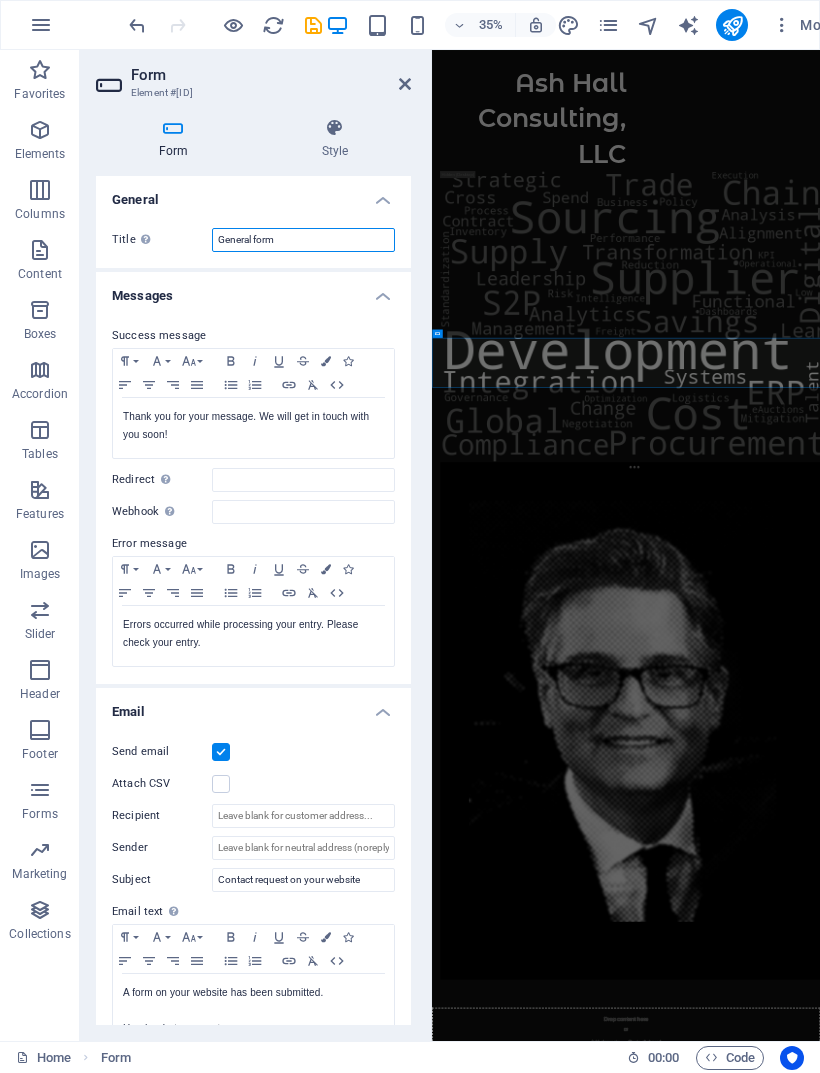 click on "General form" at bounding box center (303, 240) 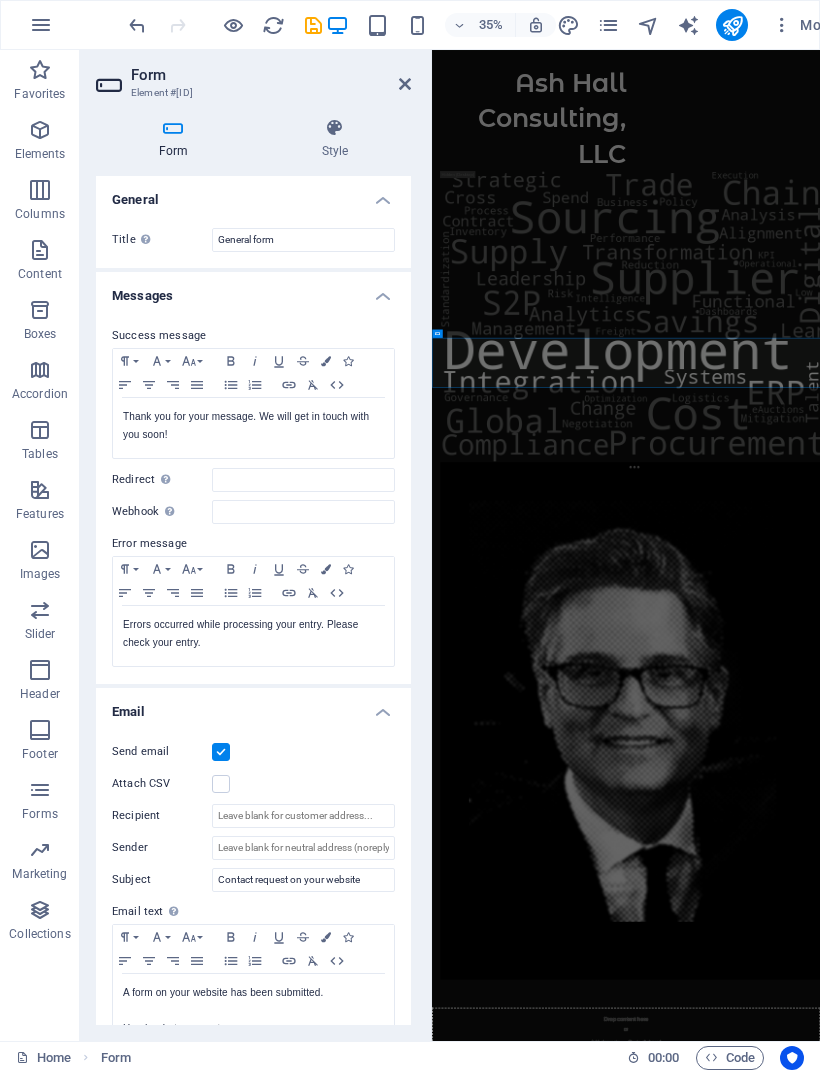 click on "Title Define a name for the form. General form" at bounding box center [253, 240] 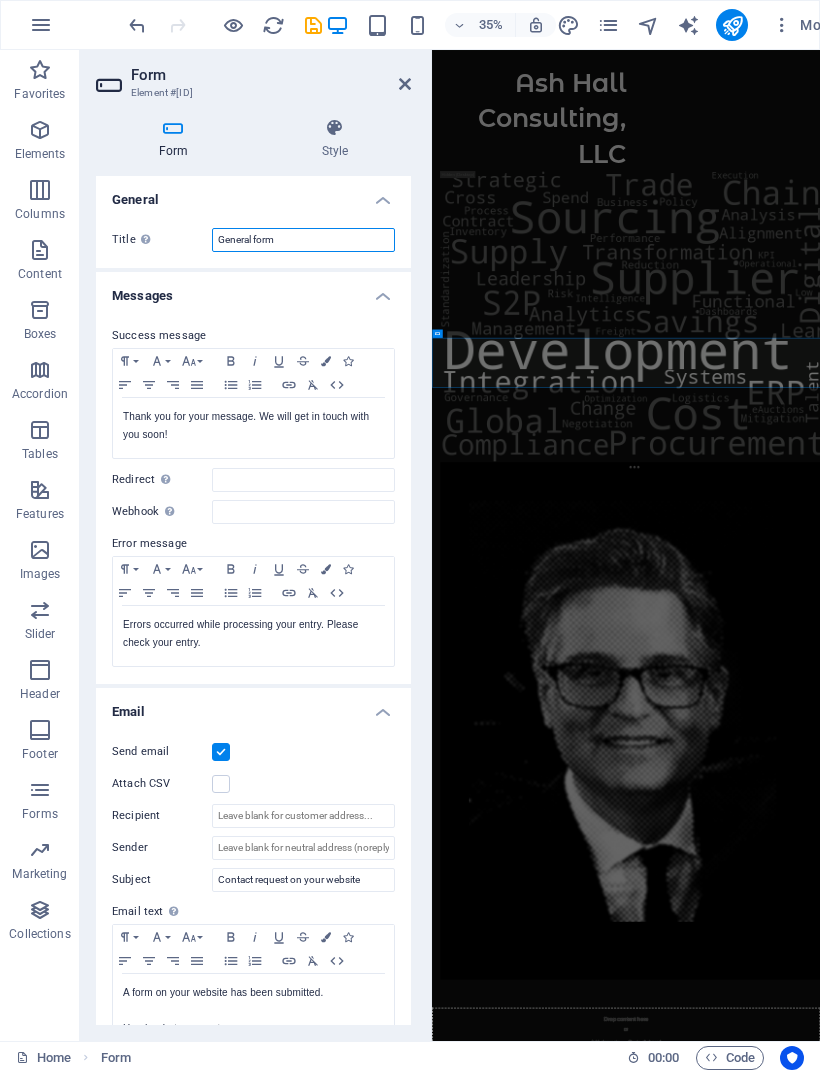 click on "General form" at bounding box center [303, 240] 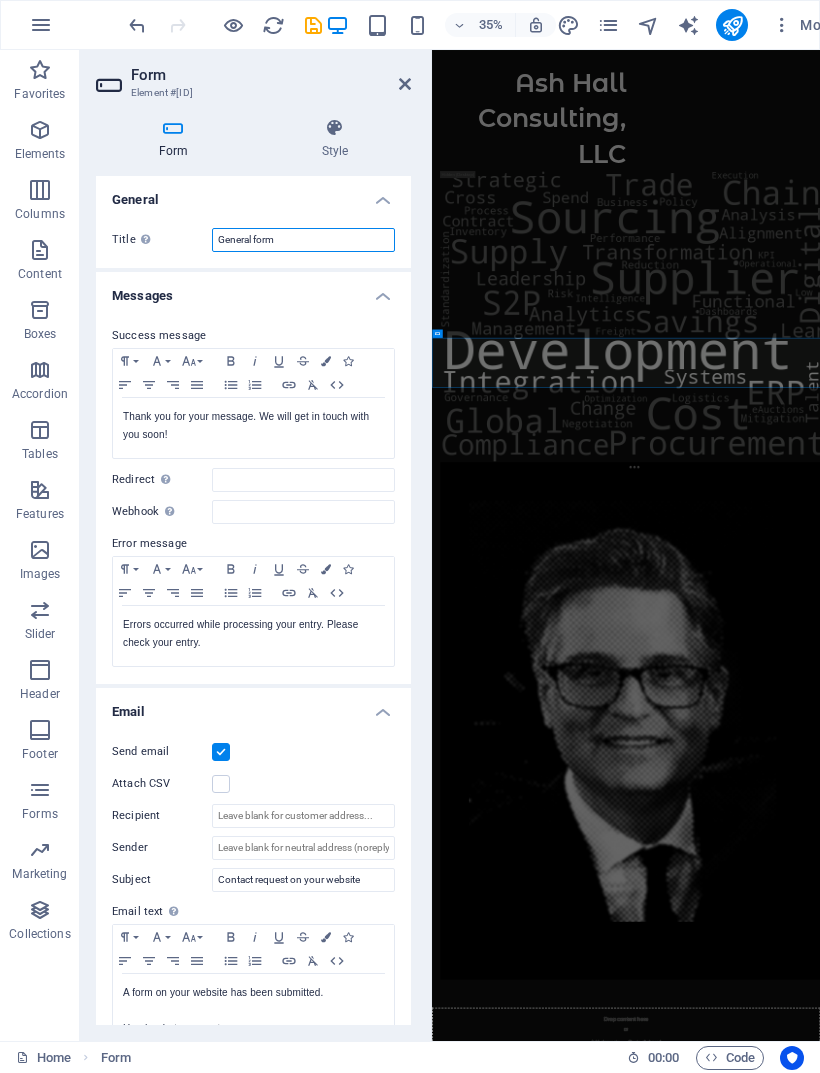 click on "General form" at bounding box center [303, 240] 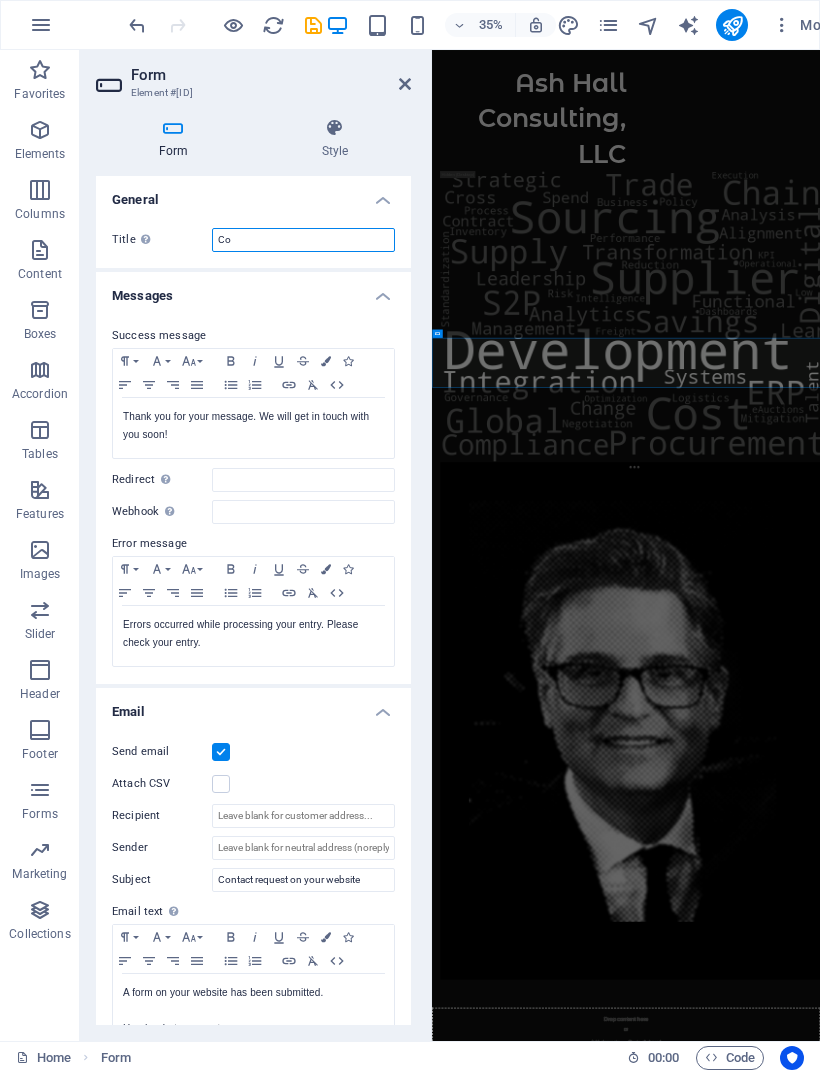 type on "C" 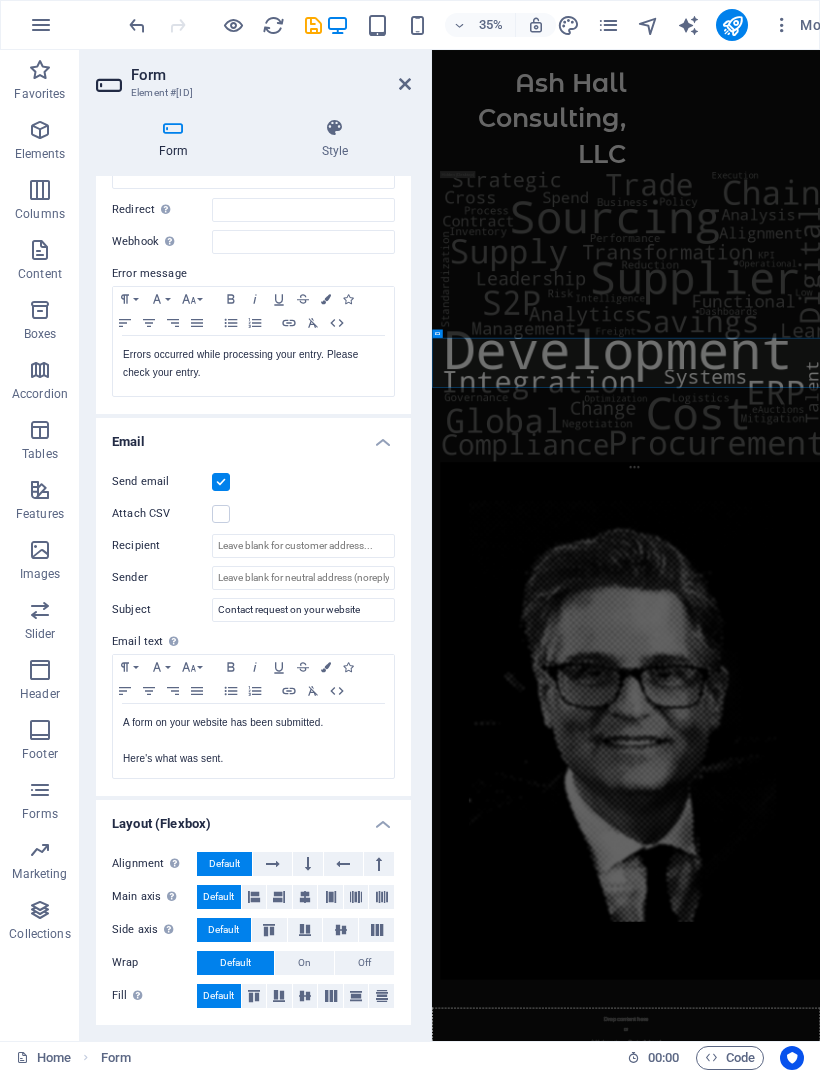 scroll, scrollTop: 269, scrollLeft: 0, axis: vertical 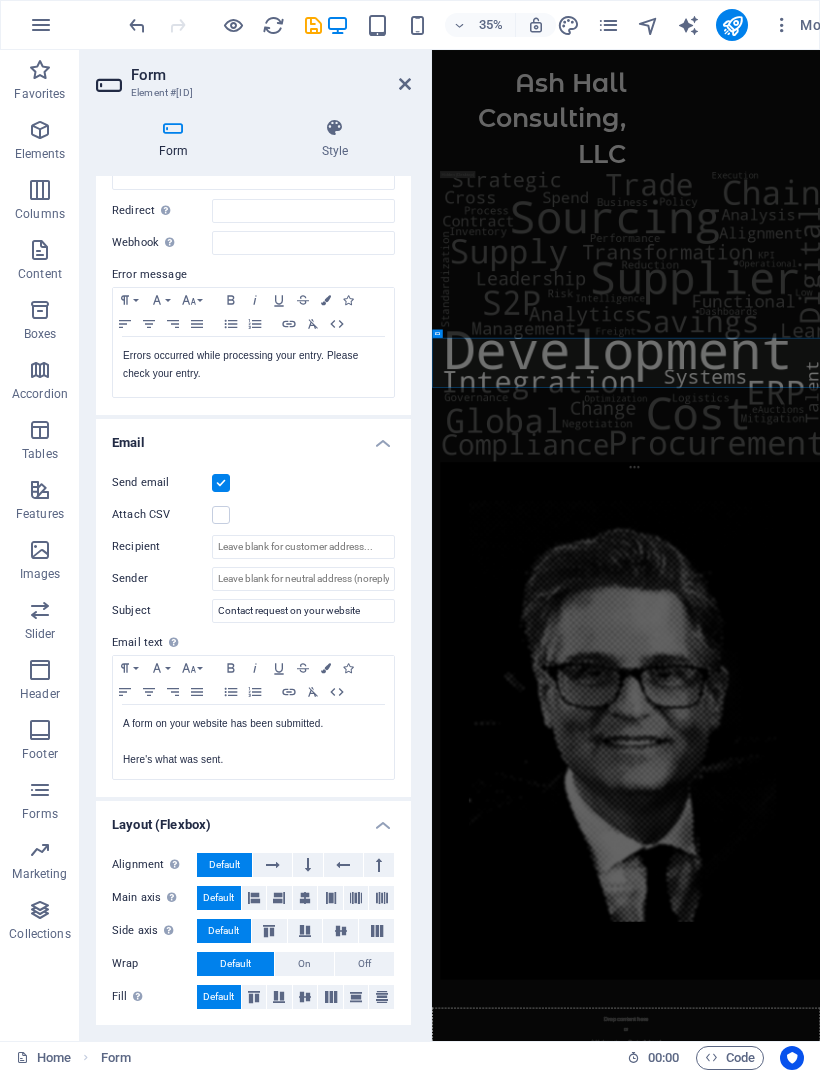 type on "E-mail [EMAIL]" 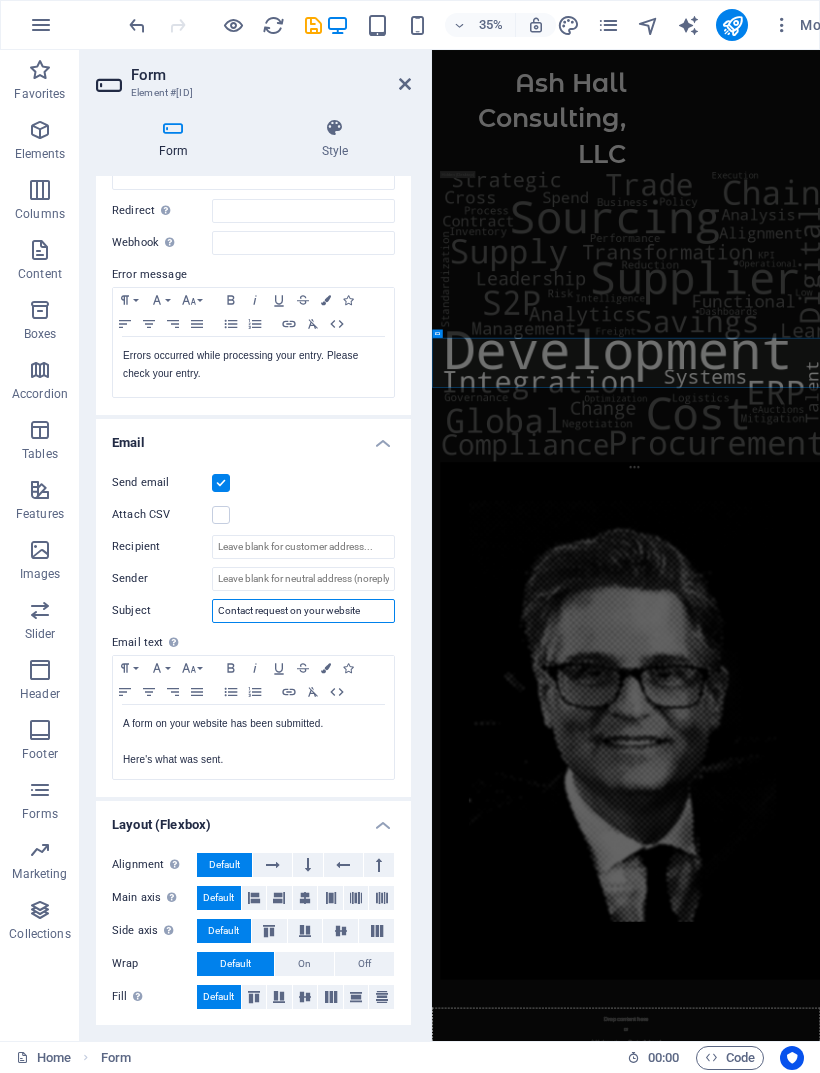 click on "Contact request on your website" at bounding box center [303, 611] 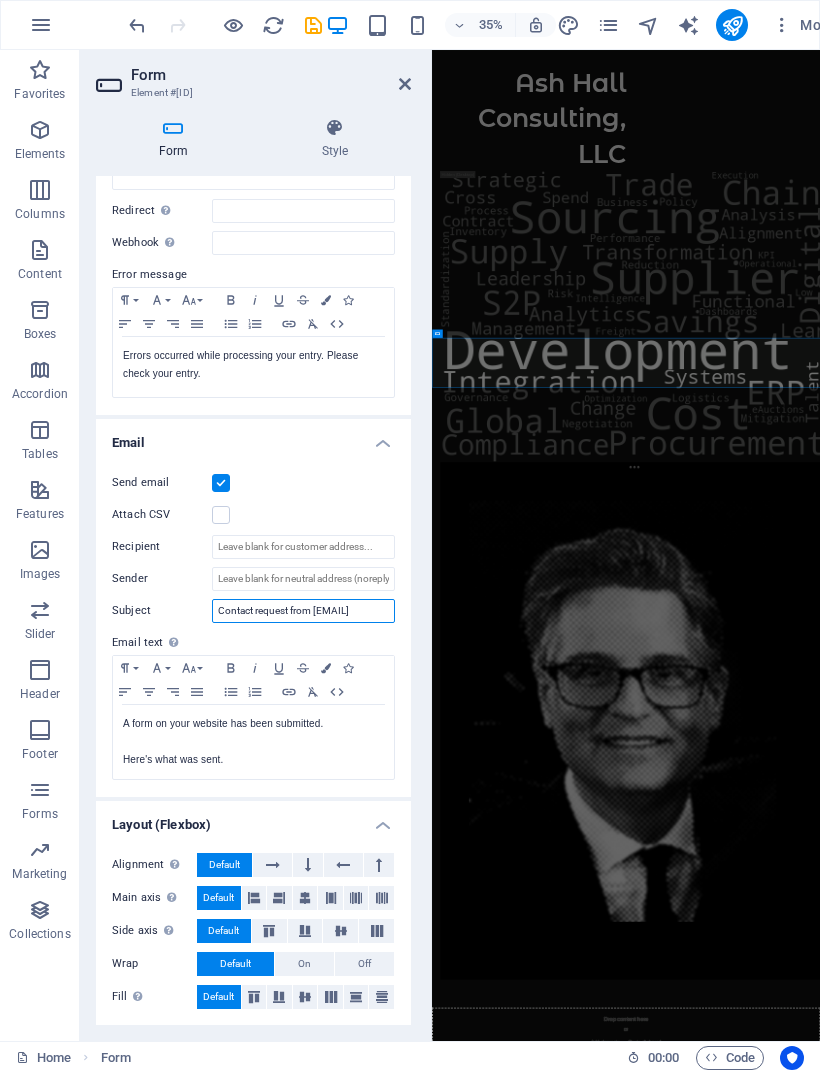 click on "Contact request from [EMAIL]" at bounding box center [303, 611] 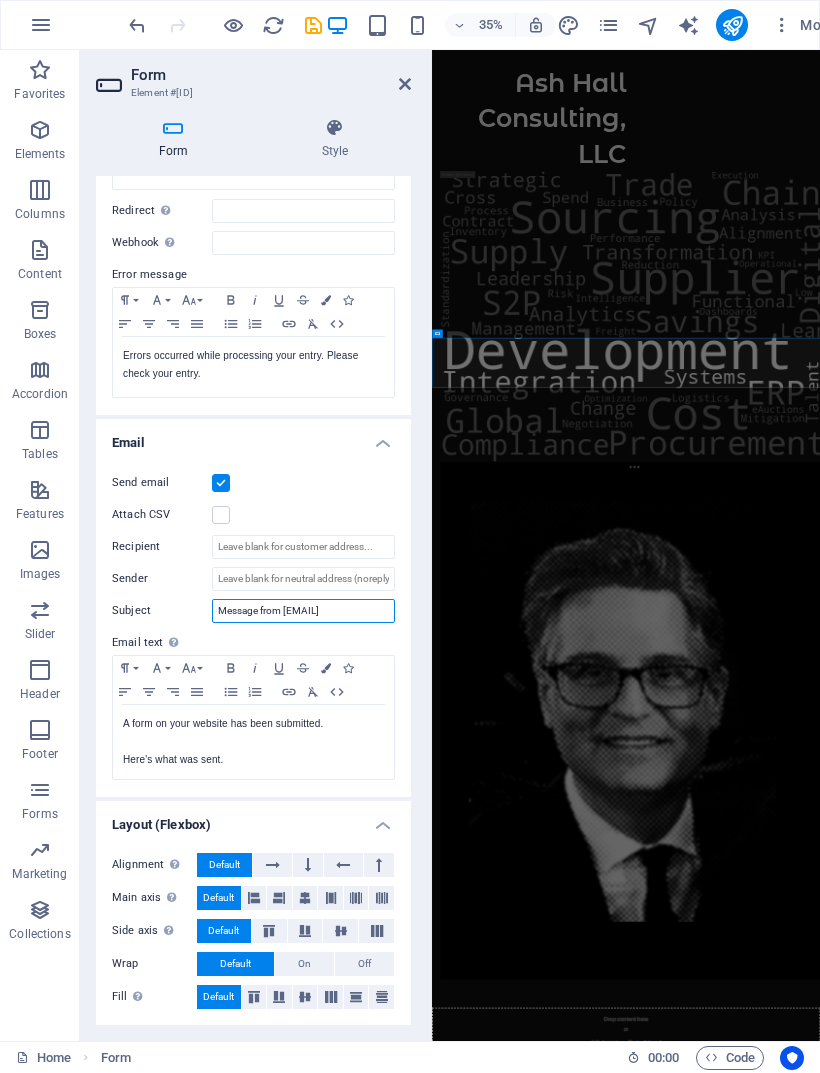 click on "Message from [EMAIL]" at bounding box center (303, 611) 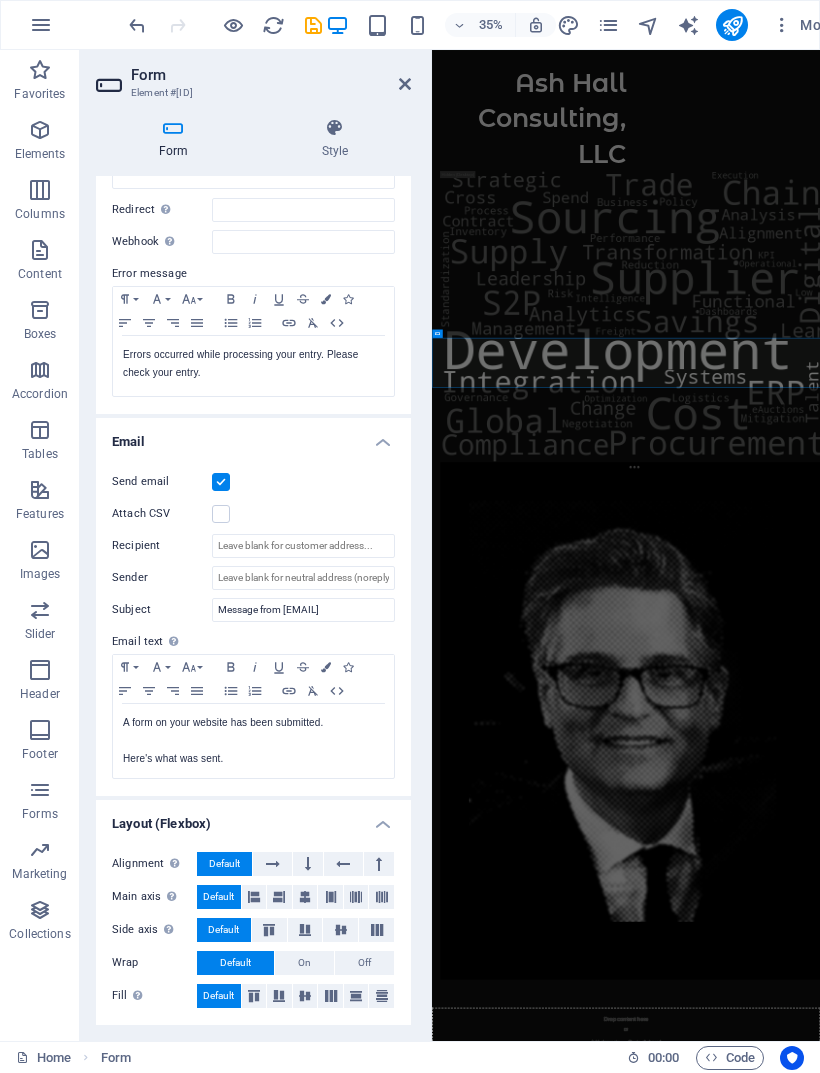 scroll, scrollTop: 269, scrollLeft: 0, axis: vertical 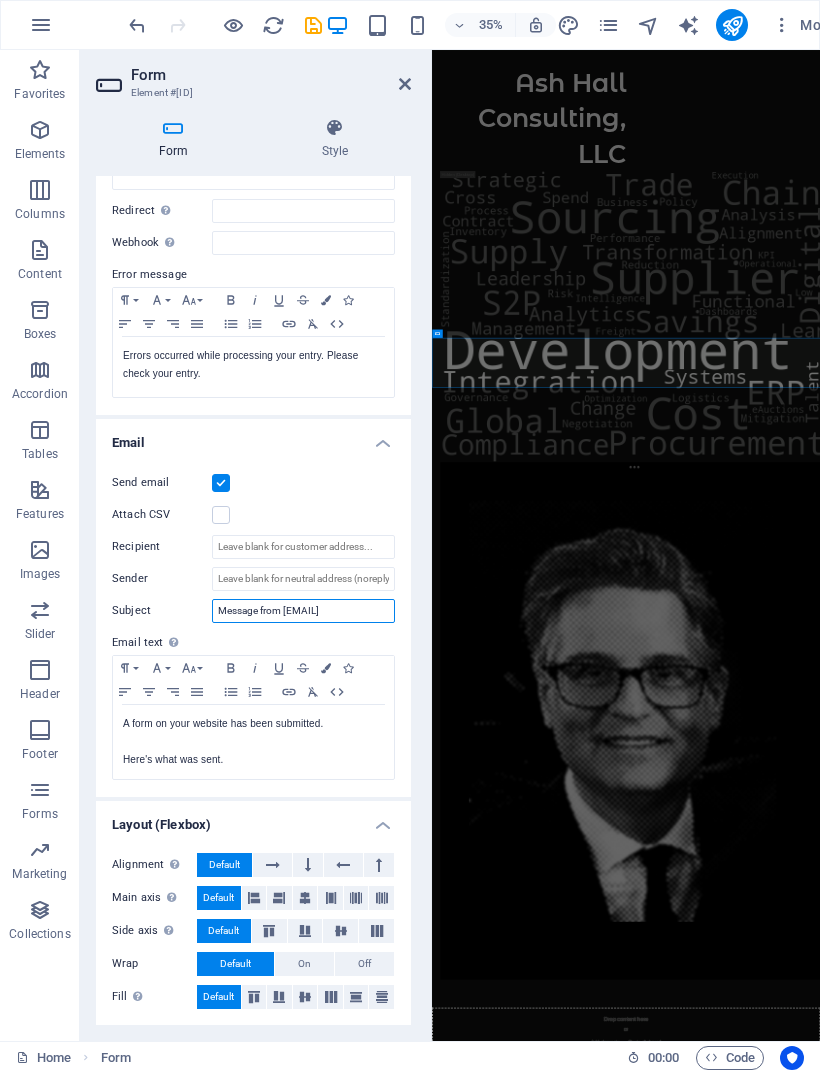 click on "Message from [EMAIL]" at bounding box center (303, 611) 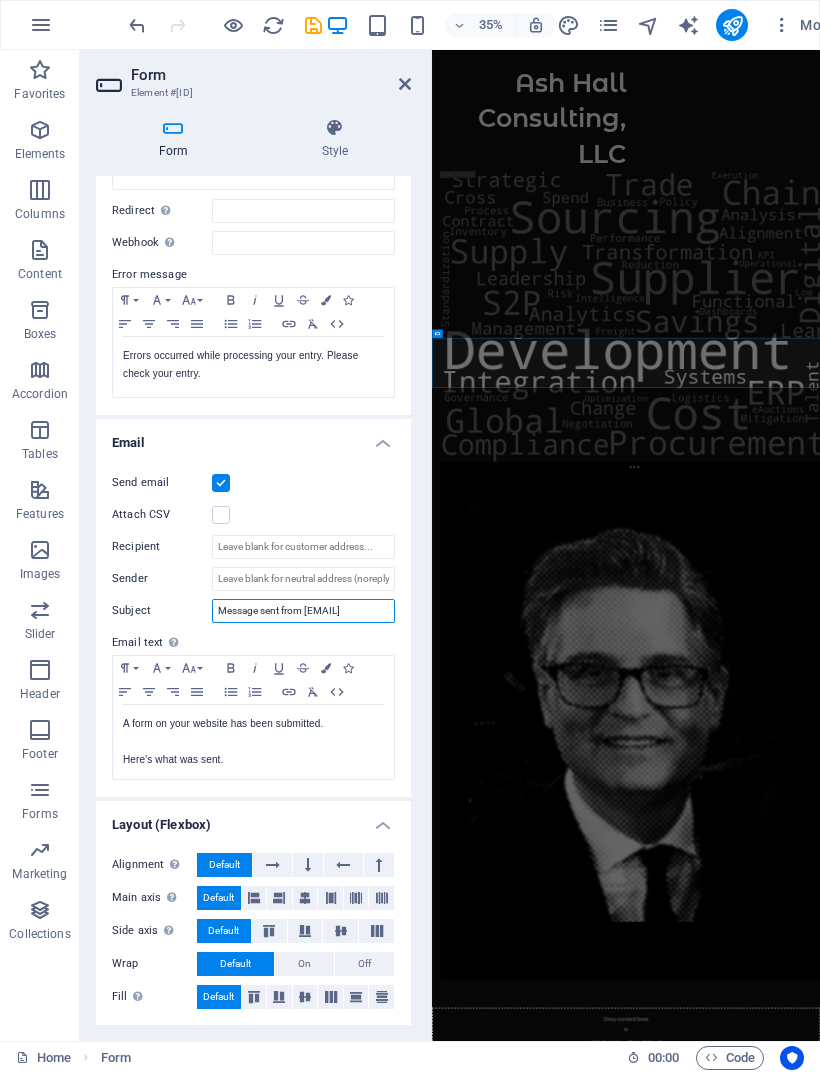 click on "Message sent from [EMAIL]" at bounding box center [303, 611] 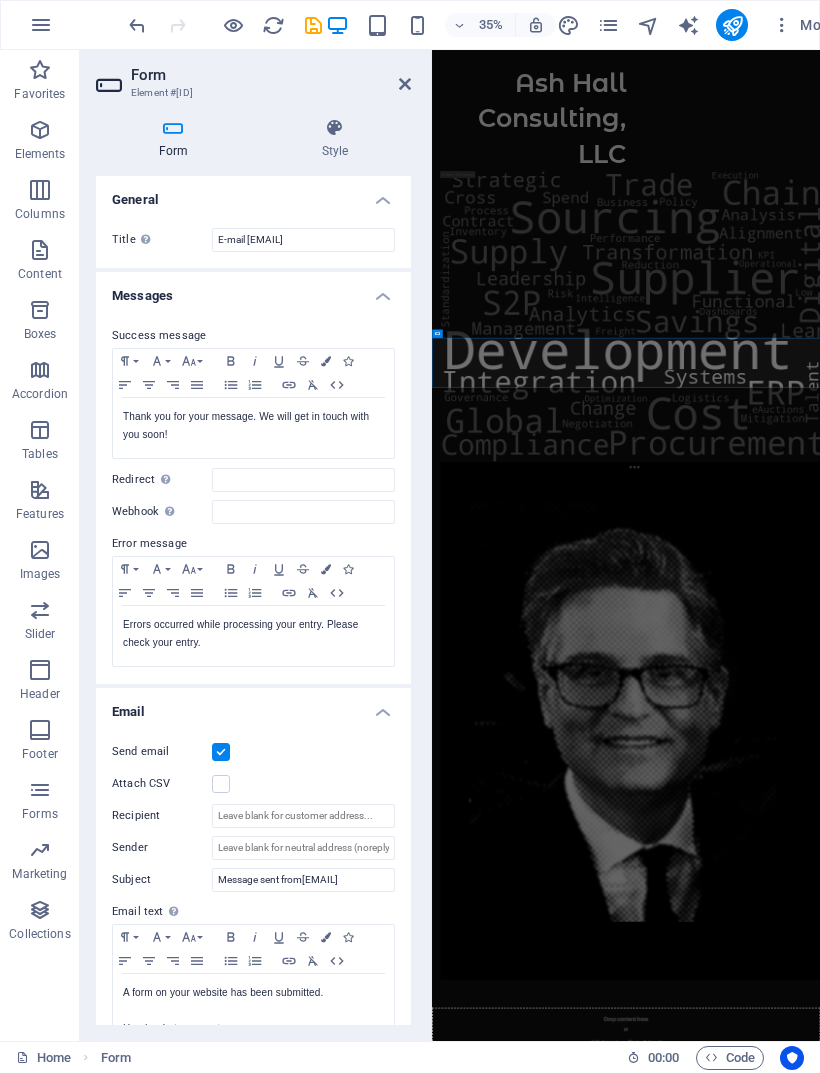 scroll, scrollTop: 0, scrollLeft: 0, axis: both 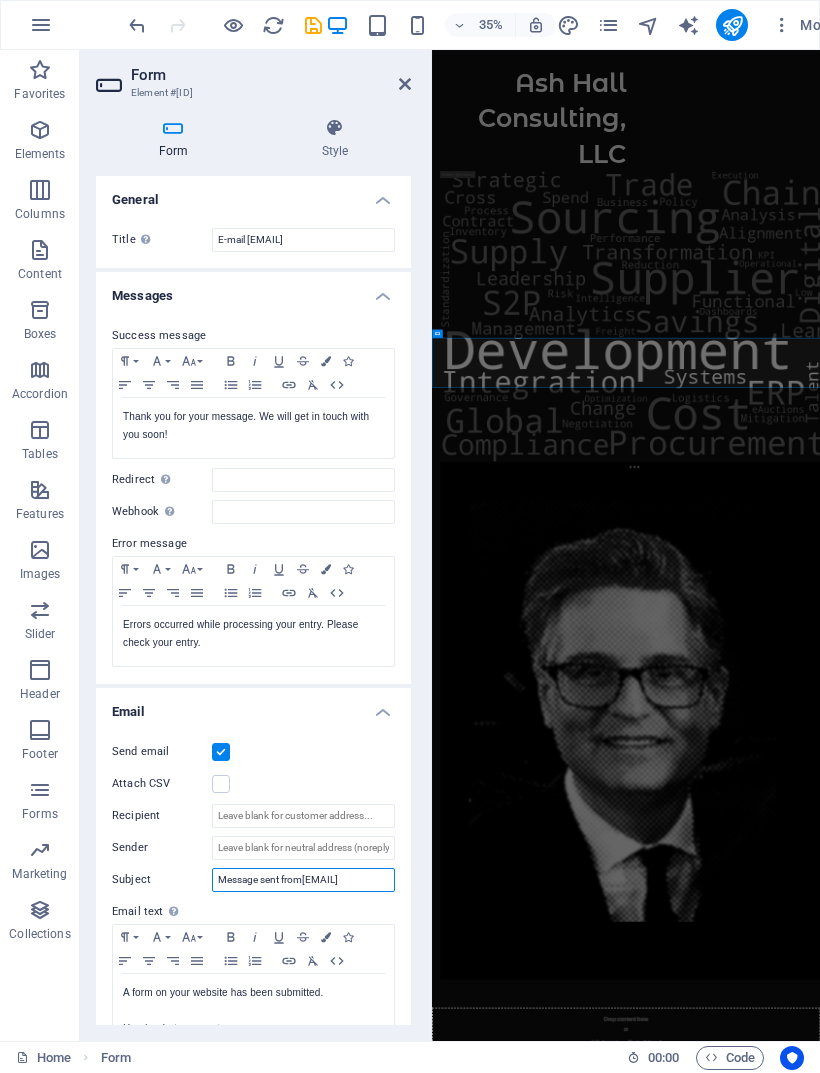 type on "Message sent from[EMAIL]" 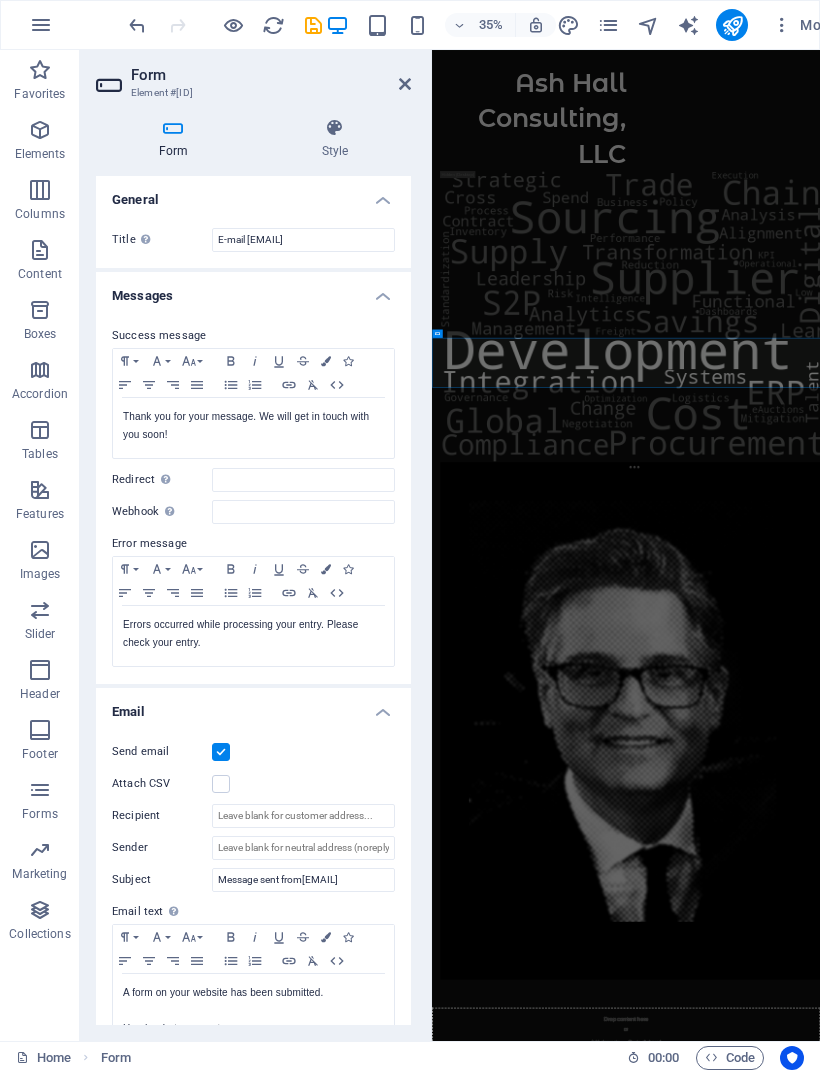 click on "Style" at bounding box center (335, 139) 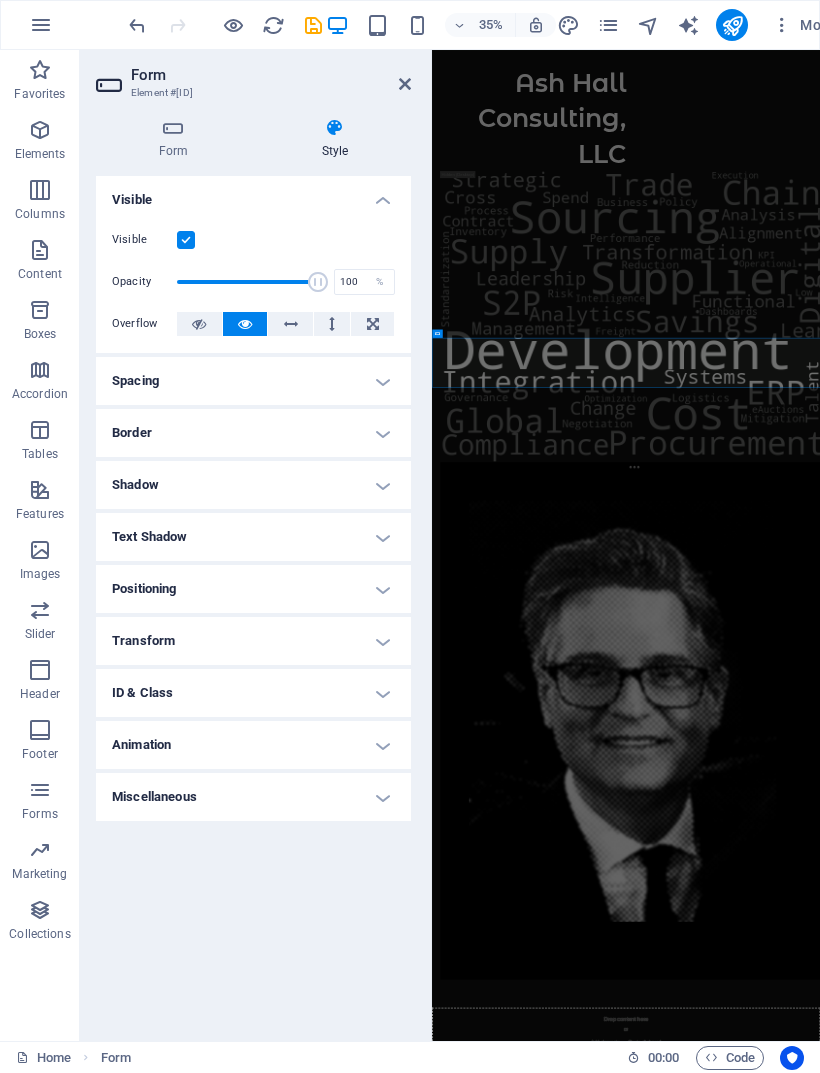 click on "Form" at bounding box center (177, 139) 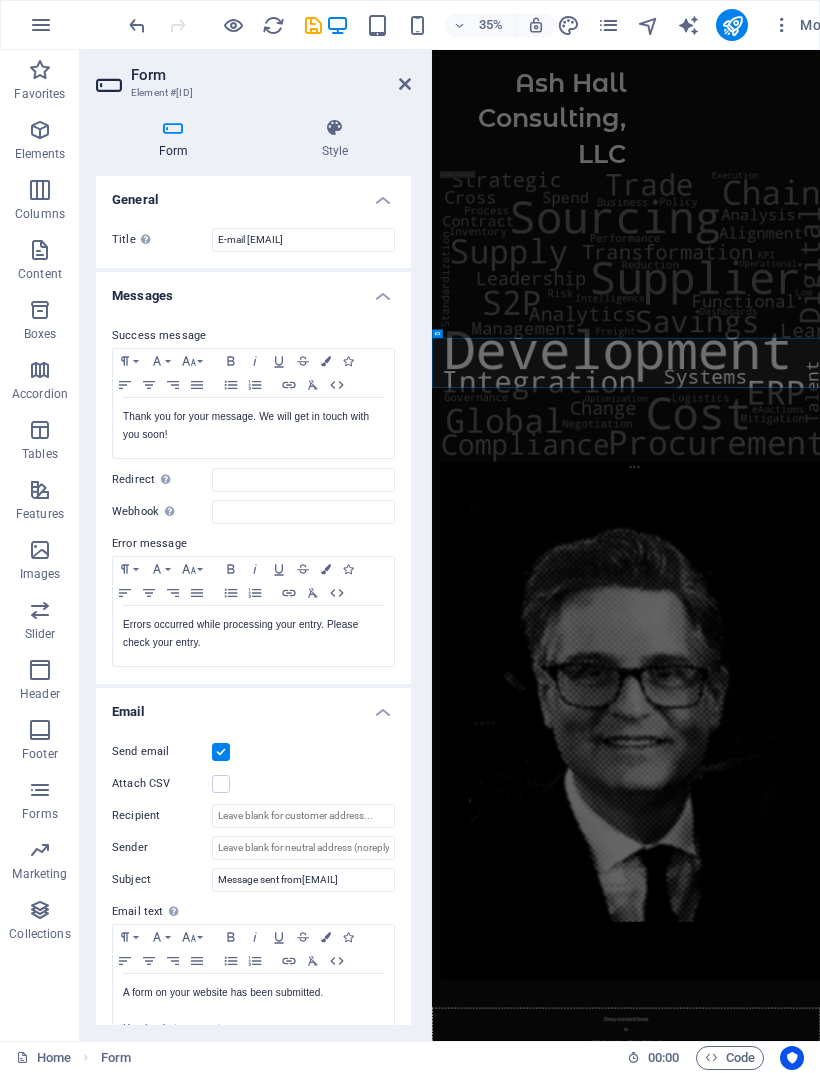 click at bounding box center [313, 25] 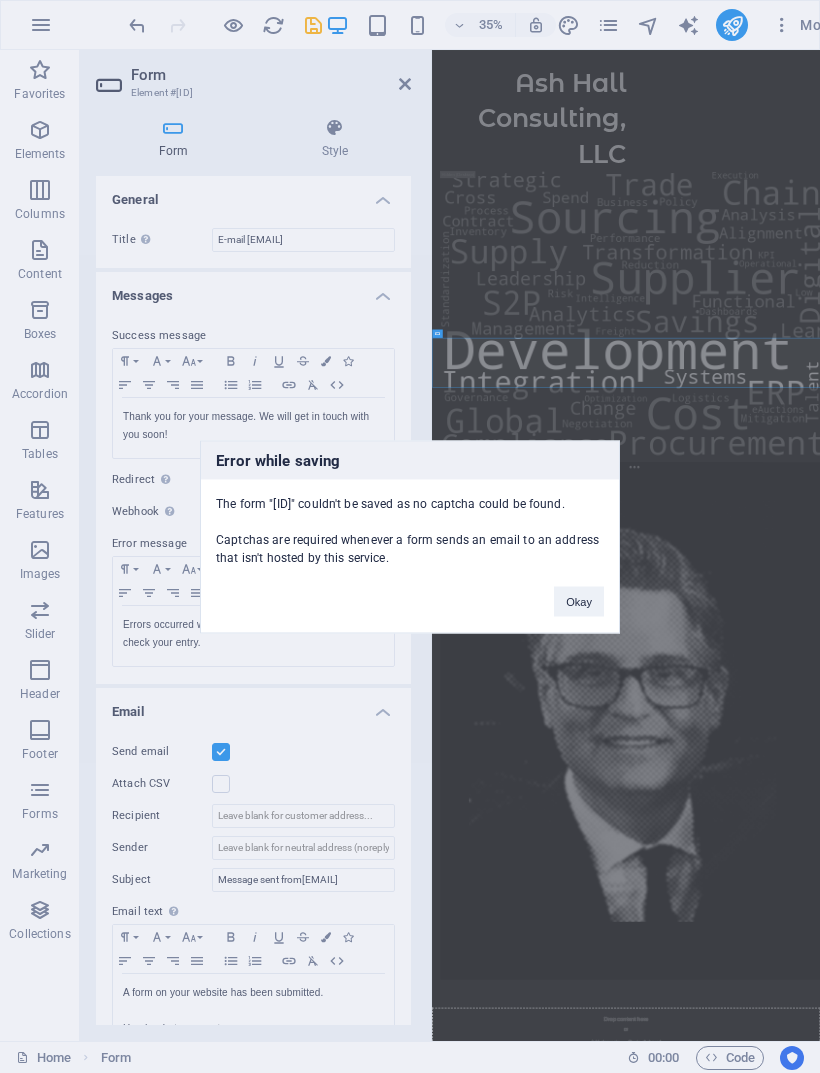 click on "Okay" at bounding box center [579, 601] 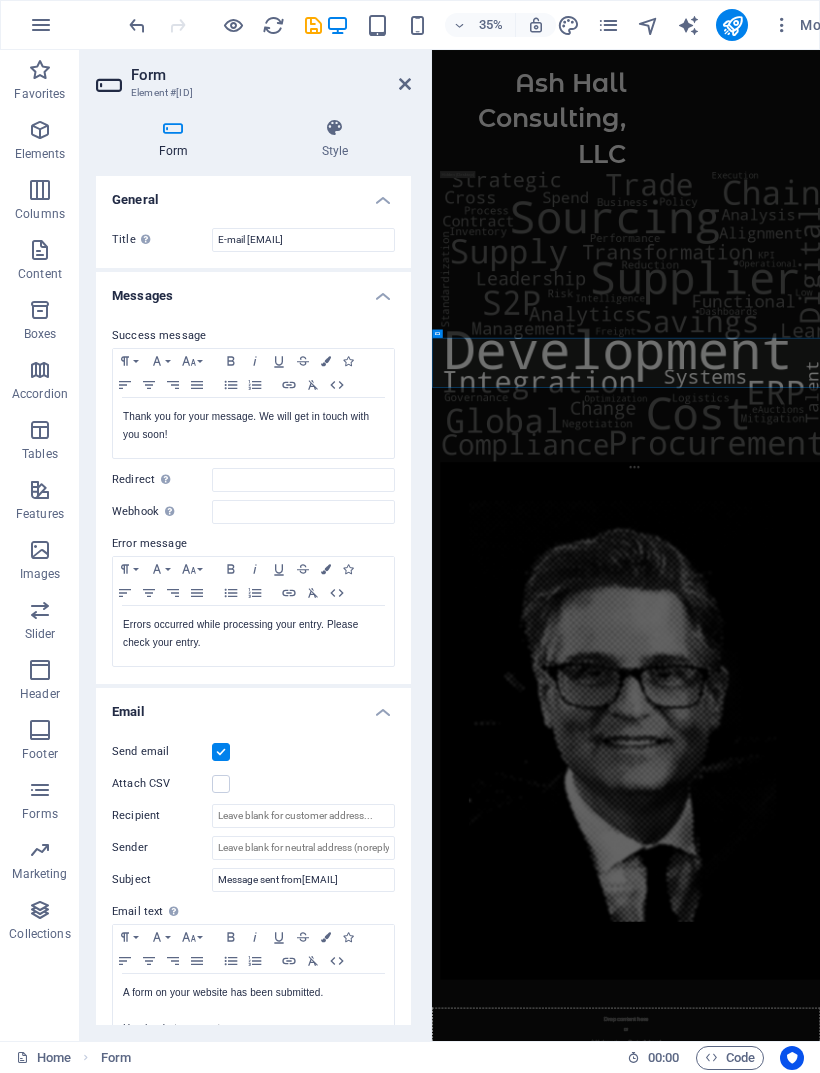 scroll, scrollTop: 0, scrollLeft: 0, axis: both 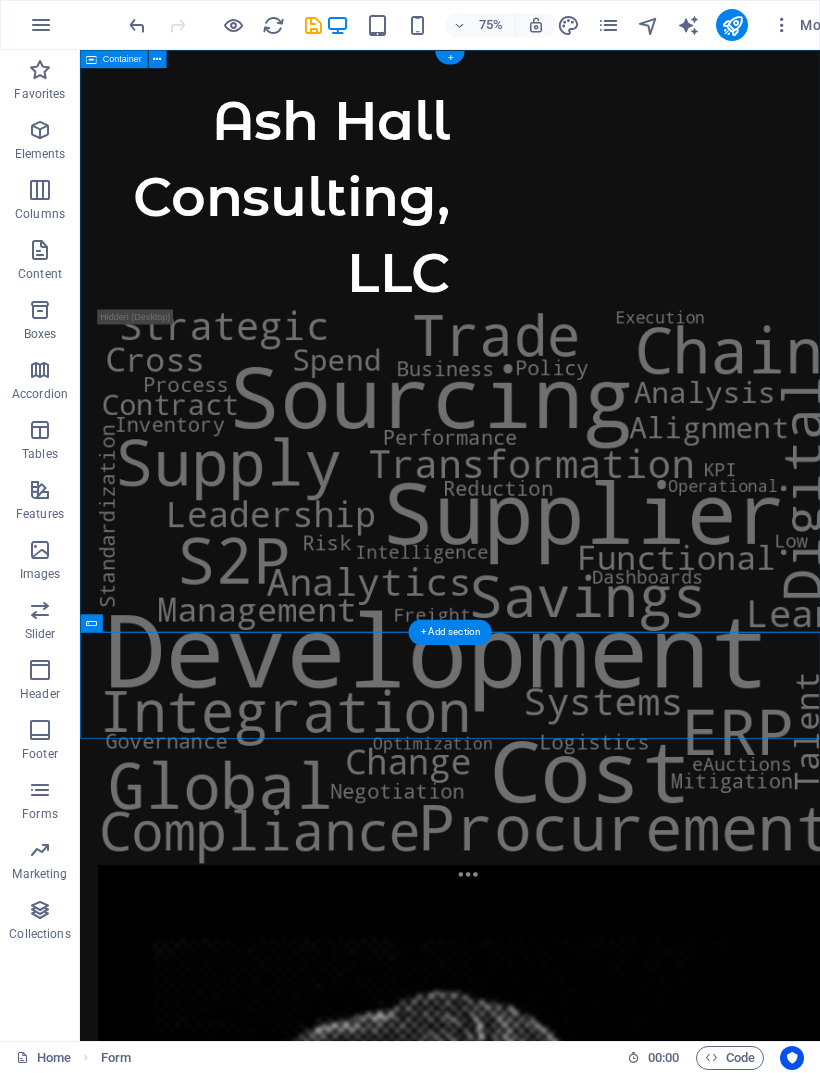 click on "Ash Hall Consulting, LLC" at bounding box center [573, 1291] 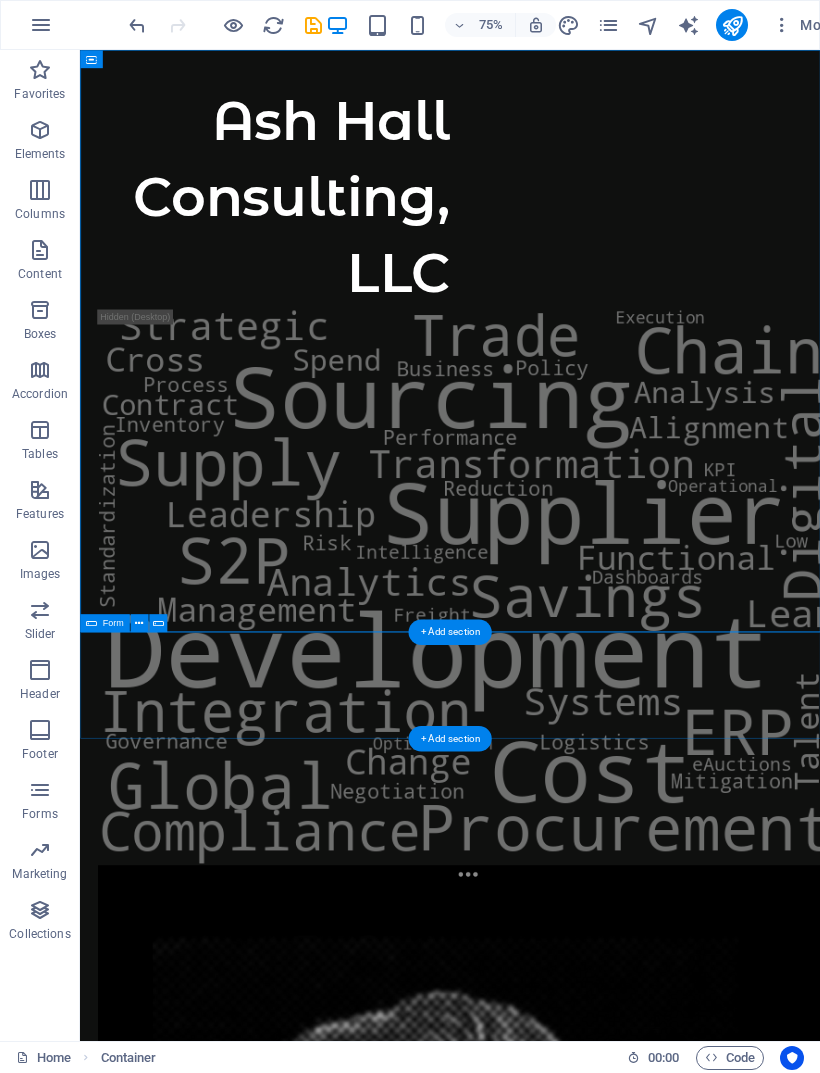 click on "+ Add section" at bounding box center [449, 632] 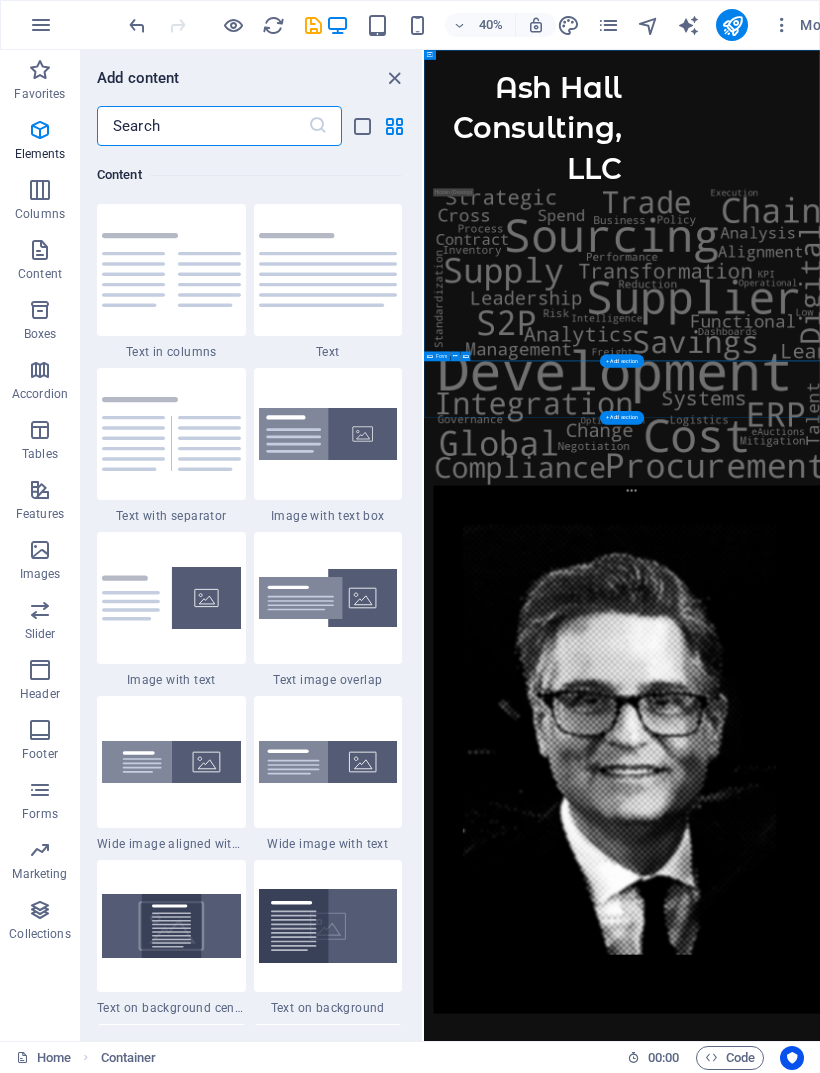 scroll, scrollTop: 3499, scrollLeft: 0, axis: vertical 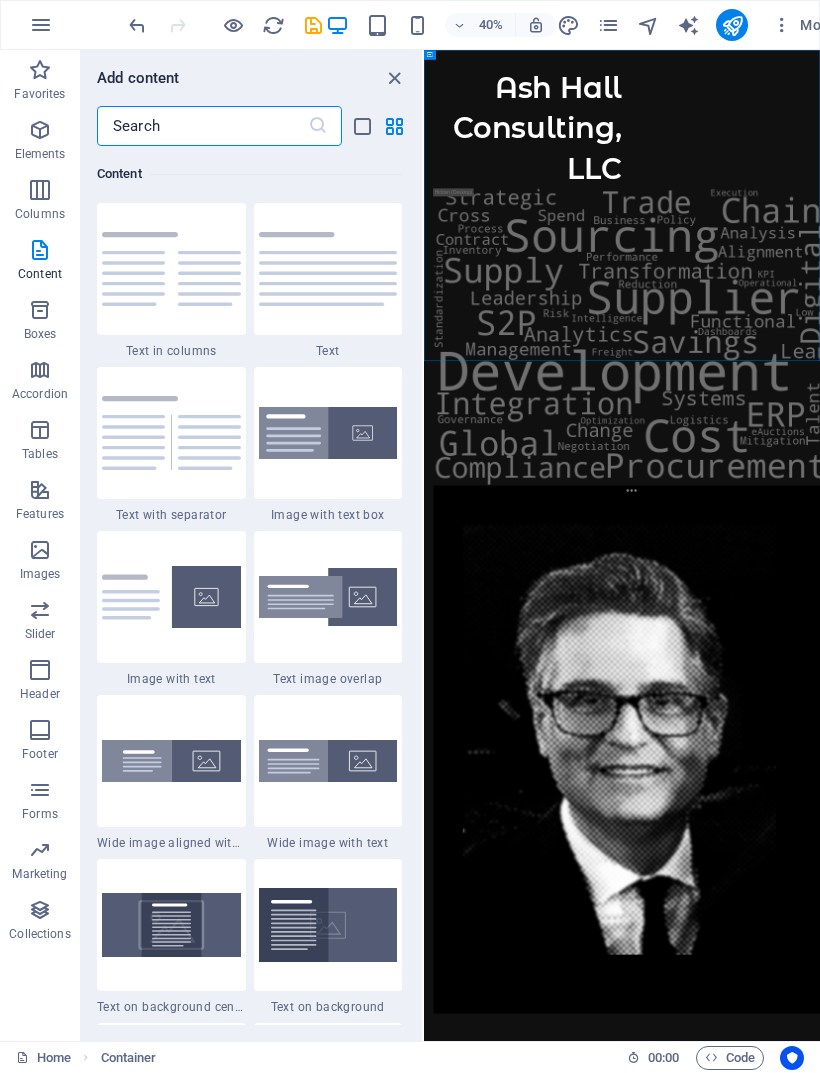 click on "Skip to main content
Ash Hall Consulting, LLC Drop content here or  Add elements  Paste clipboard" at bounding box center [919, 1377] 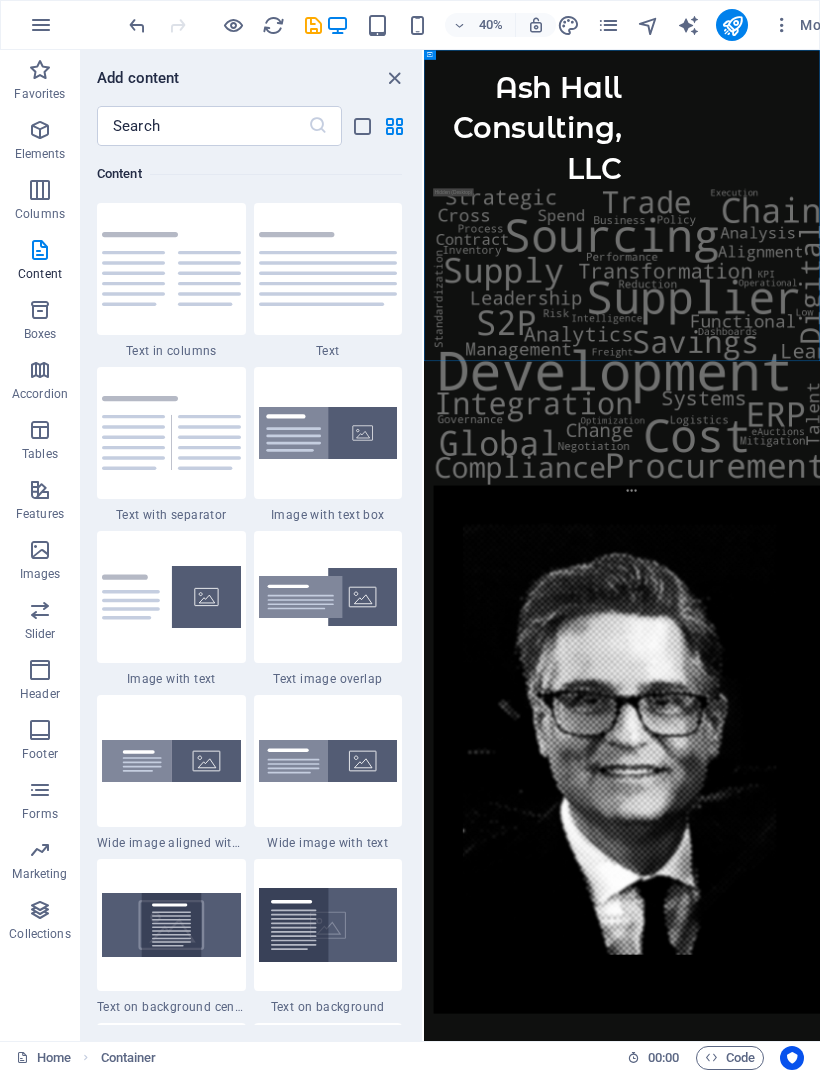 click on "Skip to main content
Ash Hall Consulting, LLC Drop content here or  Add elements  Paste clipboard" at bounding box center [919, 1377] 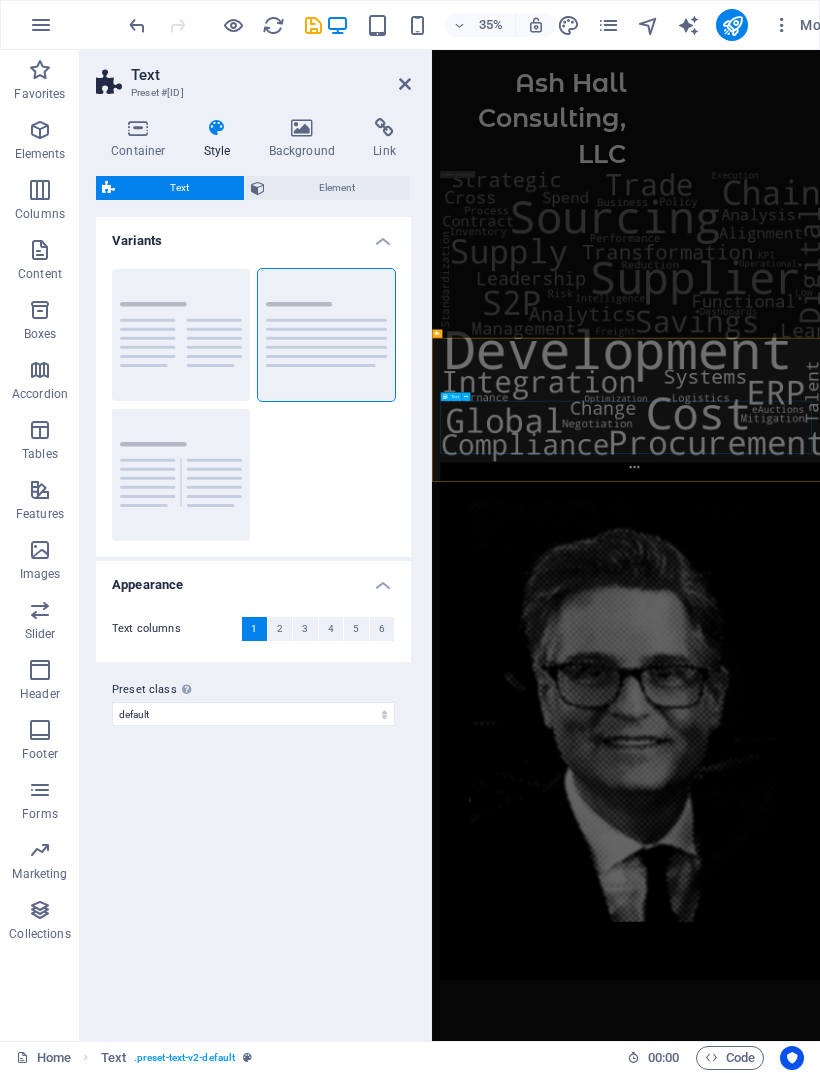click on "Lorem ipsum dolor sitope amet, consectetur adipisicing elitip. Massumenda, dolore, cum vel modi asperiores consequatur suscipit quidem ducimus eveniet iure expedita consecteture odiogil voluptatum similique fugit voluptates atem accusamus quae quas dolorem tenetur facere tempora maiores adipisci reiciendis accusantium voluptatibus id voluptate tempore dolor harum nisi amet! Nobis, eaque. Aenean commodo ligula eget dolor. Lorem ipsum dolor sit amet, consectetuer adipiscing elit leget odiogil voluptatum similique fugit voluptates dolor. Libero assumenda, dolore, cum vel modi asperiores consequatur." at bounding box center (986, 3041) 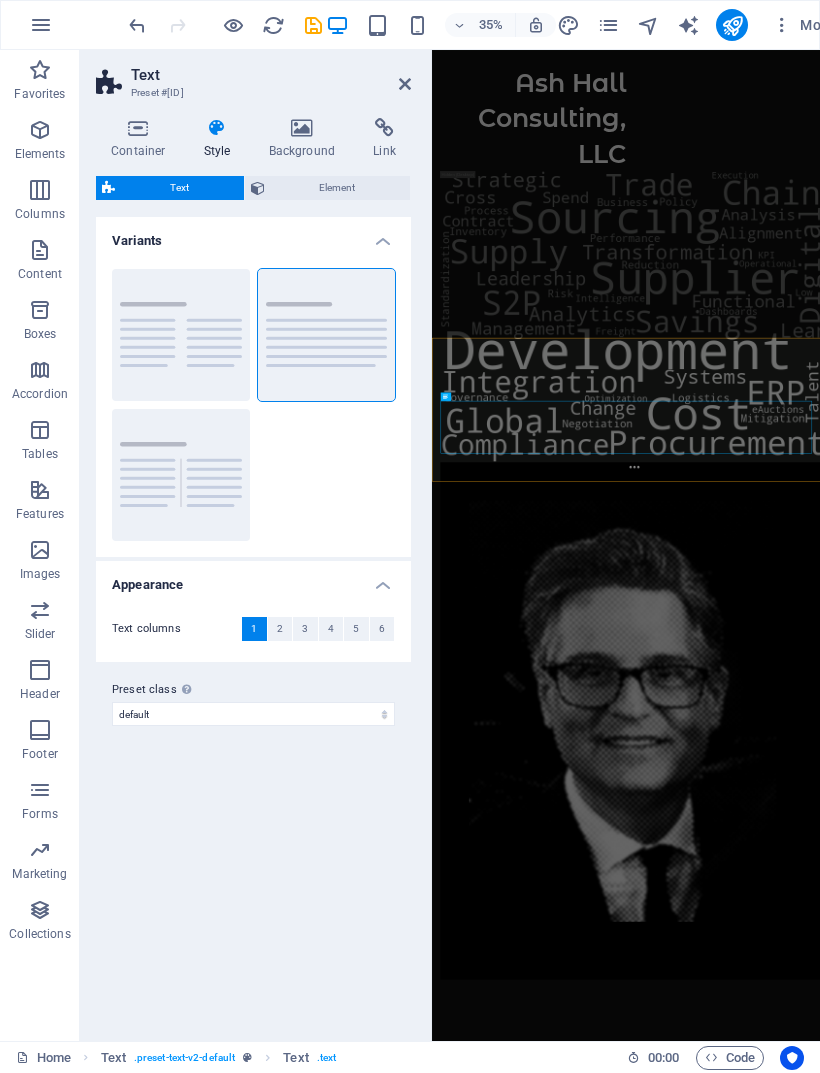 click on "Skip to main content
Ash Hall Consulting, LLC Headline Lorem ipsum dolor sitope amet, consectetur adipisicing elitip. Massumenda, dolore, cum vel modi asperiores consequatur suscipit quidem ducimus eveniet iure expedita consecteture odiogil voluptatum similique fugit voluptates atem accusamus quae quas dolorem tenetur facere tempora maiores adipisci reiciendis accusantium voluptatibus id voluptate tempore dolor harum nisi amet! Nobis, eaque. Aenean commodo ligula eget dolor. Lorem ipsum dolor sit amet, consectetuer adipiscing elit leget odiogil voluptatum similique fugit voluptates dolor. Libero assumenda, dolore, cum vel modi asperiores consequatur. Drop content here or  Add elements  Paste clipboard" at bounding box center [986, 1707] 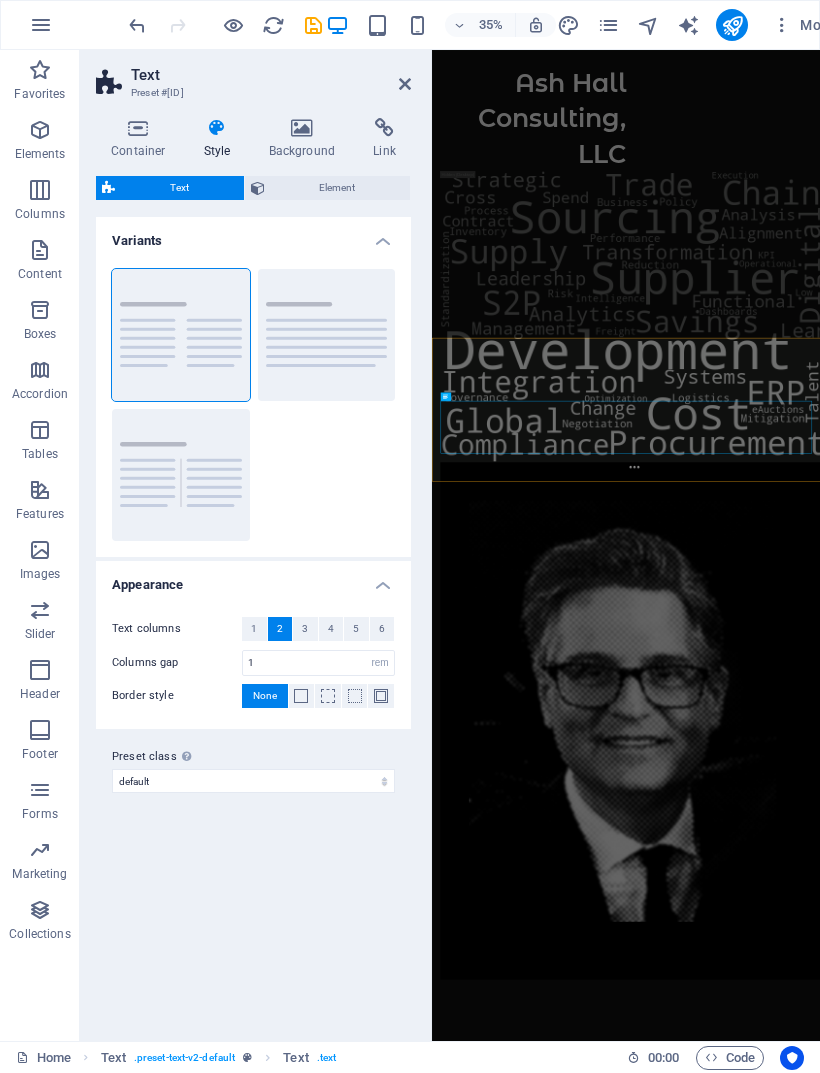 click on "Default" at bounding box center [327, 335] 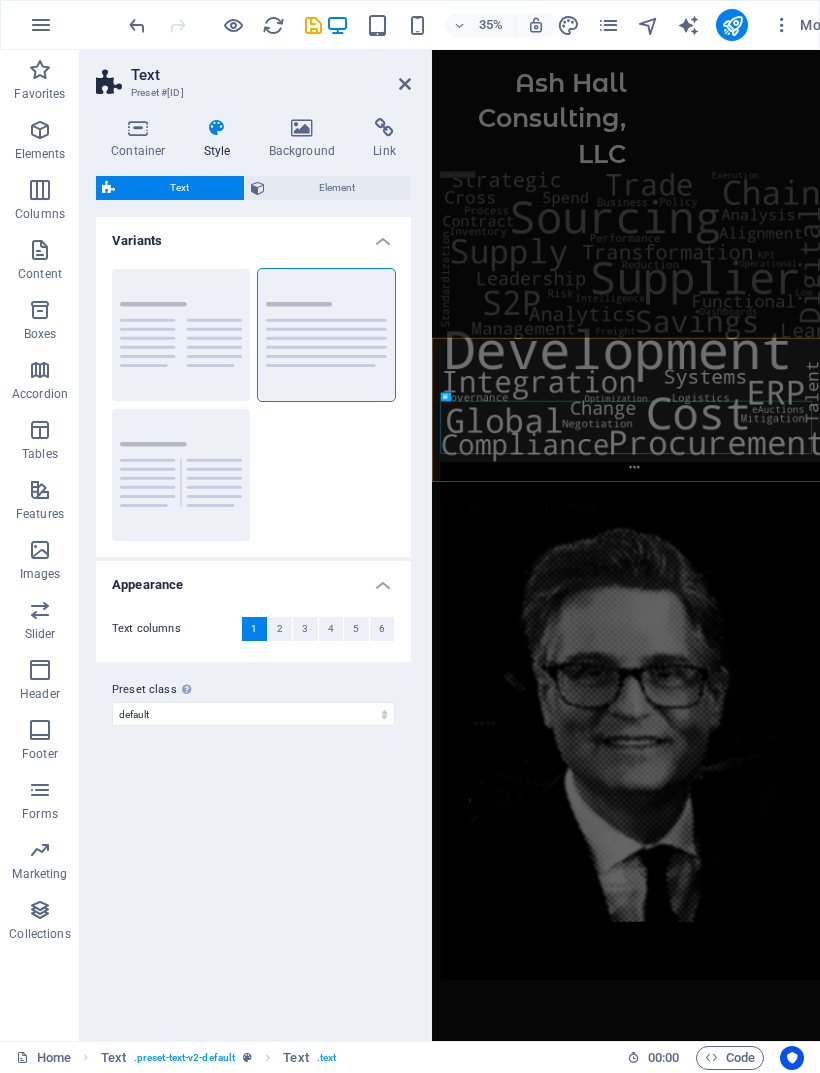 click on "Separator" at bounding box center [181, 475] 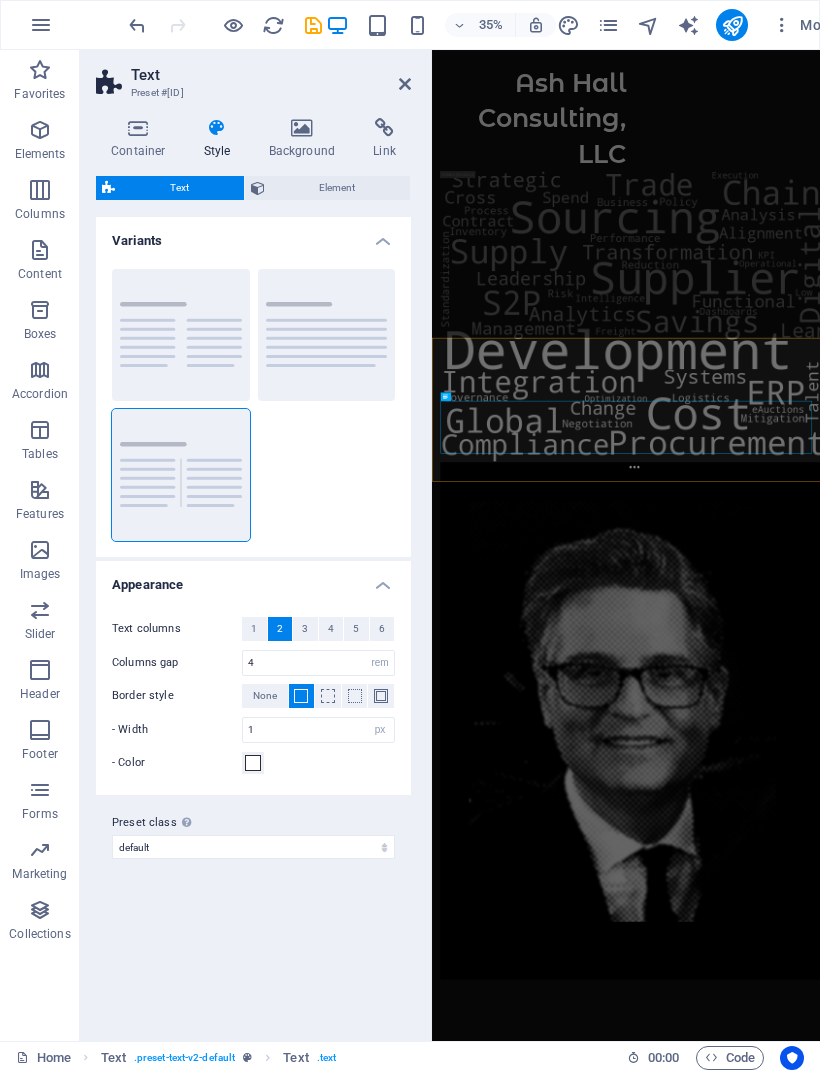click on "Skip to main content
Ash Hall Consulting, LLC Headline Lorem ipsum dolor sitope amet, consectetur adipisicing elitip. Massumenda, dolore, cum vel modi asperiores consequatur suscipit quidem ducimus eveniet iure expedita consecteture odiogil voluptatum similique fugit voluptates atem accusamus quae quas dolorem tenetur facere tempora maiores adipisci reiciendis accusantium voluptatibus id voluptate tempore dolor harum nisi amet! Nobis, eaque. Aenean commodo ligula eget dolor. Lorem ipsum dolor sit amet, consectetuer adipiscing elit leget odiogil voluptatum similique fugit voluptates dolor. Libero assumenda, dolore, cum vel modi asperiores consequatur. Drop content here or  Add elements  Paste clipboard" at bounding box center (986, 1707) 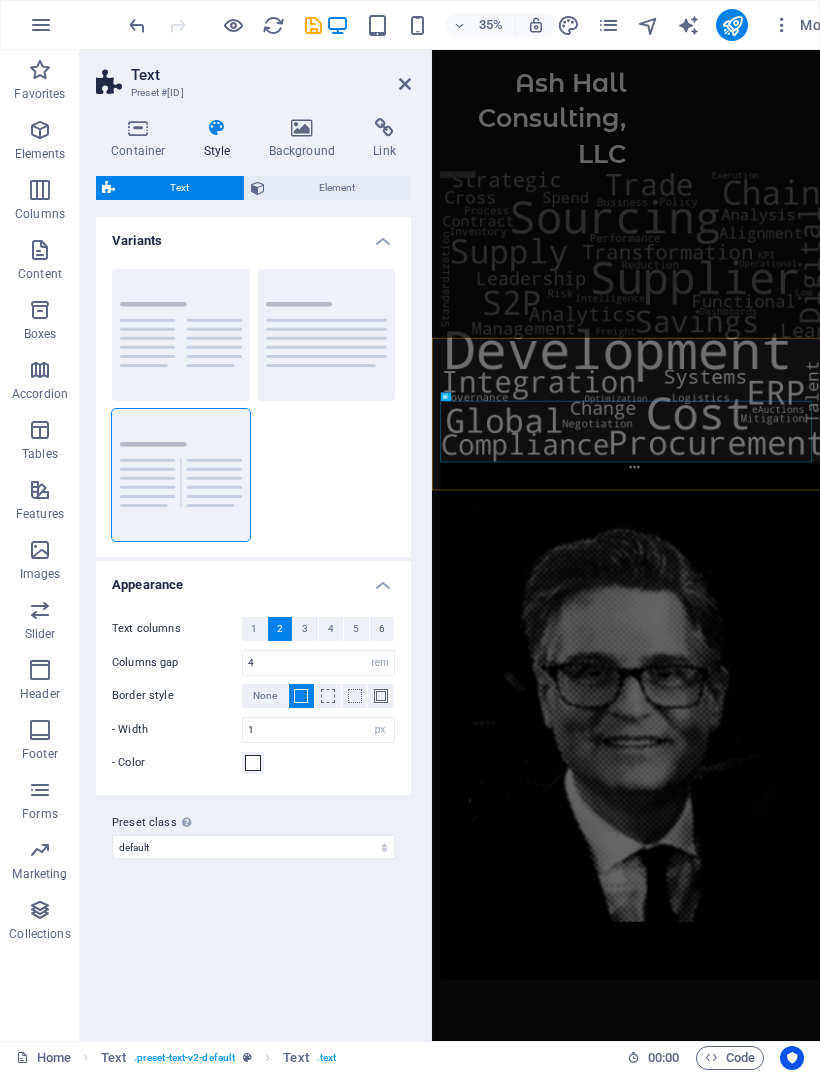 click at bounding box center [405, 84] 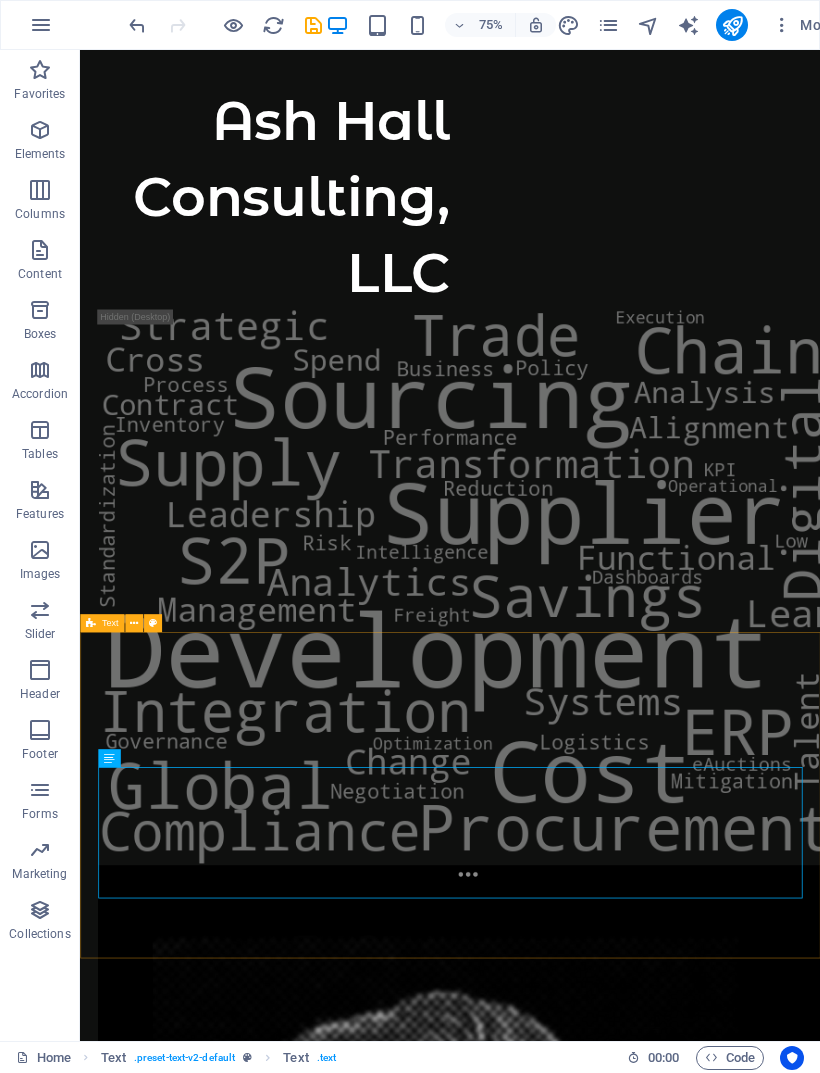 click at bounding box center (134, 623) 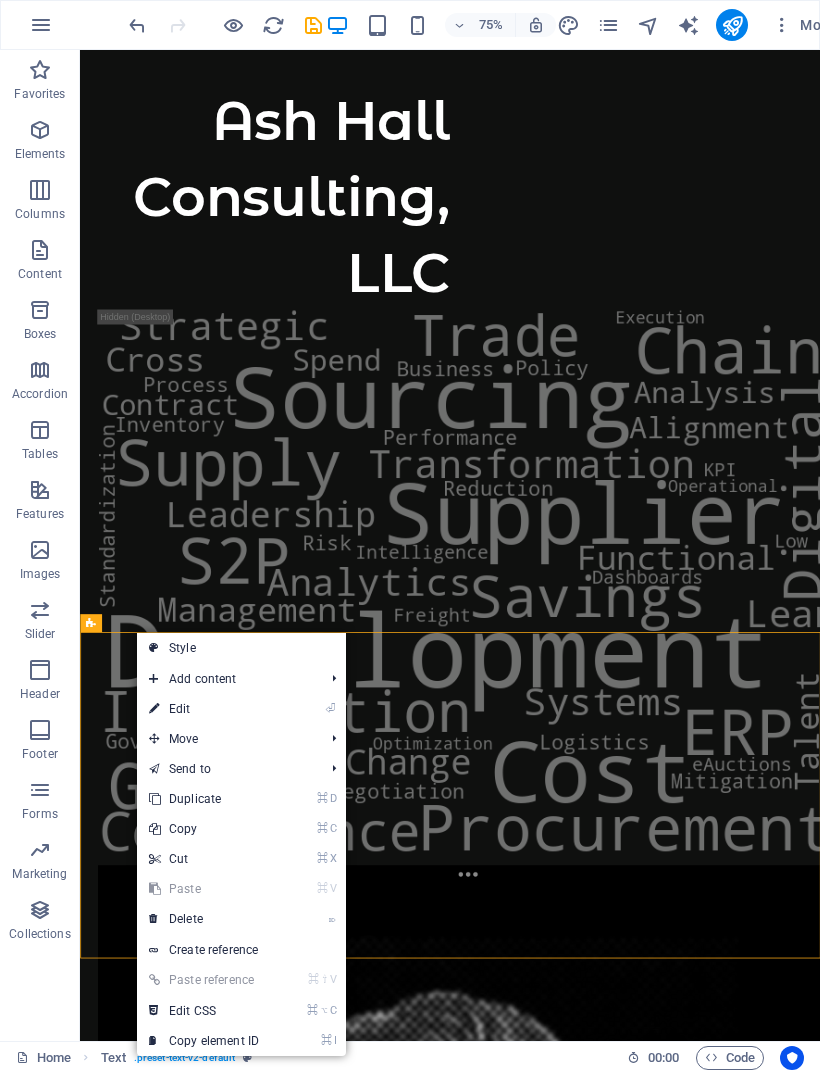 click on "⌦  Delete" at bounding box center (204, 919) 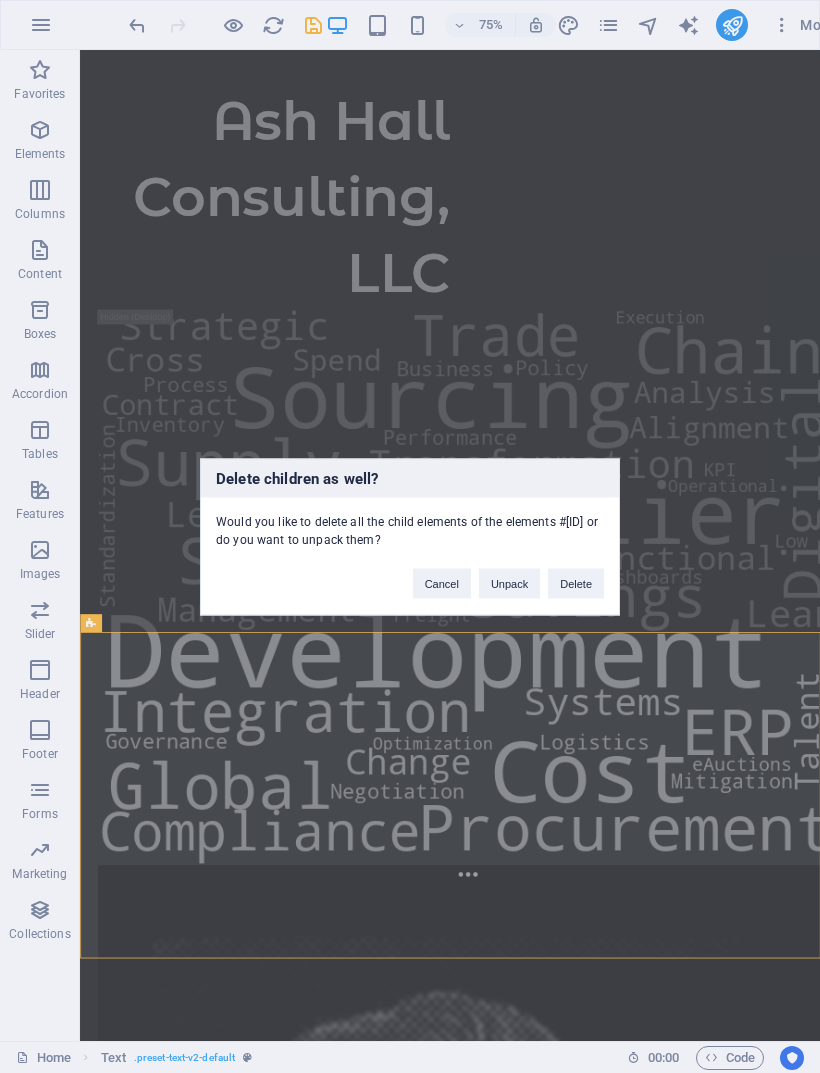 click on "Delete" at bounding box center [576, 583] 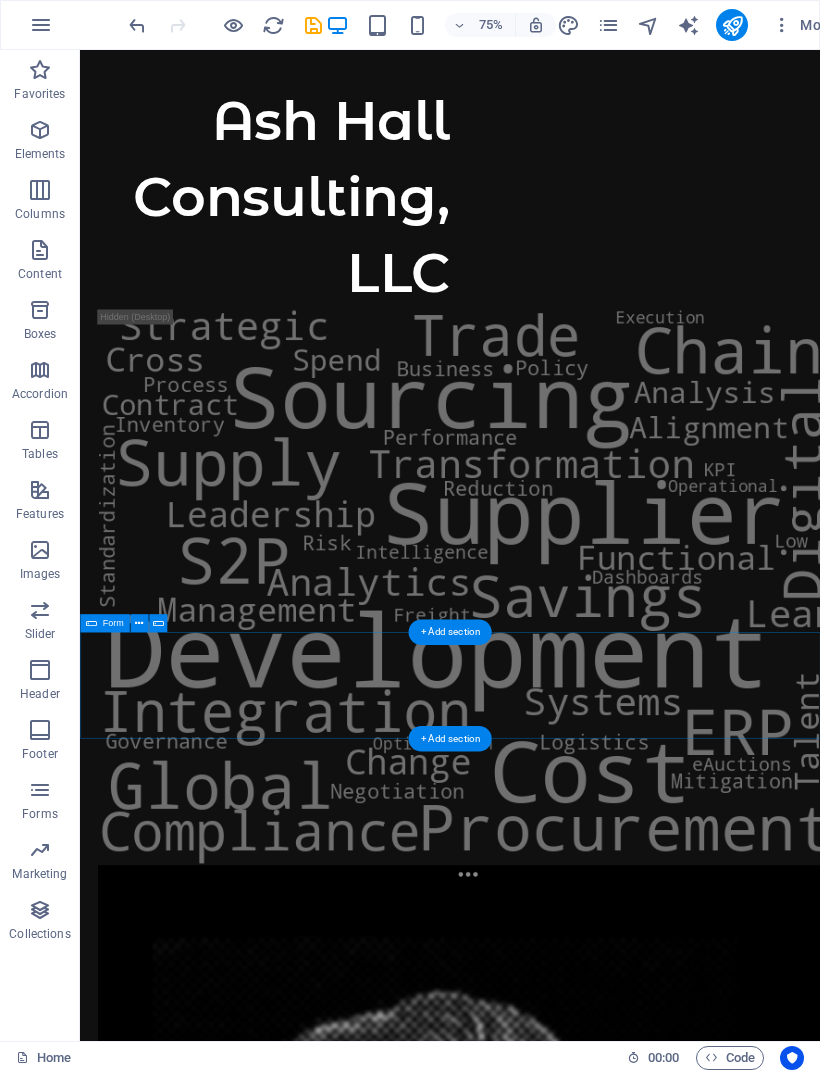 click on "Add elements" at bounding box center [514, 2633] 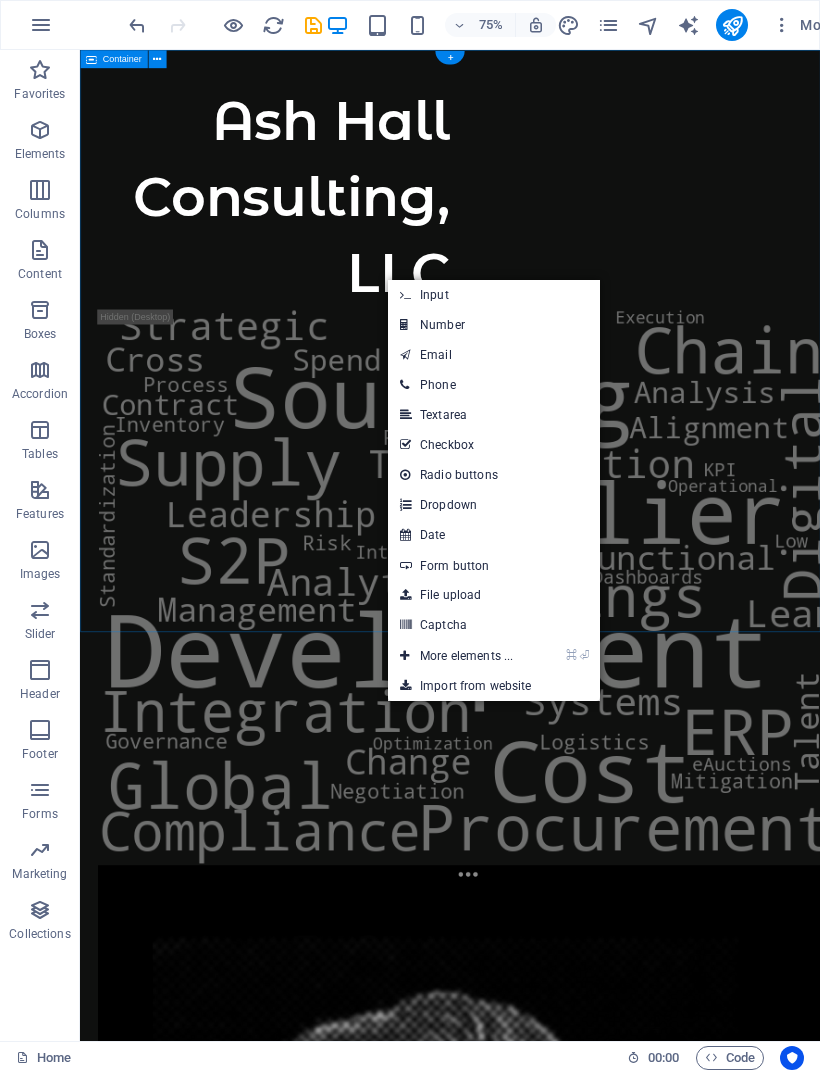 click on "Captcha" at bounding box center (494, 625) 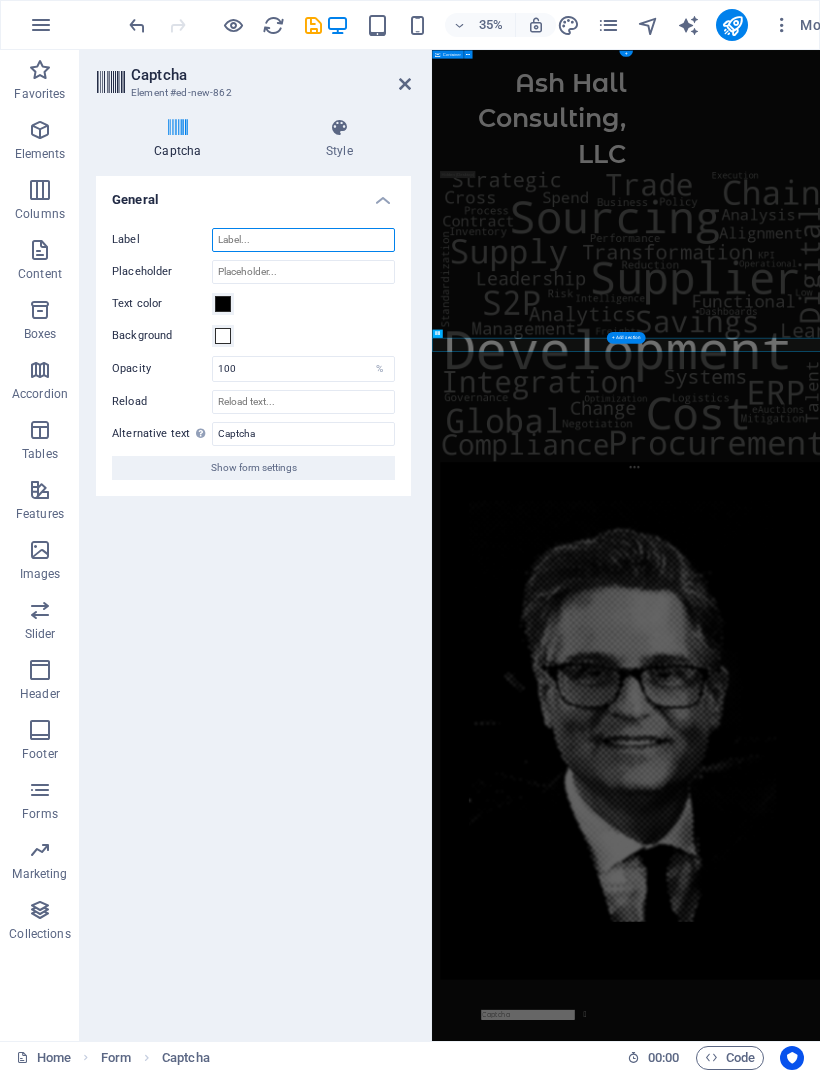 click on "Label" at bounding box center [303, 240] 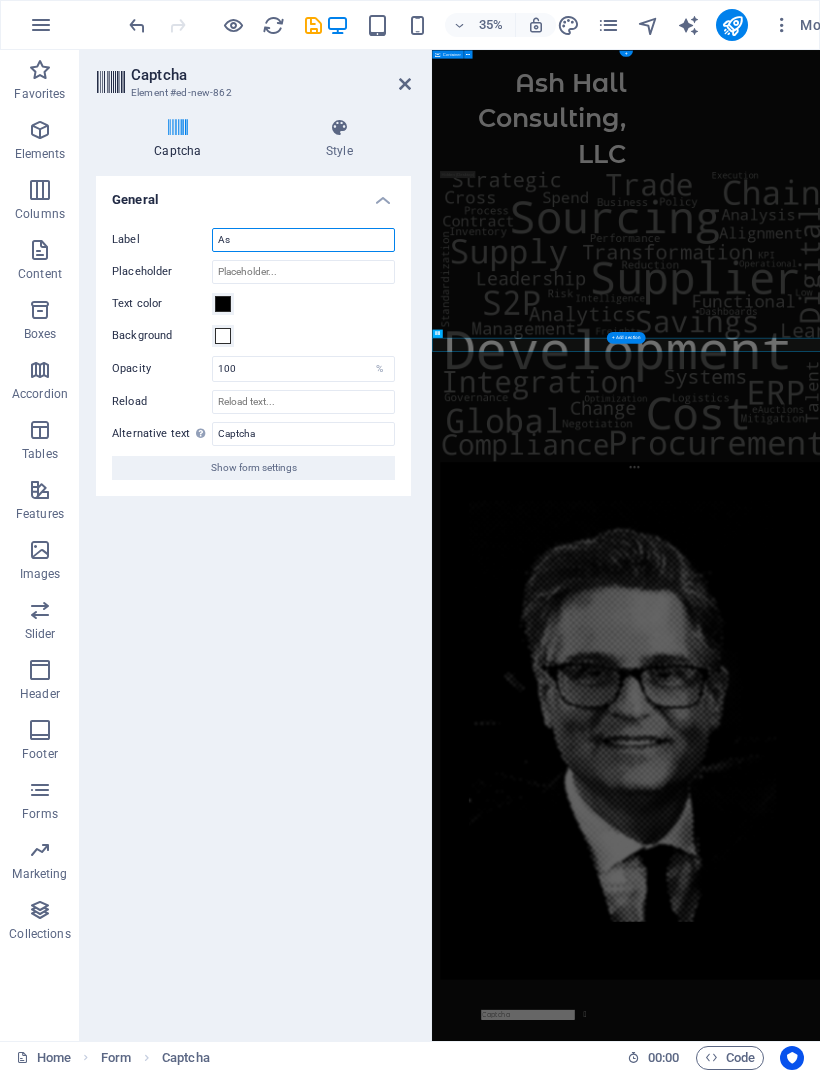 type on "A" 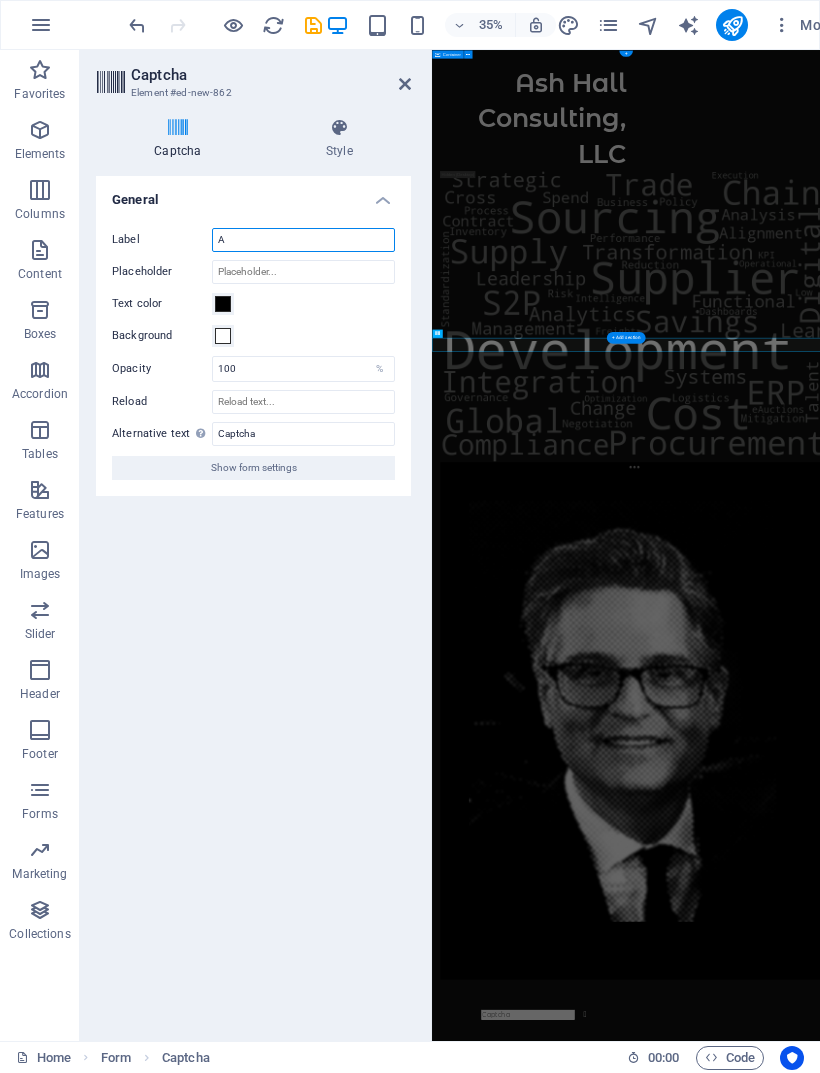 type 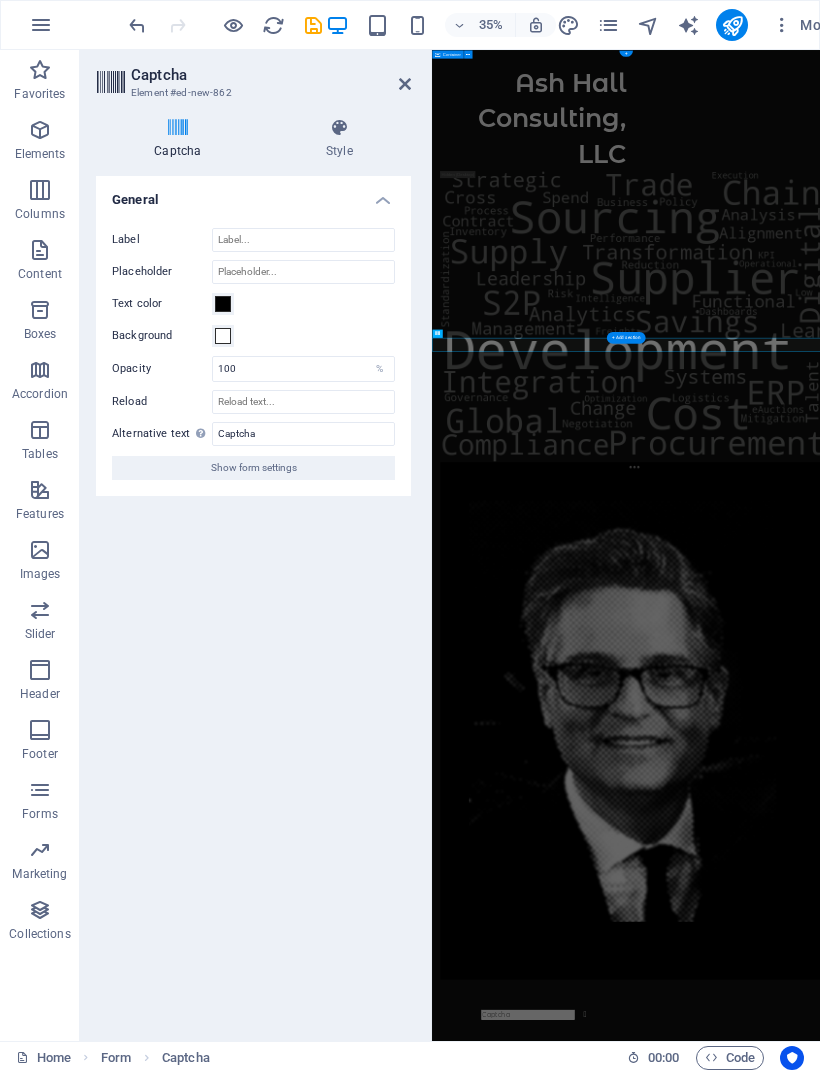 click at bounding box center (405, 84) 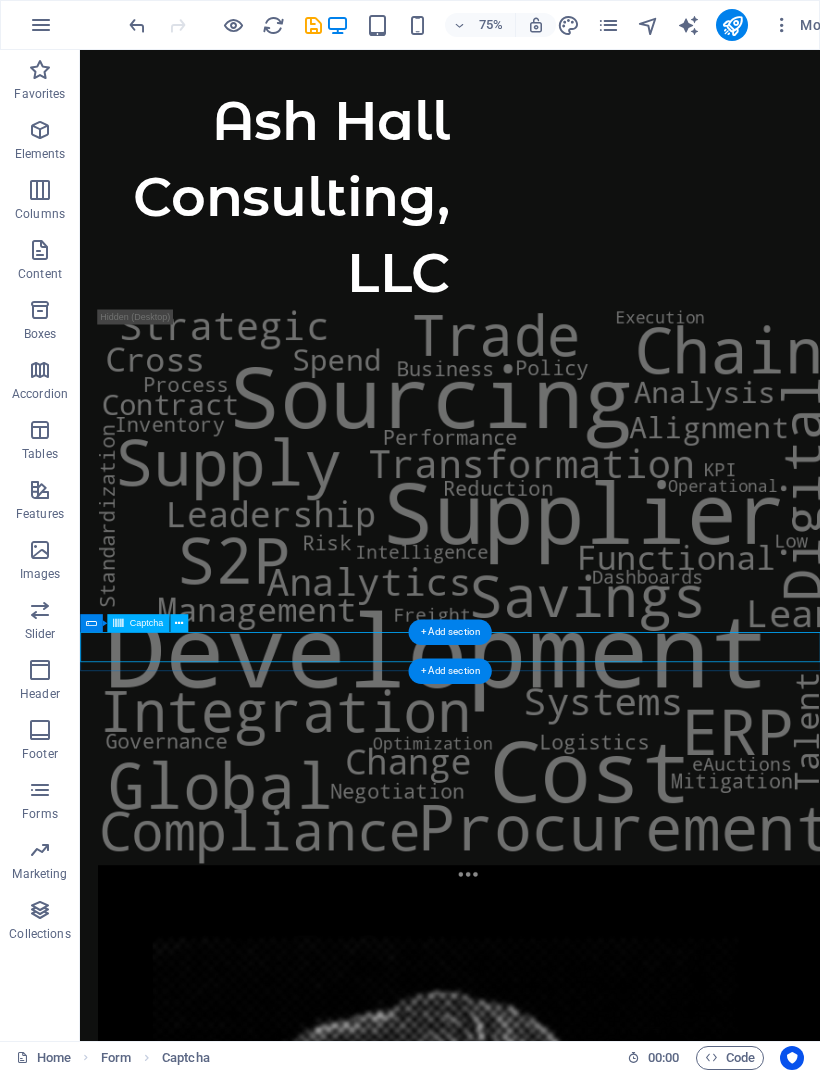 click on "Unreadable? Load new" at bounding box center (573, 2552) 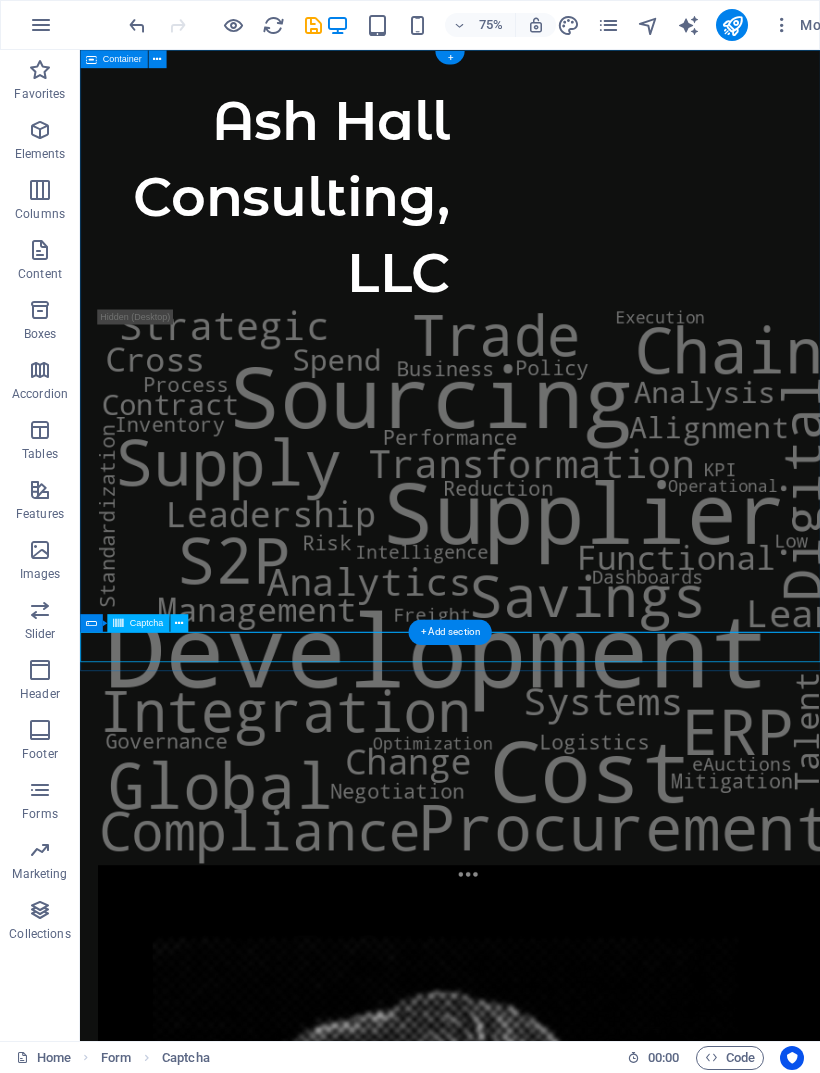 click at bounding box center (179, 623) 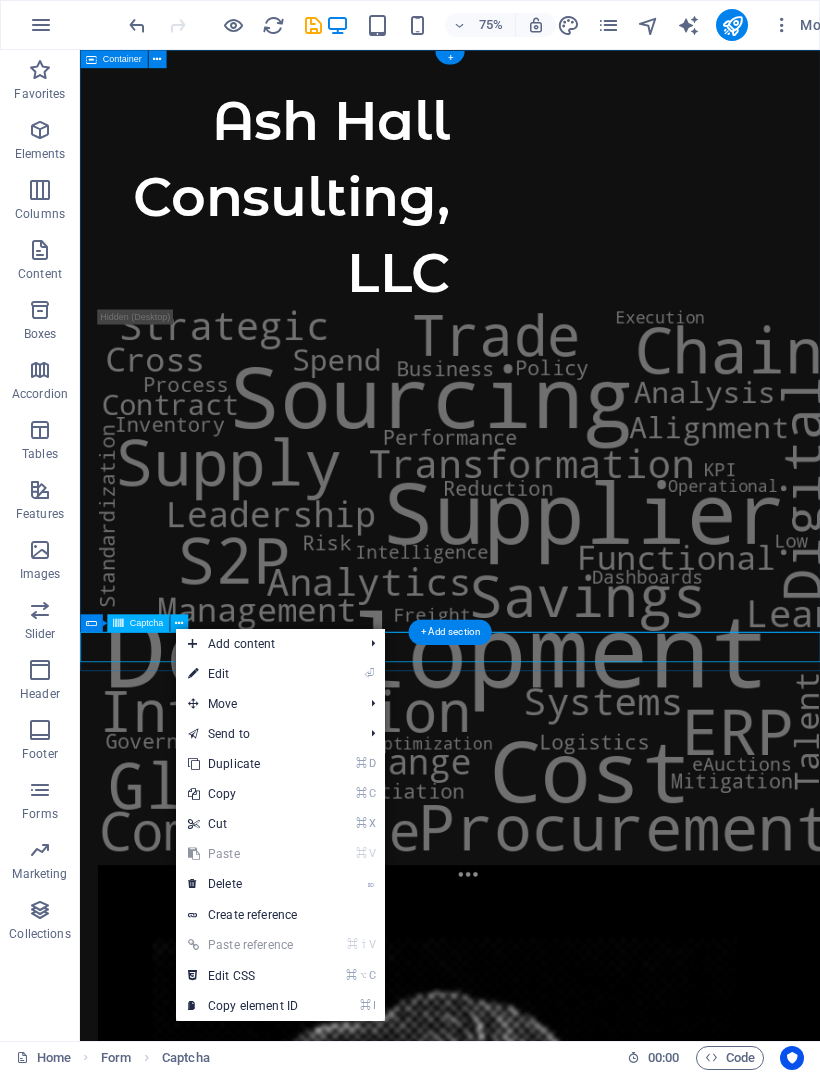 click on "⌦  Delete" at bounding box center [243, 884] 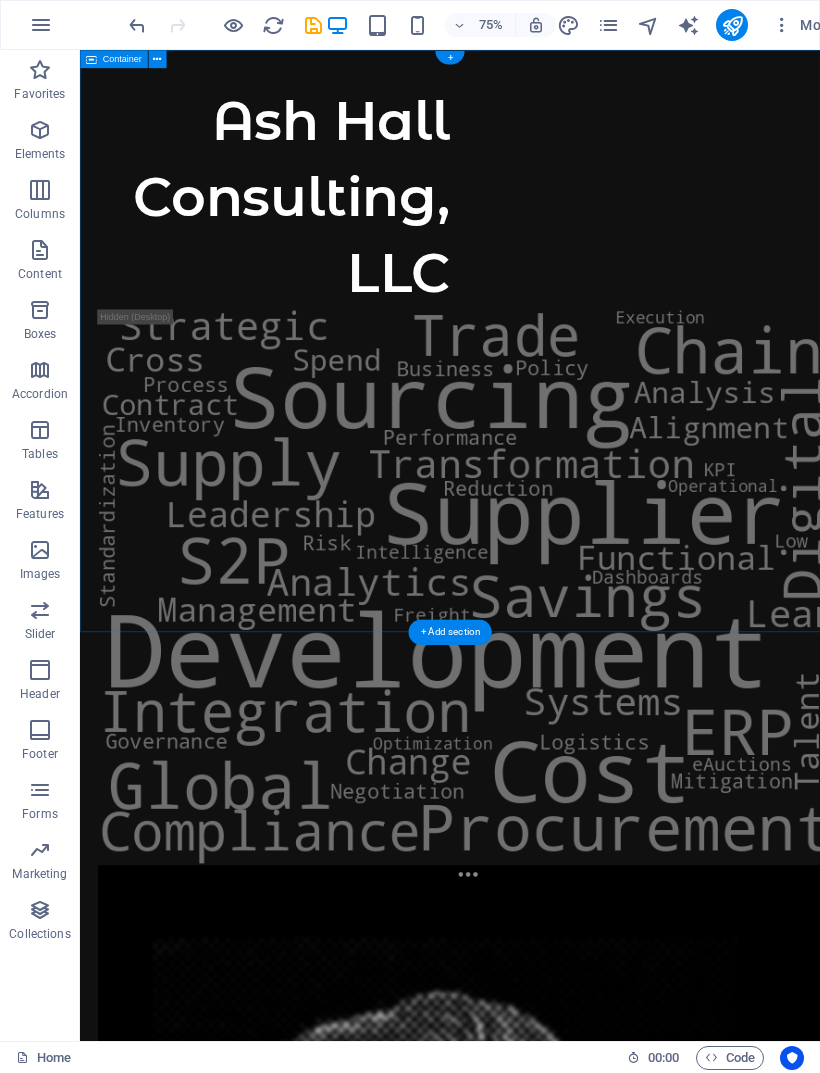 click on "Add elements" at bounding box center [514, 2633] 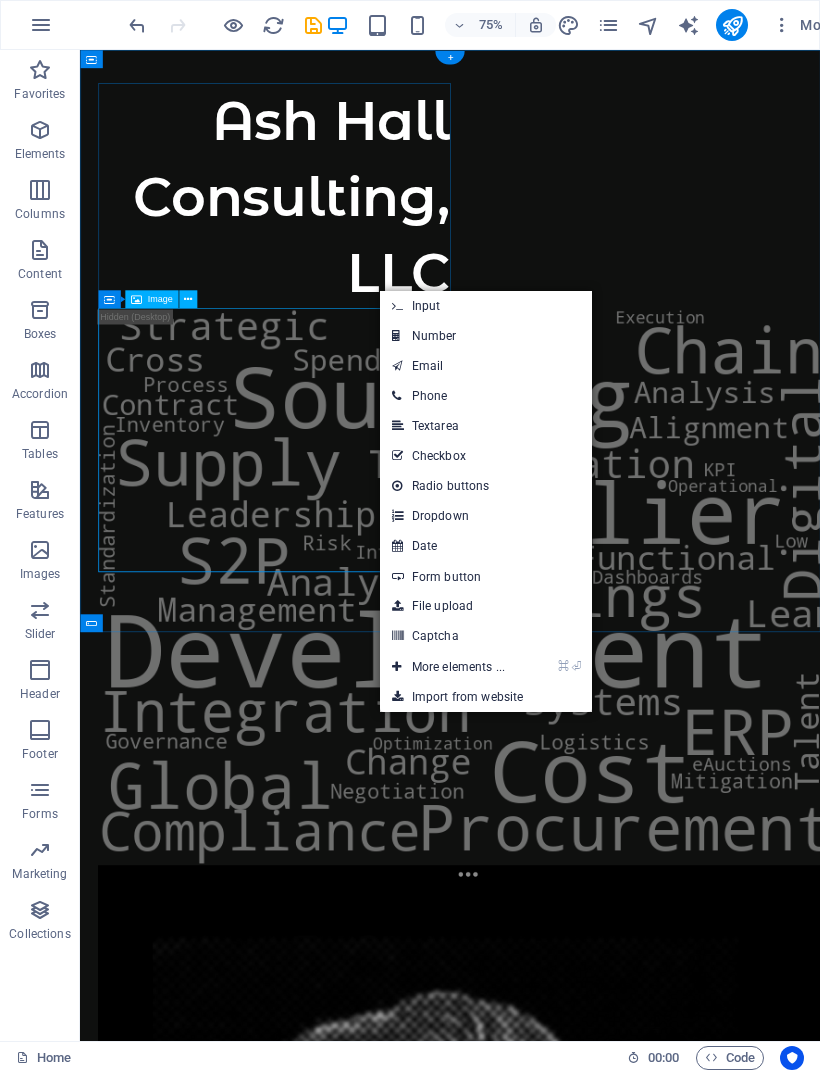 click on "Email" at bounding box center [486, 366] 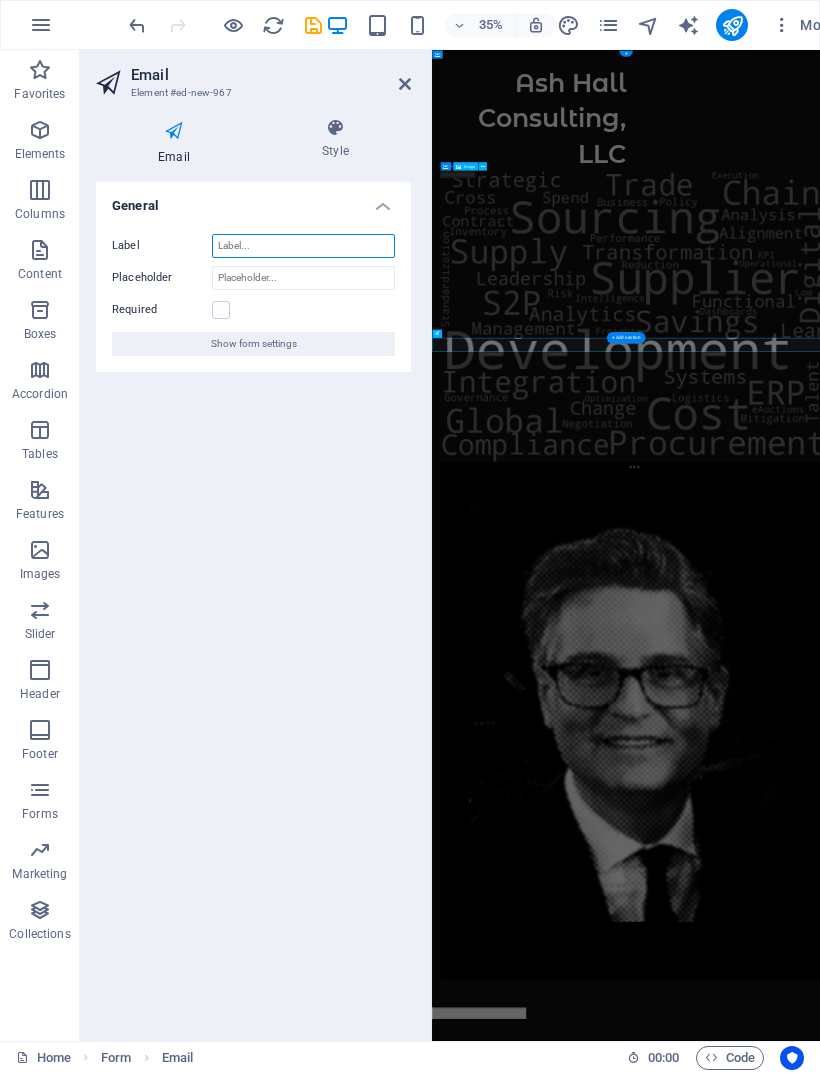 click on "Label" at bounding box center (303, 246) 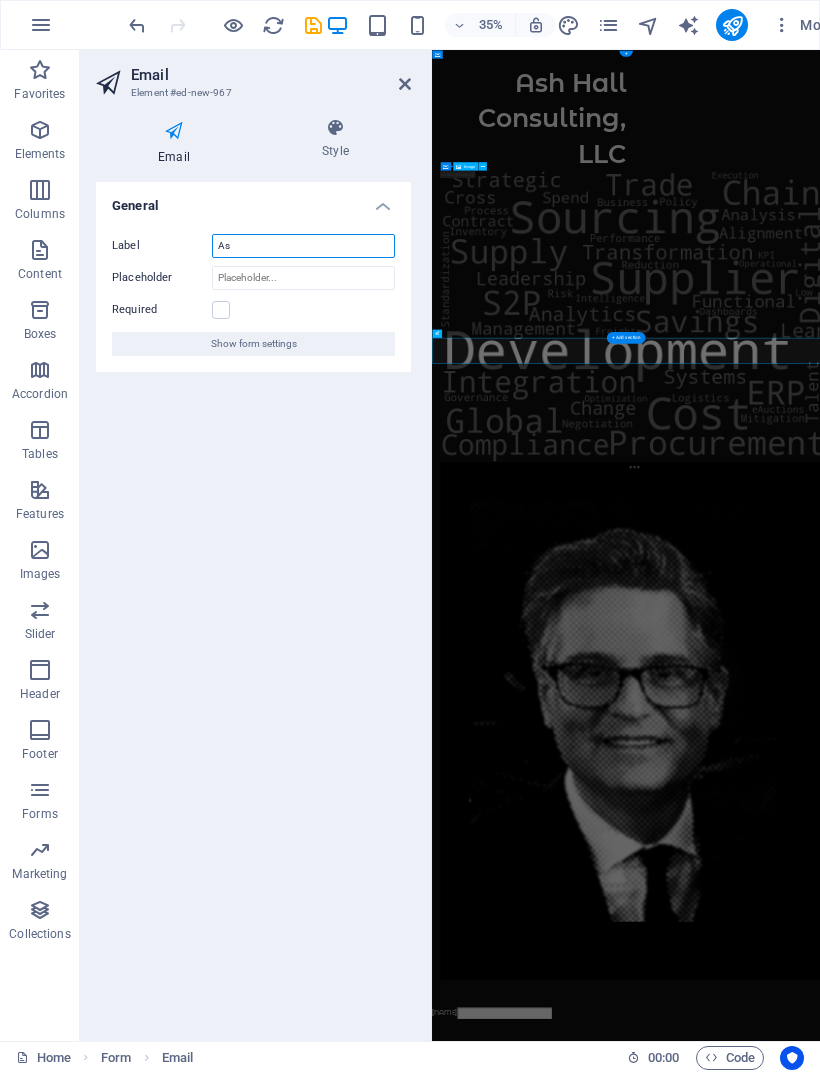 type on "A" 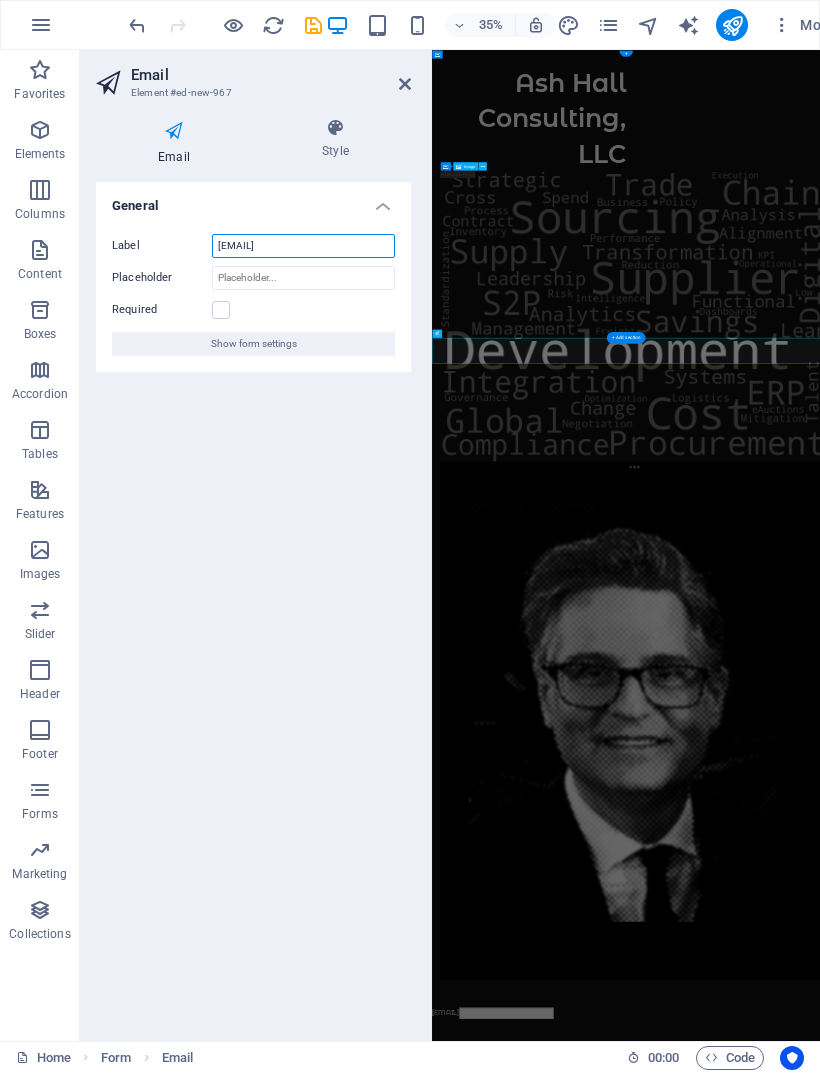 type on "[EMAIL]" 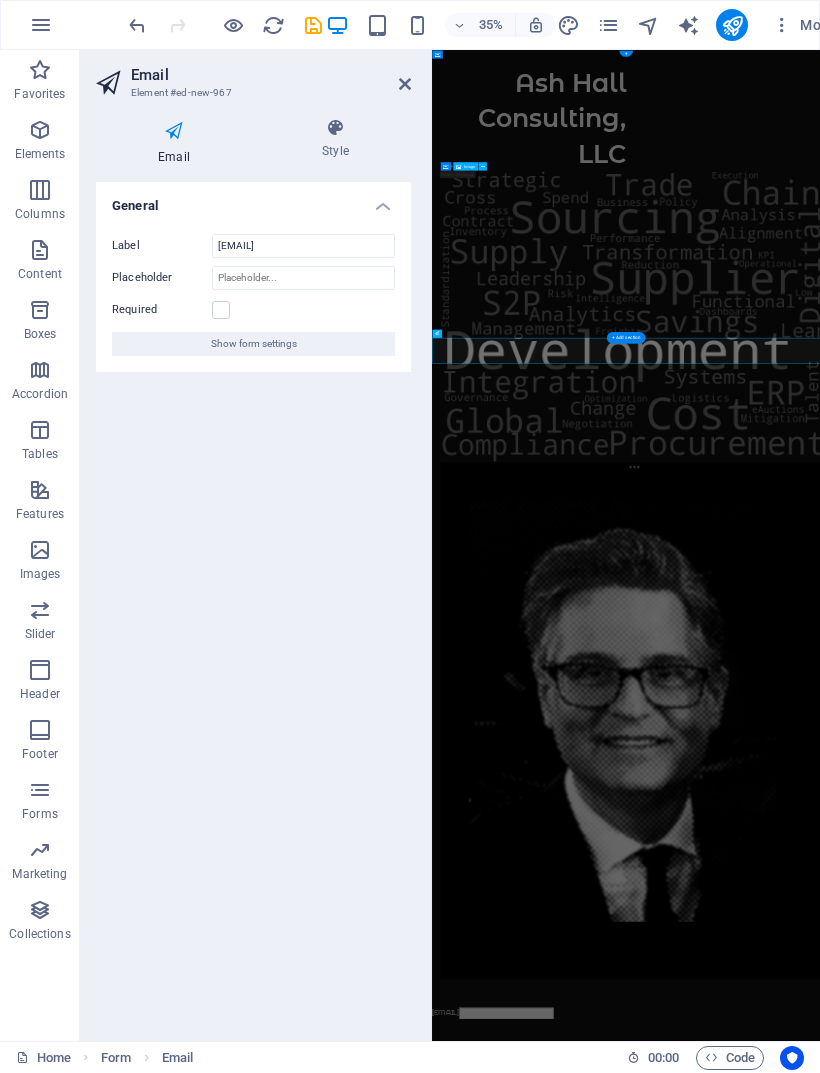 click on "General Label [EMAIL] Placeholder Required Show form settings" at bounding box center (253, 603) 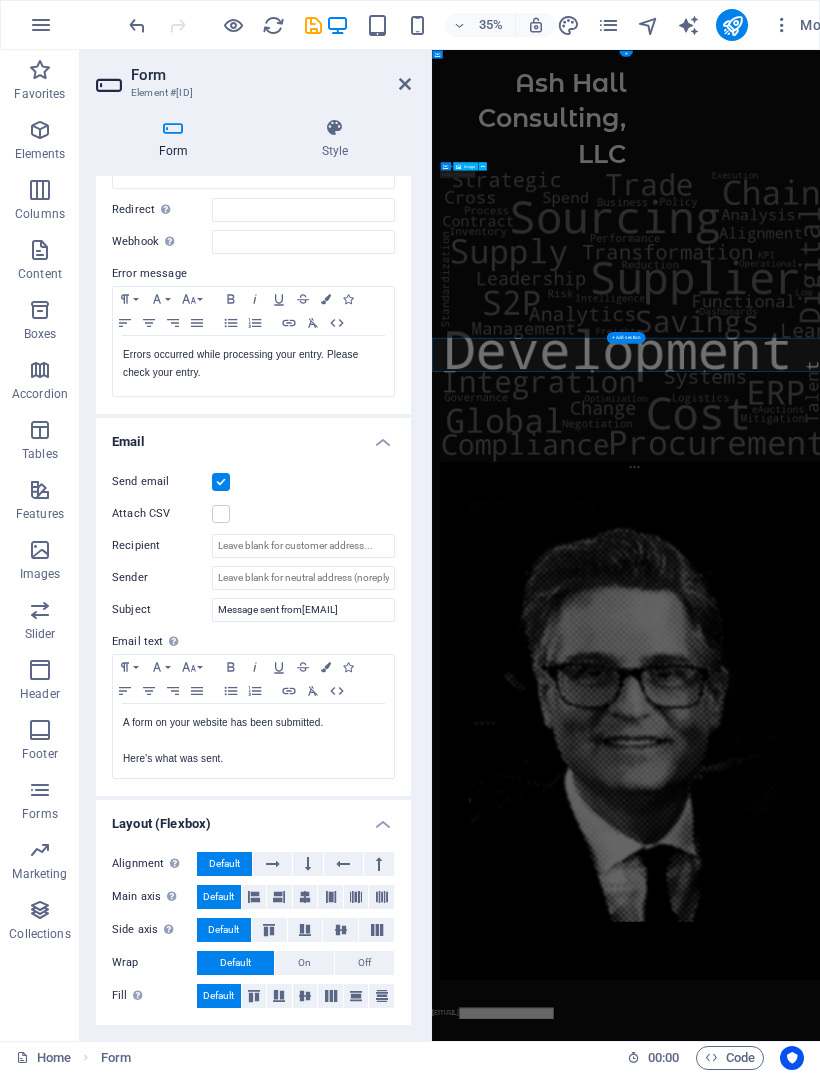 scroll, scrollTop: 269, scrollLeft: 0, axis: vertical 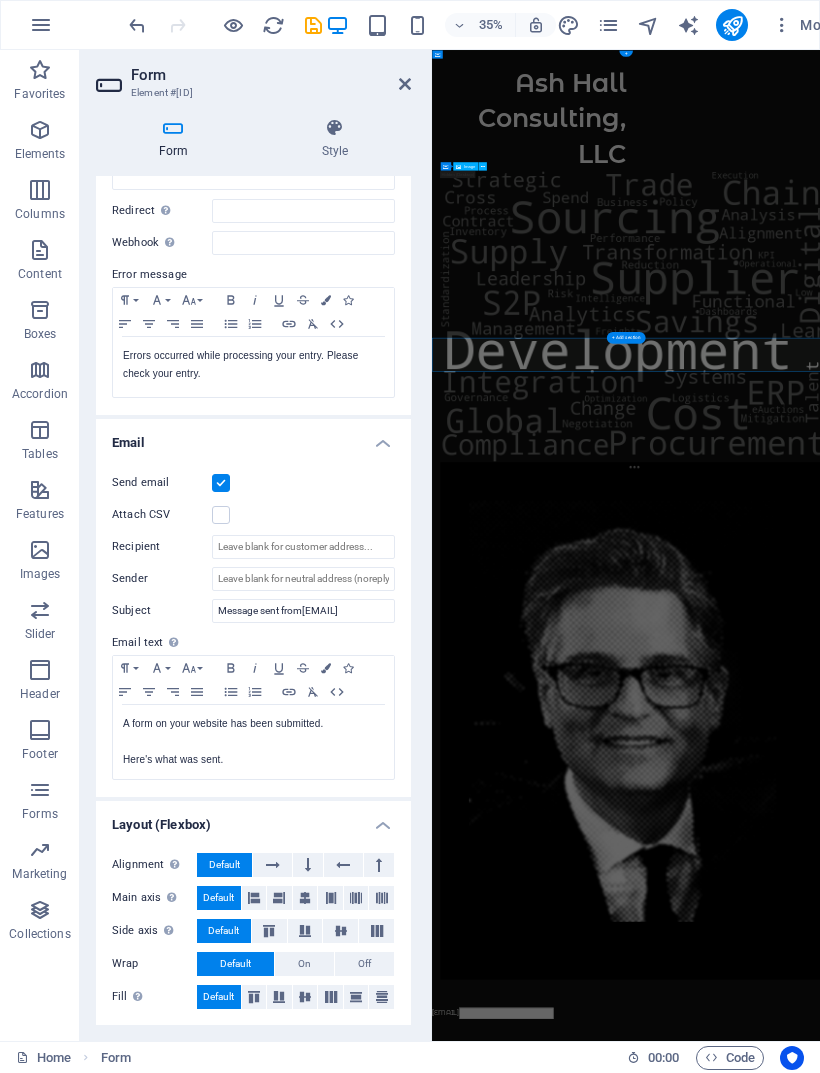 click at bounding box center (313, 25) 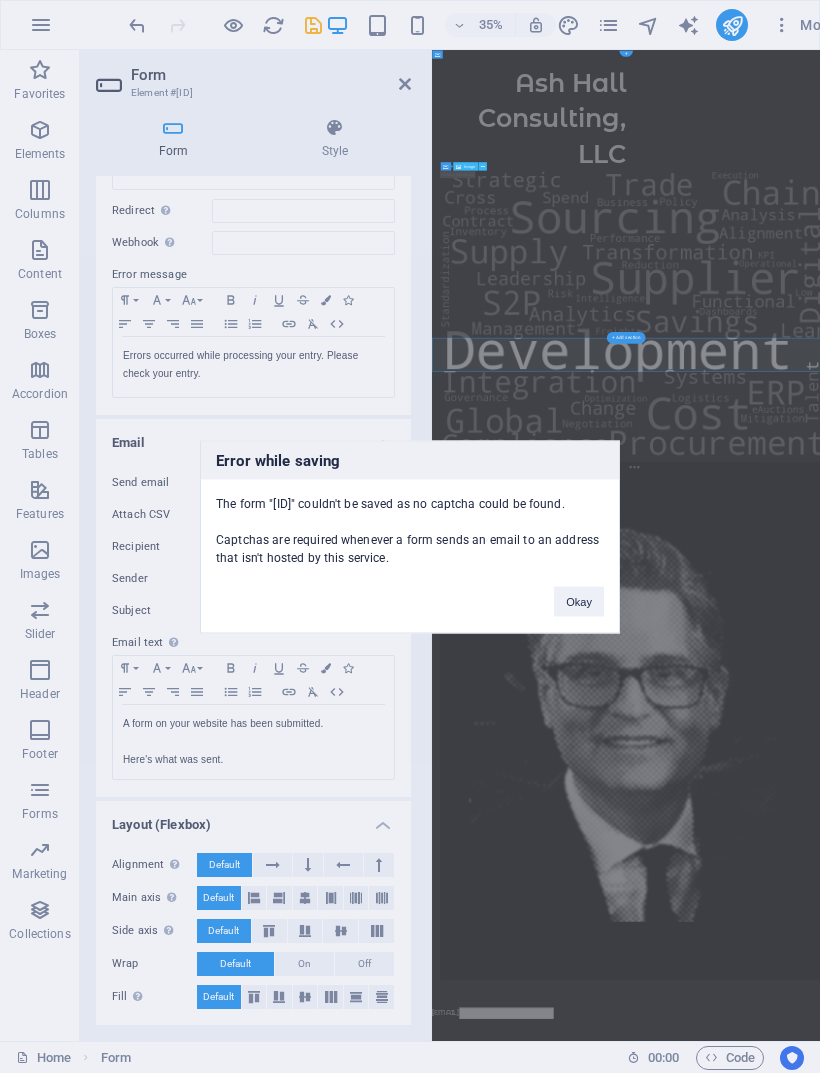 click on "Okay" at bounding box center (579, 601) 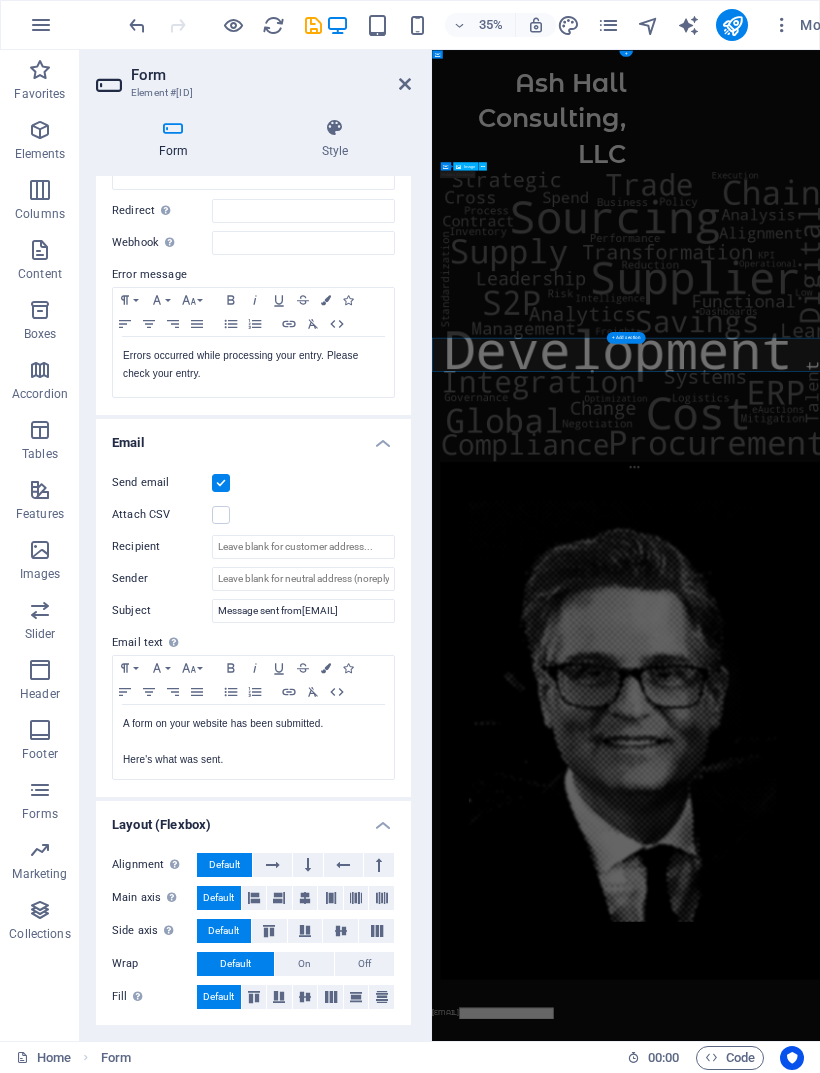 click at bounding box center [405, 84] 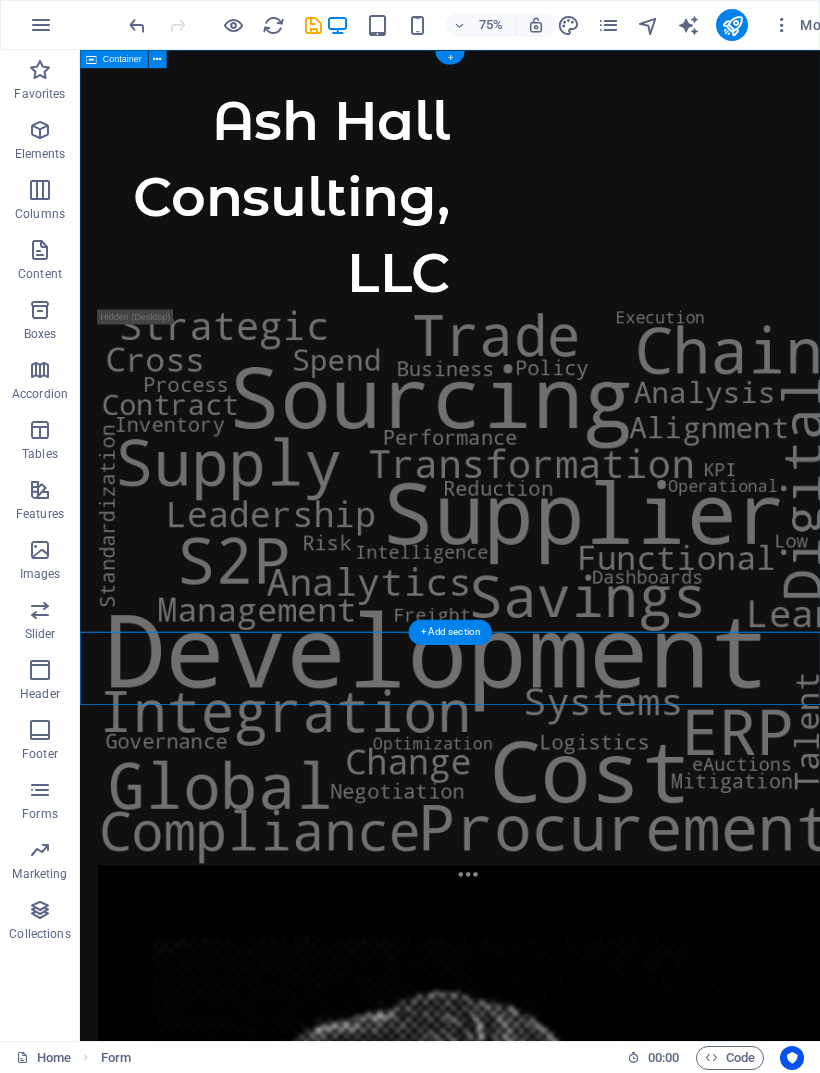 click on "Ash Hall Consulting, LLC" at bounding box center [573, 1291] 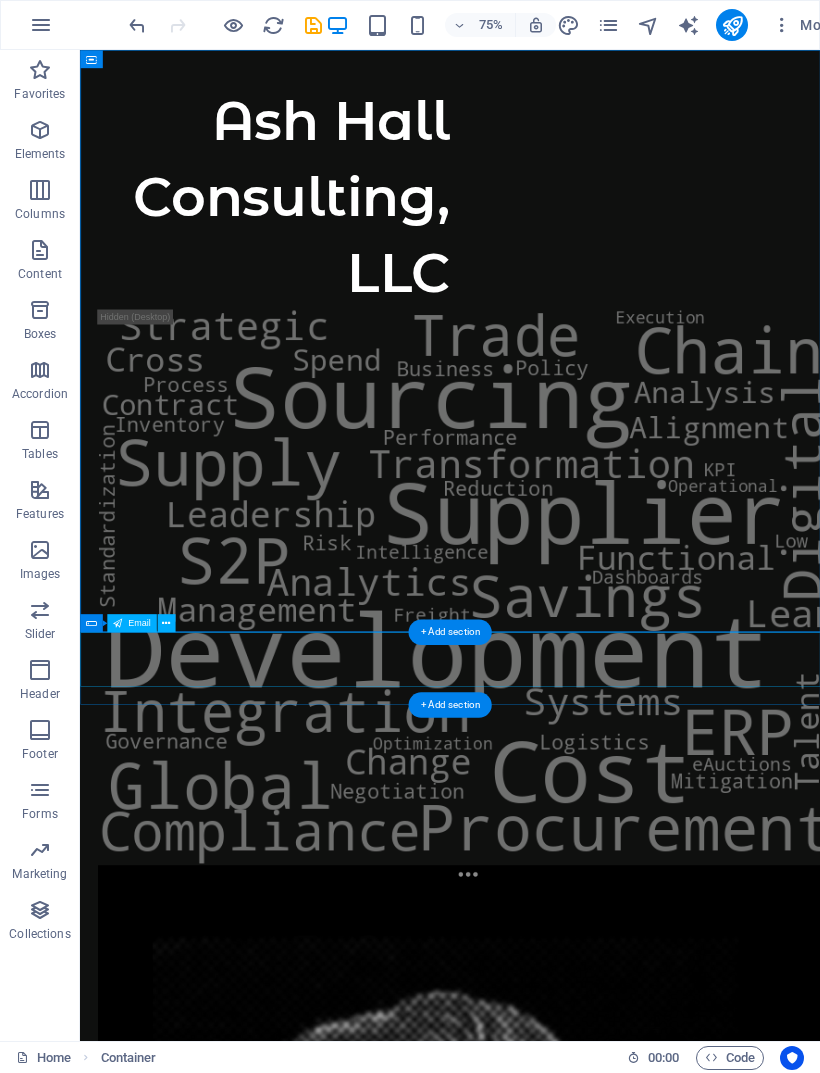 click on "[EMAIL]" at bounding box center (573, 2550) 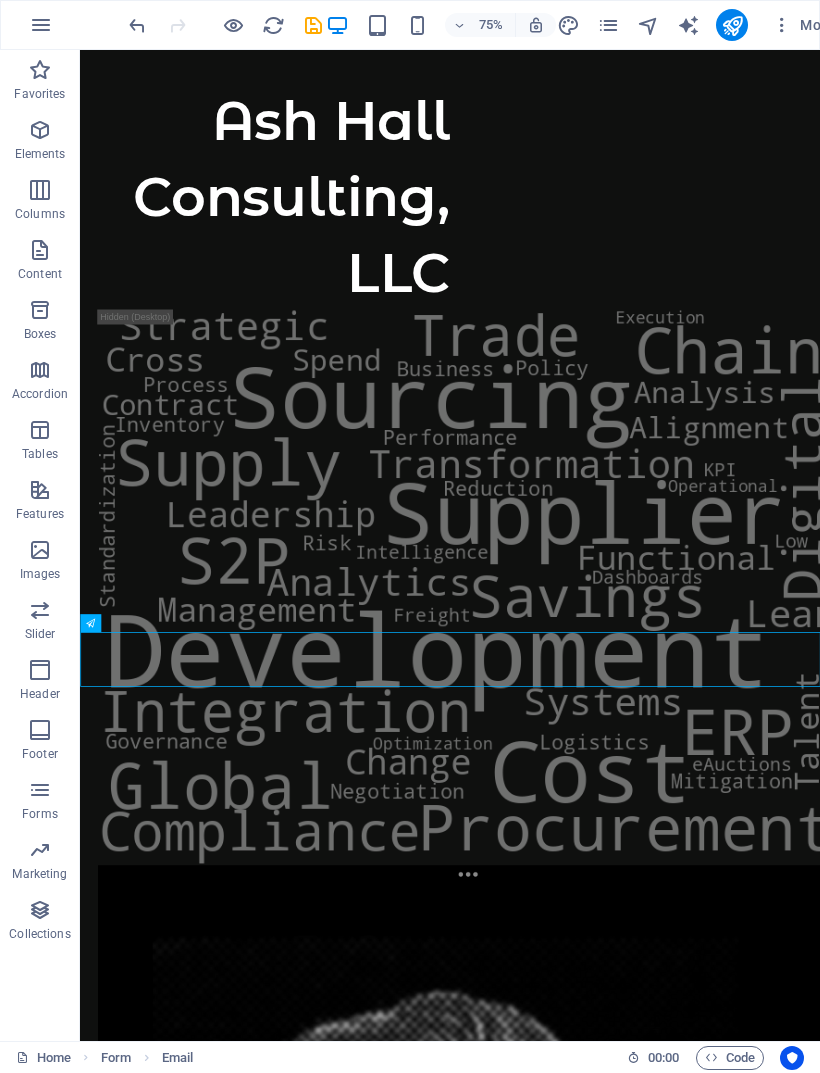 click on "Skip to main content
Ash Hall Consulting, LLC [EMAIL]" at bounding box center [573, 1321] 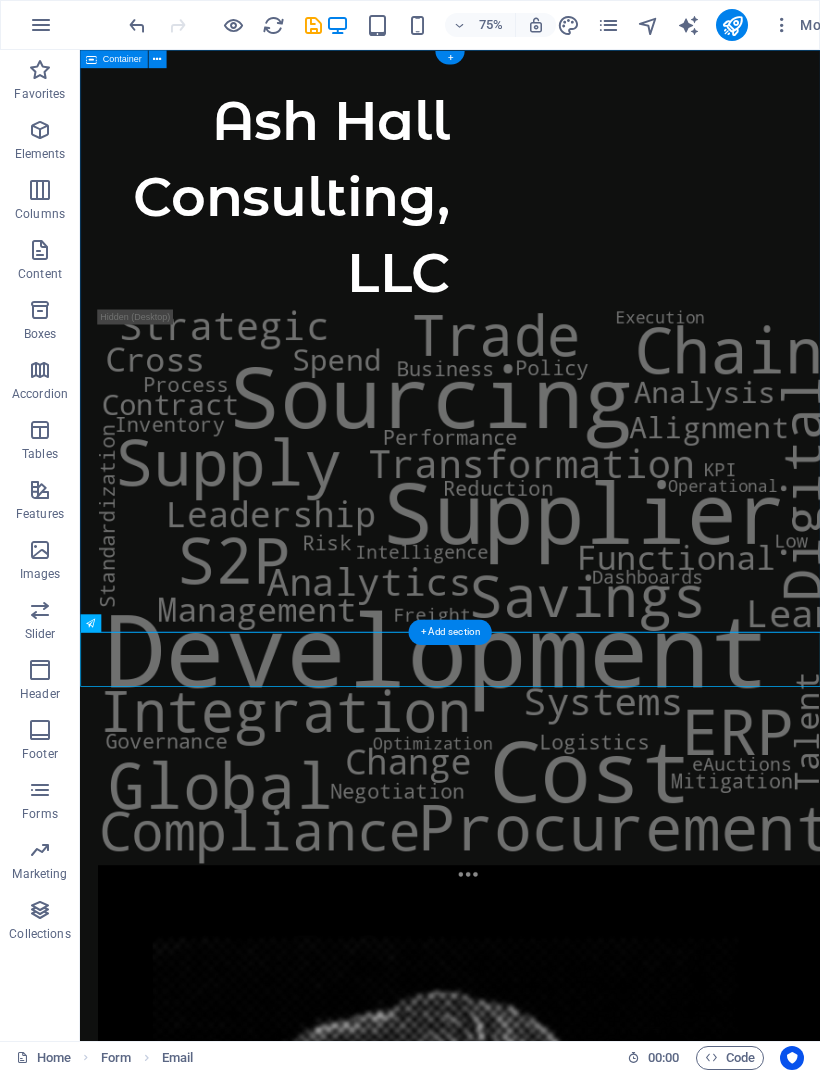 click on "Ash Hall Consulting, LLC" at bounding box center (573, 1291) 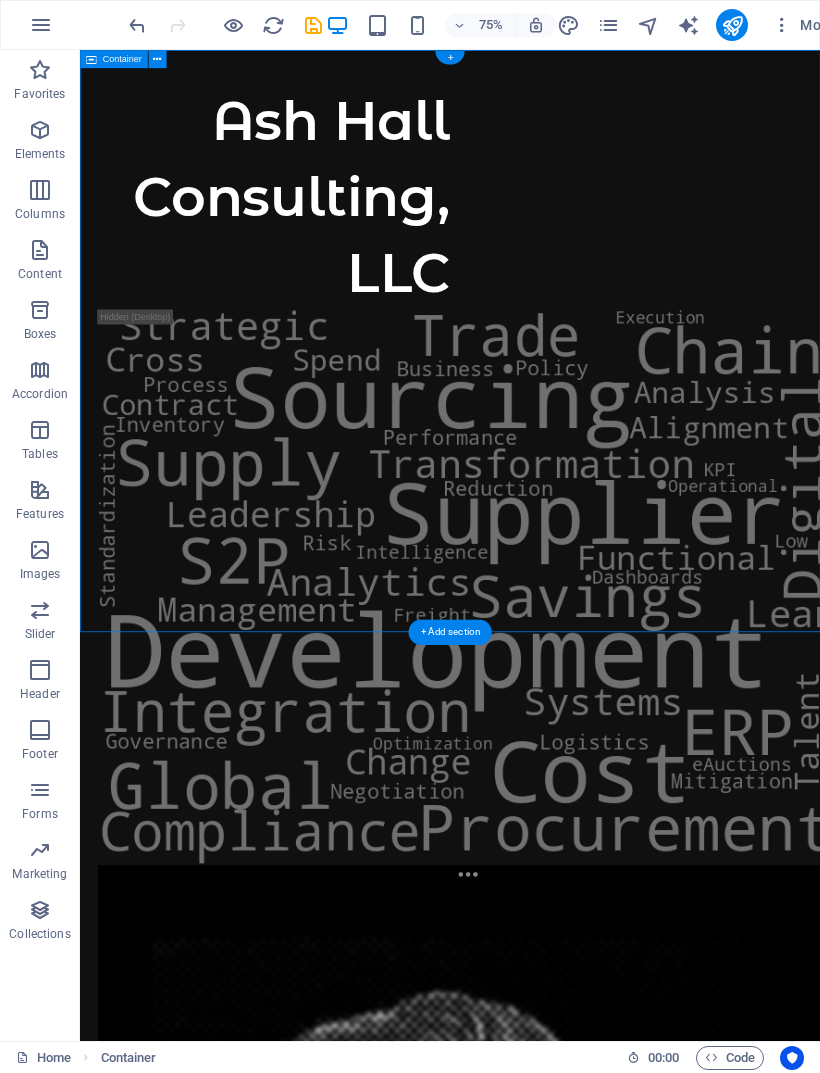 click at bounding box center [313, 25] 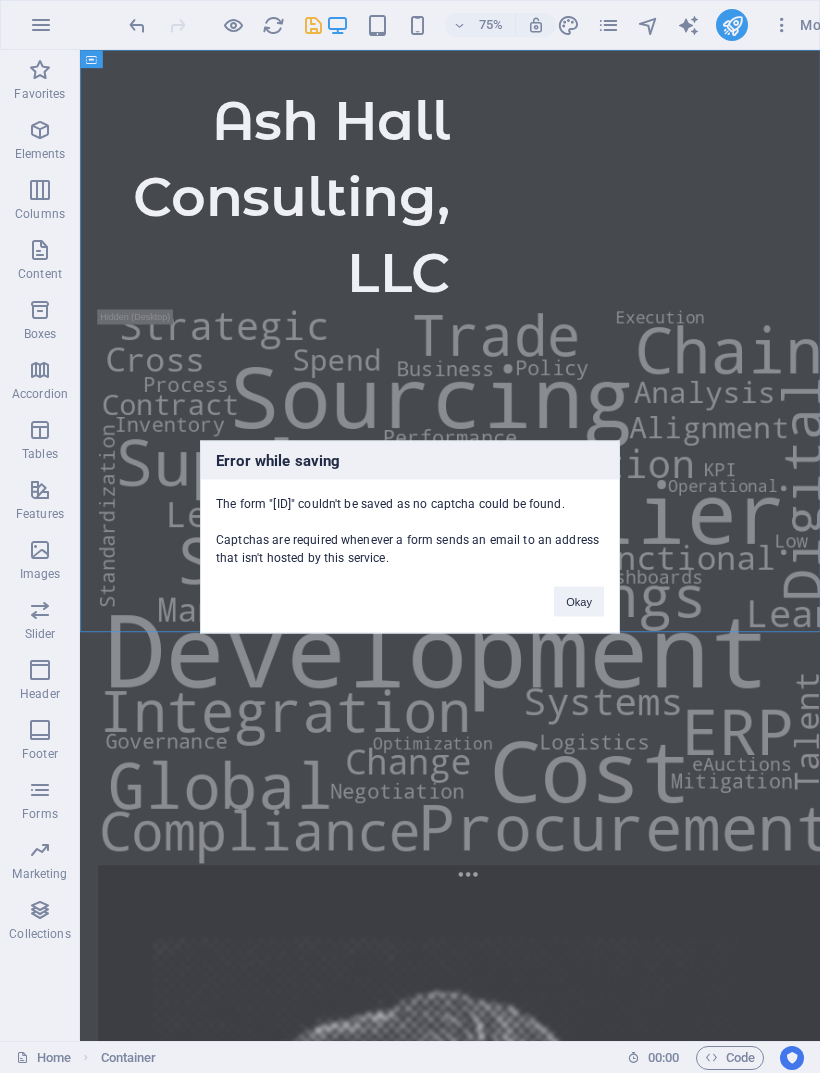 click on "Okay" at bounding box center [579, 601] 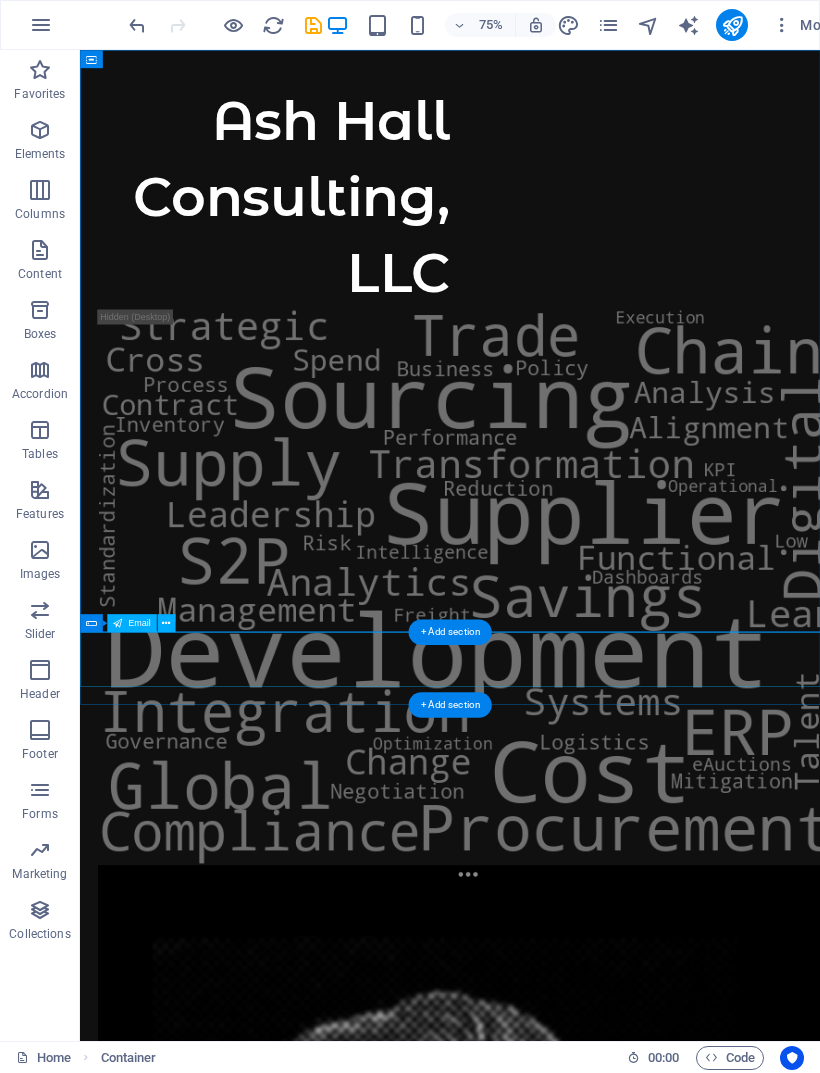 click on "[EMAIL]" at bounding box center [573, 2550] 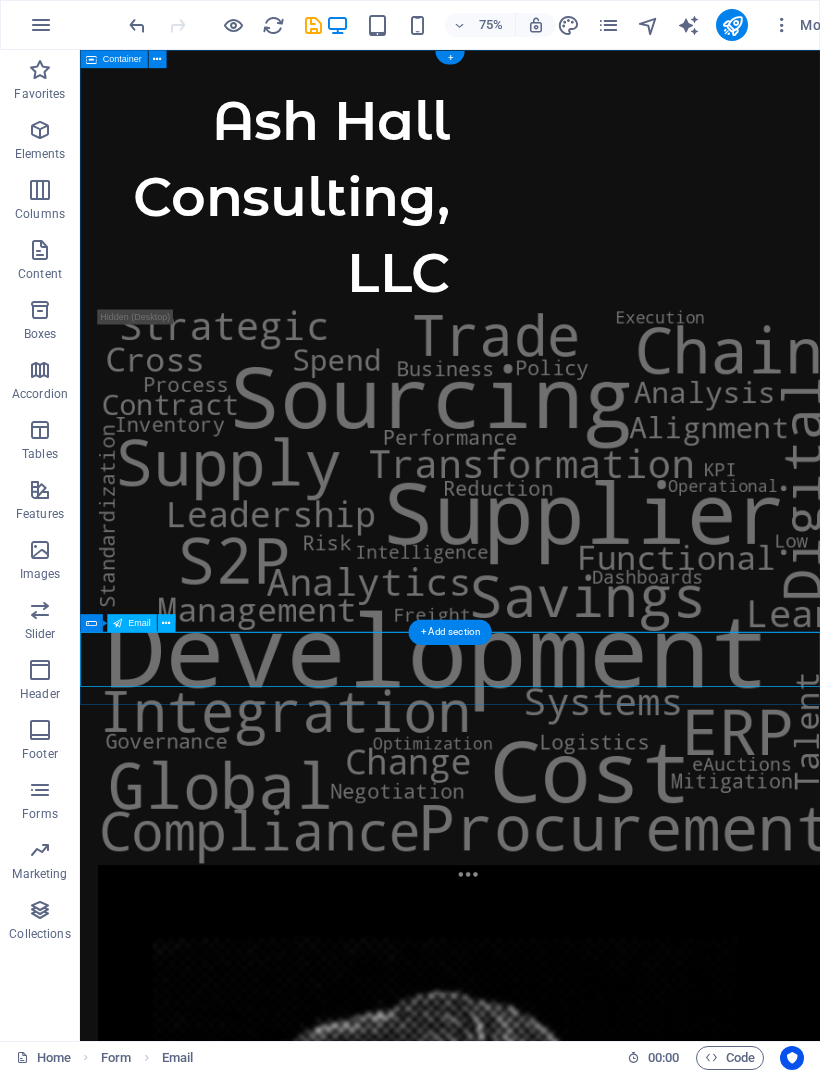 click at bounding box center [166, 623] 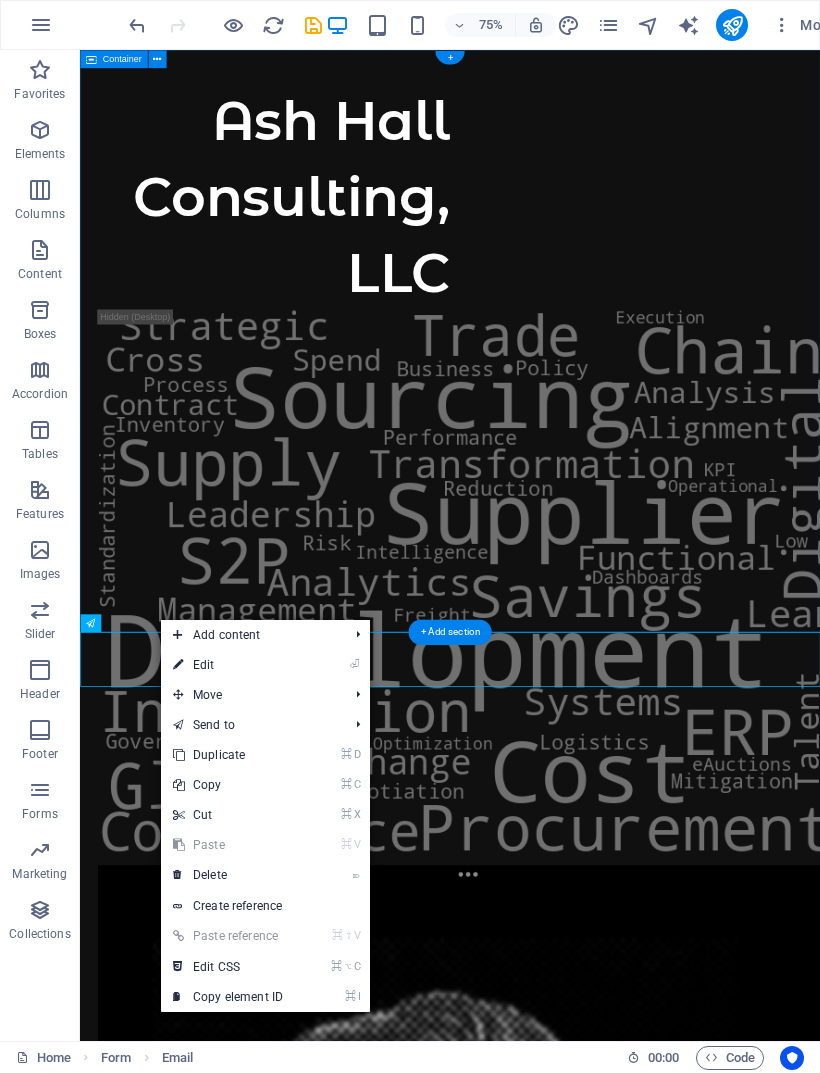 click on "⌦  Delete" at bounding box center (228, 875) 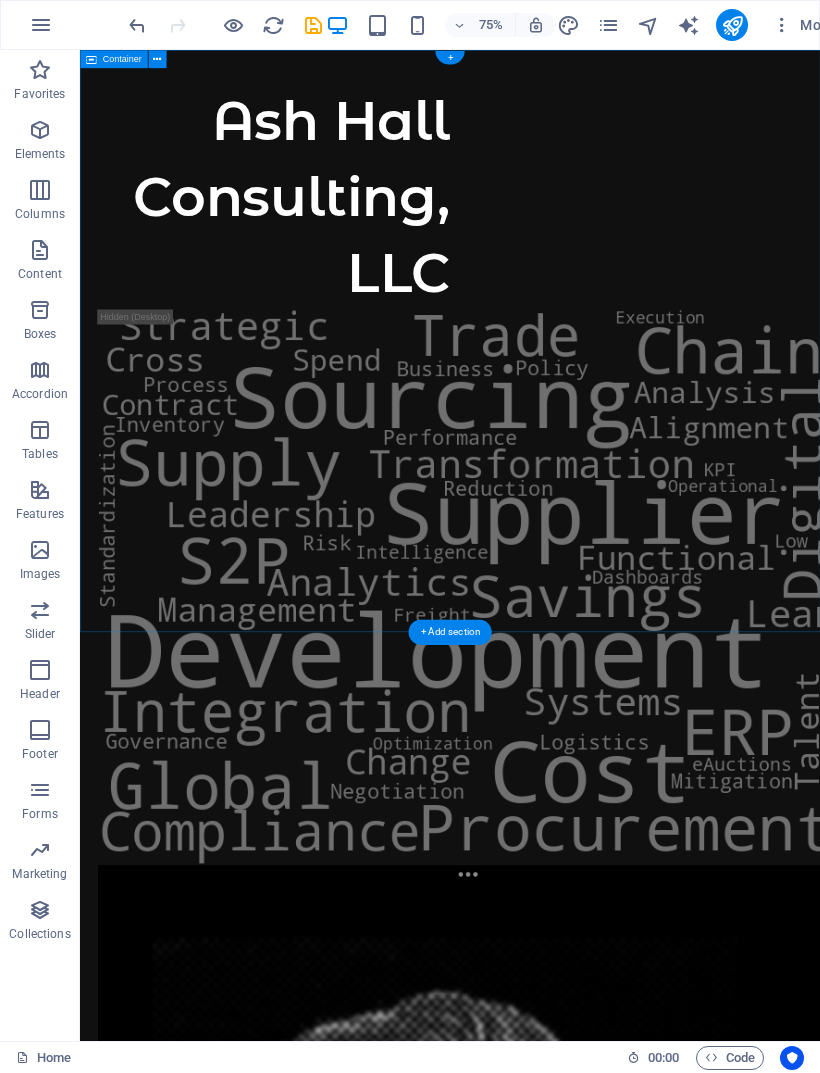 click on "+ Add section" at bounding box center [449, 632] 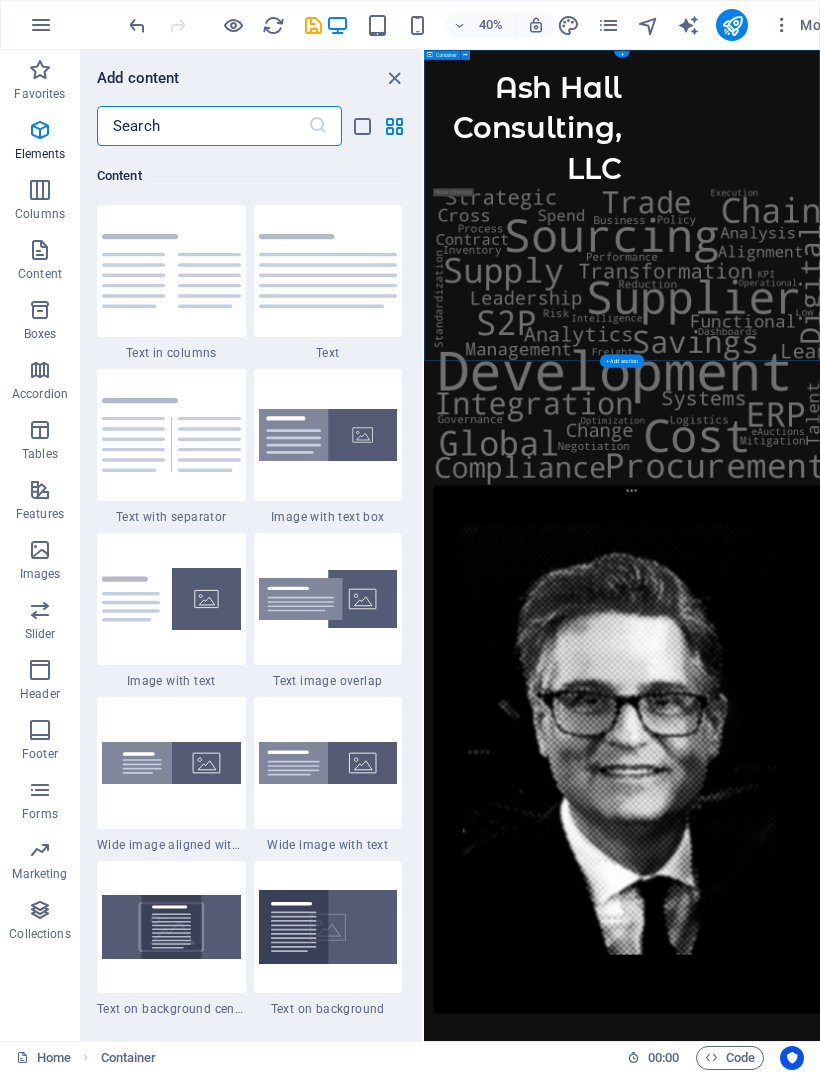 scroll, scrollTop: 3499, scrollLeft: 0, axis: vertical 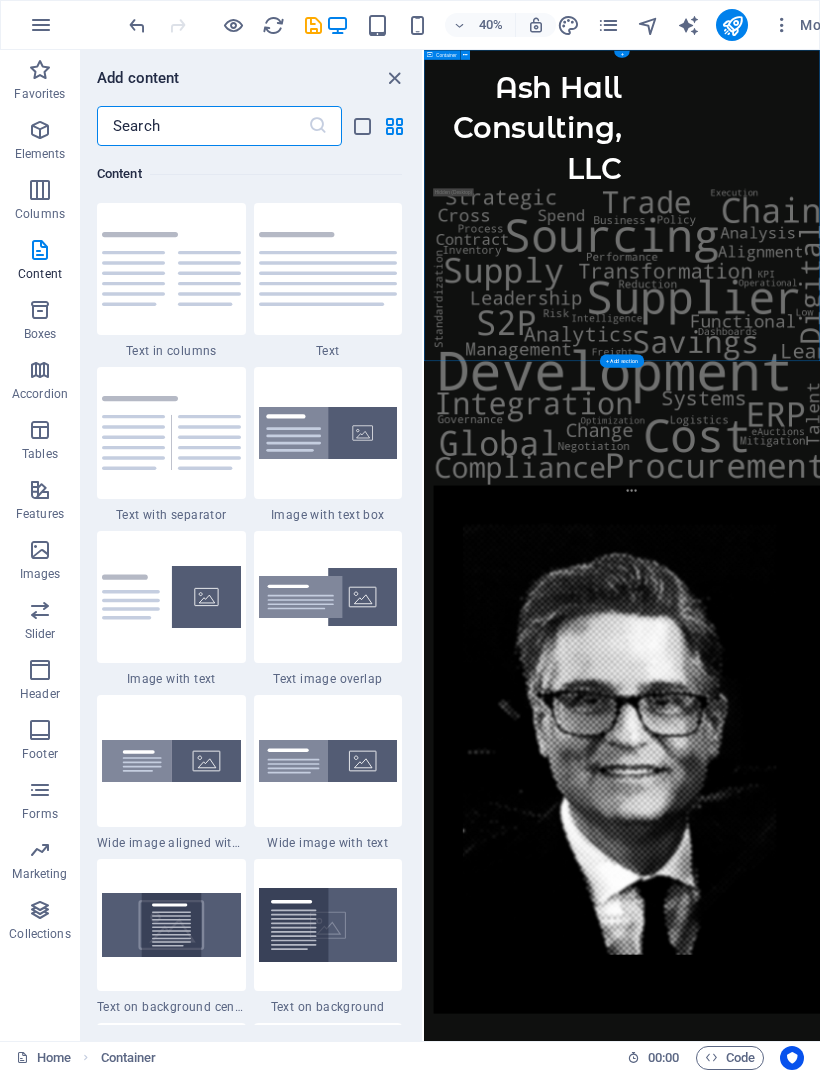 click on "Skip to main content
Ash Hall Consulting, LLC Drop content here or  Add elements  Paste clipboard" at bounding box center (919, 1377) 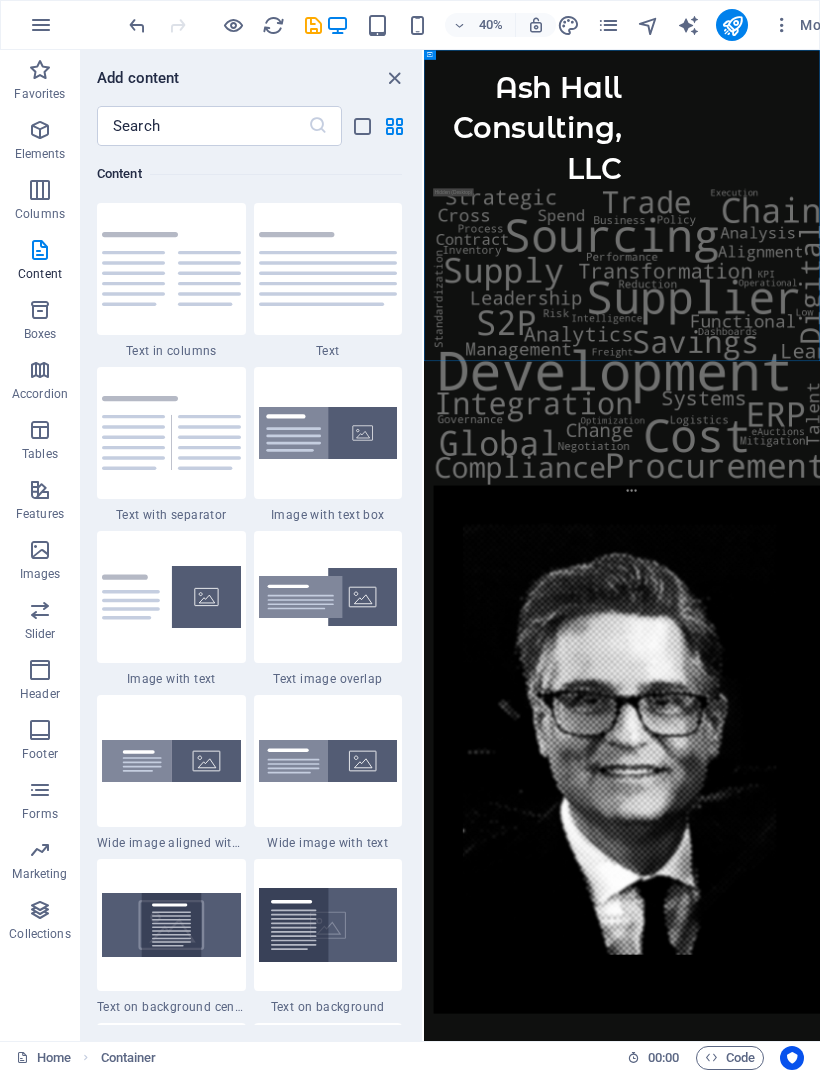 click on "Skip to main content
Ash Hall Consulting, LLC Drop content here or  Add elements  Paste clipboard" at bounding box center (919, 1377) 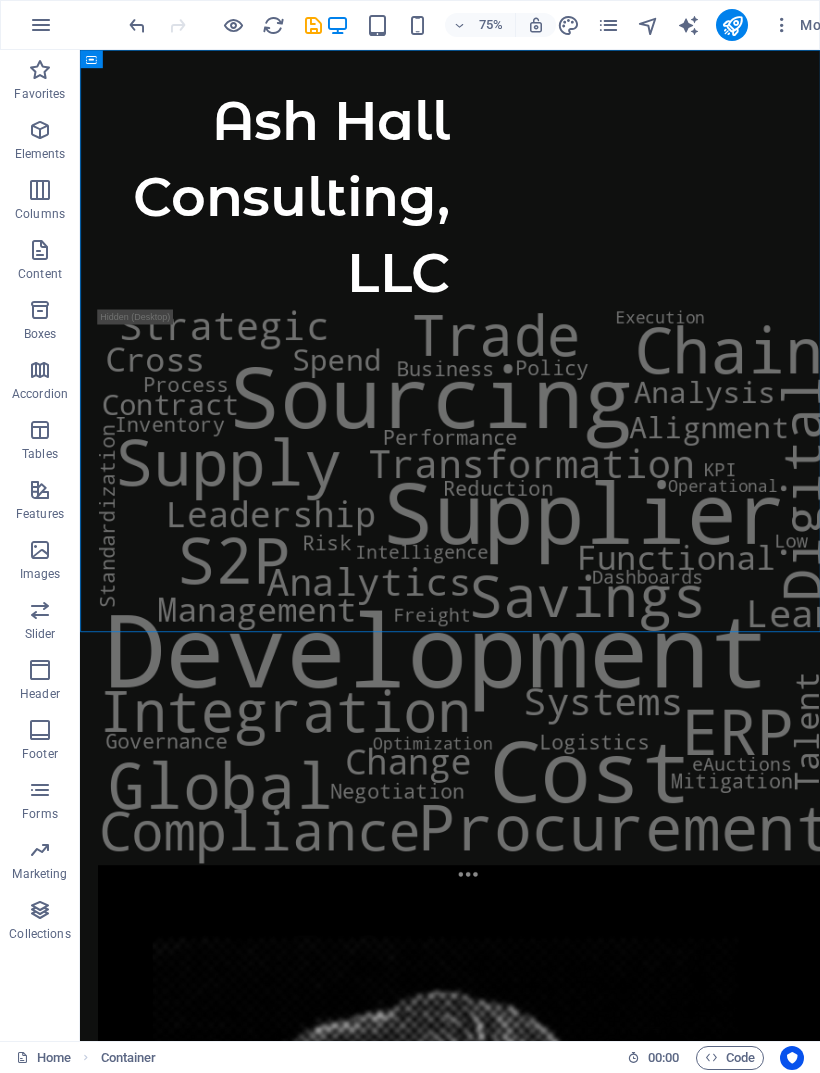 click on "Drop content here or  Add elements  Paste clipboard" at bounding box center [573, 2603] 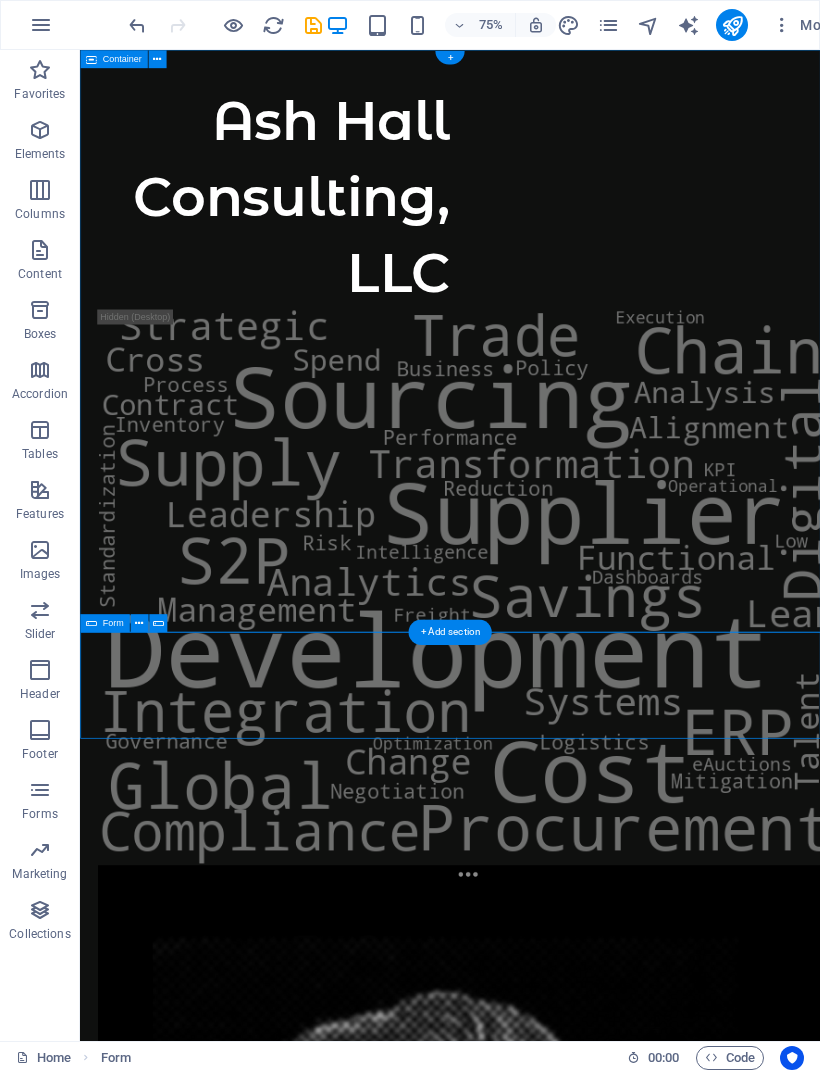 click on "Form" at bounding box center [105, 623] 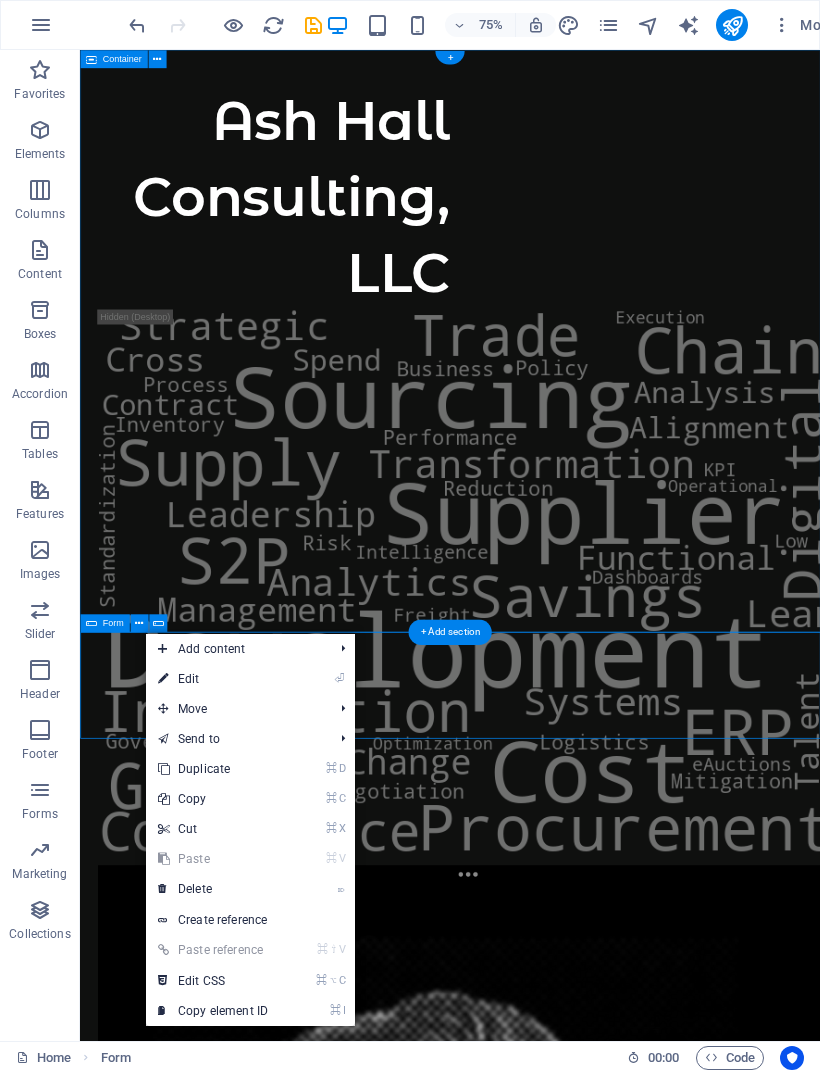 click at bounding box center [158, 623] 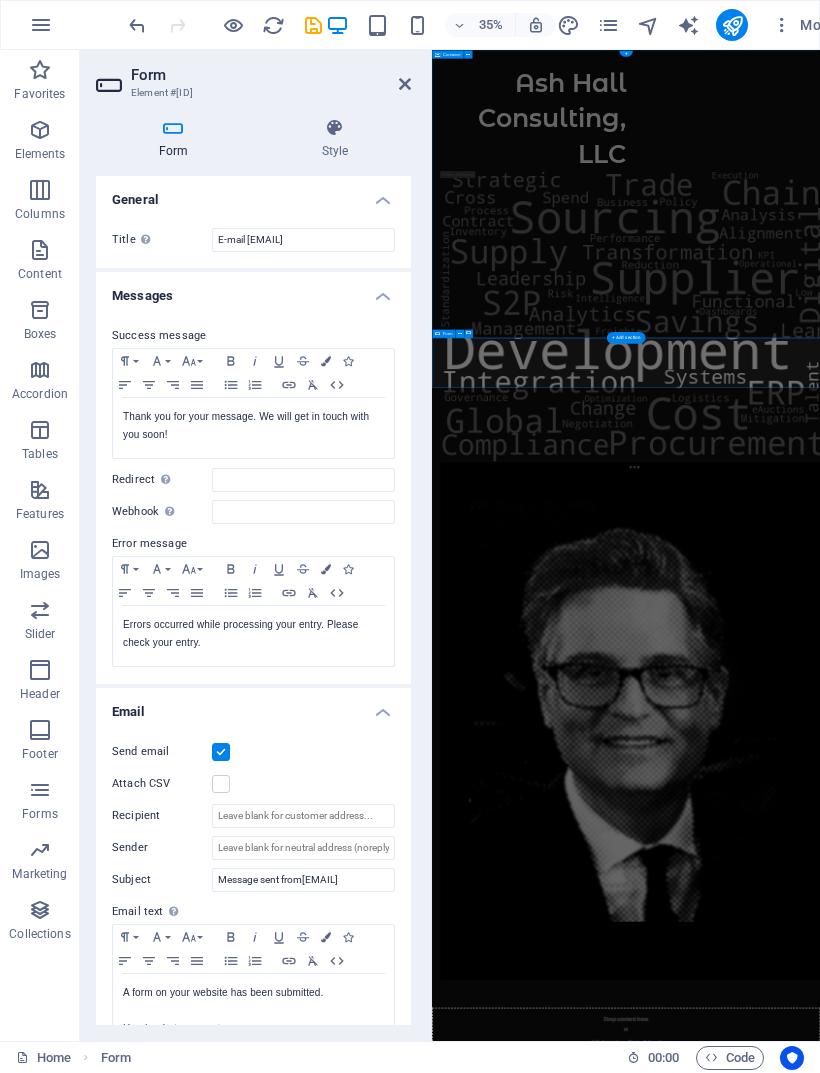click on "Content" at bounding box center [40, 274] 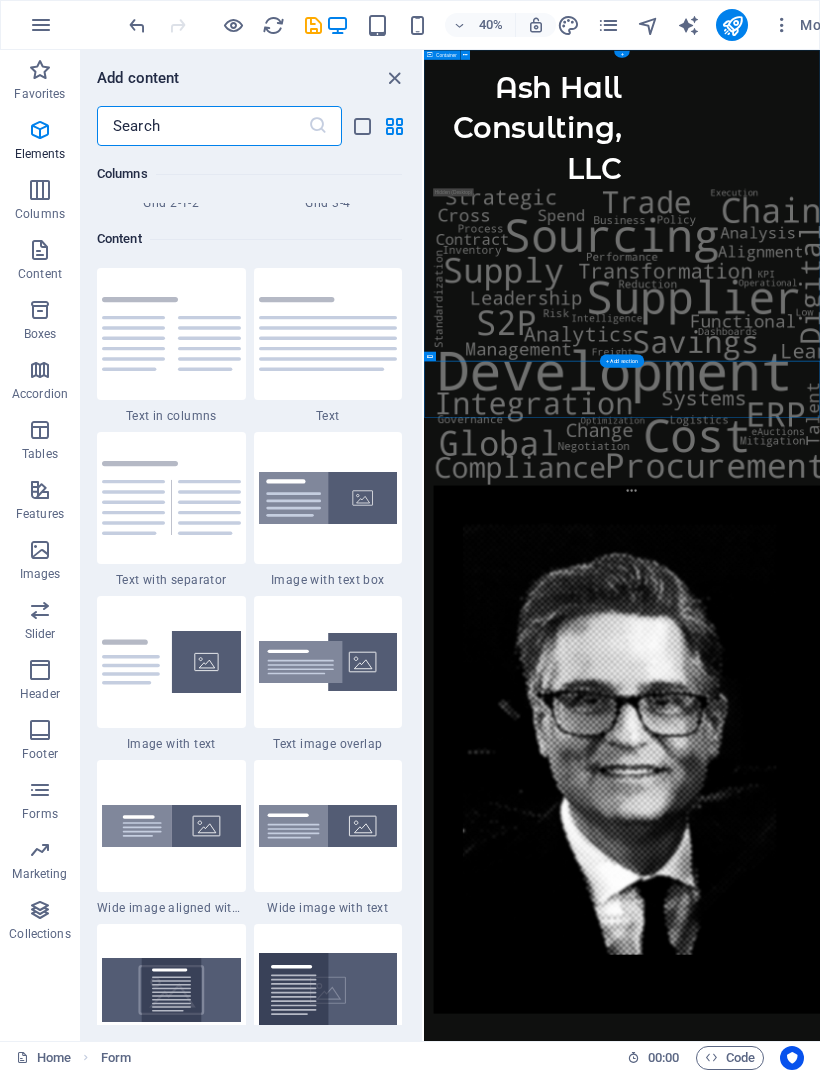 scroll, scrollTop: 3499, scrollLeft: 0, axis: vertical 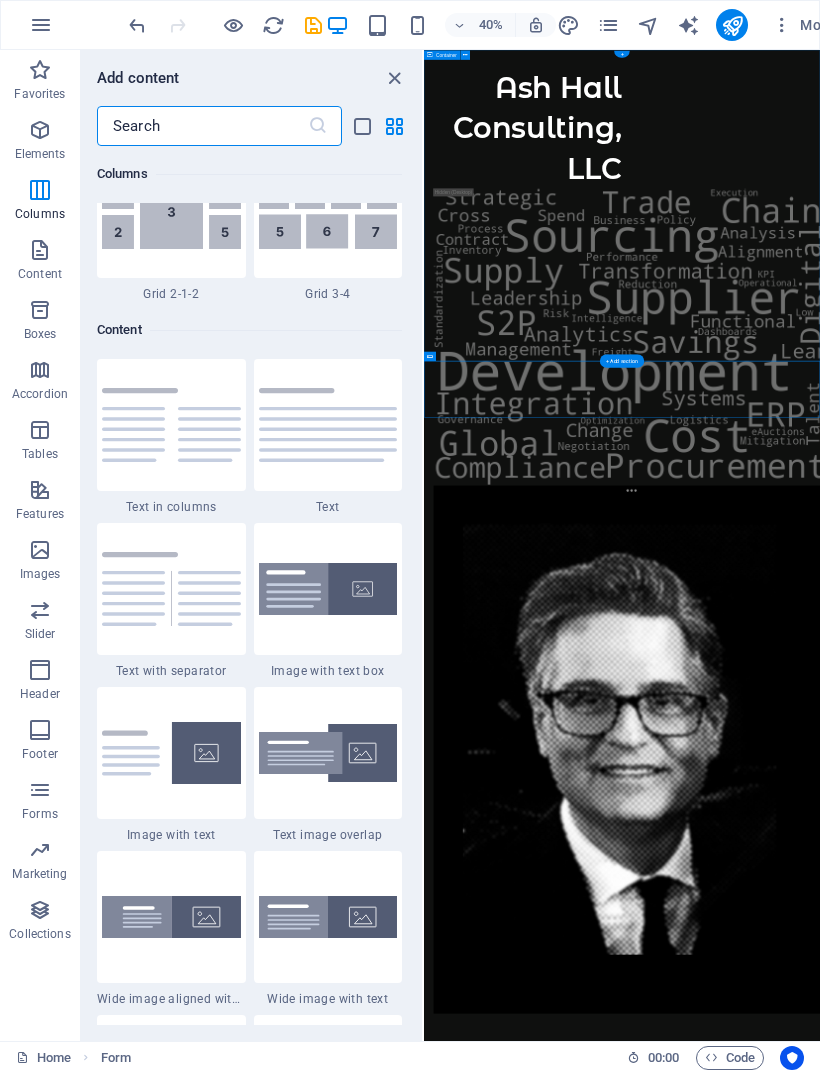 click at bounding box center (202, 126) 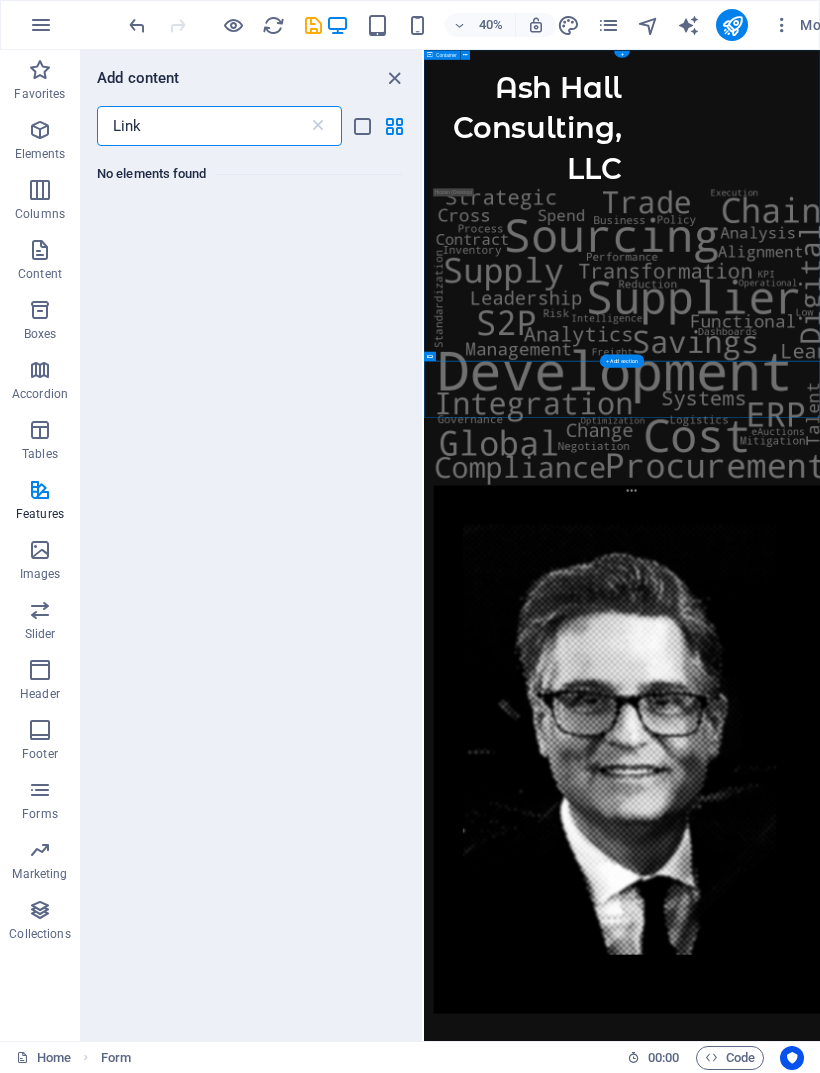 scroll, scrollTop: 0, scrollLeft: 0, axis: both 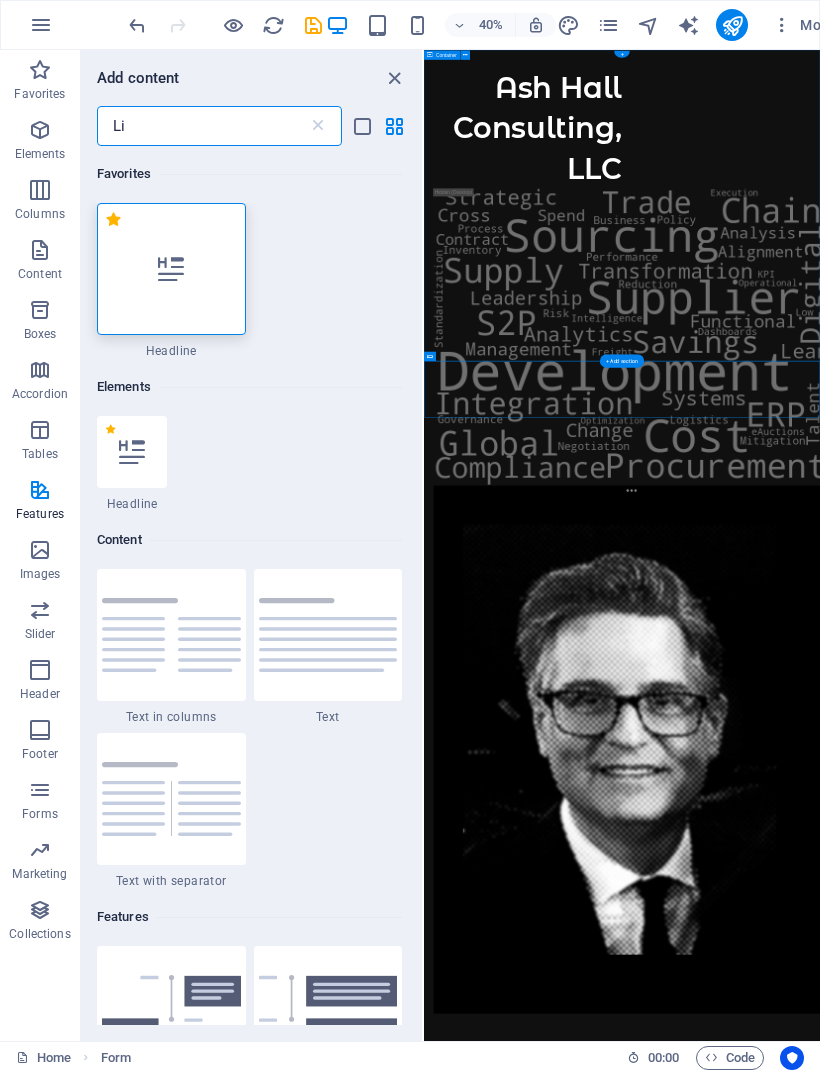 type on "L" 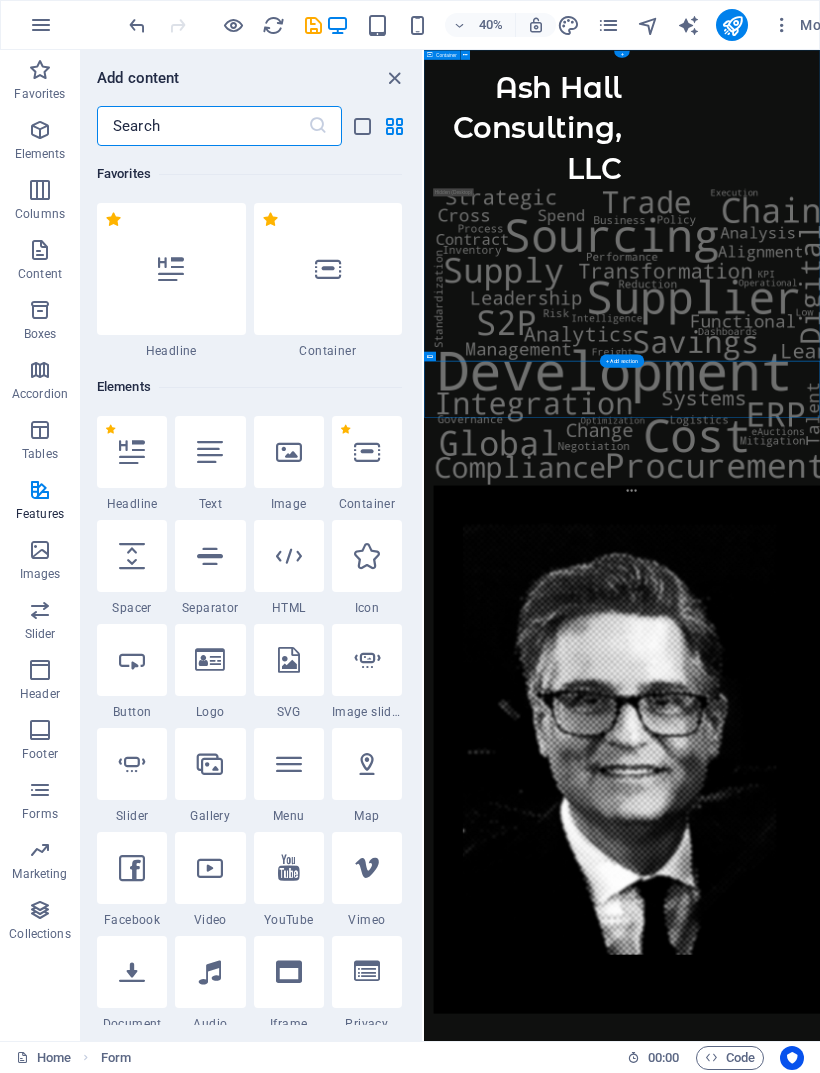 click on "Content" at bounding box center (40, 262) 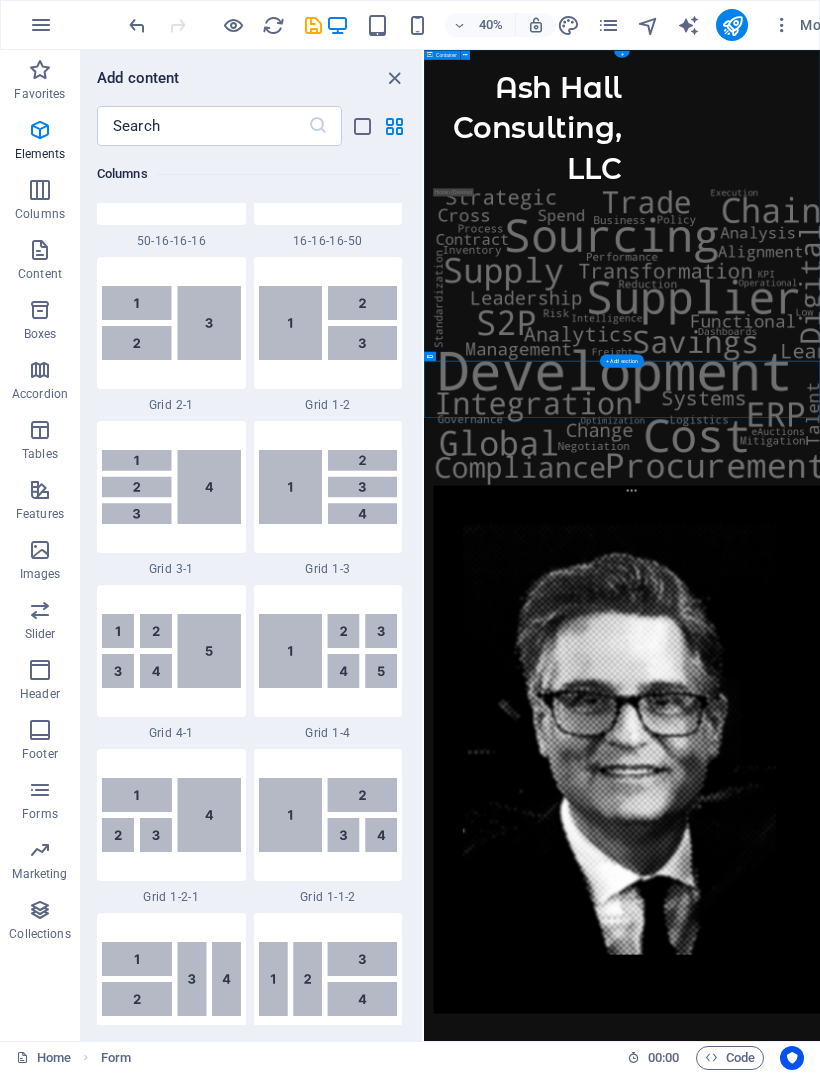 scroll, scrollTop: 3499, scrollLeft: 0, axis: vertical 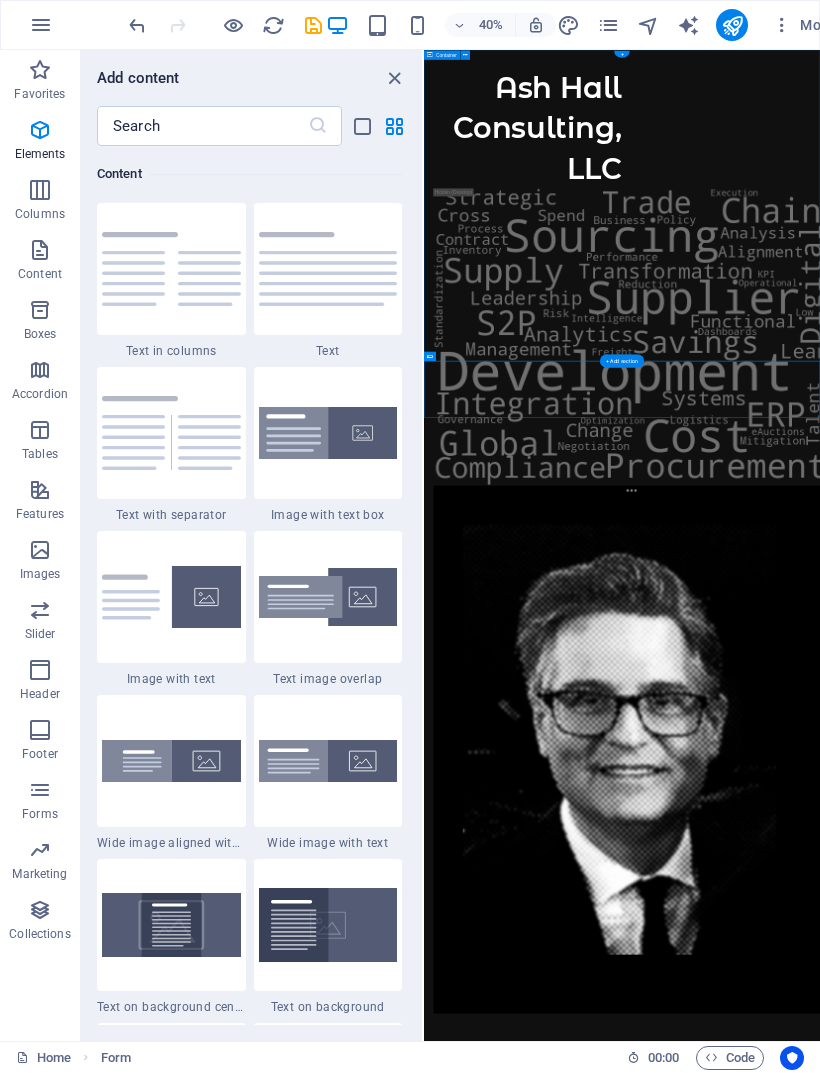 click at bounding box center (202, 126) 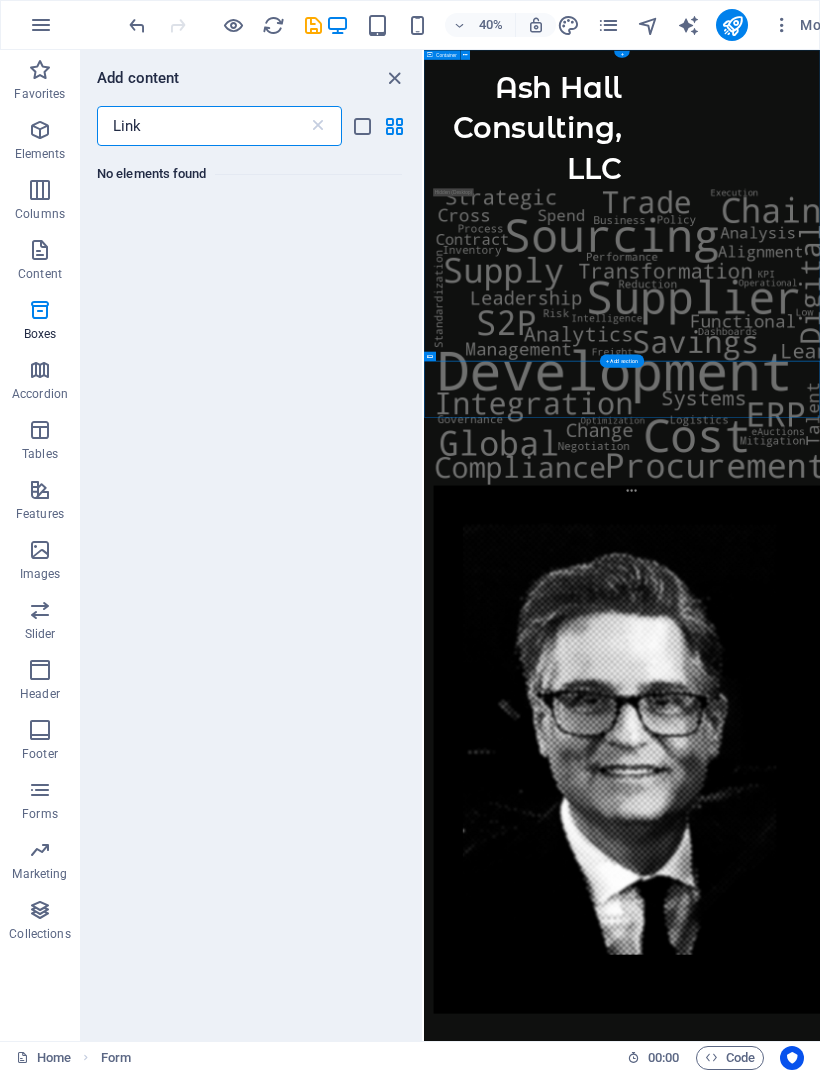 scroll, scrollTop: 15, scrollLeft: 0, axis: vertical 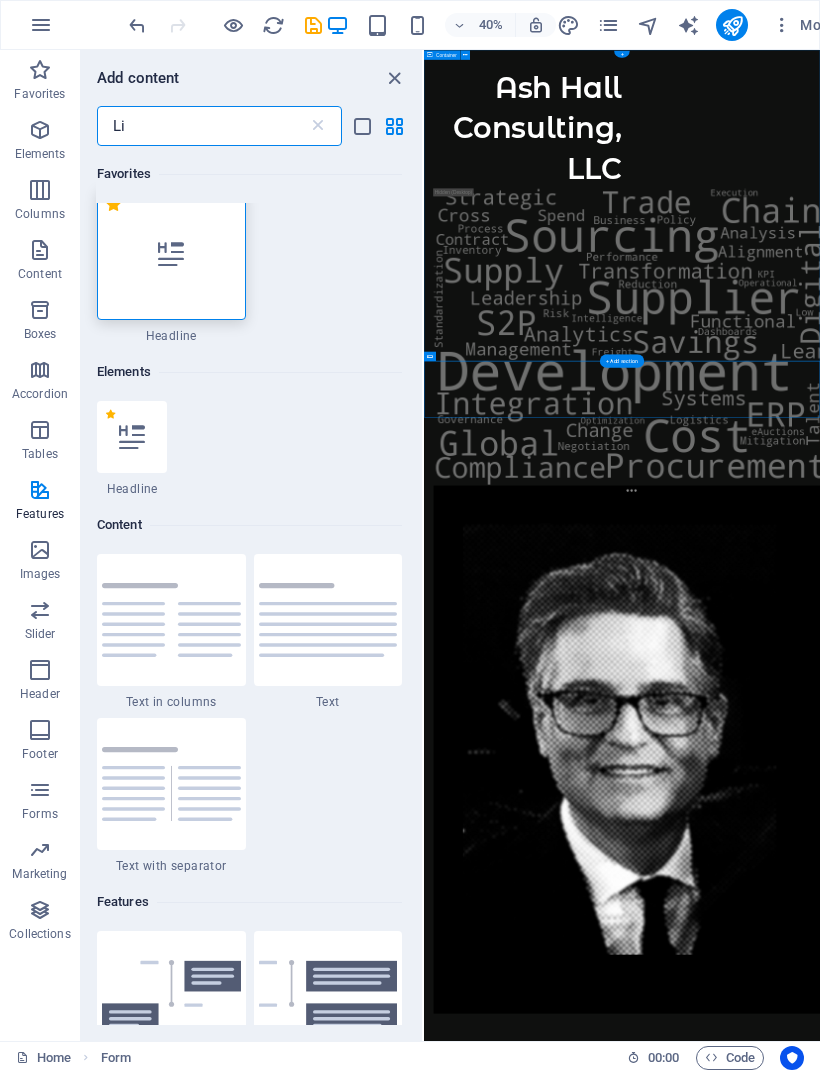 type on "L" 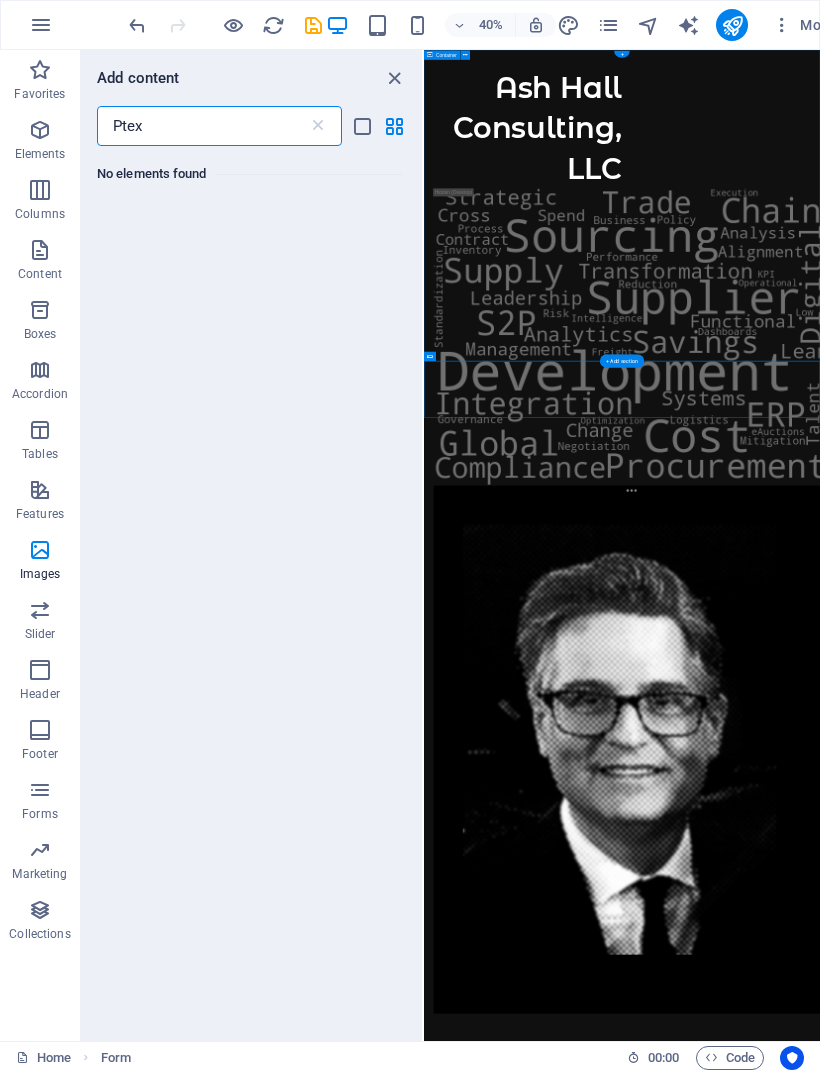 scroll, scrollTop: 0, scrollLeft: 0, axis: both 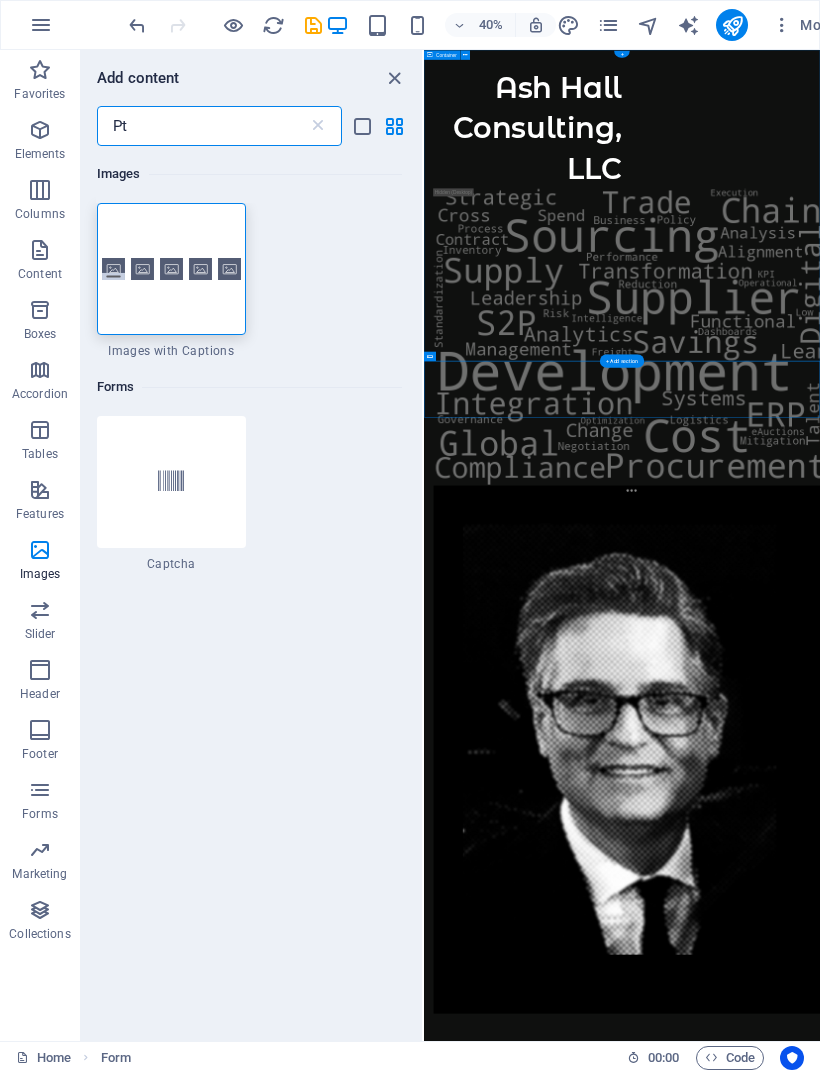 type on "P" 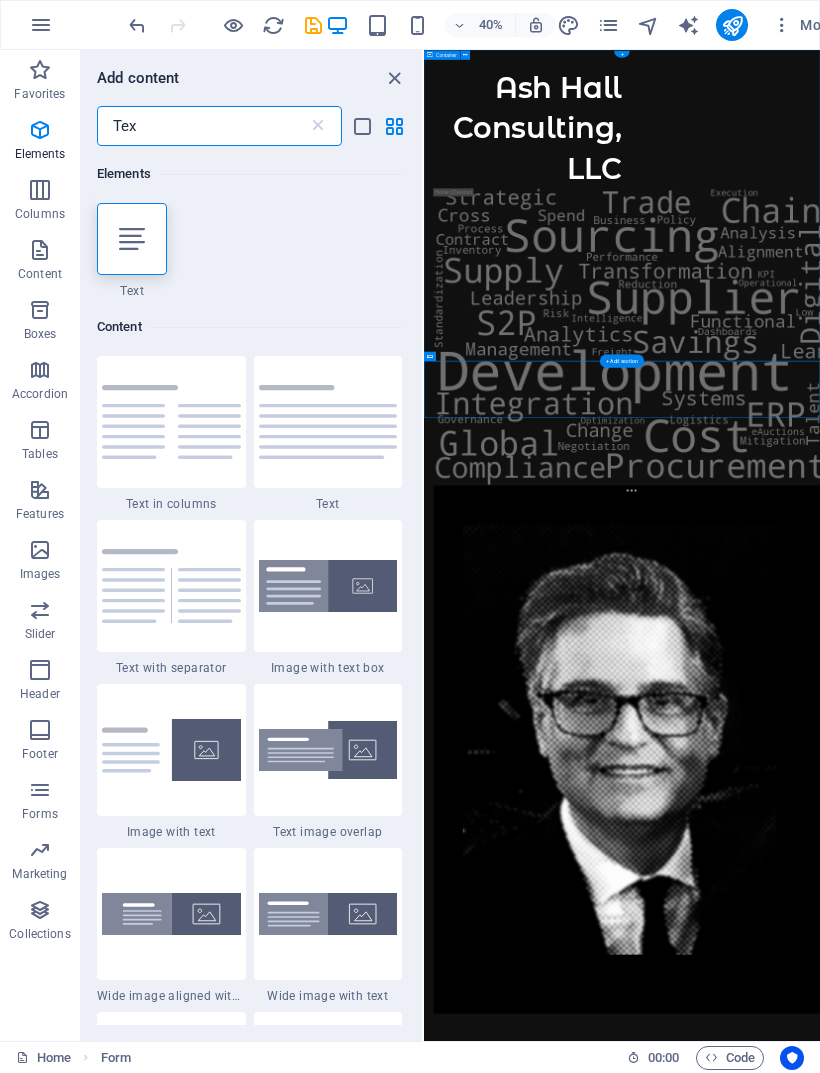 type on "Text" 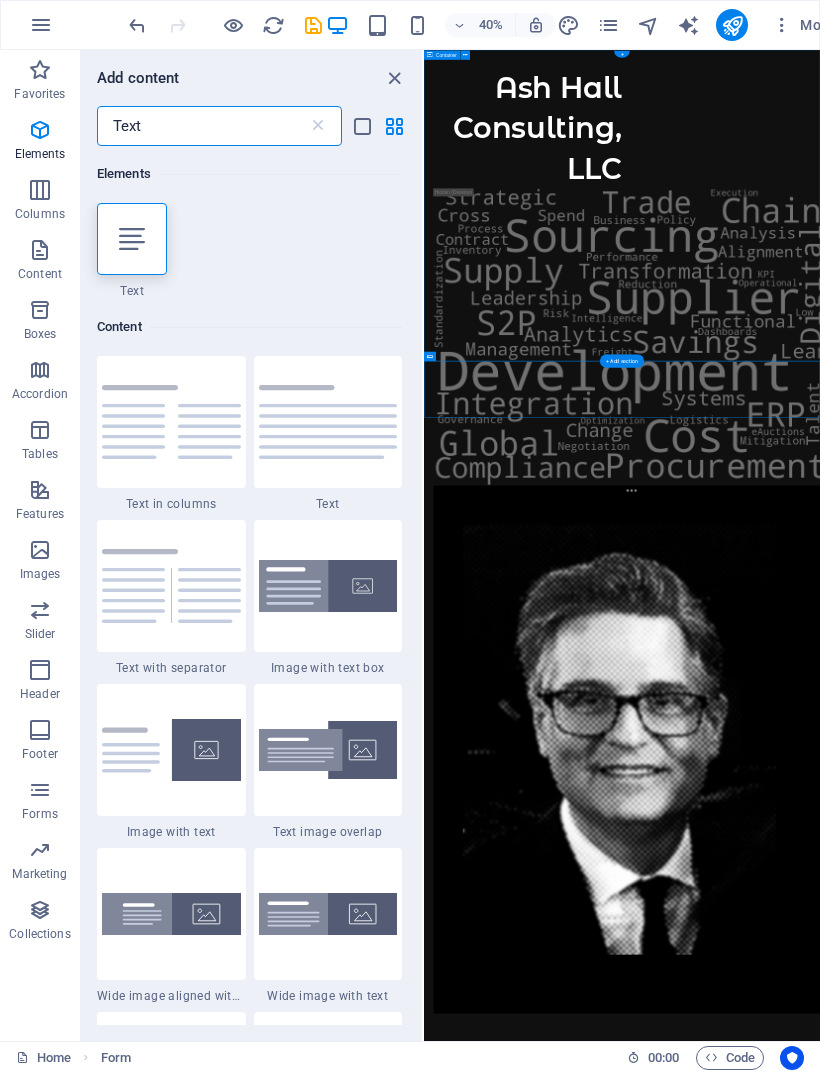 click at bounding box center (132, 239) 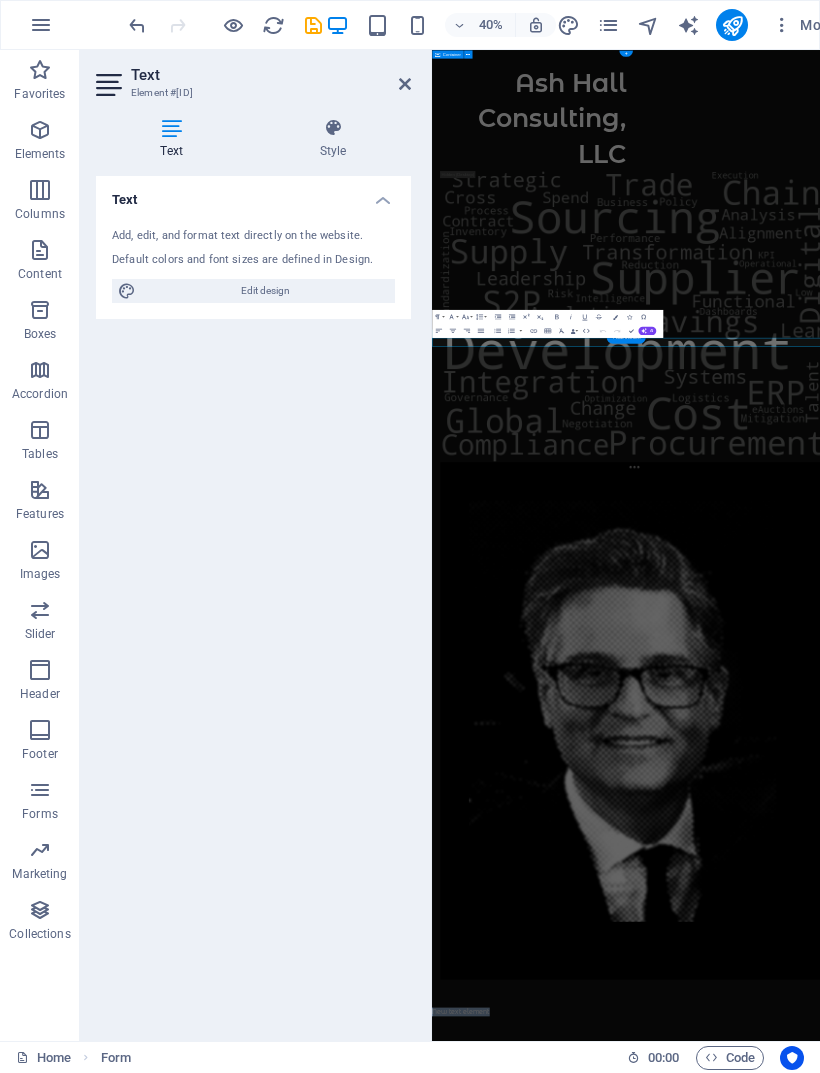 click on "Add, edit, and format text directly on the website." at bounding box center (253, 236) 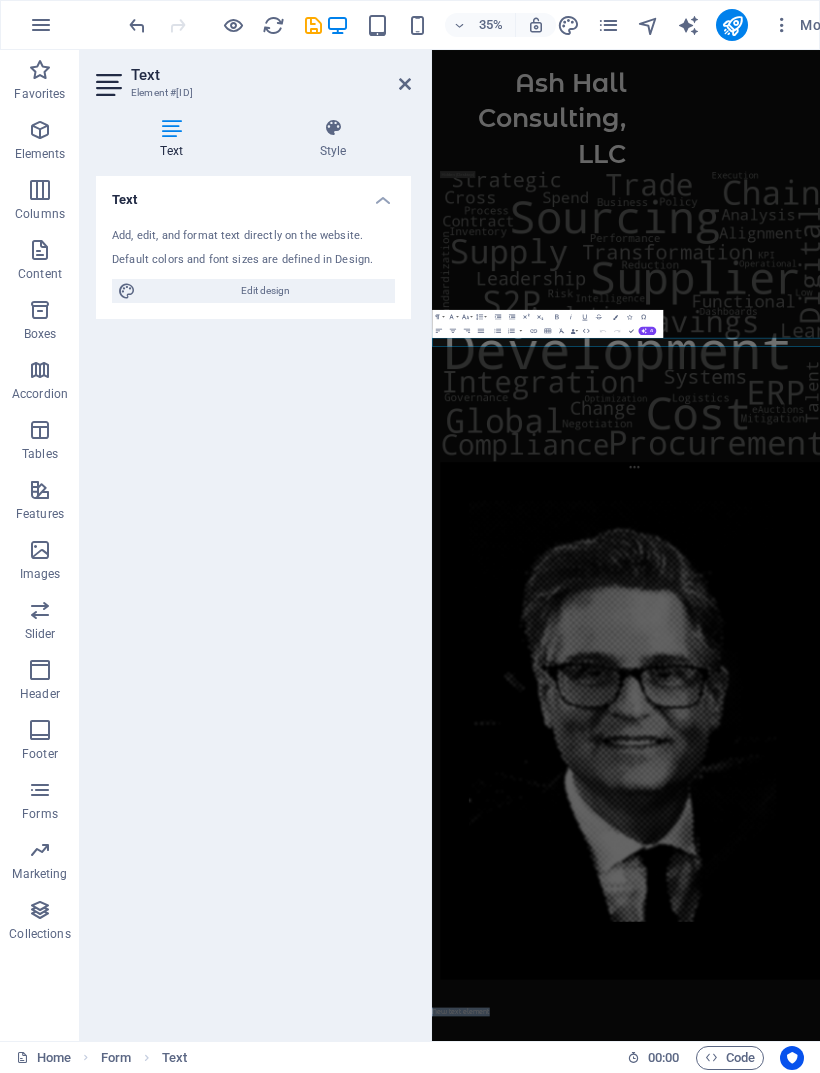 click on "Skip to main content
Ash Hall Consulting, LLC [EMAIL]" at bounding box center (986, 1443) 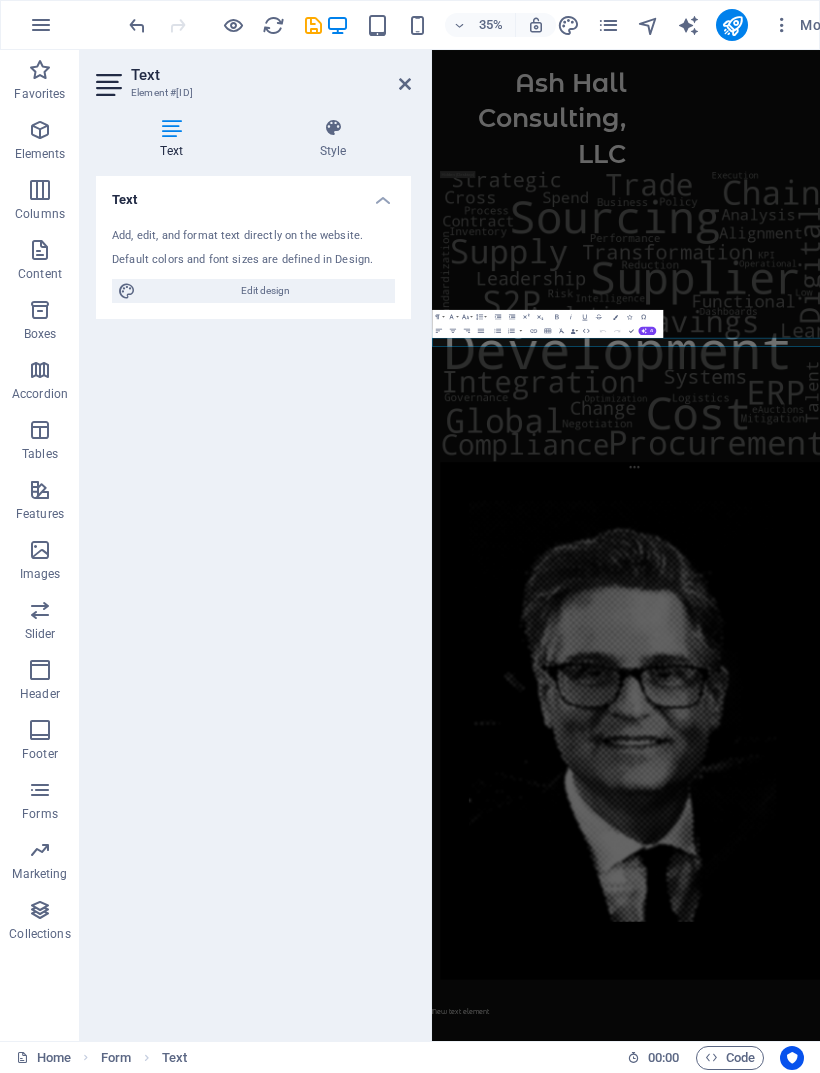 click on "Edit design" at bounding box center (265, 291) 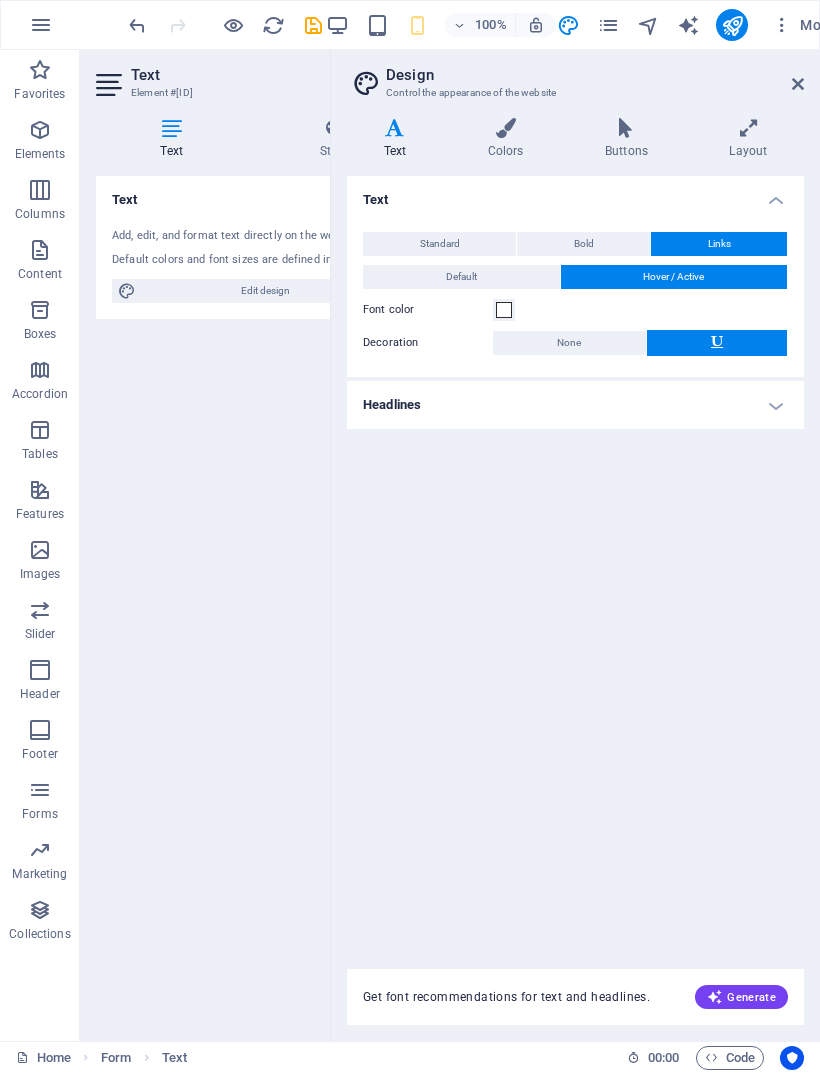 click on "Text Standard Bold Links Font color Font Montserrat Alternates Font size 18 rem px Line height 1.4 Font weight To display the font weight correctly, it may need to be enabled.  Manage Fonts Thin, 100 Extra-light, 200 Light, 300 Regular, 400 Medium, 500 Semi-bold, 600 Bold, 700 Extra-bold, 800 Black, 900 Letter spacing 0 rem px Font style Text transform Tt TT tt Text align Font weight To display the font weight correctly, it may need to be enabled.  Manage Fonts Thin, 100 Extra-light, 200 Light, 300 Regular, 400 Medium, 500 Semi-bold, 600 Bold, 700 Extra-bold, 800 Black, 900 Default Hover / Active Font color Font color Decoration None Decoration None Transition duration 0.3 s Transition function Ease Ease In Ease Out Ease In/Ease Out Linear Headlines All H1 / Textlogo H2 H3 H4 H5 H6 Font color Font Montserrat Alternates Line height 1.4 Font weight To display the font weight correctly, it may need to be enabled.  Manage Fonts Thin, 100 Extra-light, 200 Light, 300 Regular, 400 Medium, 500 Semi-bold, 600 0 rem px" at bounding box center (575, 560) 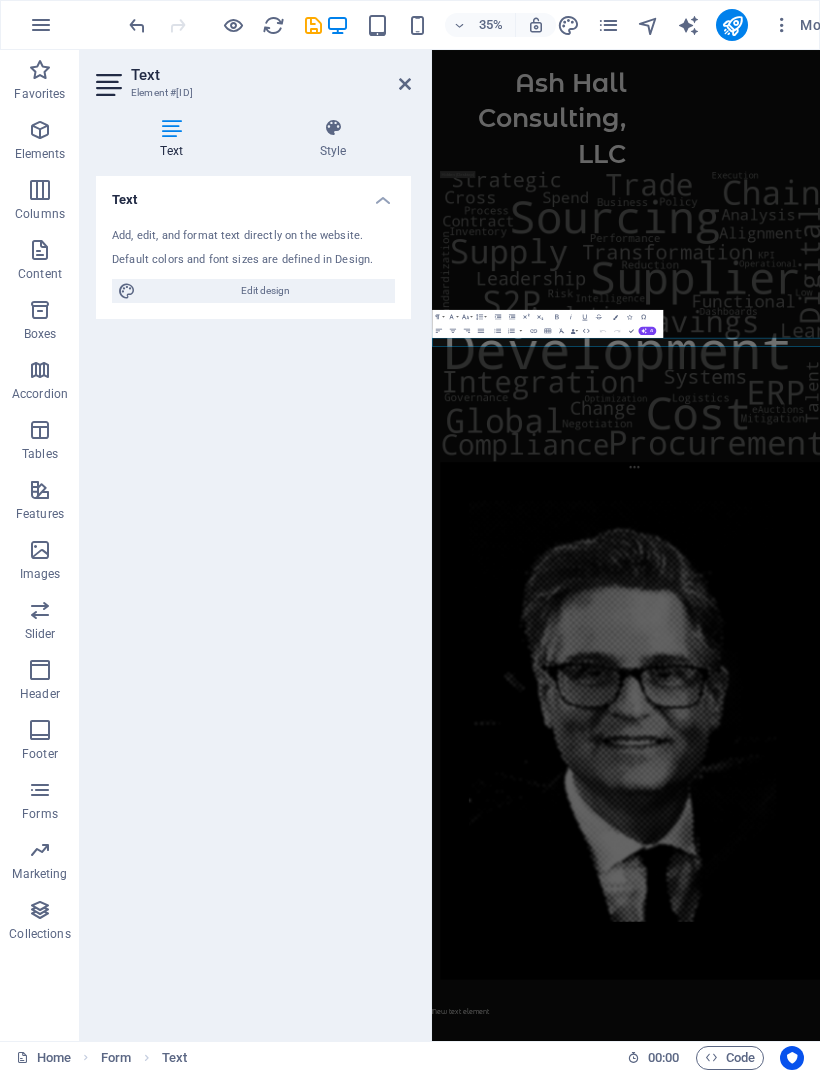 click at bounding box center [313, 25] 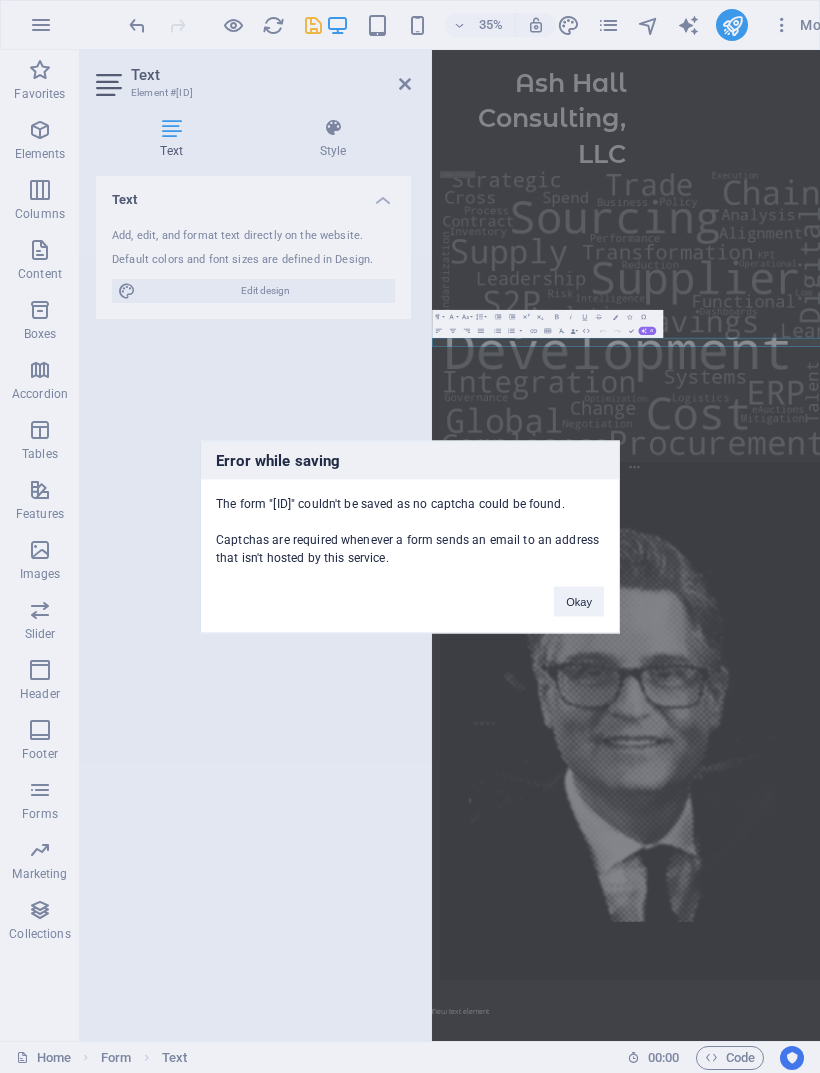 click on "Okay" at bounding box center (579, 601) 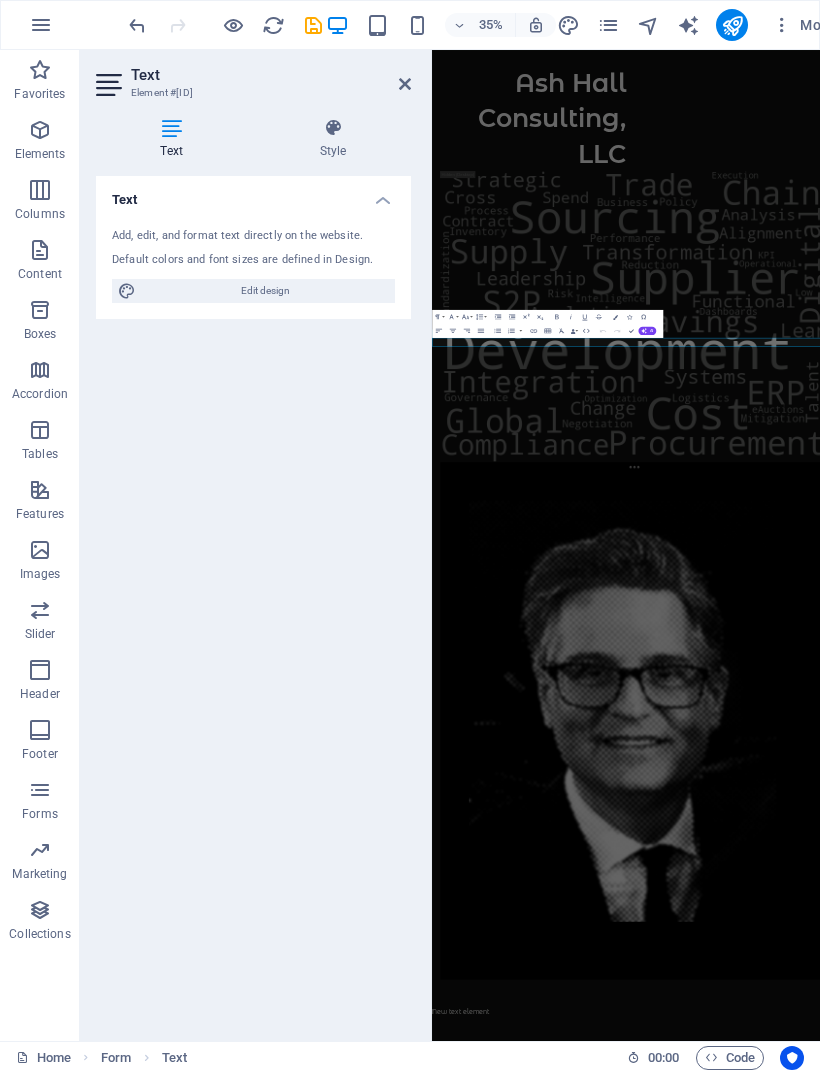 click on "Skip to main content
Ash Hall Consulting, LLC [EMAIL]" at bounding box center (986, 1443) 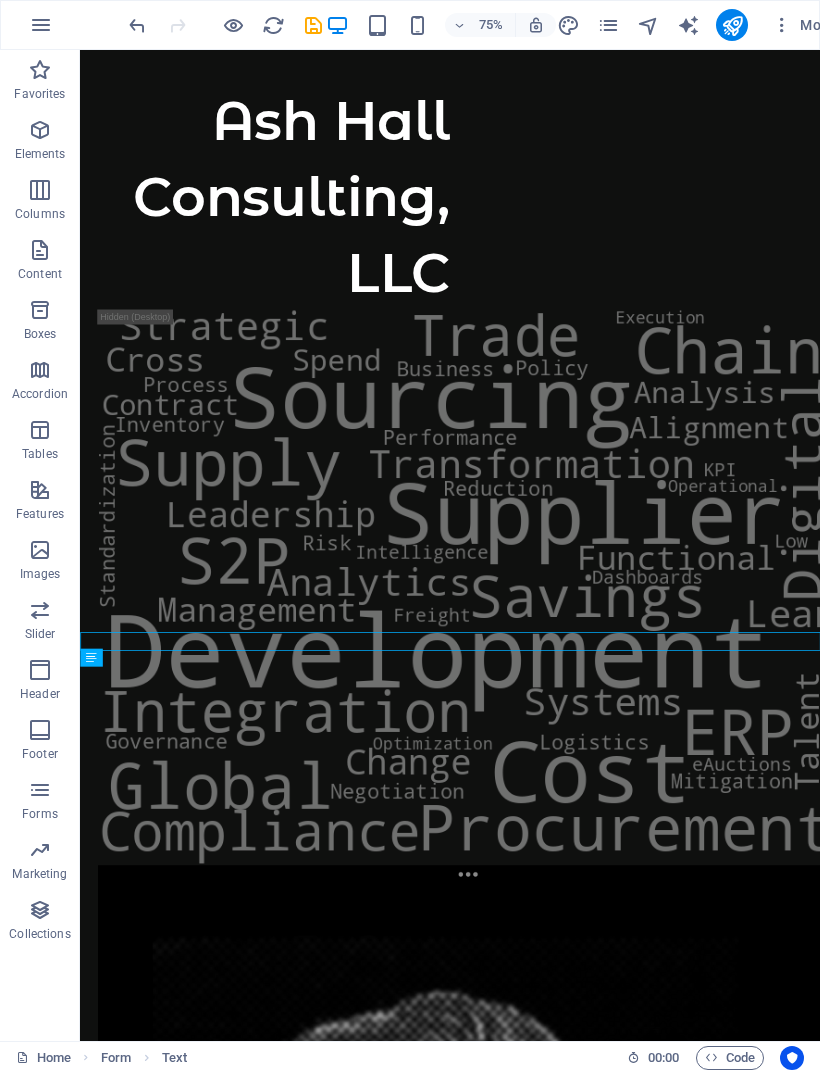 click on "Ash Hall Consulting, LLC" at bounding box center (573, 1291) 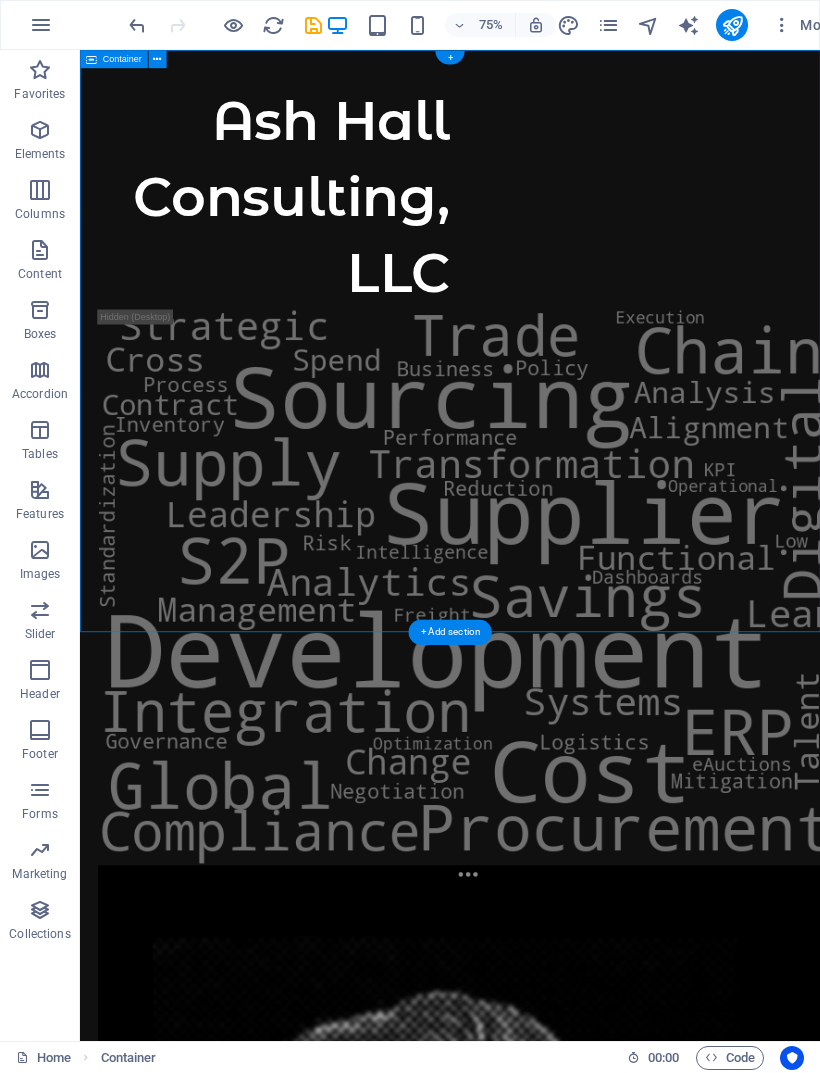 click on "Ash Hall Consulting, LLC" at bounding box center [573, 1291] 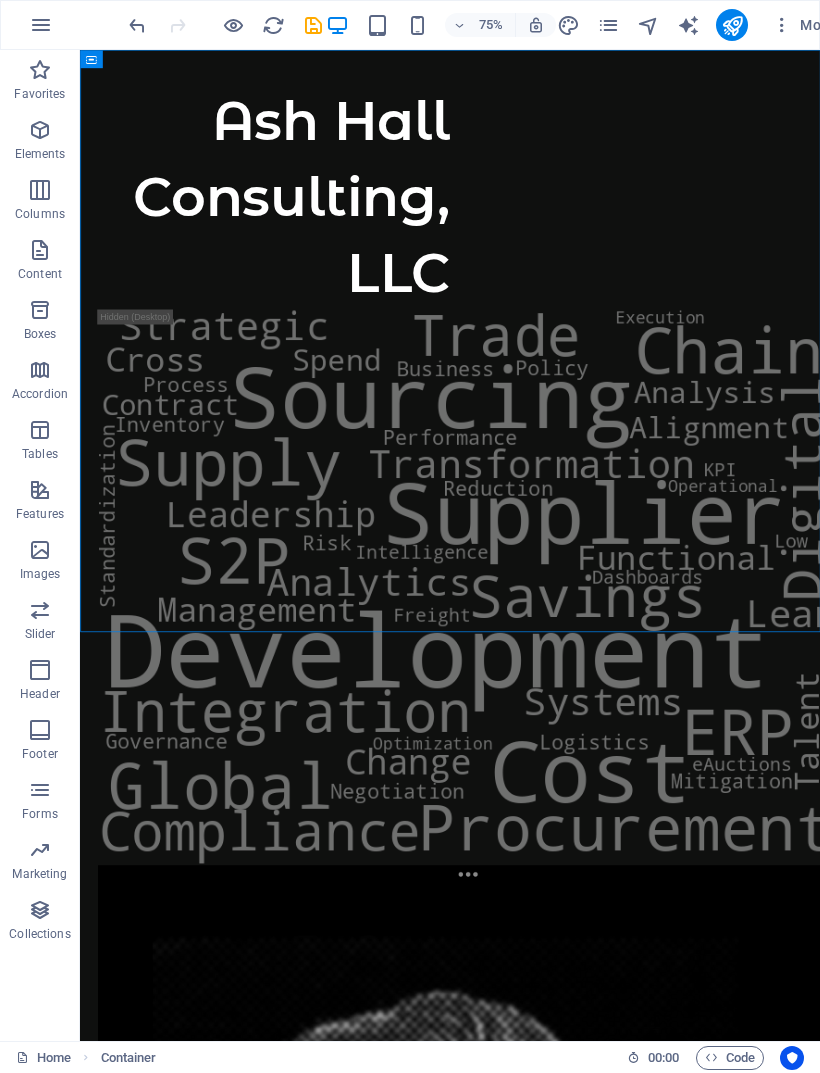 click on "Skip to main content
Ash Hall Consulting, LLC [EMAIL]" at bounding box center (573, 1316) 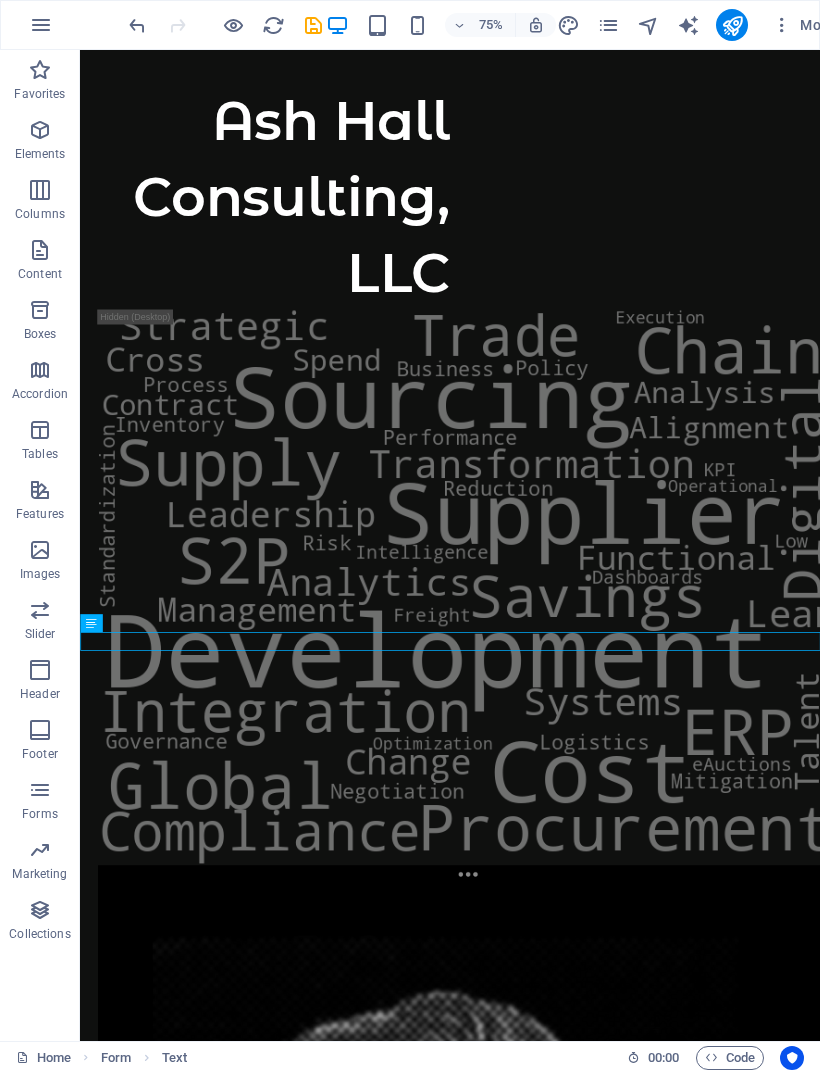 click on "Skip to main content
Ash Hall Consulting, LLC [EMAIL]" at bounding box center (573, 1316) 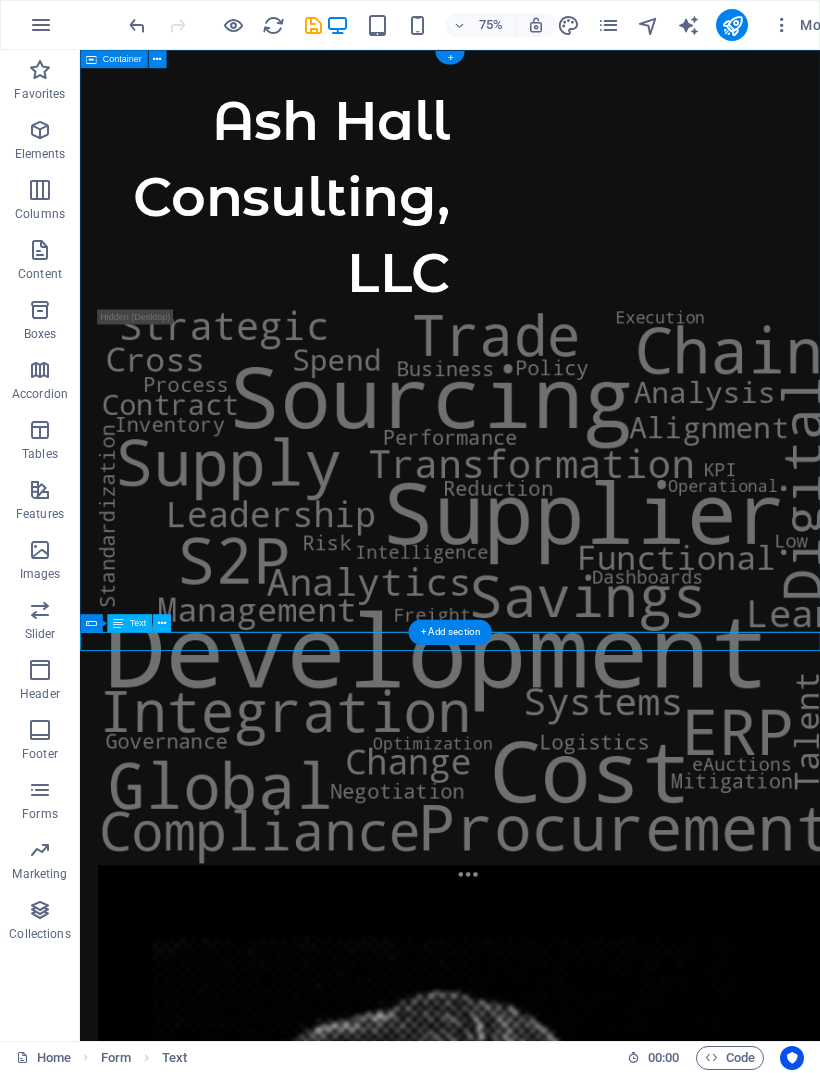 click at bounding box center [162, 623] 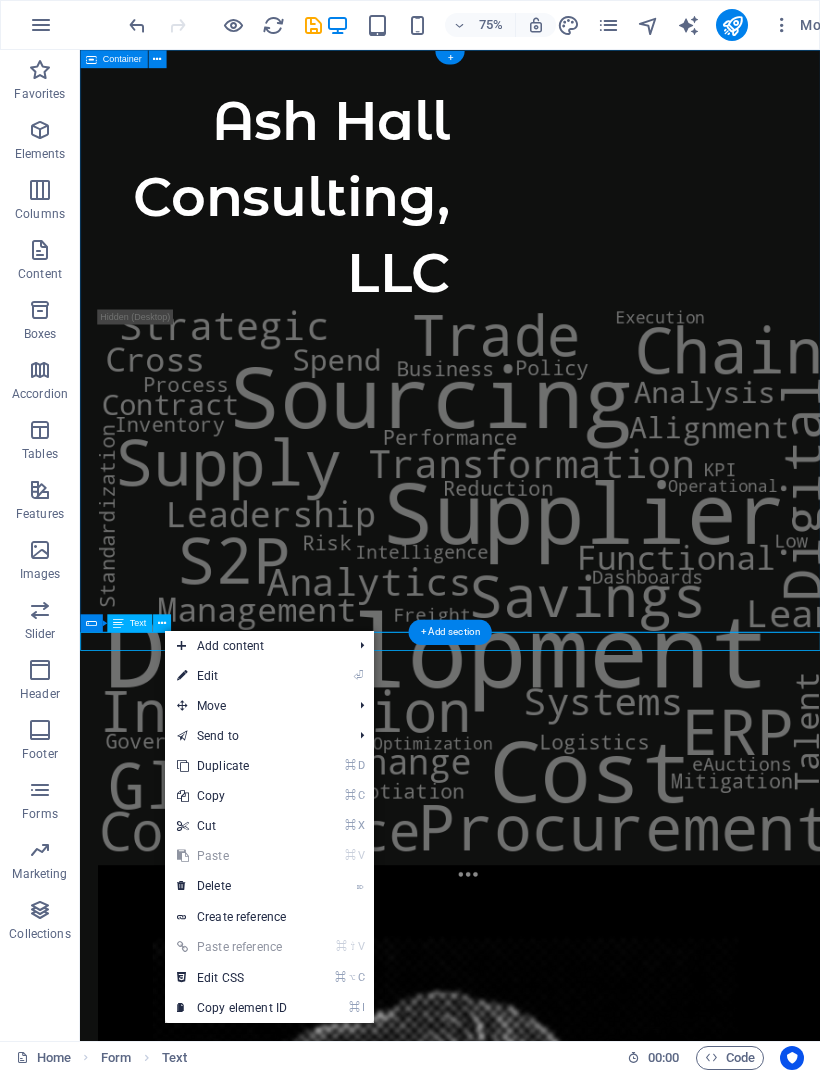 click at bounding box center (162, 623) 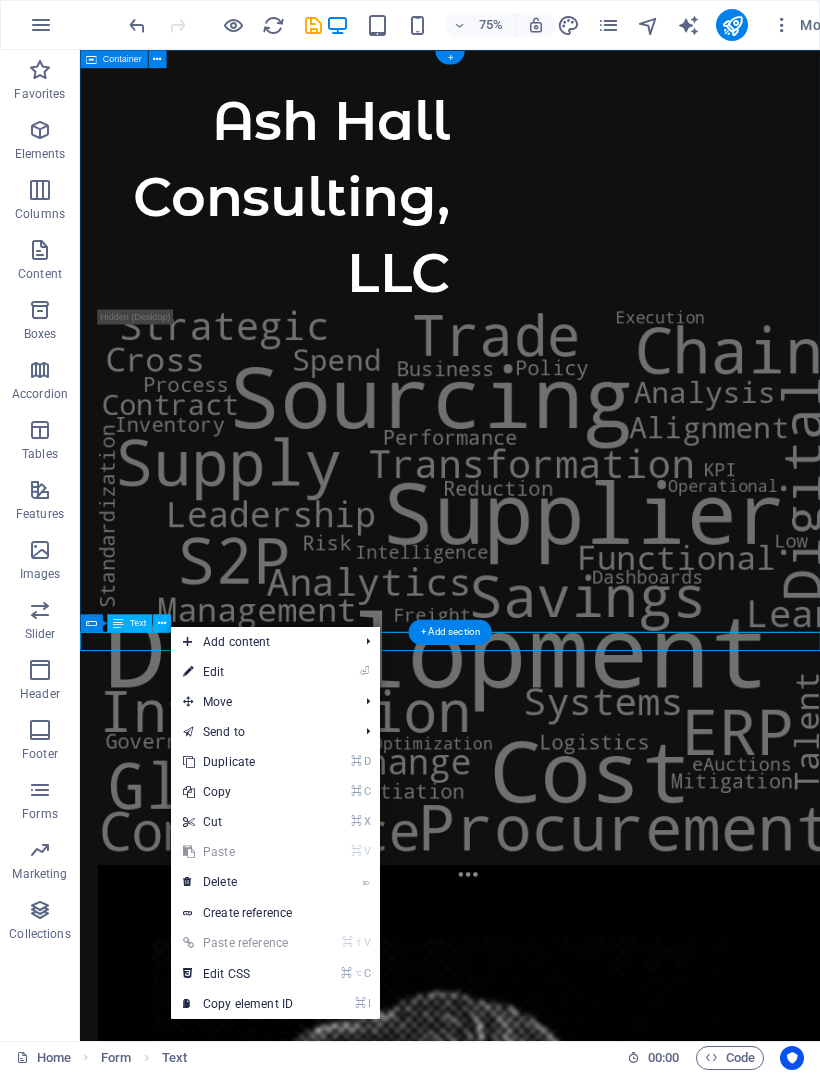 click on "⌦  Delete" at bounding box center (238, 882) 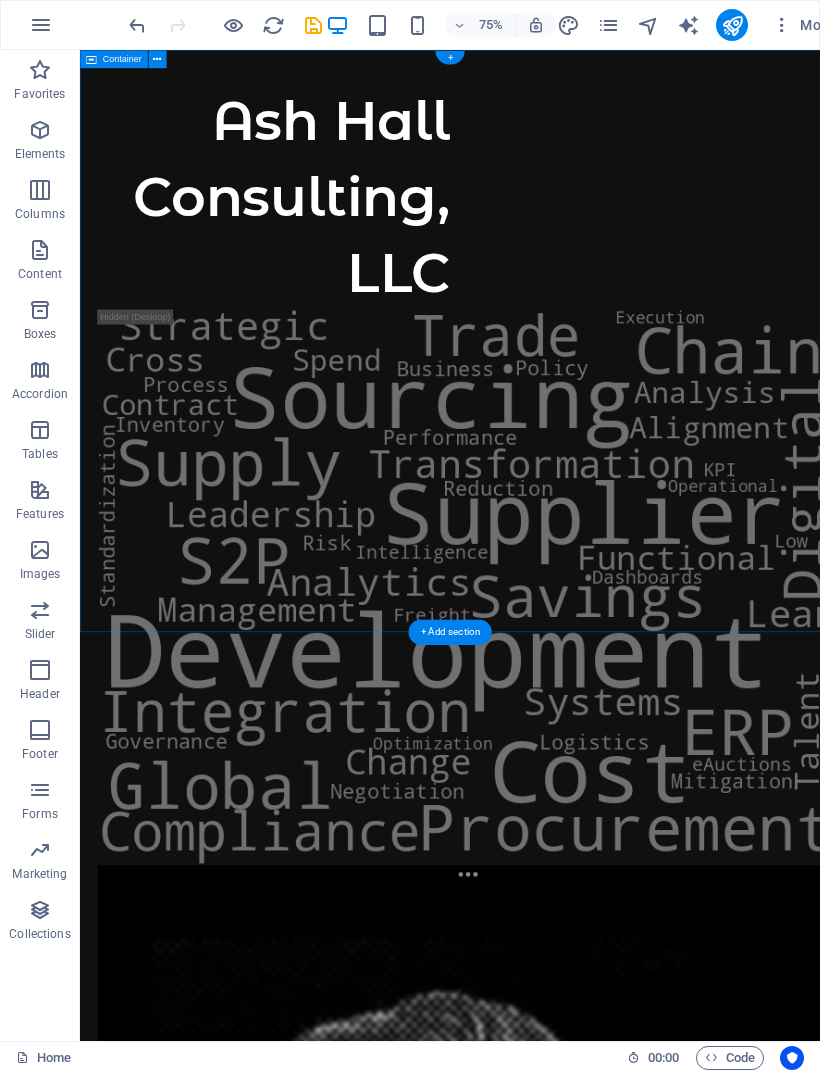 click on "+ Add section" at bounding box center (449, 632) 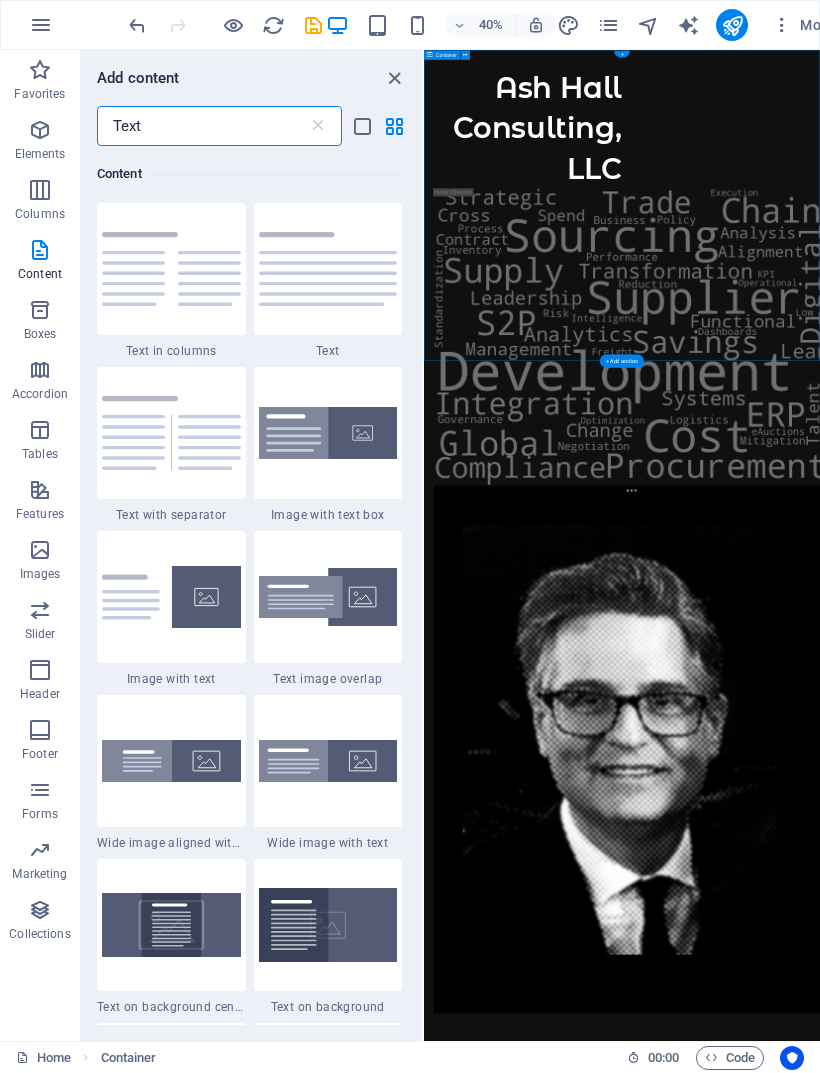 scroll, scrollTop: 153, scrollLeft: 0, axis: vertical 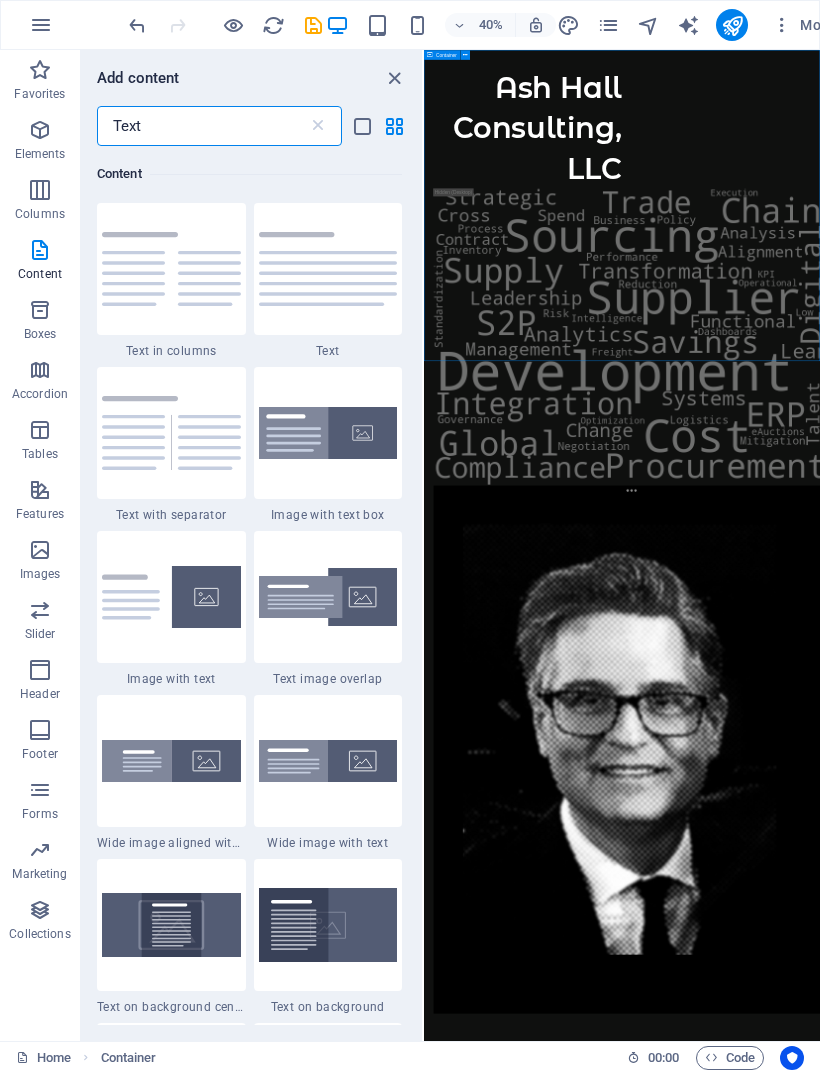 click at bounding box center (328, 269) 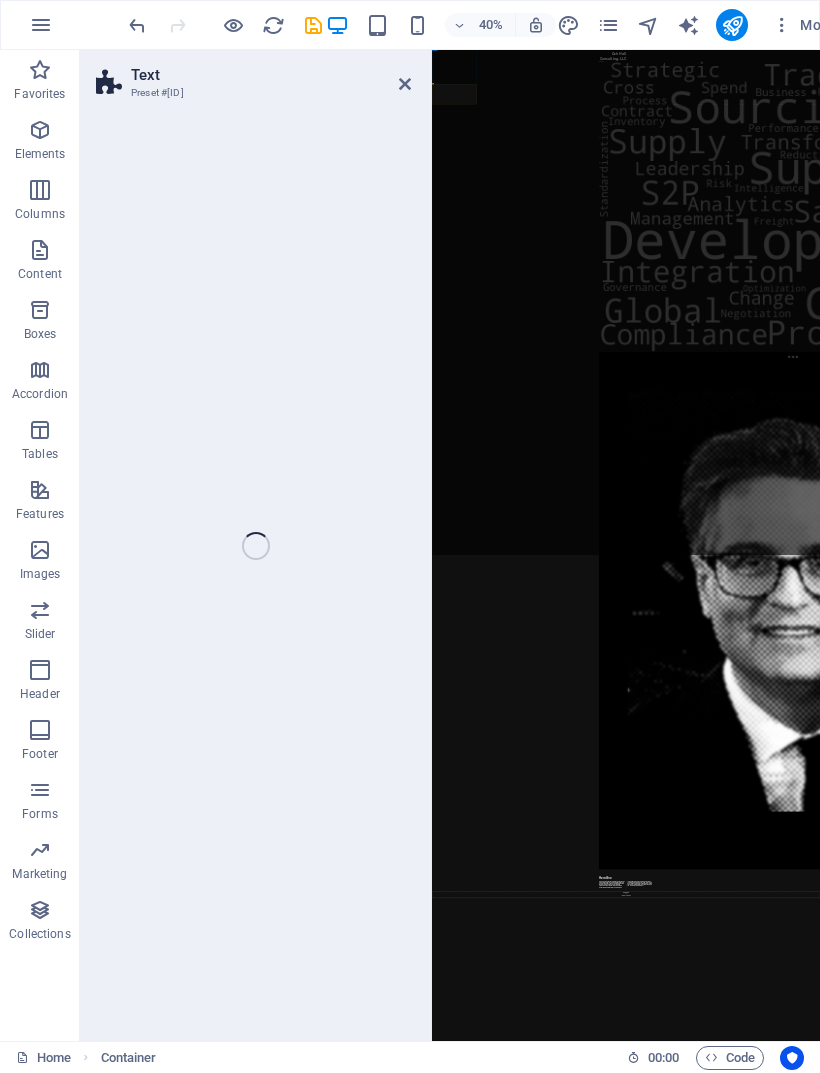 select on "rem" 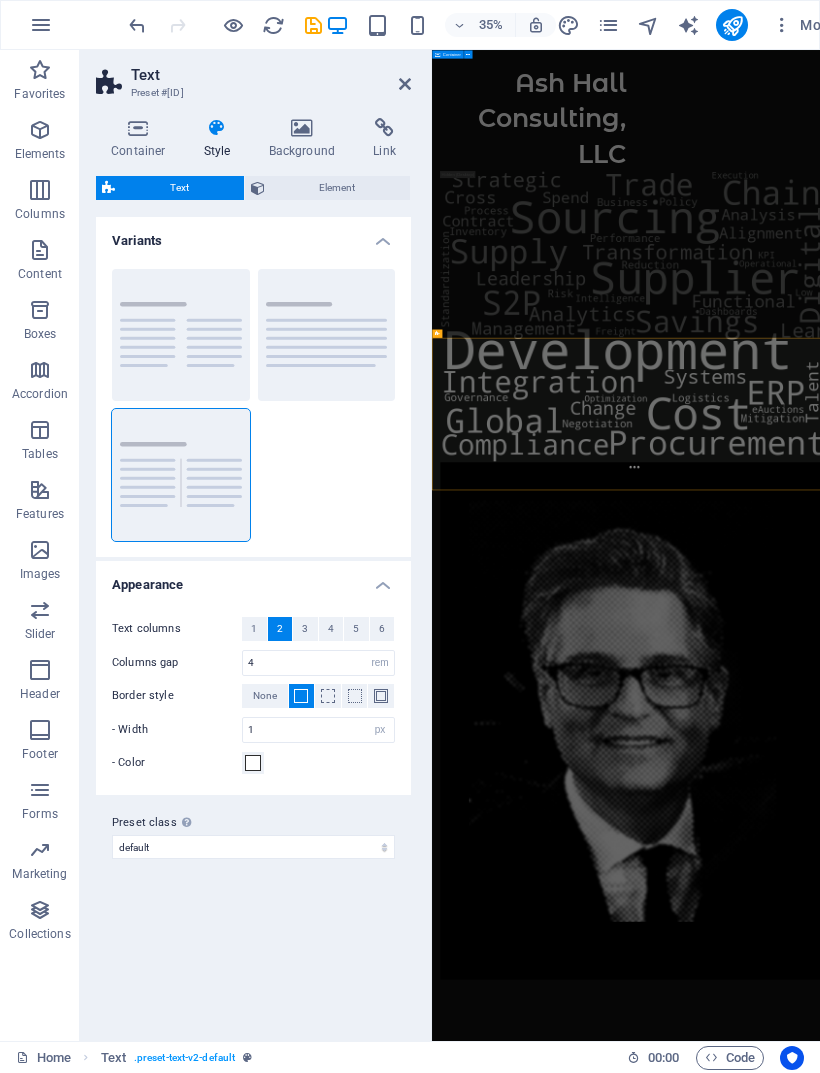 click on "Element" at bounding box center [338, 188] 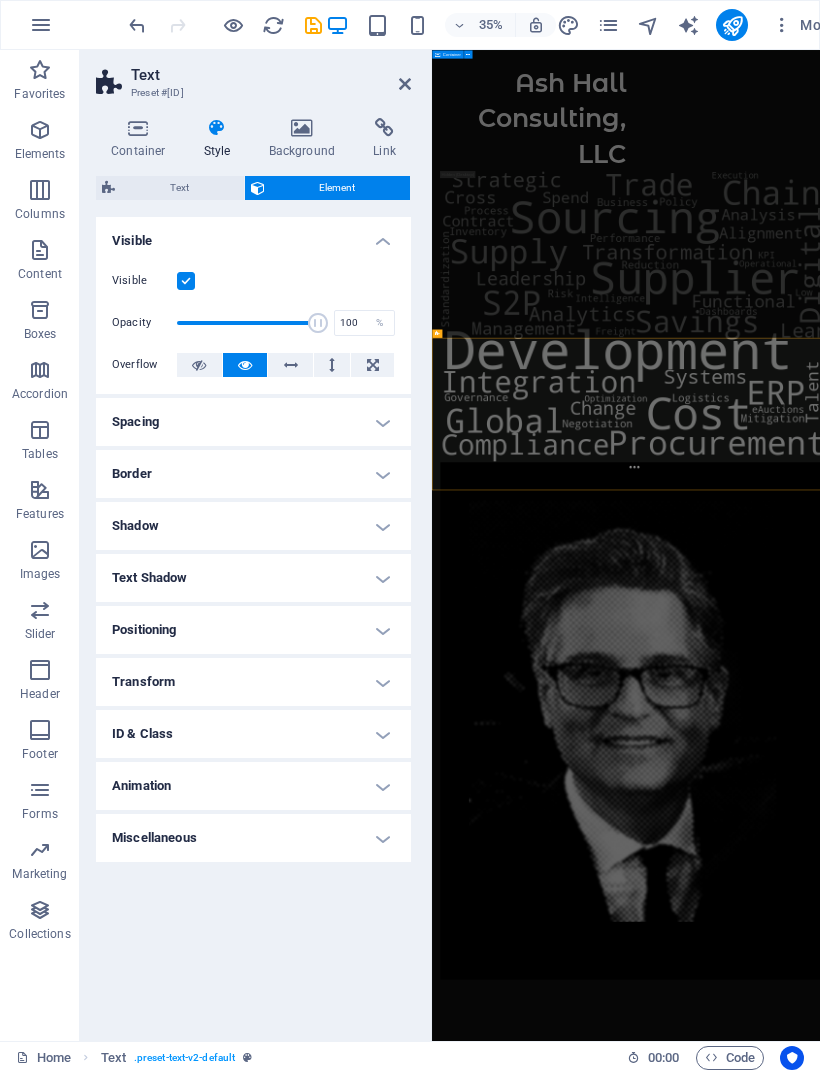 click on "Text" at bounding box center [179, 188] 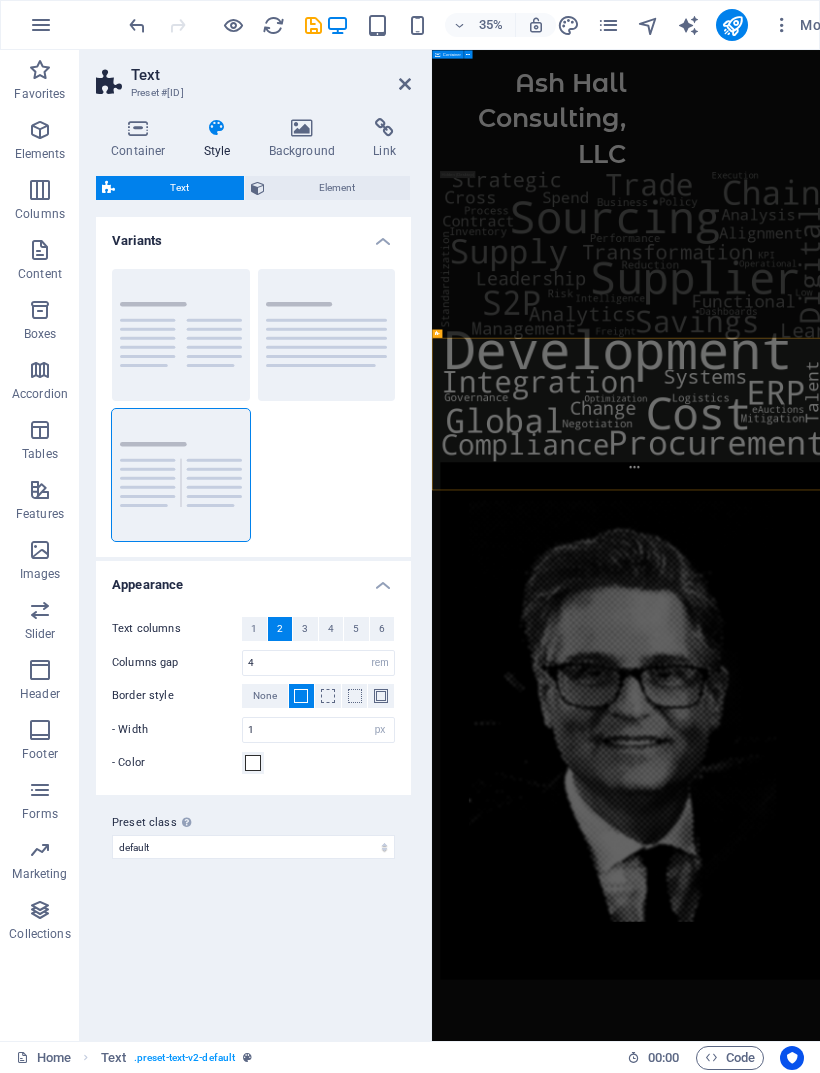 click on "Link" at bounding box center [384, 139] 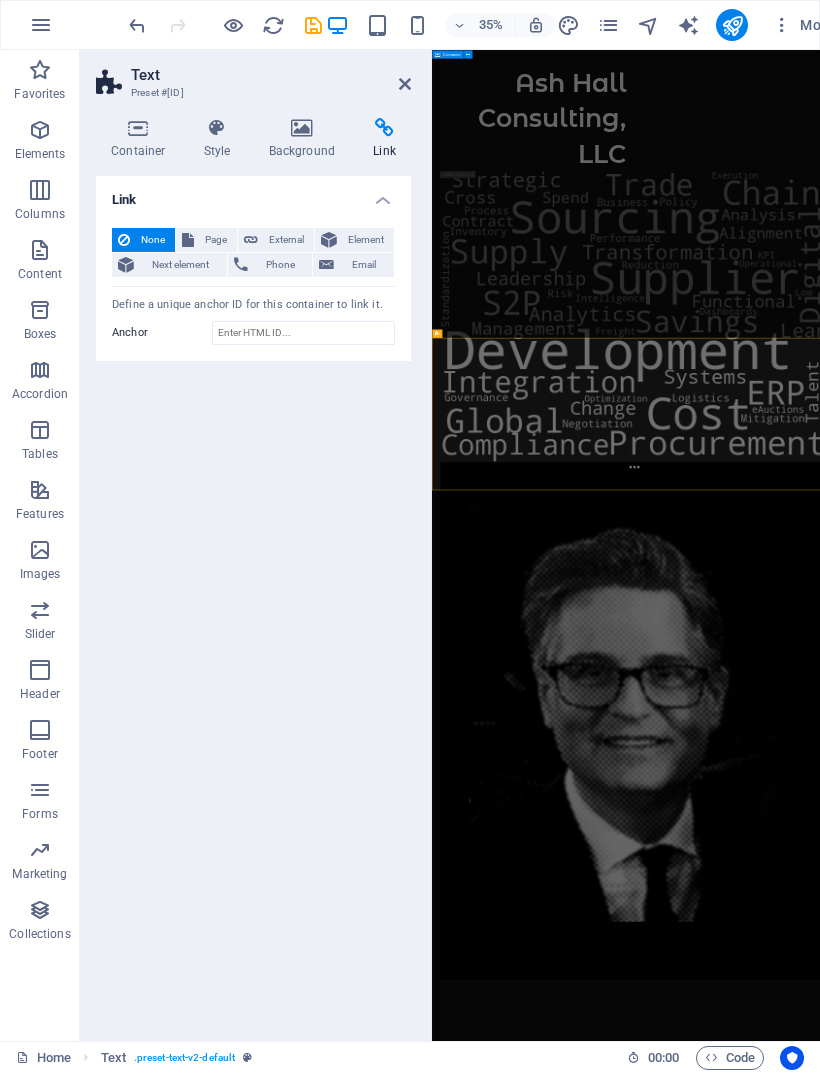 click on "Email" at bounding box center [364, 265] 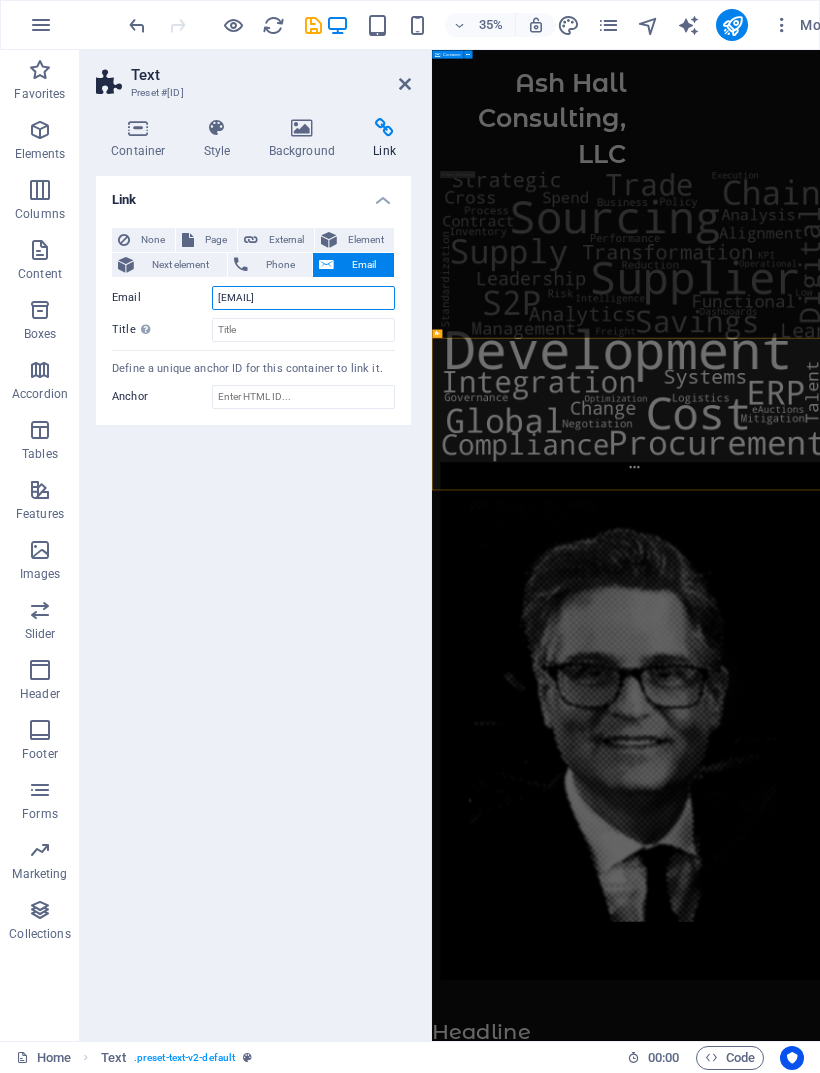 type on "[EMAIL]" 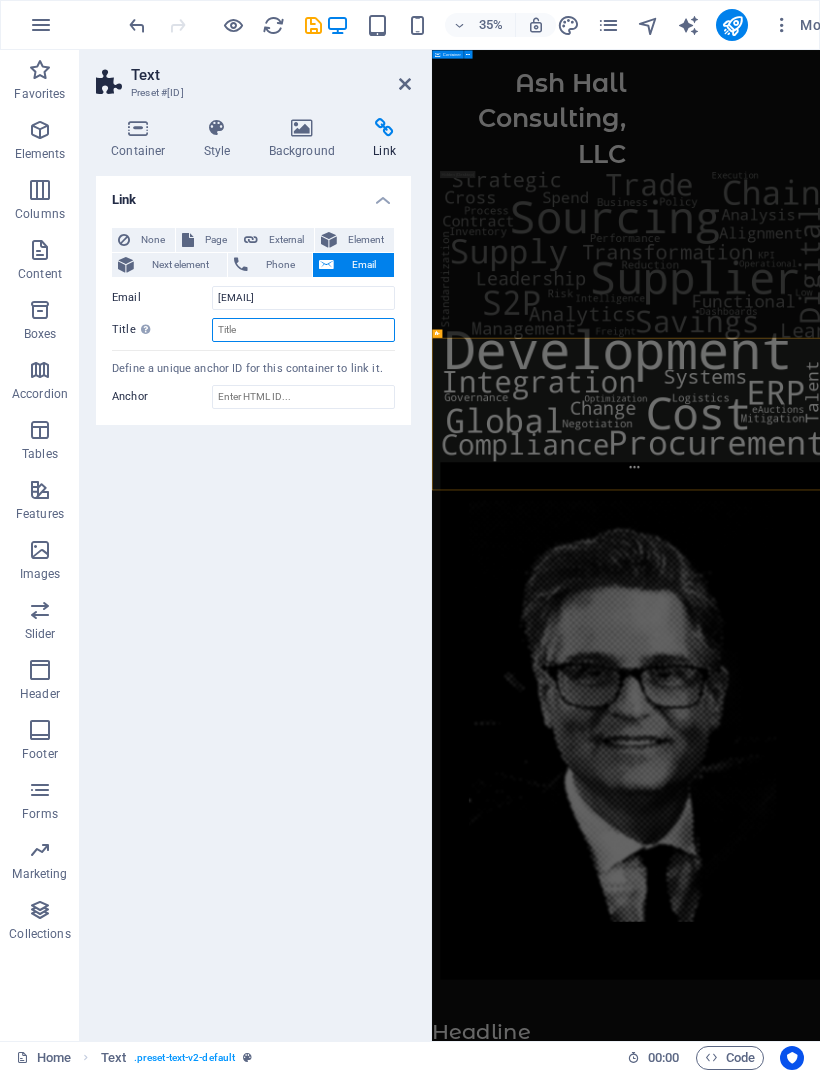 click on "Title Additional link description, should not be the same as the link text. The title is most often shown as a tooltip text when the mouse moves over the element. Leave empty if uncertain." at bounding box center (303, 330) 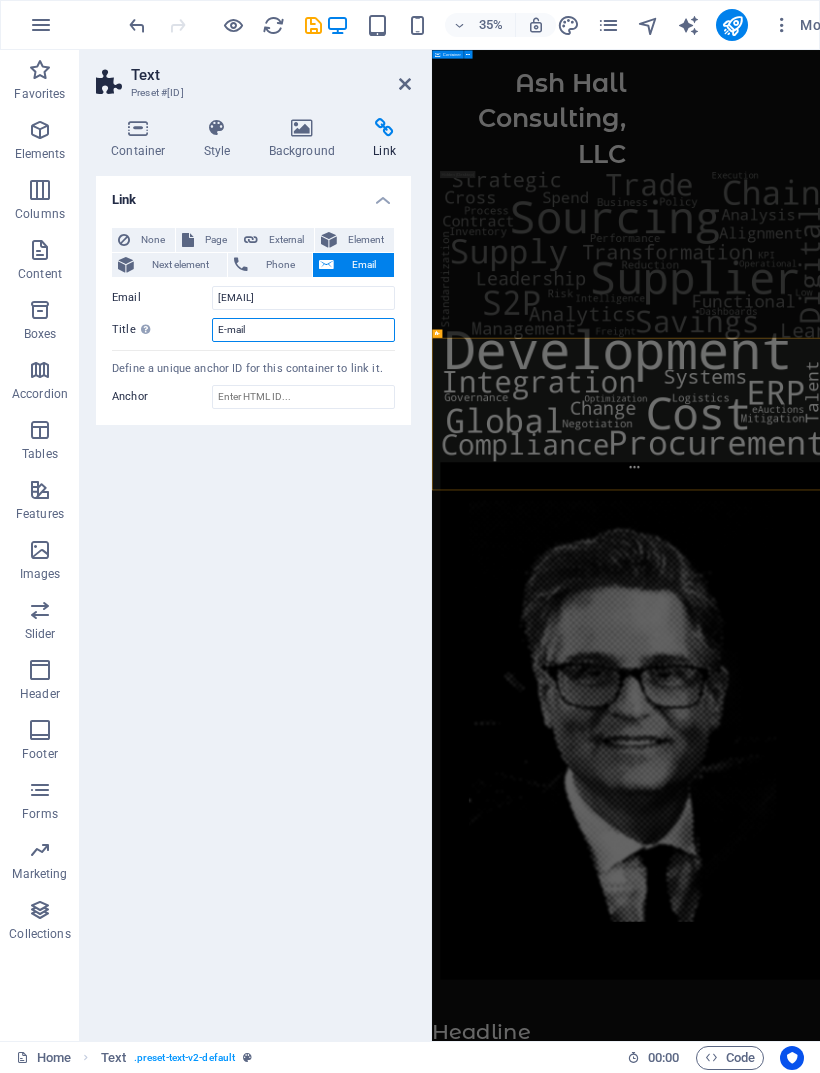click on "E-mail" at bounding box center (303, 330) 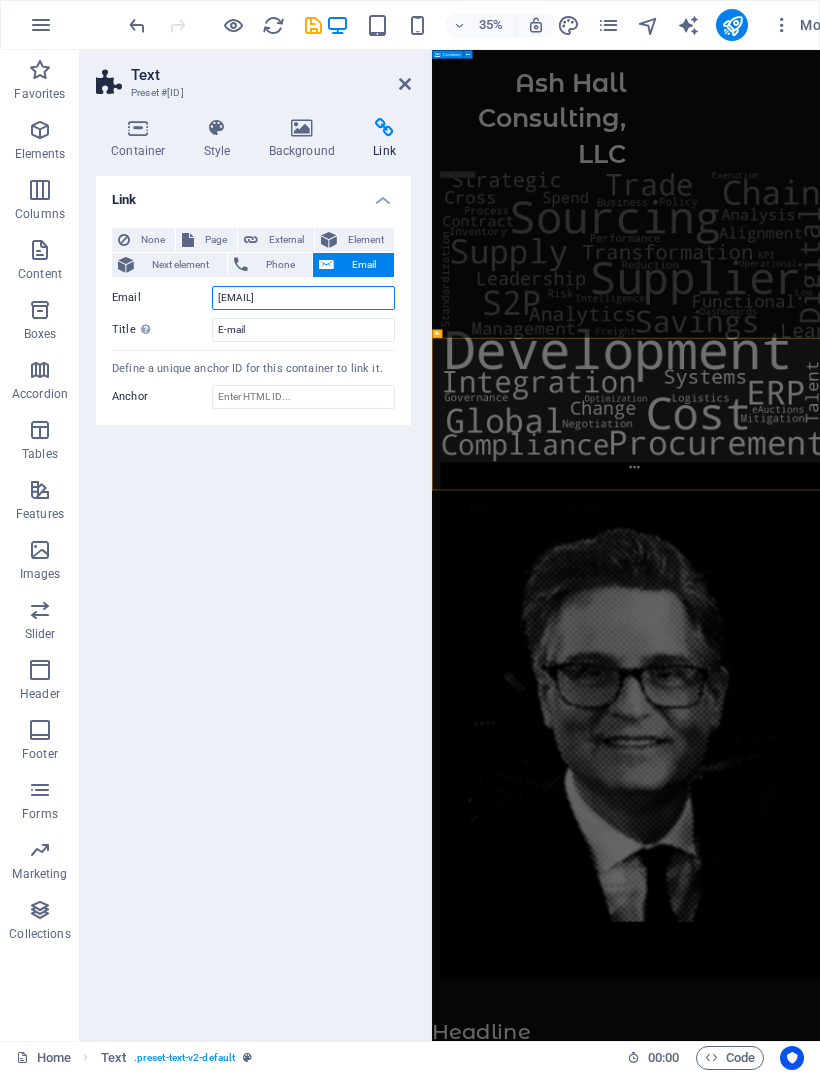 click on "[EMAIL]" at bounding box center (303, 298) 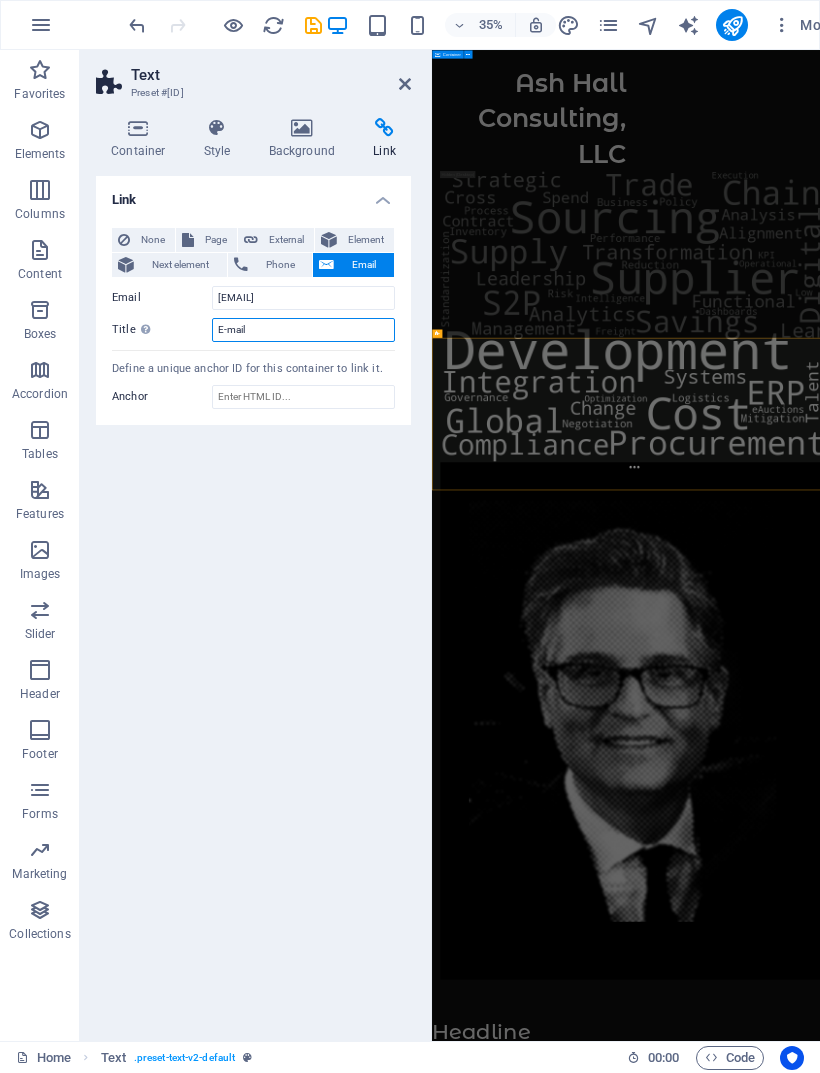 click on "E-mail" at bounding box center [303, 330] 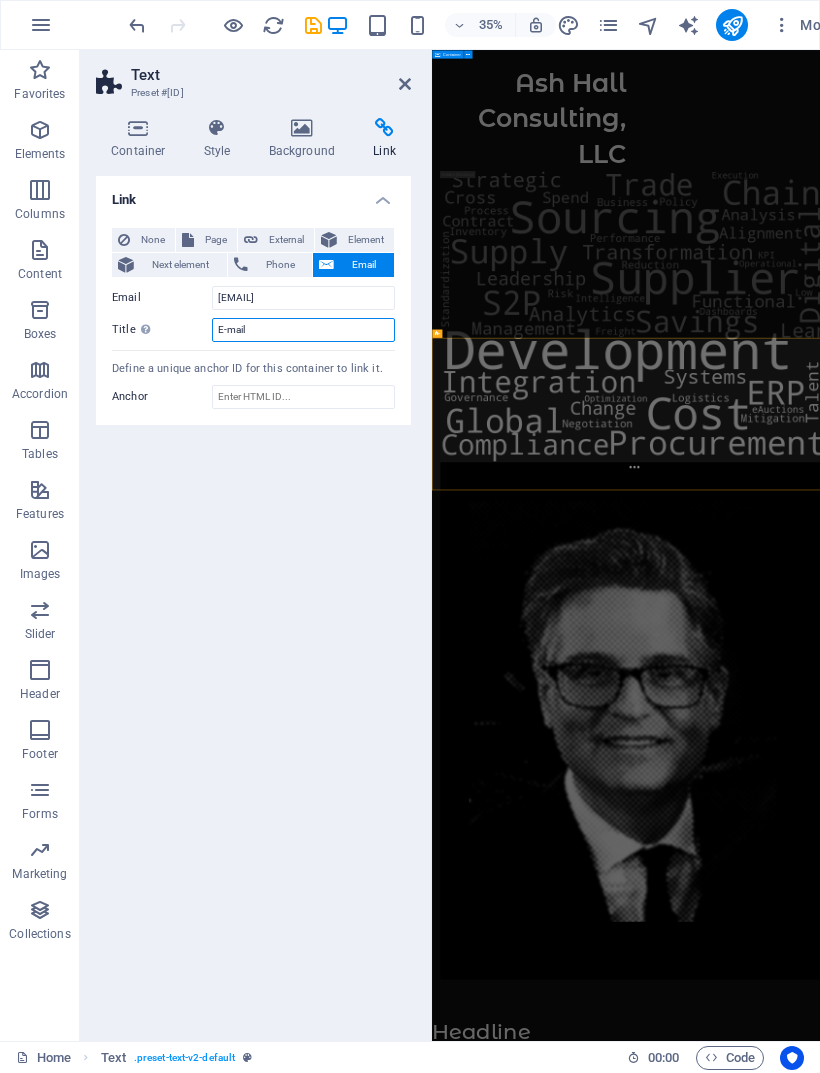 paste on "[EMAIL]" 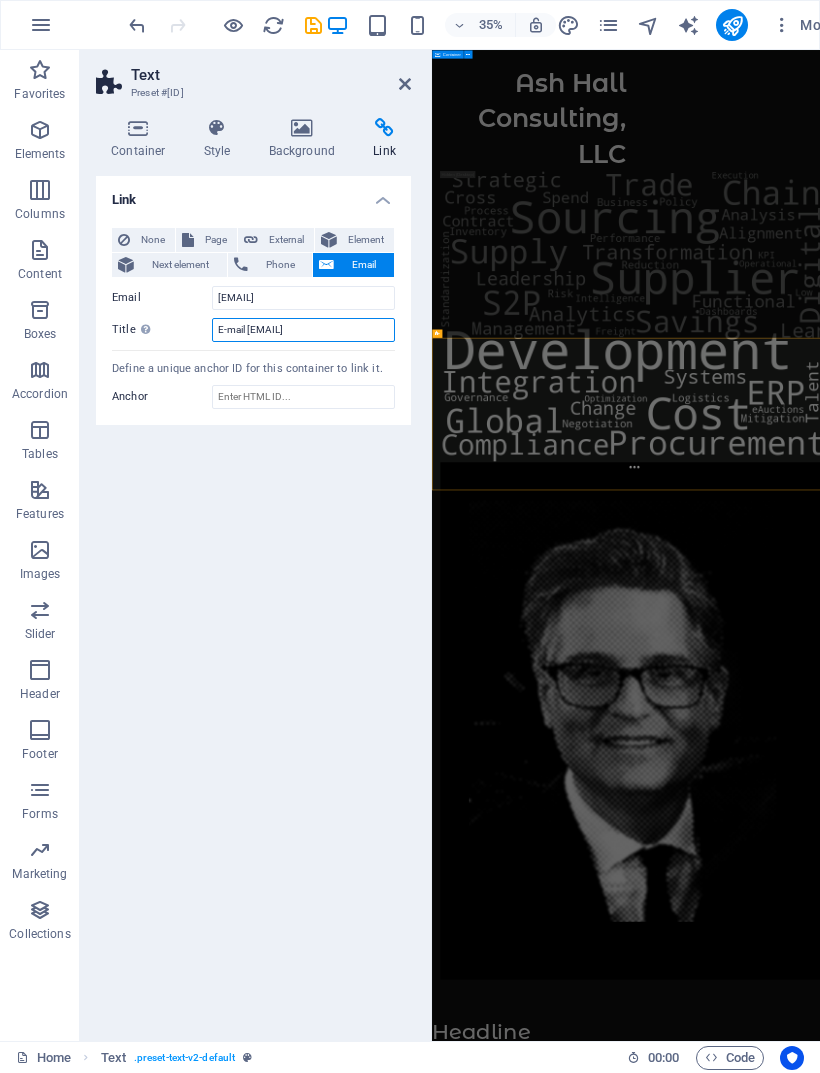 type on "E-mail [EMAIL]" 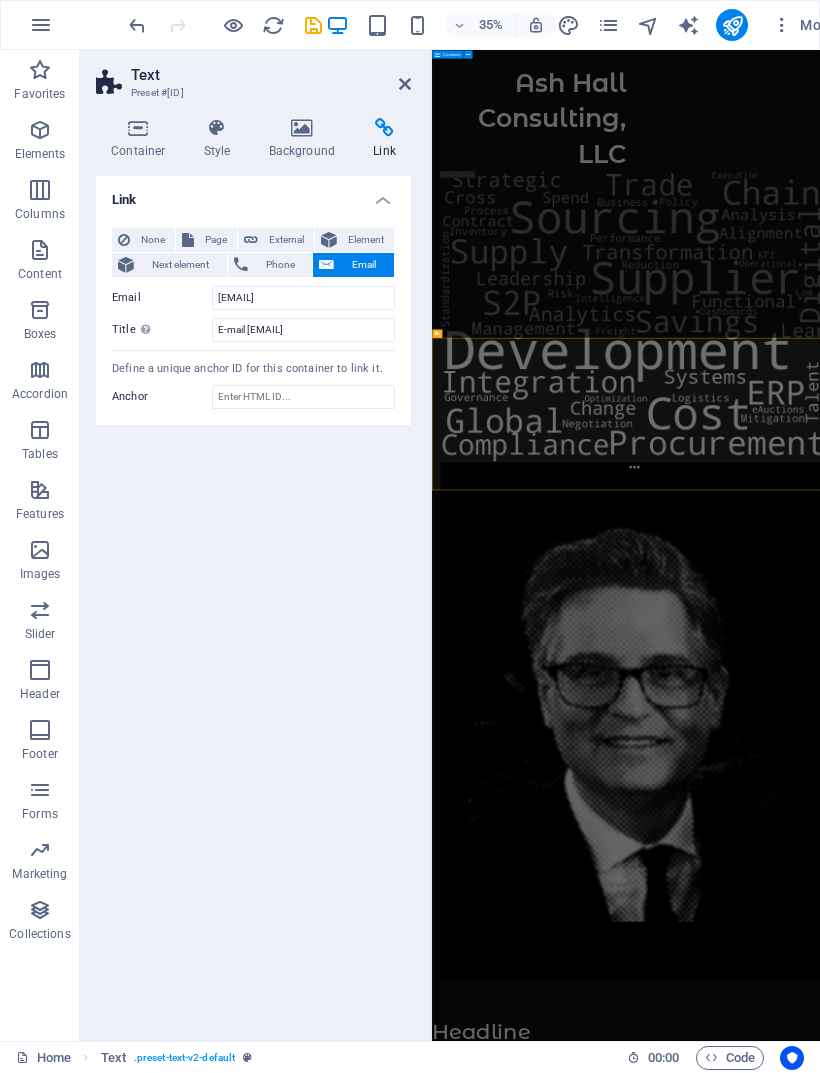 click on "Link None Page External Element Next element Phone Email Page Home Legal Notice Privacy Subpage Element
URL Phone Email [EMAIL] Invalid email address. Link target New tab Same tab Overlay Title Additional link description, should not be the same as the link text. The title is most often shown as a tooltip text when the mouse moves over the element. Leave empty if uncertain. E-mail [EMAIL] Relationship Sets the  relationship of this link to the link target . For example, the value "nofollow" instructs search engines not to follow the link. Can be left empty. alternate author bookmark external help license next nofollow noreferrer noopener prev search tag Define a unique anchor ID for this container to link it. Anchor" at bounding box center (253, 600) 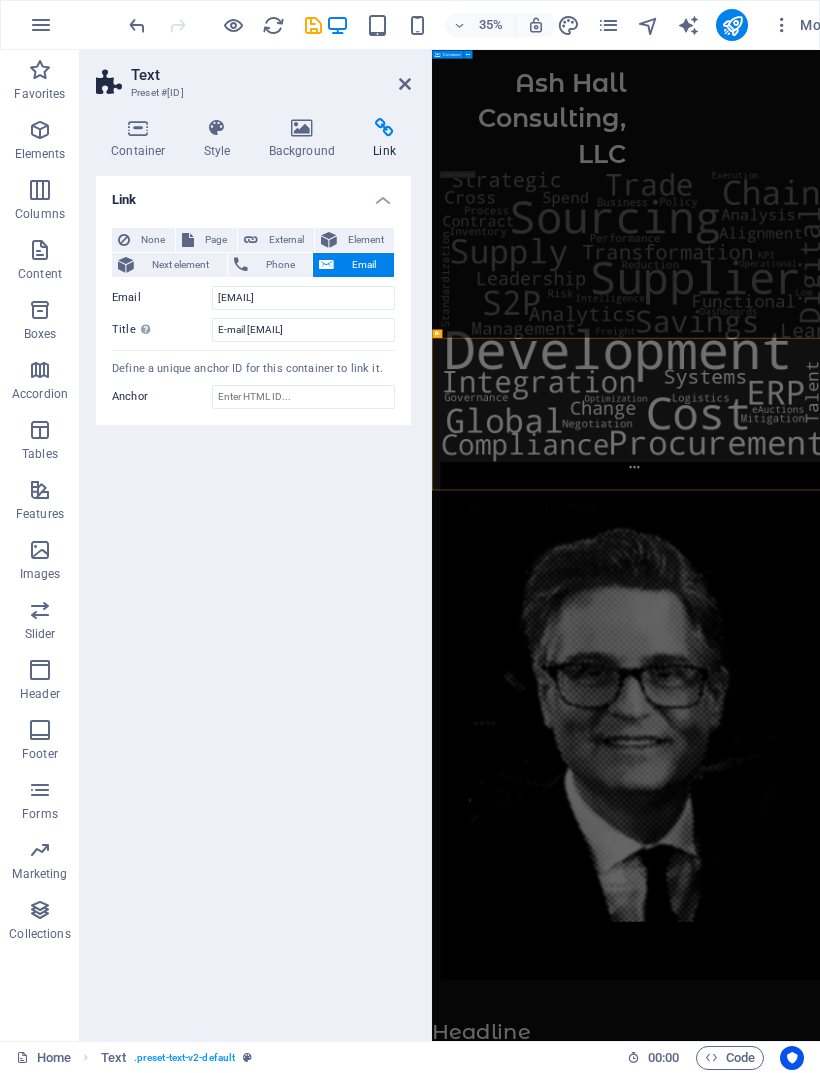 click at bounding box center (313, 25) 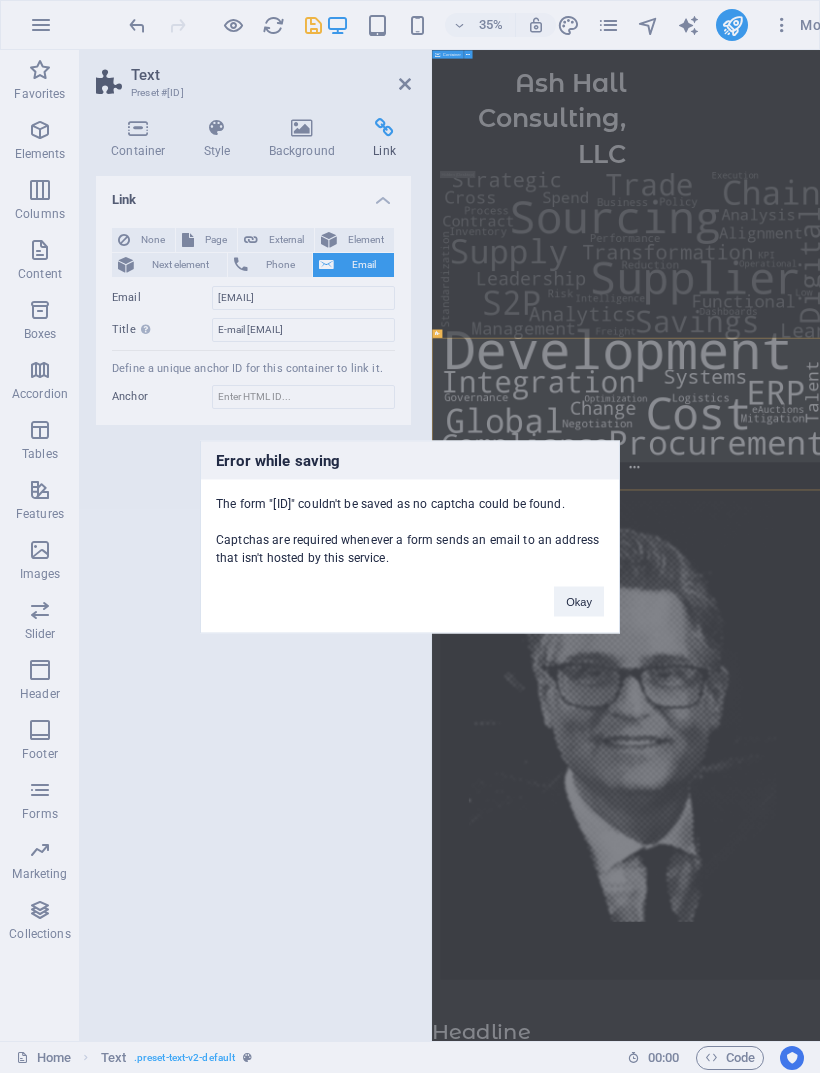 click on "Okay" at bounding box center (579, 601) 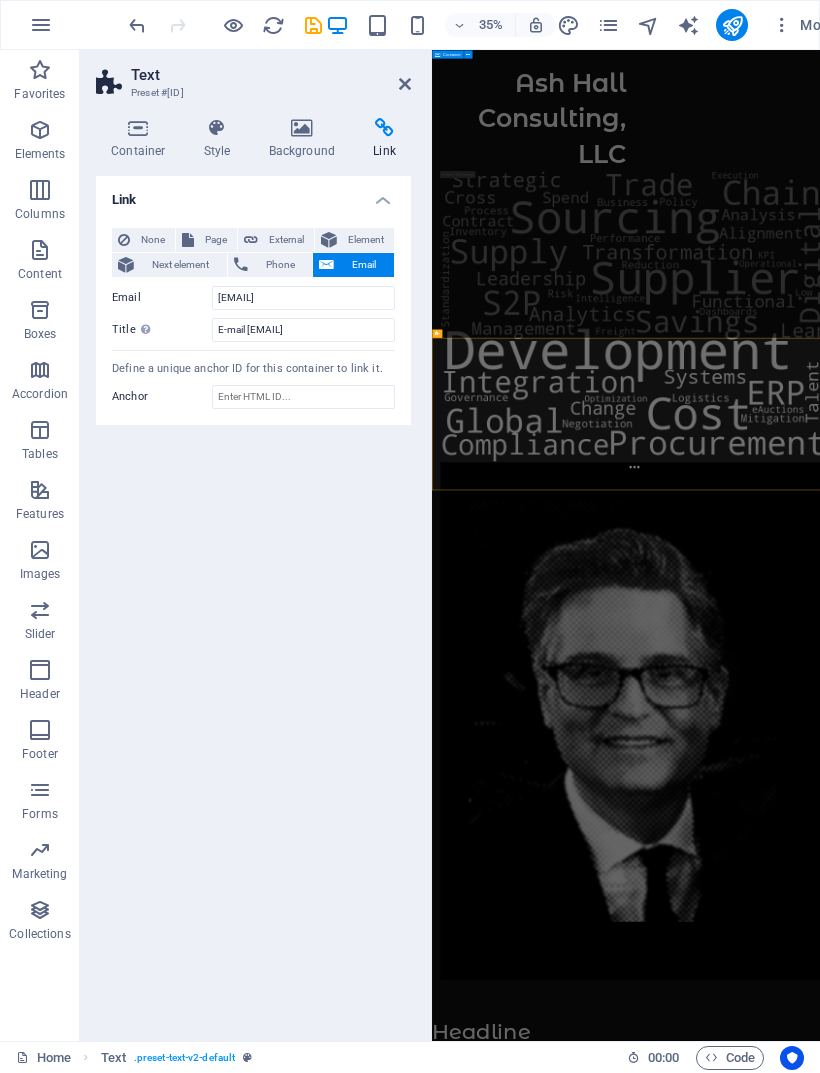 click on "External" at bounding box center (286, 240) 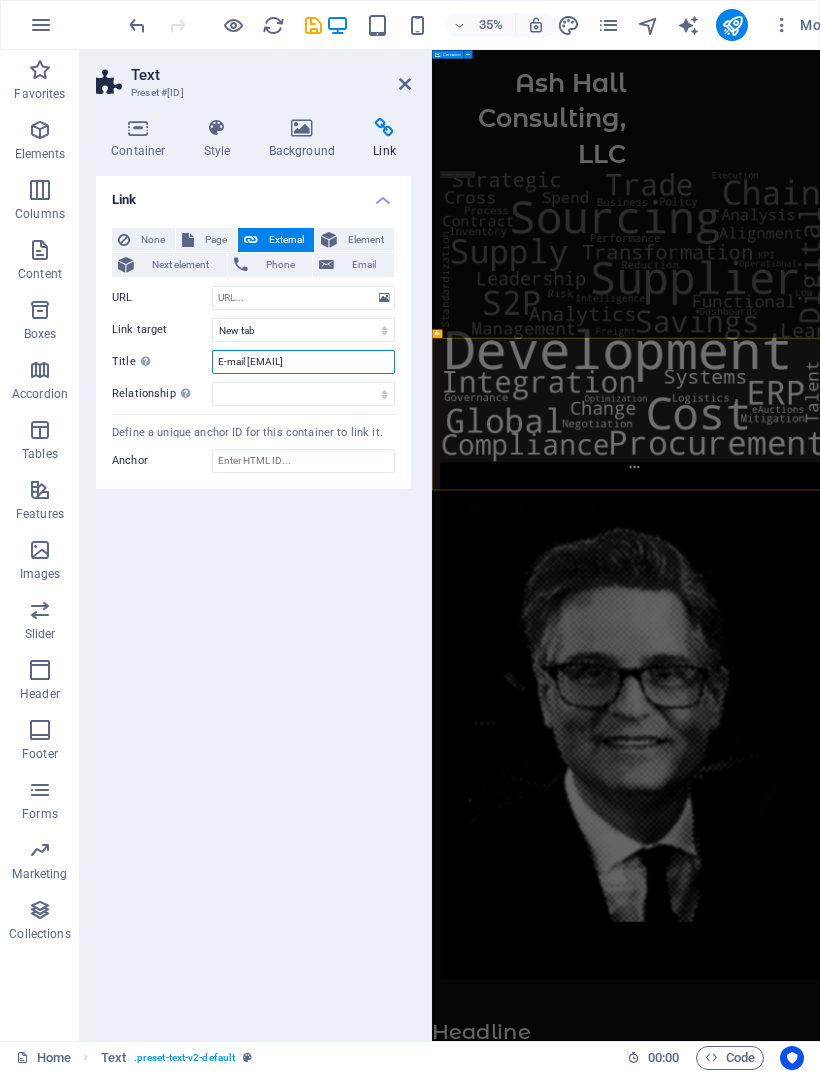 click on "E-mail [EMAIL]" at bounding box center (303, 362) 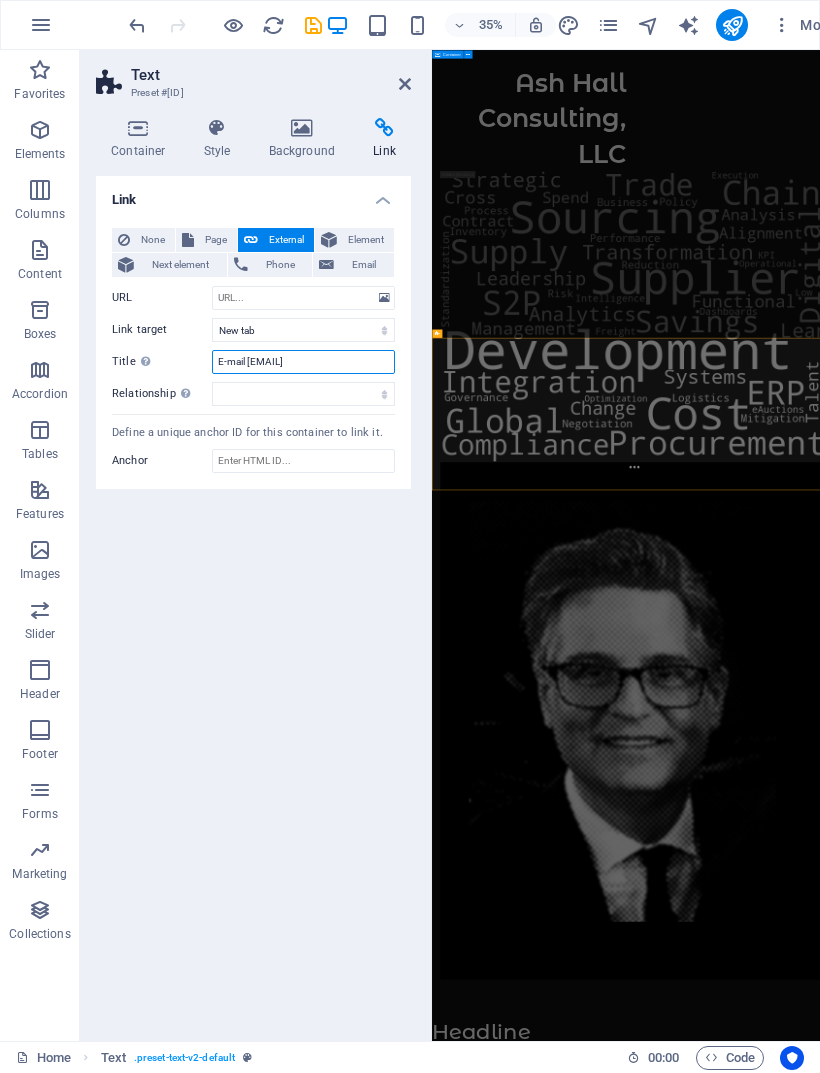 type on "E-mail [EMAIL]" 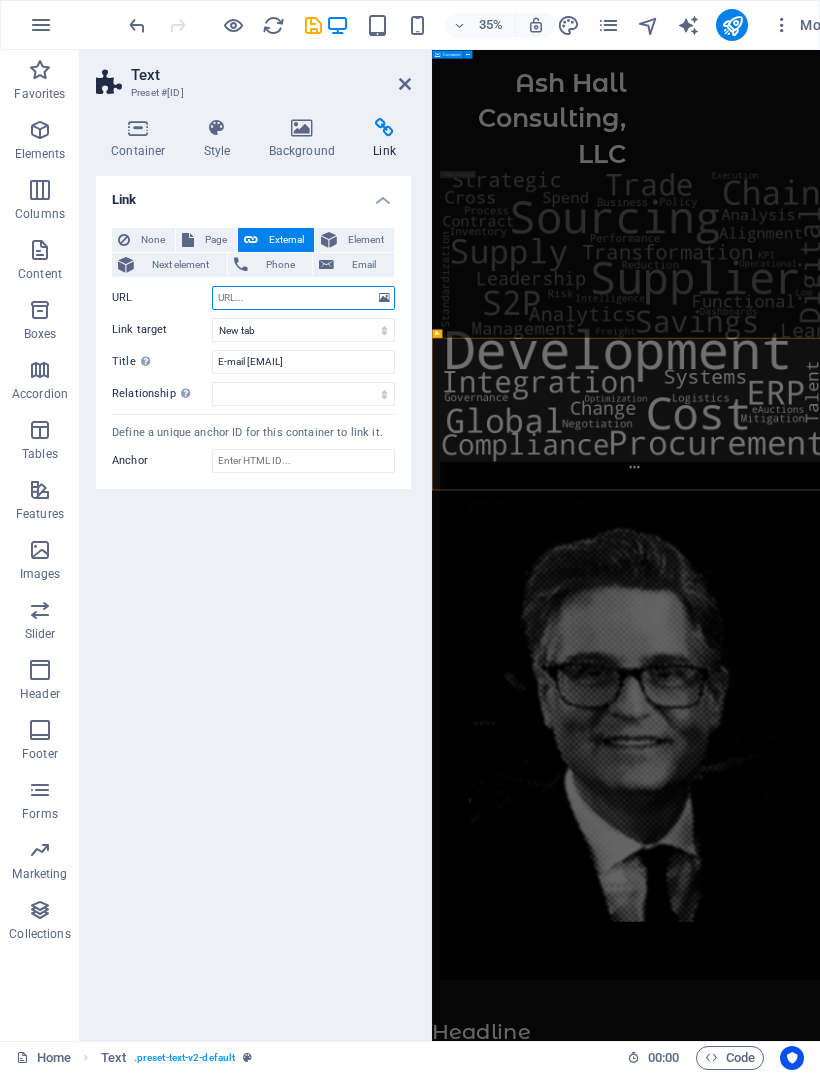 click on "URL" at bounding box center (303, 298) 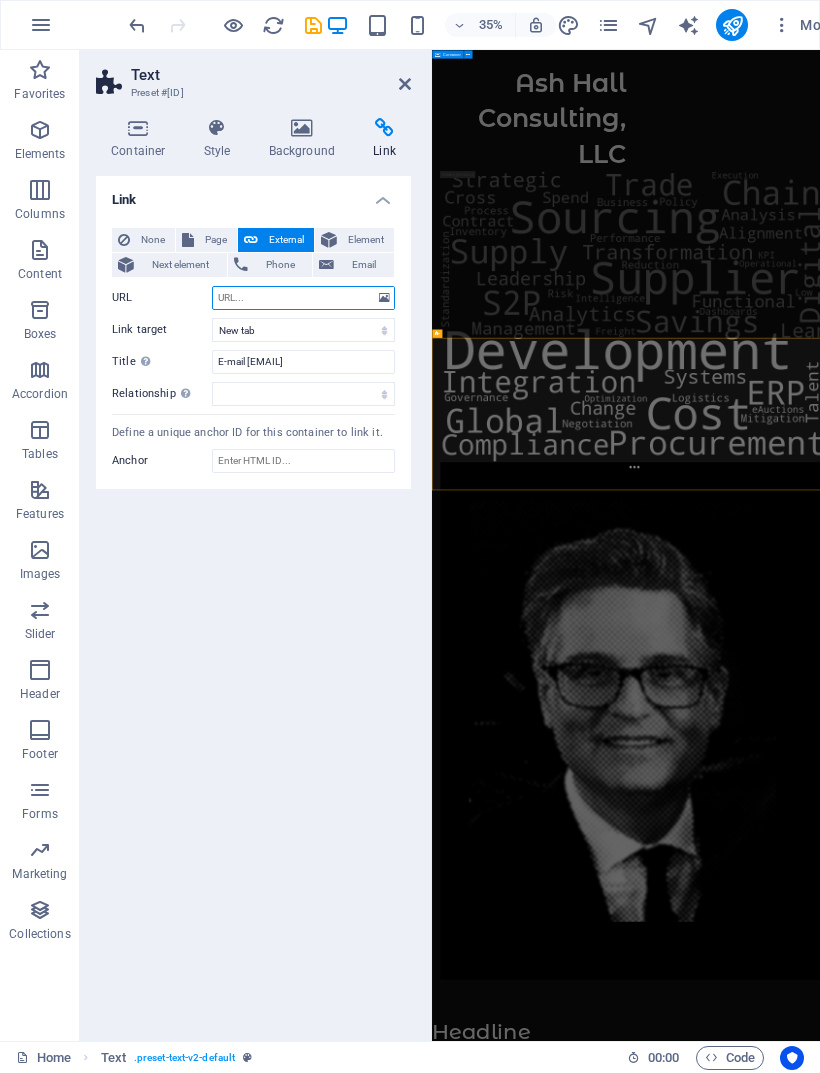 paste on "[EMAIL]" 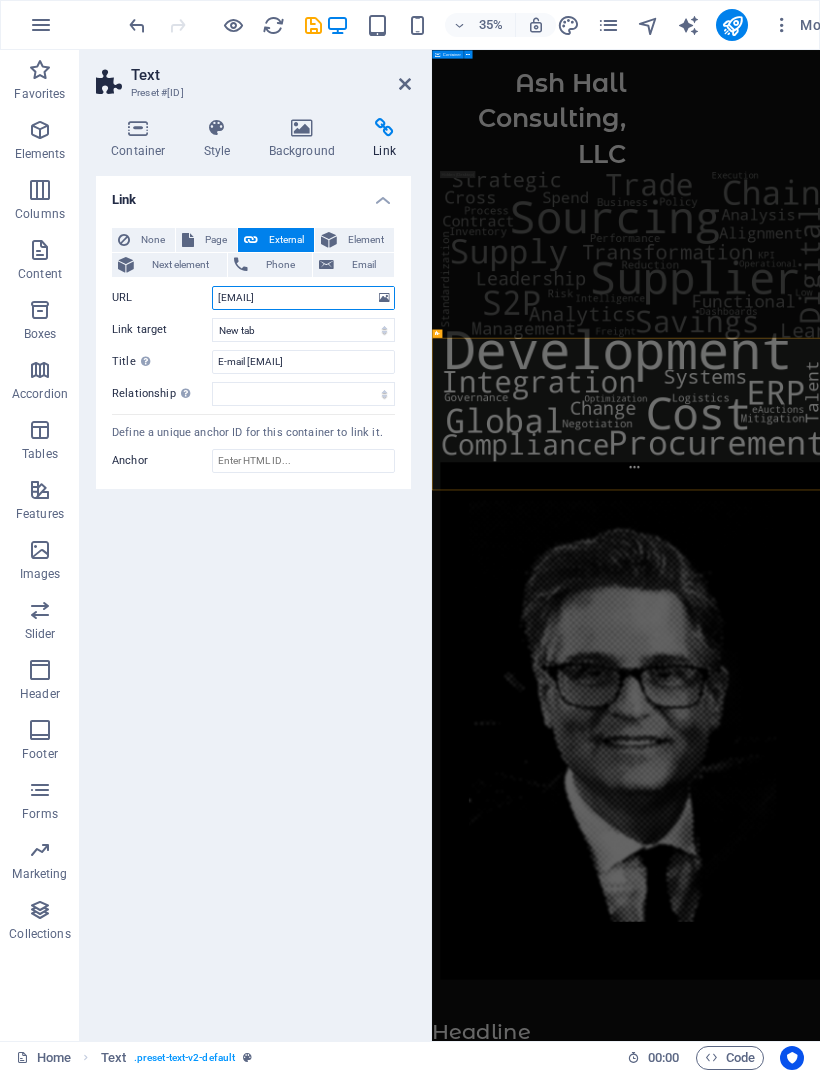 type on "[EMAIL]" 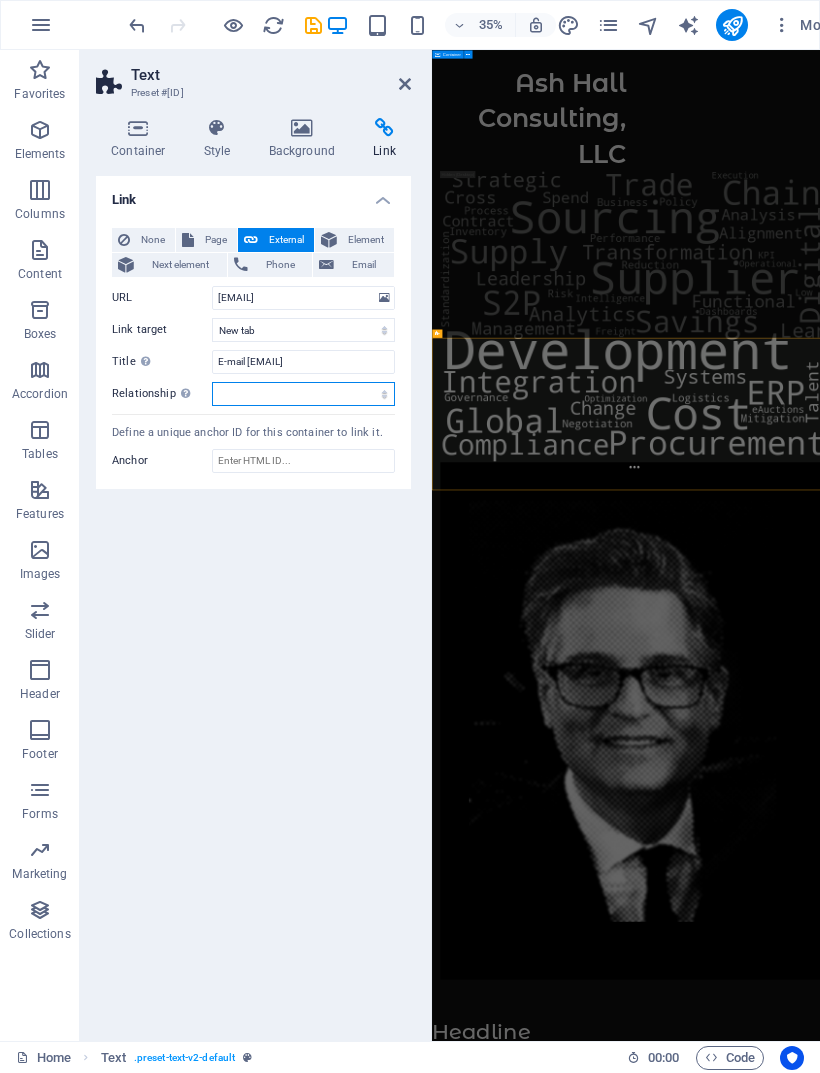 click on "alternate author bookmark external help license next nofollow noreferrer noopener prev search tag" at bounding box center [303, 394] 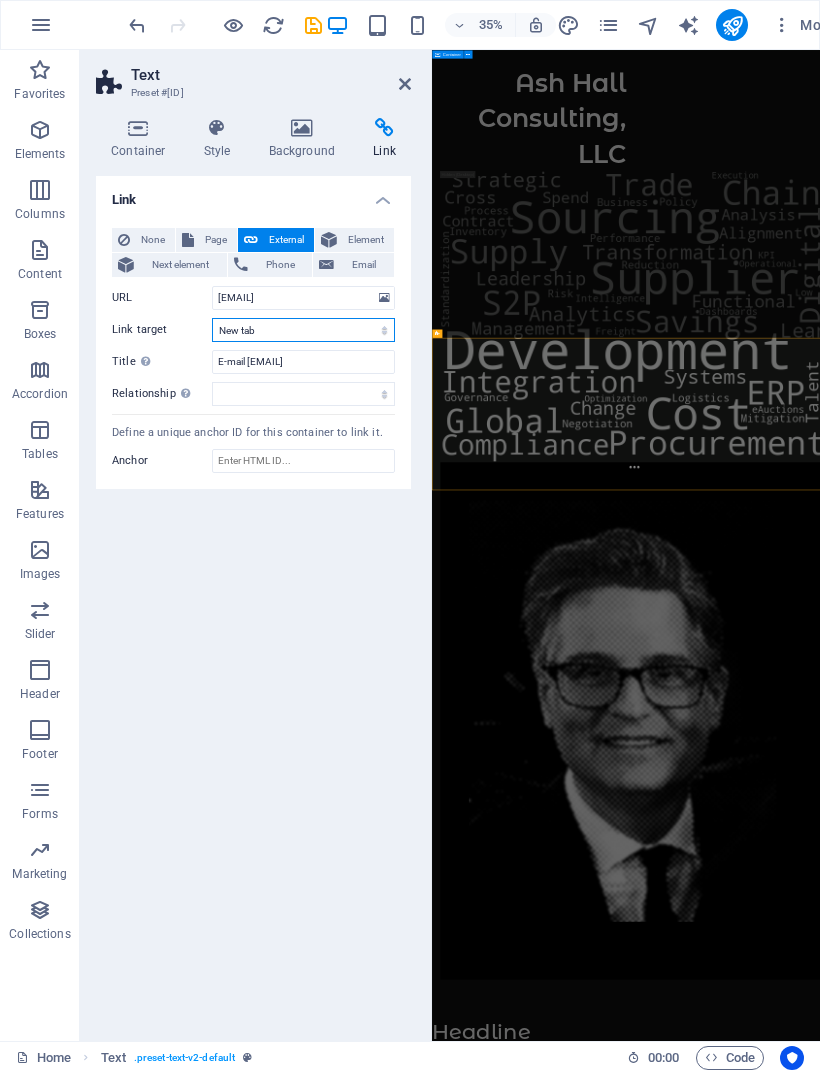 click on "New tab Same tab Overlay" at bounding box center [303, 330] 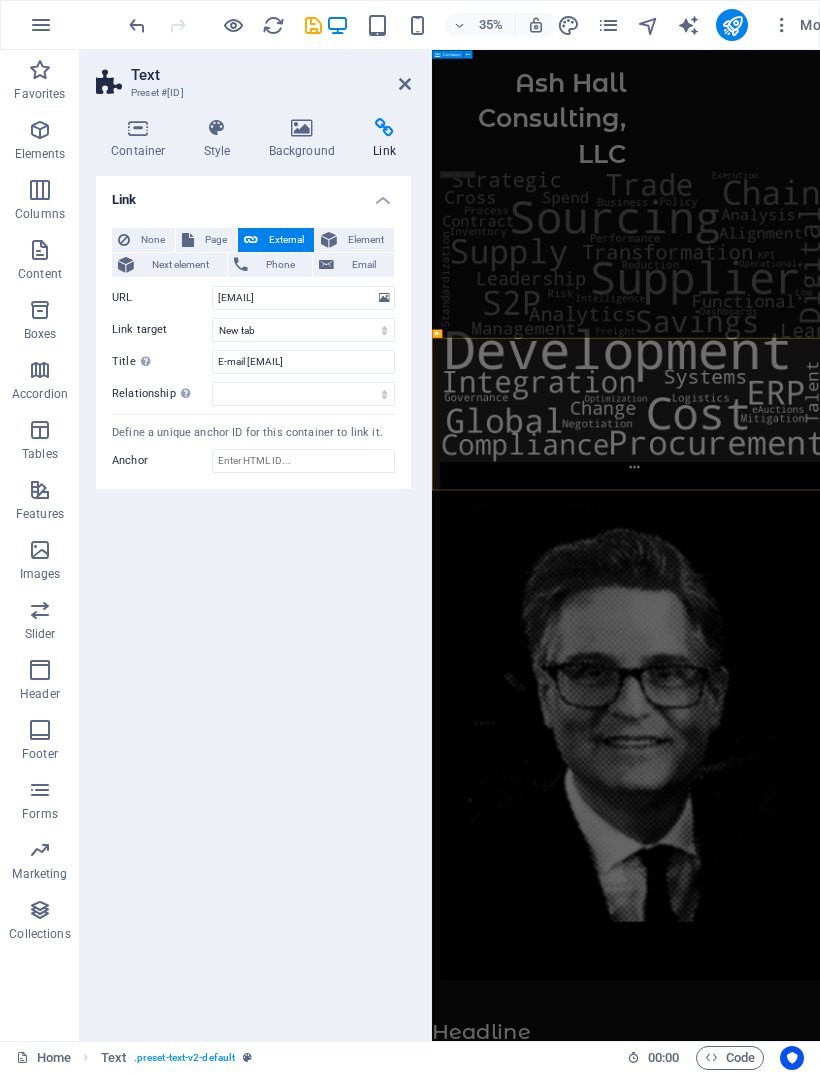 click at bounding box center [313, 25] 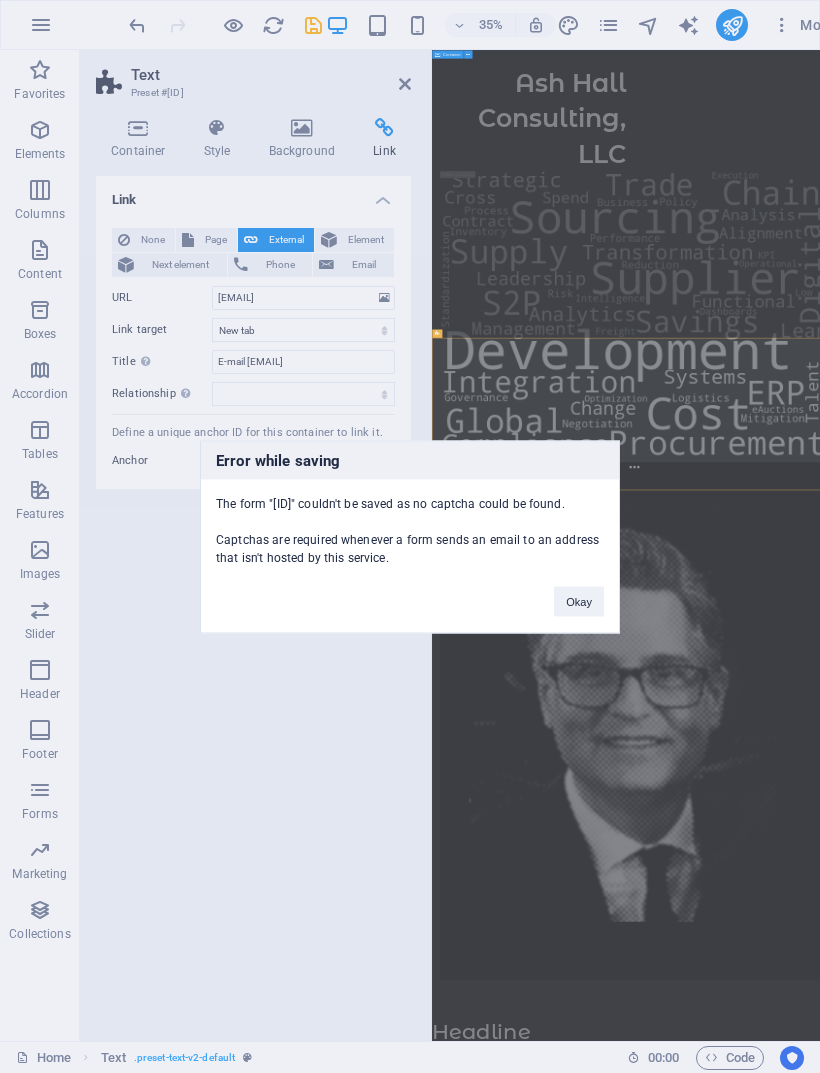 click on "Okay" at bounding box center [579, 601] 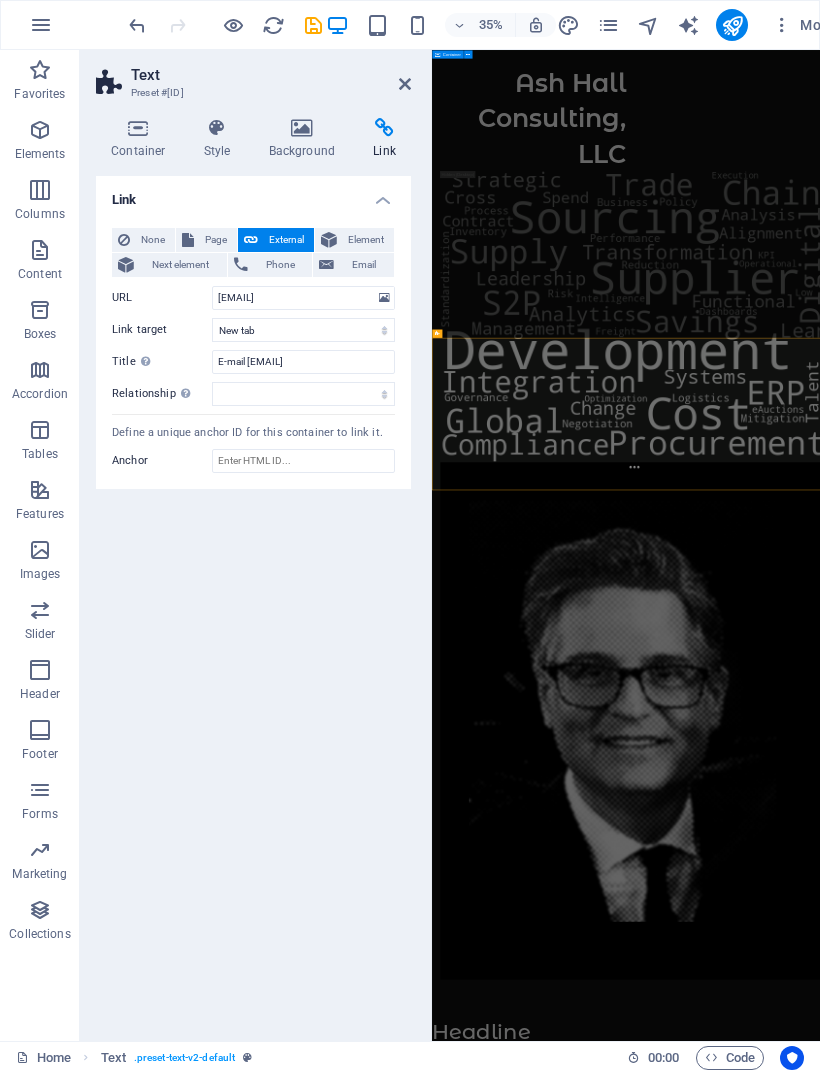 click at bounding box center [405, 84] 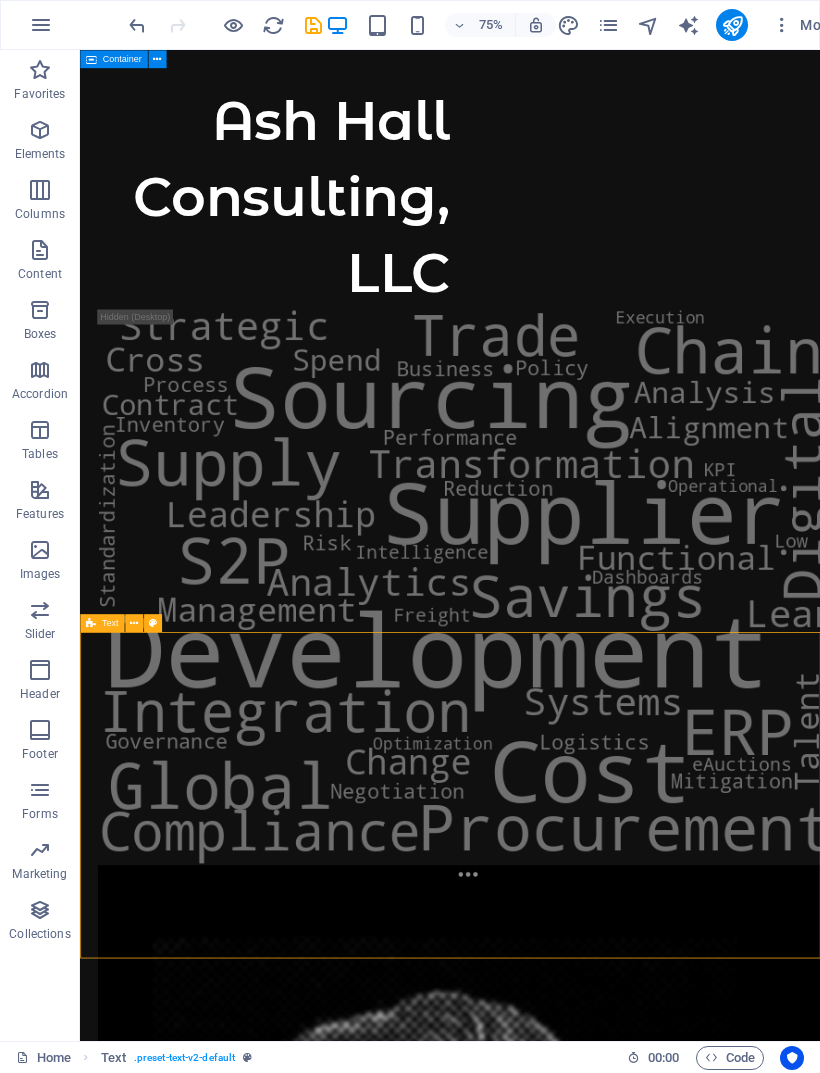 click at bounding box center [134, 623] 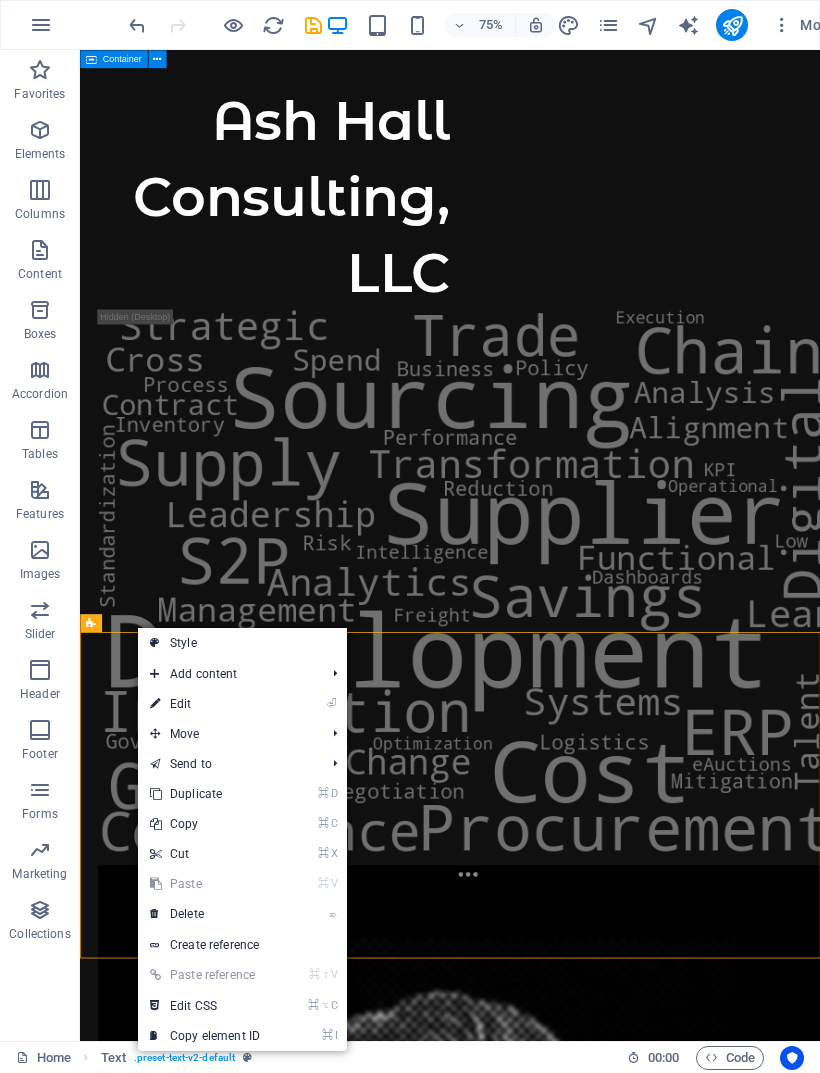 click on "⌦  Delete" at bounding box center [205, 914] 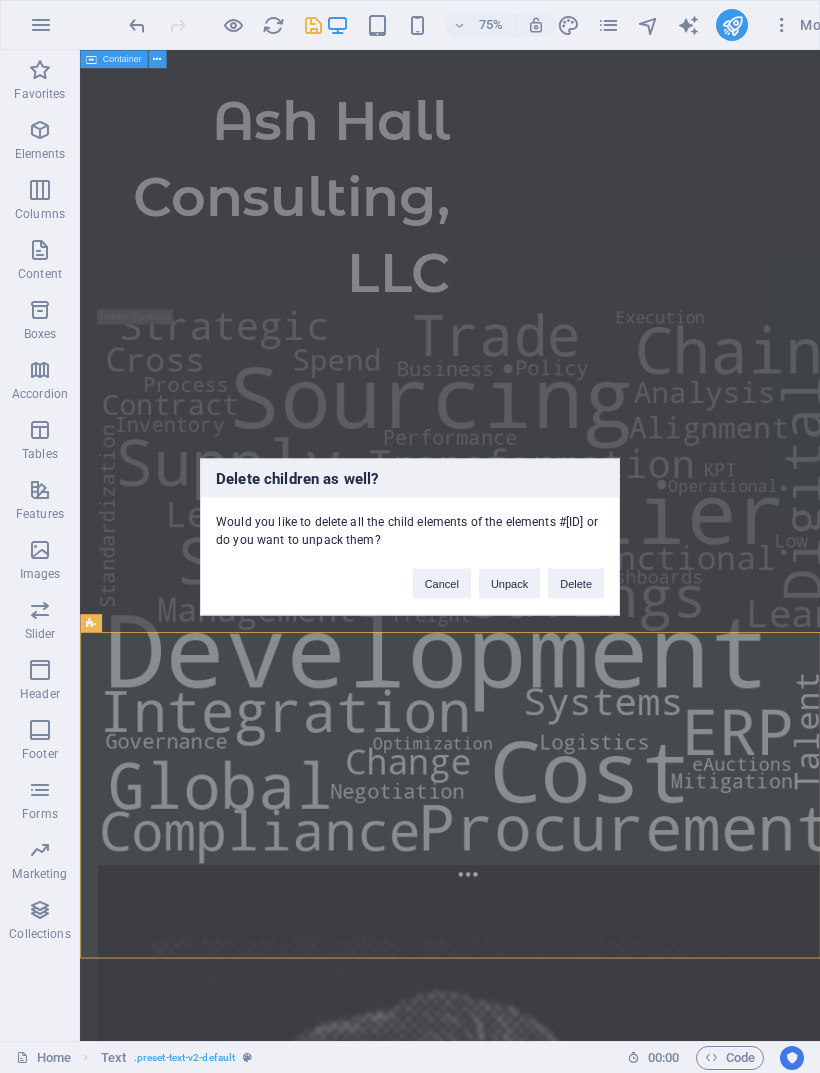 click on "Delete" at bounding box center (576, 583) 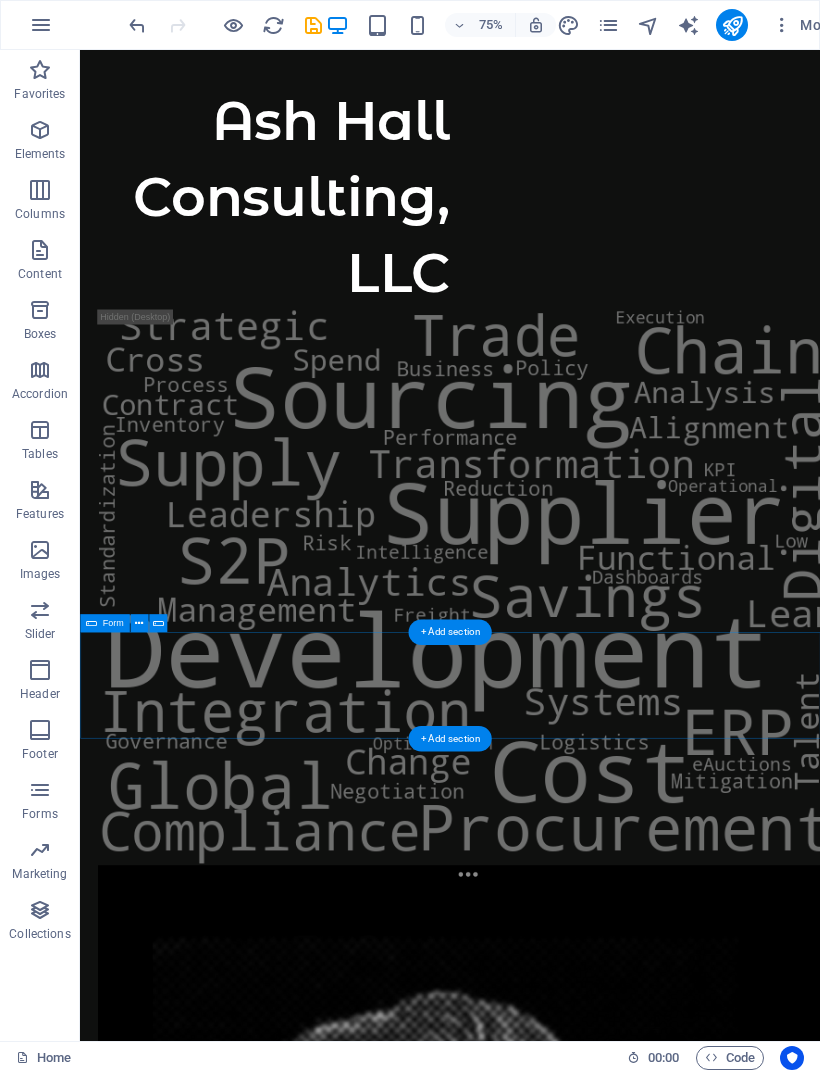 click on "Drop content here or  Add elements  Paste clipboard" at bounding box center [573, 2603] 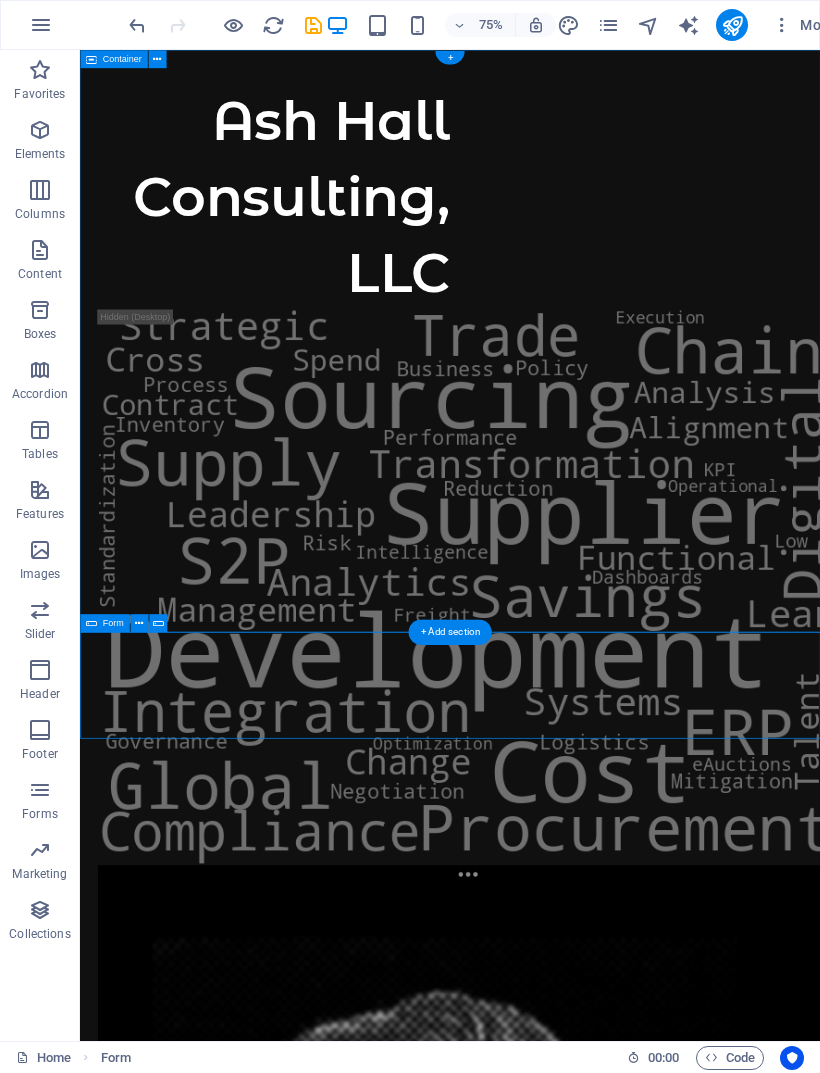 click at bounding box center (139, 623) 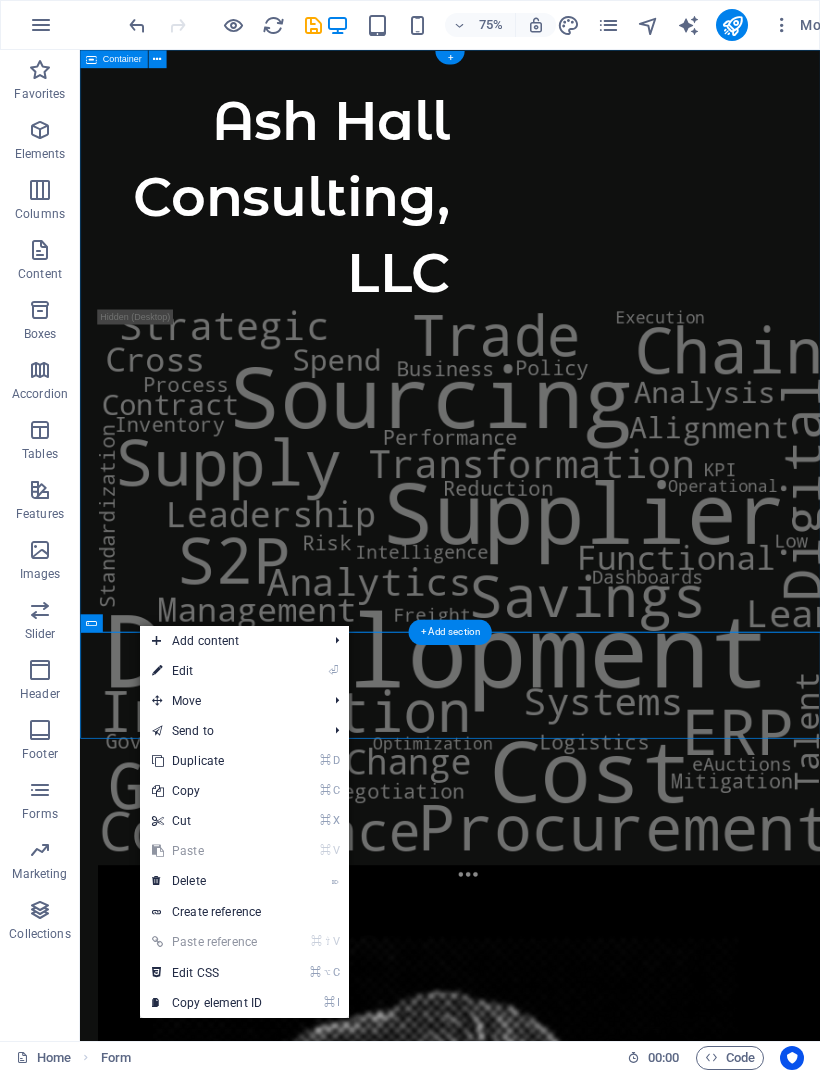 click on "⌦  Delete" at bounding box center (207, 881) 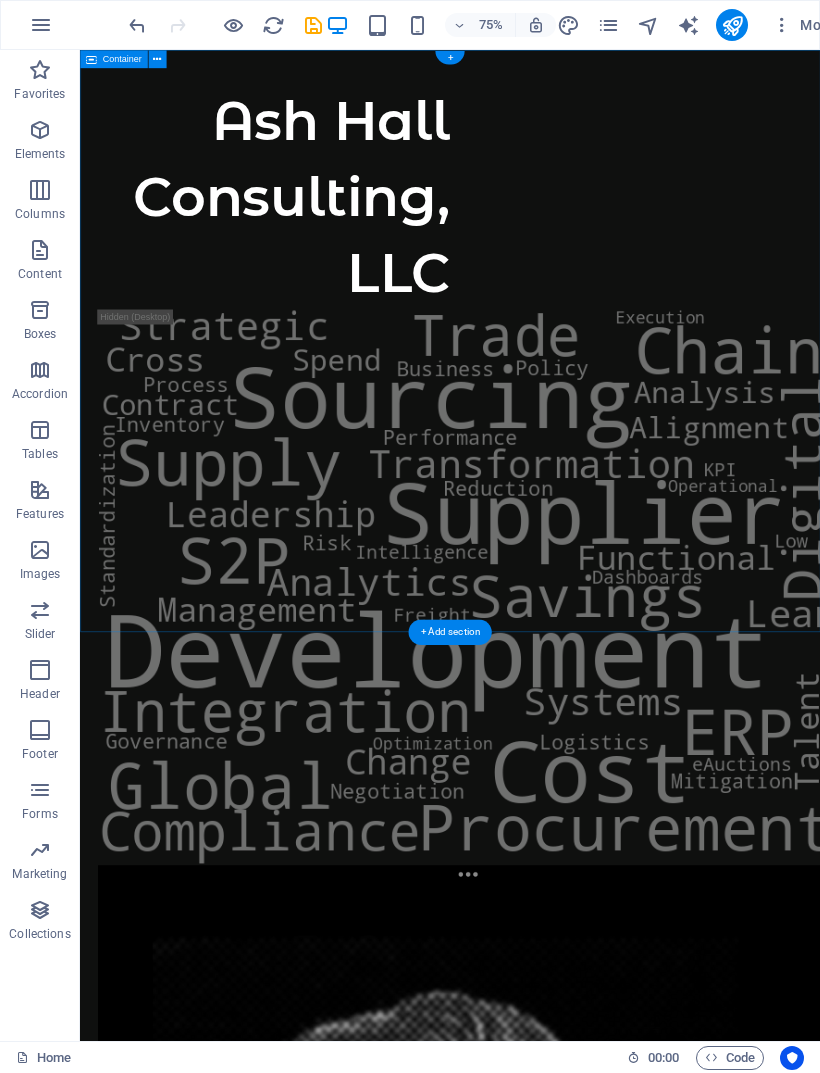 click on "+ Add section" at bounding box center [449, 632] 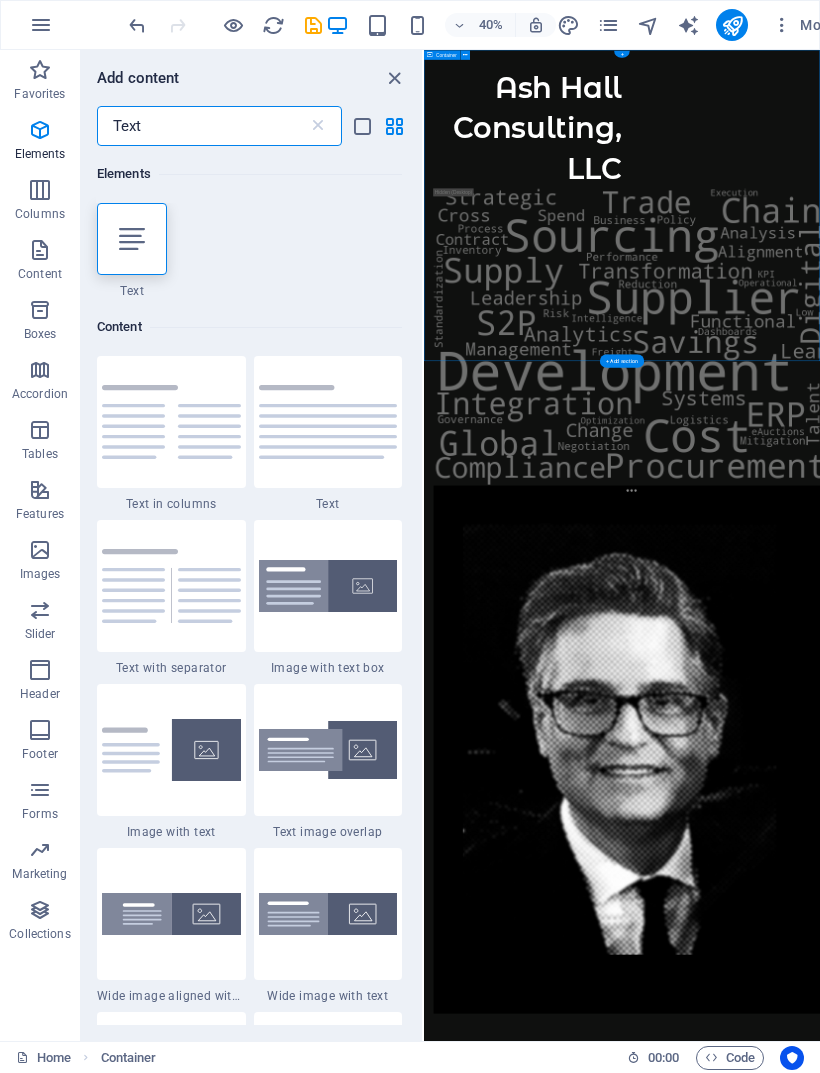 scroll, scrollTop: 0, scrollLeft: 0, axis: both 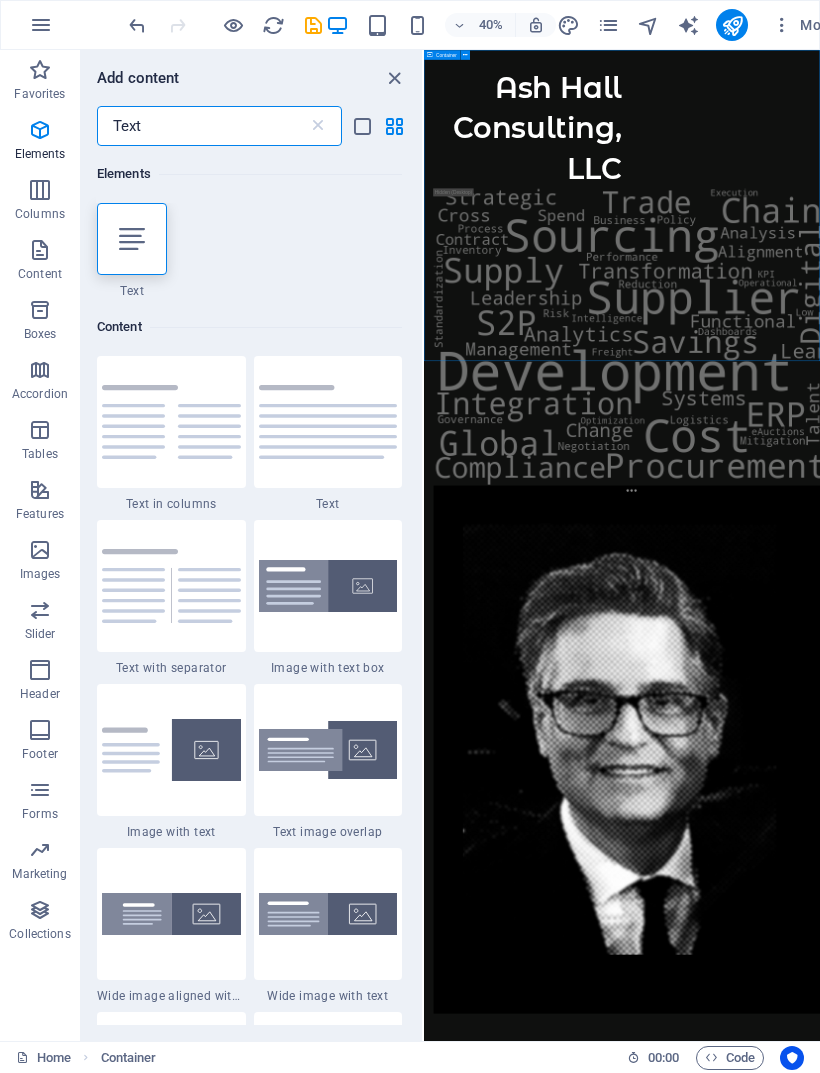 click at bounding box center [328, 422] 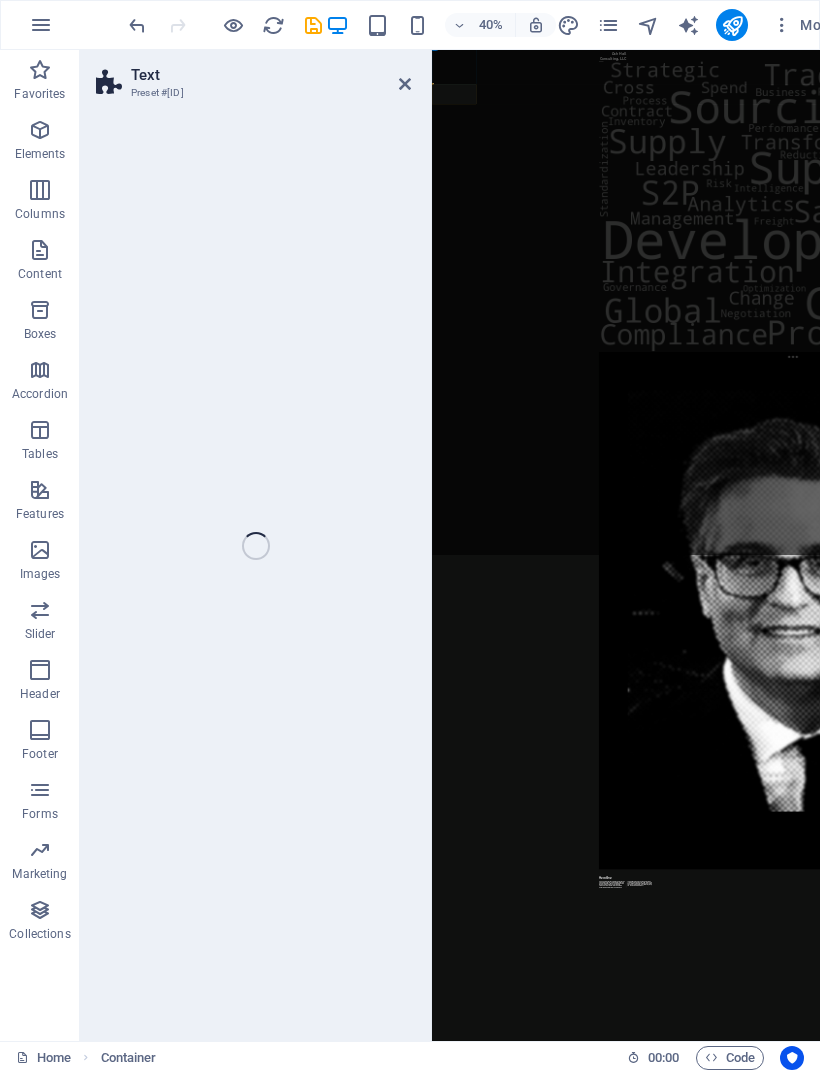 select on "rem" 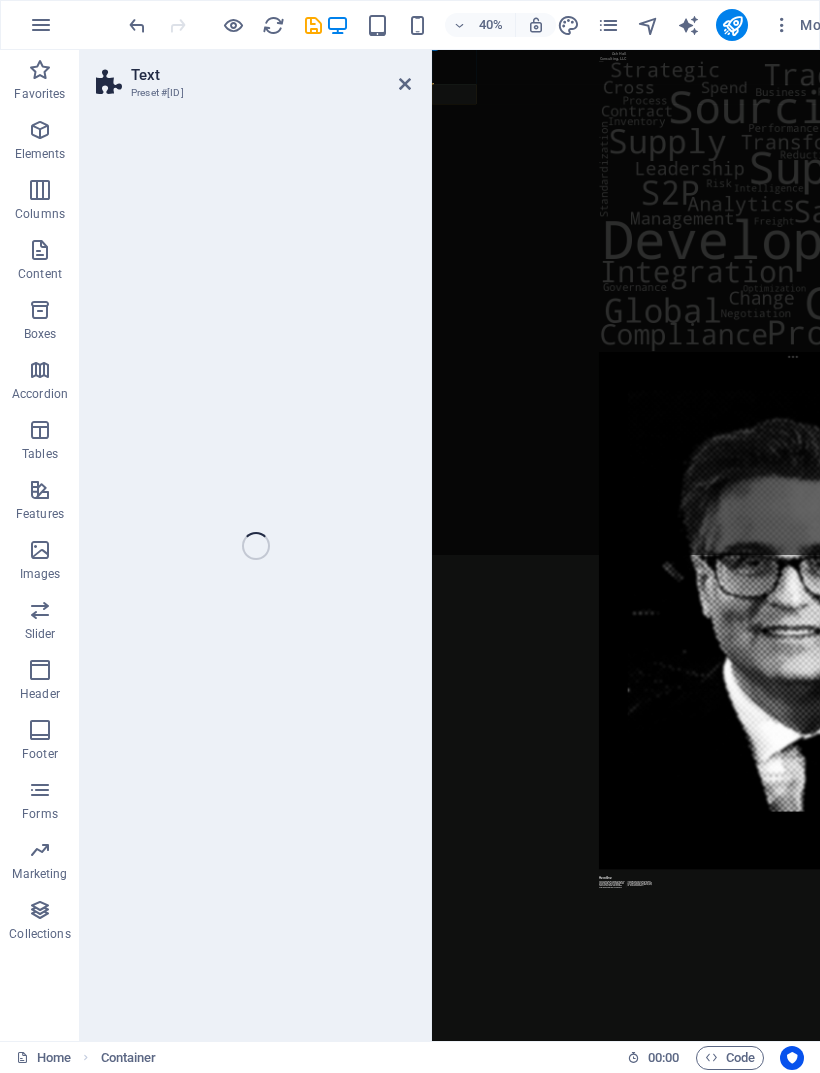 select on "px" 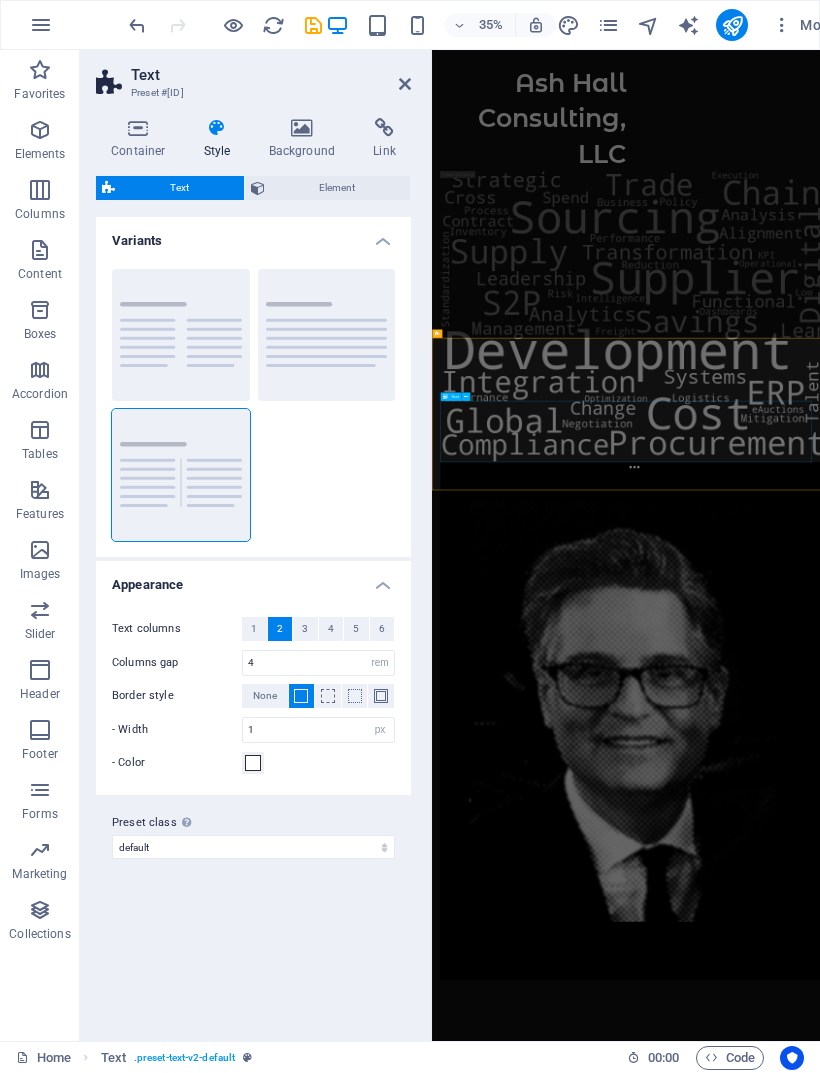 click on "Lorem ipsum dolor sitope amet, consectetur adipisicing elitip. Massumenda, dolore, cum vel modi asperiores consequatur suscipit quidem ducimus eveniet iure expedita consecteture odiogil voluptatum similique fugit voluptates atem accusamus quae quas dolorem tenetur facere tempora maiores adipisci reiciendis accusantium voluptatibus id voluptate tempore dolor harum nisi amet! Nobis, eaque. Aenean commodo ligula eget dolor. Lorem ipsum dolor sit amet, consectetuer adipiscing elit leget odiogil voluptatum similique fugit voluptates dolor. Libero assumenda, dolore, cum vel modi asperiores consequatur." at bounding box center (986, 3054) 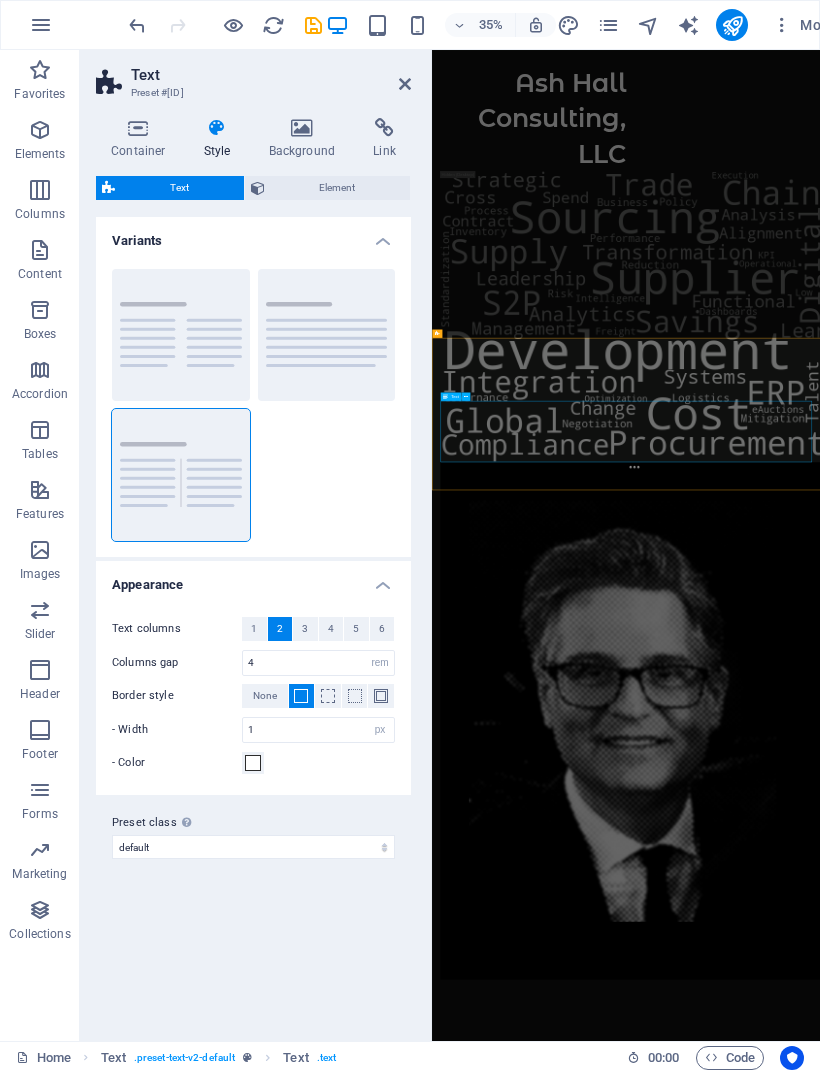 click on "Headline Lorem ipsum dolor sitope amet, consectetur adipisicing elitip. Massumenda, dolore, cum vel modi asperiores consequatur suscipit quidem ducimus eveniet iure expedita consecteture odiogil voluptatum similique fugit voluptates atem accusamus quae quas dolorem tenetur facere tempora maiores adipisci reiciendis accusantium voluptatibus id voluptate tempore dolor harum nisi amet! Nobis, eaque. Aenean commodo ligula eget dolor. Lorem ipsum dolor sit amet, consectetuer adipiscing elit leget odiogil voluptatum similique fugit voluptates dolor. Libero assumenda, dolore, cum vel modi asperiores consequatur." at bounding box center [986, 3004] 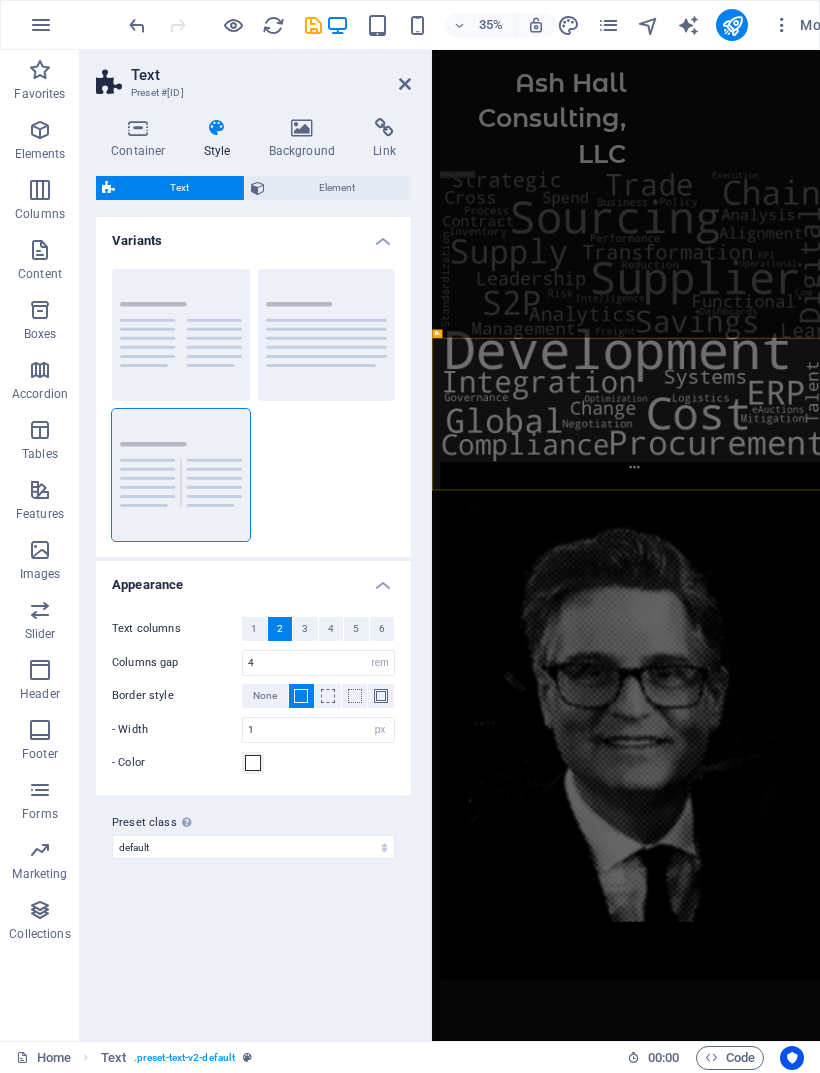 click at bounding box center [405, 84] 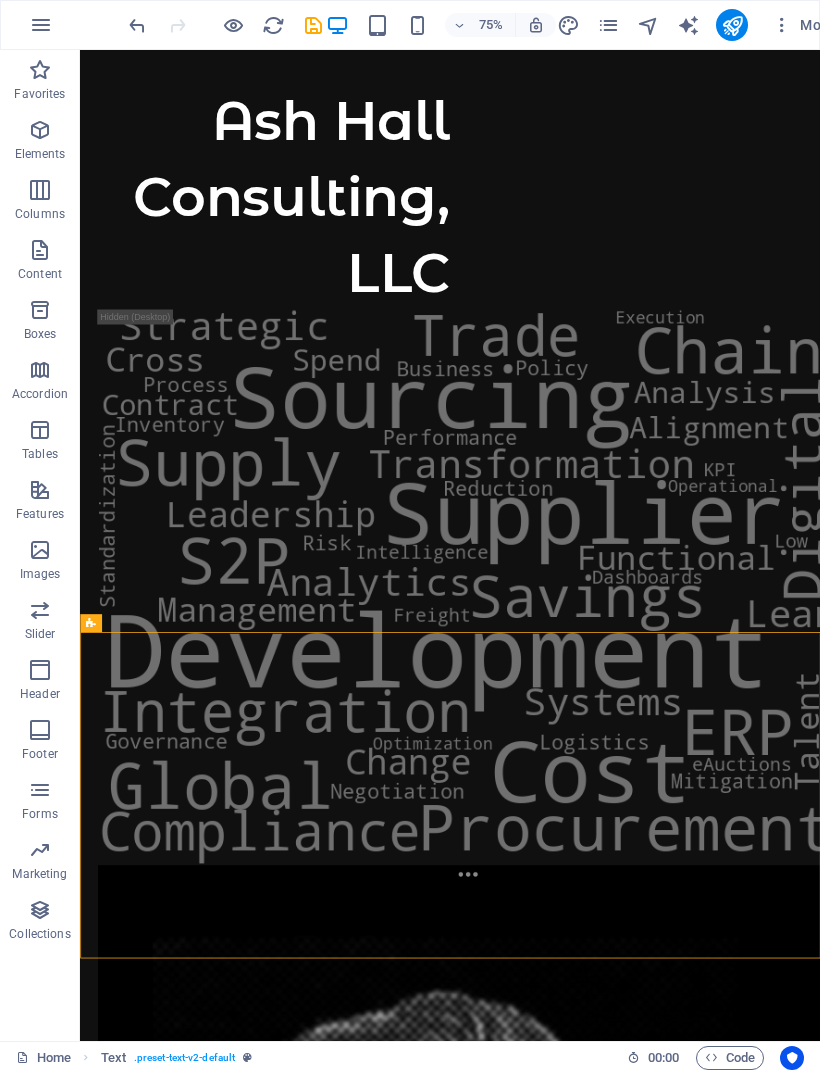 click on "Headline" at bounding box center [573, 2654] 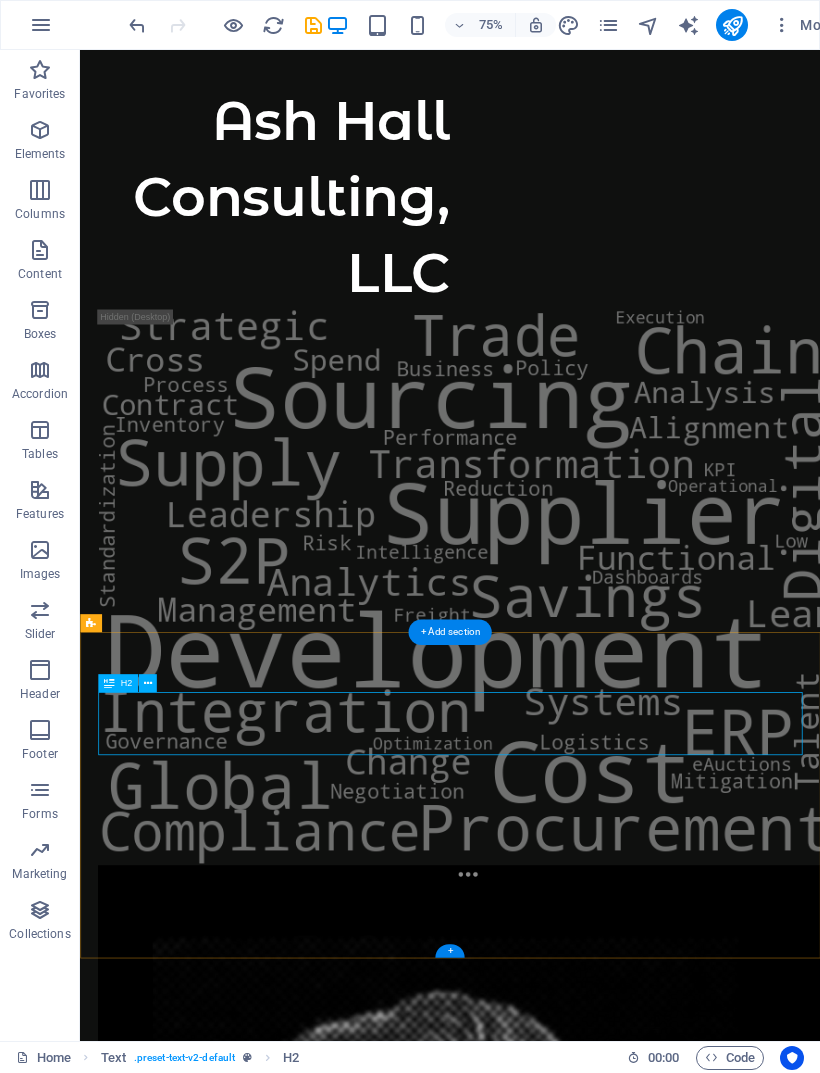 click at bounding box center (148, 683) 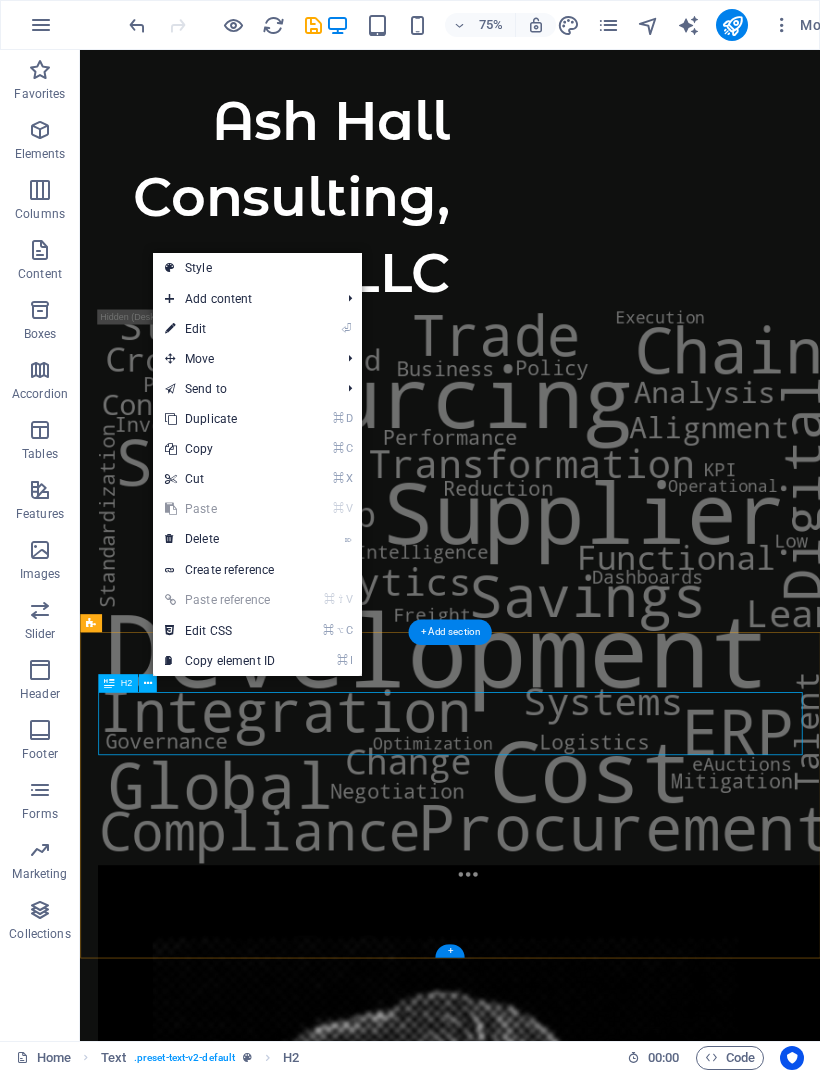 click on "⌦  Delete" at bounding box center (220, 539) 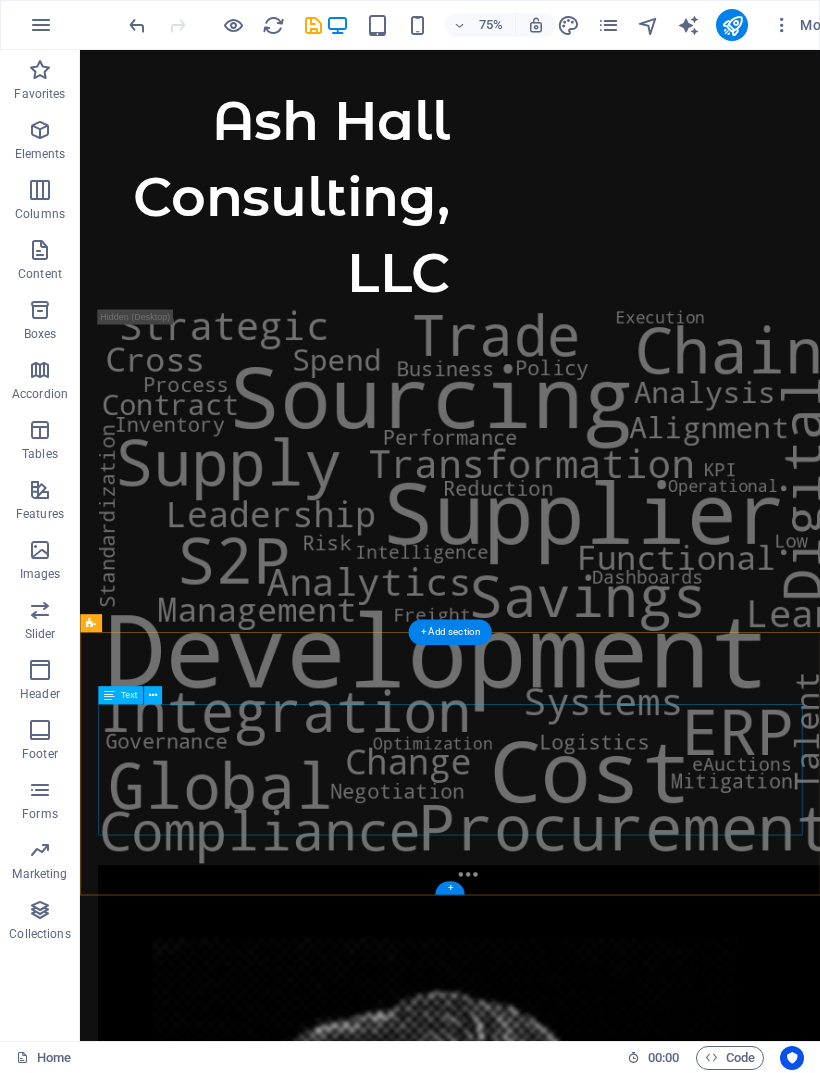 click on "Lorem ipsum dolor sitope amet, consectetur adipisicing elitip. Massumenda, dolore, cum vel modi asperiores consequatur suscipit quidem ducimus eveniet iure expedita consecteture odiogil voluptatum similique fugit voluptates atem accusamus quae quas dolorem tenetur facere tempora maiores adipisci reiciendis accusantium voluptatibus id voluptate tempore dolor harum nisi amet! Nobis, eaque. Aenean commodo ligula eget dolor. Lorem ipsum dolor sit amet, consectetuer adipiscing elit leget odiogil voluptatum similique fugit voluptates dolor. Libero assumenda, dolore, cum vel modi asperiores consequatur." at bounding box center (573, 2729) 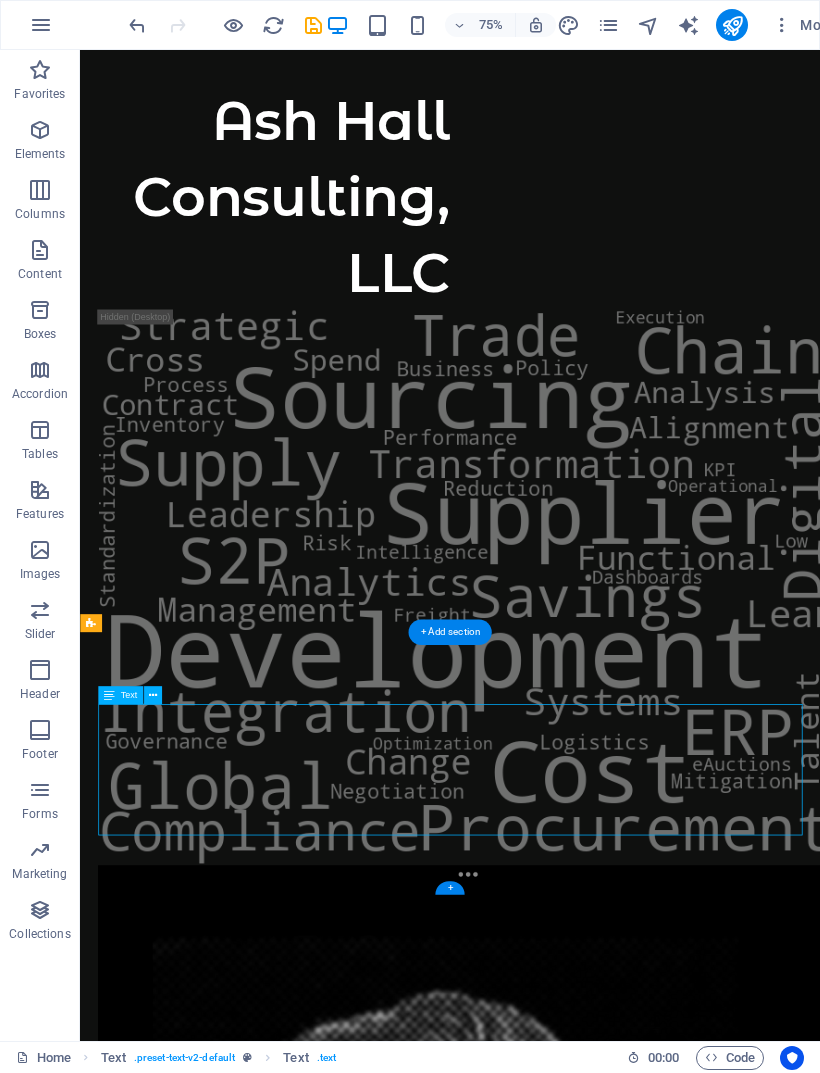click at bounding box center (153, 695) 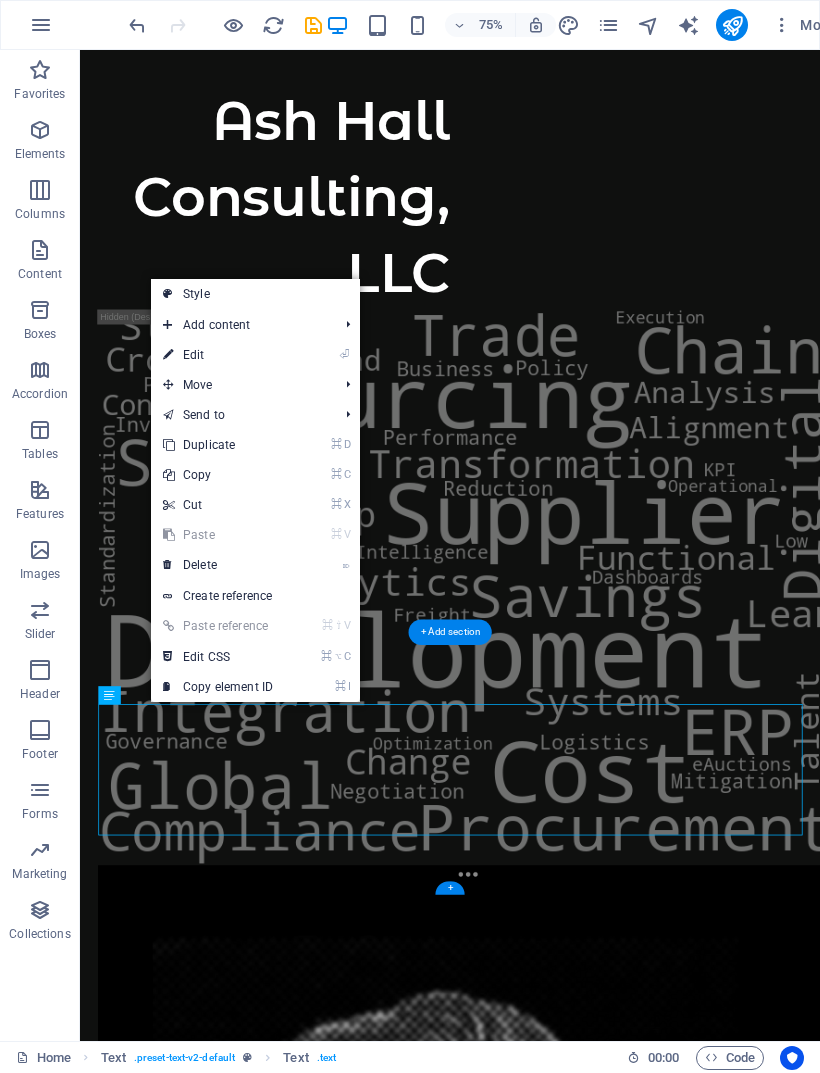 click on "⏎  Edit" at bounding box center (218, 355) 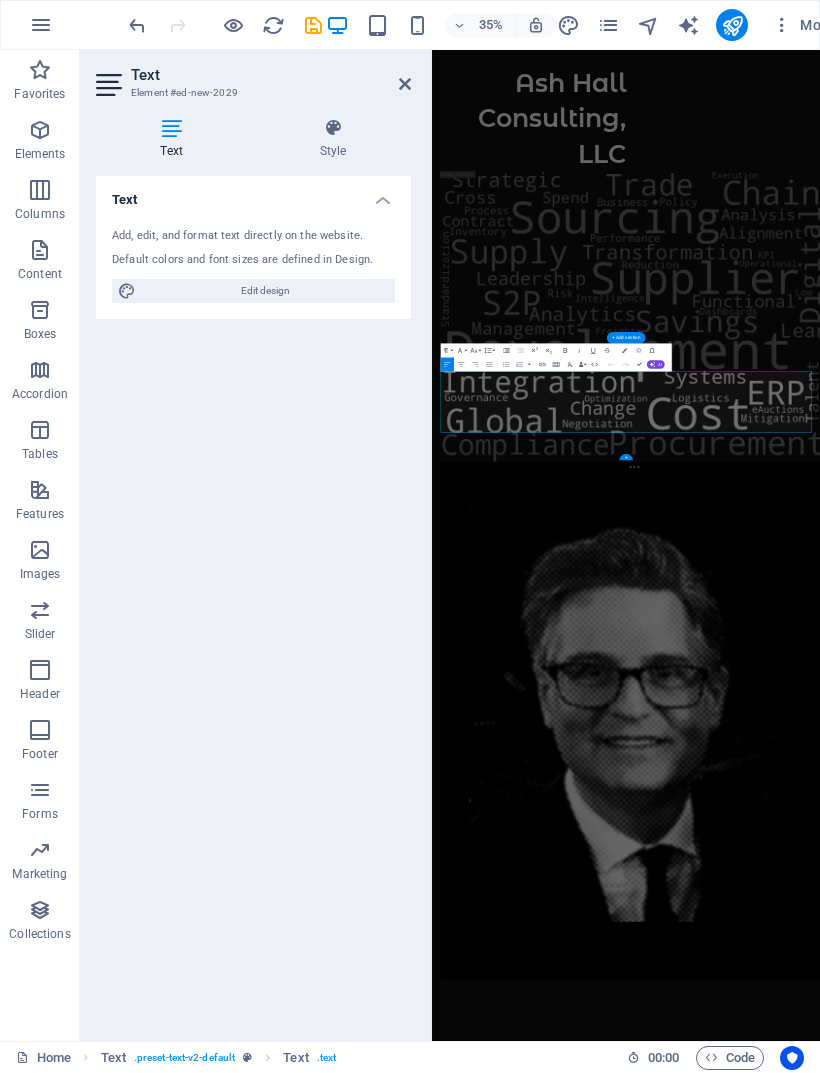 click on "Edit design" at bounding box center [265, 291] 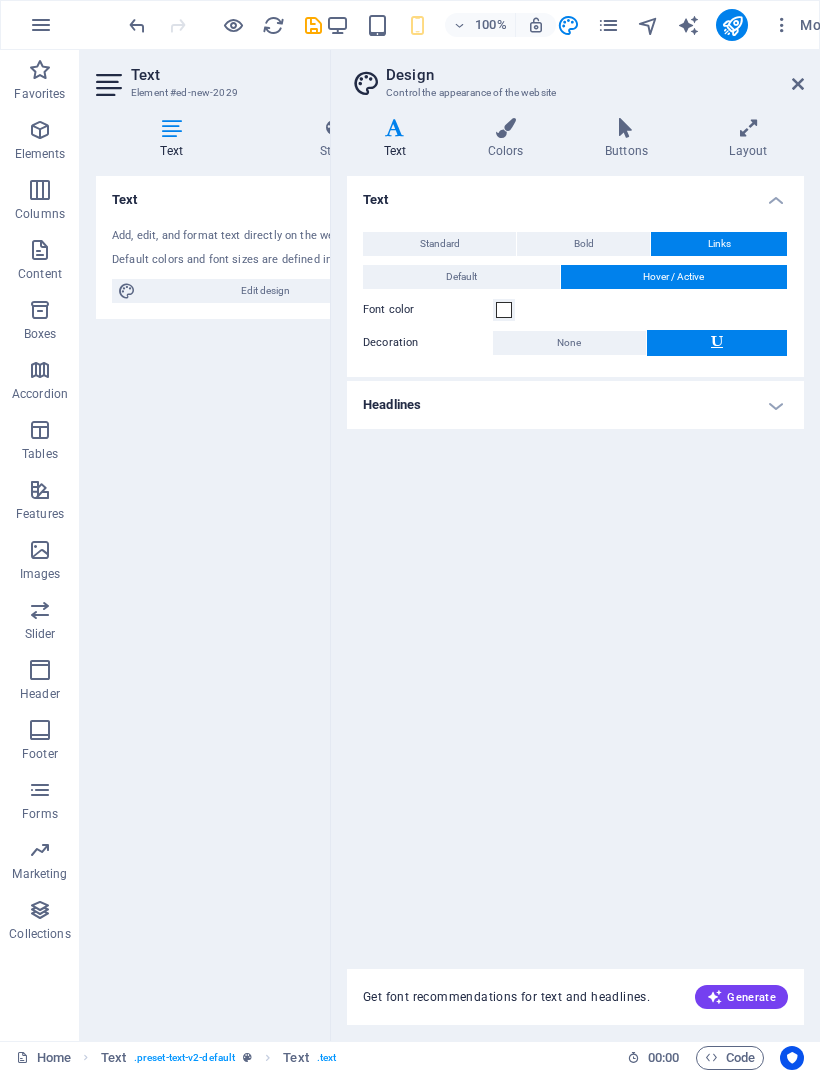 click on "Text Add, edit, and format text directly on the website. Default colors and font sizes are defined in Design. Edit design Alignment Left aligned Centered Right aligned" at bounding box center (253, 600) 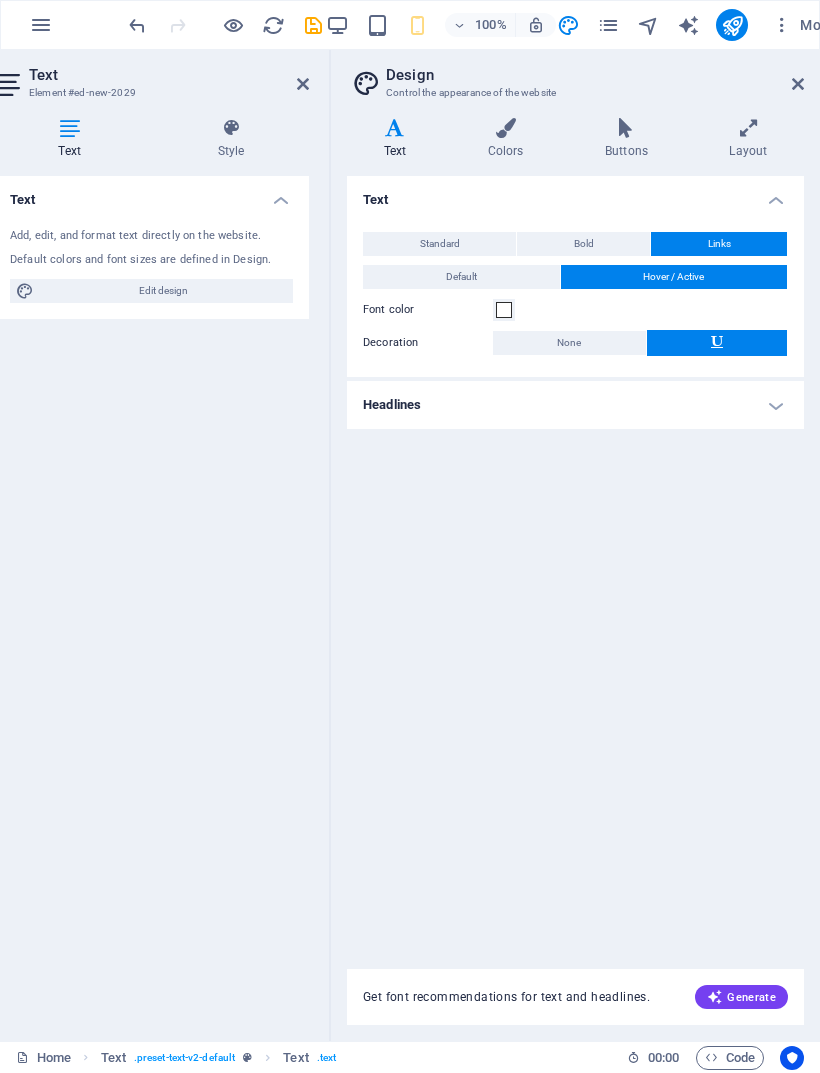 scroll, scrollTop: 0, scrollLeft: 102, axis: horizontal 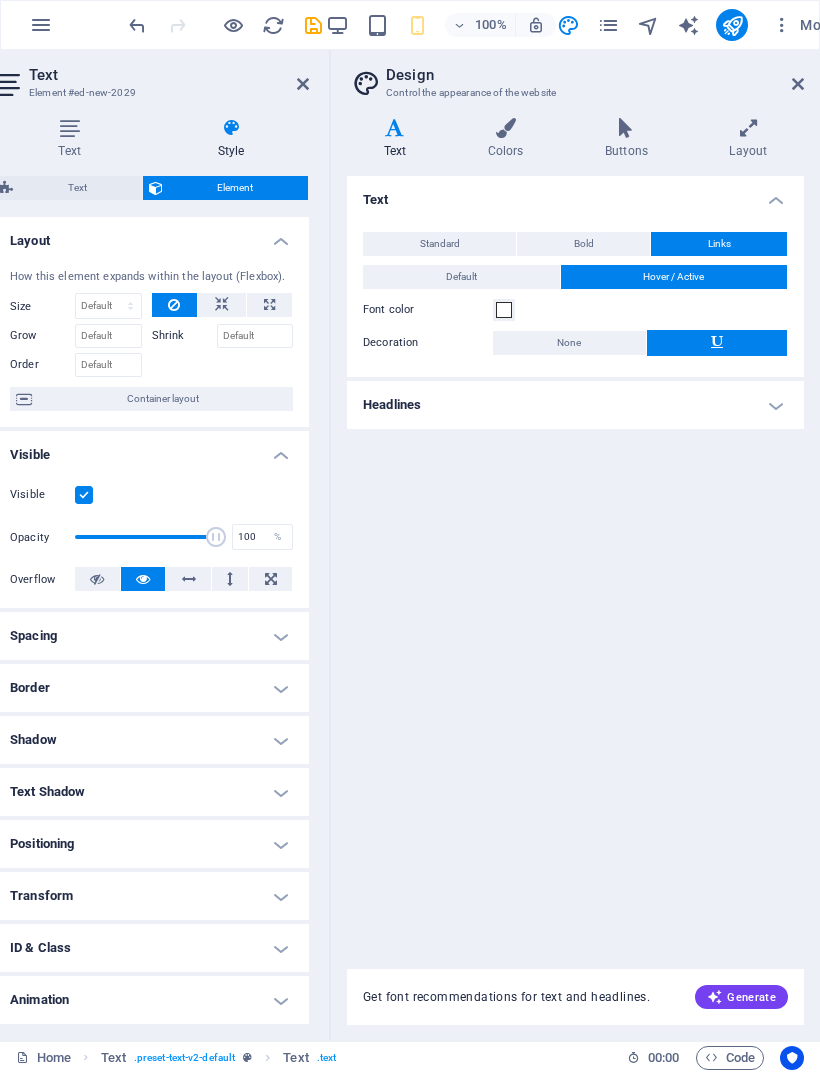 click on "Text" at bounding box center [73, 139] 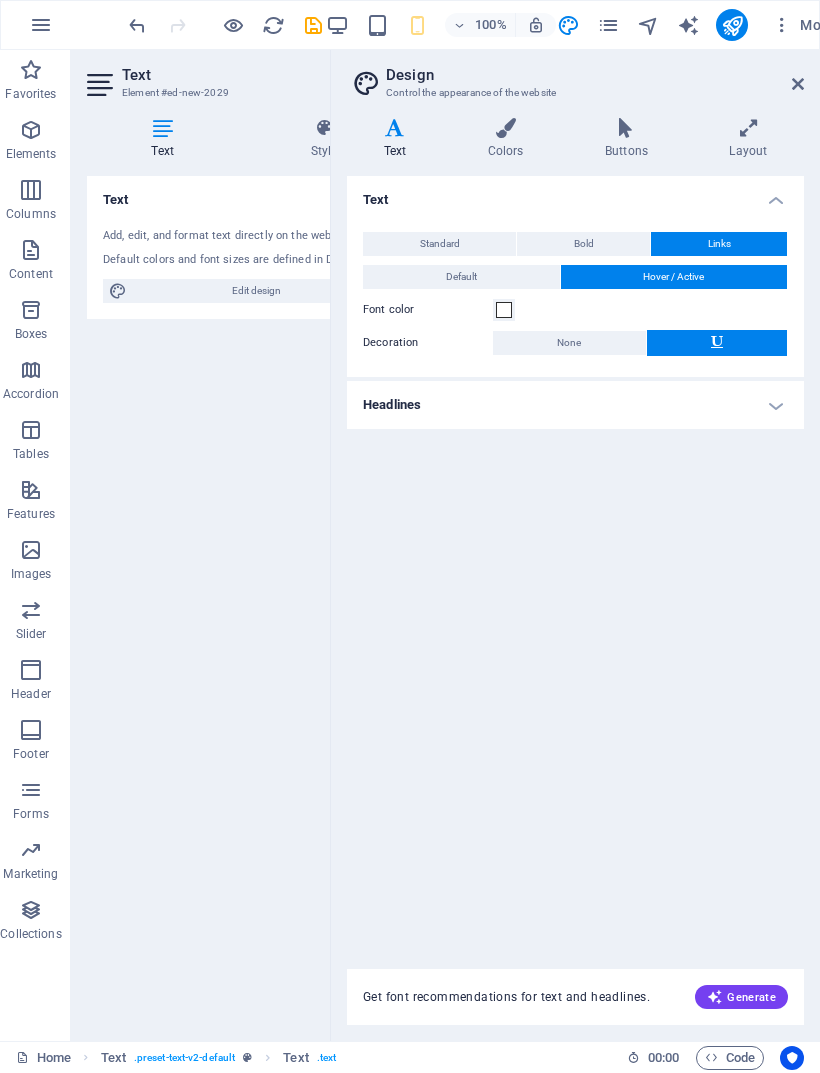 scroll, scrollTop: 0, scrollLeft: 11, axis: horizontal 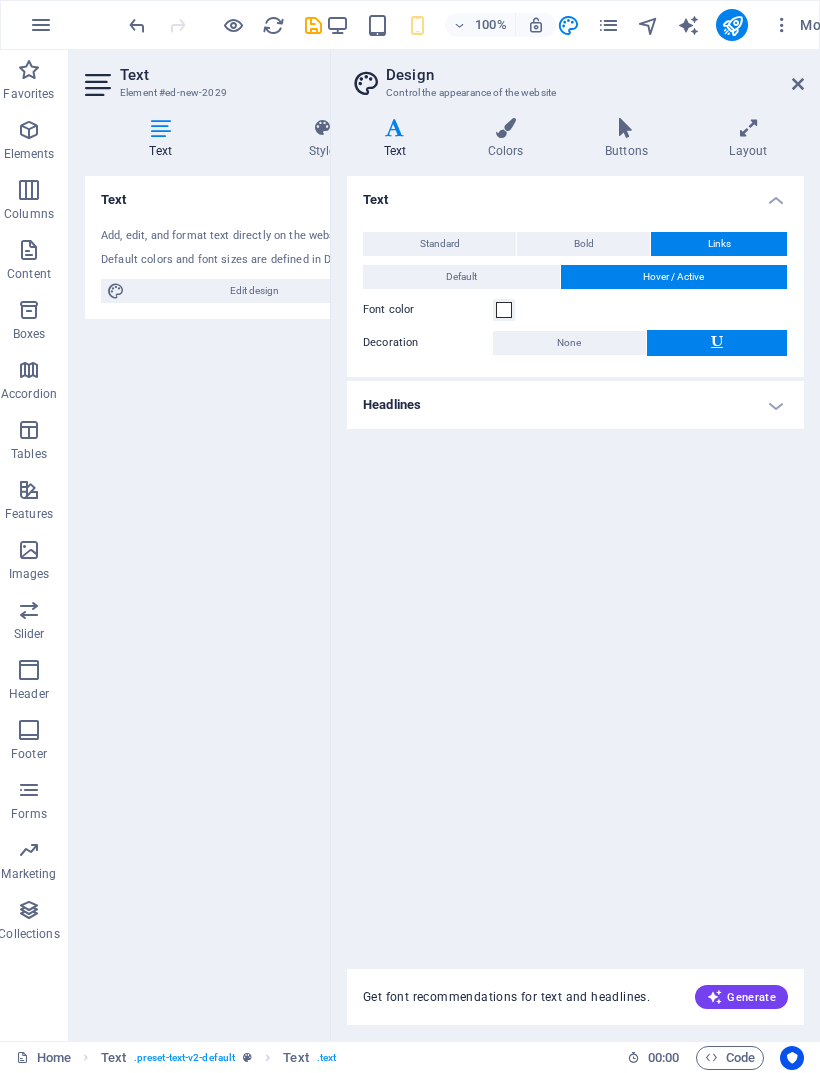 click on "Edit design" at bounding box center [254, 291] 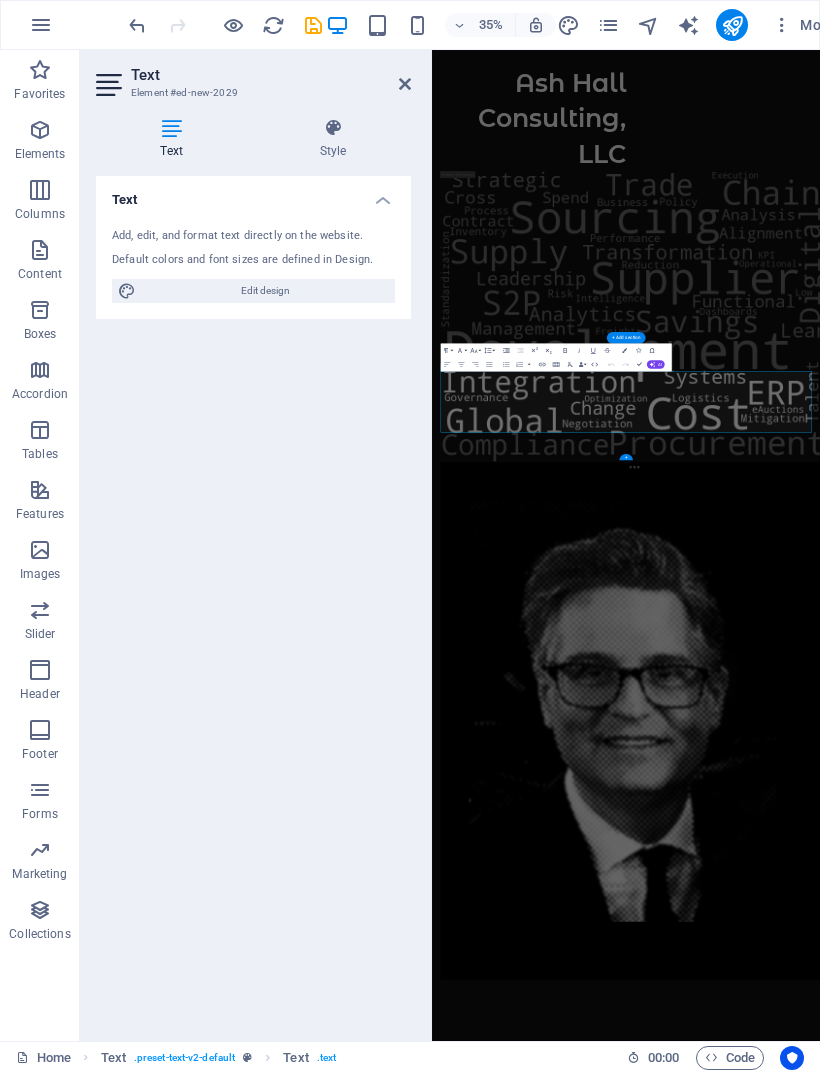 click on "Lorem ipsum dolor sitope amet, consectetur adipisicing elitip. Massumenda, dolore, cum vel modi asperiores consequatur suscipit quidem ducimus eveniet iure expedita consecteture odiogil voluptatum similique fugit voluptates atem accusamus quae quas dolorem tenetur facere tempora maiores adipisci reiciendis accusantium voluptatibus id voluptate tempore dolor harum nisi amet! Nobis, eaque. Aenean commodo ligula eget dolor. Lorem ipsum dolor sit amet, consectetuer adipiscing elit leget odiogil voluptatum similique fugit voluptates dolor. Libero assumenda, dolore, cum vel modi asperiores consequatur." at bounding box center (986, 2970) 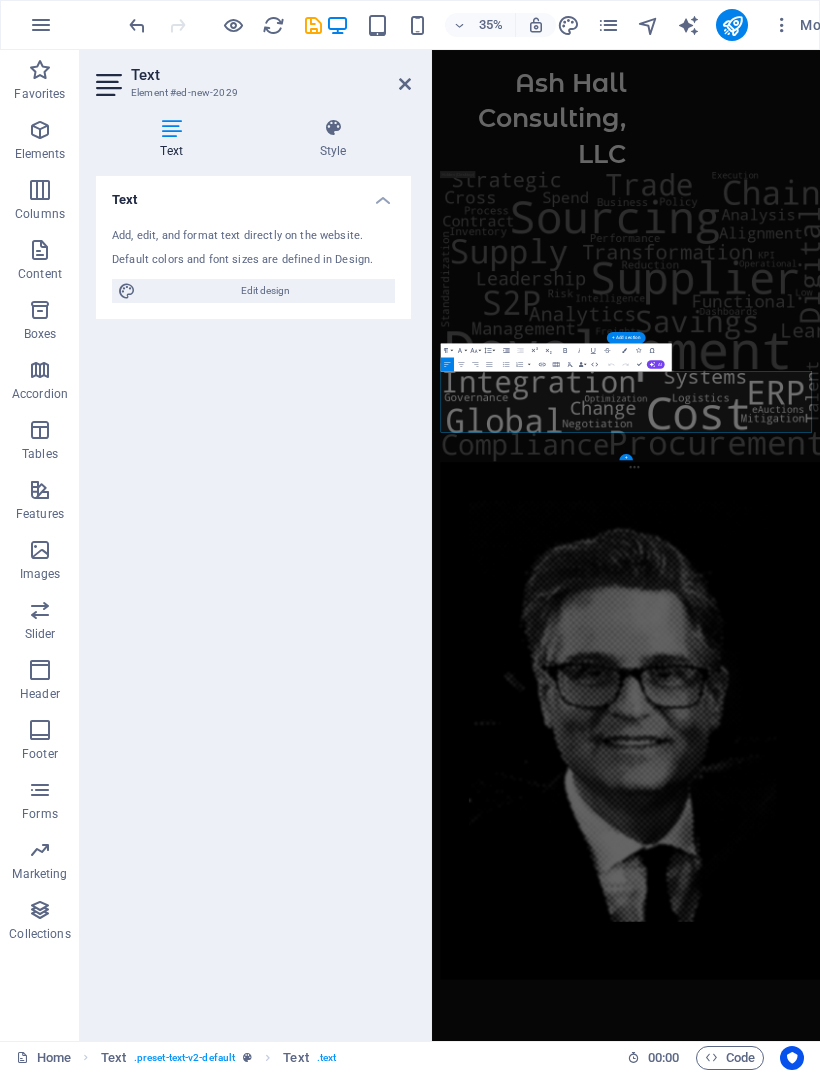 click at bounding box center (405, 84) 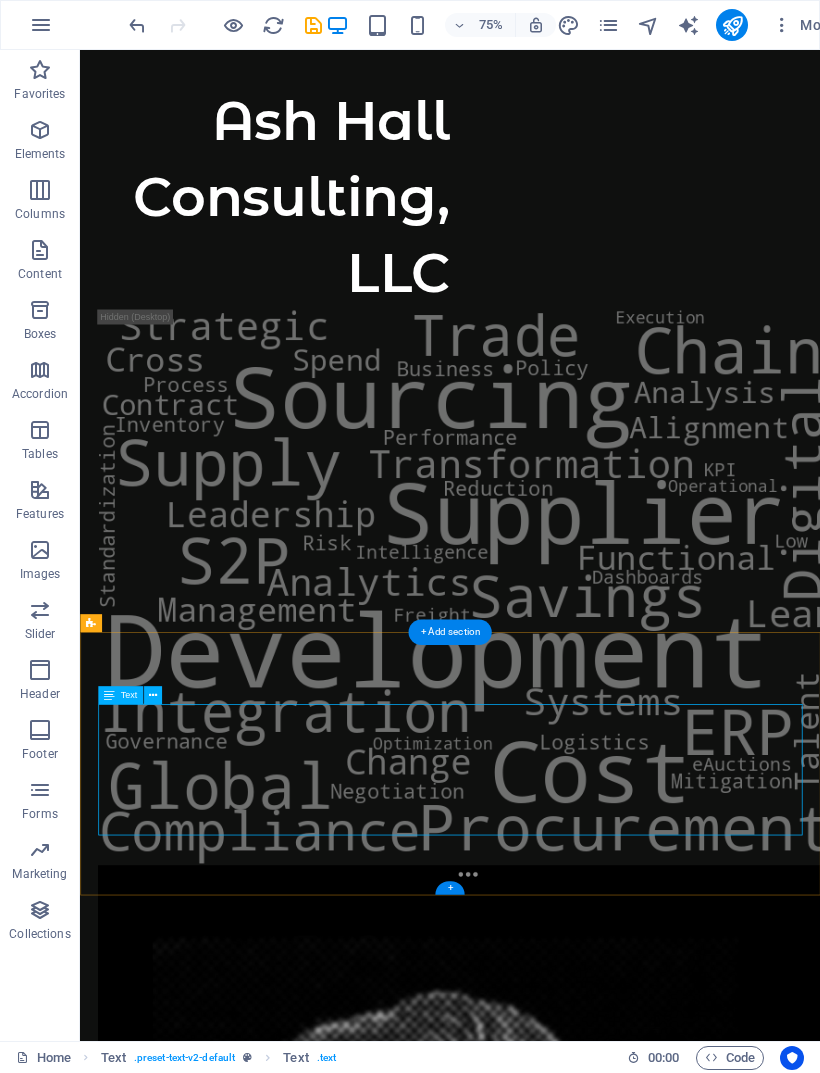 click on "Lorem ipsum dolor sitope amet, consectetur adipisicing elitip. Massumenda, dolore, cum vel modi asperiores consequatur suscipit quidem ducimus eveniet iure expedita consecteture odiogil voluptatum similique fugit voluptates atem accusamus quae quas dolorem tenetur facere tempora maiores adipisci reiciendis accusantium voluptatibus id voluptate tempore dolor harum nisi amet! Nobis, eaque. Aenean commodo ligula eget dolor. Lorem ipsum dolor sit amet, consectetuer adipiscing elit leget odiogil voluptatum similique fugit voluptates dolor. Libero assumenda, dolore, cum vel modi asperiores consequatur." at bounding box center [573, 2729] 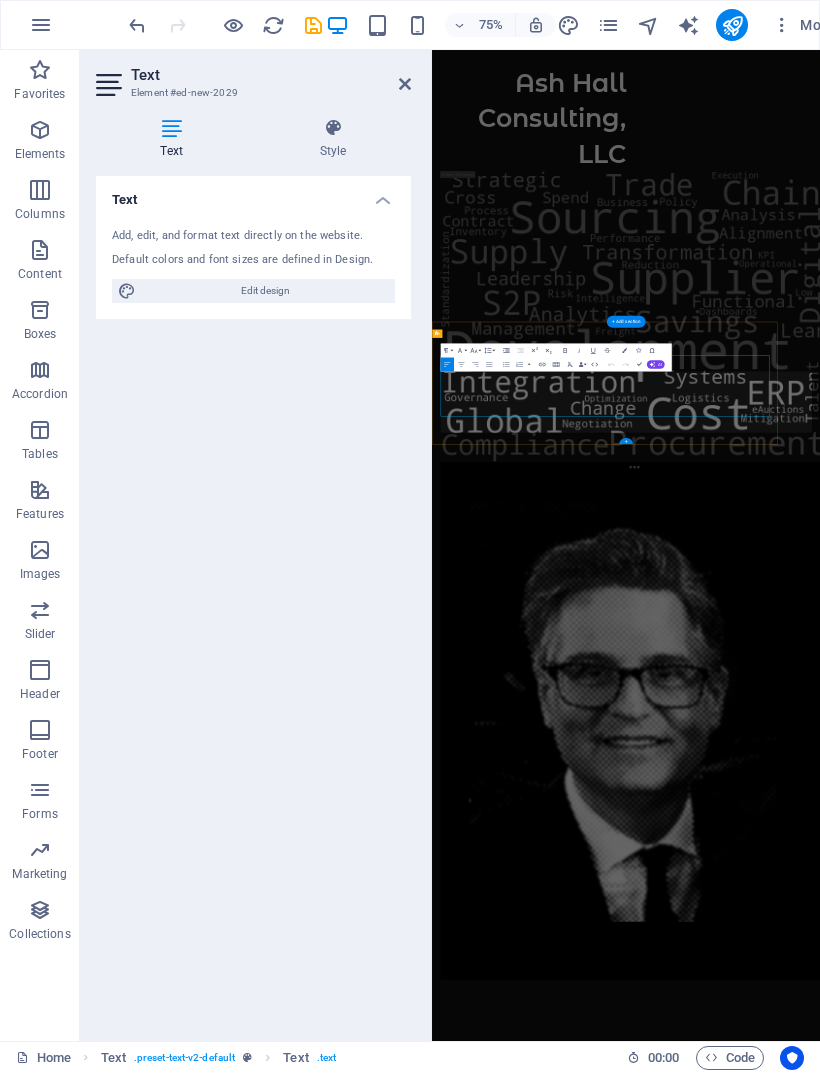 click on "Text Add, edit, and format text directly on the website. Default colors and font sizes are defined in Design. Edit design Alignment Left aligned Centered Right aligned" at bounding box center (253, 600) 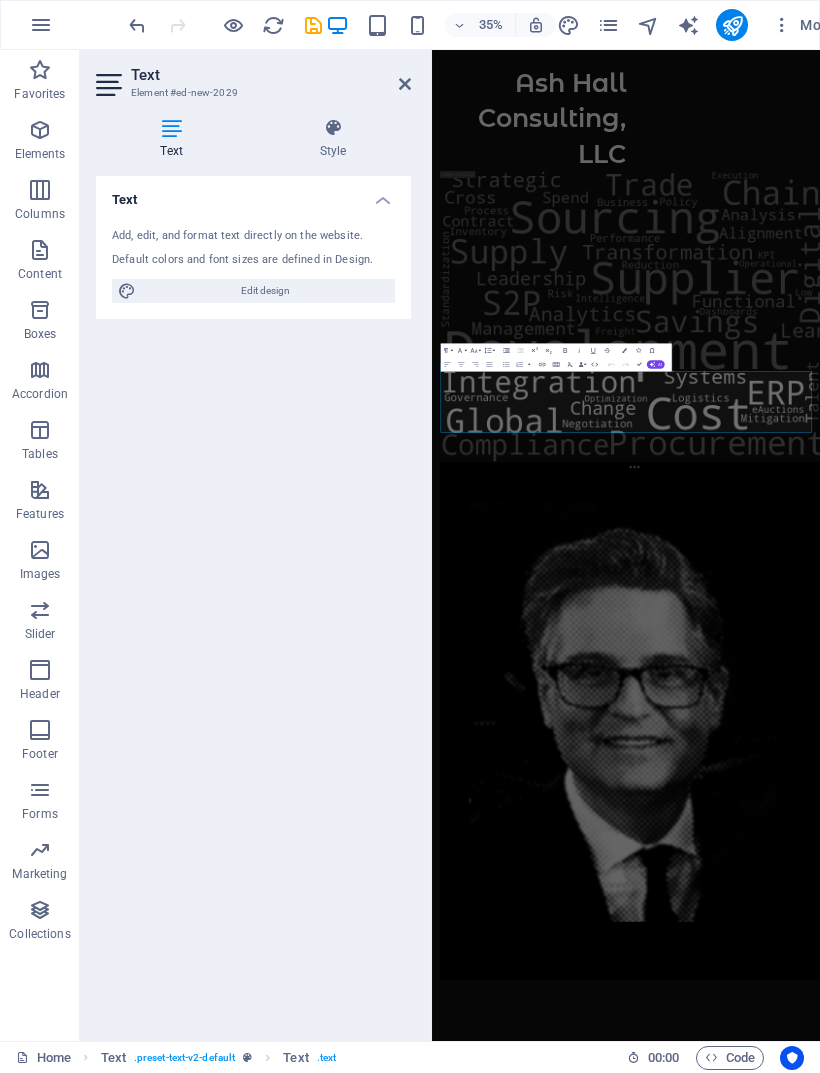 click on "Lorem ipsum dolor sitope amet, consectetur adipisicing elitip. Massumenda, dolore, cum vel modi asperiores consequatur suscipit quidem ducimus eveniet iure expedita consecteture odiogil voluptatum similique fugit voluptates atem accusamus quae quas dolorem tenetur facere tempora maiores adipisci reiciendis accusantium voluptatibus id voluptate tempore dolor harum nisi amet! Nobis, eaque. Aenean commodo ligula eget dolor. Lorem ipsum dolor sit amet, consectetuer adipiscing elit leget odiogil voluptatum similique fugit voluptates dolor. Libero assumenda, dolore, cum vel modi asperiores consequatur." at bounding box center (986, 2970) 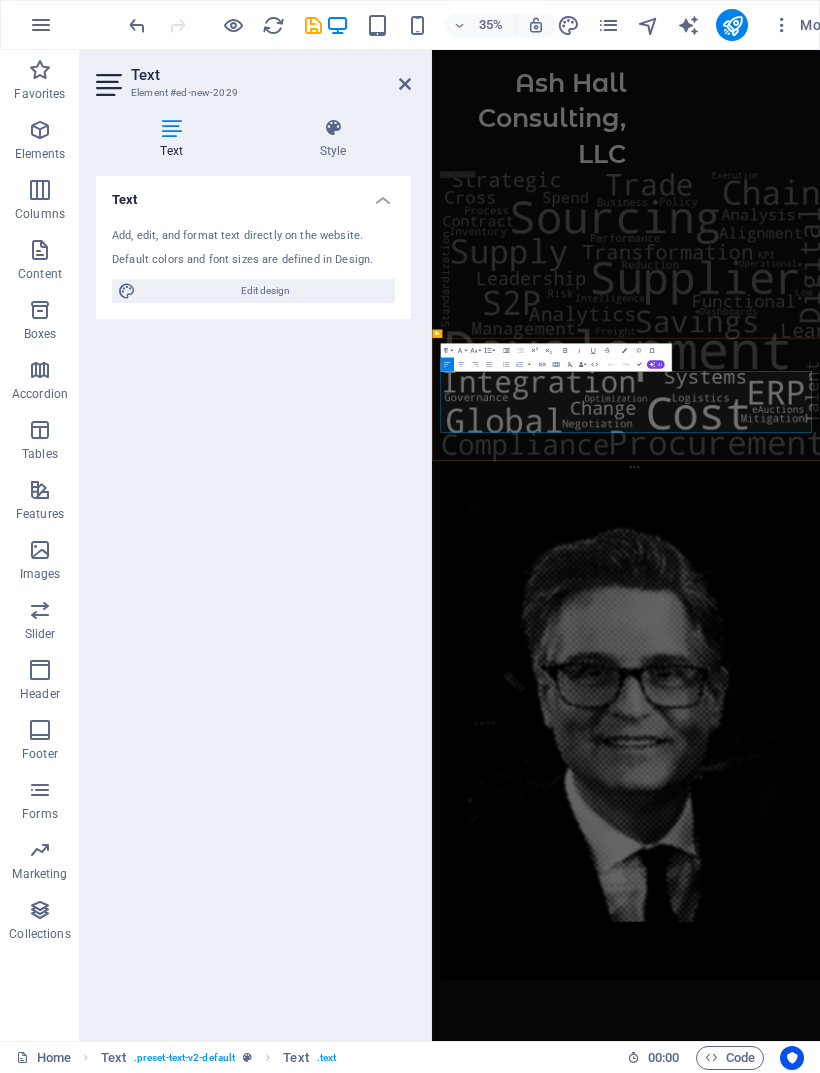 click on "Lorem ipsum dolor sitope amet, consectetur adipisicing elitip. Massumenda, dolore, cum vel modi asperiores consequatur suscipit quidem ducimus eveniet iure expedita consecteture odiogil voluptatum similique fugit voluptates atem accusamus quae quas dolorem tenetur facere tempora maiores adipisci reiciendis accusantium voluptatibus id voluptate tempore dolor harum nisi amet! Nobis, eaque. Aenean commodo ligula eget dolor. Lorem ipsum dolor sit amet, consectetuer adipiscing elit leget odiogil voluptatum similique fugit voluptates dolor. Libero assumenda, dolore, cum vel modi asperiores consequatur." at bounding box center [986, 2970] 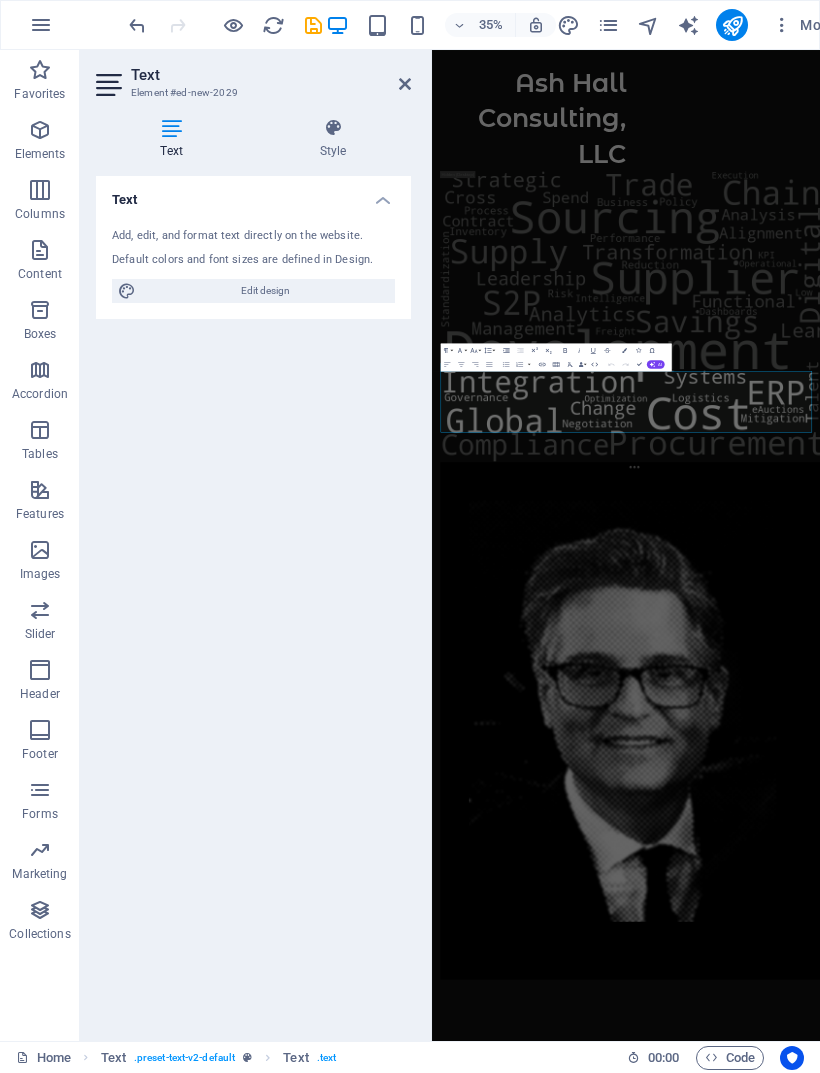 click on "Skip to main content
Ash Hall Consulting, LLC Lorem ipsum dolor sitope amet, consectetur adipisicing elitip. Massumenda, dolore, cum vel modi asperiores consequatur suscipit quidem ducimus eveniet iure expedita consecteture odiogil voluptatum similique fugit voluptates atem accusamus quae quas dolorem tenetur facere tempora maiores adipisci reiciendis accusantium voluptatibus id voluptate tempore dolor harum nisi amet! Nobis, eaque. Aenean commodo ligula eget dolor. Lorem ipsum dolor sit amet, consectetuer adipiscing elit leget odiogil voluptatum similique fugit voluptates dolor. Libero assumenda, dolore, cum vel modi asperiores consequatur." at bounding box center (986, 1594) 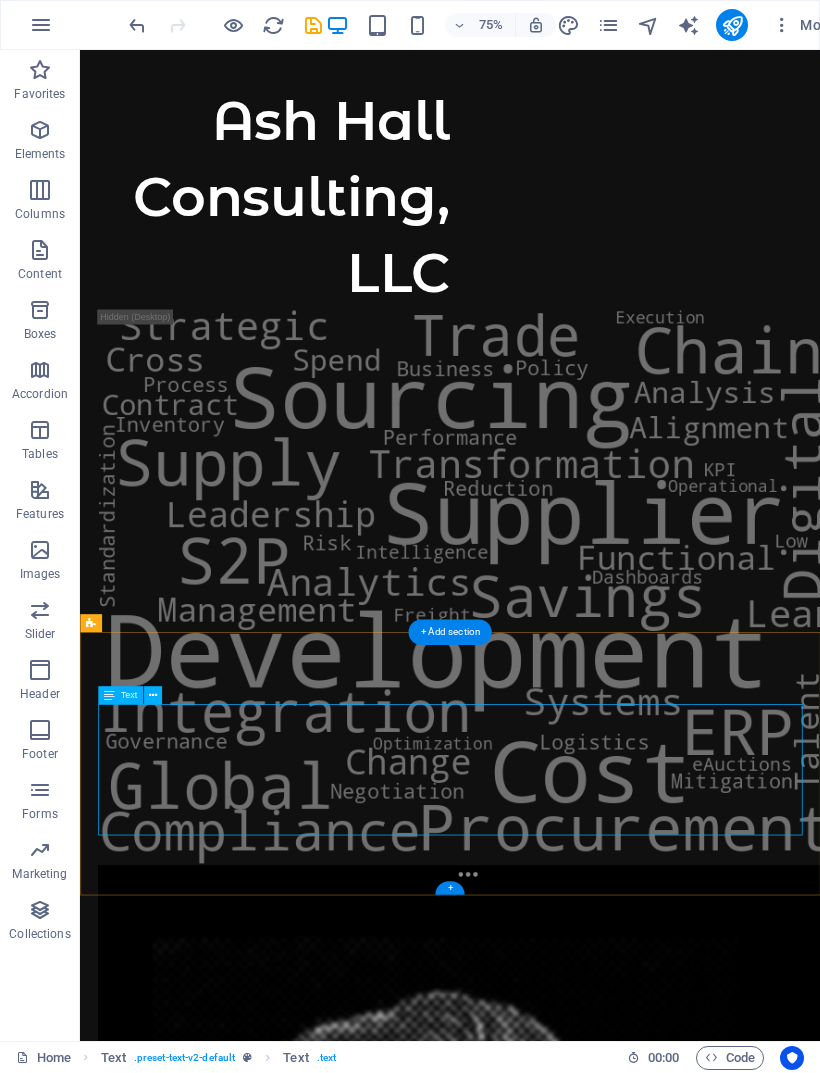 click on "Lorem ipsum dolor sitope amet, consectetur adipisicing elitip. Massumenda, dolore, cum vel modi asperiores consequatur suscipit quidem ducimus eveniet iure expedita consecteture odiogil voluptatum similique fugit voluptates atem accusamus quae quas dolorem tenetur facere tempora maiores adipisci reiciendis accusantium voluptatibus id voluptate tempore dolor harum nisi amet! Nobis, eaque. Aenean commodo ligula eget dolor. Lorem ipsum dolor sit amet, consectetuer adipiscing elit leget odiogil voluptatum similique fugit voluptates dolor. Libero assumenda, dolore, cum vel modi asperiores consequatur." at bounding box center (573, 2729) 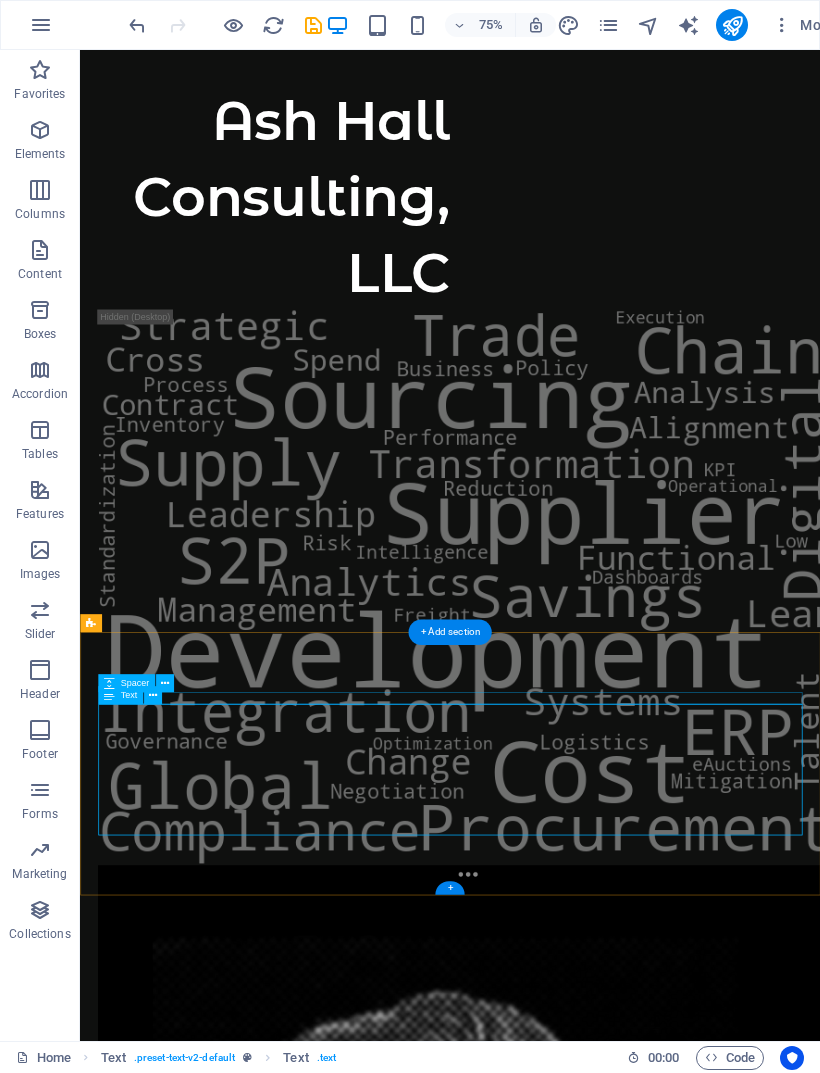 click at bounding box center [165, 683] 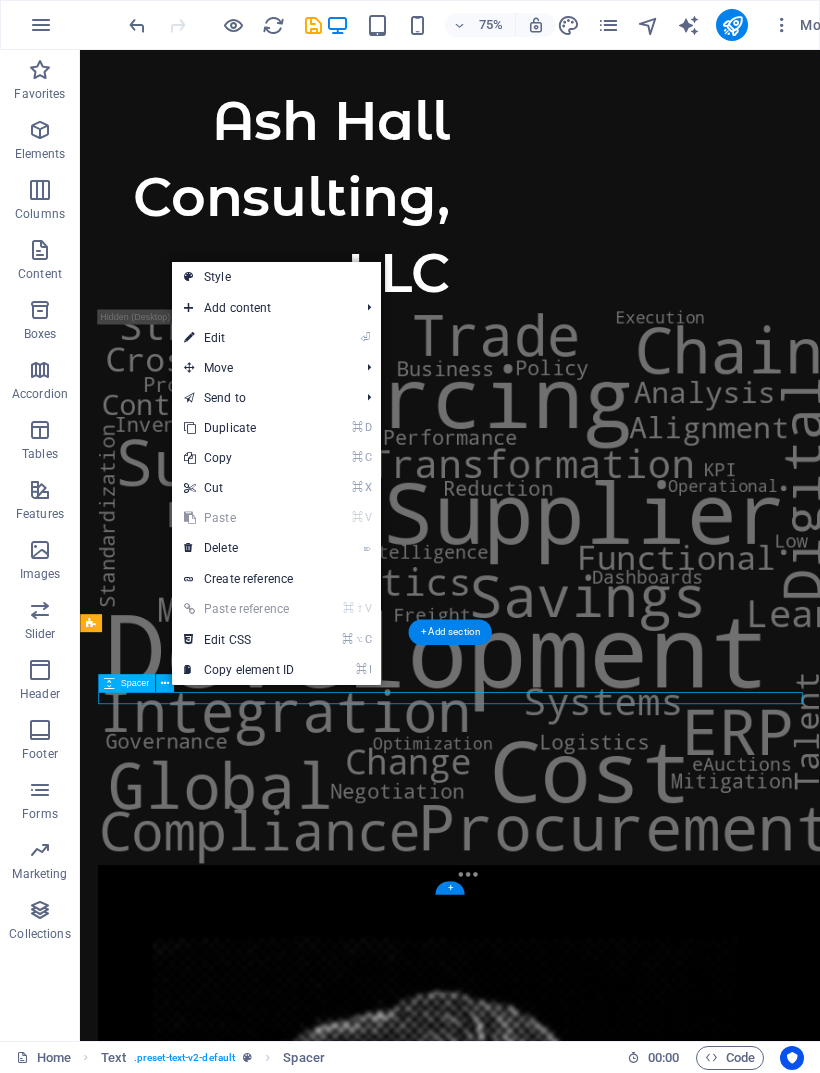 click on "Lorem ipsum dolor sitope amet, consectetur adipisicing elitip. Massumenda, dolore, cum vel modi asperiores consequatur suscipit quidem ducimus eveniet iure expedita consecteture odiogil voluptatum similique fugit voluptates atem accusamus quae quas dolorem tenetur facere tempora maiores adipisci reiciendis accusantium voluptatibus id voluptate tempore dolor harum nisi amet! Nobis, eaque. Aenean commodo ligula eget dolor. Lorem ipsum dolor sit amet, consectetuer adipiscing elit leget odiogil voluptatum similique fugit voluptates dolor. Libero assumenda, dolore, cum vel modi asperiores consequatur." at bounding box center [573, 2729] 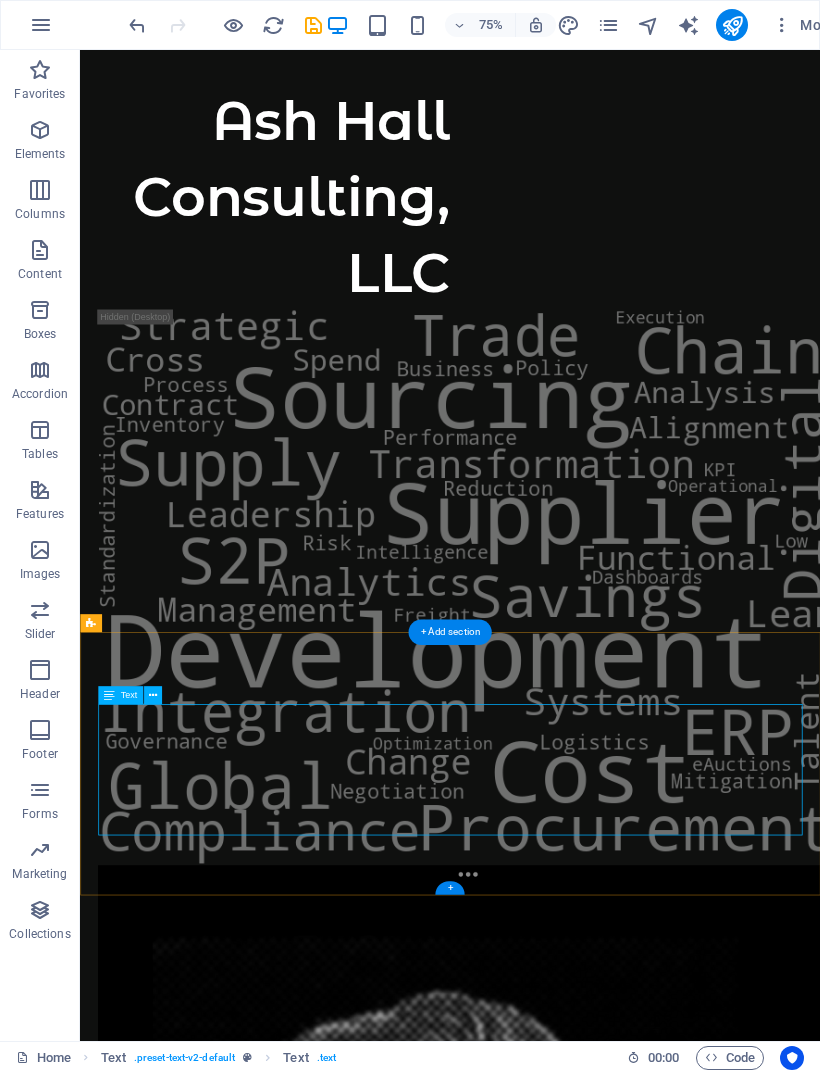click on "Lorem ipsum dolor sitope amet, consectetur adipisicing elitip. Massumenda, dolore, cum vel modi asperiores consequatur suscipit quidem ducimus eveniet iure expedita consecteture odiogil voluptatum similique fugit voluptates atem accusamus quae quas dolorem tenetur facere tempora maiores adipisci reiciendis accusantium voluptatibus id voluptate tempore dolor harum nisi amet! Nobis, eaque. Aenean commodo ligula eget dolor. Lorem ipsum dolor sit amet, consectetuer adipiscing elit leget odiogil voluptatum similique fugit voluptates dolor. Libero assumenda, dolore, cum vel modi asperiores consequatur." at bounding box center (573, 2729) 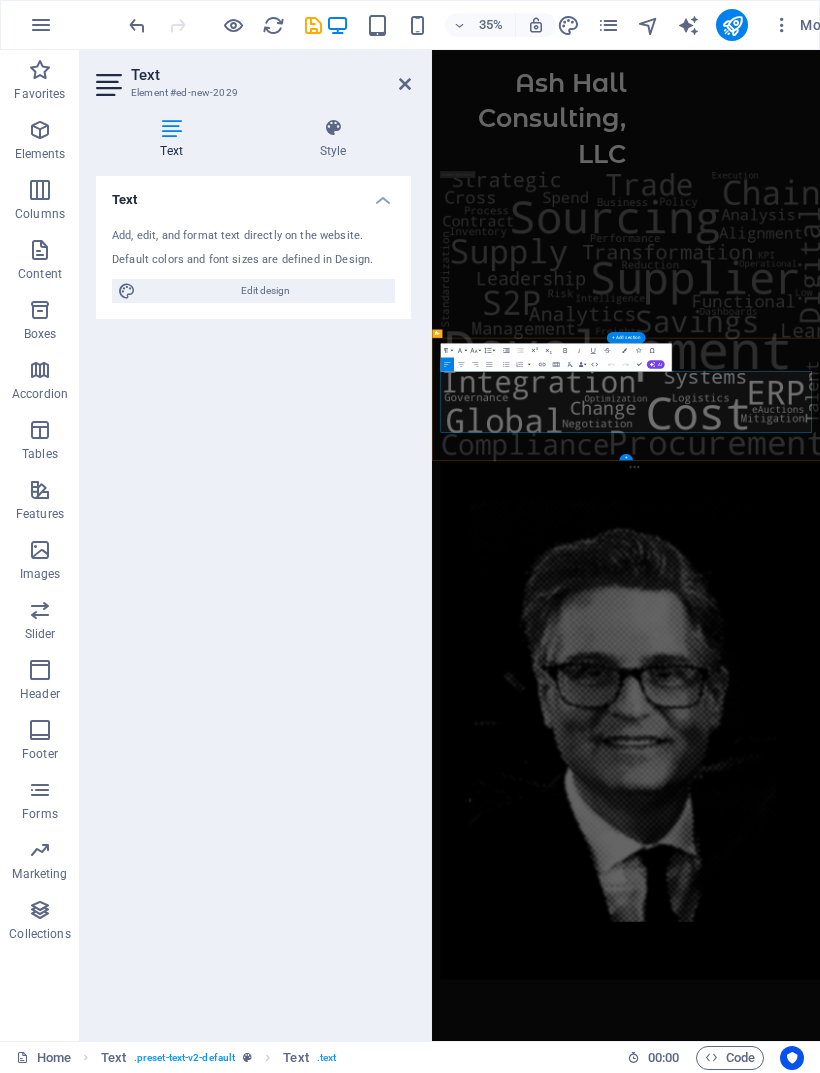click on "Lorem ipsum dolor sitope amet, consectetur adipisicing elitip. Massumenda, dolore, cum vel modi asperiores consequatur suscipit quidem ducimus eveniet iure expedita consecteture odiogil voluptatum similique fugit voluptates atem accusamus quae quas dolorem tenetur facere tempora maiores adipisci reiciendis accusantium voluptatibus id voluptate tempore dolor harum nisi amet! Nobis, eaque. Aenean commodo ligula eget dolor. Lorem ipsum dolor sit amet, consectetuer adipiscing elit leget odiogil voluptatum similique fugit voluptates dolor. Libero assumenda, dolore, cum vel modi asperiores consequatur." at bounding box center [986, 2970] 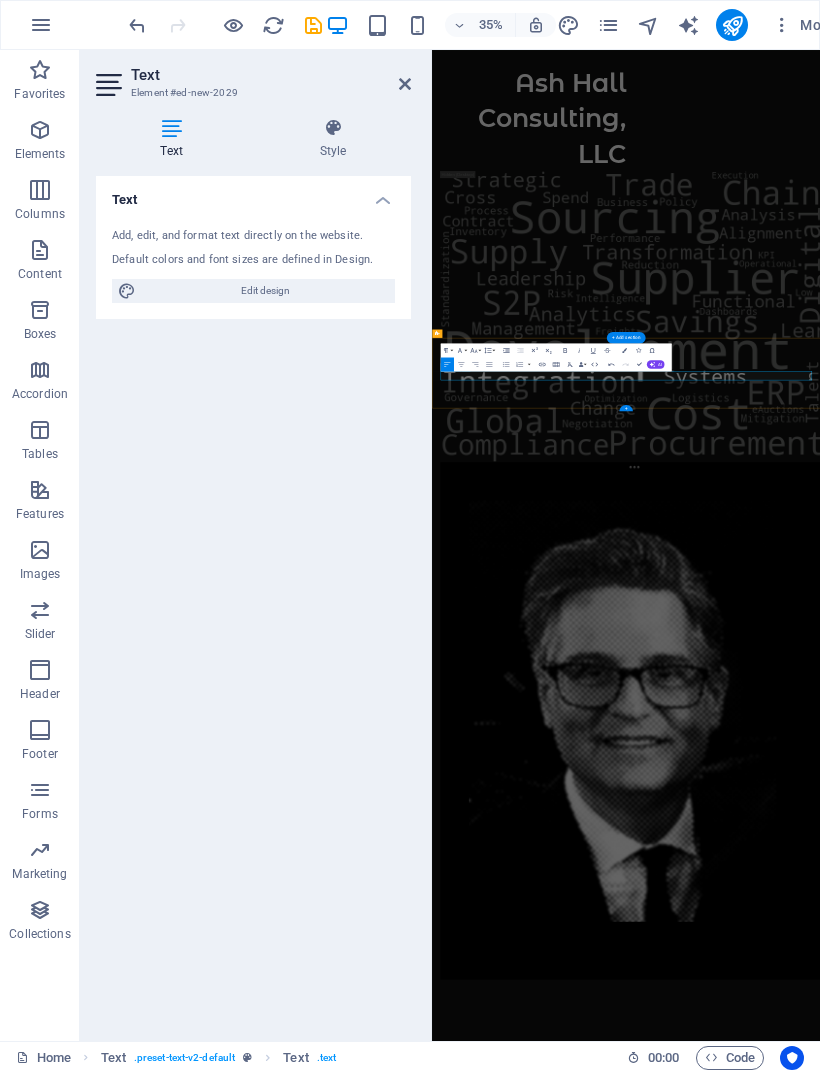 click on "Skip to main content
Ash Hall Consulting, LLC [EMAIL]" at bounding box center (986, 1519) 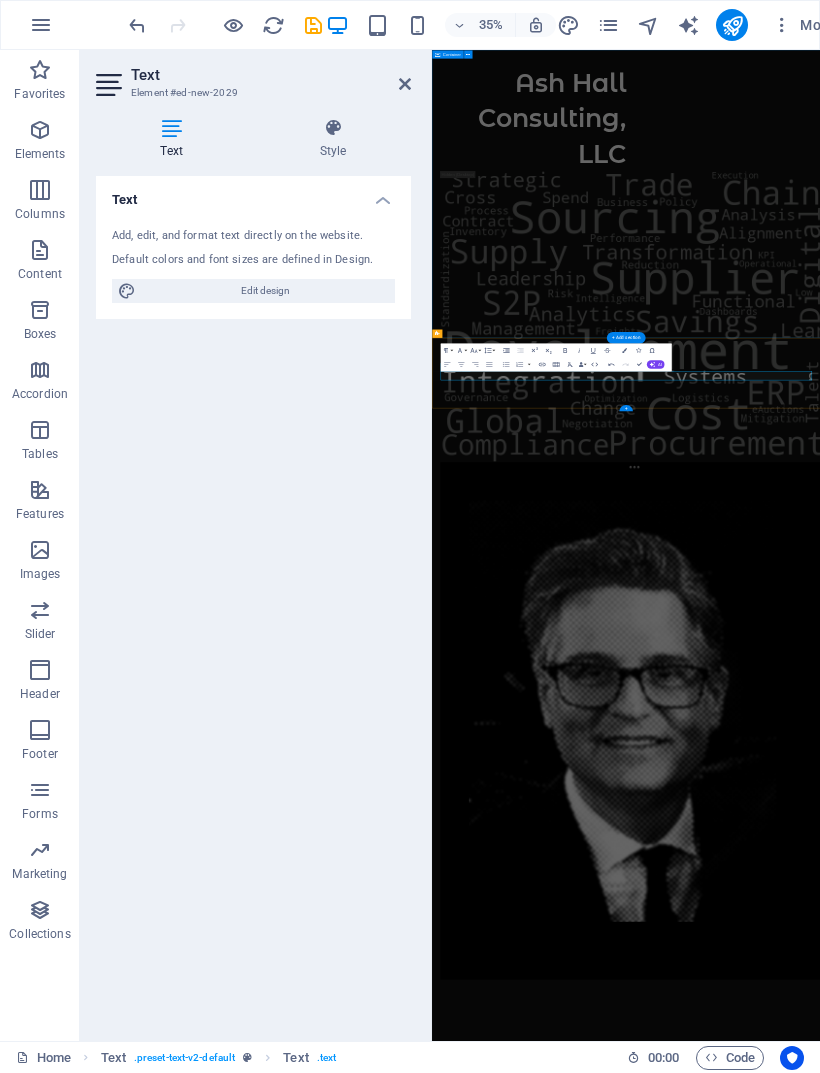 click on "Ash Hall Consulting, LLC" at bounding box center (986, 1418) 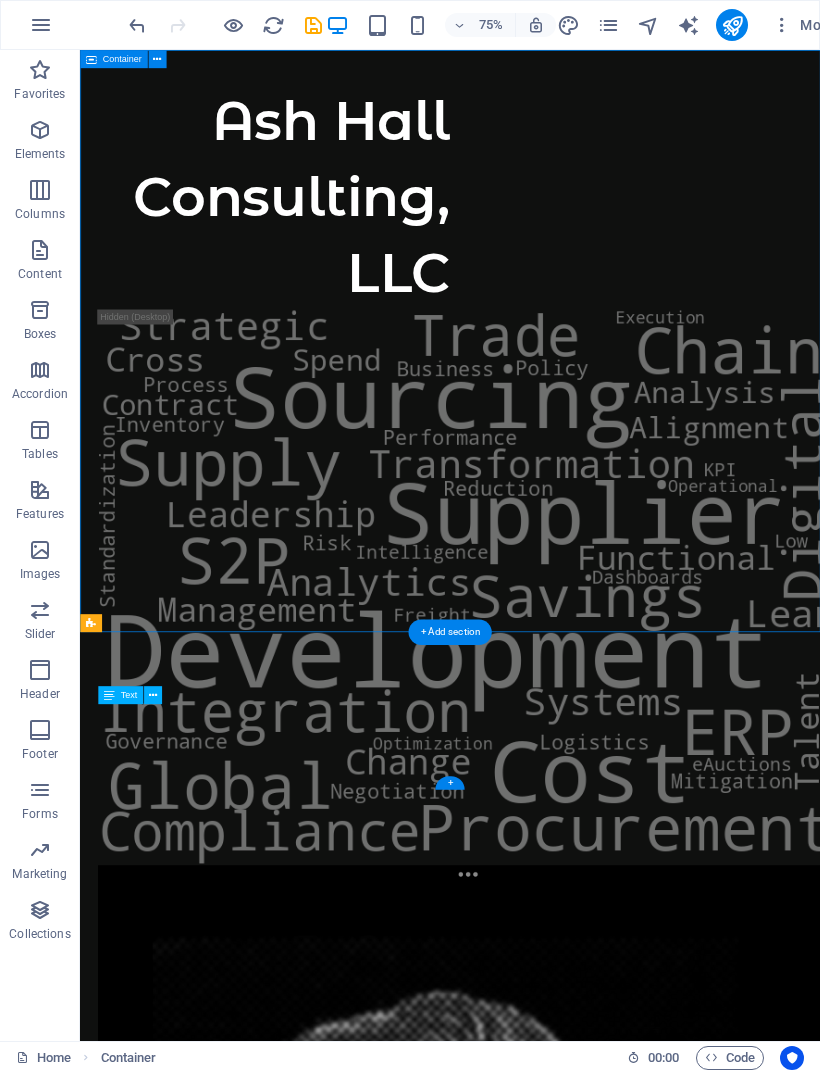 click on "[EMAIL]" at bounding box center [573, 2640] 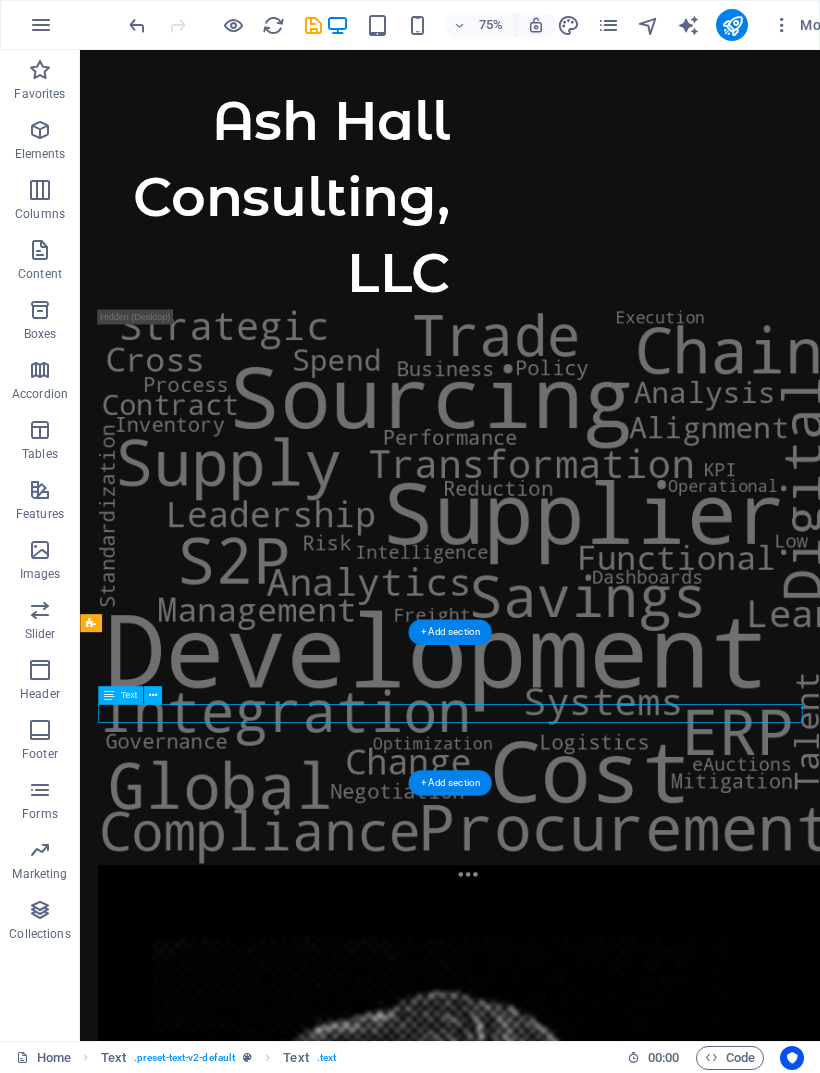 click at bounding box center [313, 25] 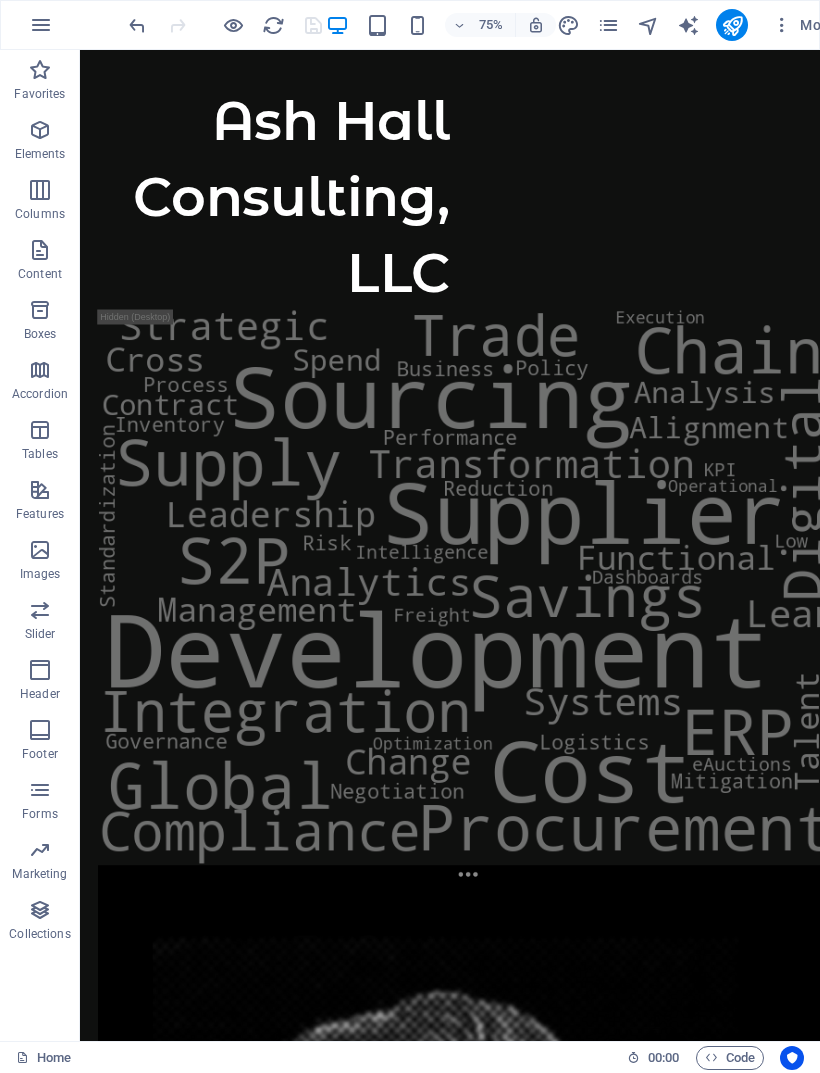 click on "Ash Hall Consulting, LLC" at bounding box center [573, 1291] 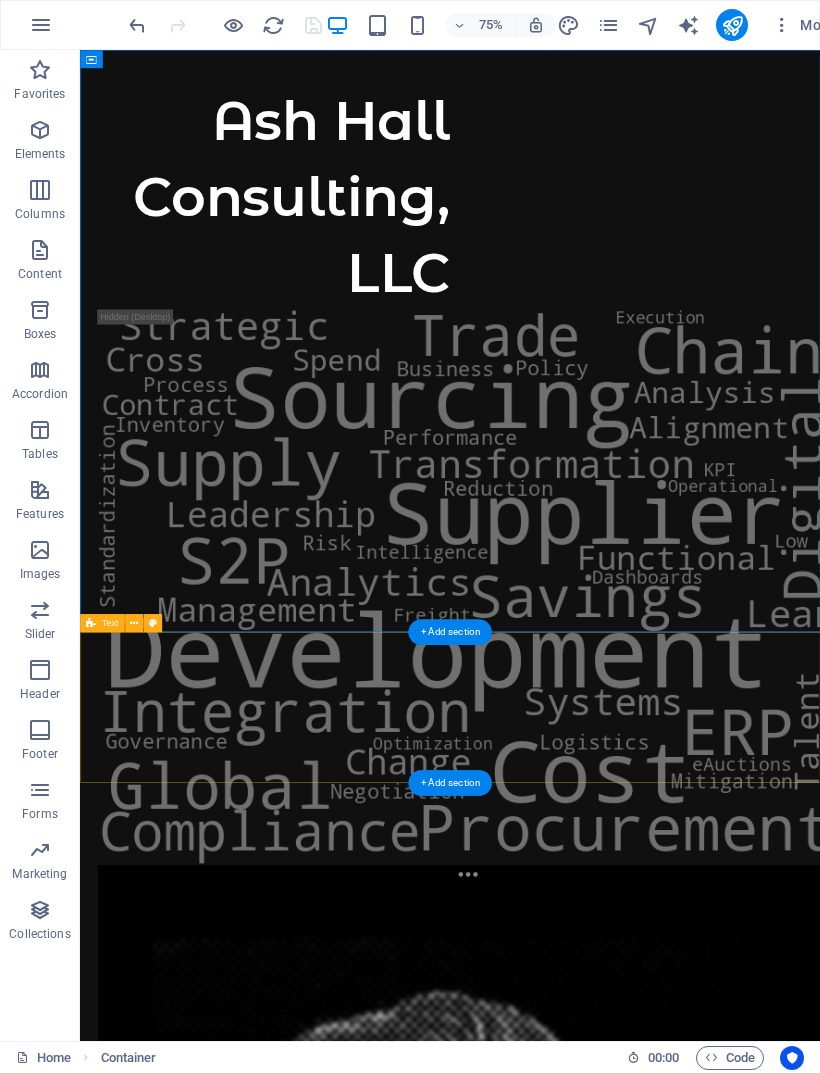 click on "[EMAIL]" at bounding box center (573, 2632) 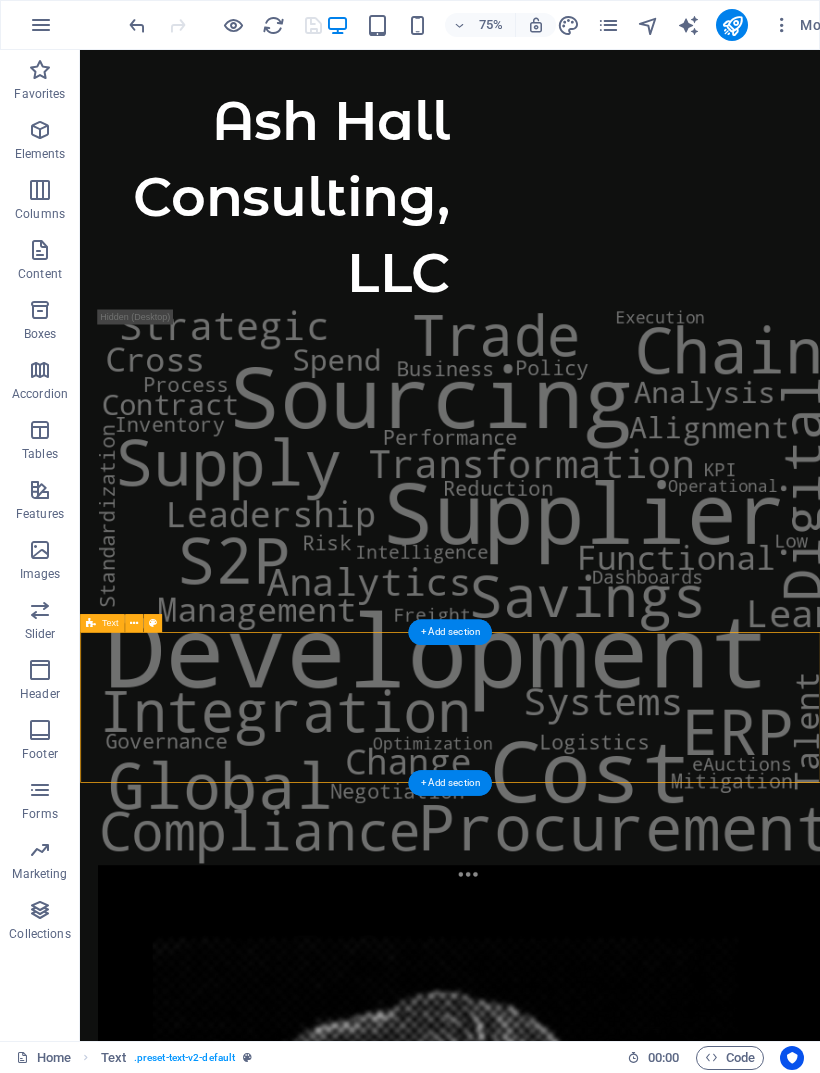 click on "[EMAIL]" at bounding box center (573, 2632) 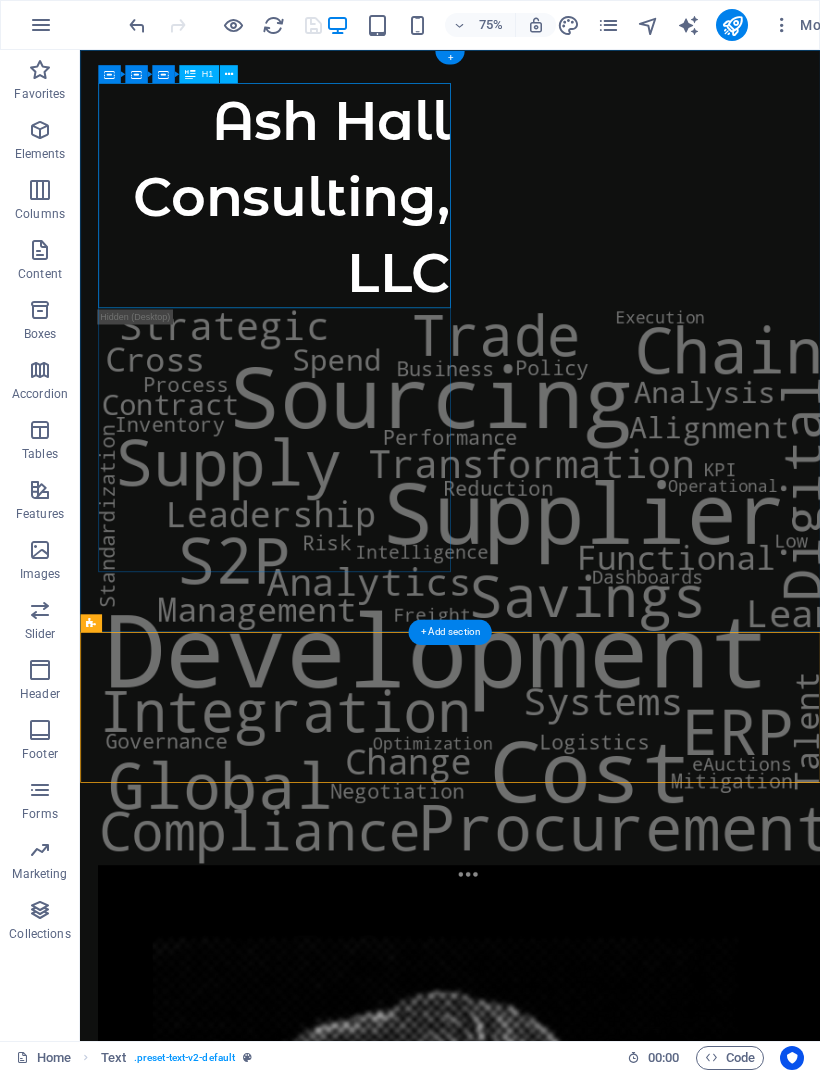 click on "Ash Hall Consulting, LLC" at bounding box center [339, 245] 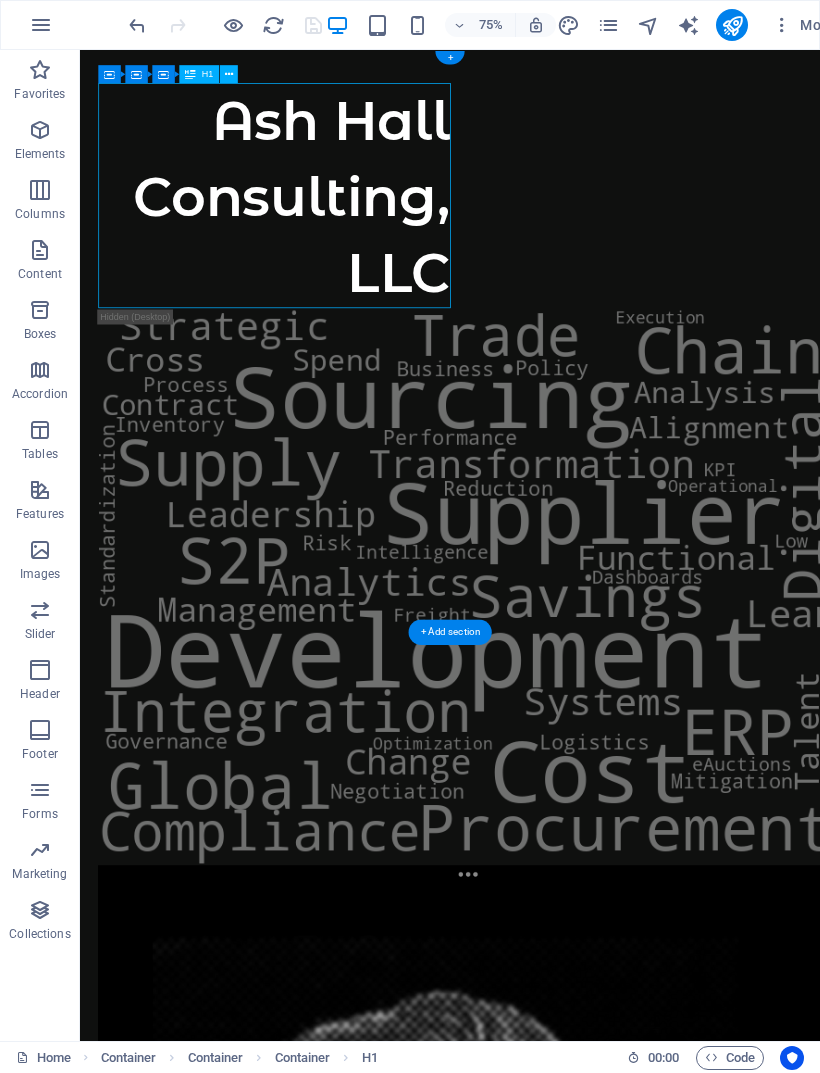 click on "Ash Hall Consulting, LLC" at bounding box center [573, 1291] 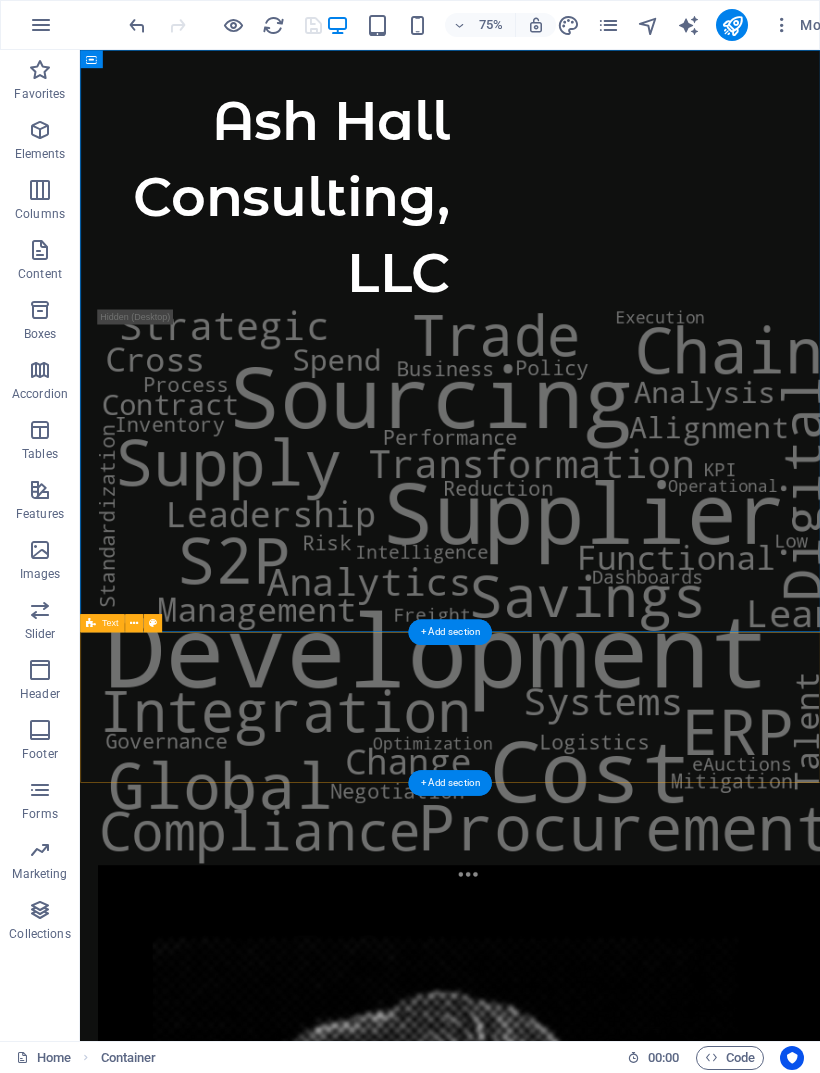 click on "[EMAIL]" at bounding box center (573, 2632) 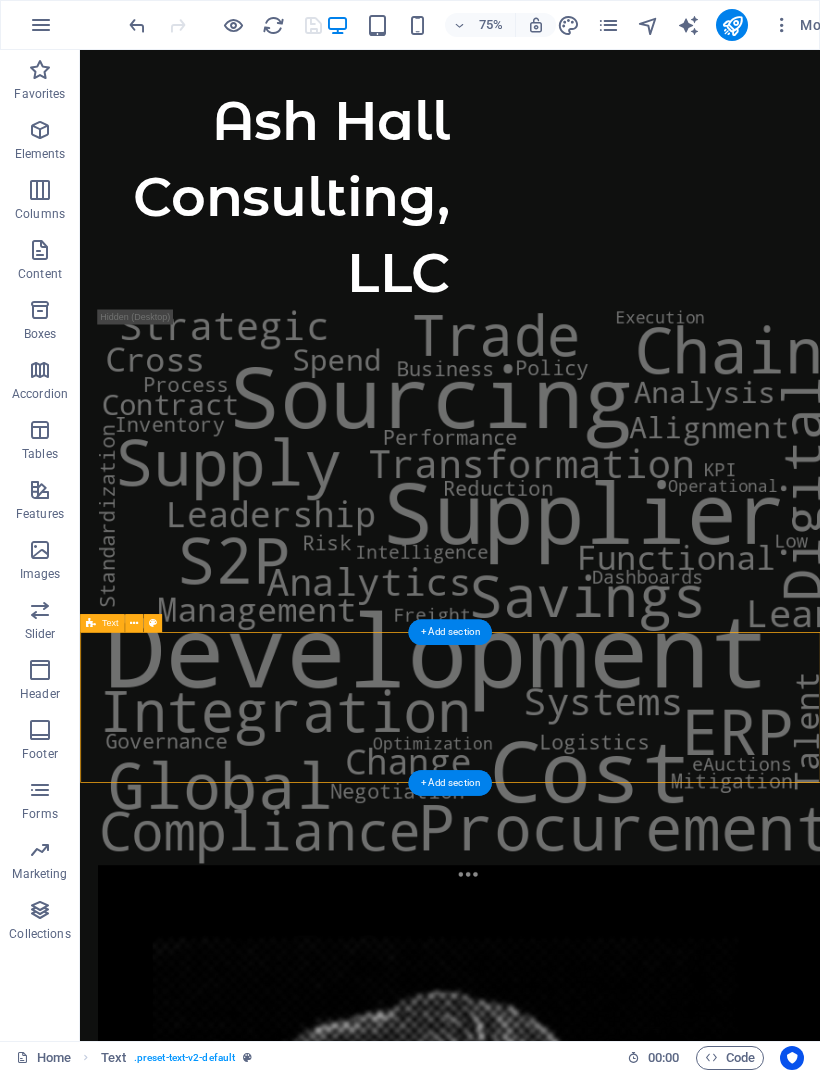 click on "More" at bounding box center [803, 25] 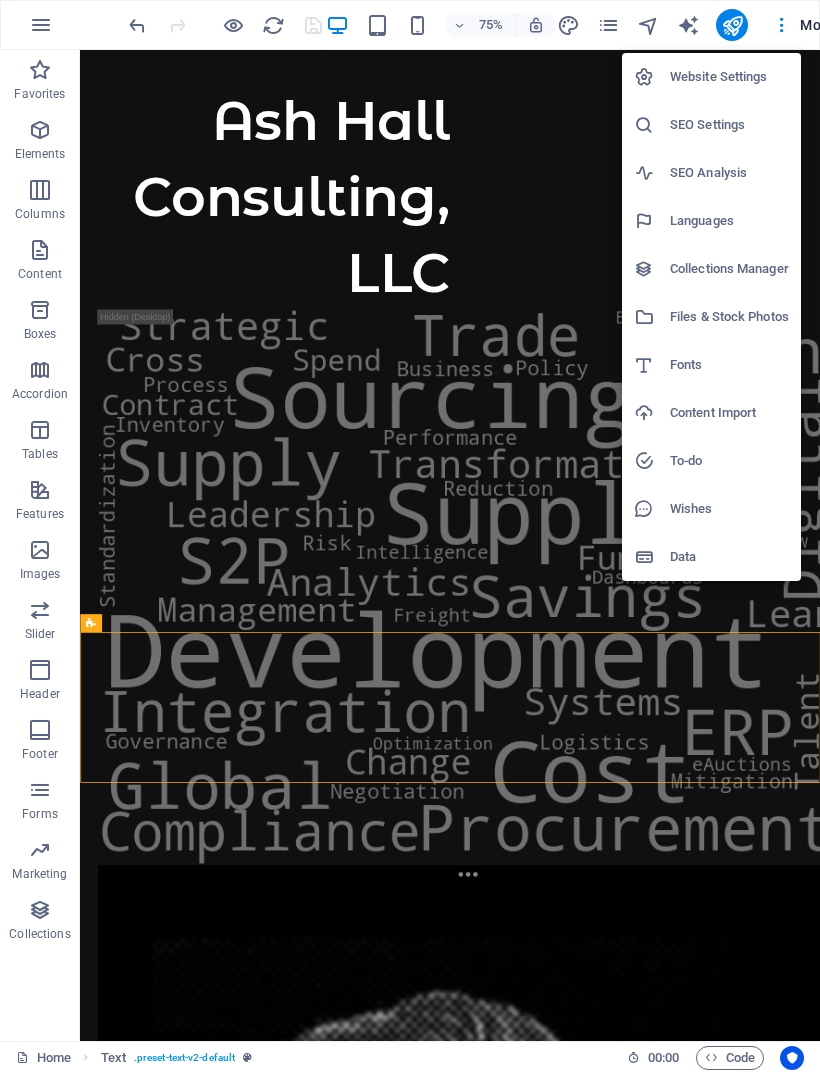 click at bounding box center (410, 536) 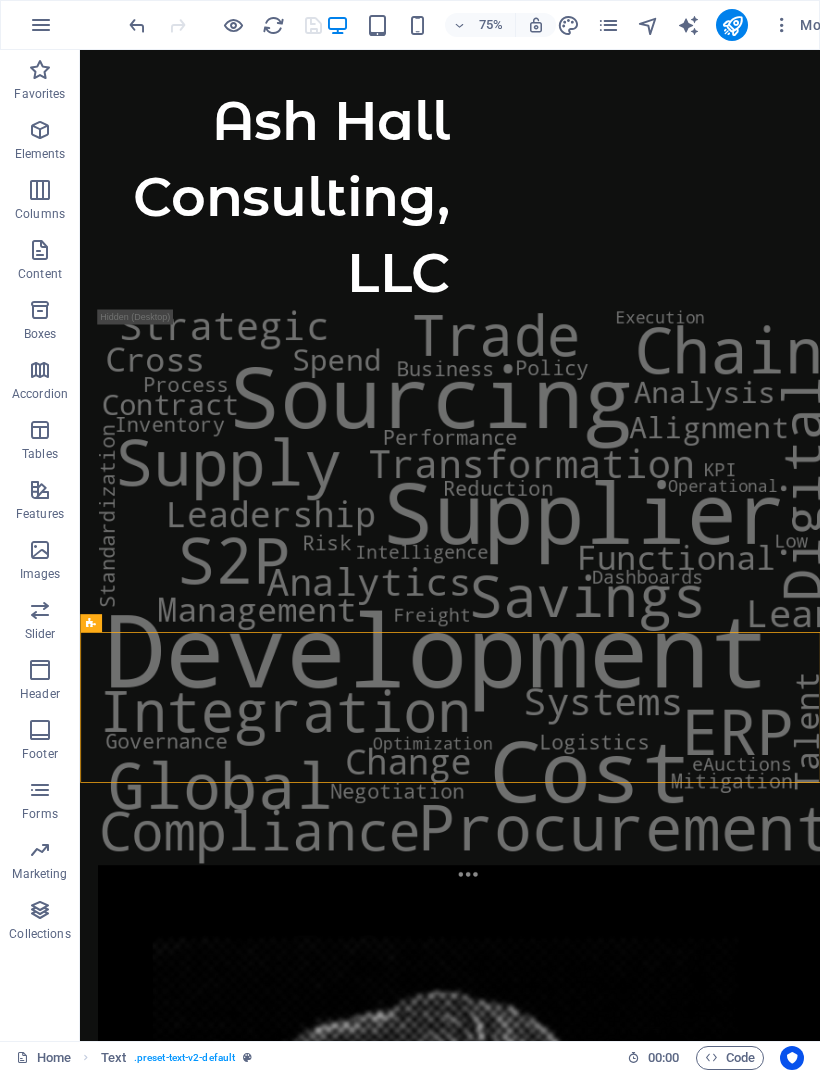 click at bounding box center (41, 25) 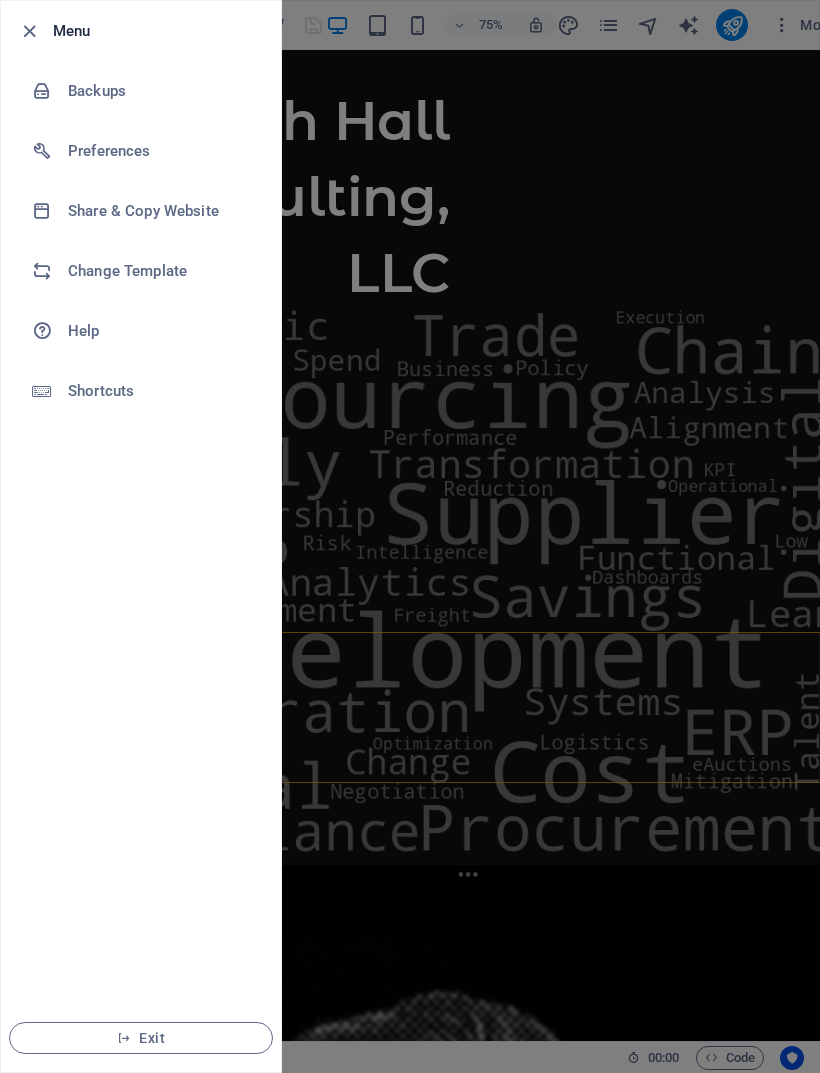 click at bounding box center (410, 536) 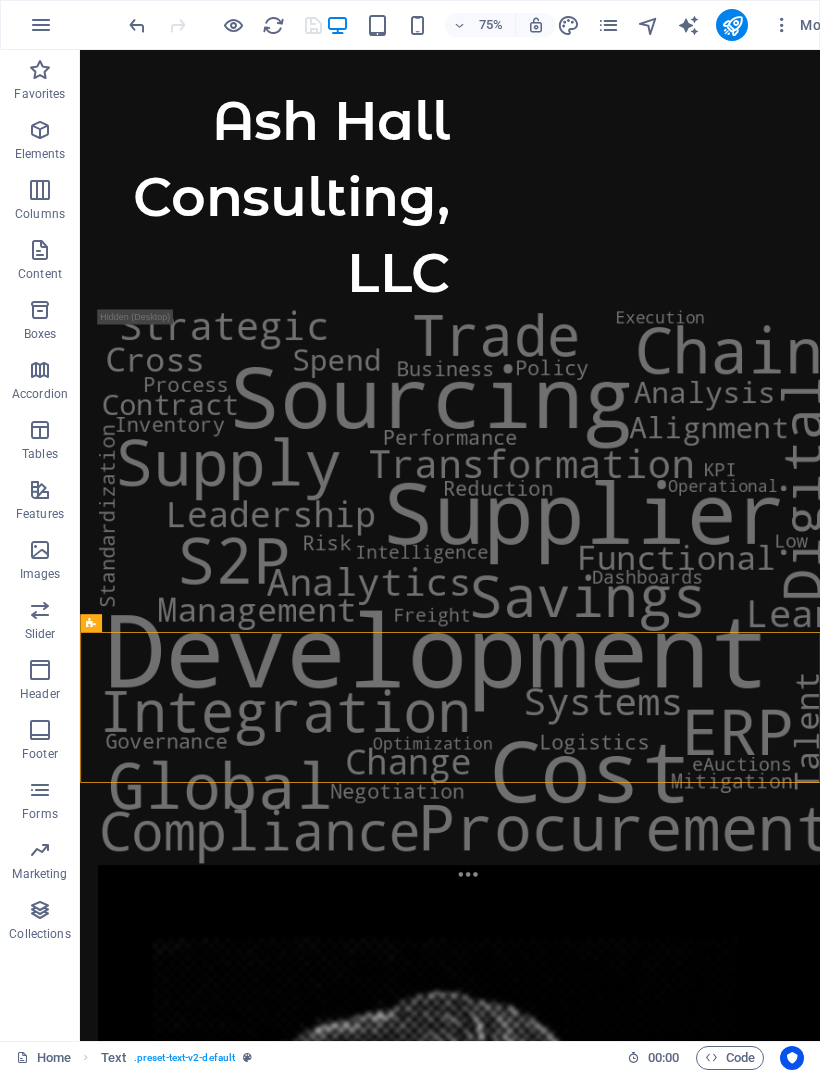 click at bounding box center (273, 25) 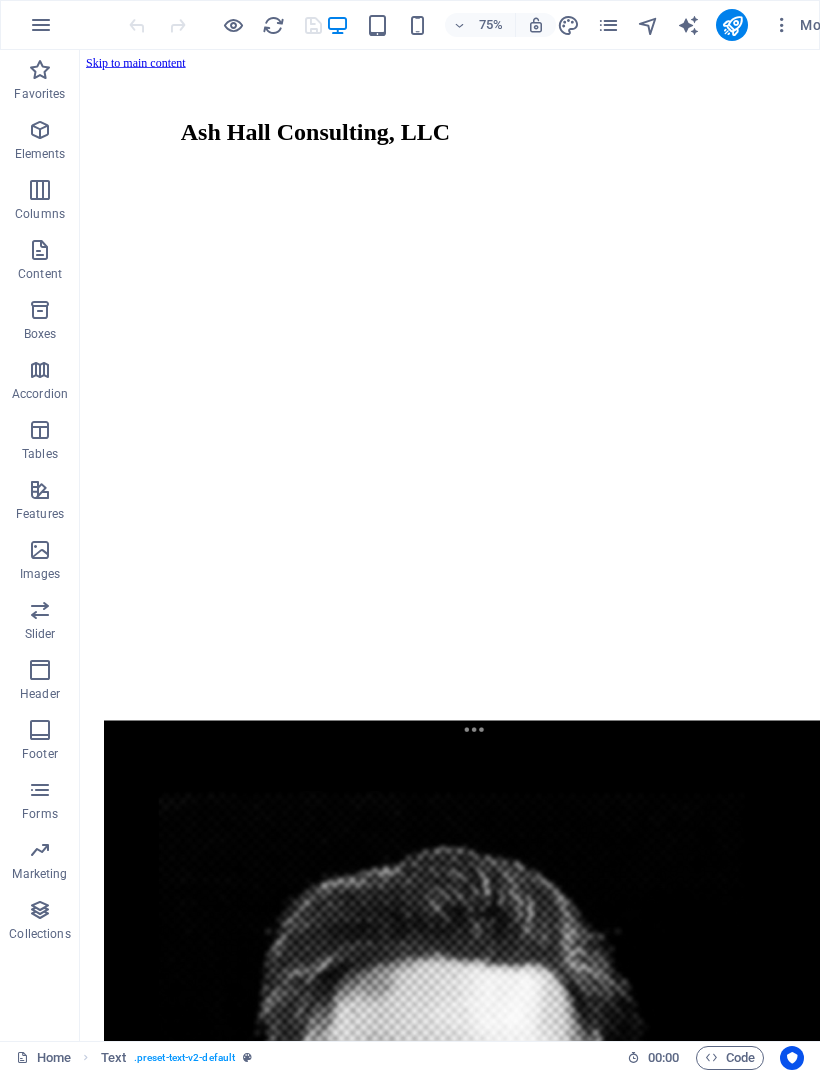 scroll, scrollTop: 0, scrollLeft: 0, axis: both 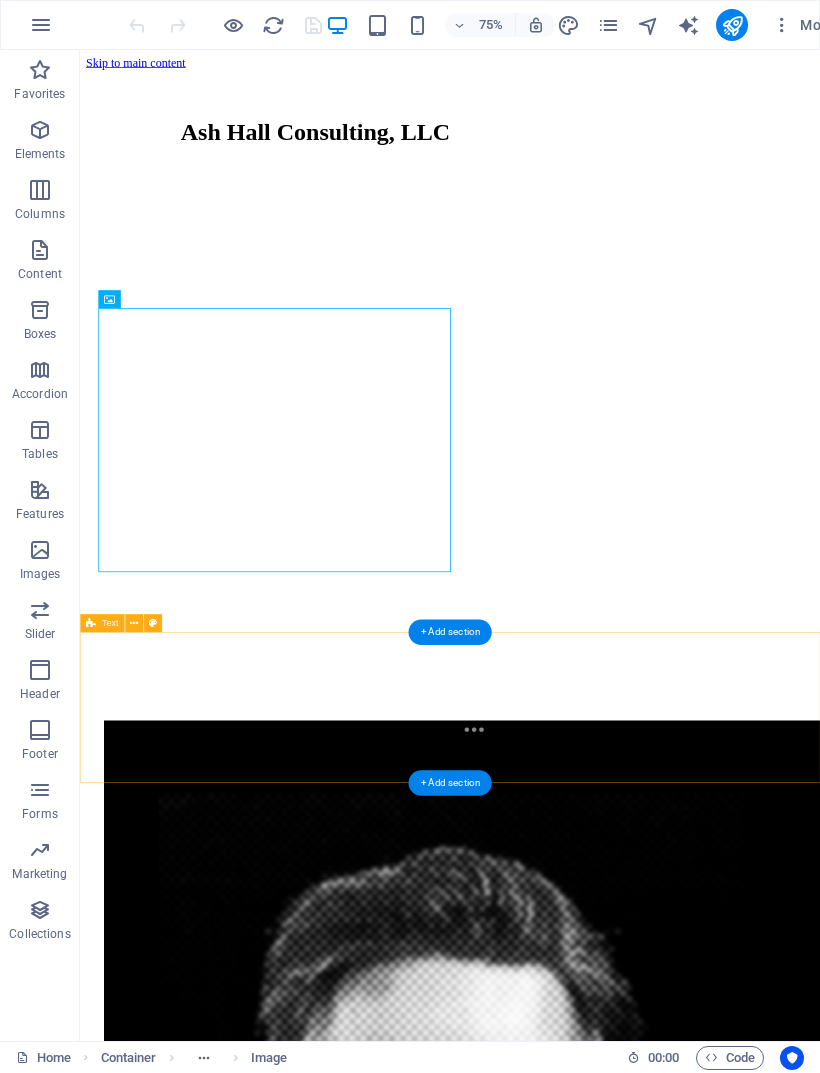 click on "[EMAIL]" at bounding box center [573, 2369] 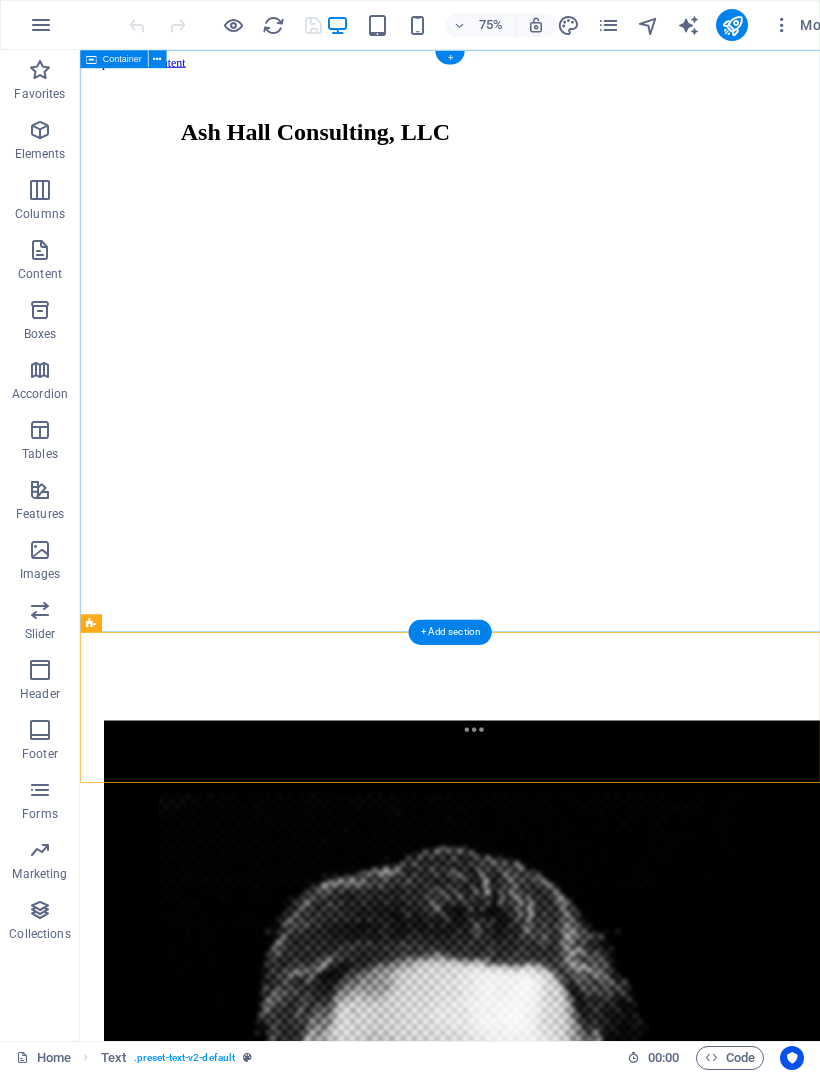 click on "Ash Hall Consulting, LLC" at bounding box center (573, 1210) 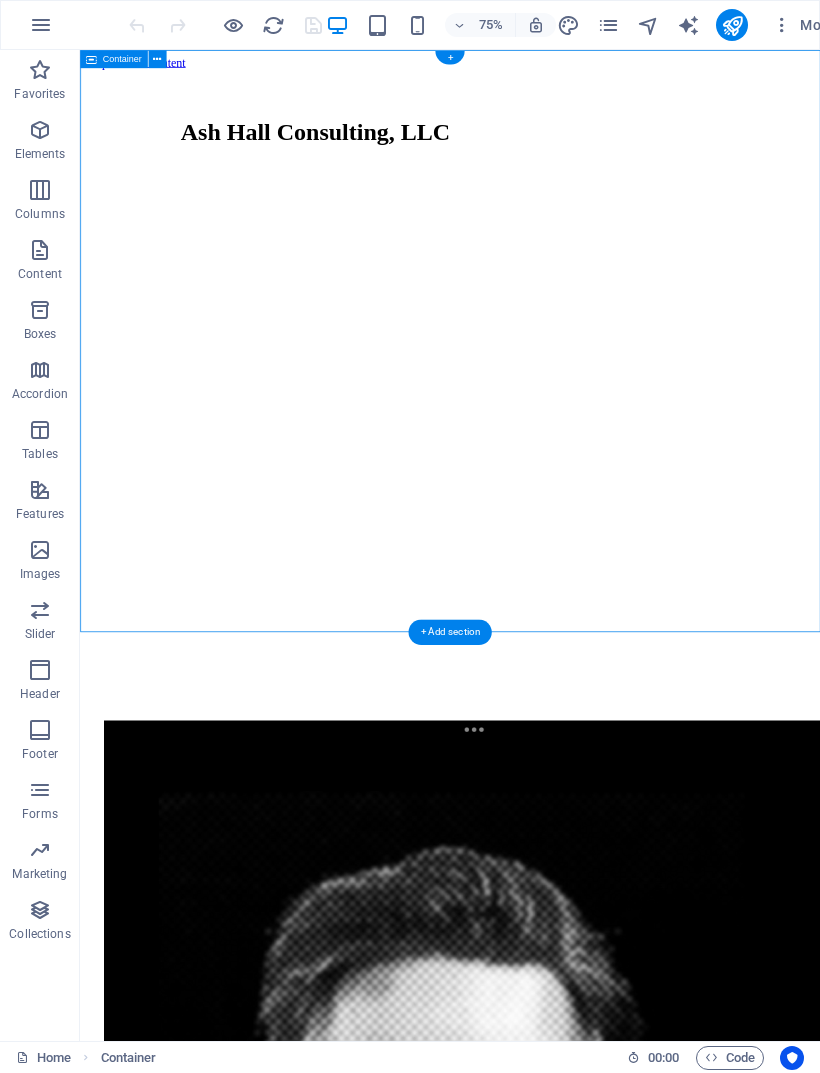 click on "[EMAIL]" at bounding box center [573, 2369] 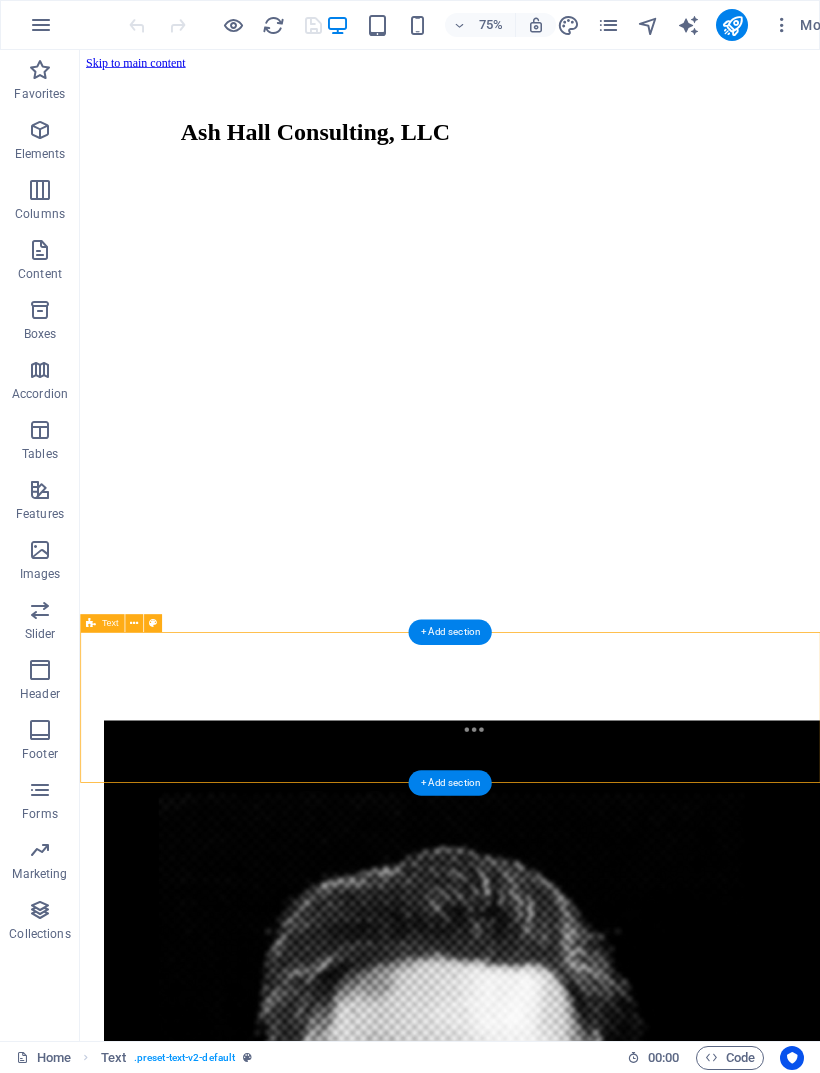 click on "More" at bounding box center (803, 25) 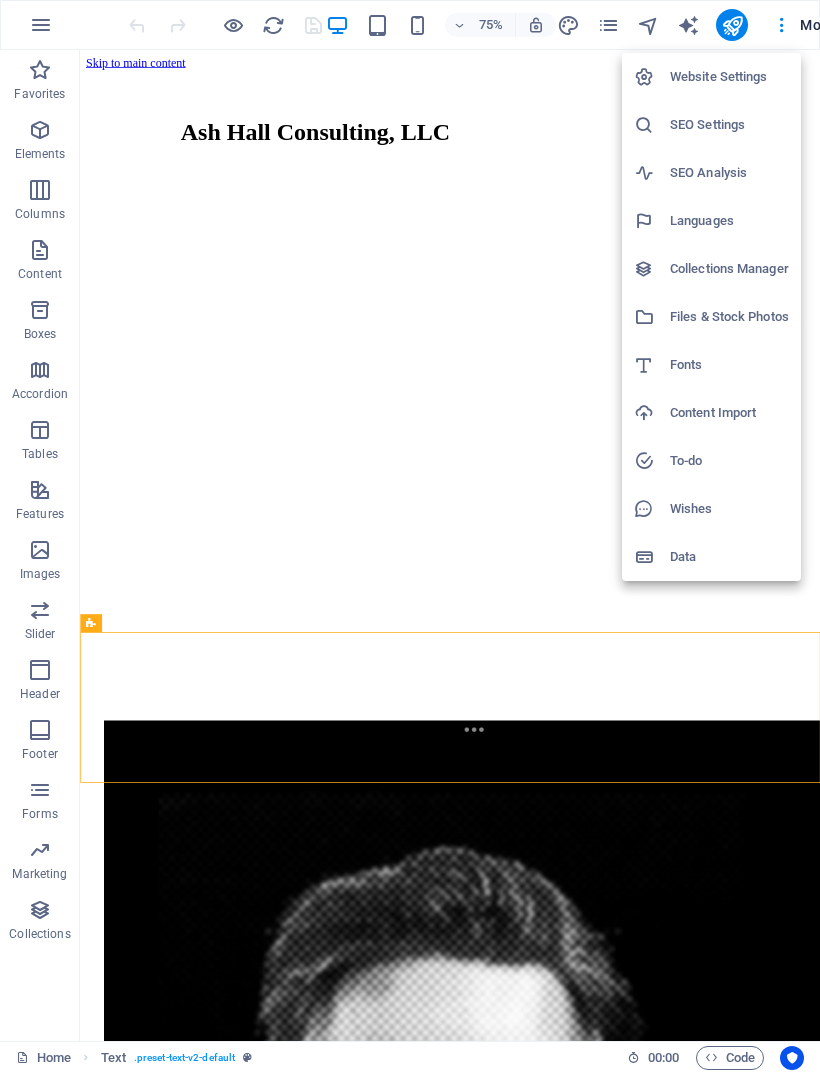 click at bounding box center [410, 536] 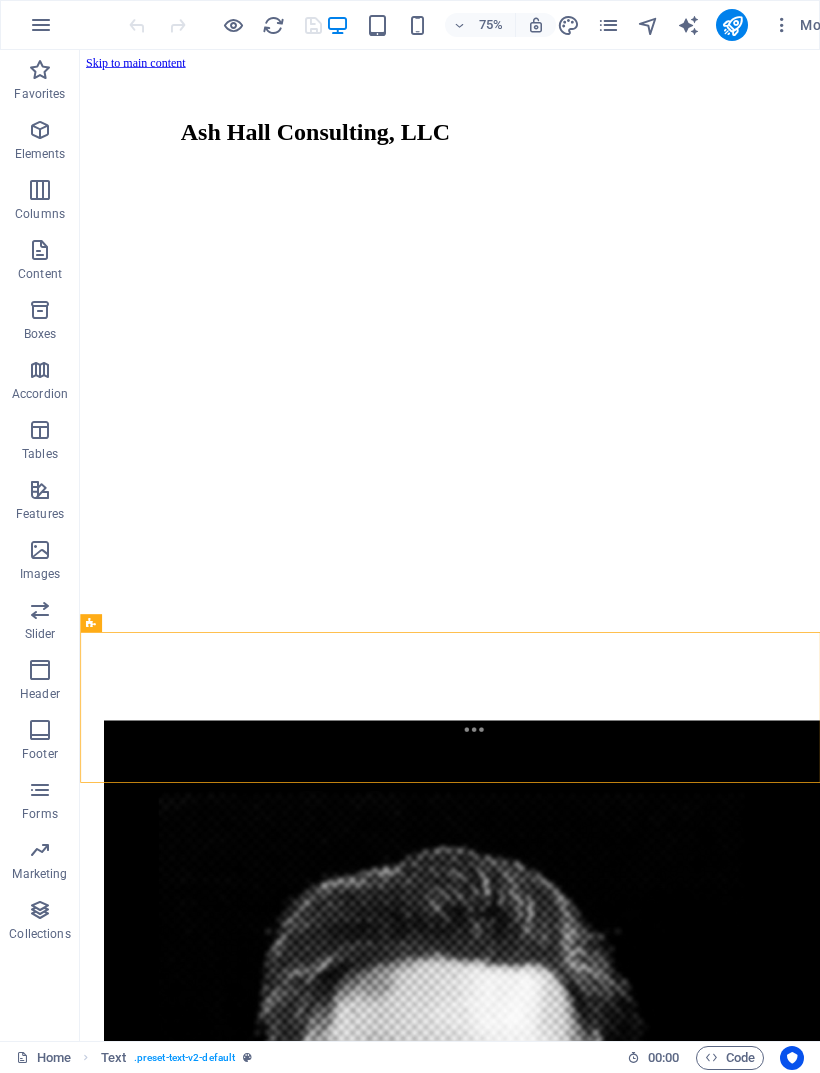 click on "75% More" at bounding box center (410, 25) 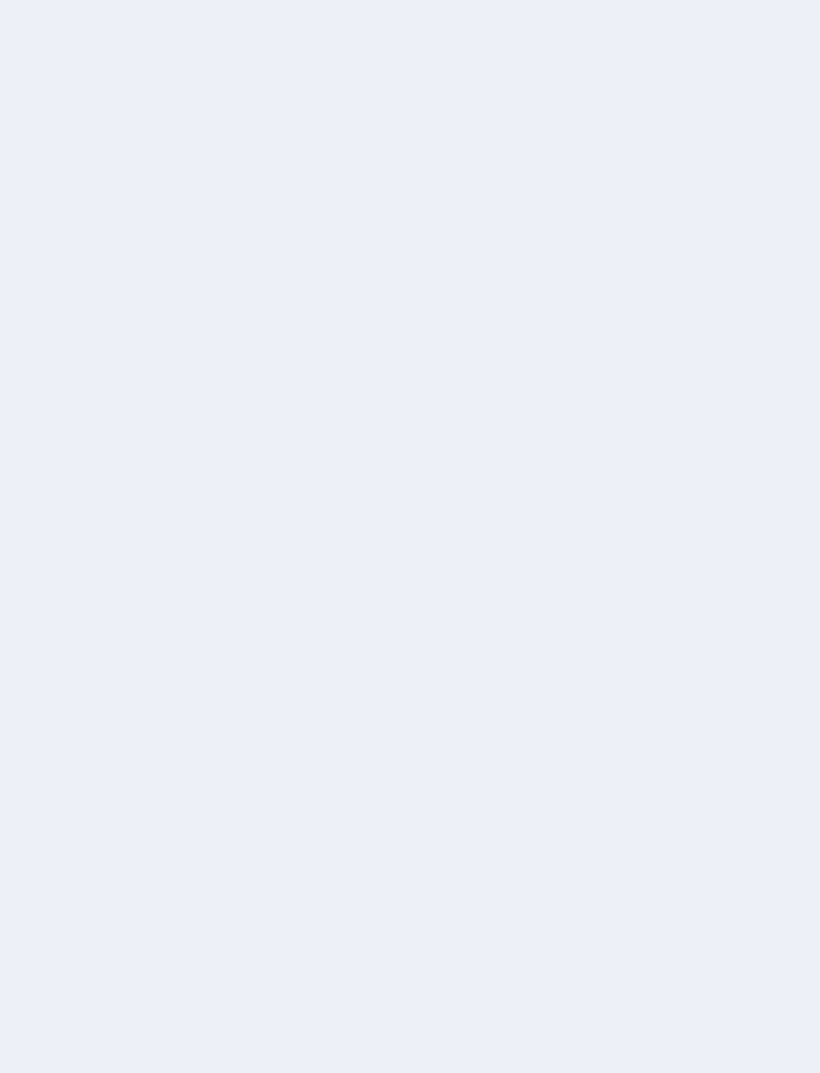 scroll, scrollTop: 0, scrollLeft: 0, axis: both 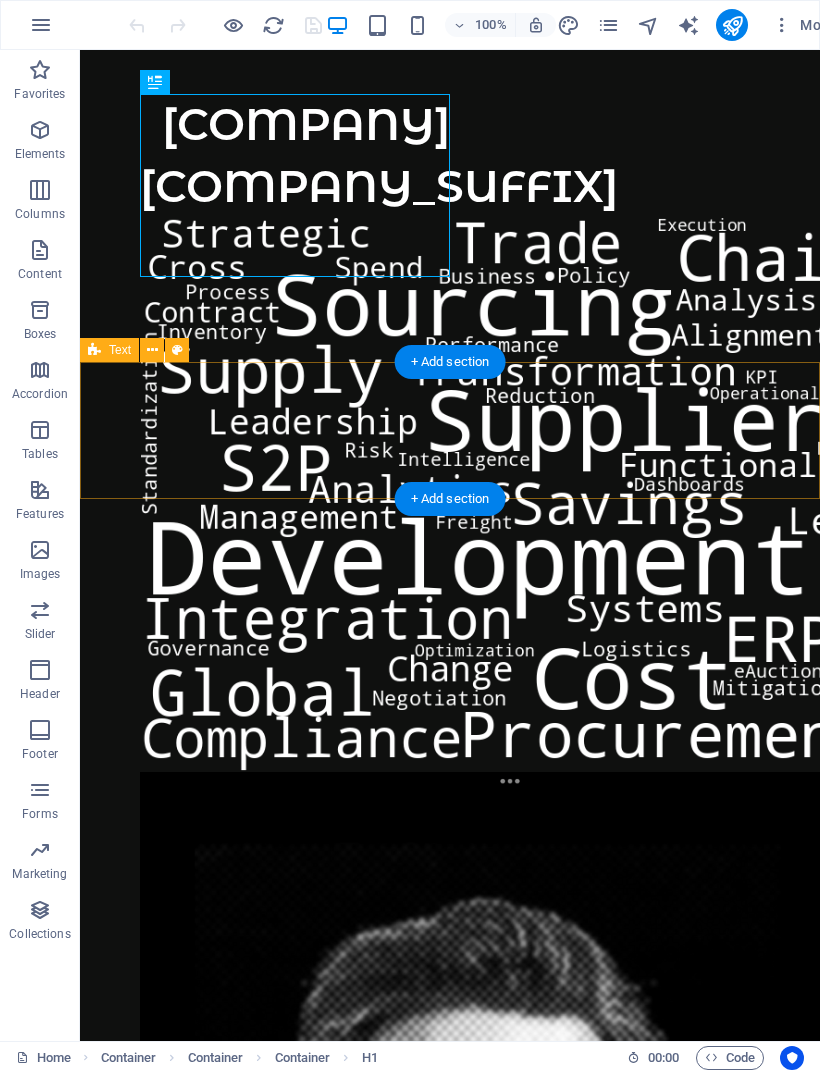 click on "ash@ashhallconsulting.com" at bounding box center (450, 1887) 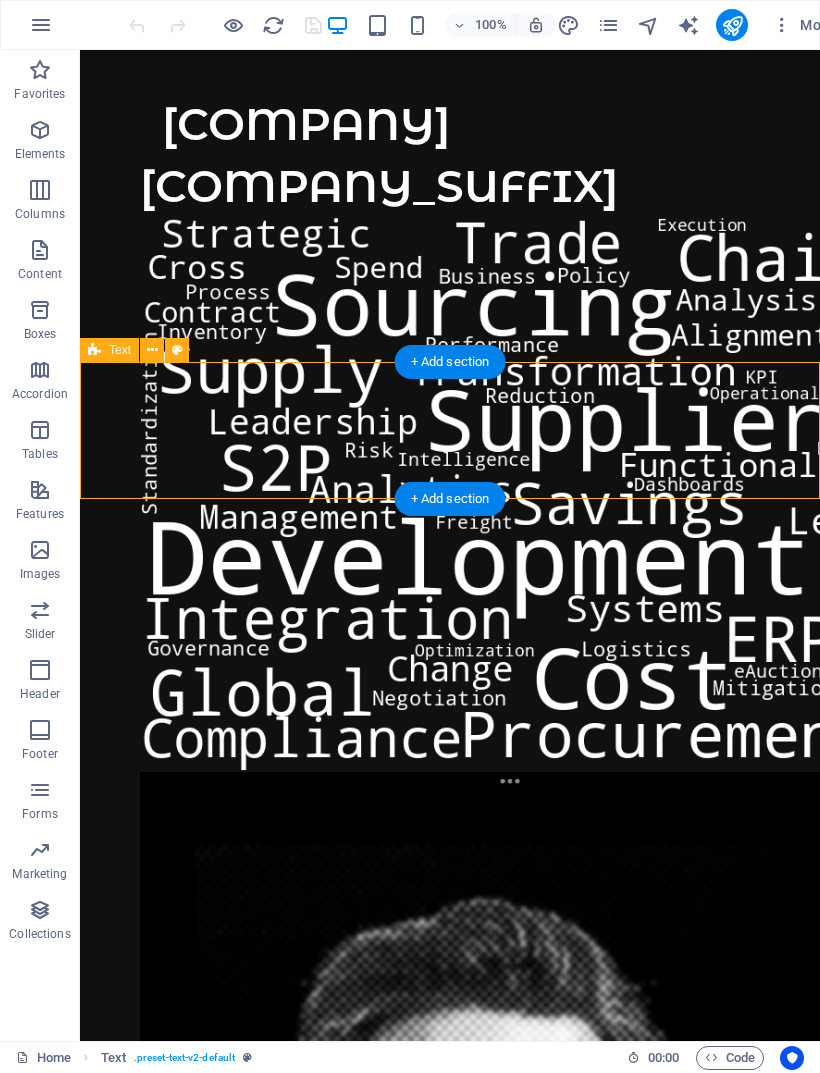 click on "[COMPANY] Consulting, LLC" at bounding box center [450, 934] 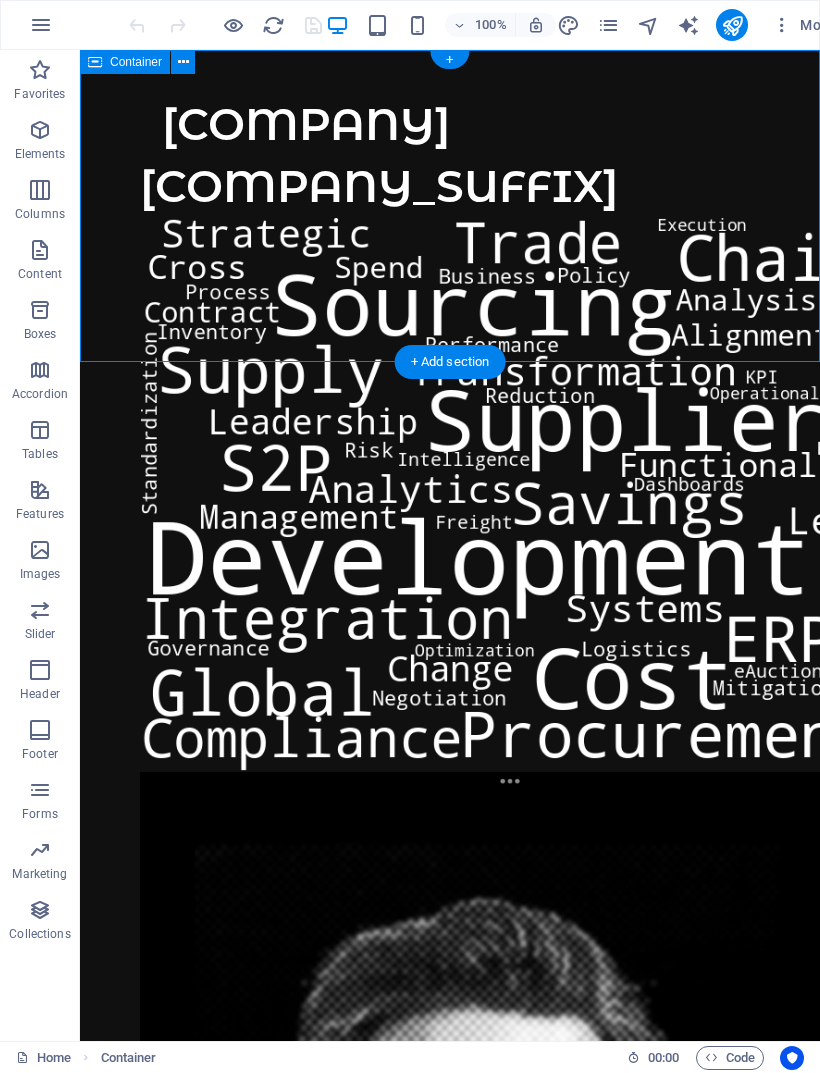 click on "Skip to main content
Ash Hall Consulting, LLC ash@ashhallconsulting.com" at bounding box center (450, 1003) 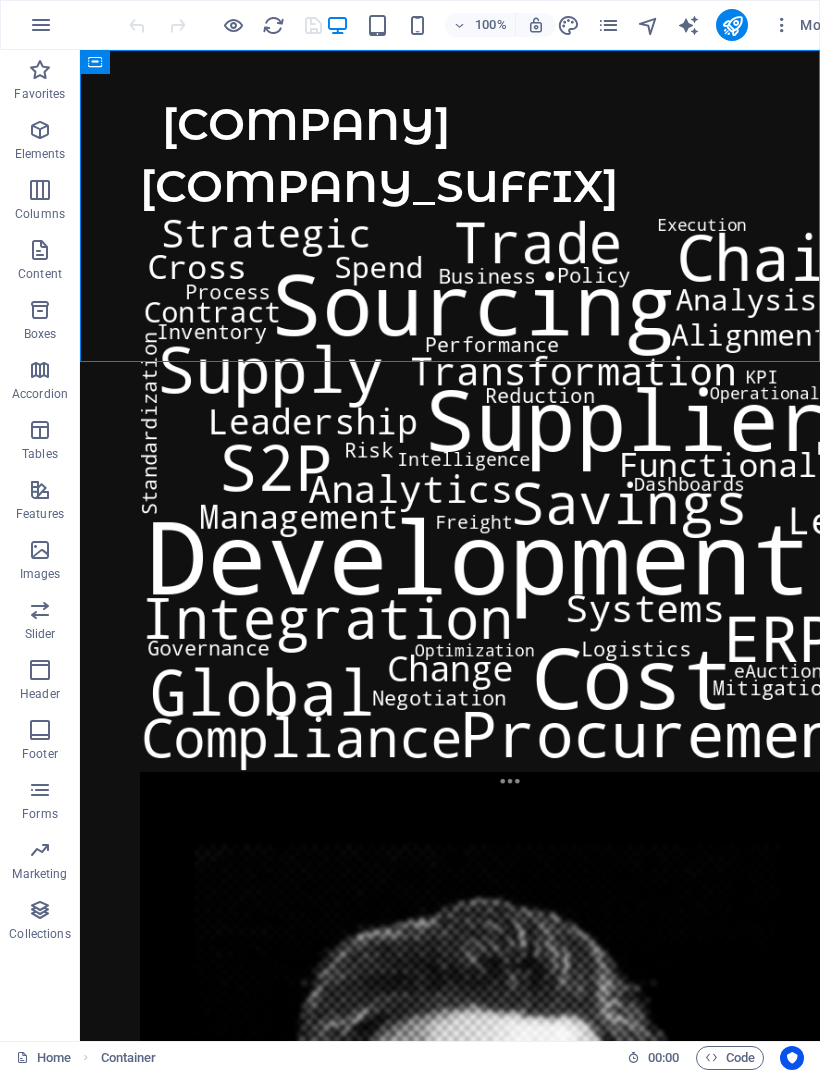 click on "Skip to main content
Ash Hall Consulting, LLC ash@ashhallconsulting.com" at bounding box center (450, 1003) 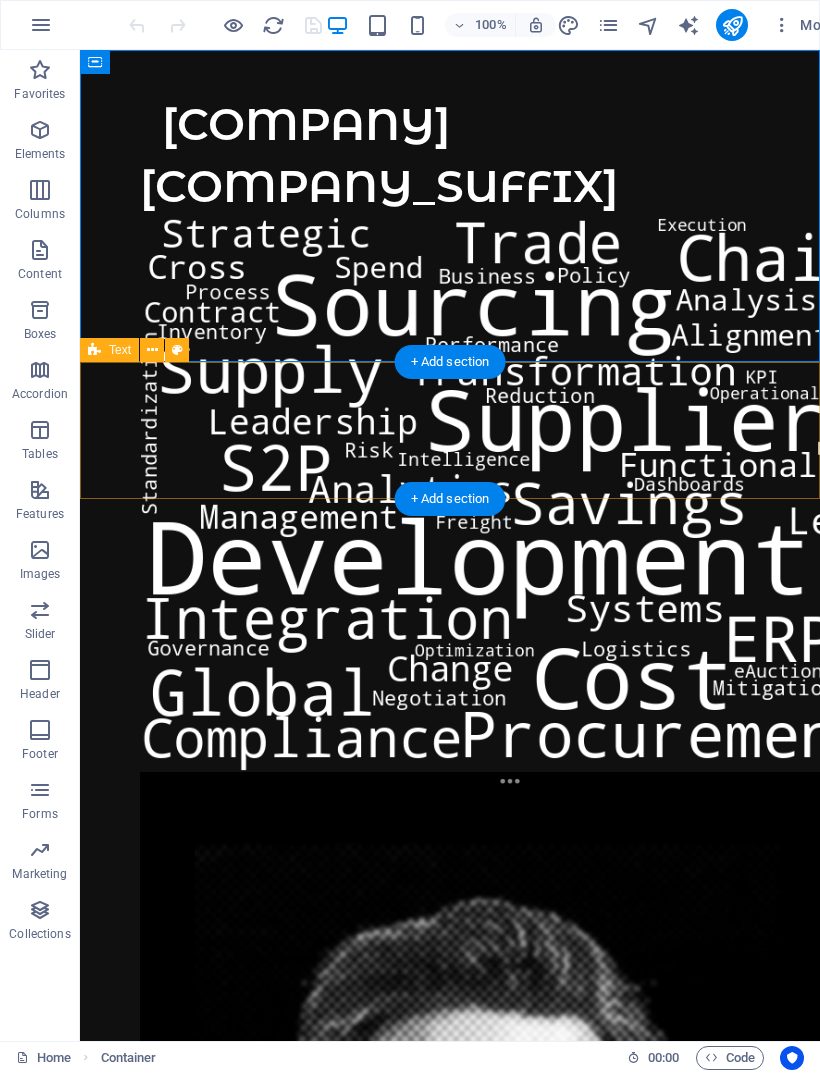 click on "[EMAIL]" at bounding box center (450, 1887) 